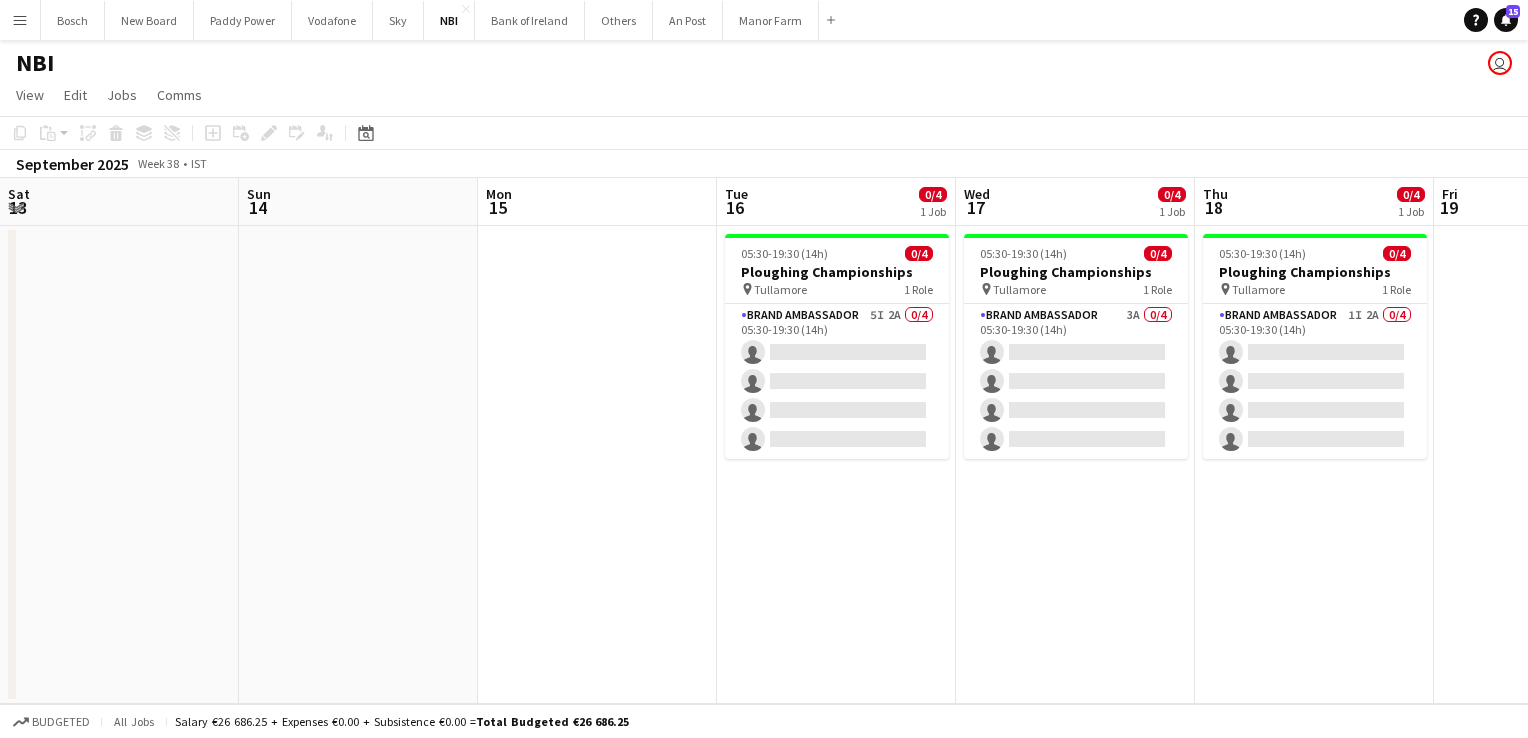 scroll, scrollTop: 0, scrollLeft: 0, axis: both 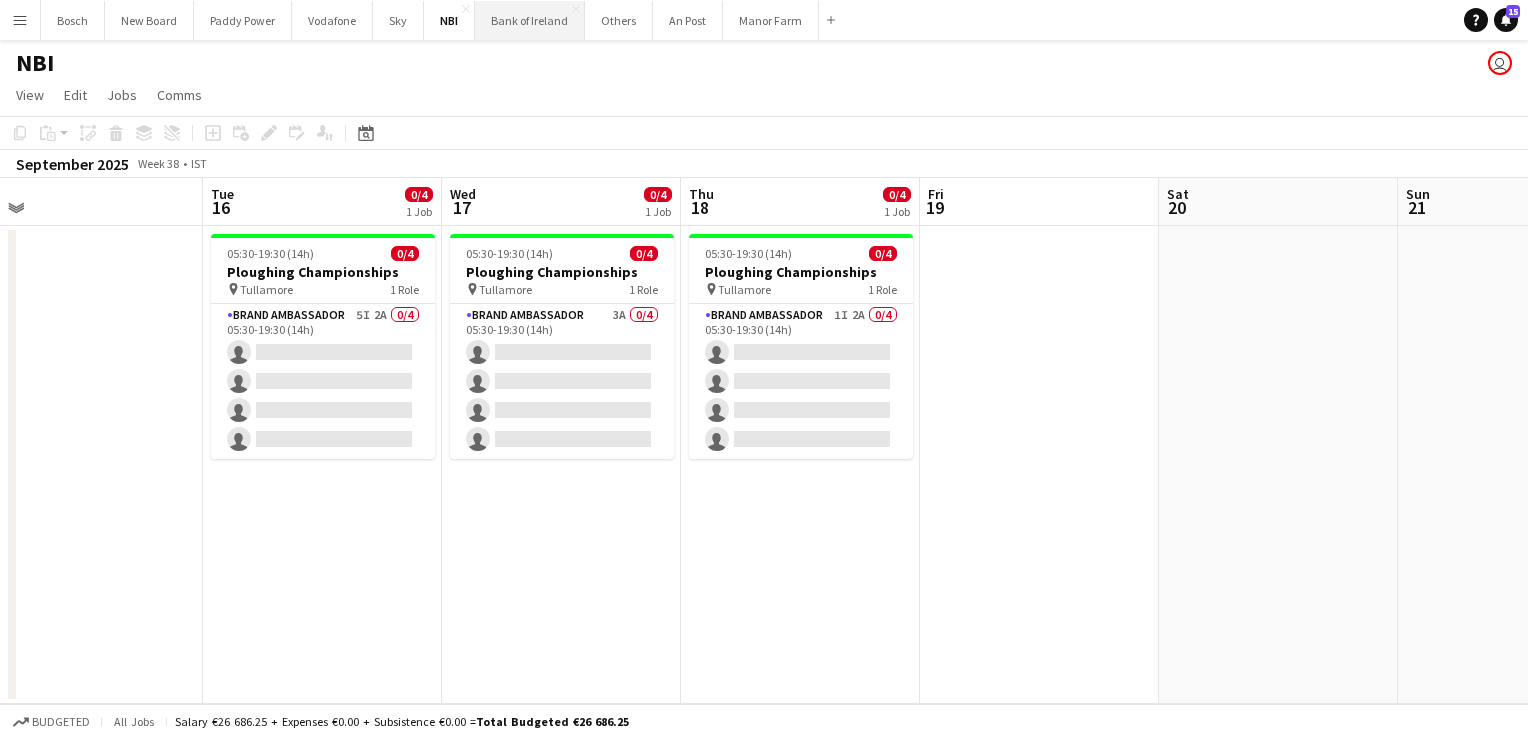 click on "Bank of Ireland
Close" at bounding box center [530, 20] 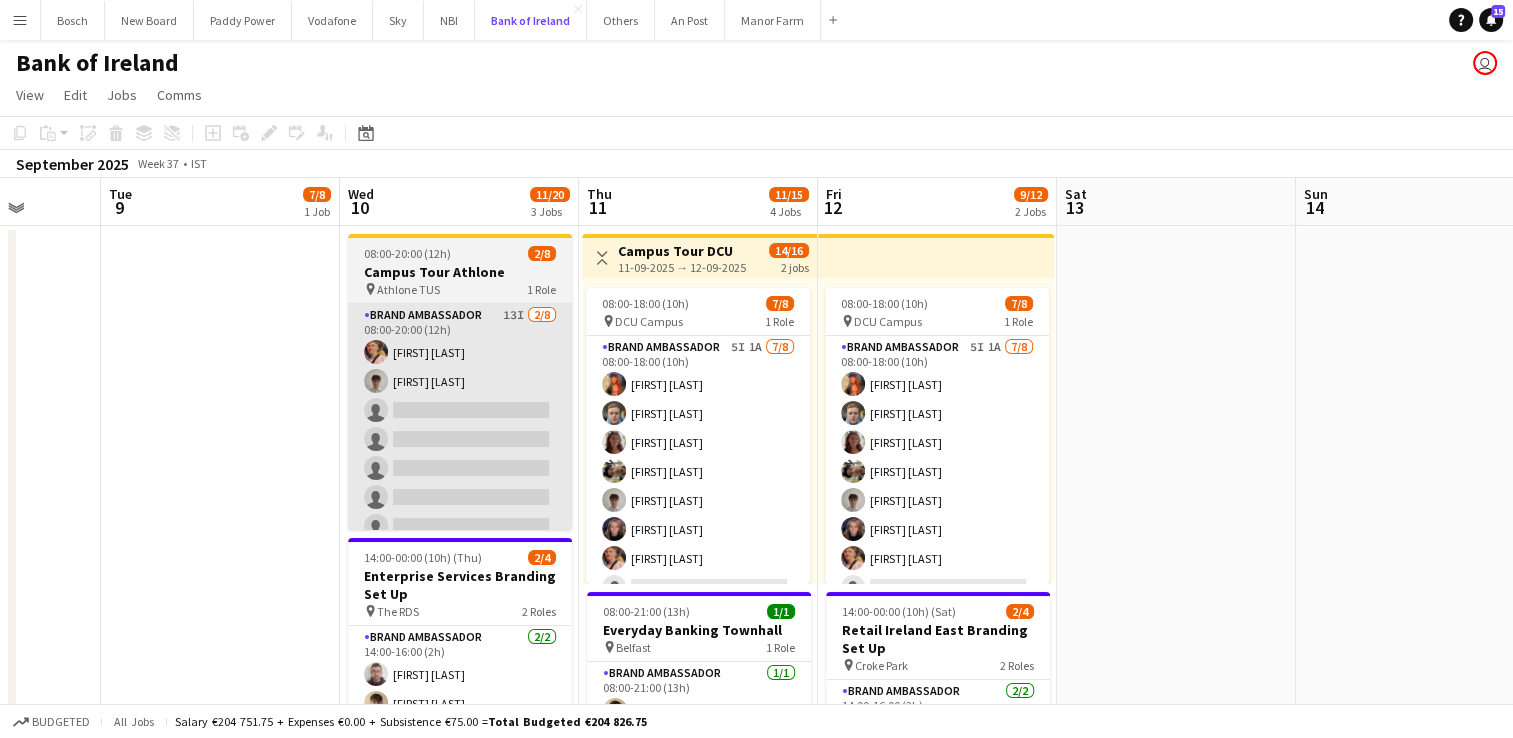 scroll, scrollTop: 0, scrollLeft: 616, axis: horizontal 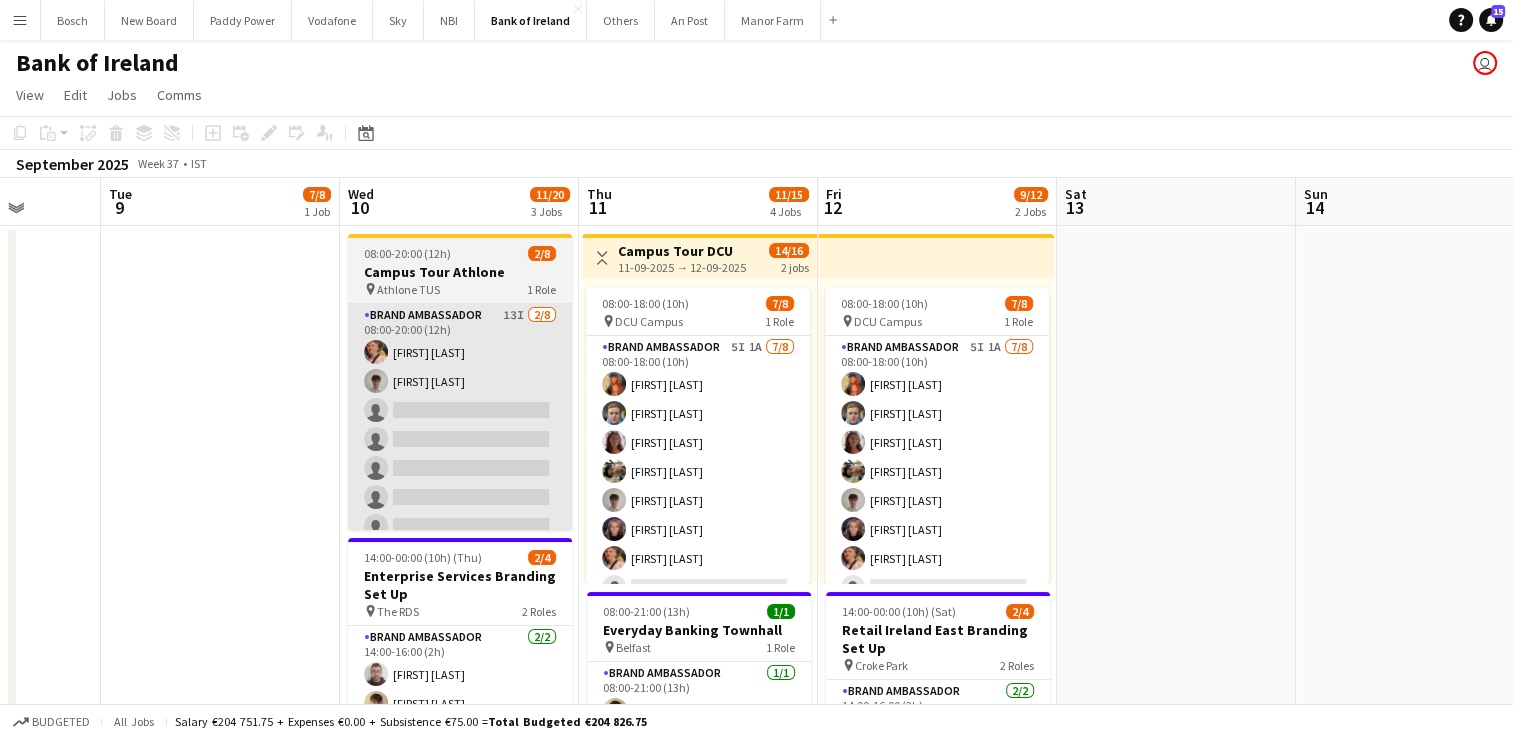 click on "Brand Ambassador   5I   1A   7/8   08:00-18:00 (10h)
[FIRST] [LAST] [FIRST] [LAST] [FIRST] [LAST] [FIRST] [LAST] [FIRST] [LAST] [FIRST] [LAST] [FIRST] [LAST]
single-neutral-actions" at bounding box center [698, 471] 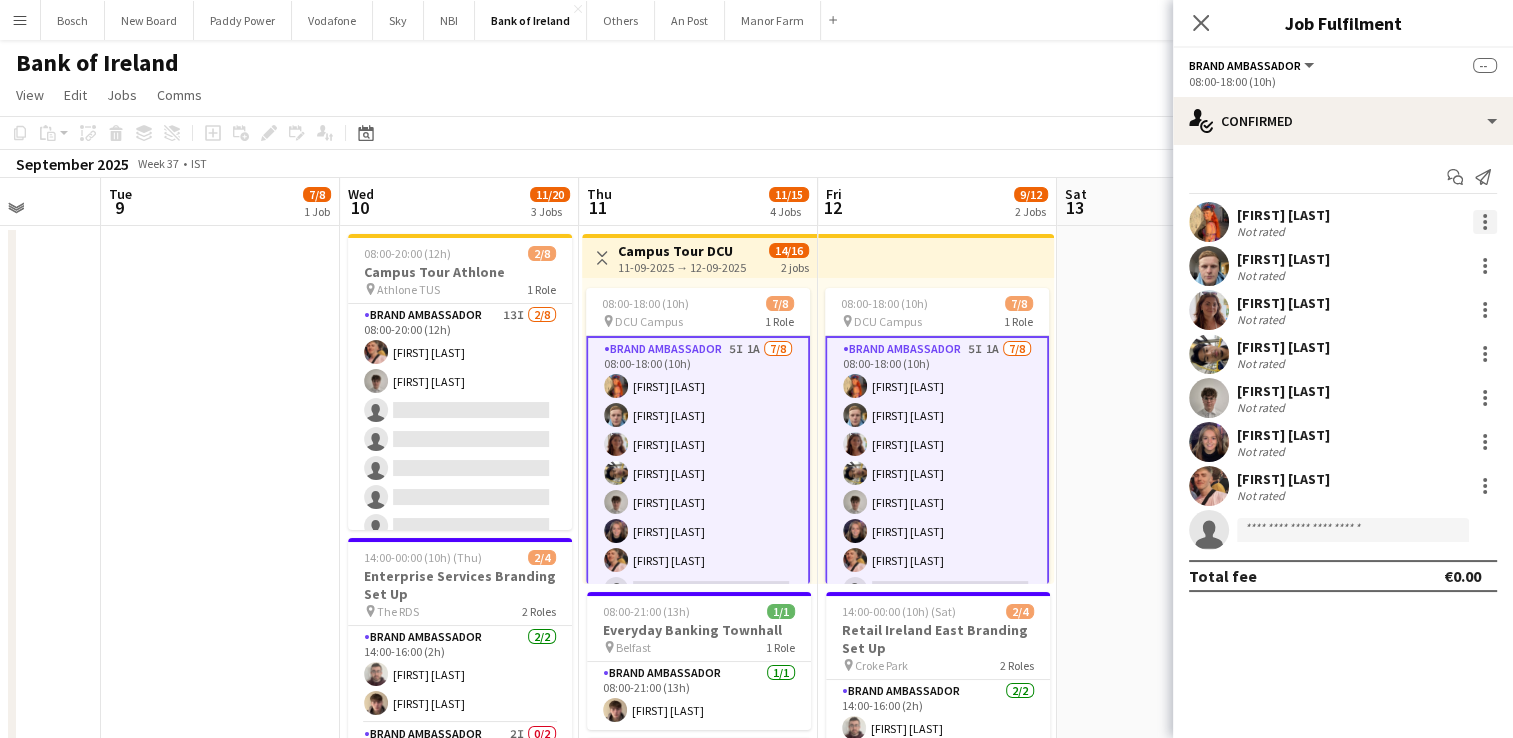 click at bounding box center [1485, 222] 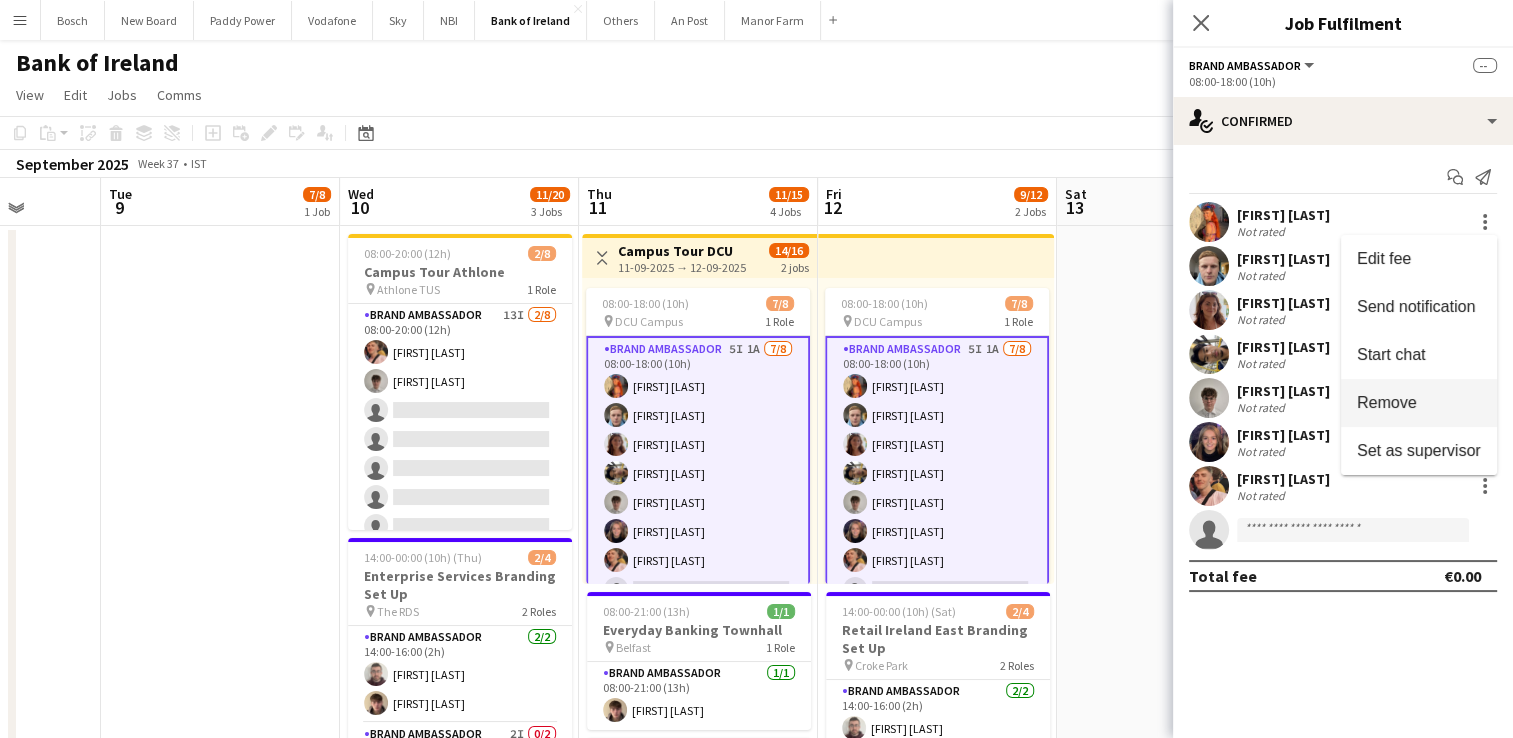 click on "Remove" at bounding box center [1419, 403] 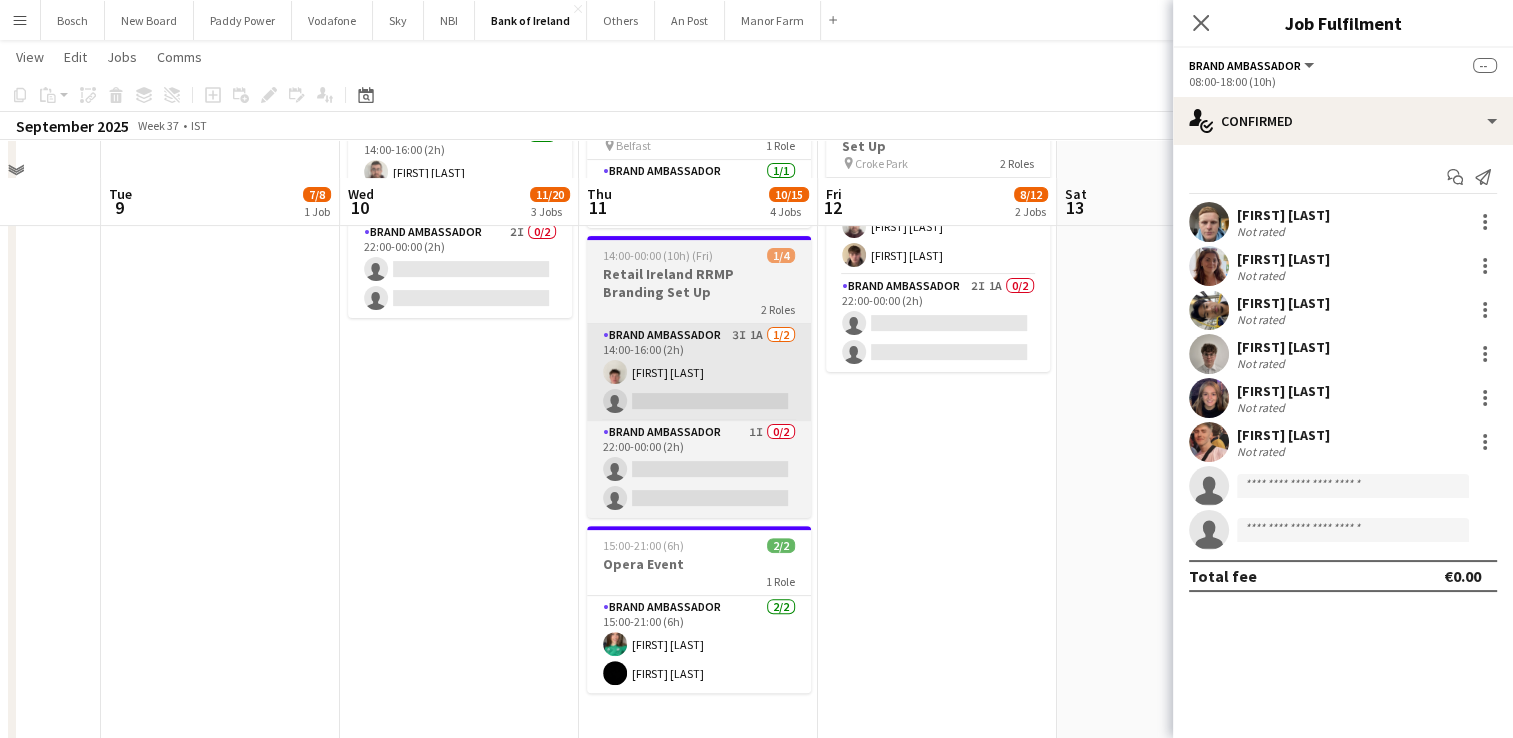 scroll, scrollTop: 600, scrollLeft: 0, axis: vertical 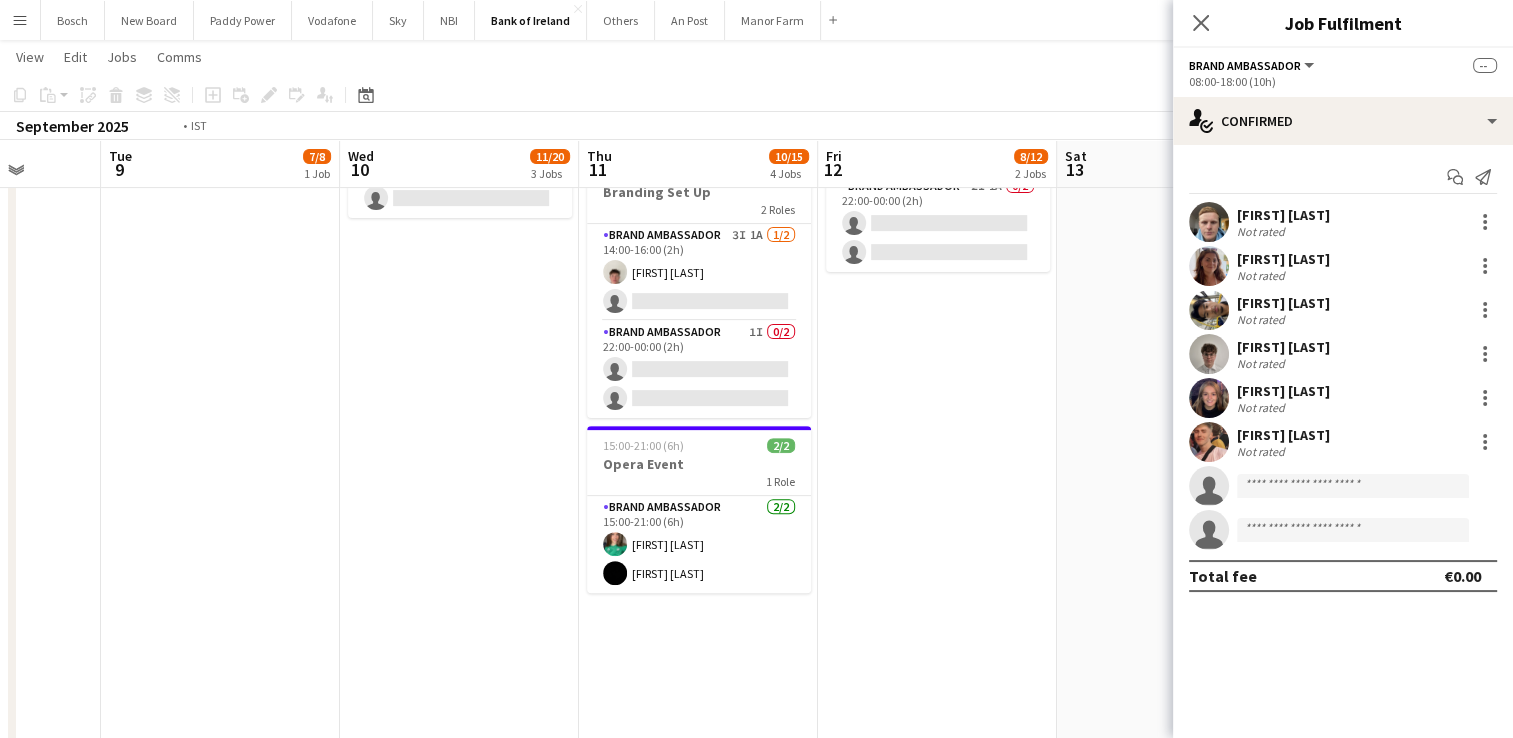 drag, startPoint x: 136, startPoint y: 414, endPoint x: 906, endPoint y: 372, distance: 771.1446 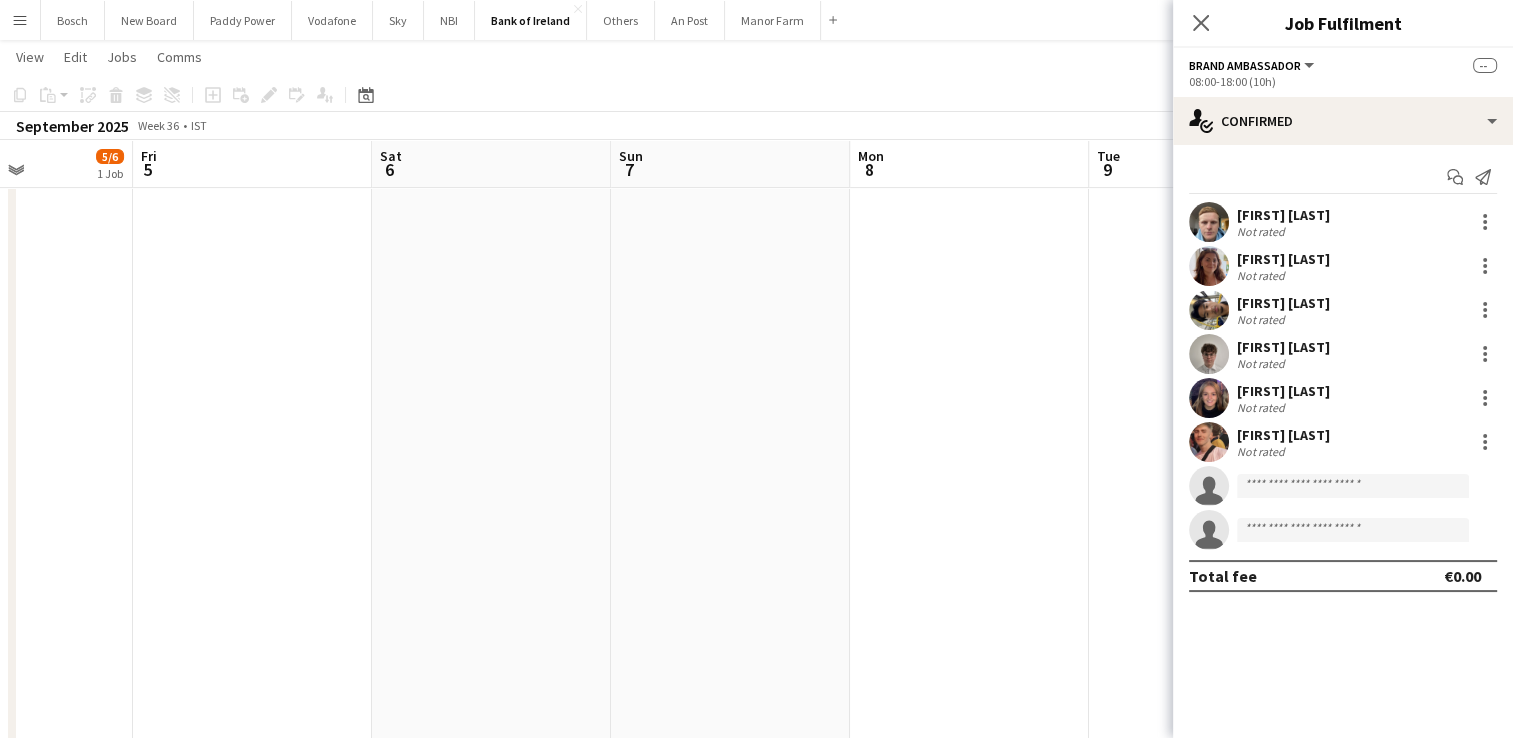click on "Tue   2   1/1   1 Job   Wed   3   1/1   1 Job   Thu   4   5/6   1 Job   Fri   5   Sat   6   Sun   7   Mon   8   Tue   9   7/8   1 Job   Wed   10   11/20   3 Jobs   Thu   11   10/15   4 Jobs   Fri   12   8/12   2 Jobs   Sat   13      08:30-15:00 (6h30m)    1/1   Branding
pin
Bank of Ireland BPZ Upper   1 Role   Brand Ambassador   1/1   08:30-15:00 (6h30m)
[FIRST] [LAST]     13:00-15:00 (2h)    1/1   Branding
pin
Bank of Ireland BPZ Upper   1 Role   Brand Ambassador   1/1   13:00-15:00 (2h)
[FIRST] [LAST]     07:00-17:00 (10h)    5/6   All Colleague Conference Branding Set Up
pin
Croke Park   1 Role   Brand Ambassador   8I   2A   5/6   07:00-17:00 (10h)
[FIRST] [LAST] [FIRST] [LAST] [FIRST] [LAST] [FIRST] [LAST] [FIRST] [LAST]
single-neutral-actions
08:00-20:00 (12h)    2/8   Campus Tour [CITY]
pin
[CITY] TUS   1 Role" at bounding box center [756, 1103] 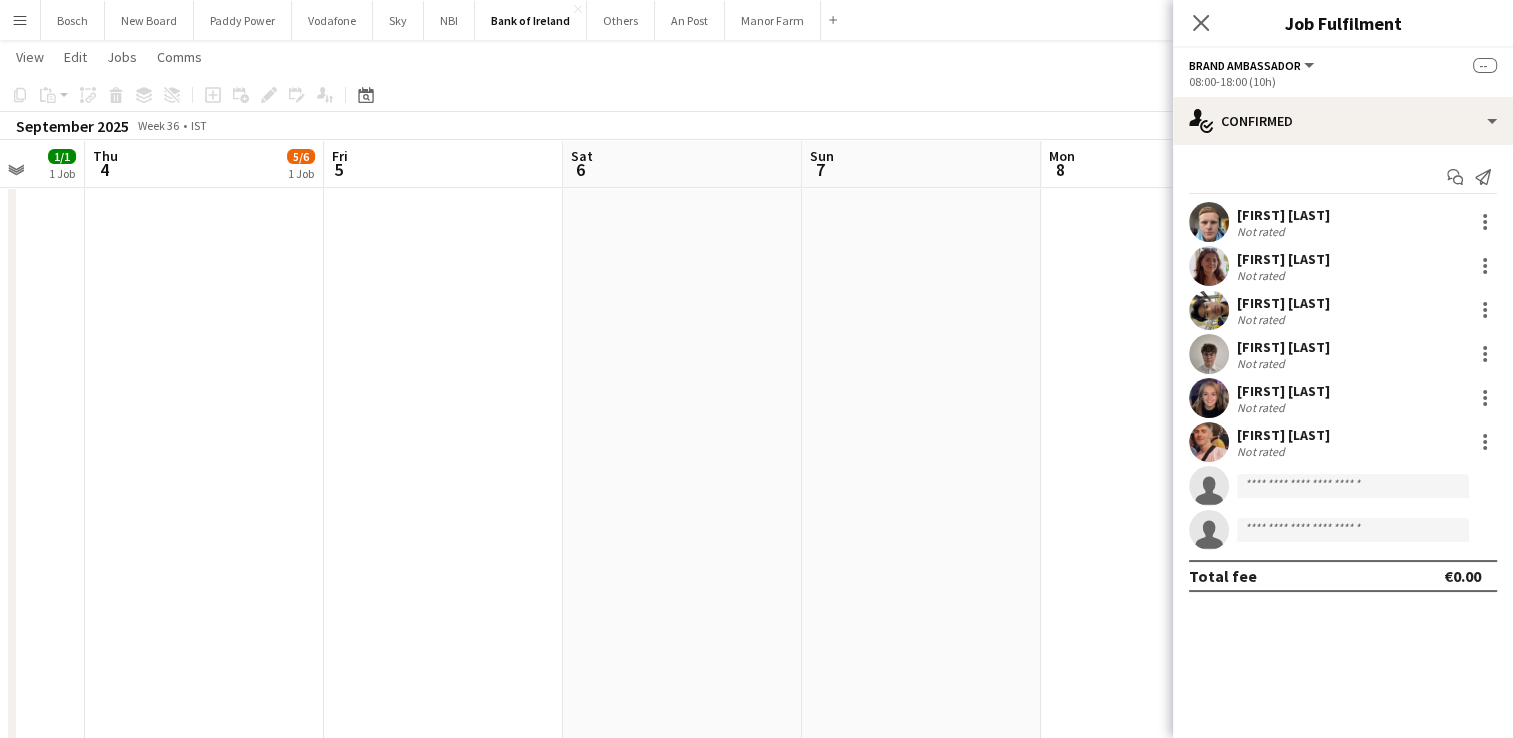 drag, startPoint x: 840, startPoint y: 374, endPoint x: 867, endPoint y: 374, distance: 27 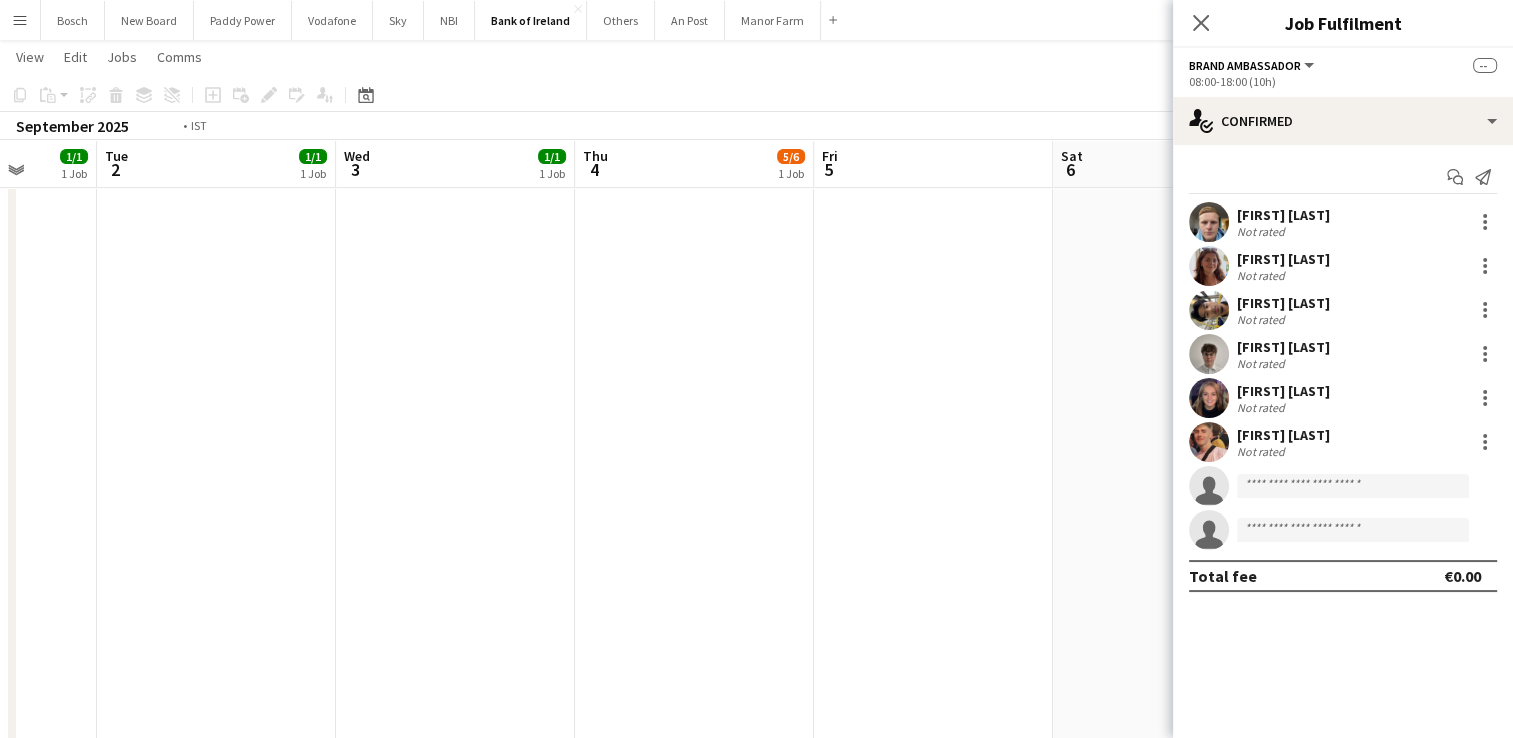 drag, startPoint x: 546, startPoint y: 385, endPoint x: 686, endPoint y: 386, distance: 140.00357 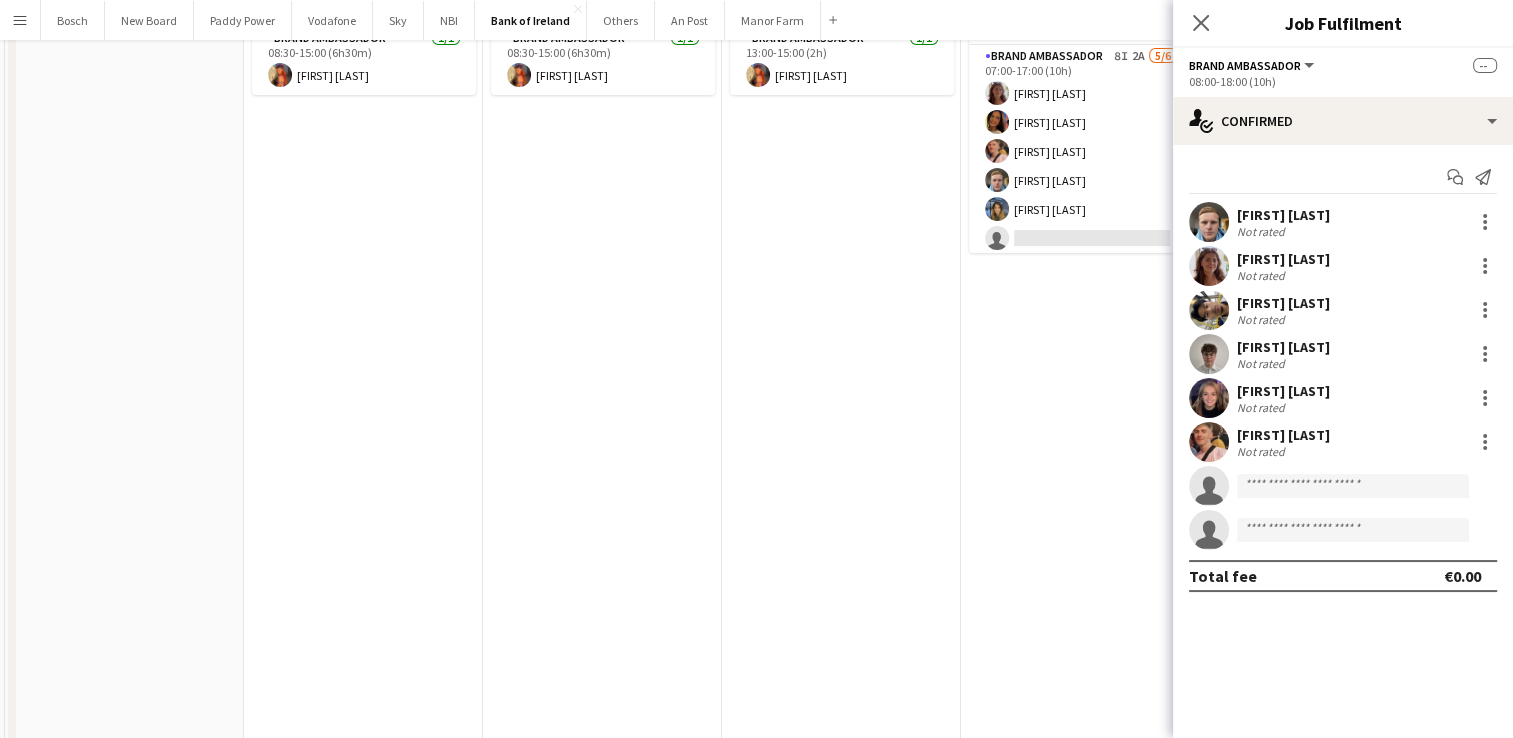 scroll, scrollTop: 0, scrollLeft: 0, axis: both 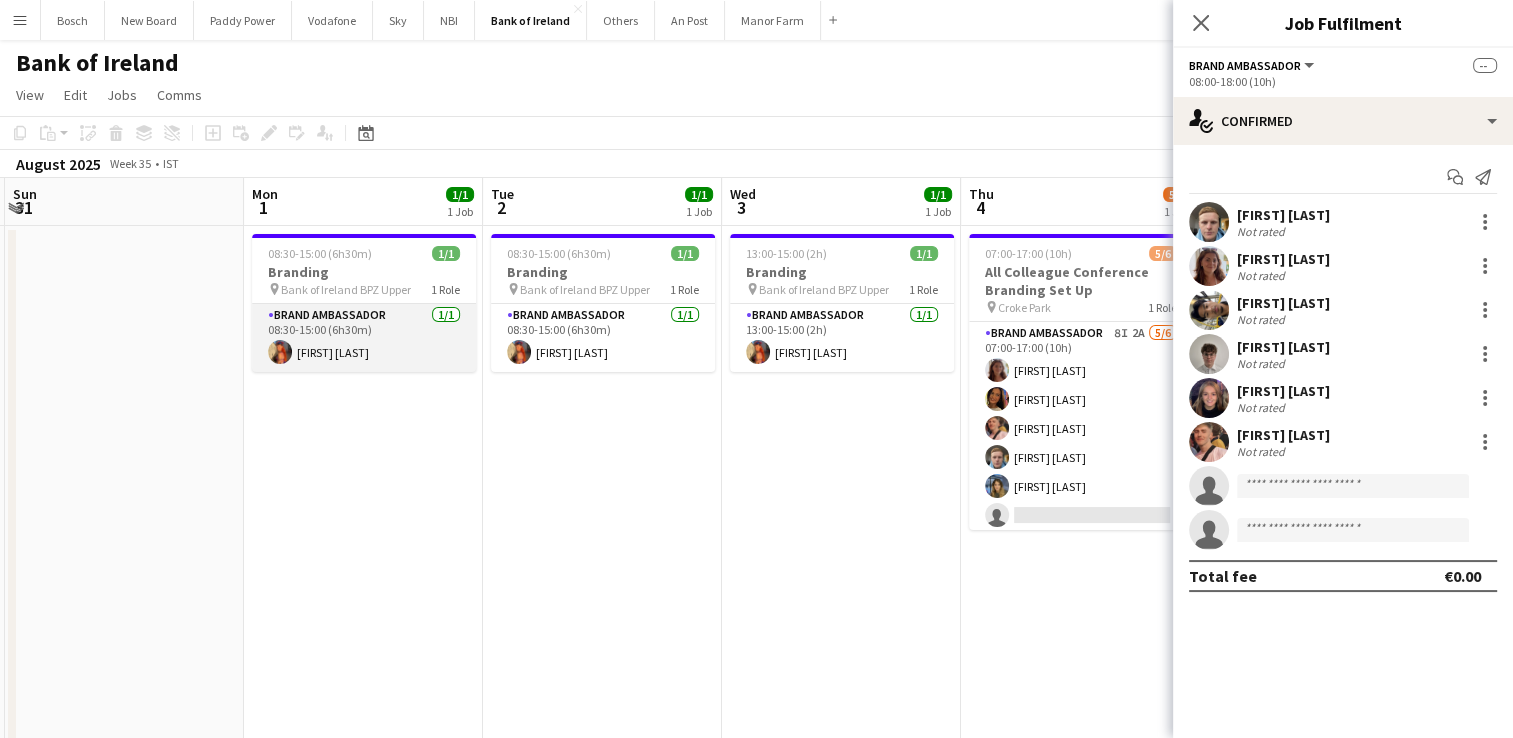 click on "Brand Ambassador   1/1   08:30-15:00 (6h30m)
[FIRST] [LAST]" at bounding box center [364, 338] 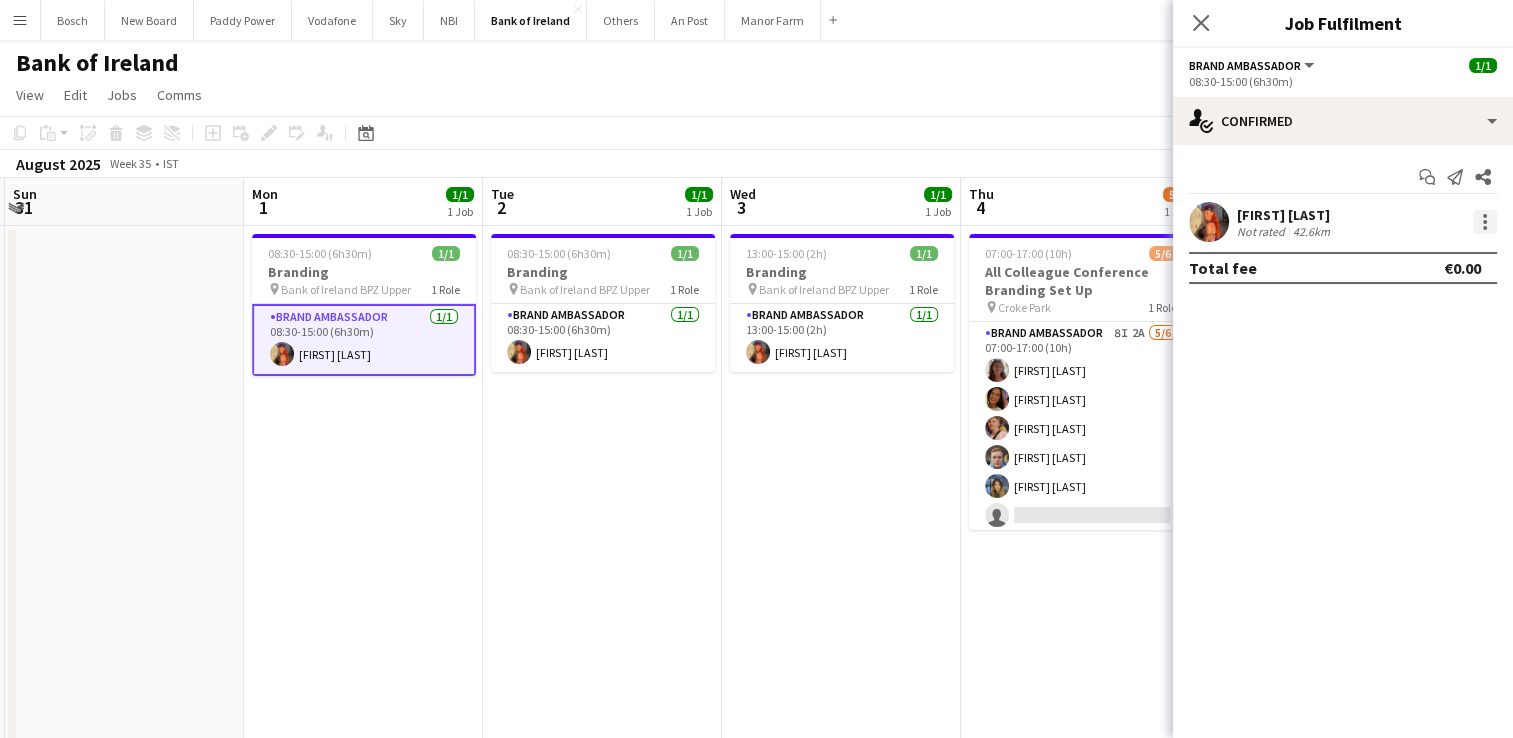 click at bounding box center (1485, 222) 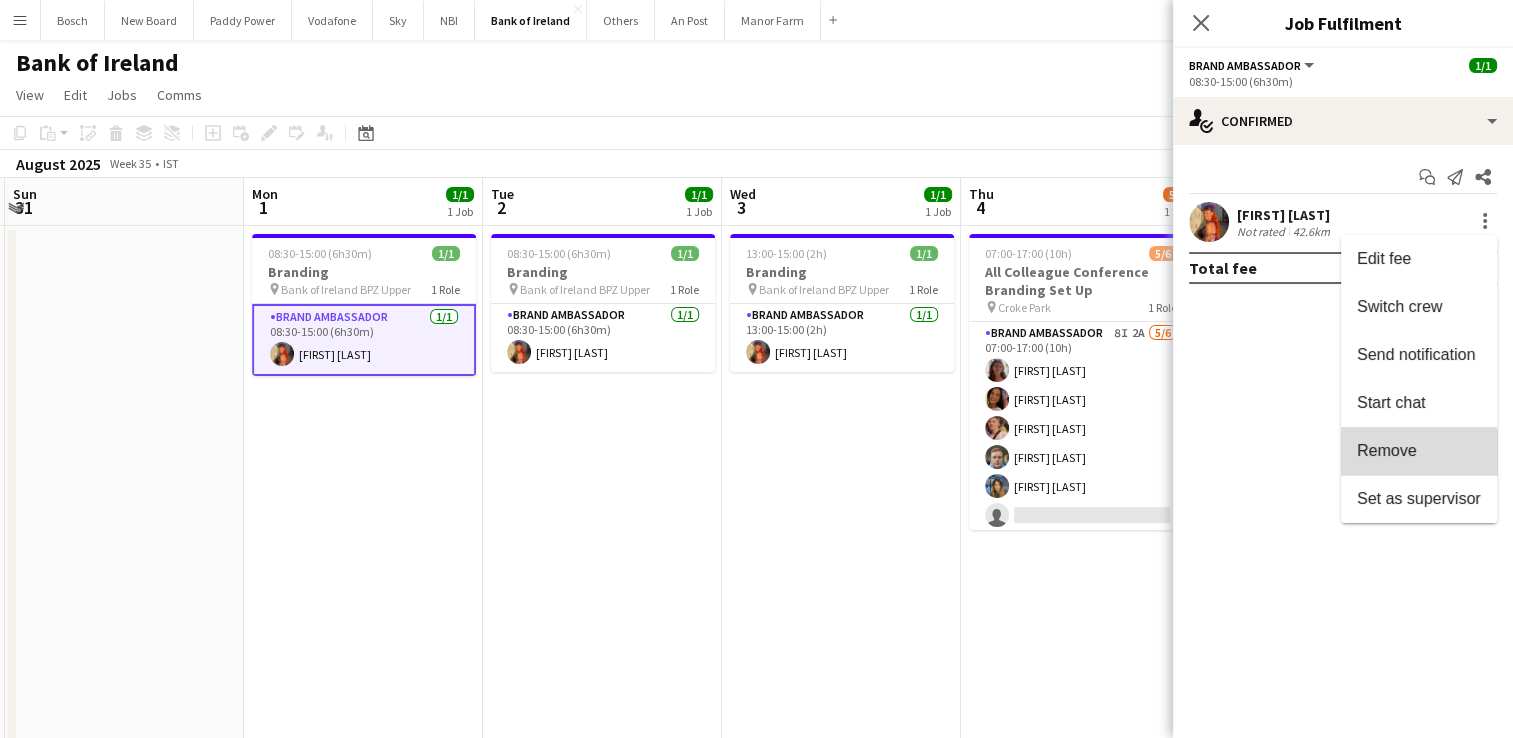 click on "Remove" at bounding box center [1419, 451] 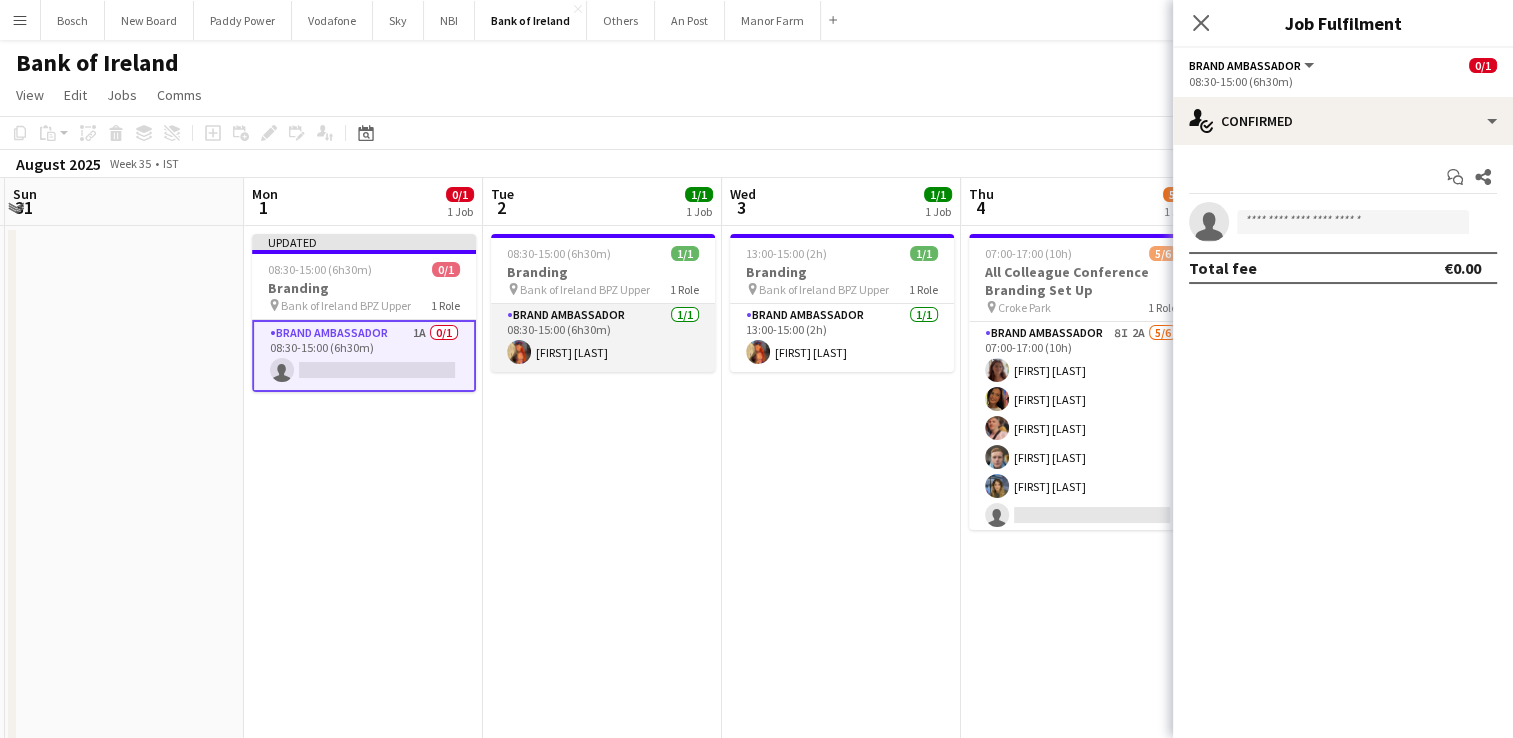 click on "Brand Ambassador   1/1   08:30-15:00 (6h30m)
[FIRST] [LAST]" at bounding box center (603, 338) 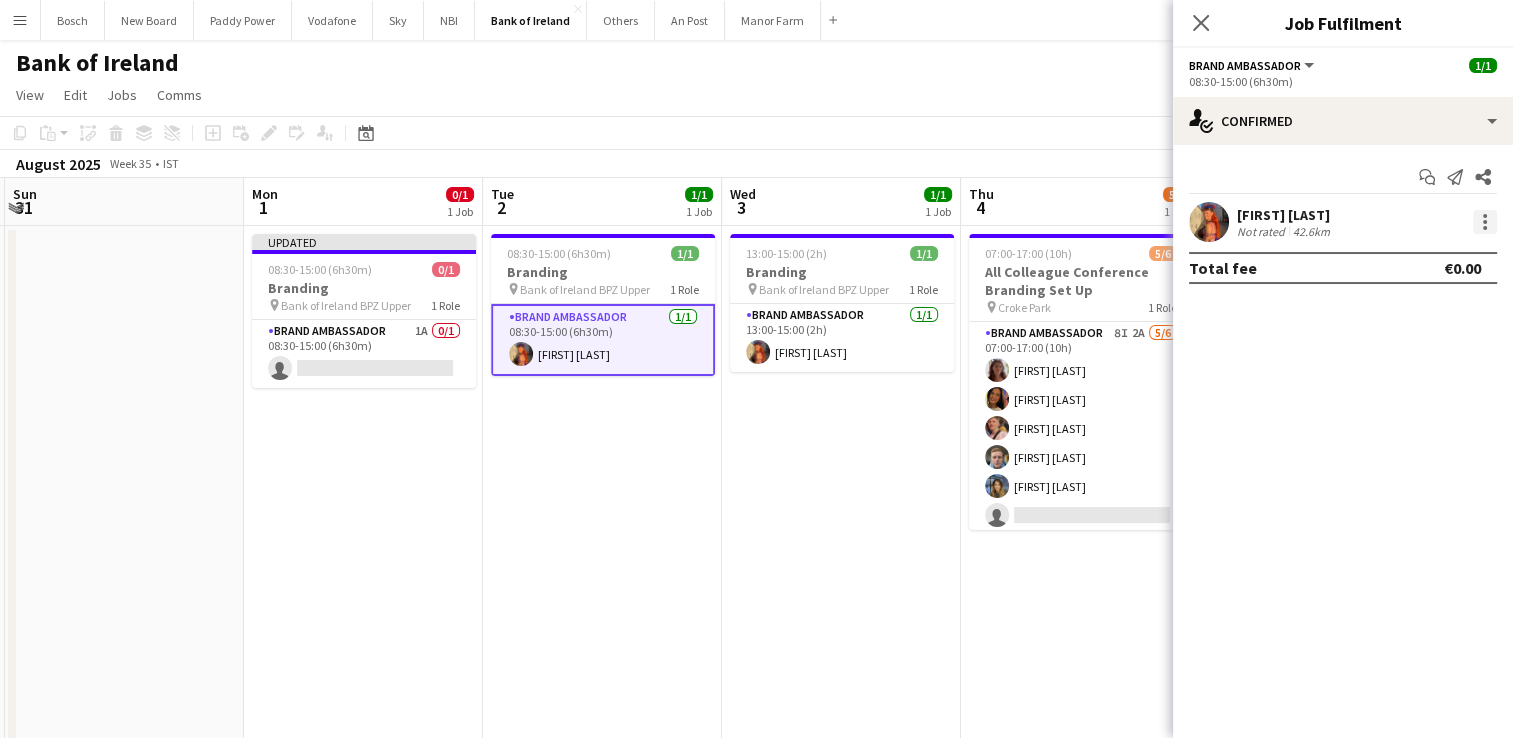 click at bounding box center (1485, 222) 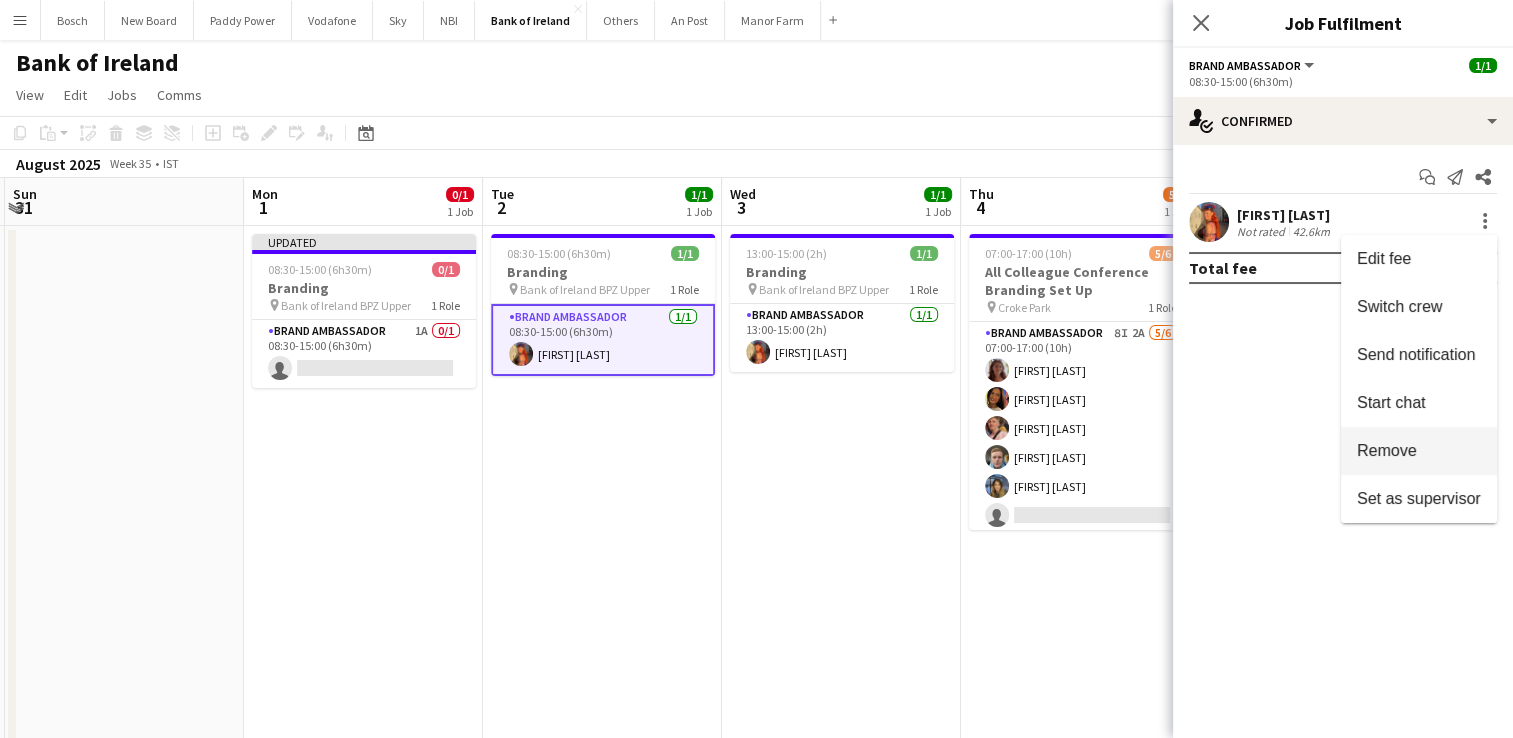 click on "Remove" at bounding box center [1419, 451] 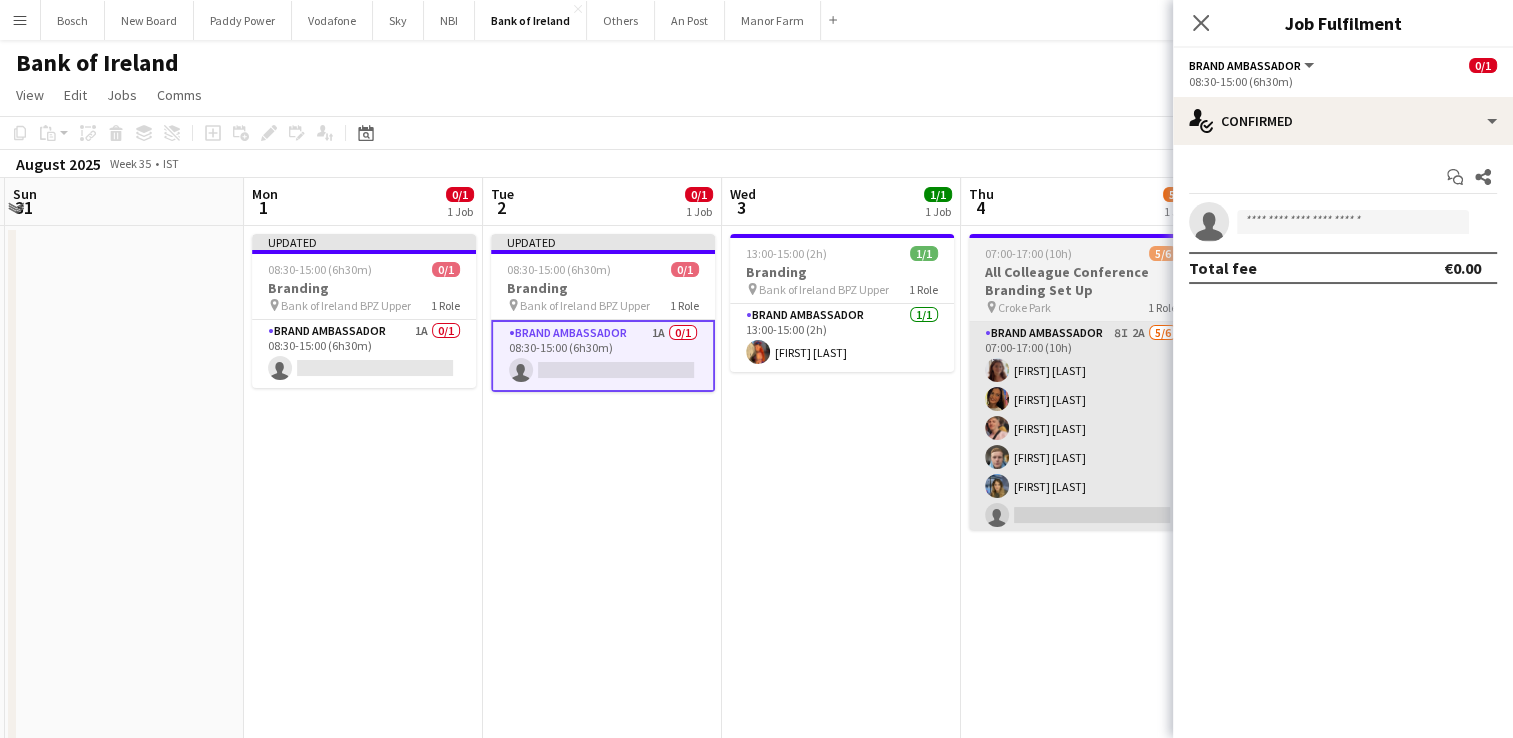 drag, startPoint x: 790, startPoint y: 329, endPoint x: 1008, endPoint y: 322, distance: 218.11235 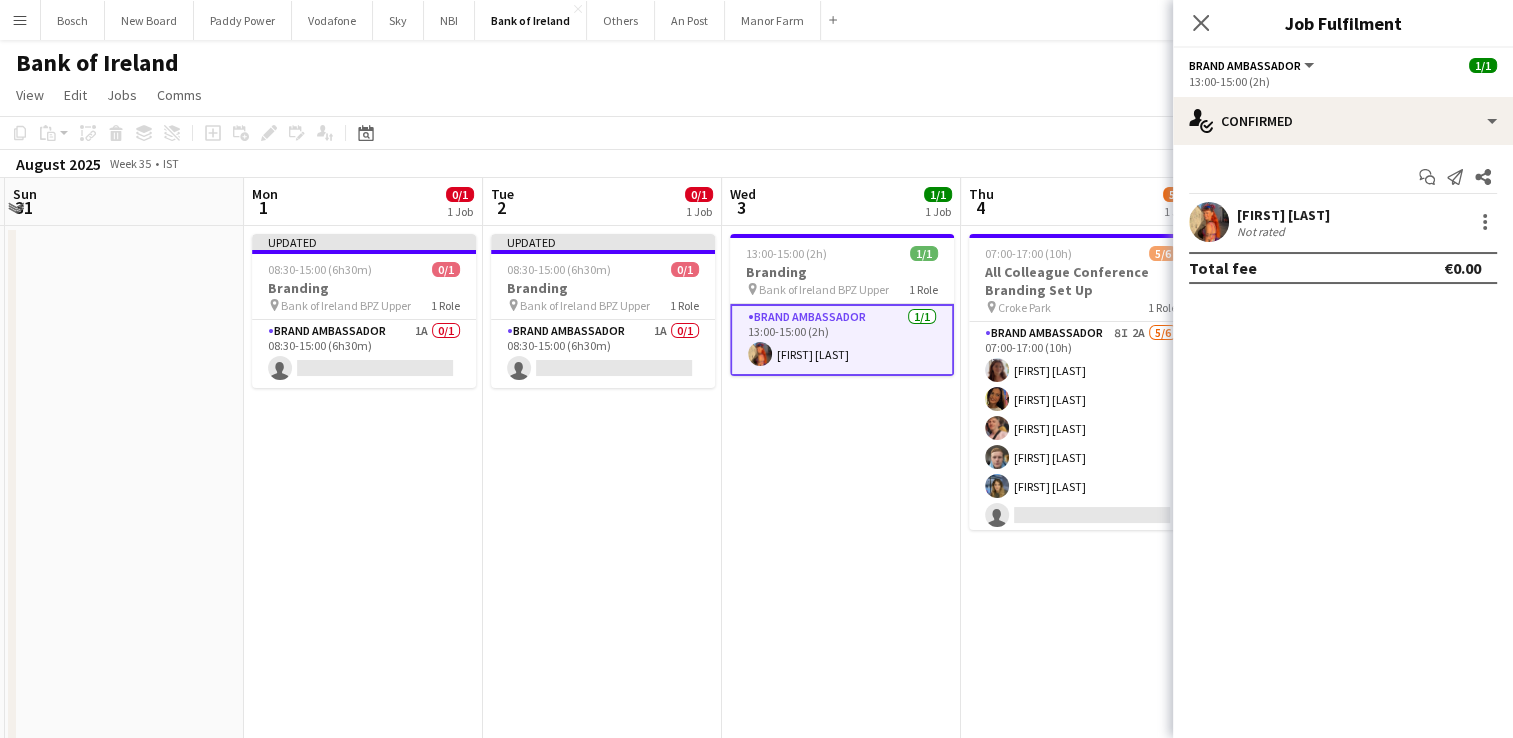 scroll, scrollTop: 0, scrollLeft: 472, axis: horizontal 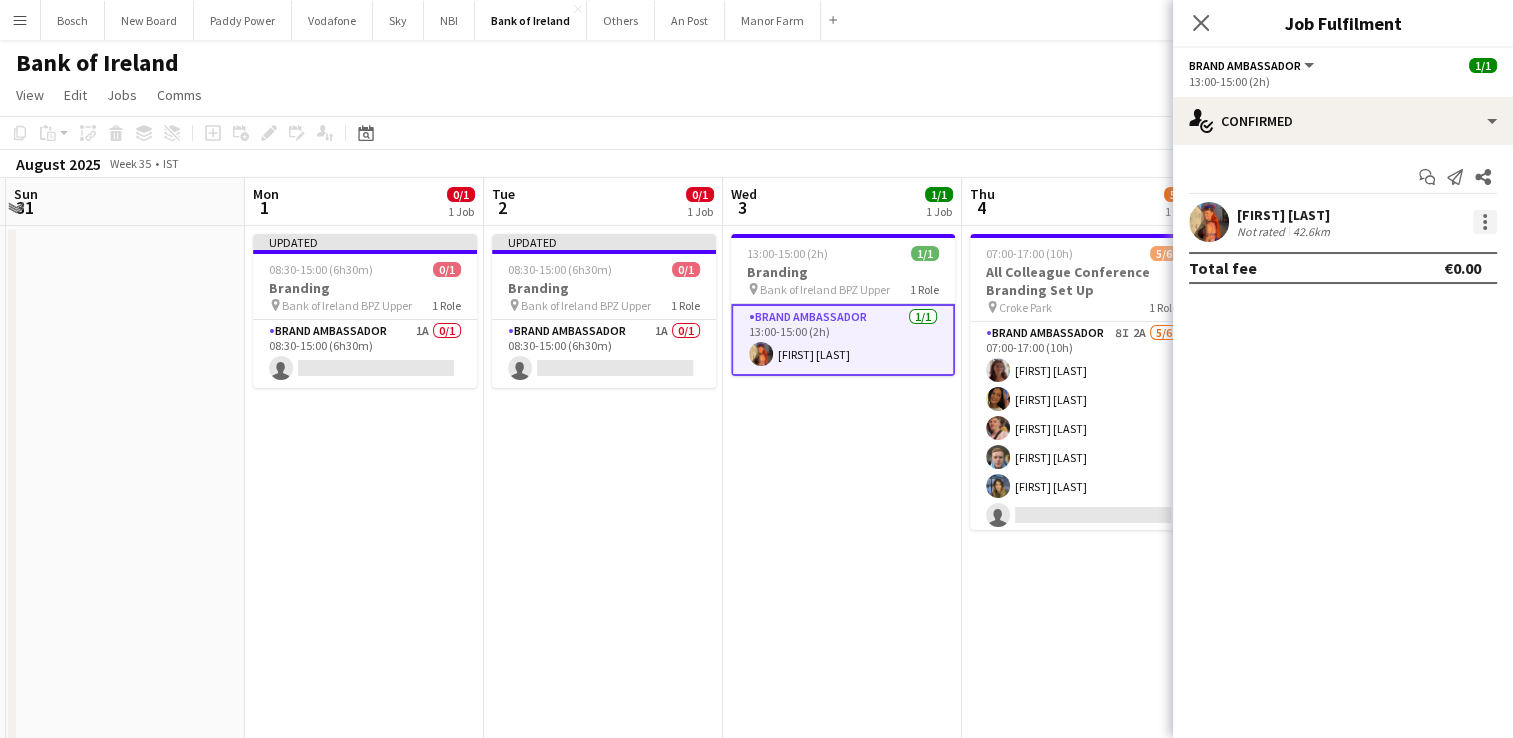 click at bounding box center [1485, 222] 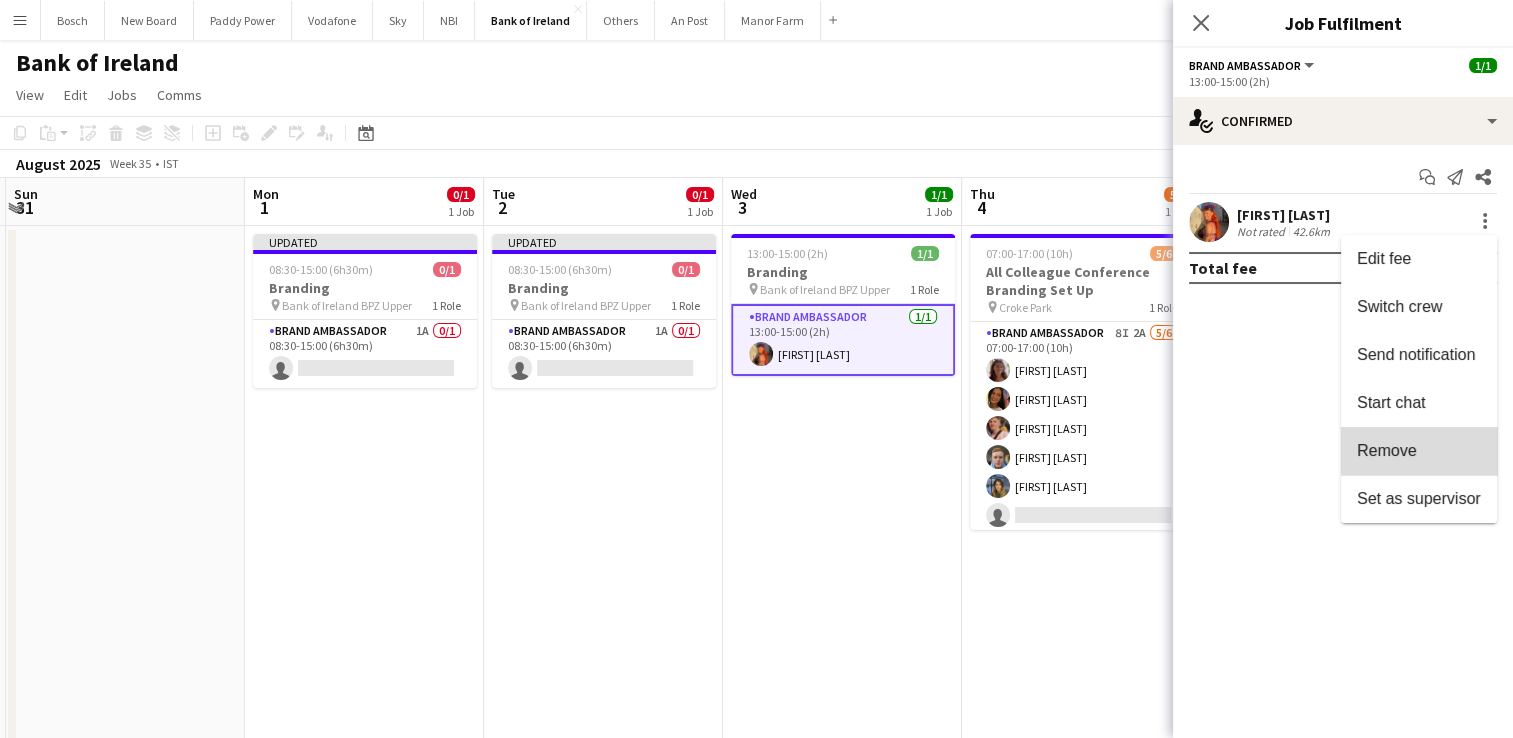 click on "Remove" at bounding box center [1419, 451] 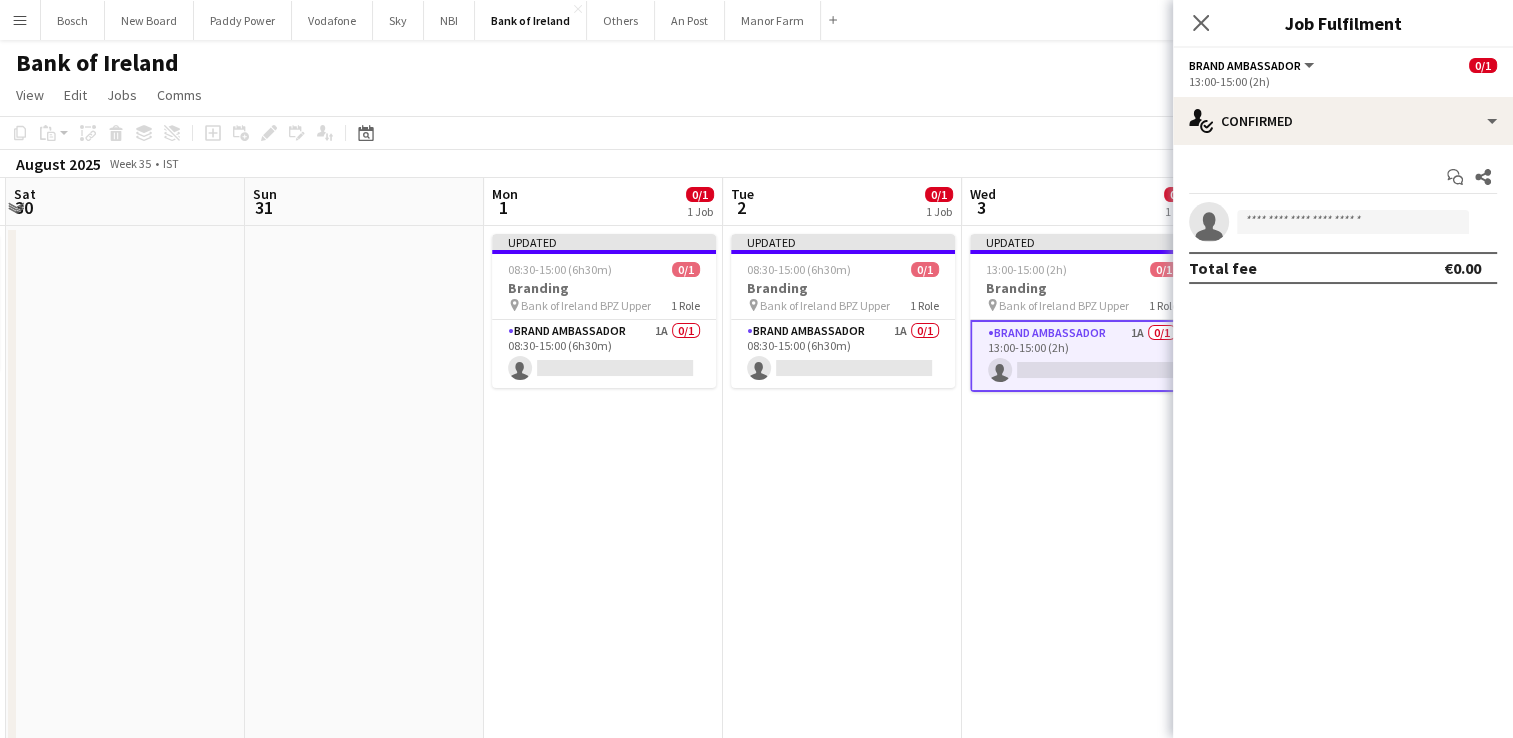 drag, startPoint x: 1017, startPoint y: 440, endPoint x: 692, endPoint y: 442, distance: 325.00616 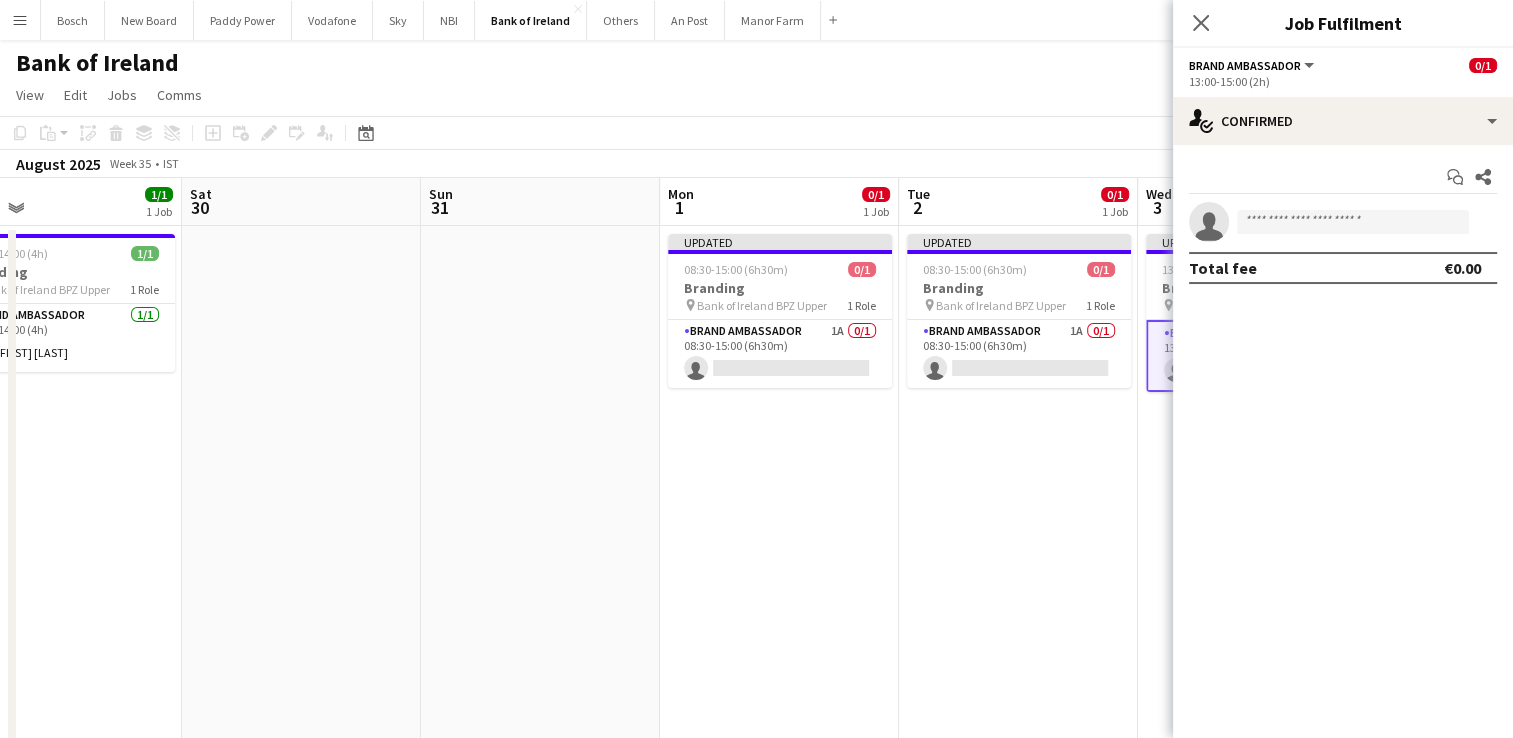 drag, startPoint x: 596, startPoint y: 440, endPoint x: 673, endPoint y: 415, distance: 80.95678 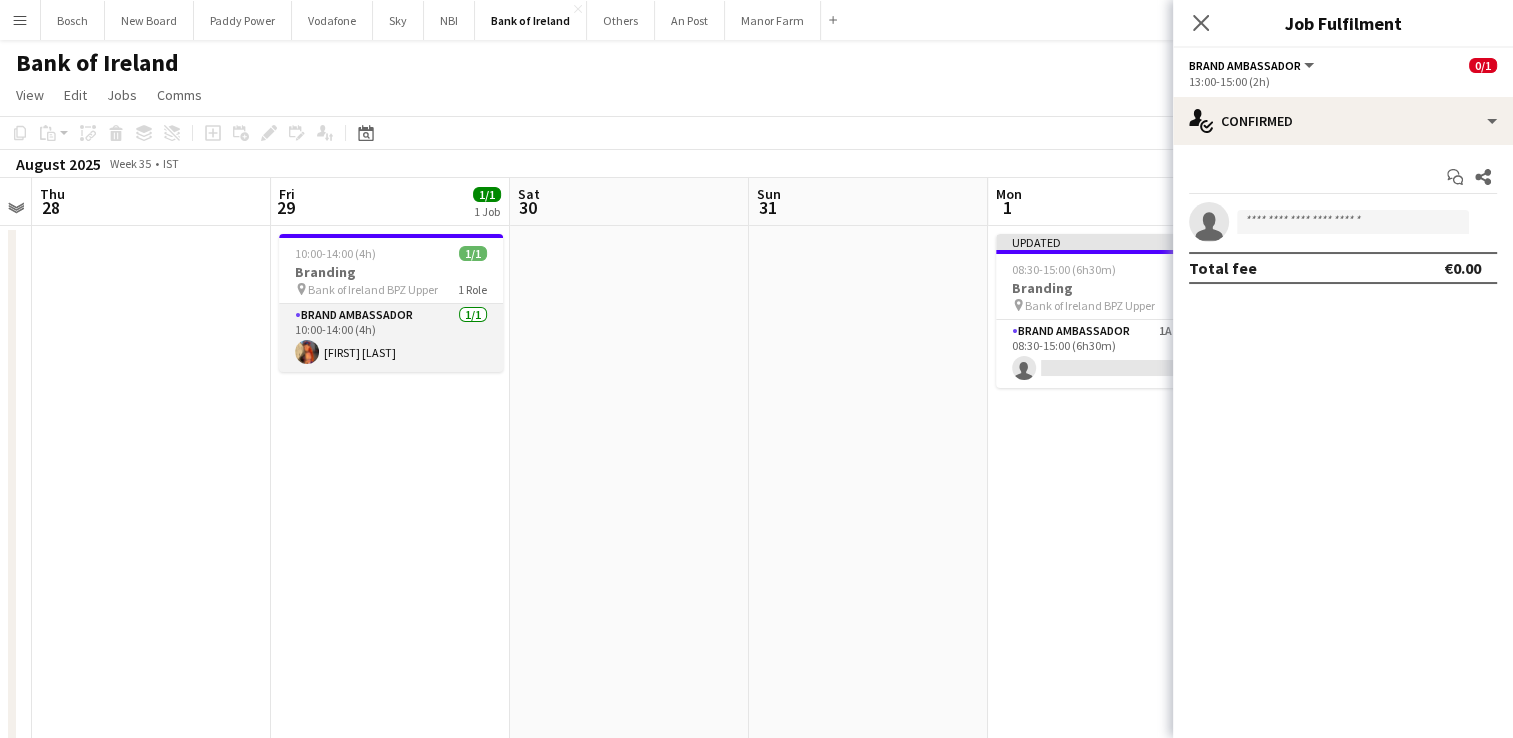 click on "Brand Ambassador   1/1   10:00-14:00 (4h)
[FIRST] [LAST]" at bounding box center (391, 338) 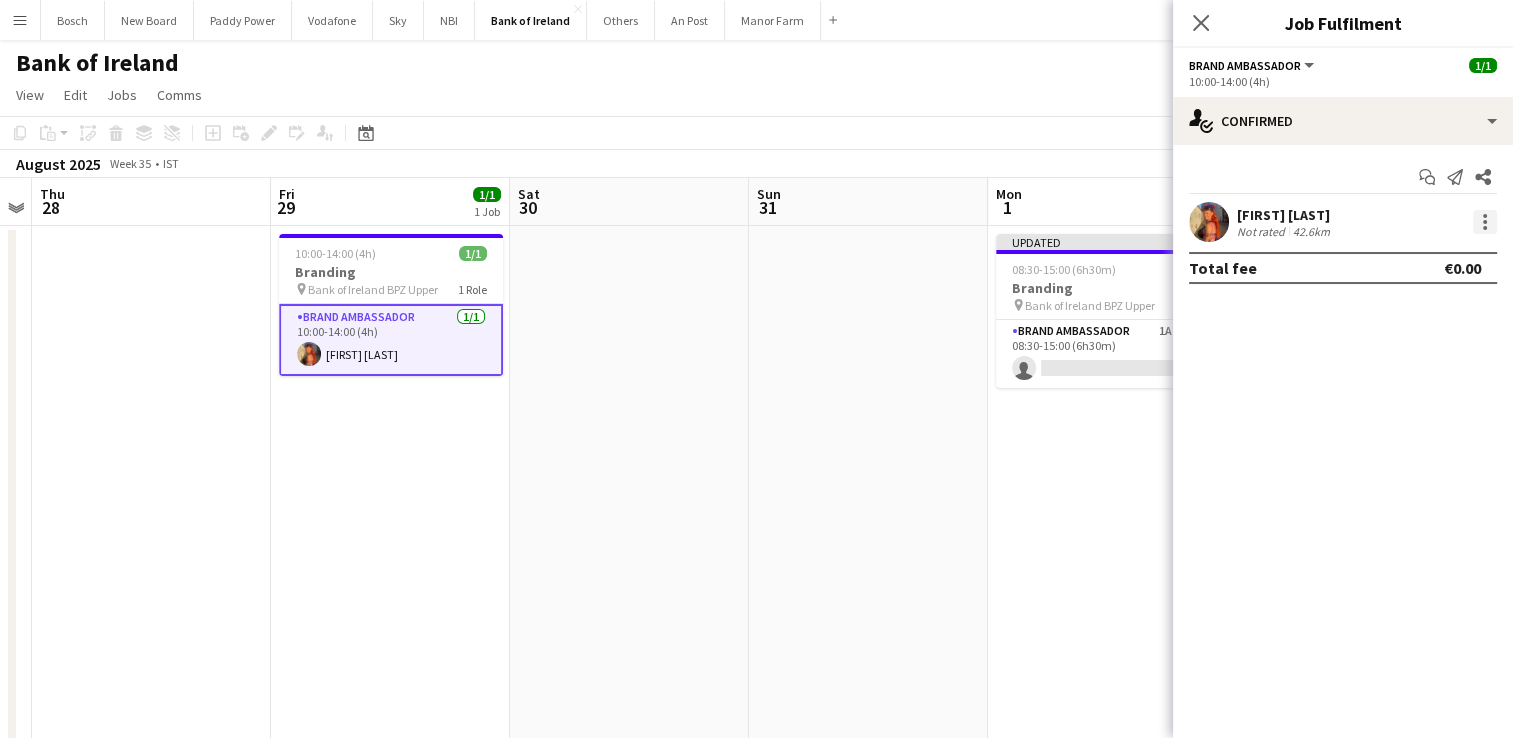 click at bounding box center [1485, 216] 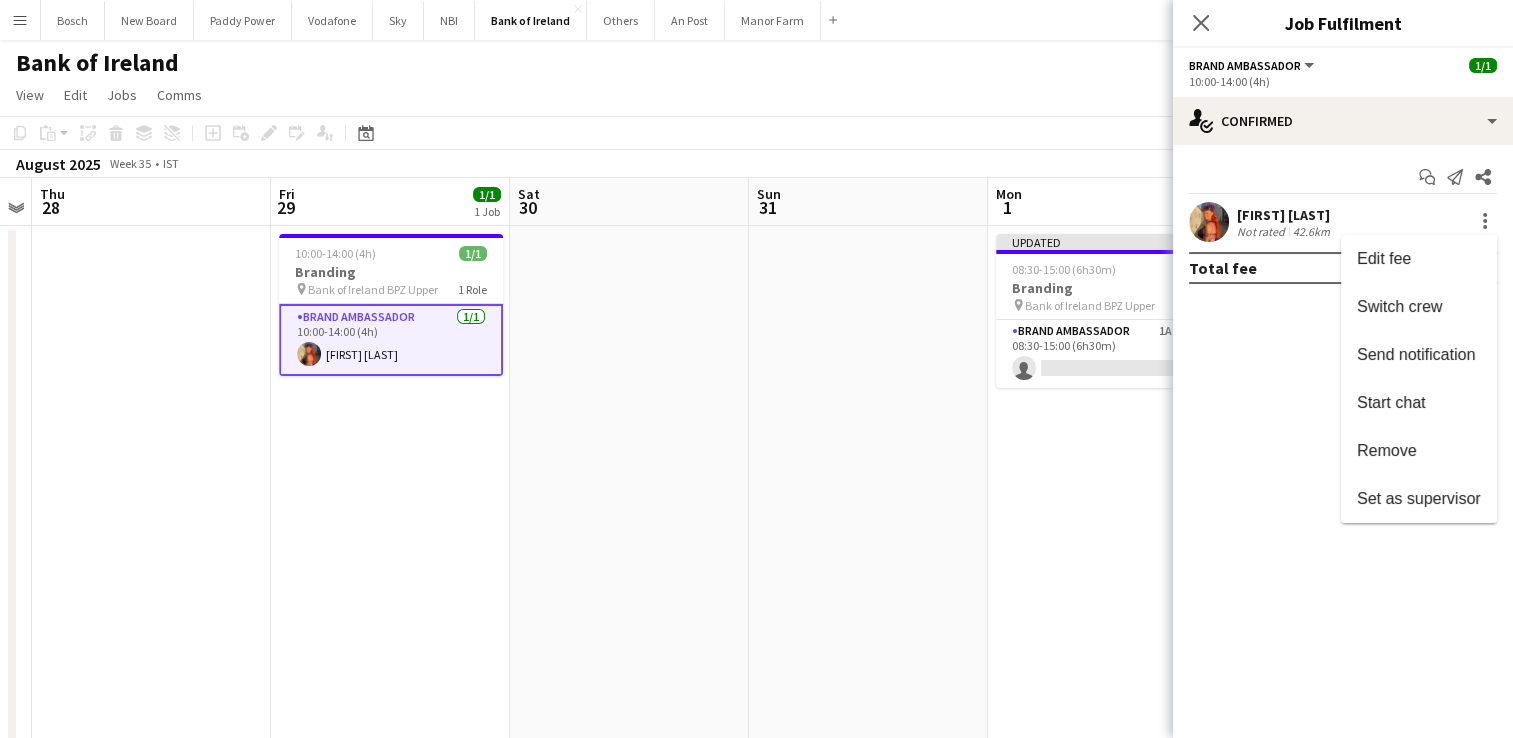 drag, startPoint x: 1425, startPoint y: 444, endPoint x: 1407, endPoint y: 398, distance: 49.396355 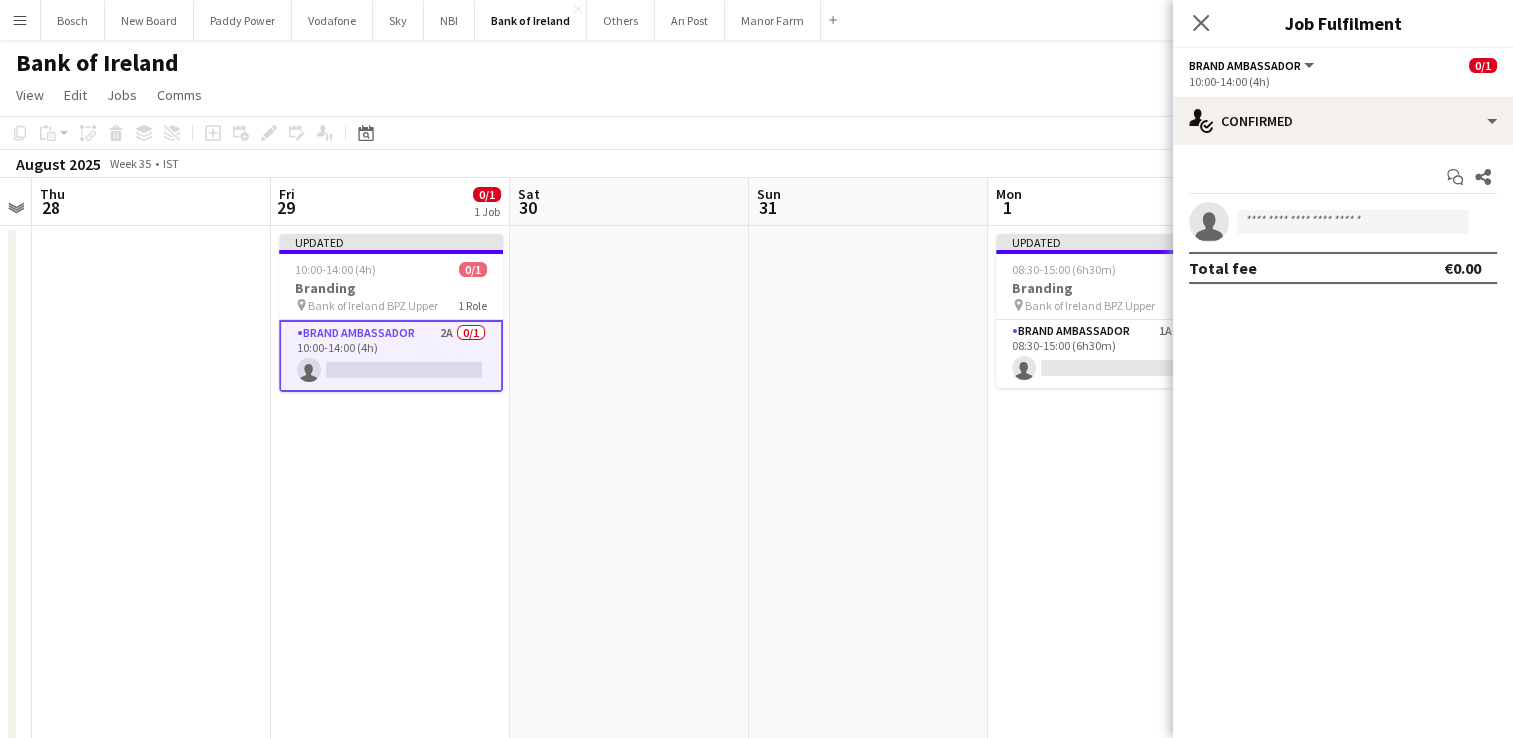 click on "Copy
Paste
Paste   Ctrl+V Paste with crew  Ctrl+Shift+V
Paste linked Job
Delete
Group
Ungroup
Add job
Add linked Job
Edit
Edit linked Job
Applicants
Date picker
AUG 2025 AUG 2025 Monday M Tuesday T Wednesday W Thursday T Friday F Saturday S Sunday S  AUG   1   2   3   4   5   6   7   8   9   10   11   12   13   14   15   16   17   18   19   20   21   22   23   24   25   26   27   28   29   30   31
Comparison range
Comparison range
Today" 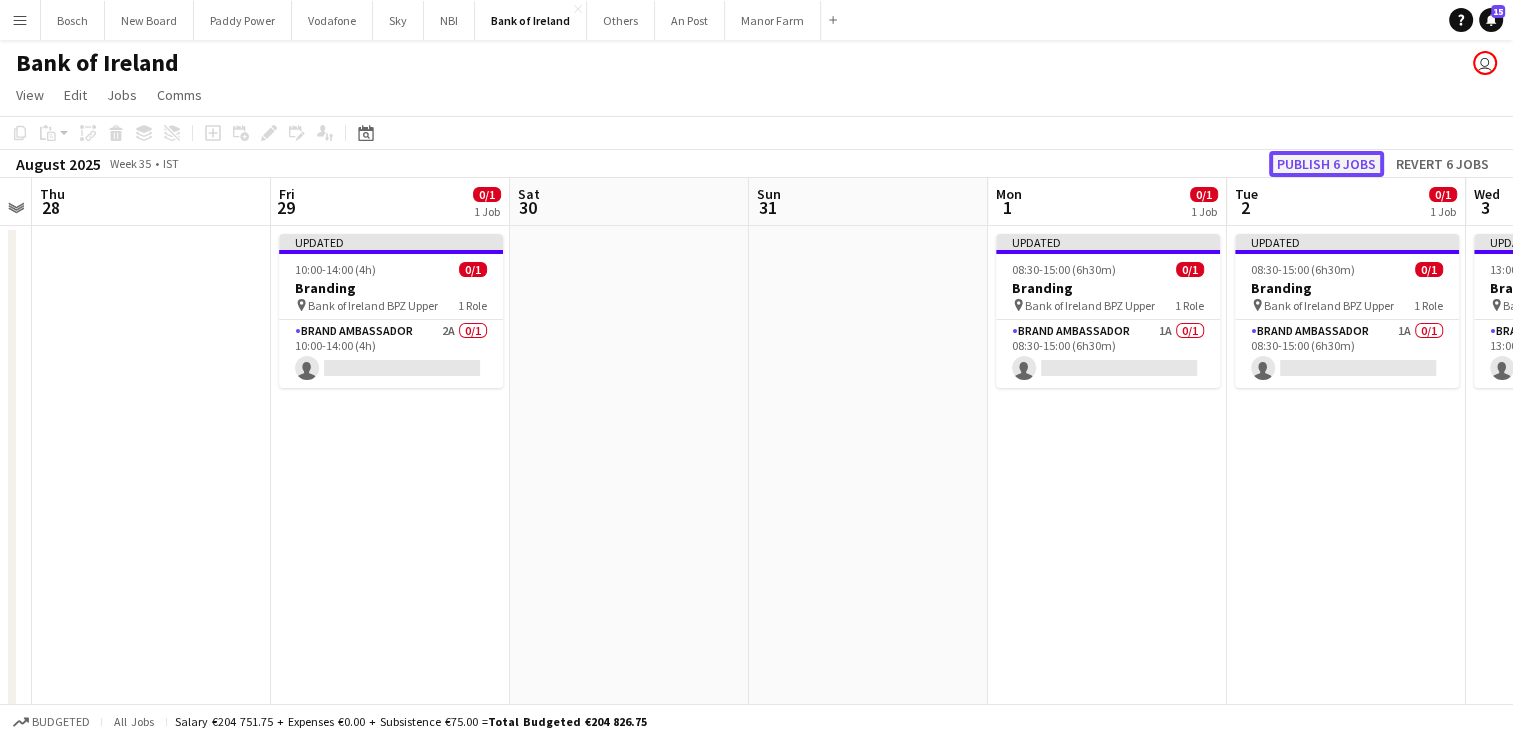 click on "Publish 6 jobs" 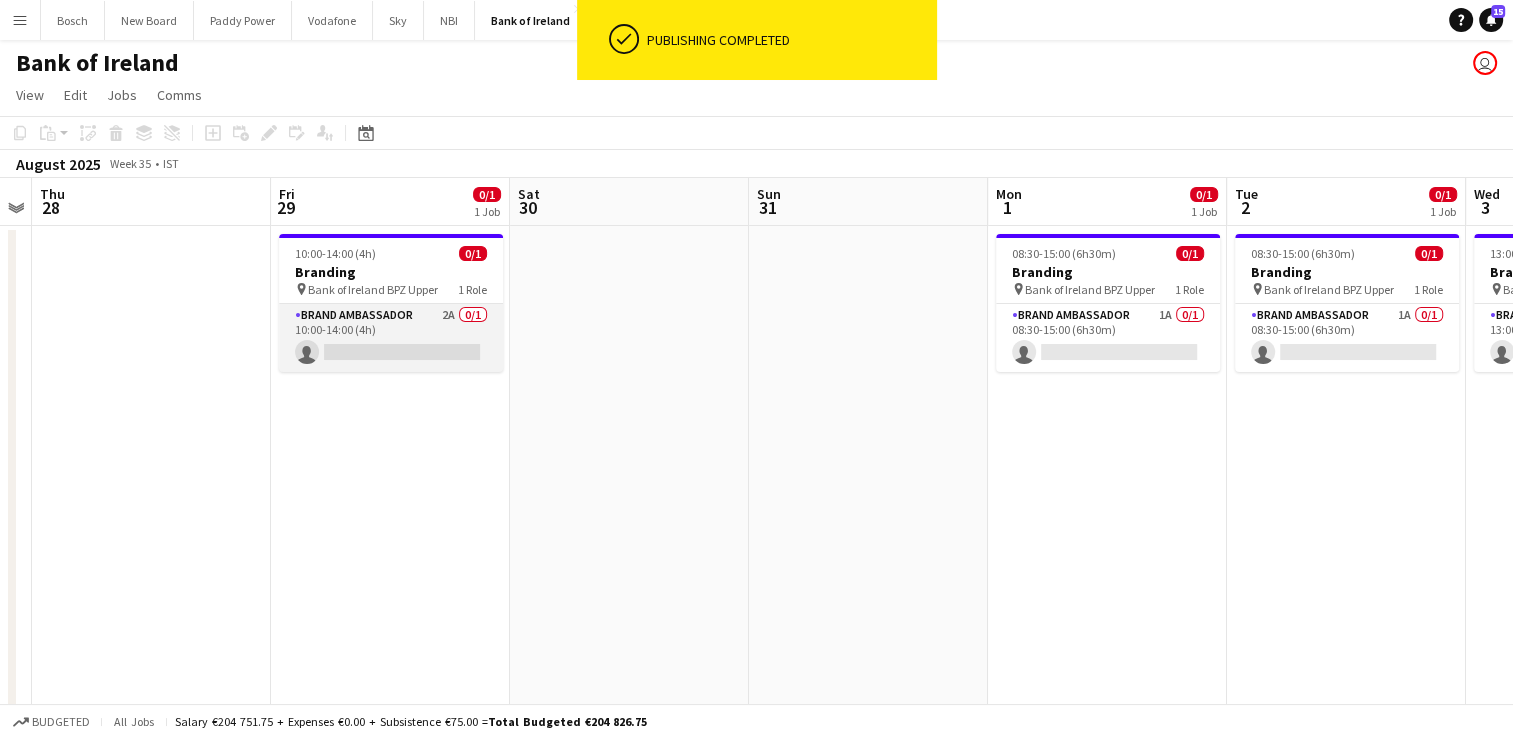 click on "Brand Ambassador   2A   0/1   10:00-14:00 (4h)
single-neutral-actions" at bounding box center (391, 338) 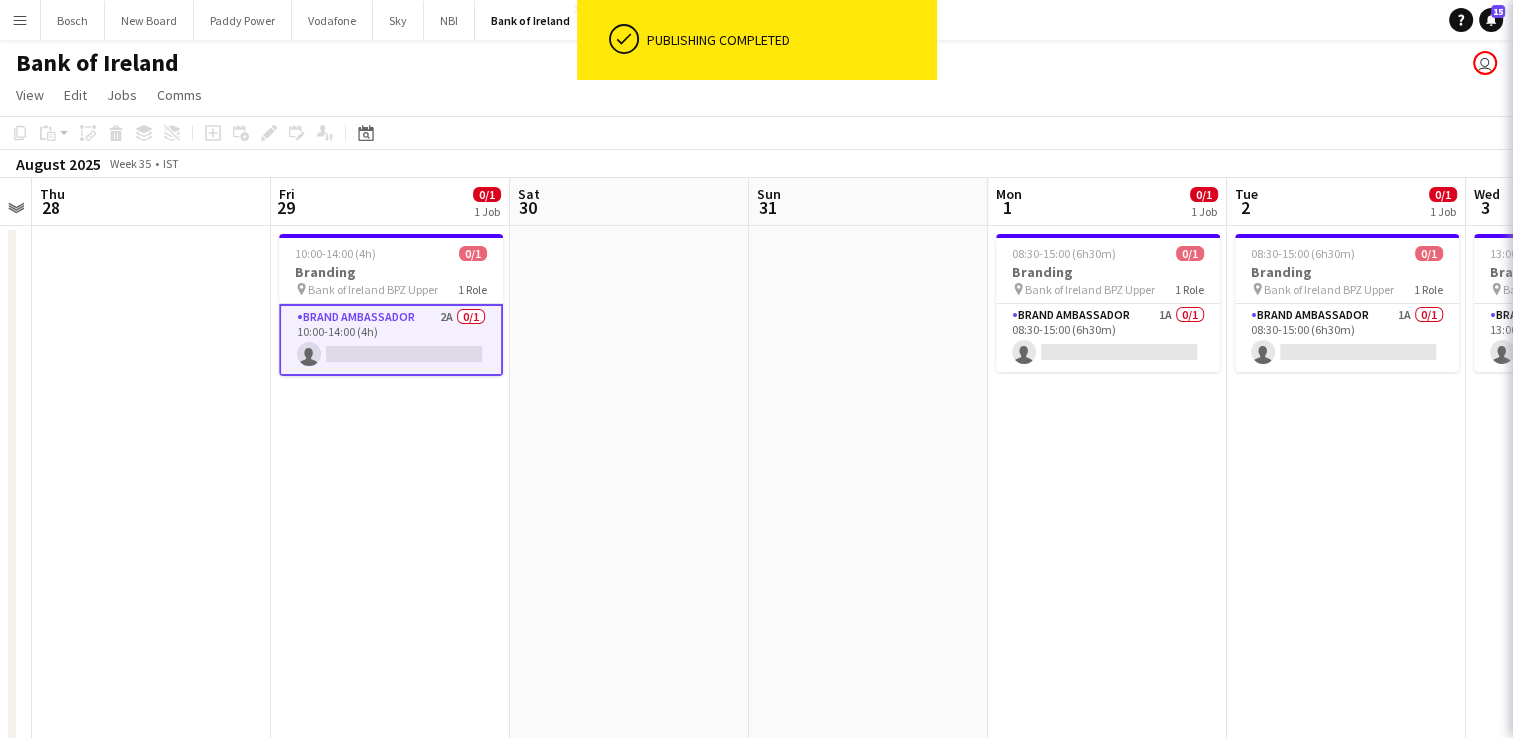 scroll, scrollTop: 0, scrollLeft: 447, axis: horizontal 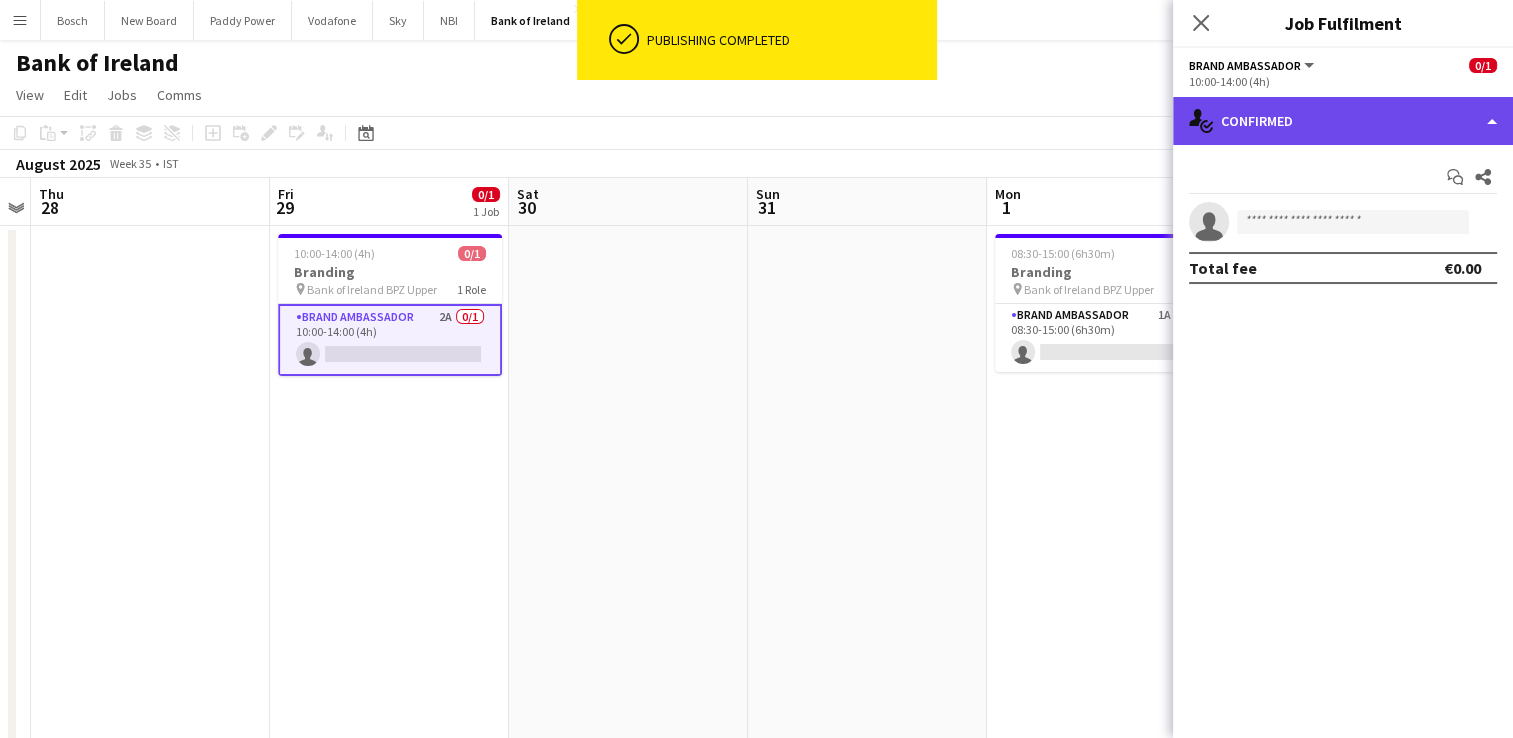 click on "single-neutral-actions-check-2
Confirmed" 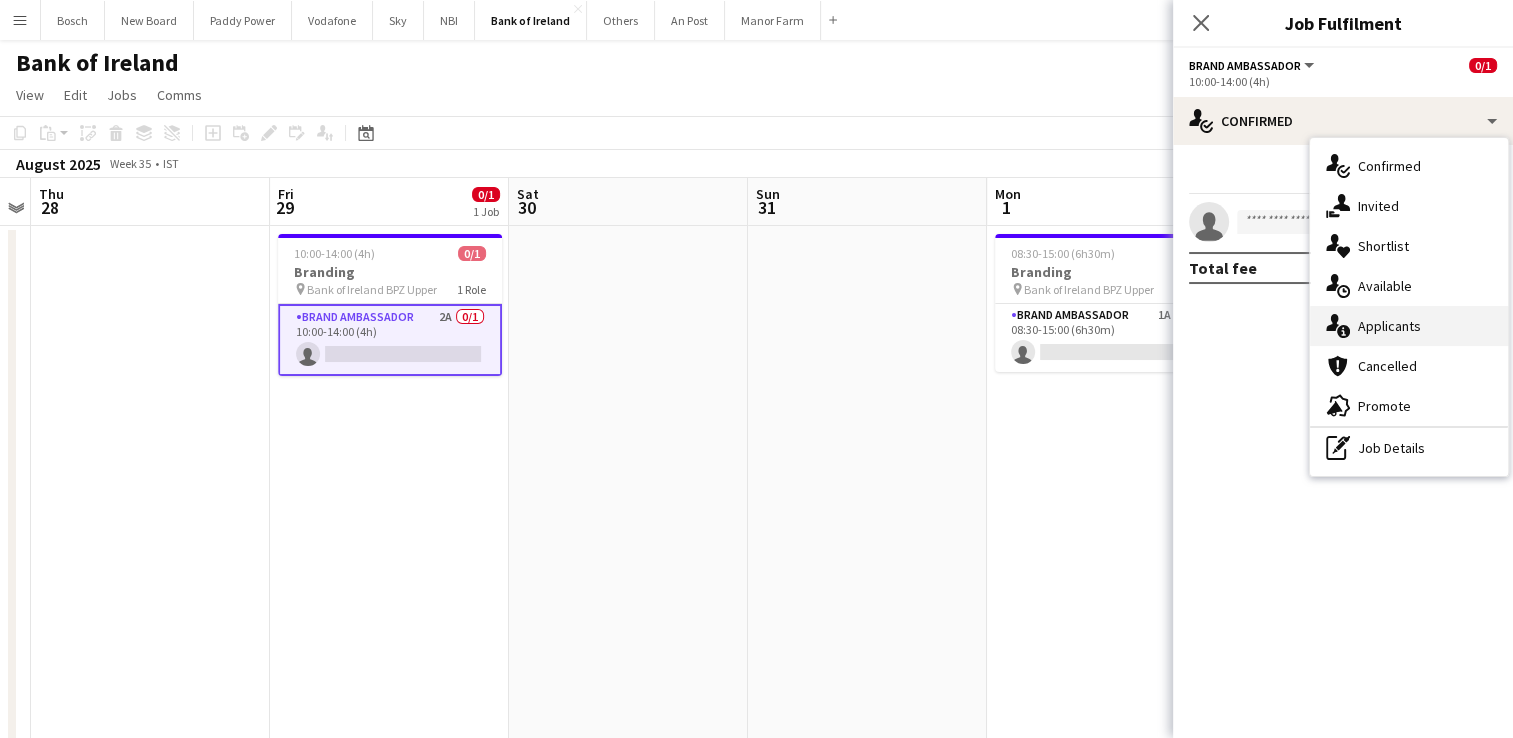 click on "single-neutral-actions-information
Applicants" at bounding box center [1409, 326] 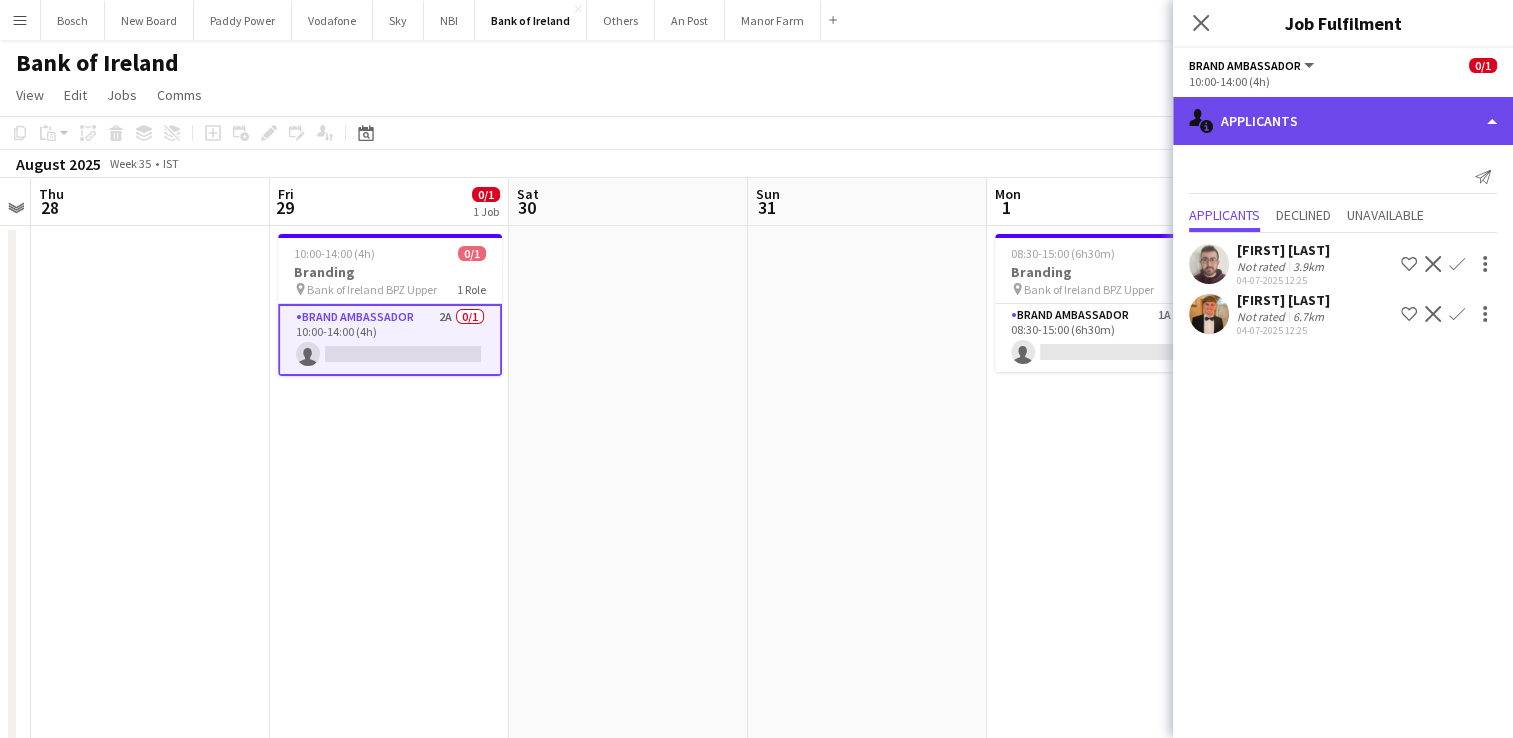 click on "single-neutral-actions-information
Applicants" 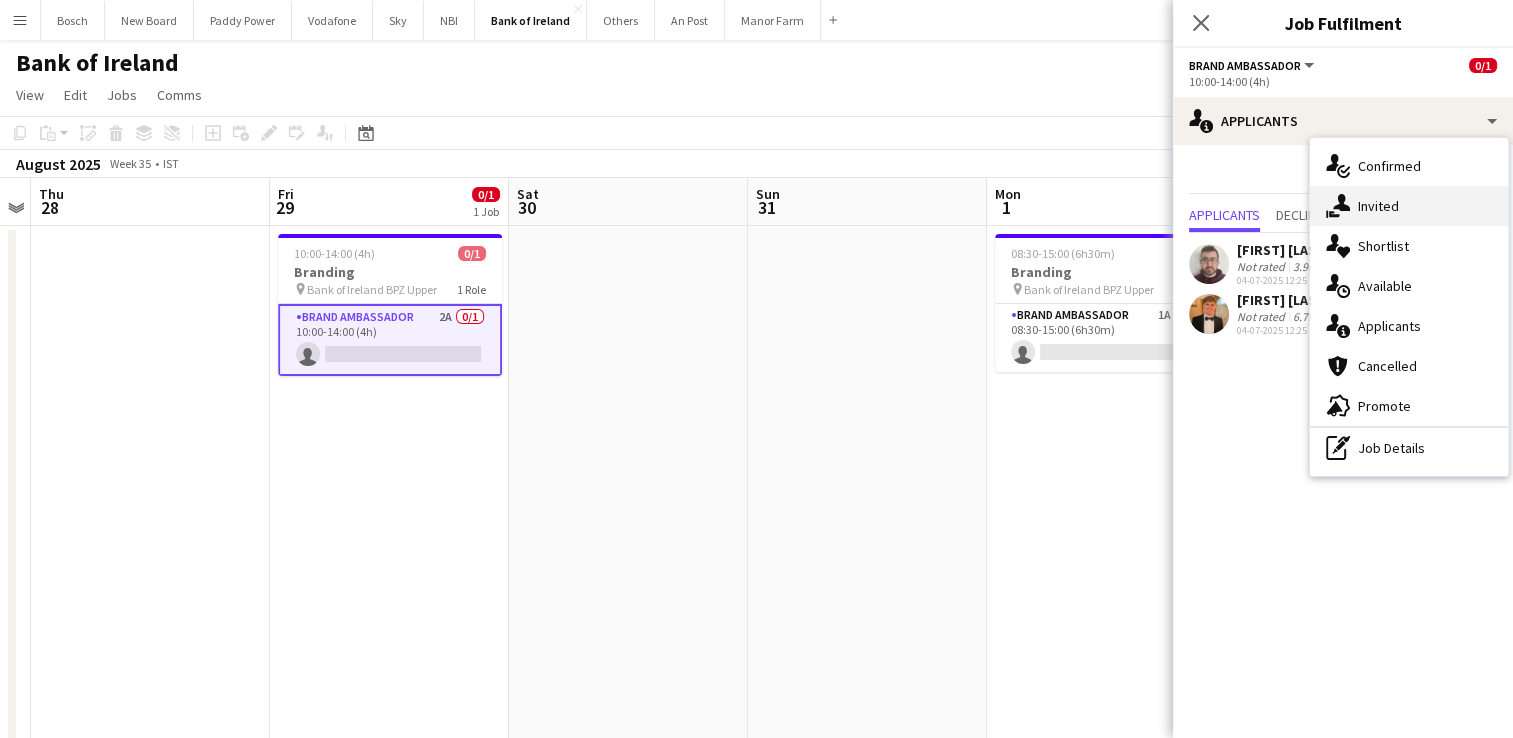 click on "single-neutral-actions-share-1
Invited" at bounding box center [1409, 206] 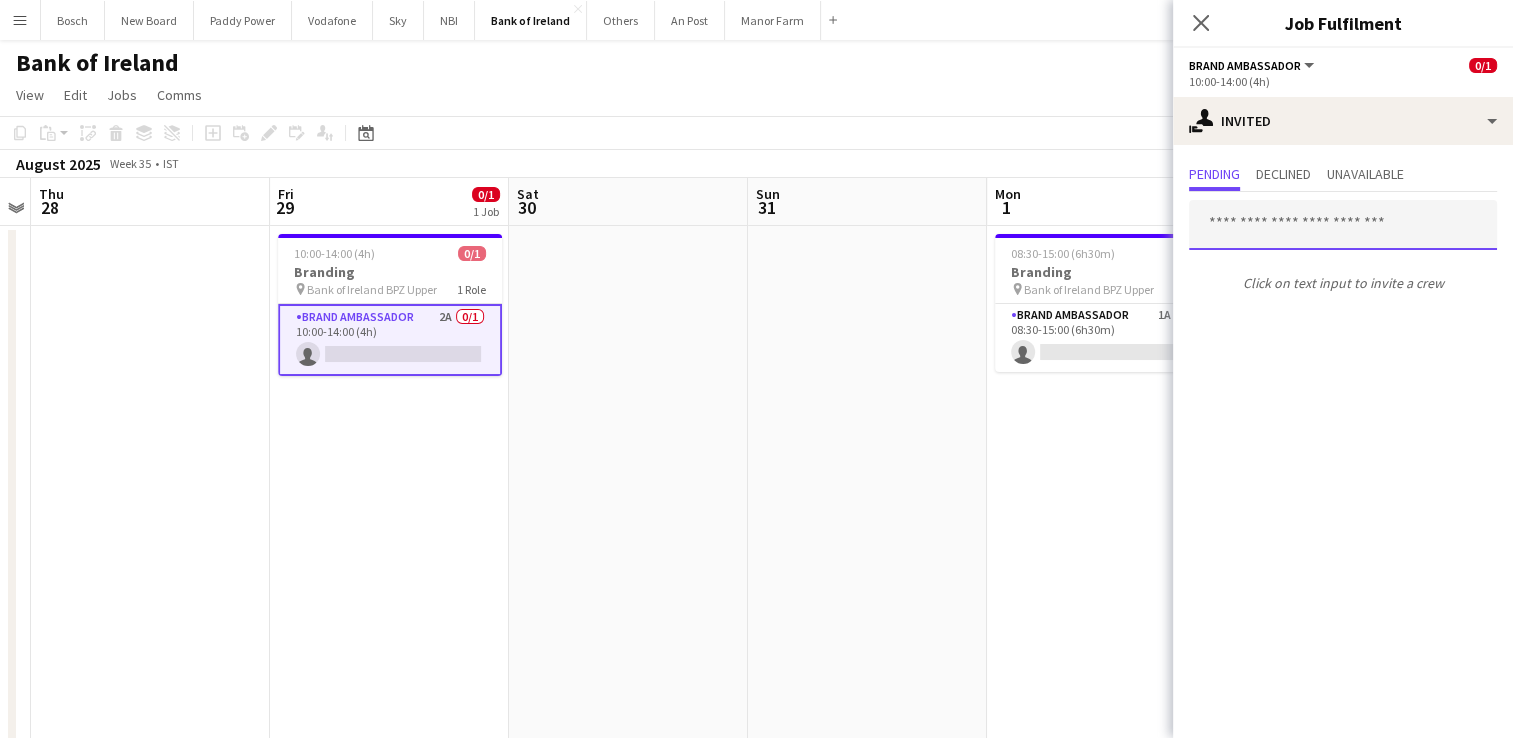 click at bounding box center [1343, 225] 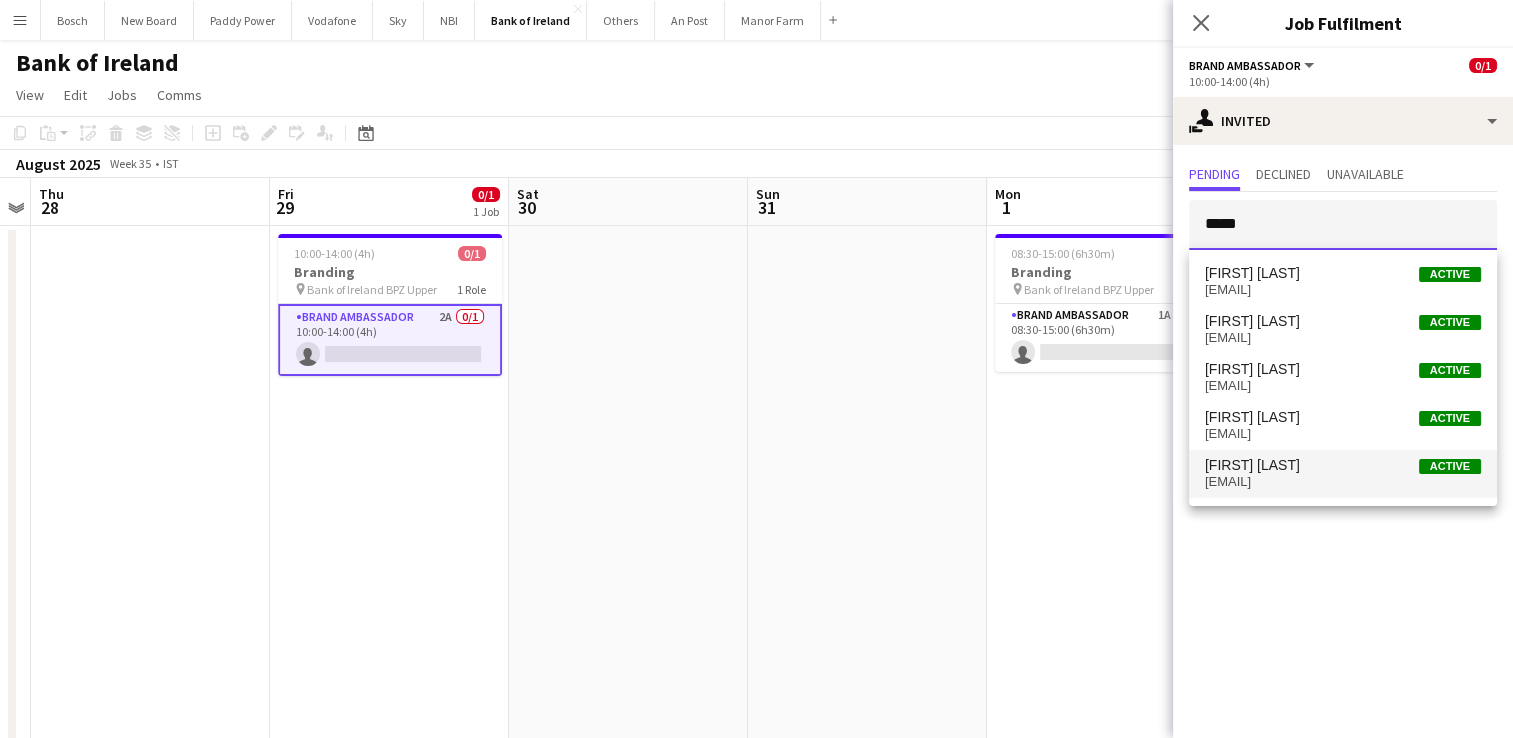 type on "*****" 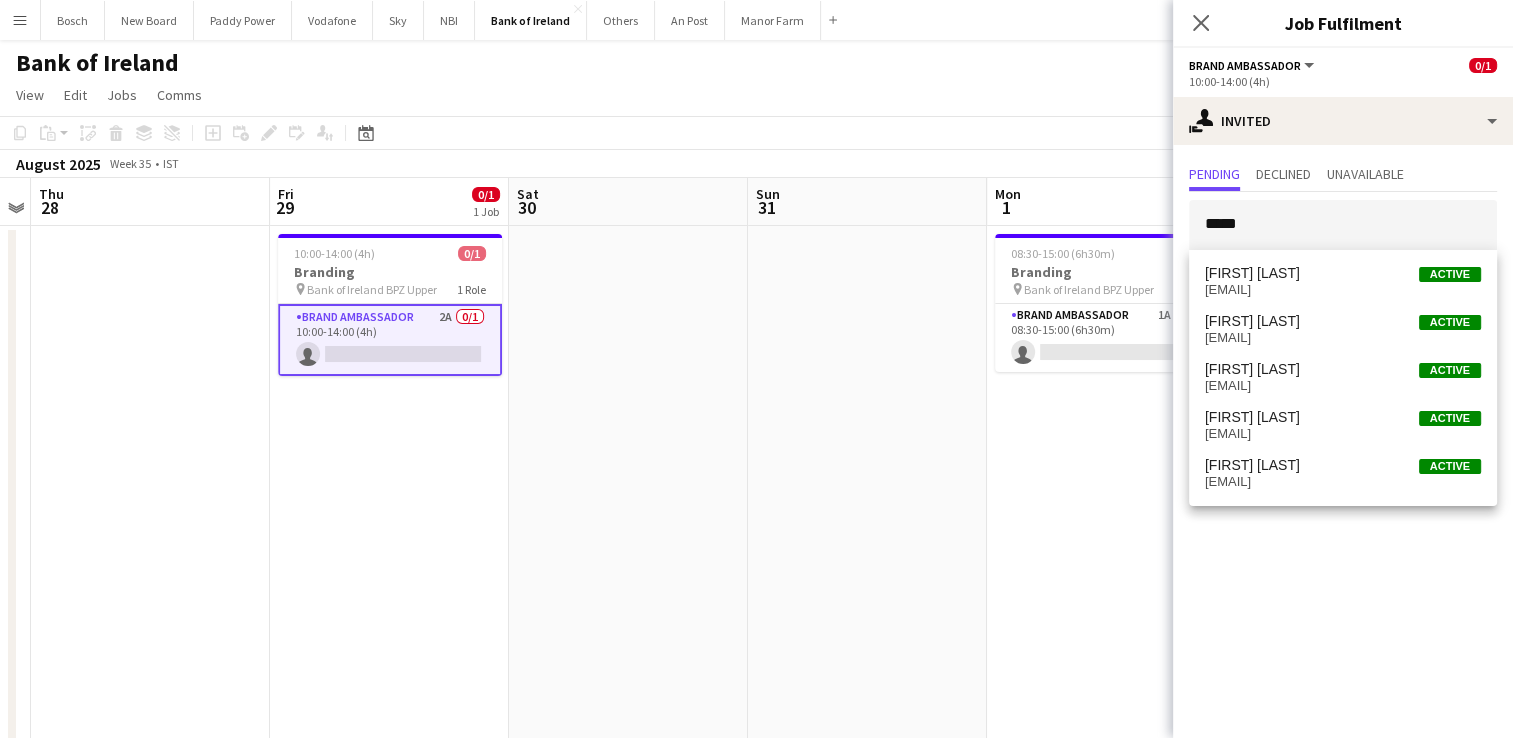 drag, startPoint x: 1332, startPoint y: 469, endPoint x: 1328, endPoint y: 459, distance: 10.770329 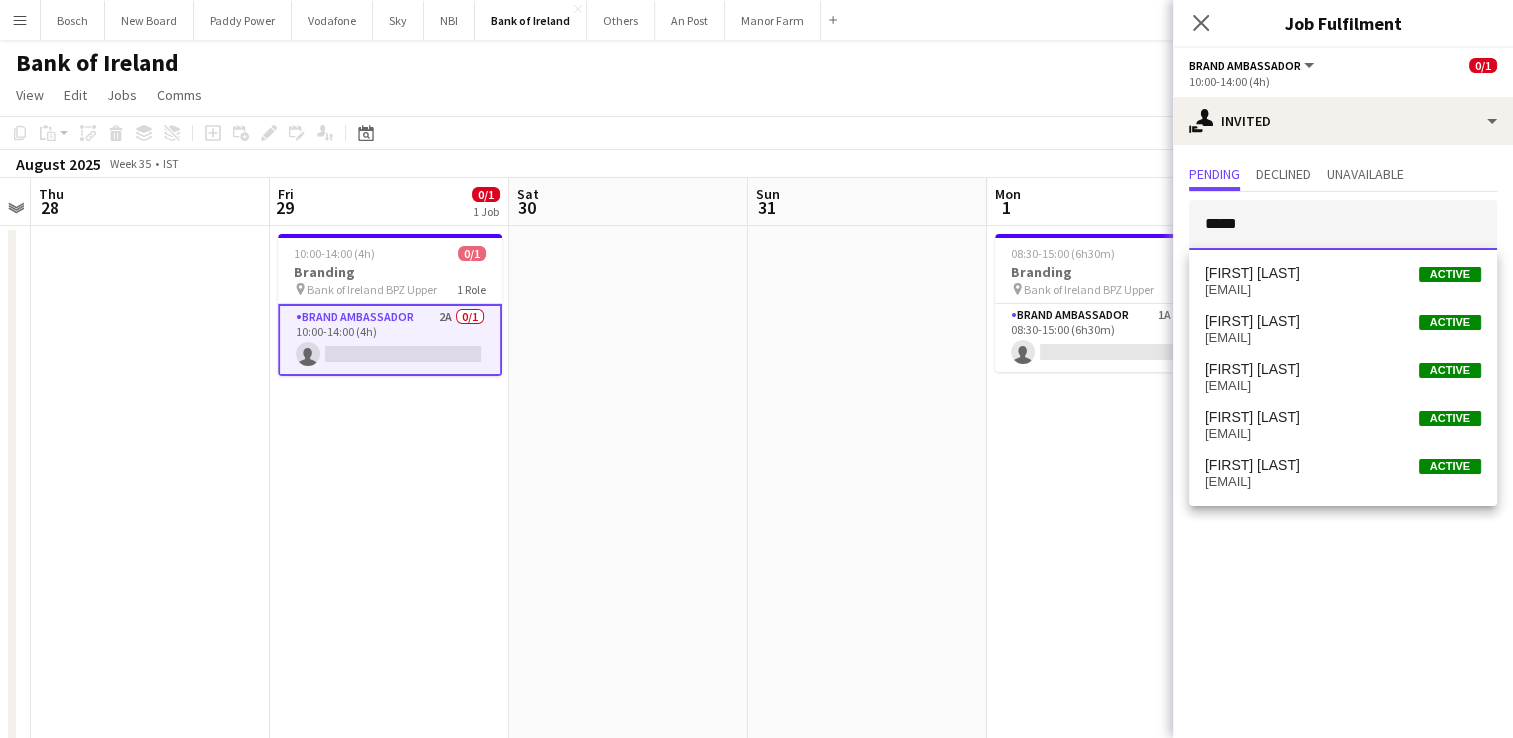 type 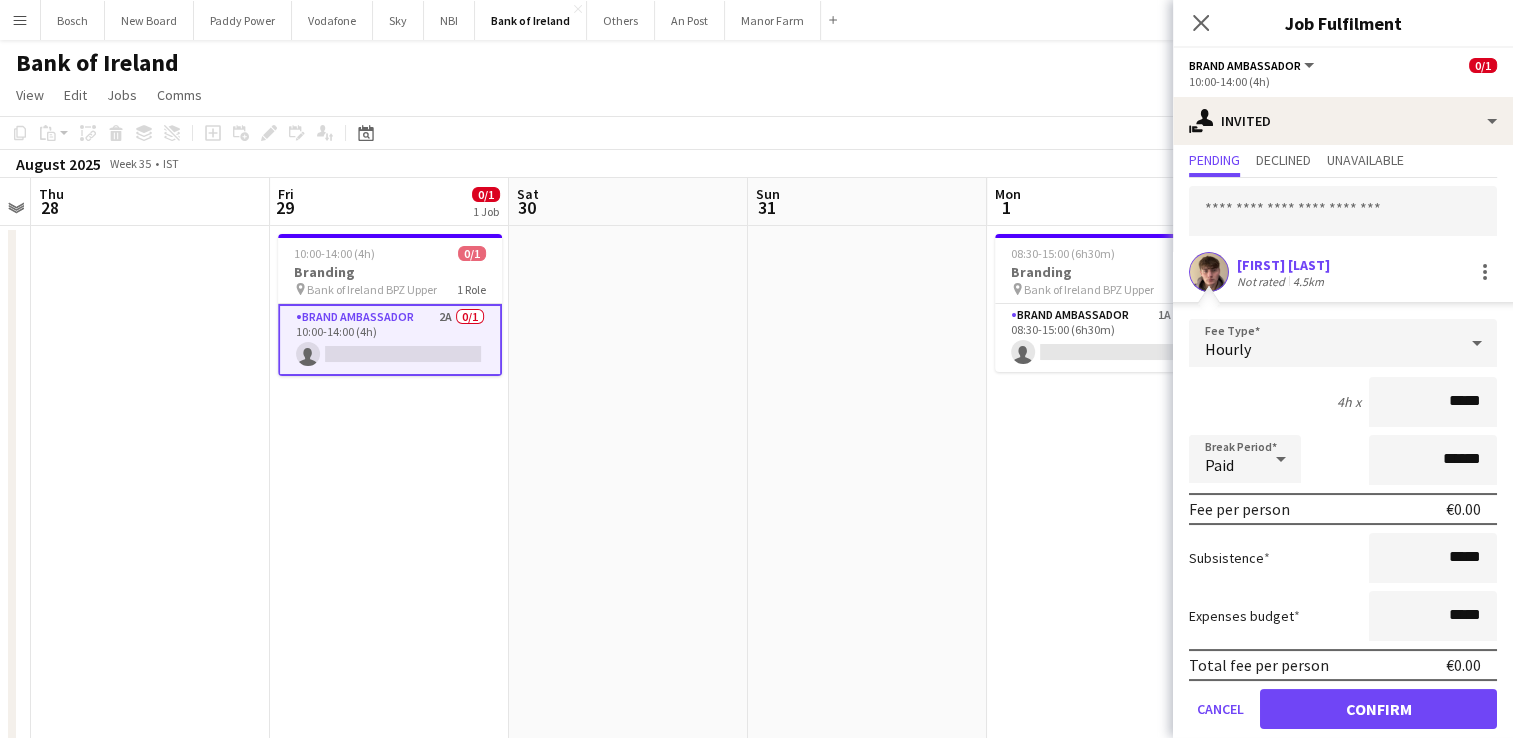 scroll, scrollTop: 79, scrollLeft: 0, axis: vertical 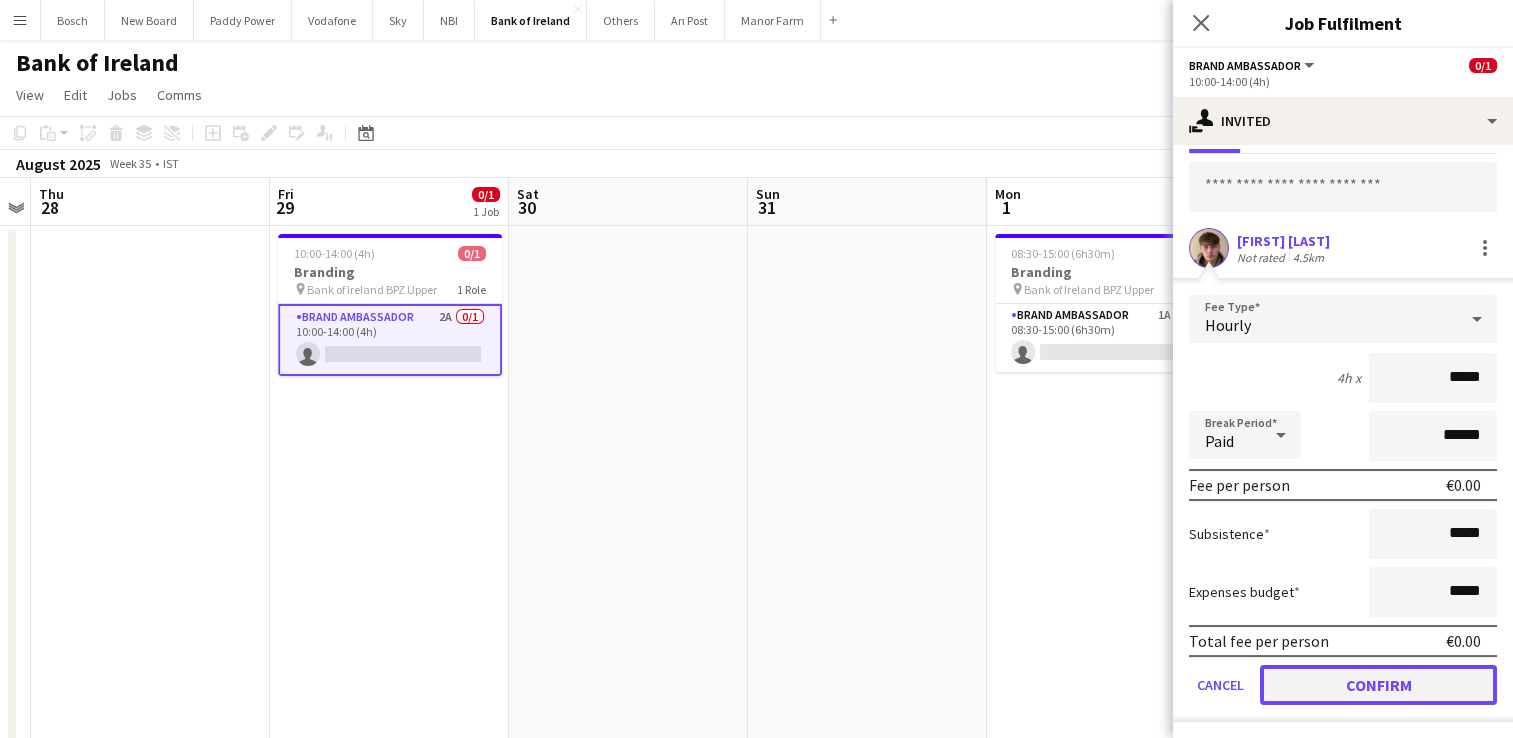 click on "Confirm" 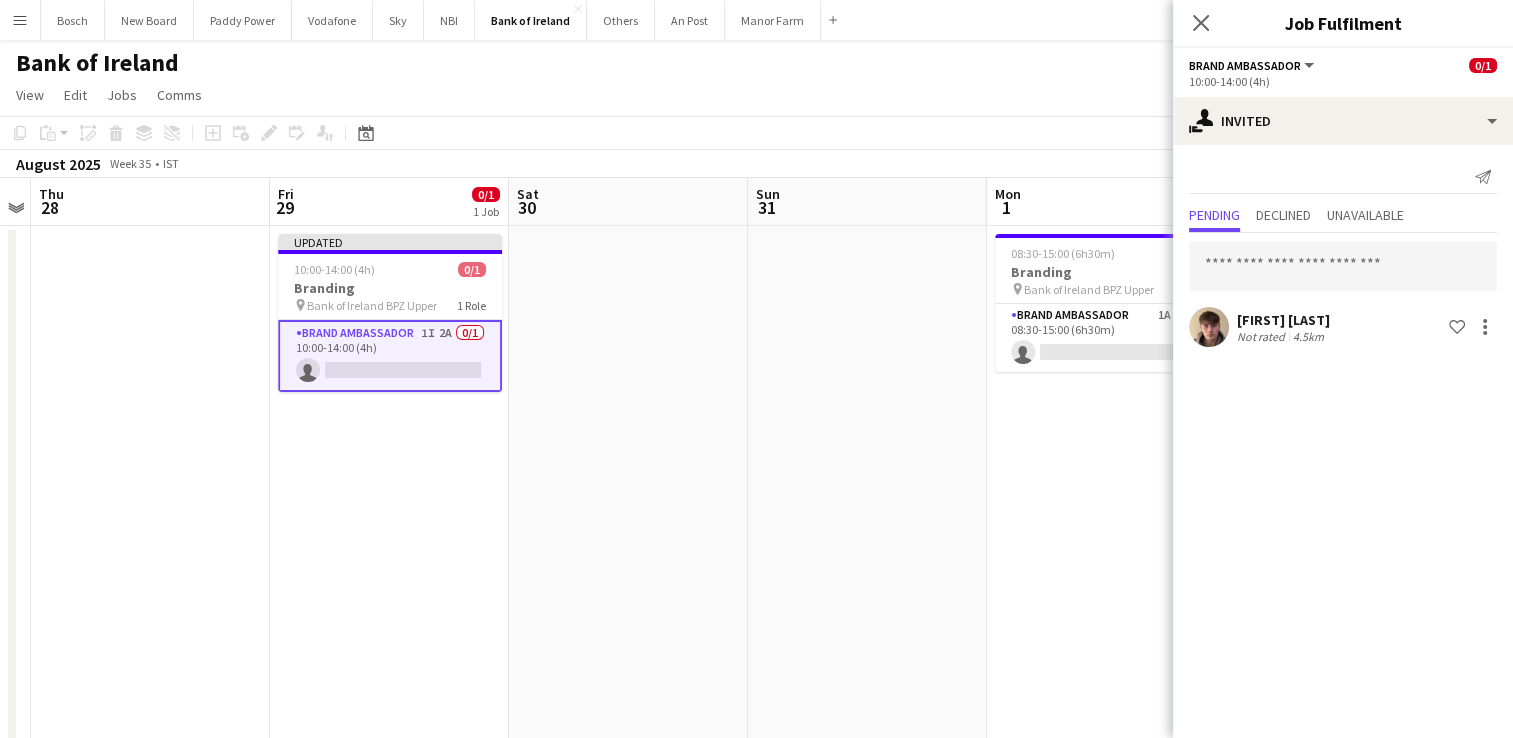 scroll, scrollTop: 0, scrollLeft: 0, axis: both 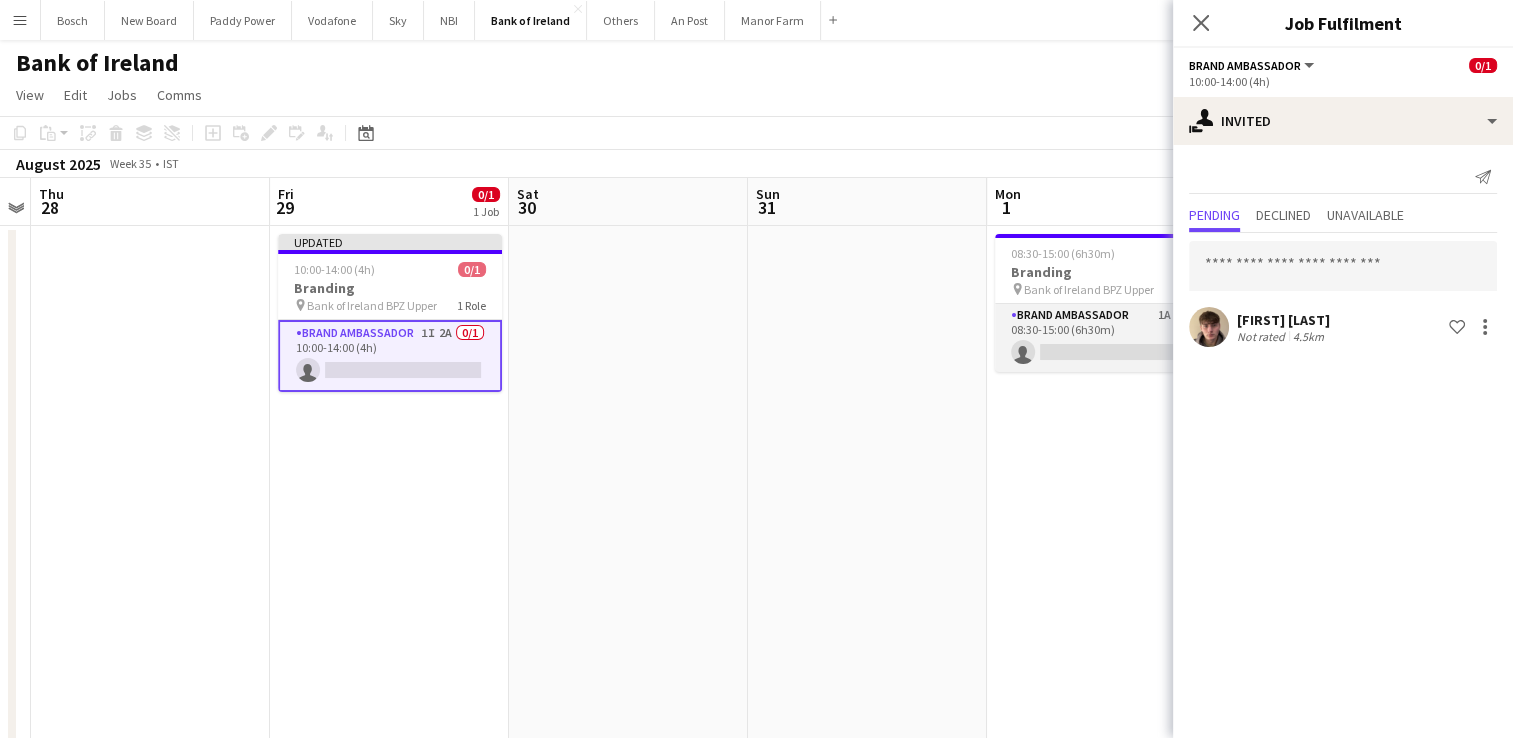 click on "Brand Ambassador   1A   0/1   08:30-15:00 (6h30m)
single-neutral-actions" at bounding box center (1107, 338) 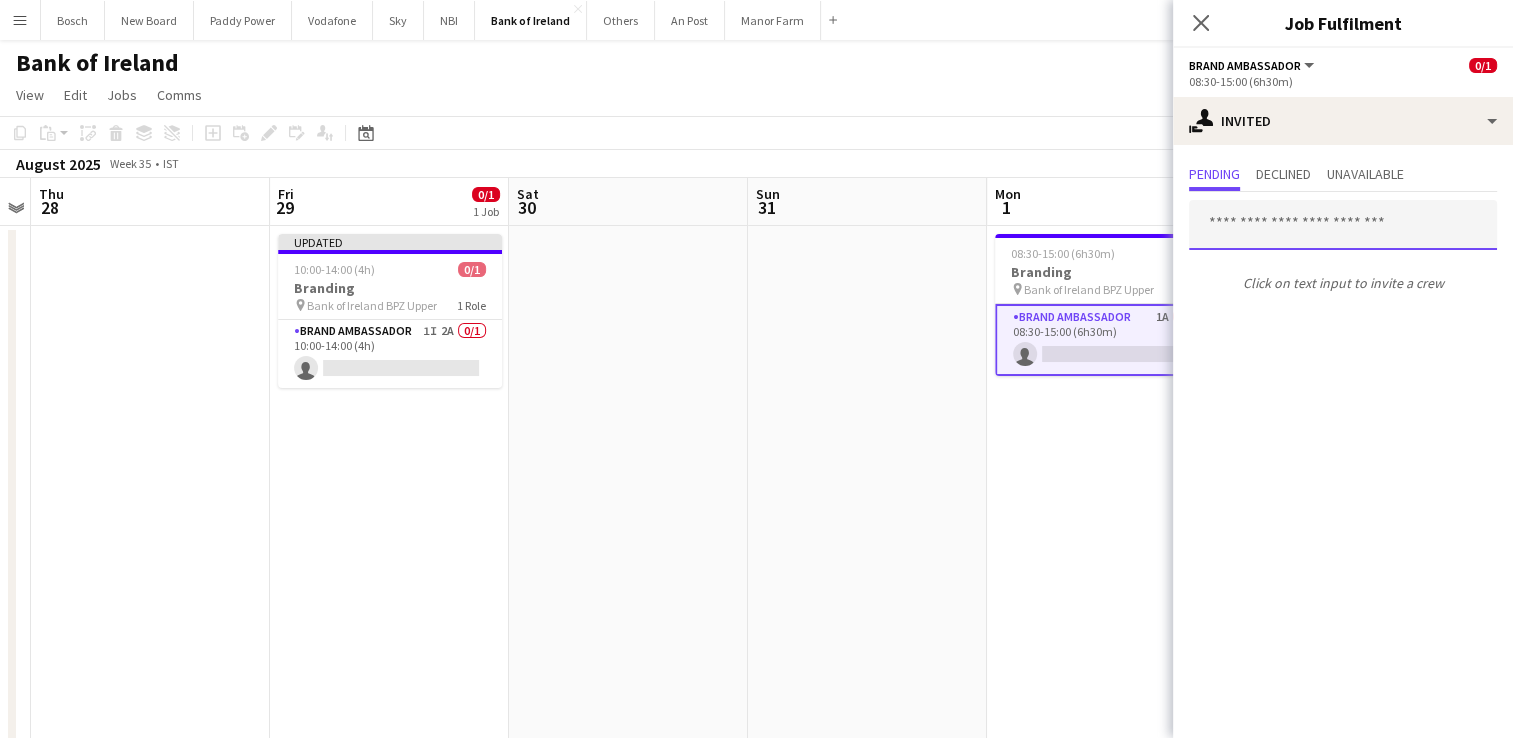 click at bounding box center [1343, 225] 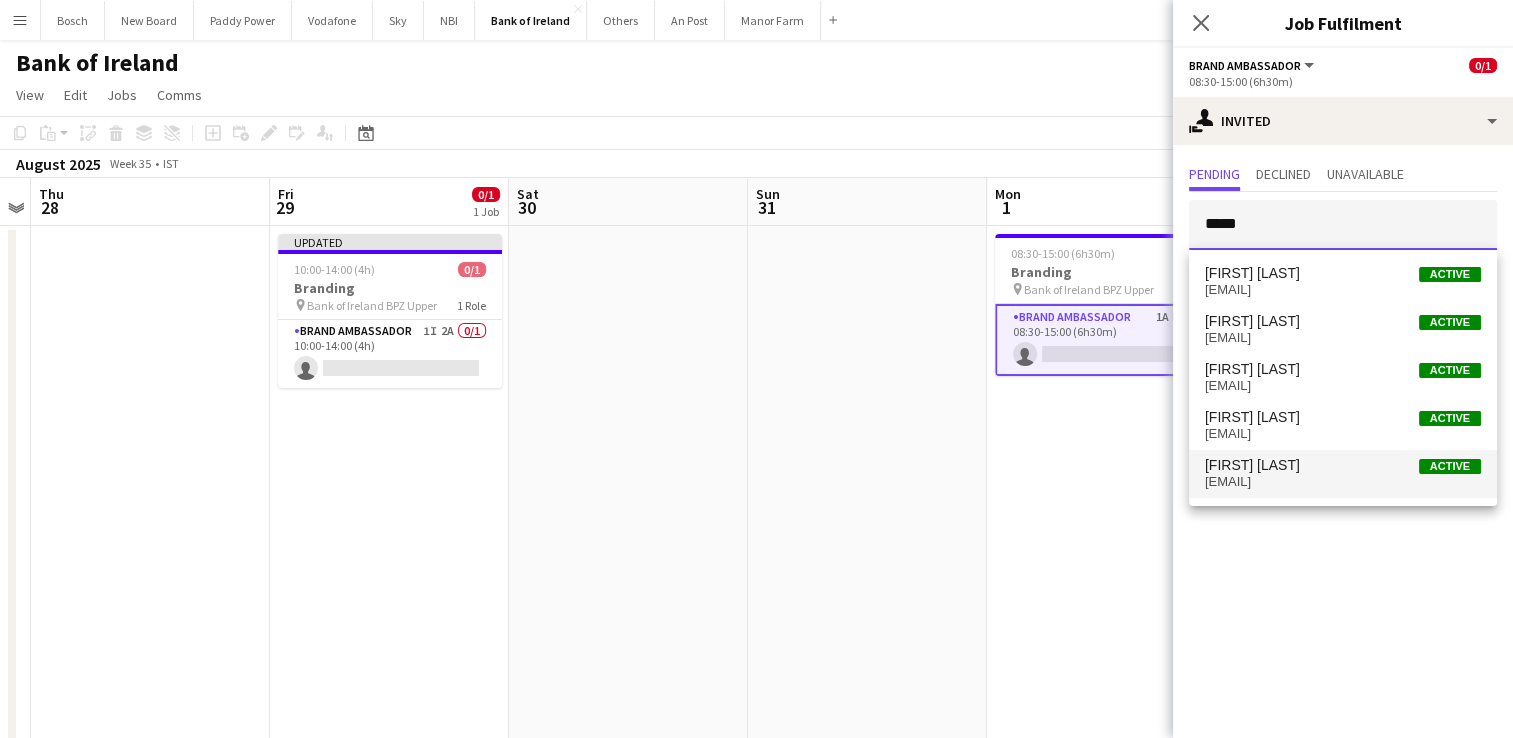 type on "*****" 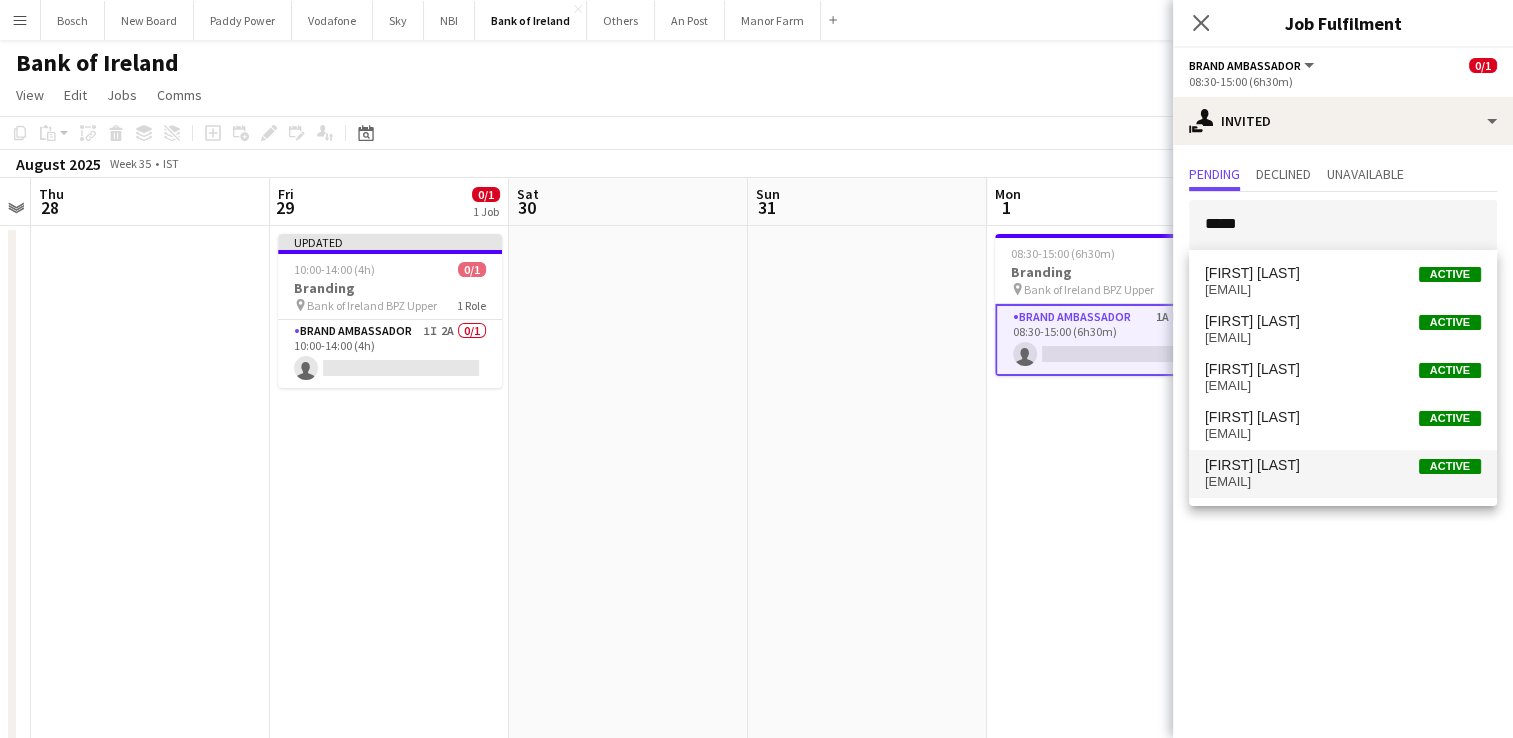 click on "[EMAIL]" at bounding box center (1343, 482) 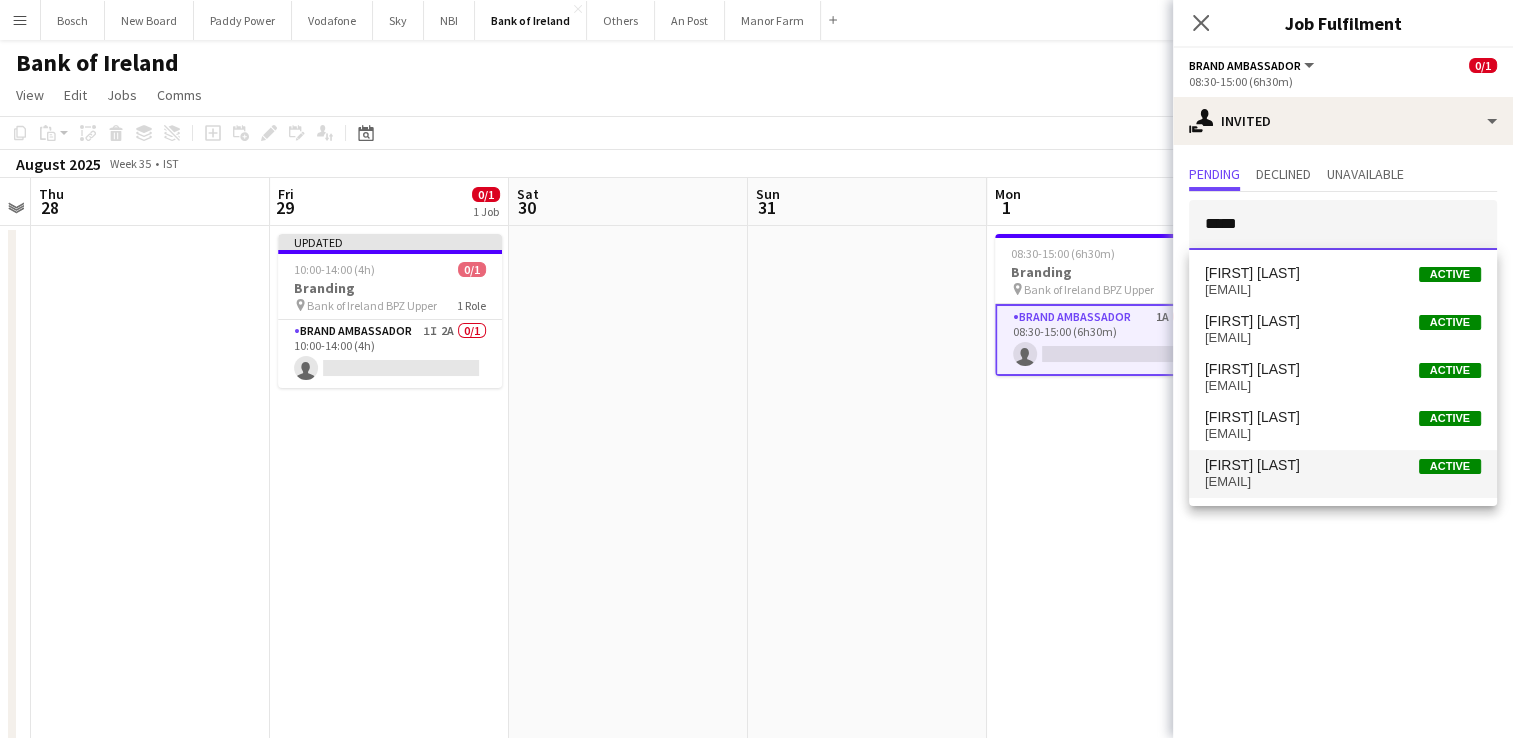 type 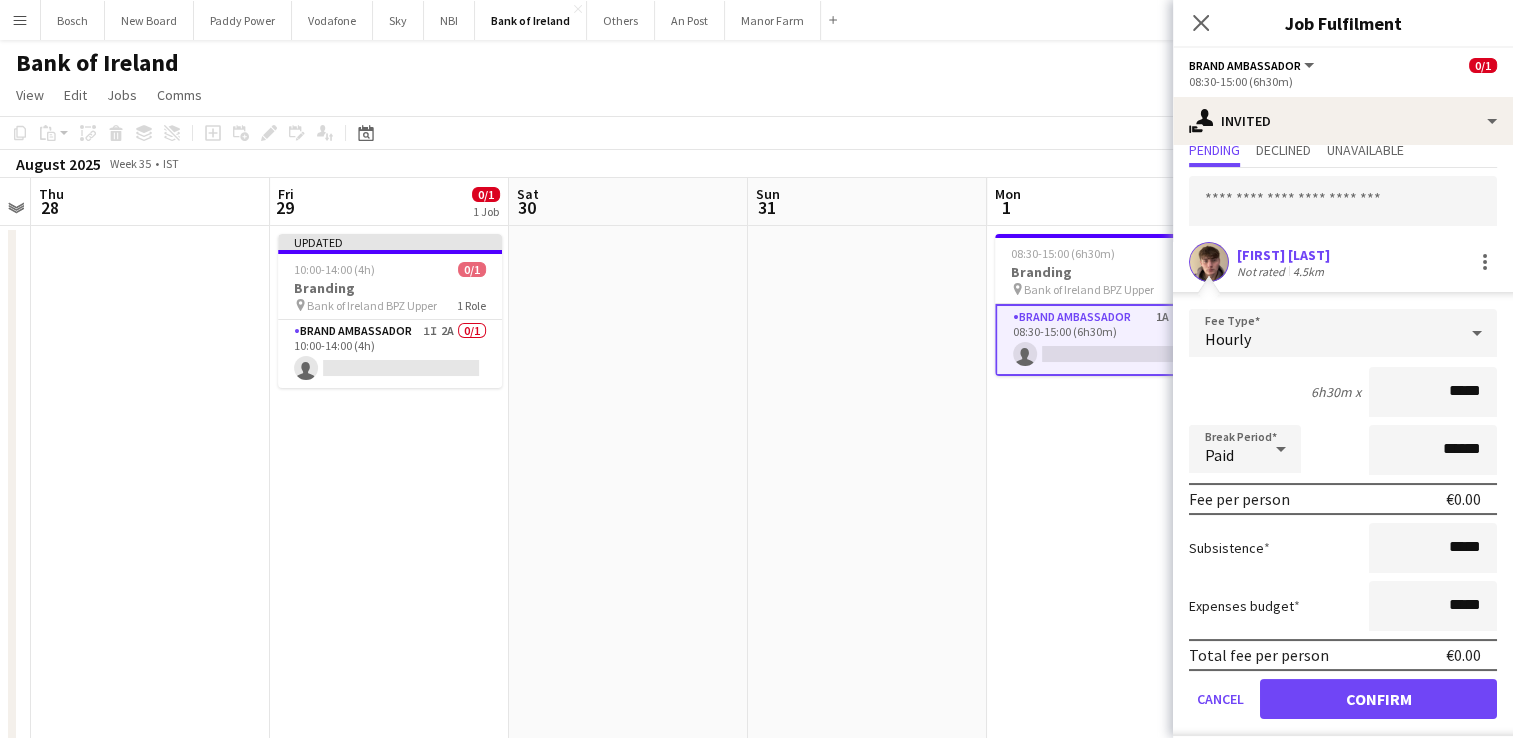 scroll, scrollTop: 79, scrollLeft: 0, axis: vertical 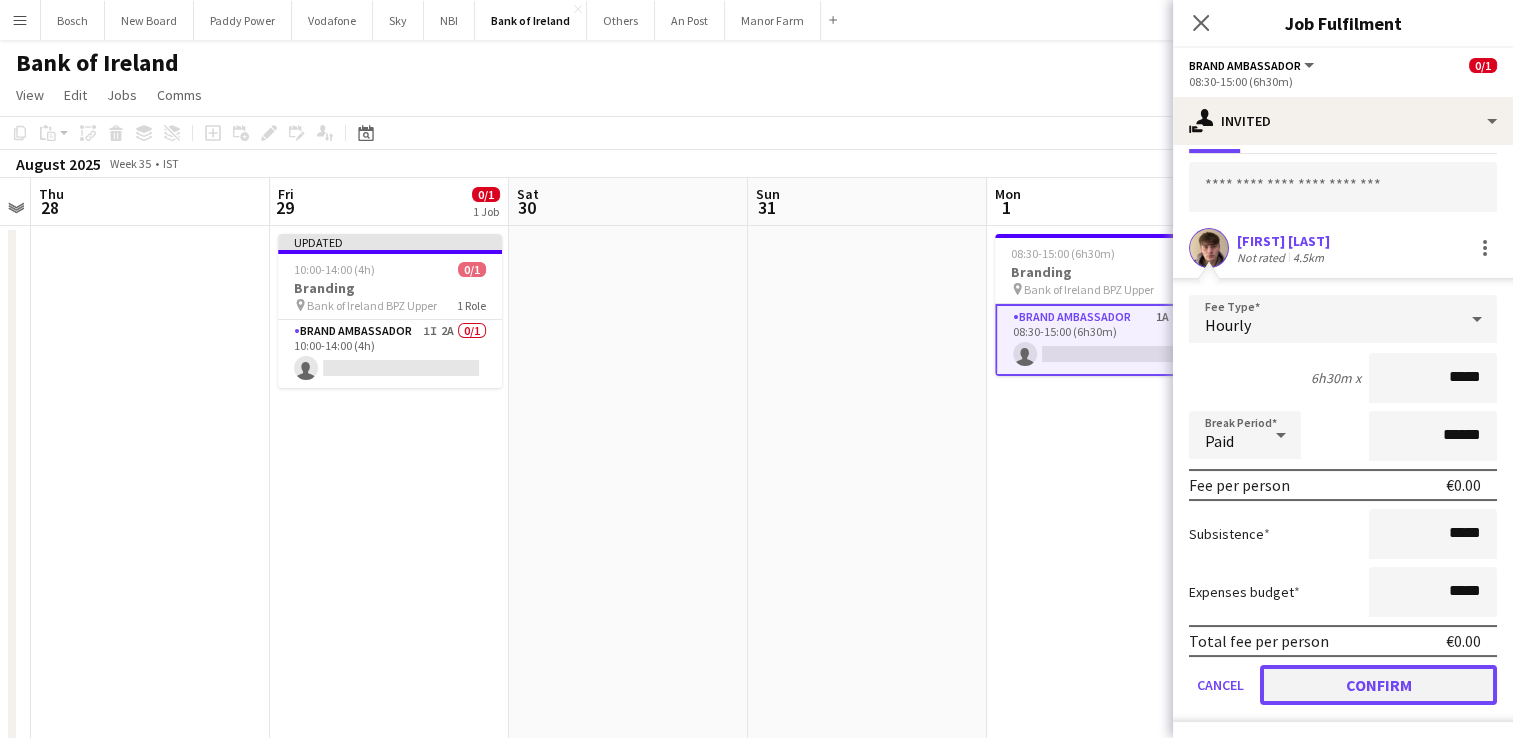 click on "Confirm" 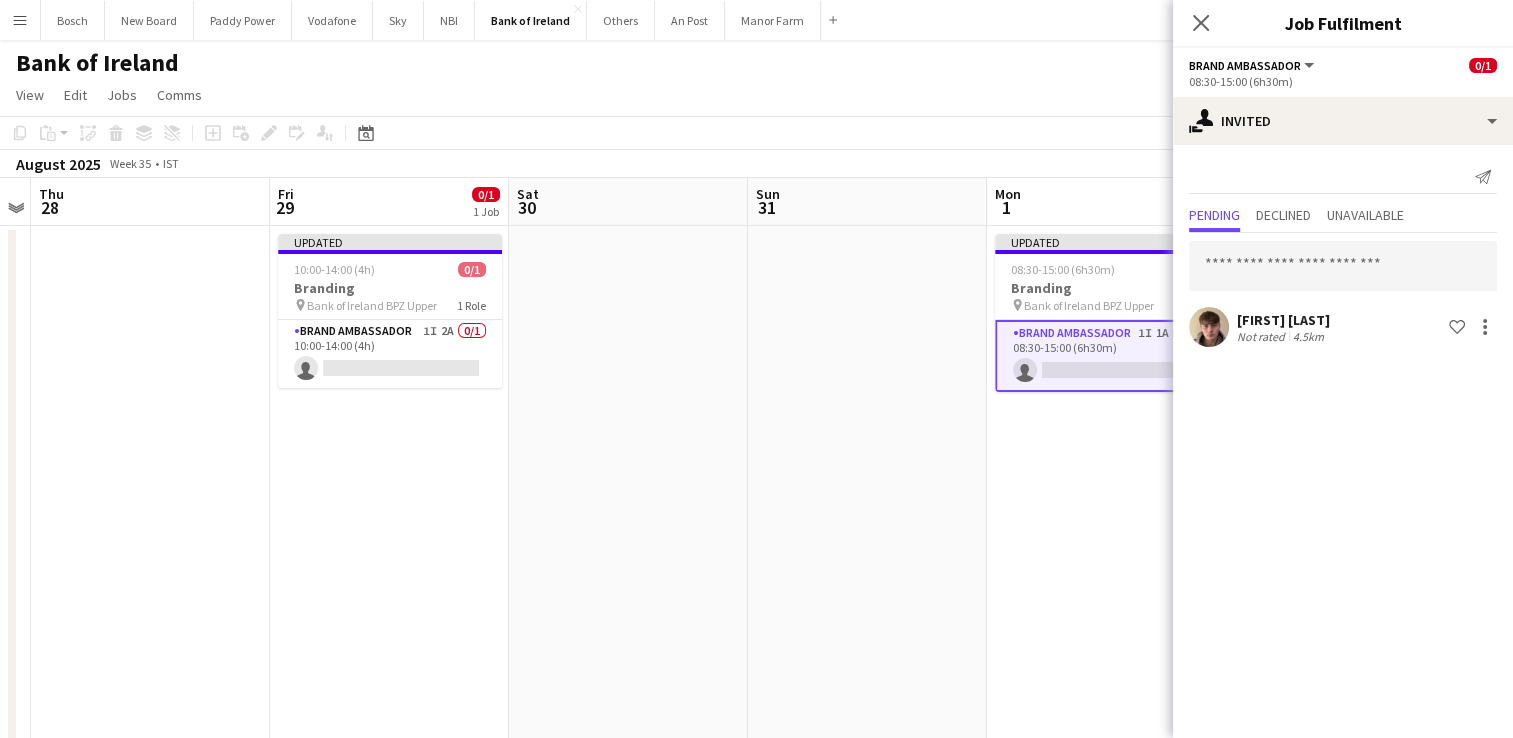 scroll, scrollTop: 0, scrollLeft: 0, axis: both 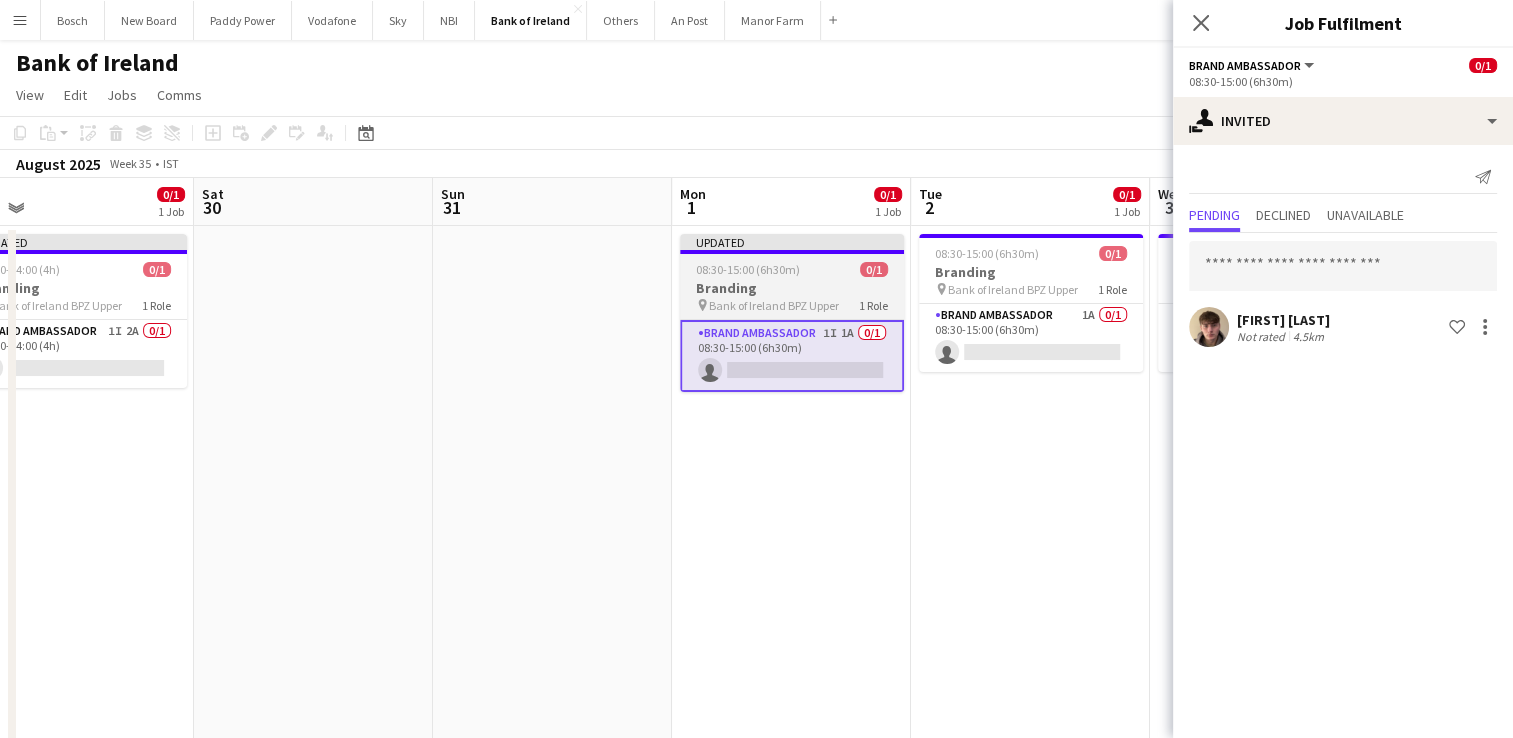 drag, startPoint x: 920, startPoint y: 423, endPoint x: 688, endPoint y: 362, distance: 239.88539 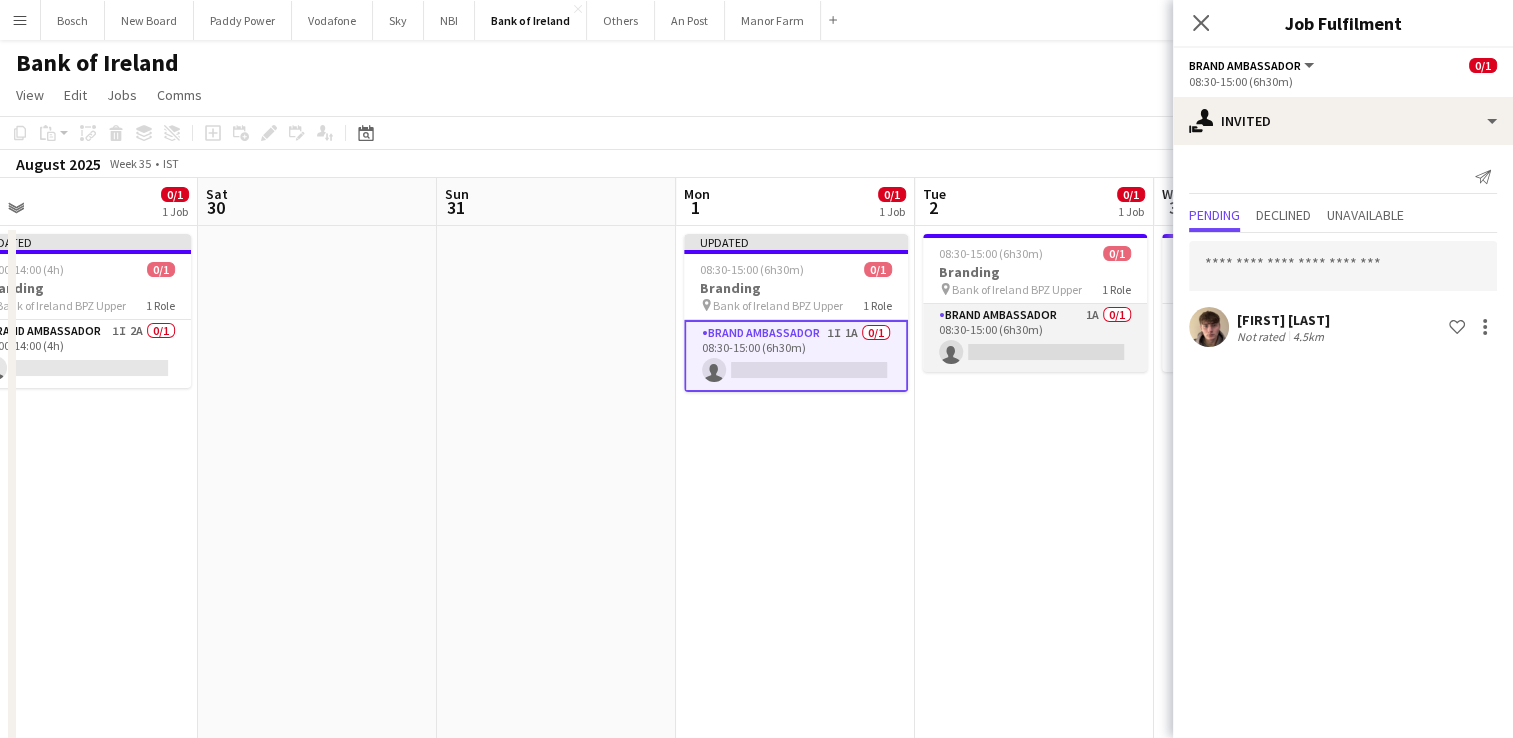 click on "Brand Ambassador   1A   0/1   08:30-15:00 (6h30m)
single-neutral-actions" at bounding box center [1035, 338] 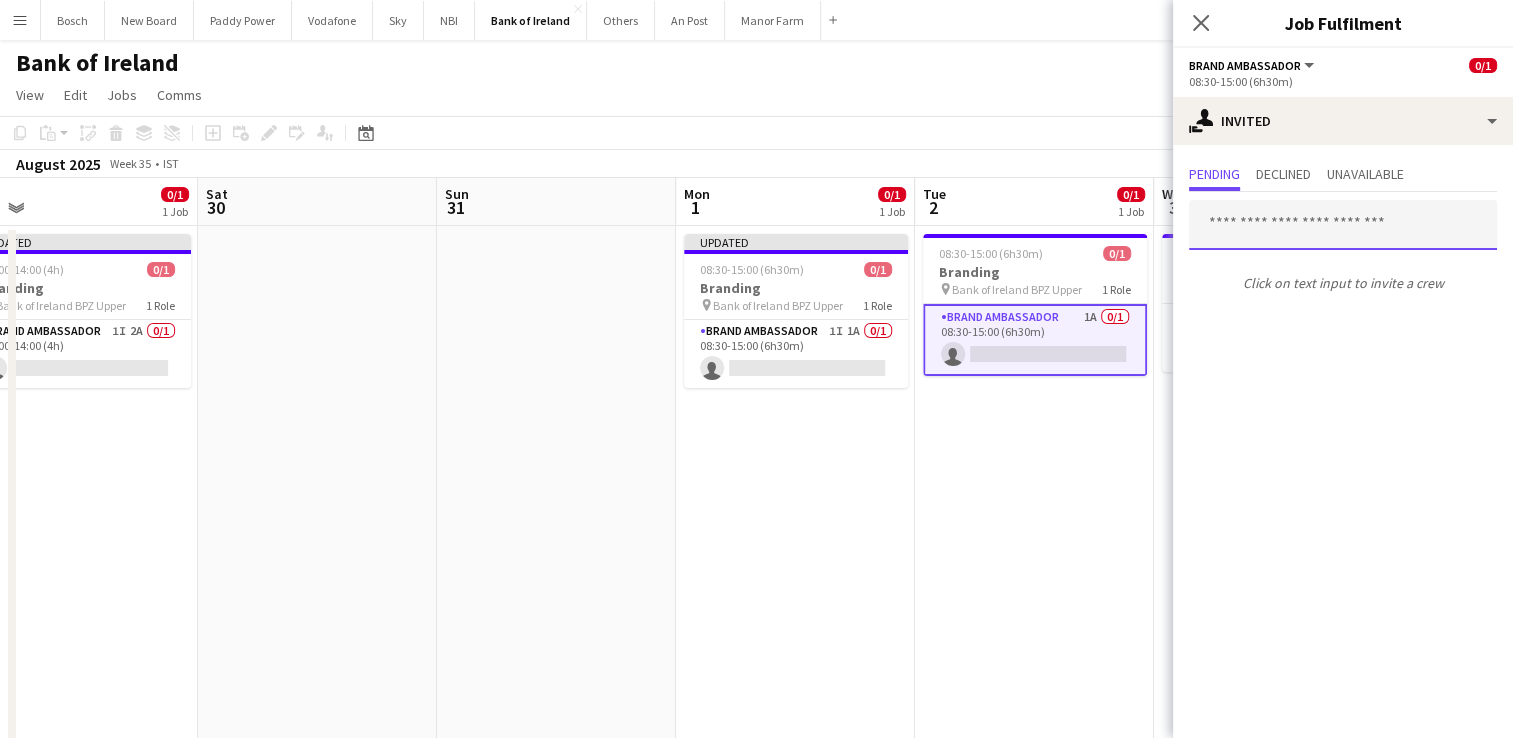 click at bounding box center (1343, 225) 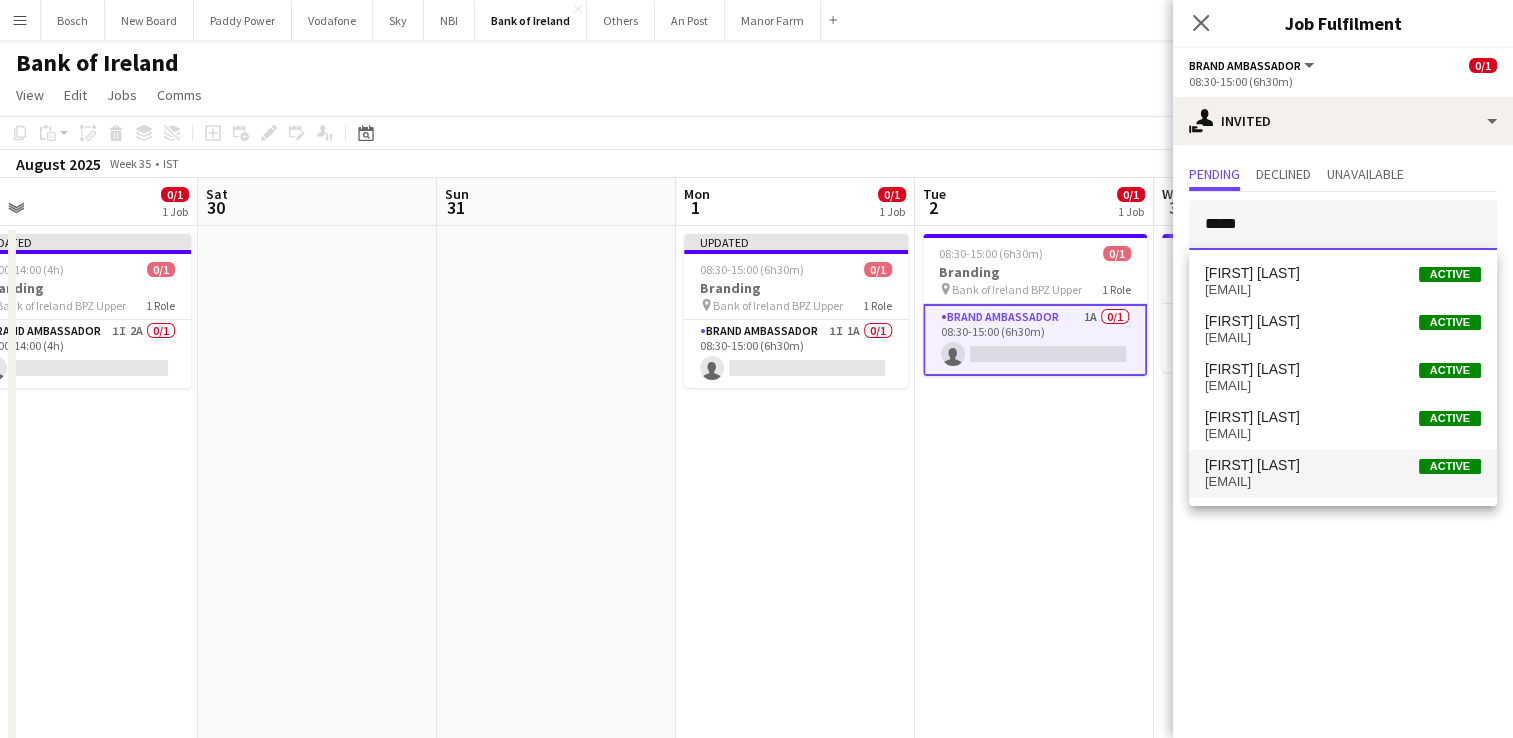 type on "*****" 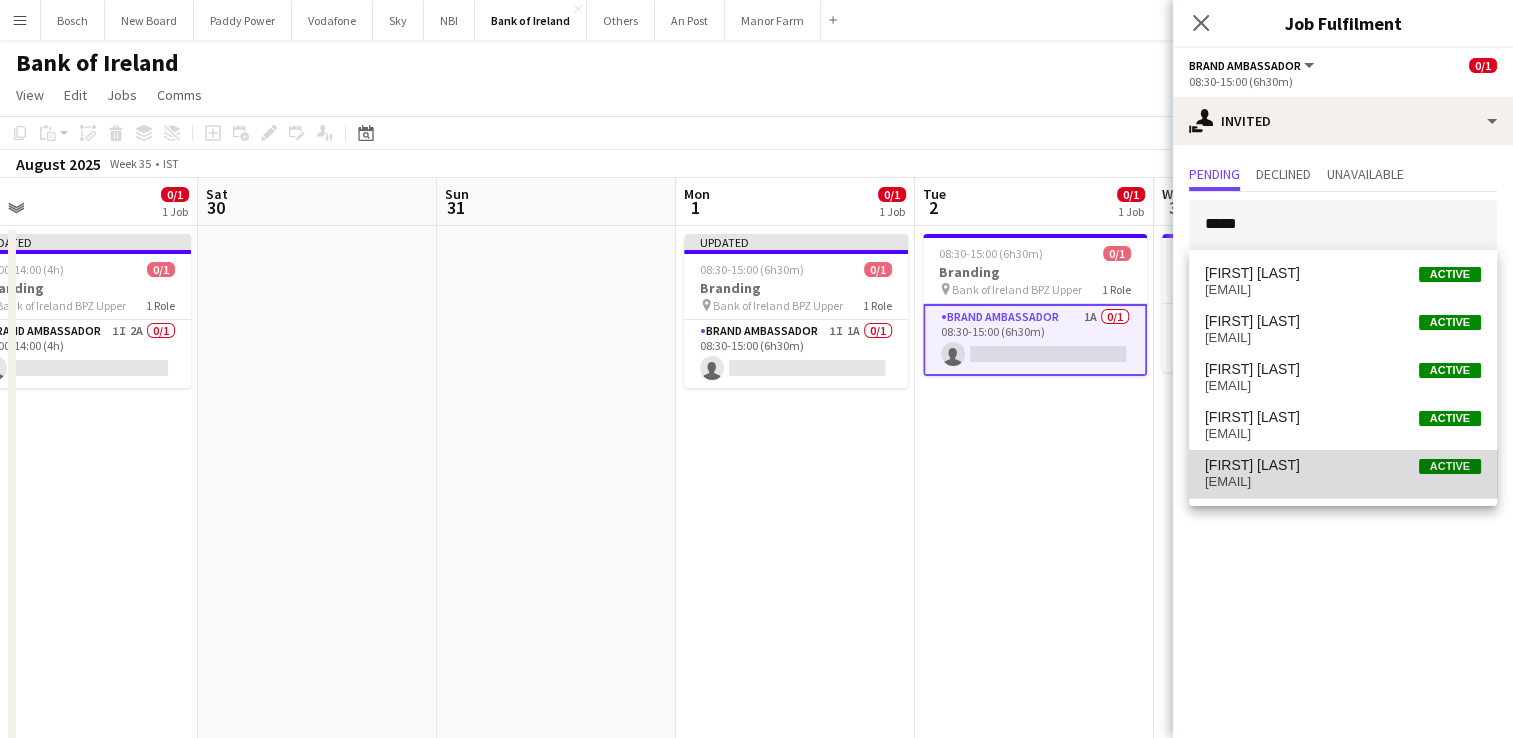 click on "[FIRST] [LAST]  Active" at bounding box center (1343, 465) 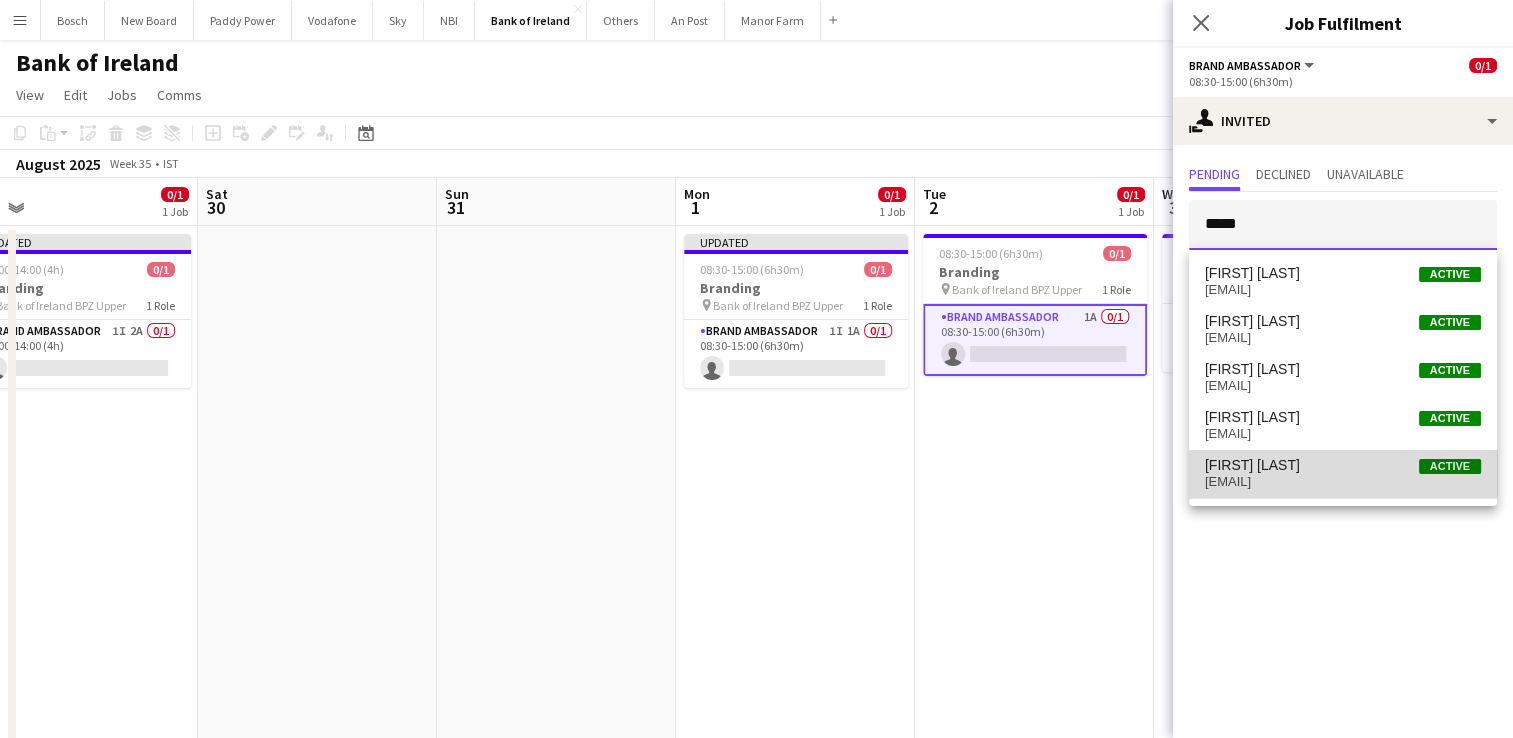 type 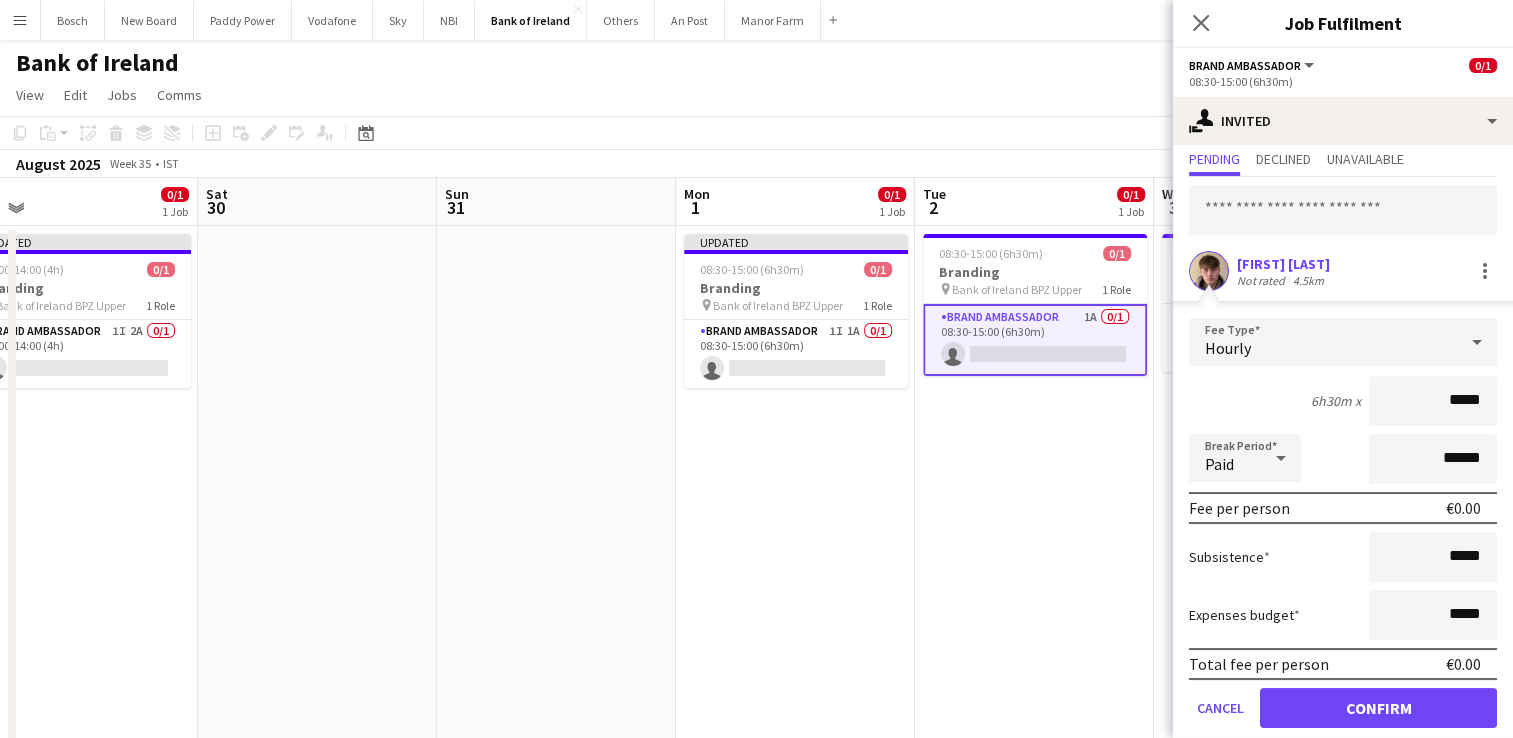 scroll, scrollTop: 79, scrollLeft: 0, axis: vertical 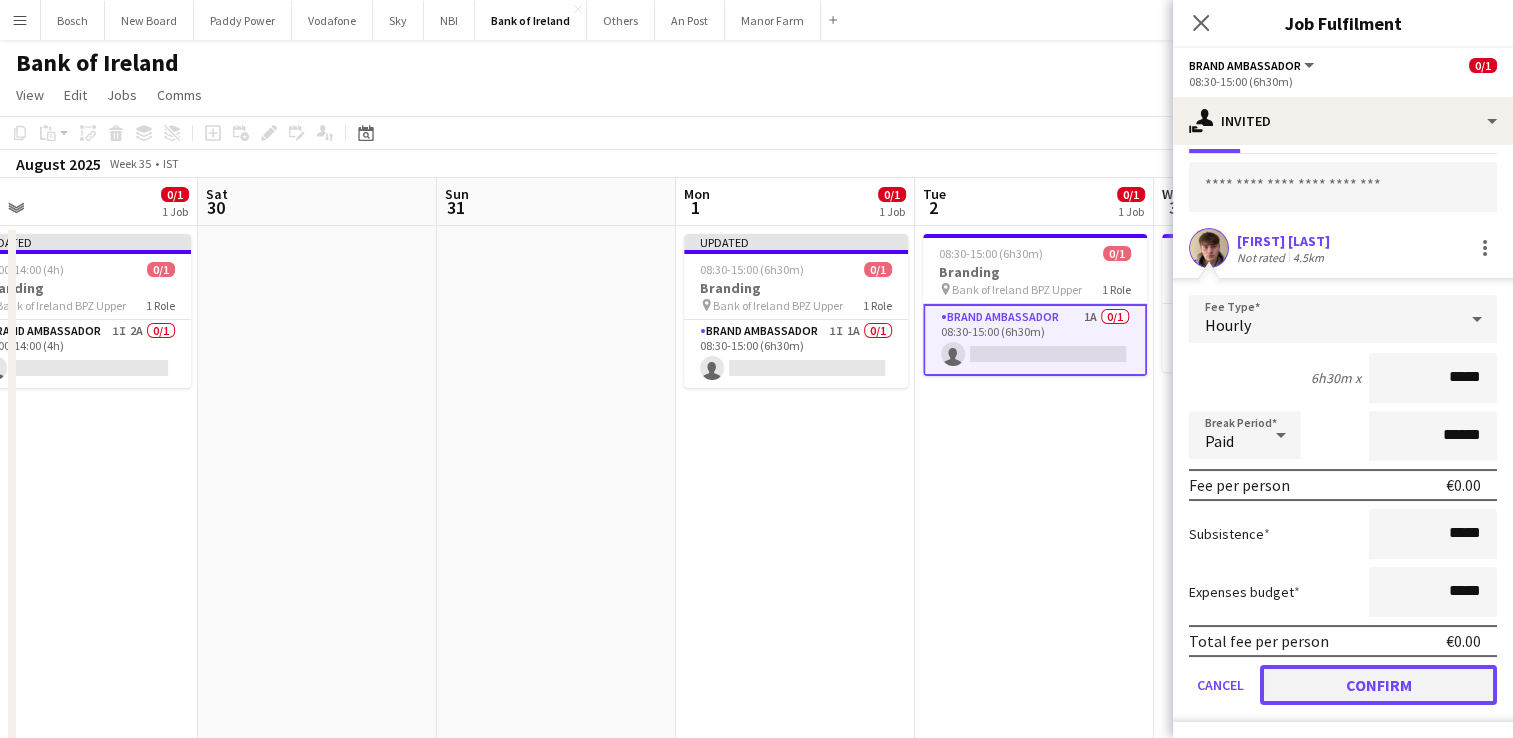 click on "Confirm" 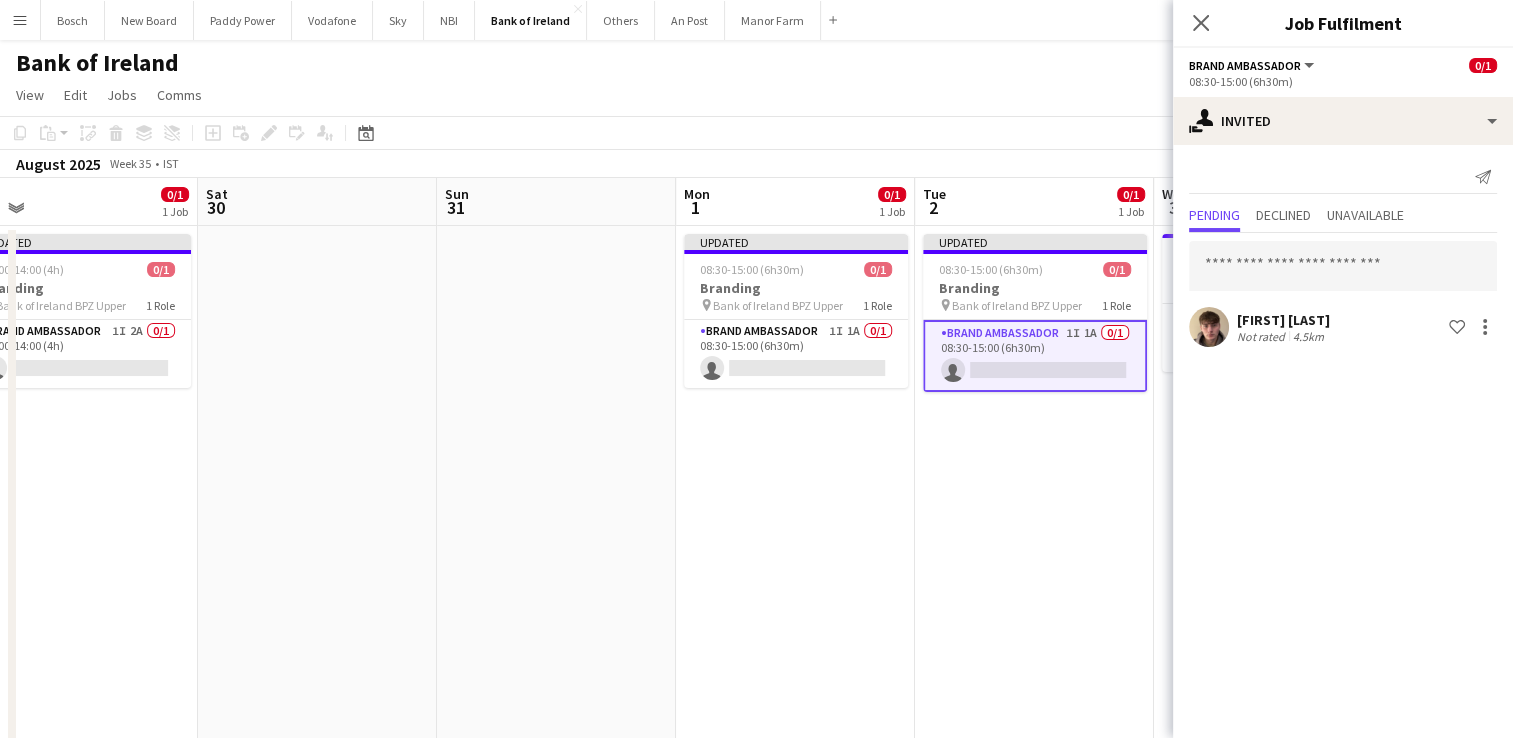 scroll, scrollTop: 0, scrollLeft: 0, axis: both 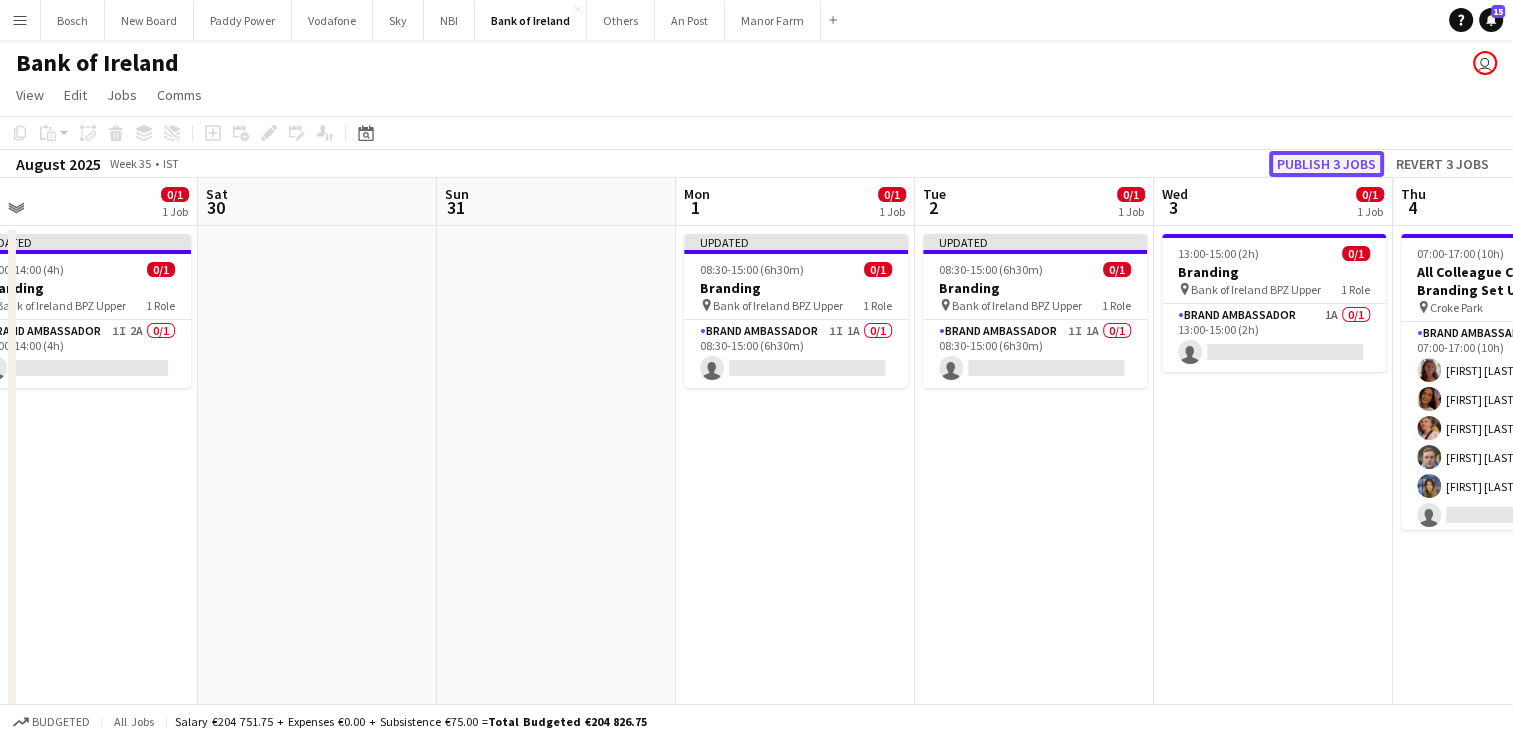 click on "Publish 3 jobs" 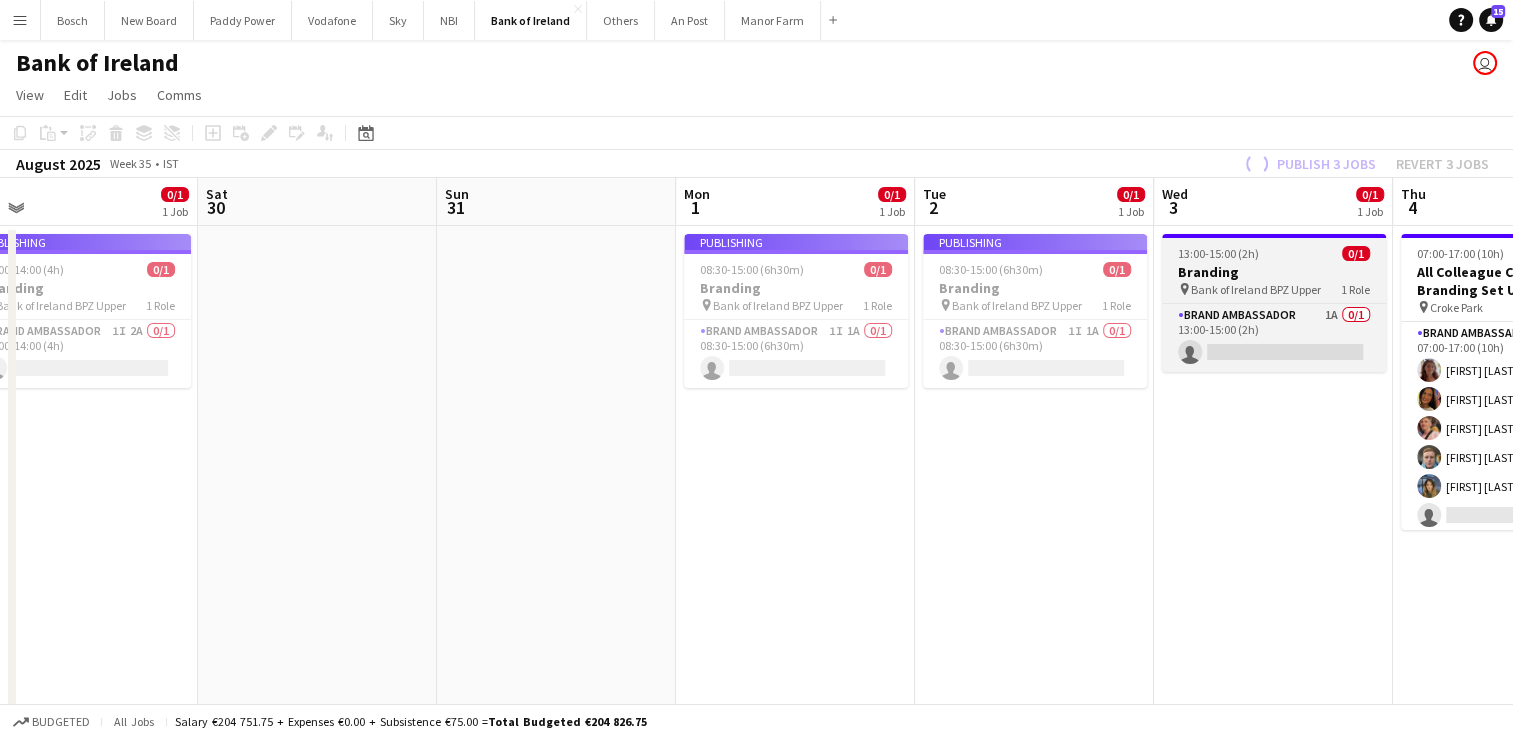 click on "Branding" at bounding box center [1274, 272] 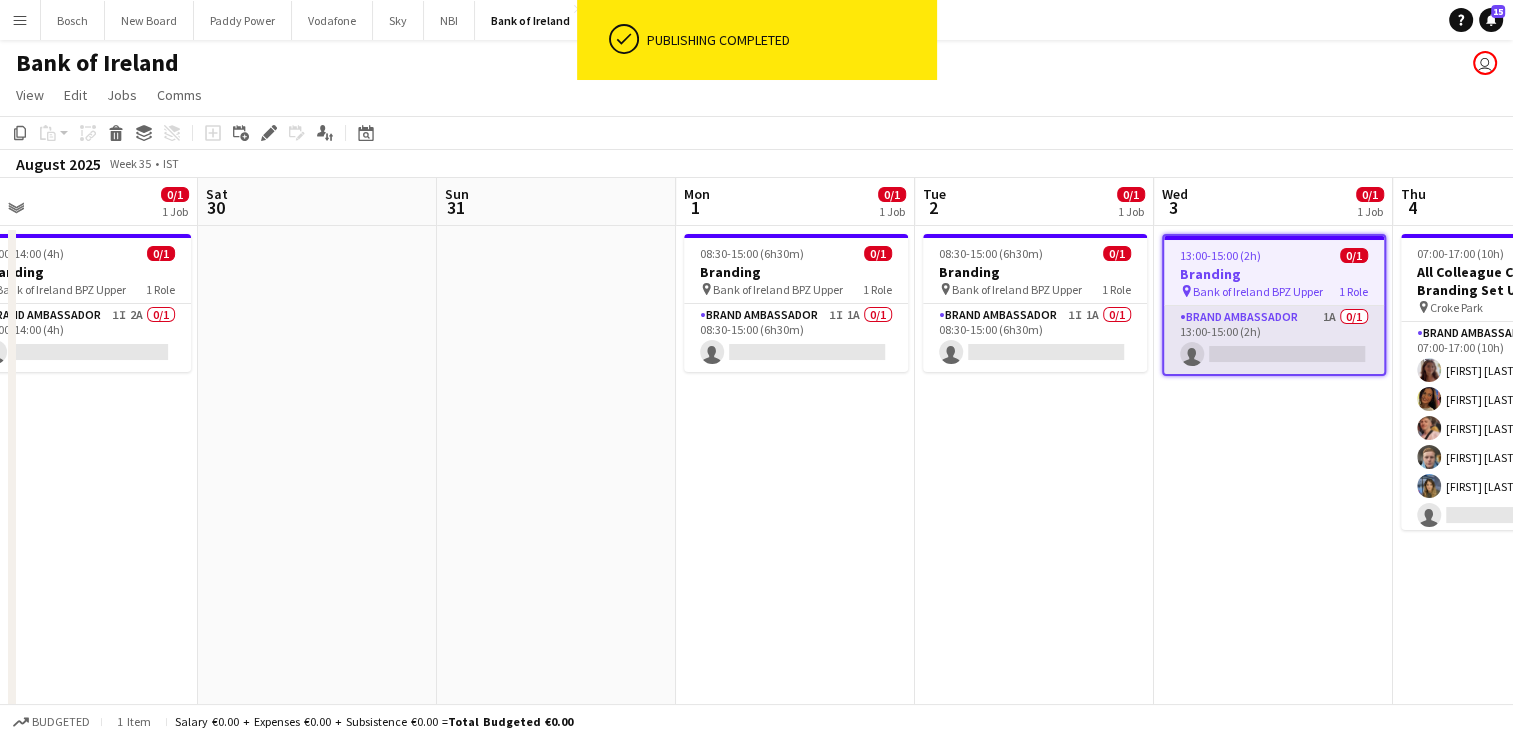 click on "Brand Ambassador   1A   0/1   13:00-15:00 (2h)
single-neutral-actions" at bounding box center [1274, 340] 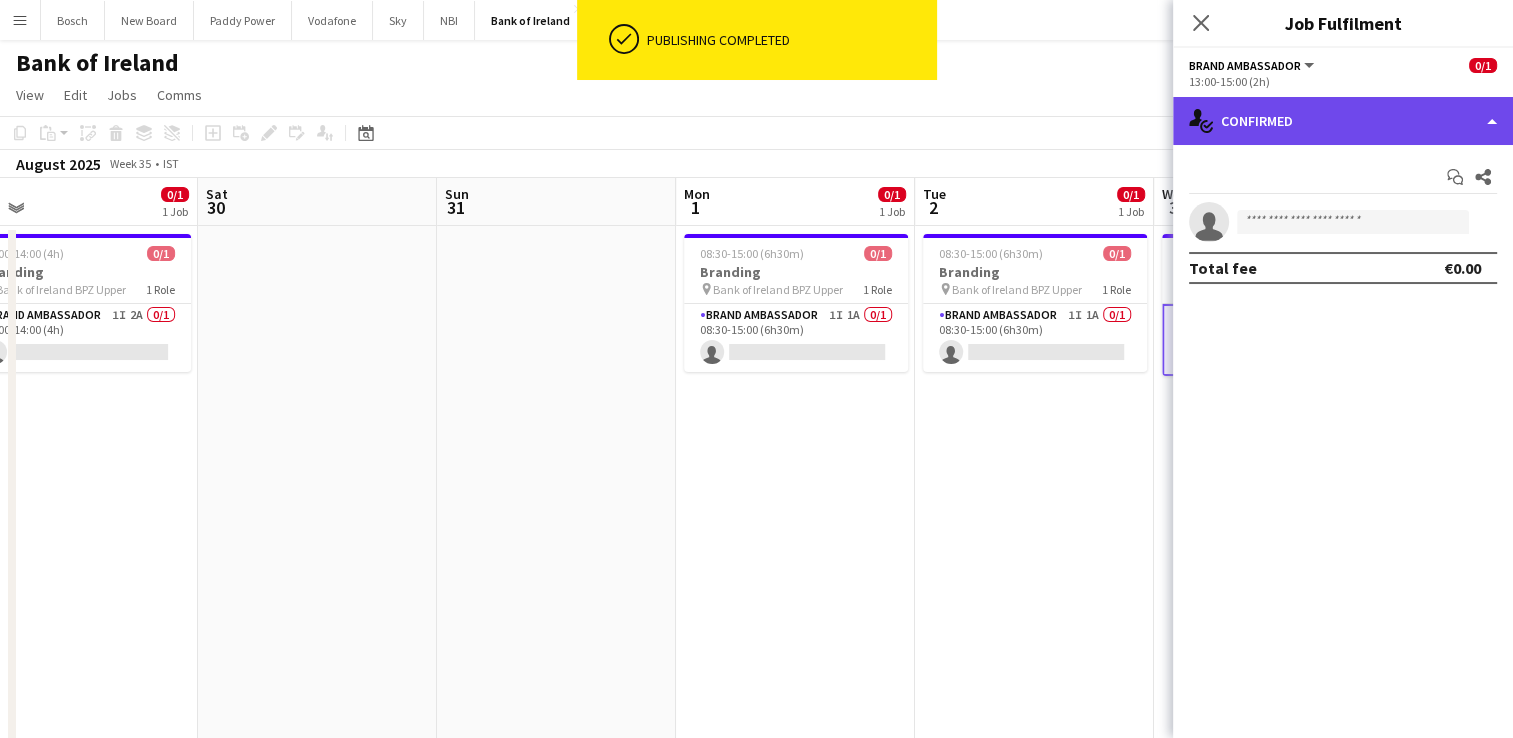 click on "single-neutral-actions-check-2
Confirmed" 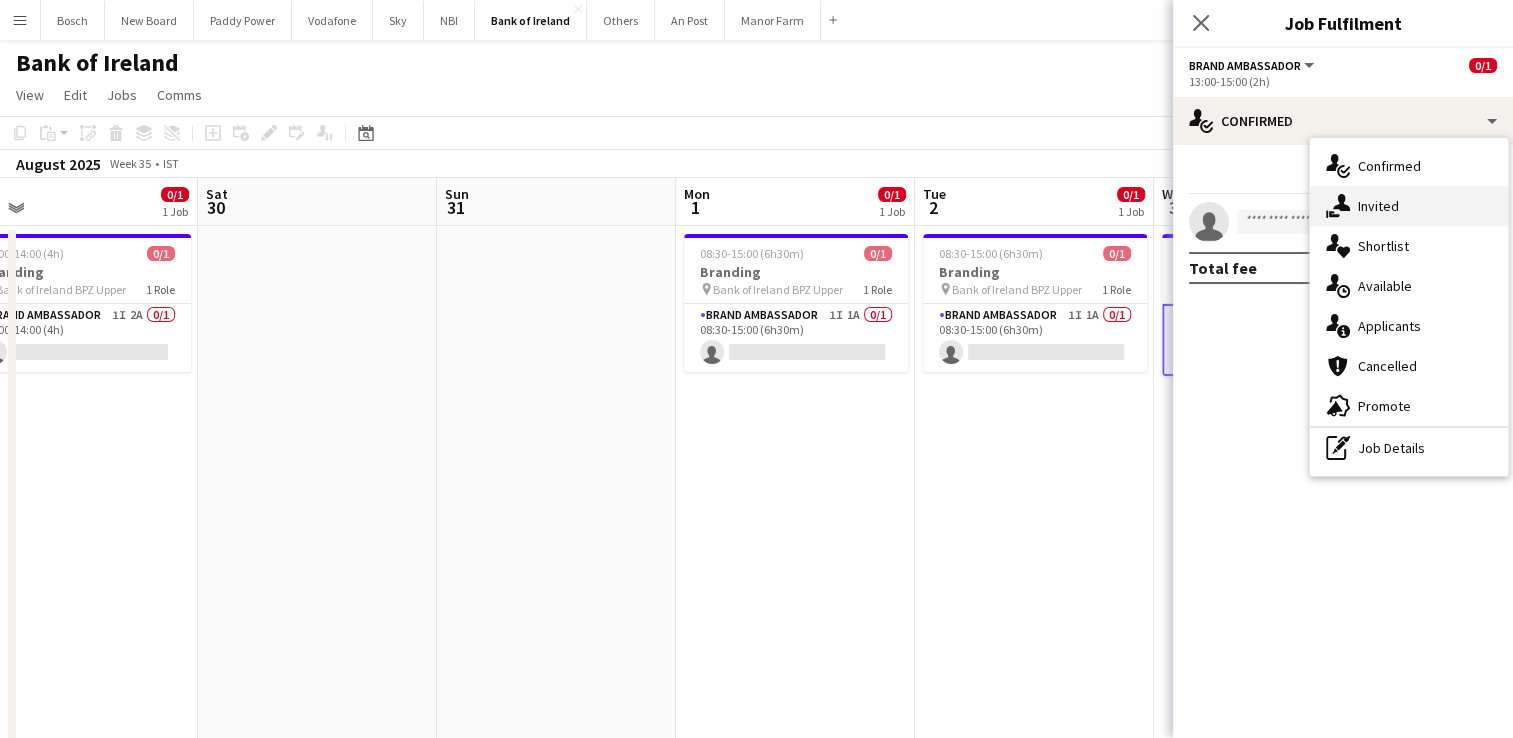 click on "single-neutral-actions-share-1
Invited" at bounding box center (1409, 206) 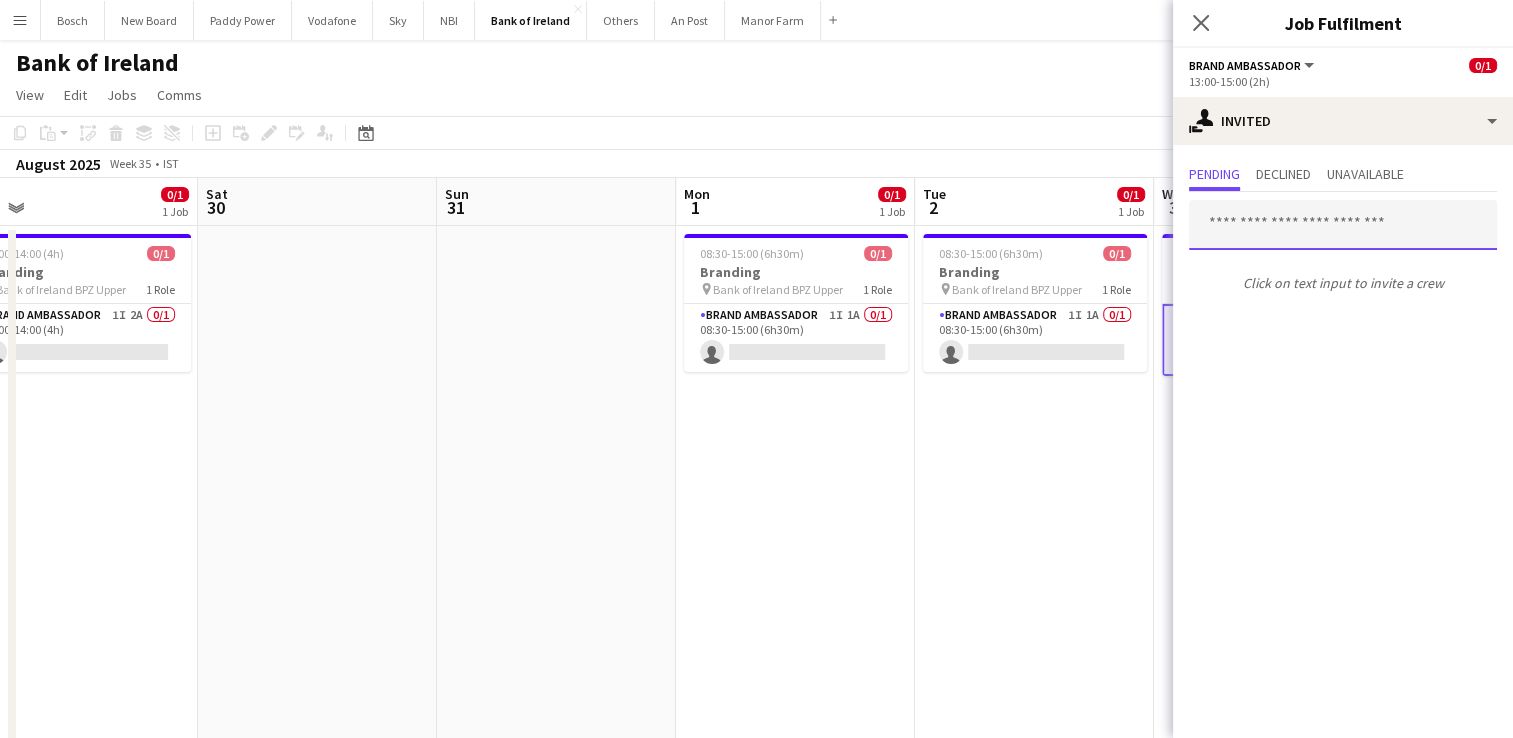 click at bounding box center [1343, 225] 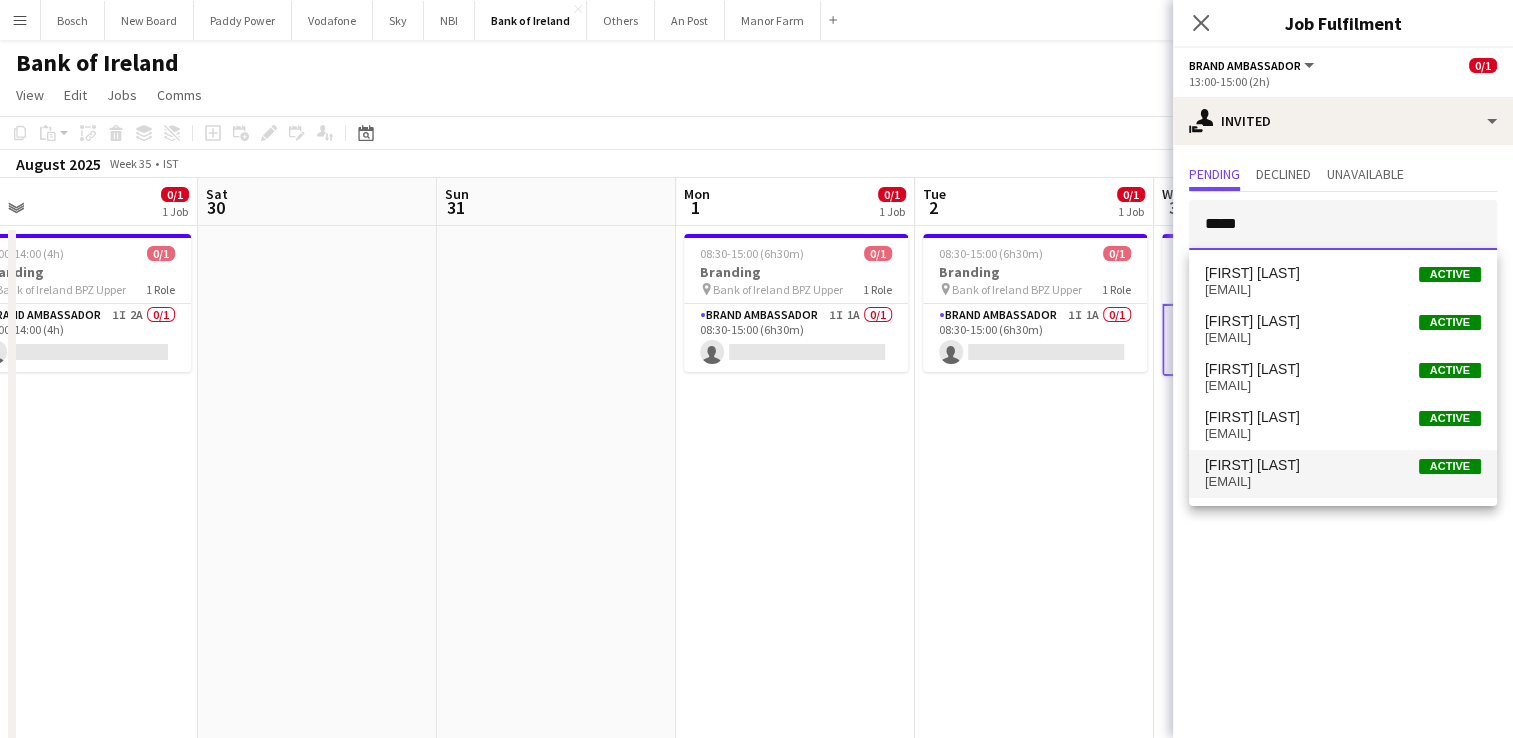 type on "*****" 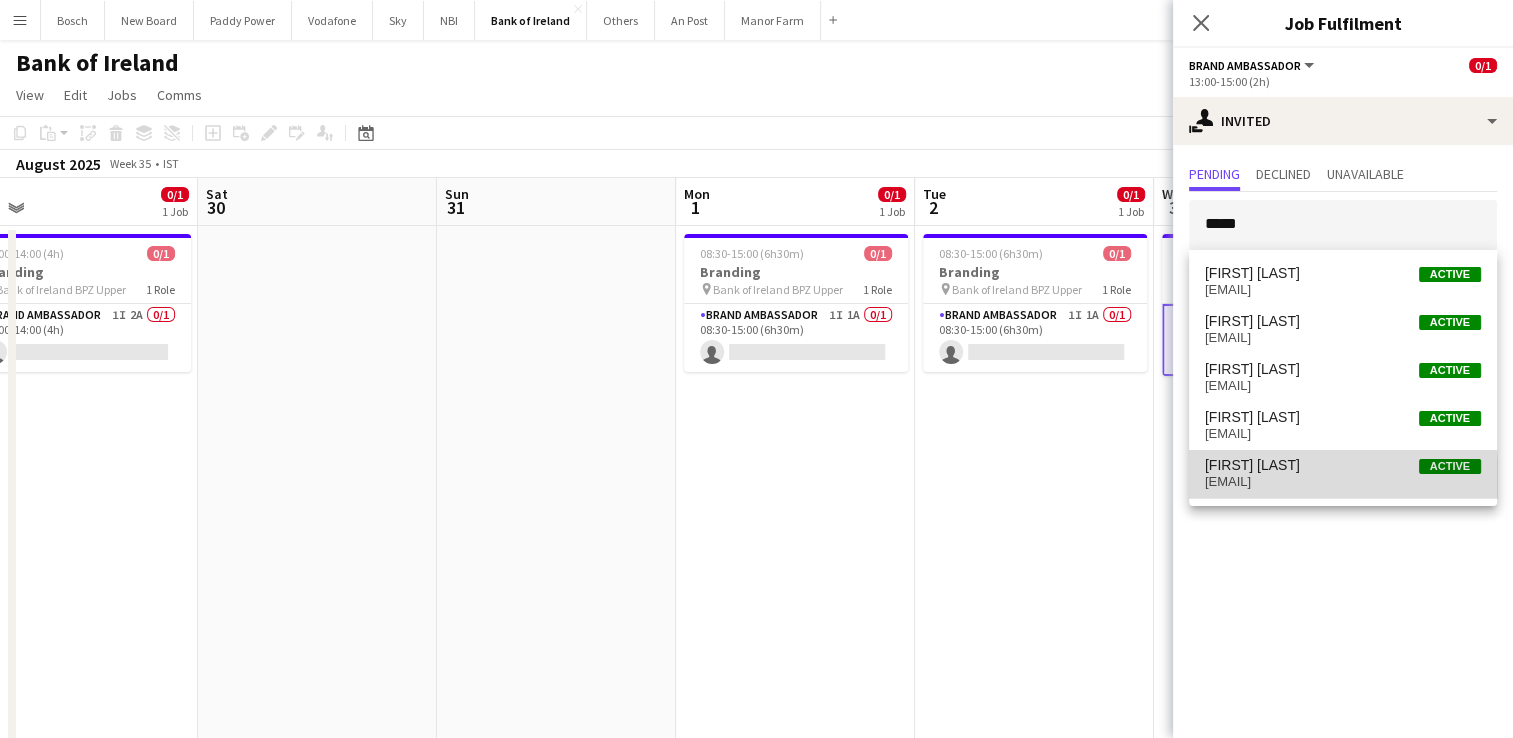 click on "[EMAIL]" at bounding box center (1343, 482) 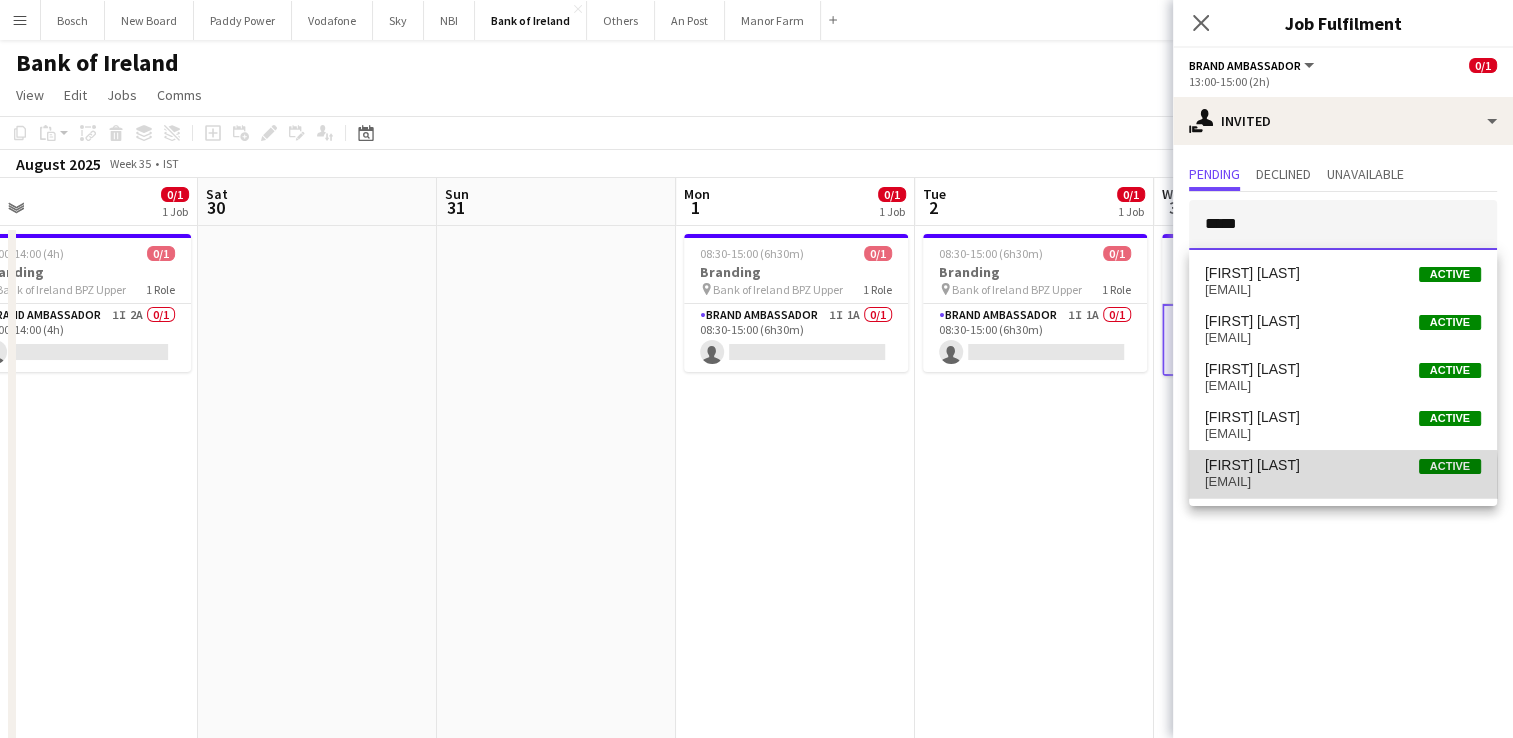 type 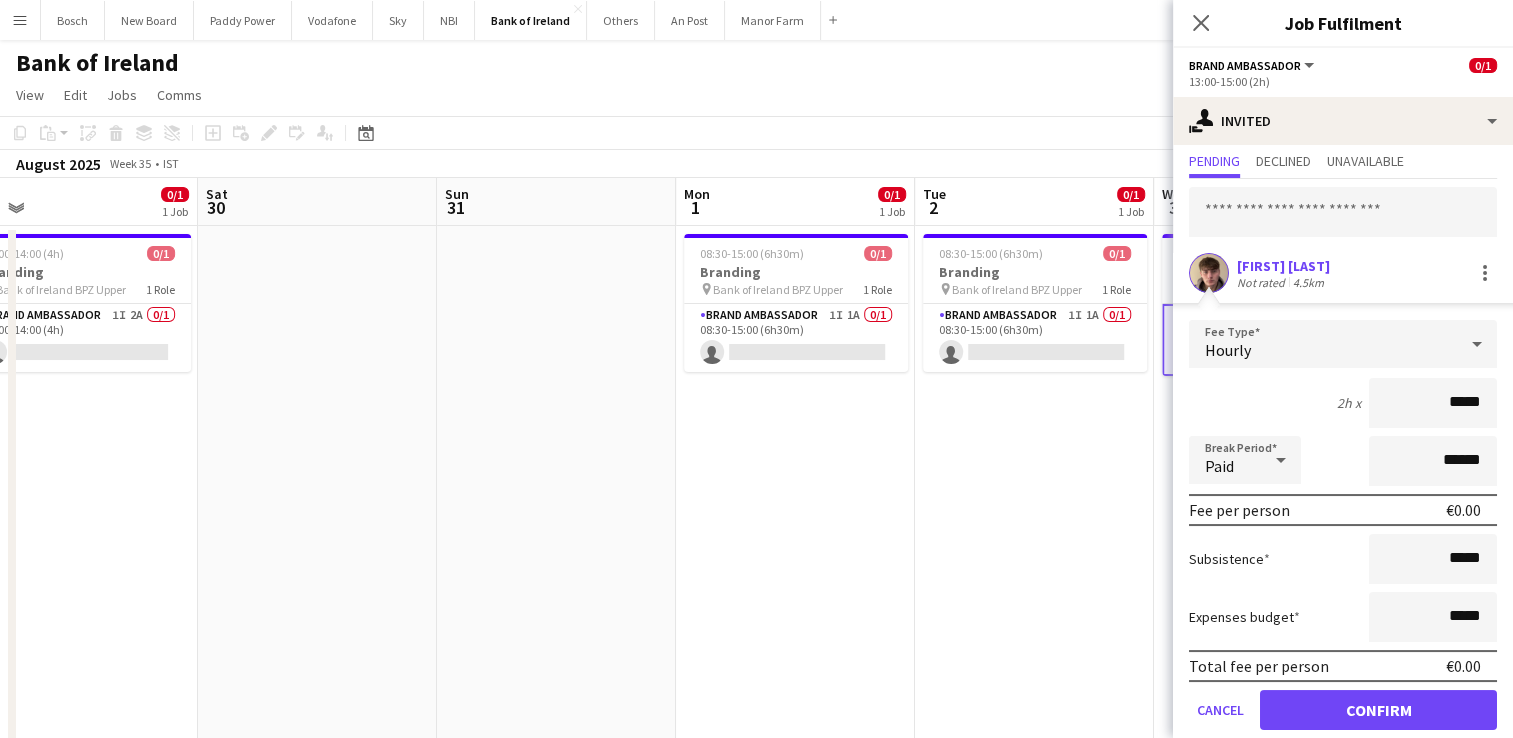 scroll, scrollTop: 79, scrollLeft: 0, axis: vertical 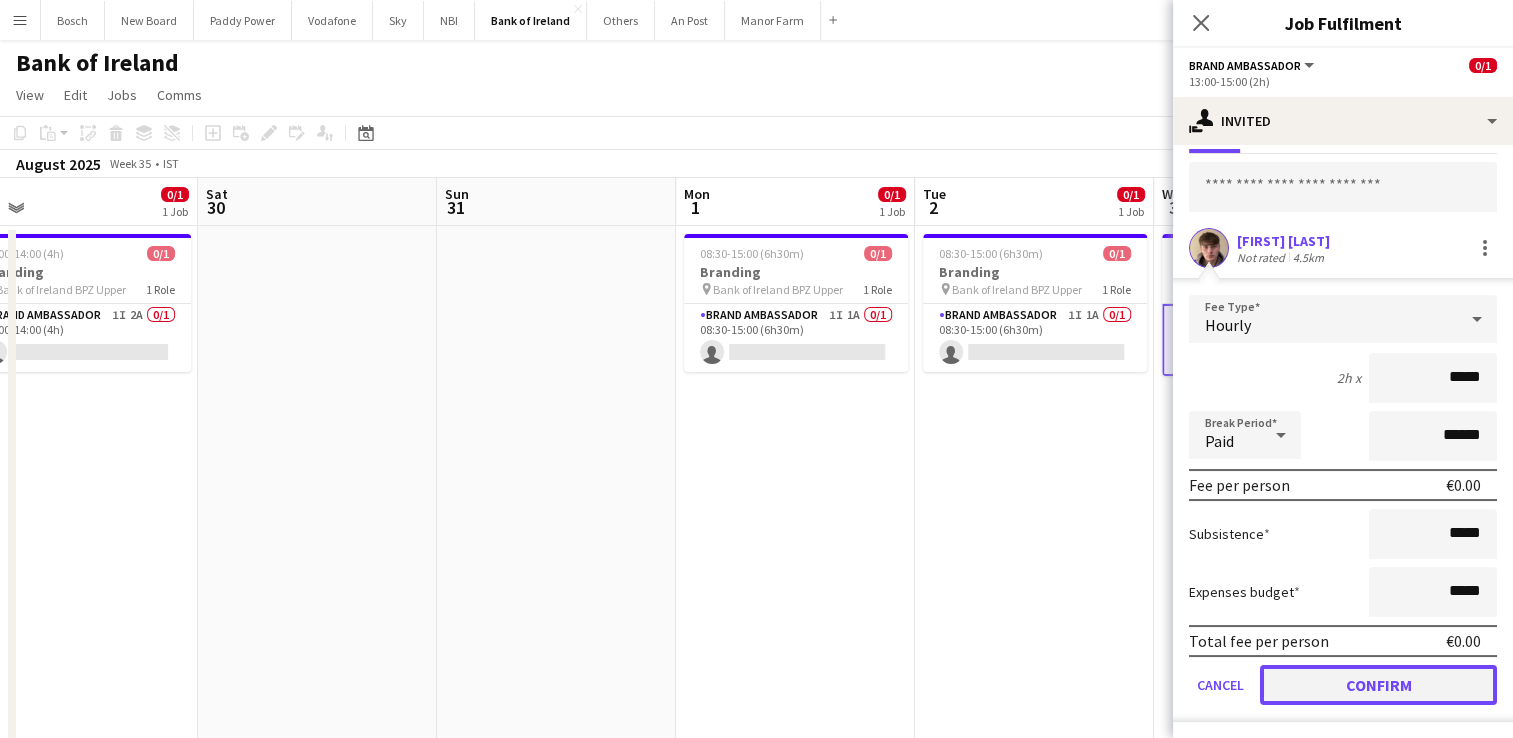 click on "Confirm" 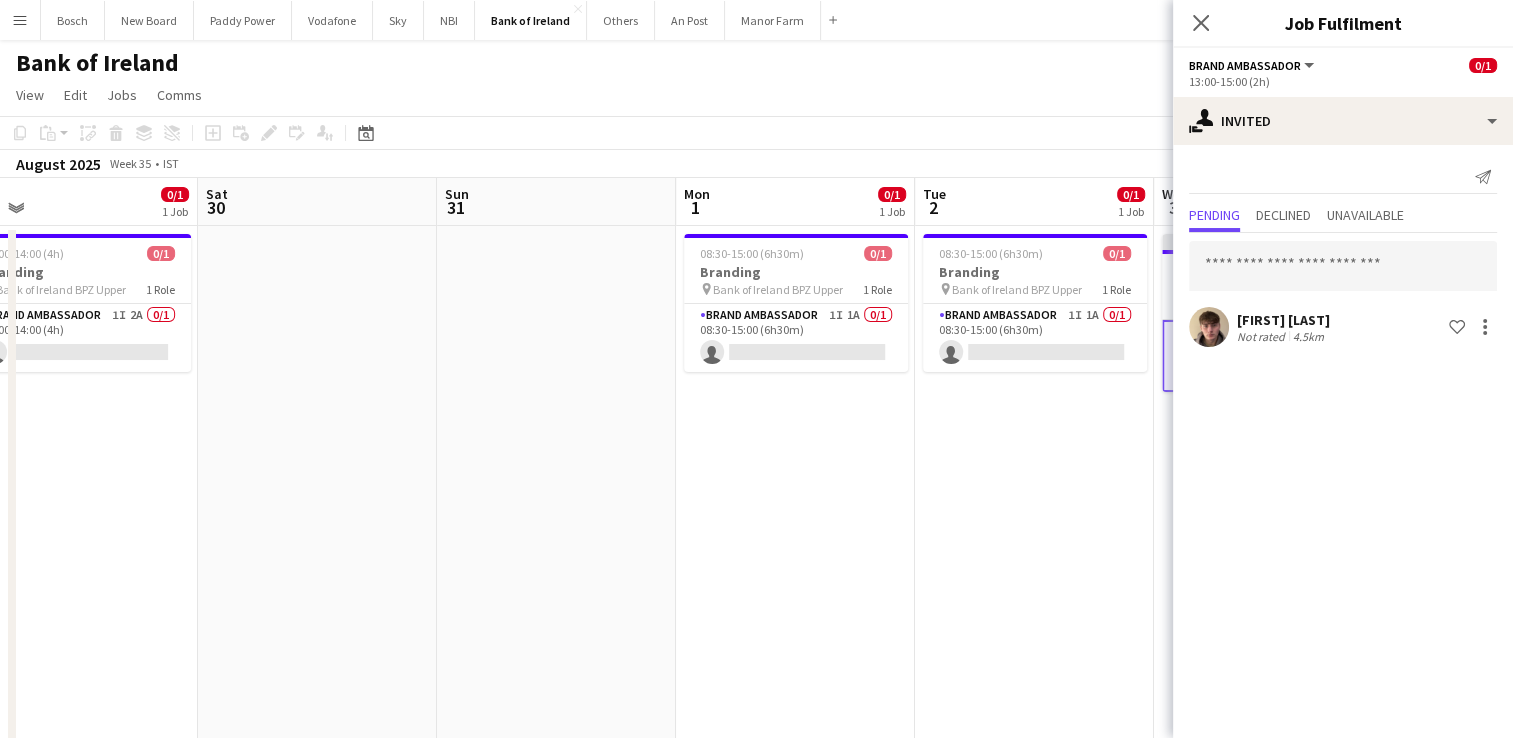 scroll, scrollTop: 0, scrollLeft: 0, axis: both 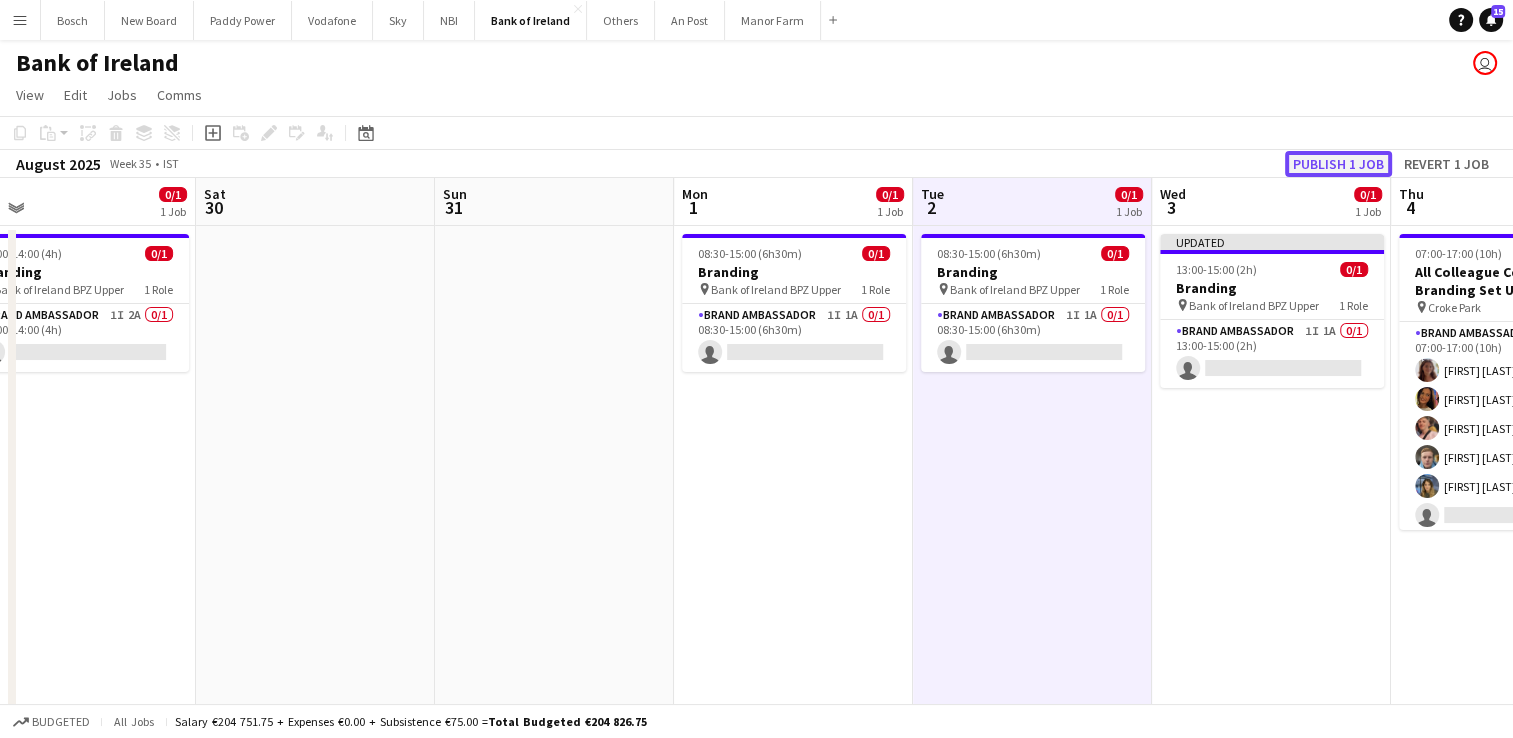 click on "Publish 1 job" 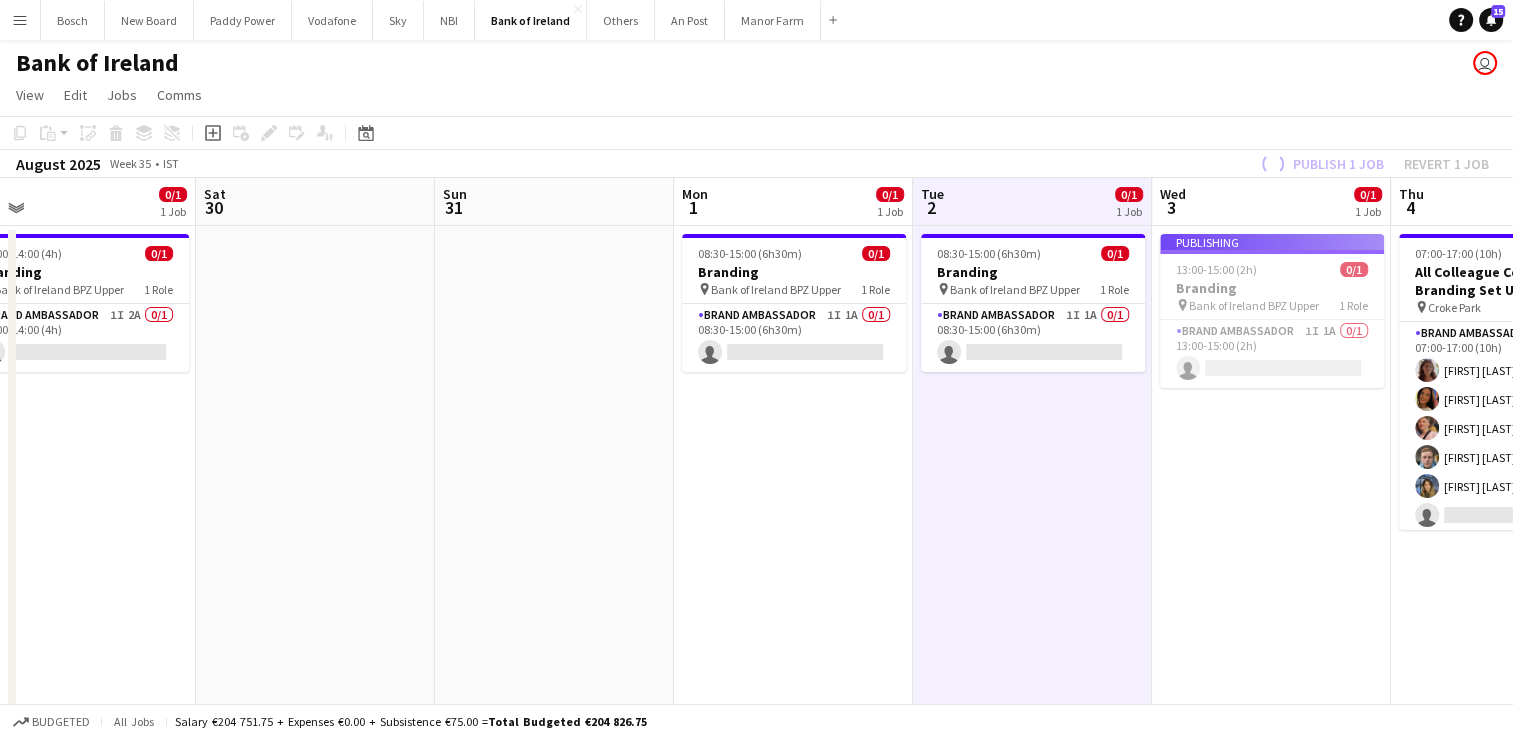 drag, startPoint x: 1316, startPoint y: 468, endPoint x: 524, endPoint y: 378, distance: 797.0972 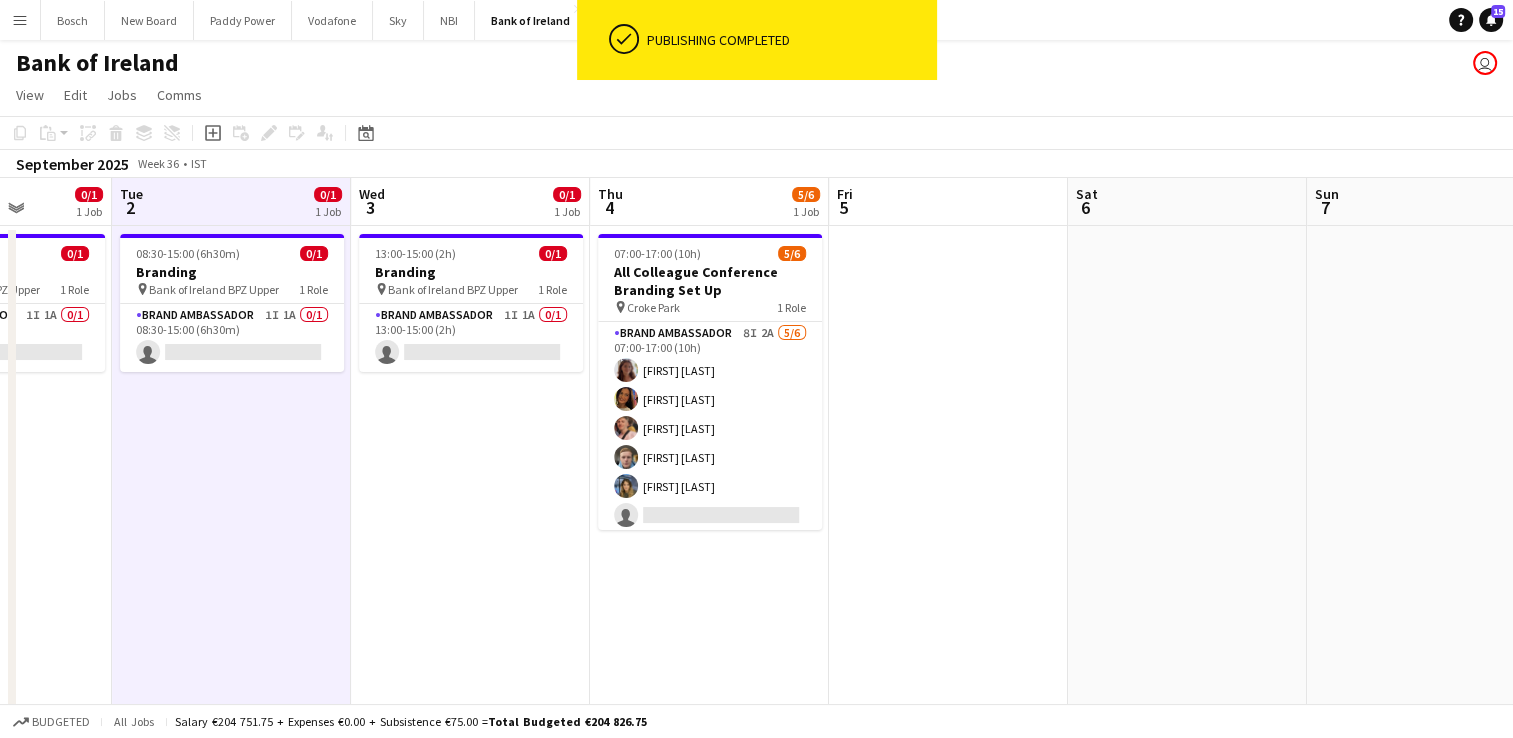 drag, startPoint x: 925, startPoint y: 368, endPoint x: 1017, endPoint y: 363, distance: 92.13577 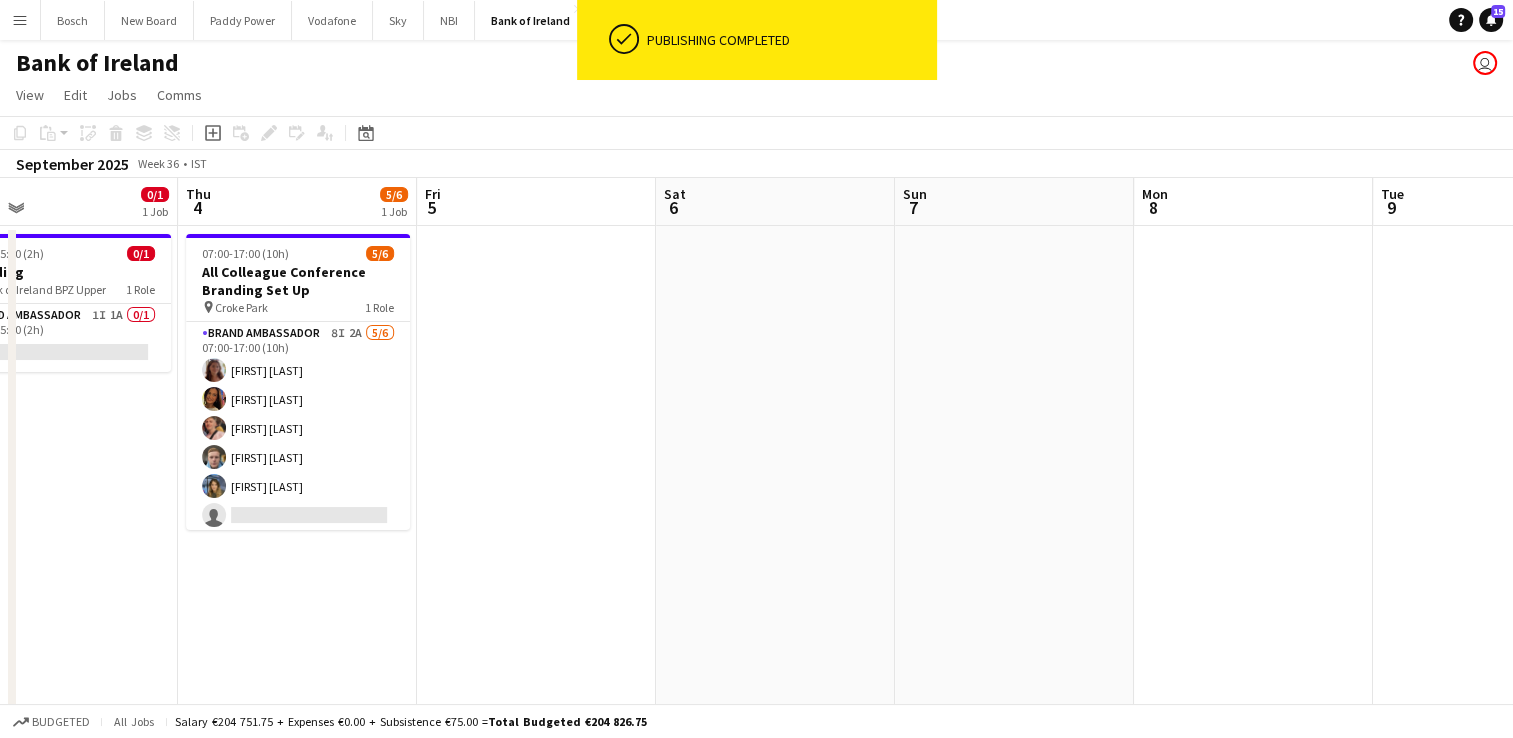 drag, startPoint x: 895, startPoint y: 330, endPoint x: 744, endPoint y: 322, distance: 151.21178 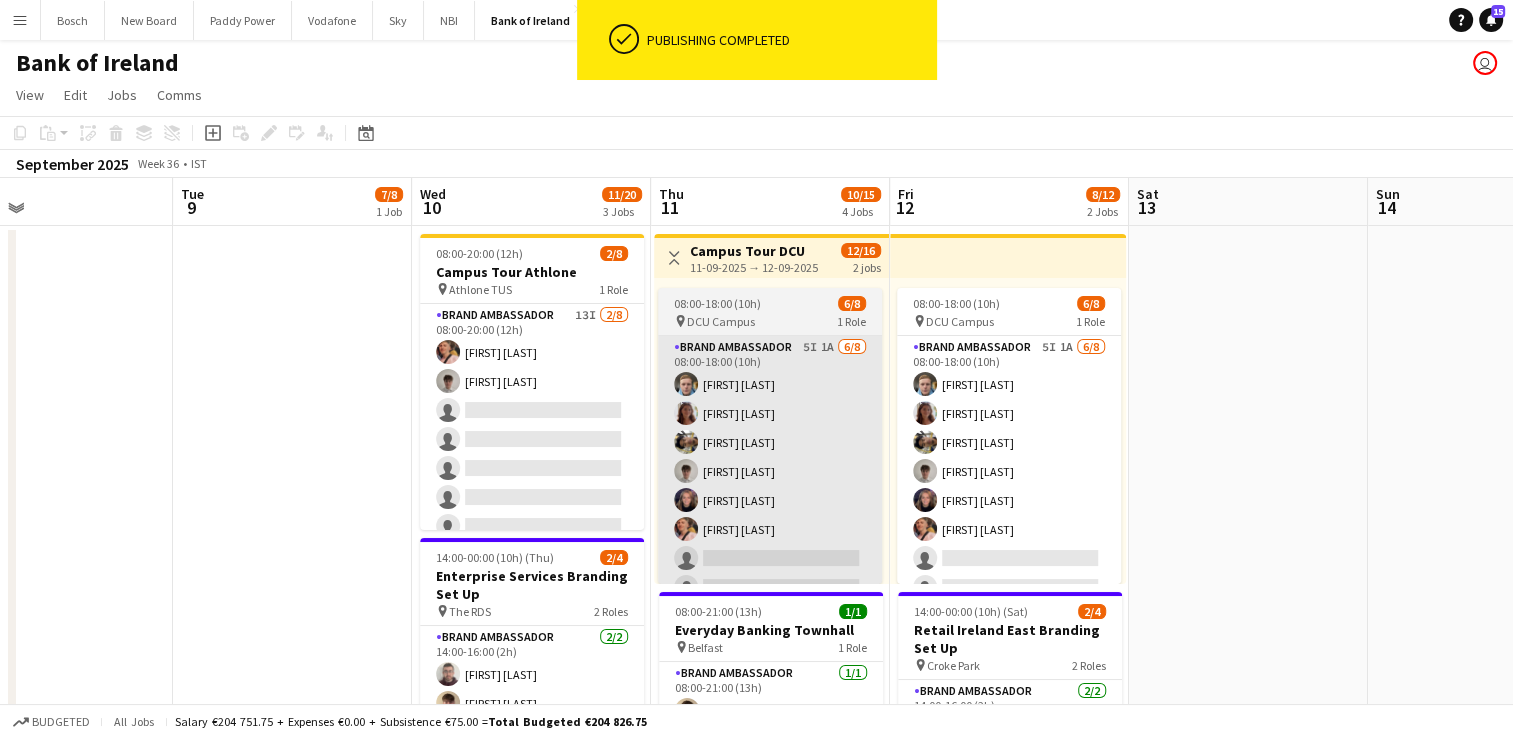 scroll, scrollTop: 0, scrollLeft: 824, axis: horizontal 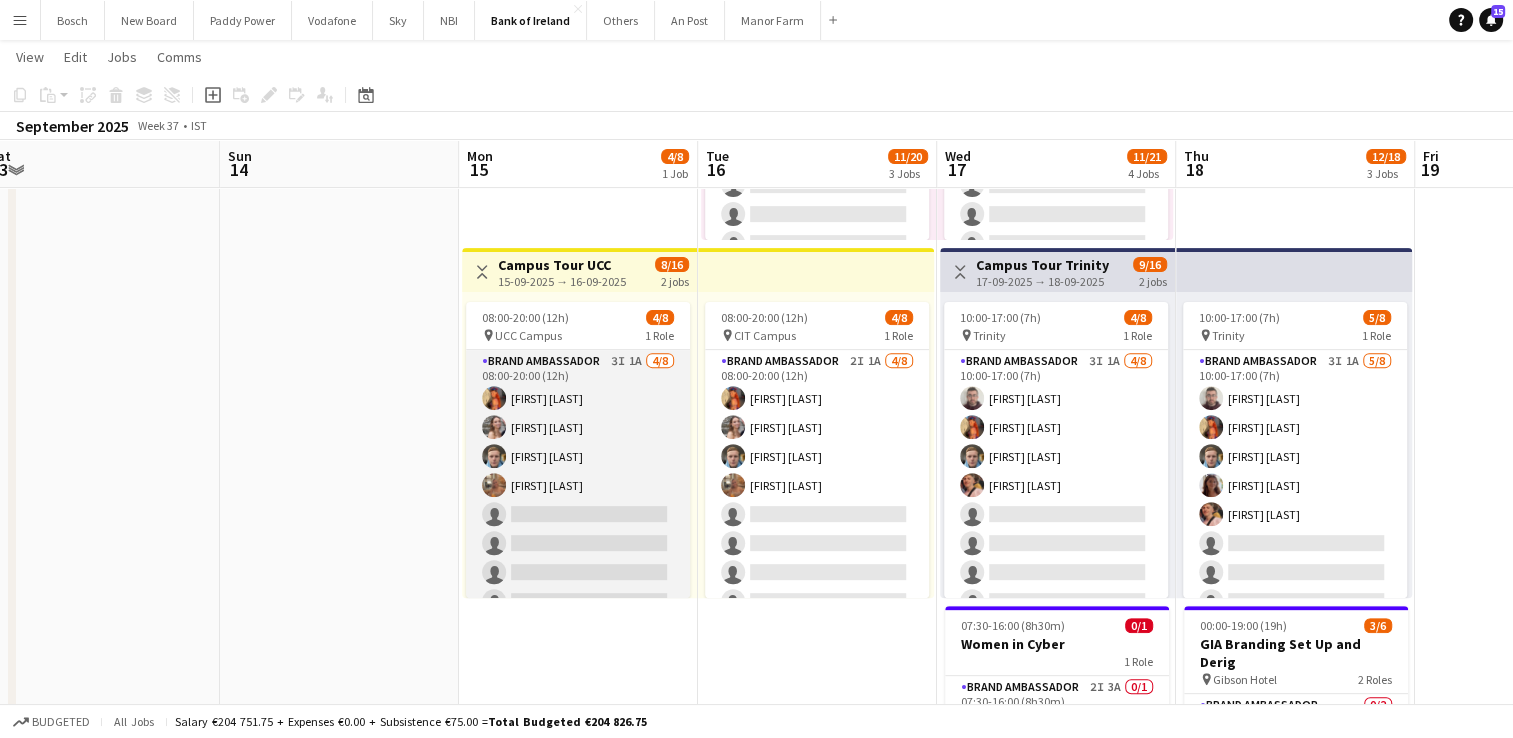 click on "Brand Ambassador   3I   1A   4/8   08:00-20:00 (12h)
[FIRST] [LAST] [FIRST] [LAST] [FIRST] [LAST] [FIRST] [LAST]
single-neutral-actions
single-neutral-actions
single-neutral-actions
single-neutral-actions" at bounding box center (578, 485) 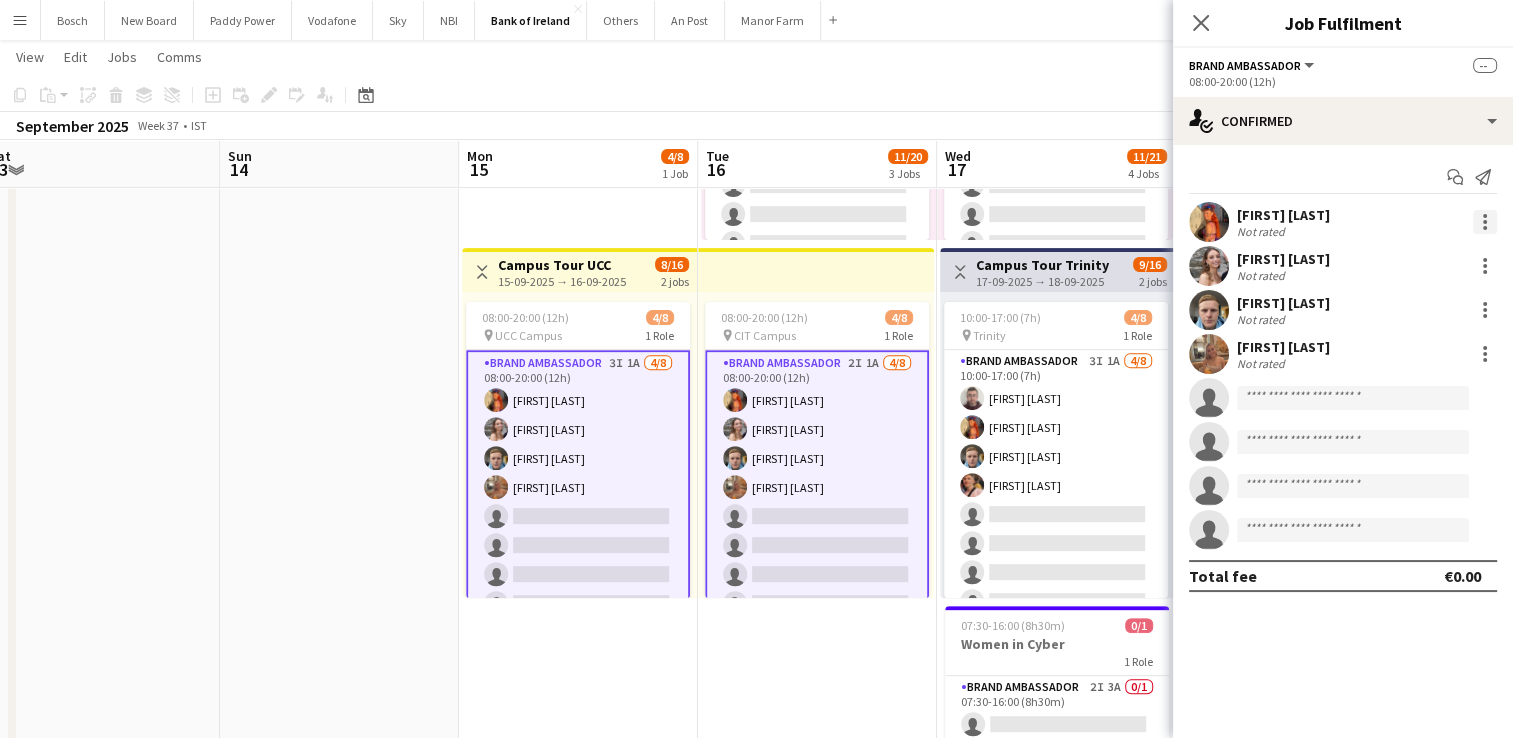 click at bounding box center [1485, 222] 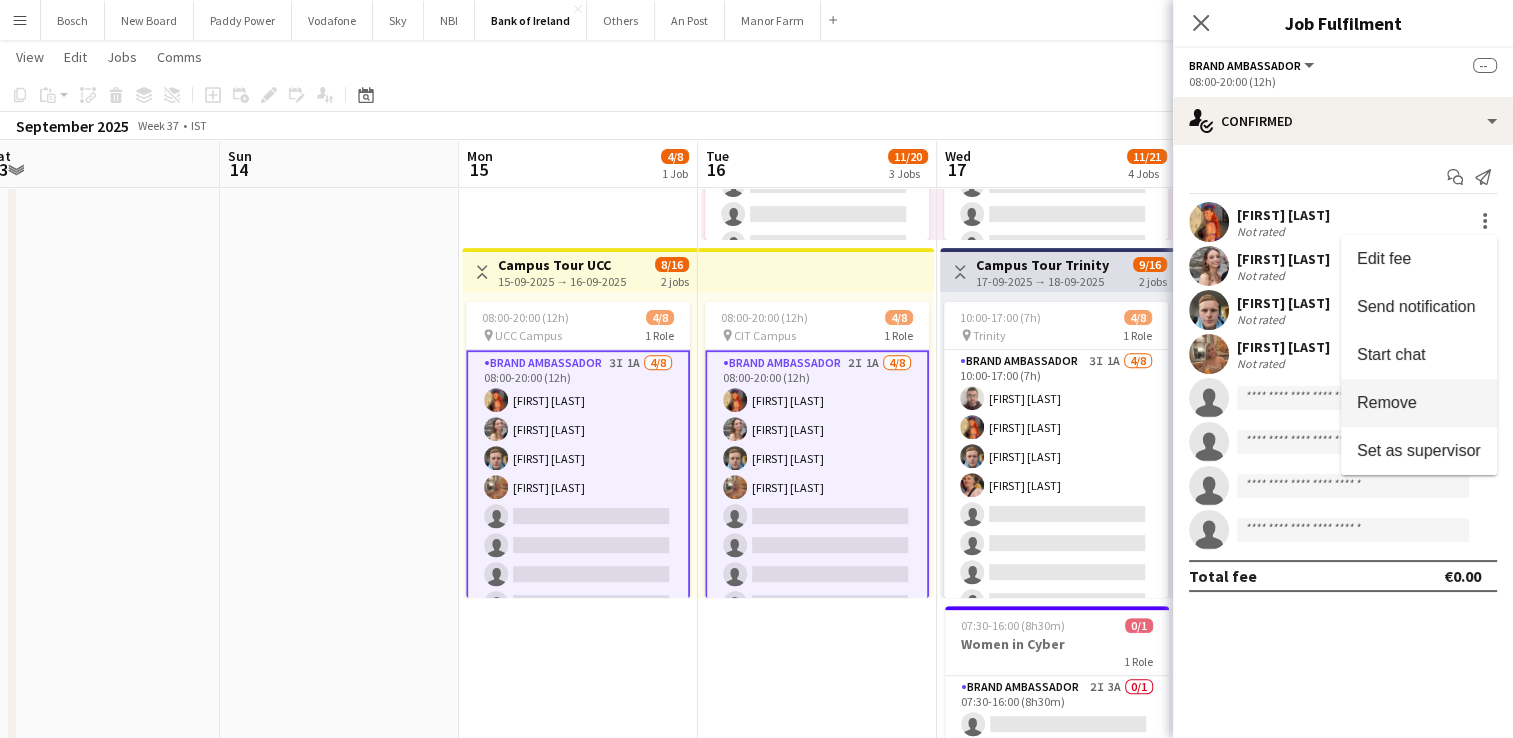 click on "Remove" at bounding box center [1387, 402] 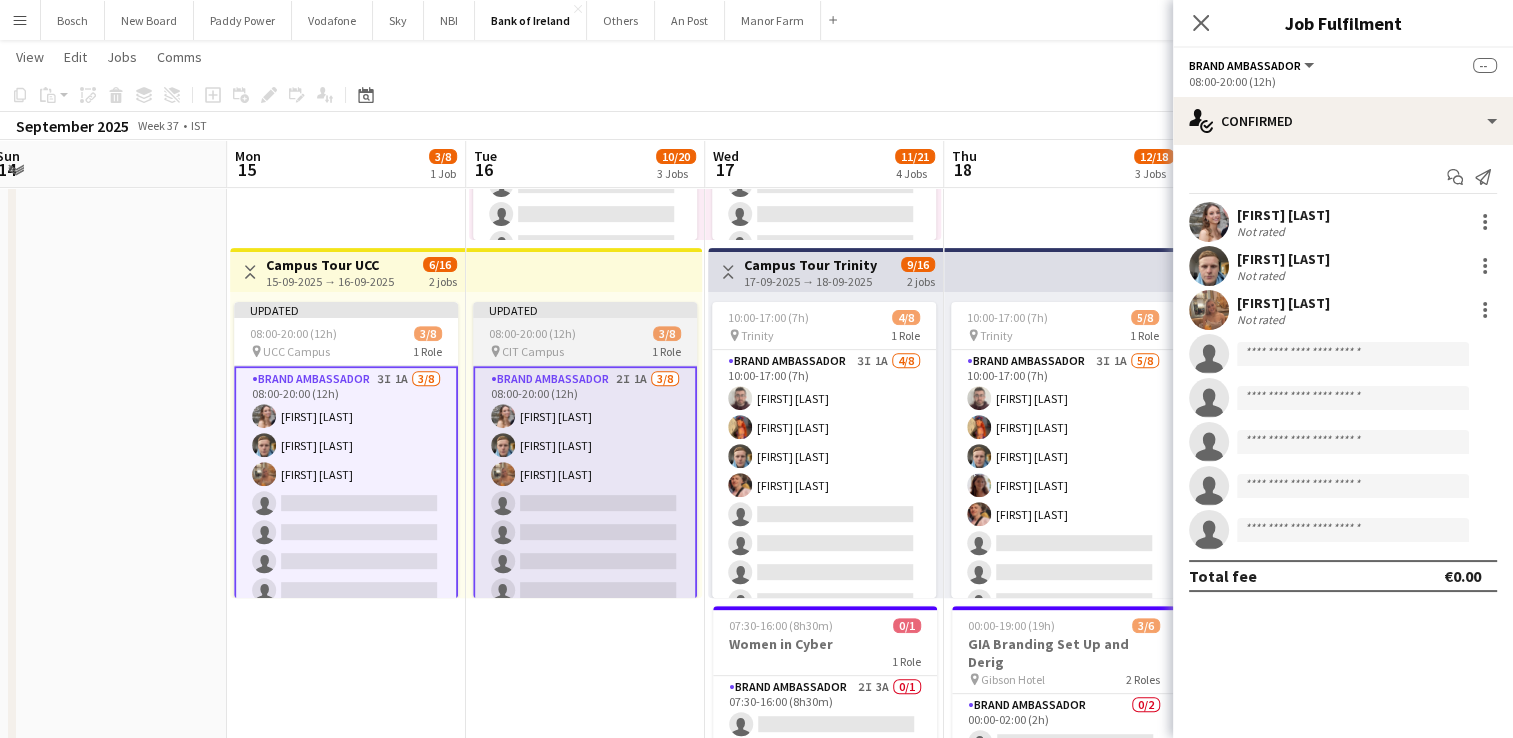 drag, startPoint x: 818, startPoint y: 612, endPoint x: 408, endPoint y: 530, distance: 418.1196 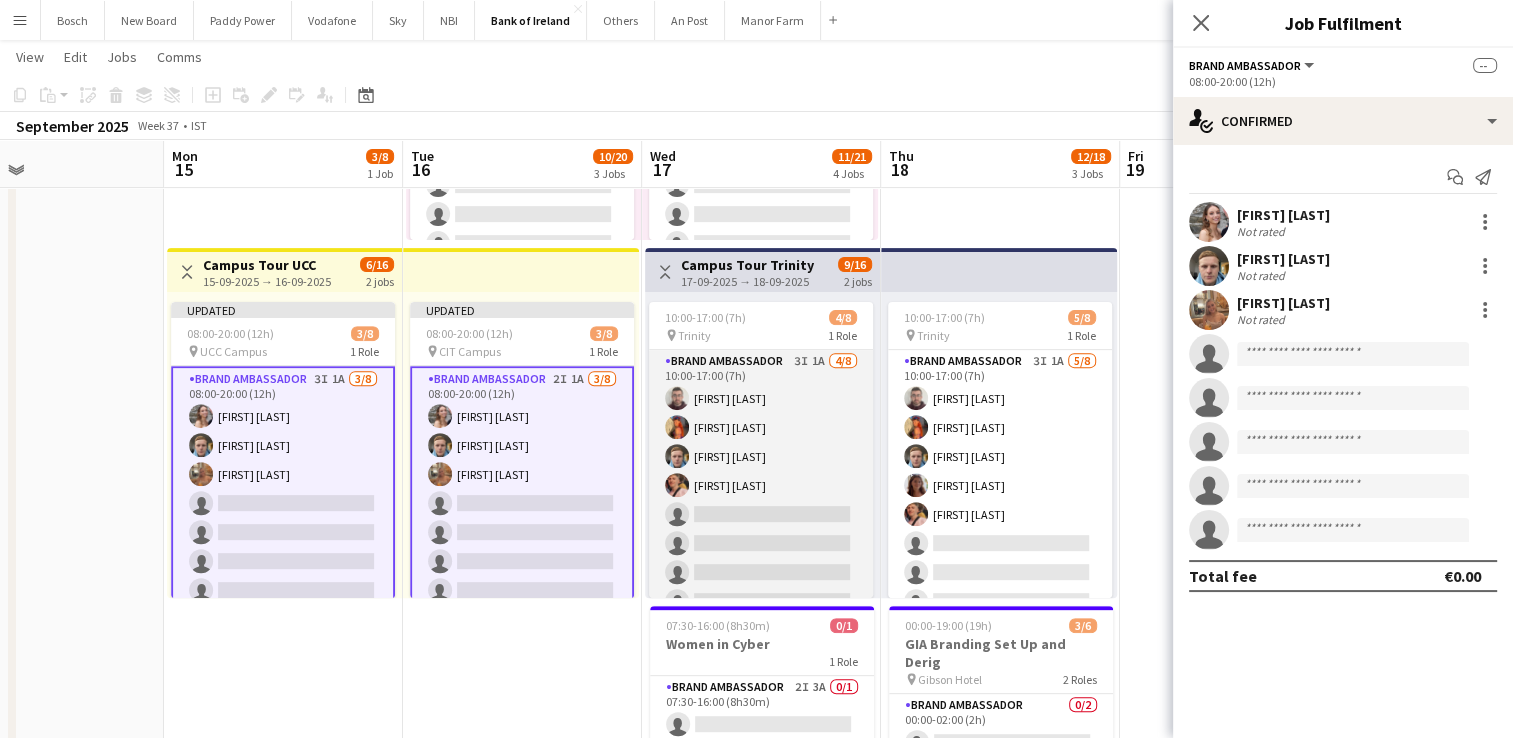 click on "Brand Ambassador   3I   1A   4/8   10:00-17:00 (7h)
[FIRST] [LAST] [FIRST] [LAST] [FIRST] [LAST] [FIRST] [LAST]
single-neutral-actions
single-neutral-actions
single-neutral-actions
single-neutral-actions" at bounding box center (761, 485) 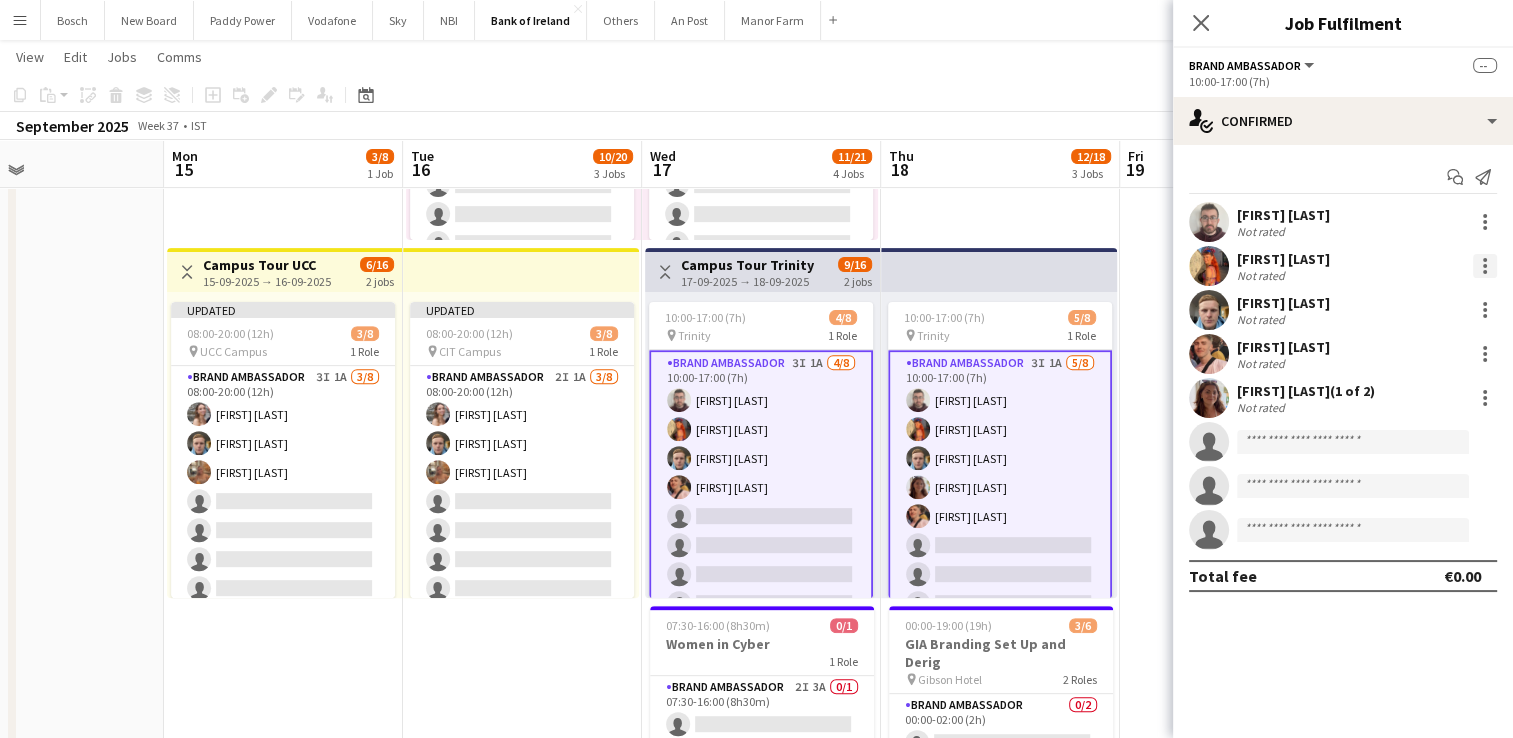 click at bounding box center [1485, 266] 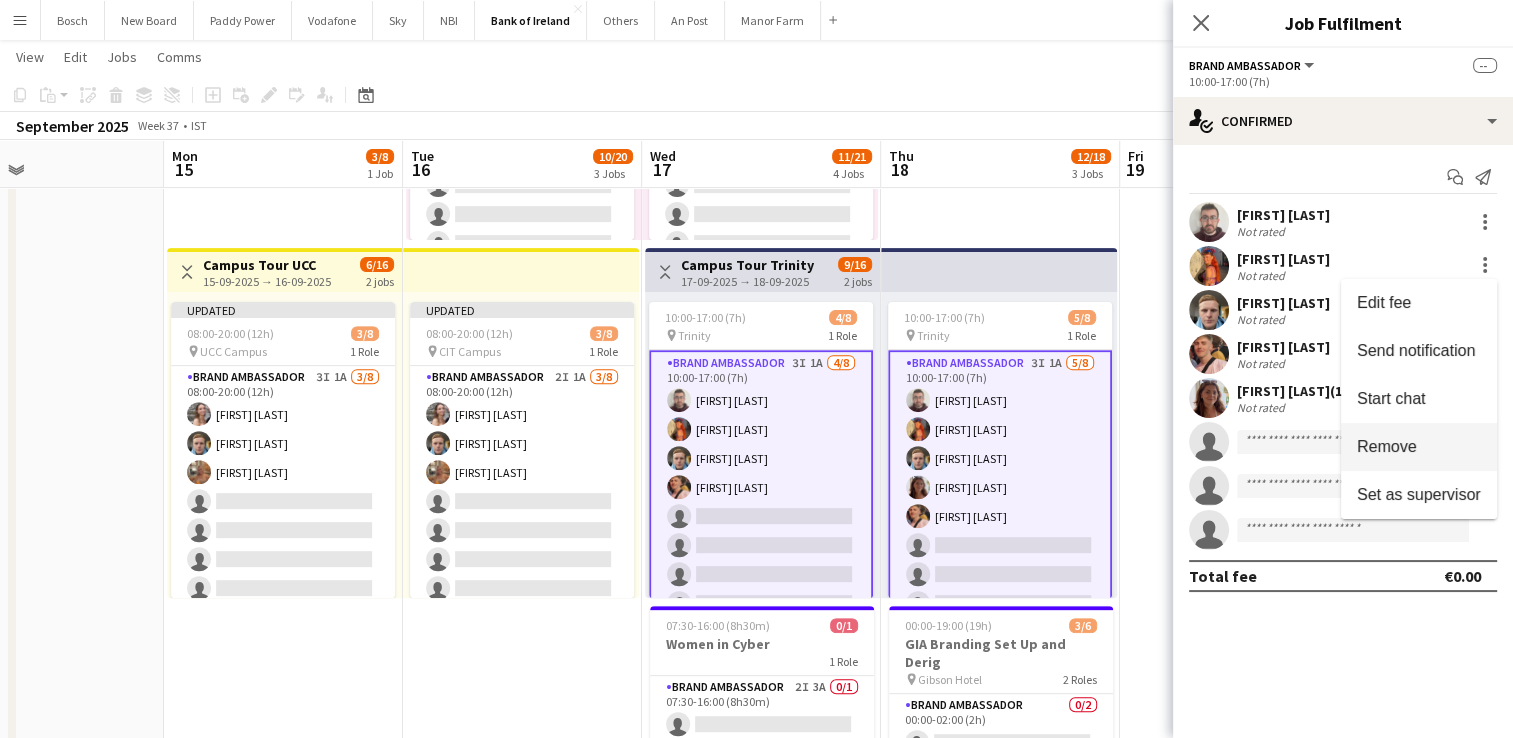 click on "Remove" at bounding box center [1419, 447] 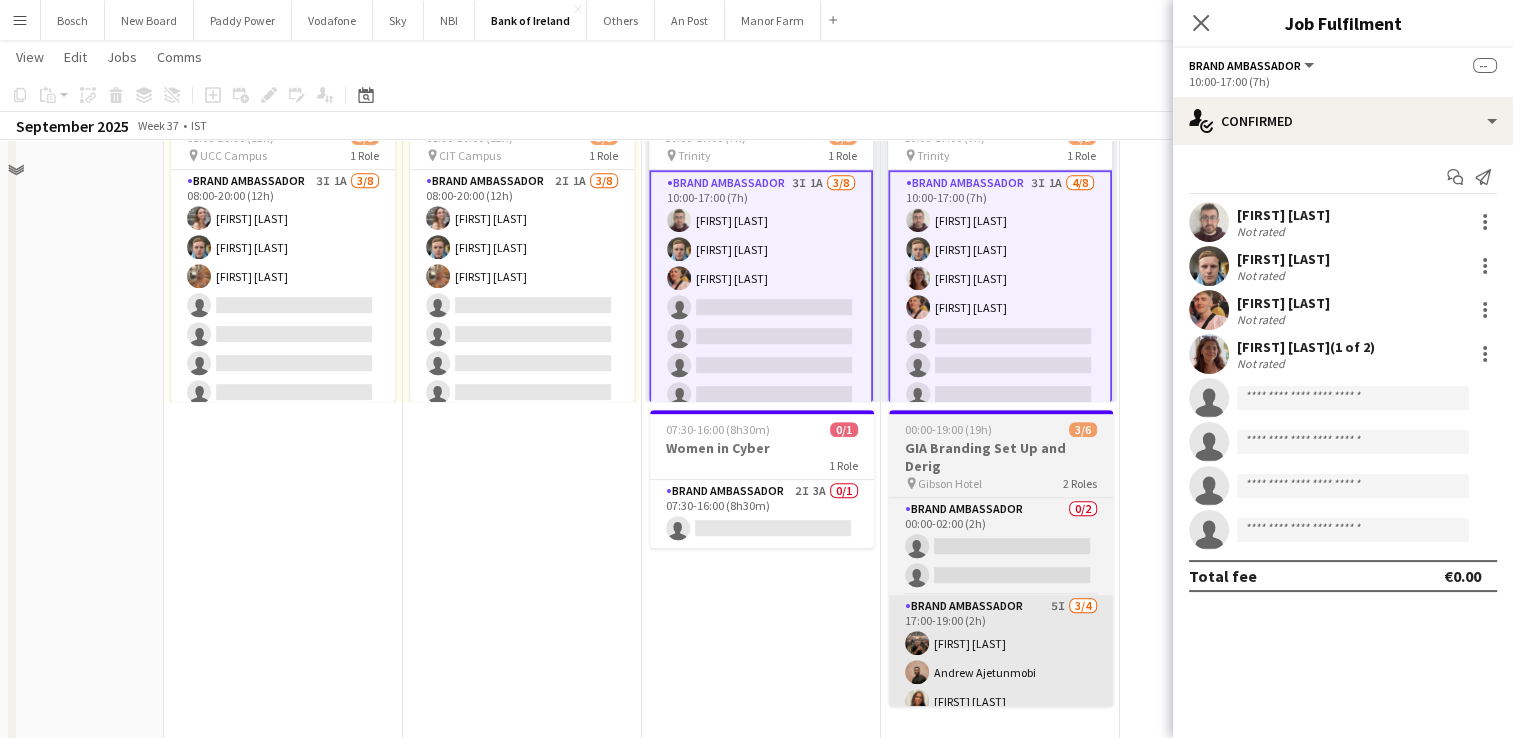 scroll, scrollTop: 900, scrollLeft: 0, axis: vertical 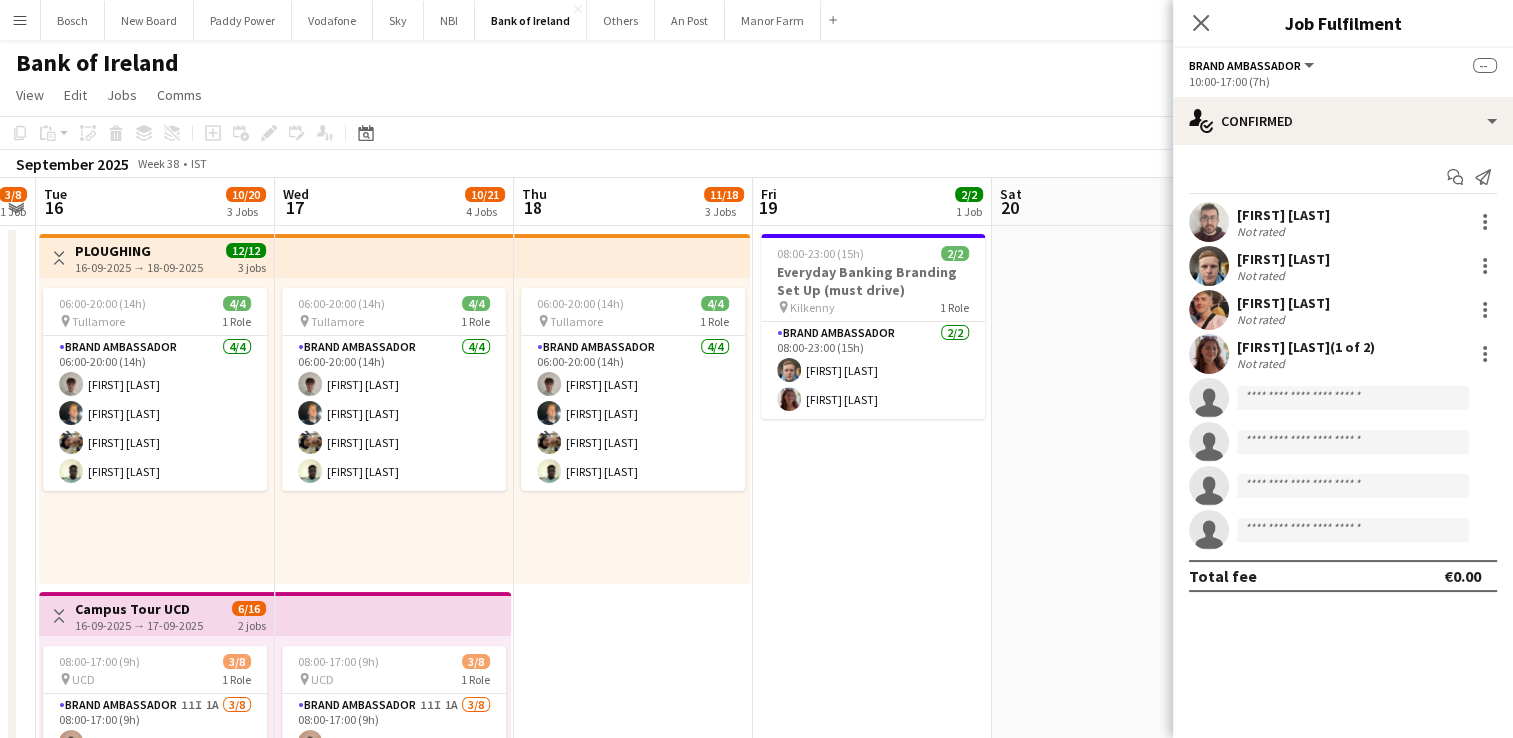 drag, startPoint x: 723, startPoint y: 496, endPoint x: 629, endPoint y: 490, distance: 94.19129 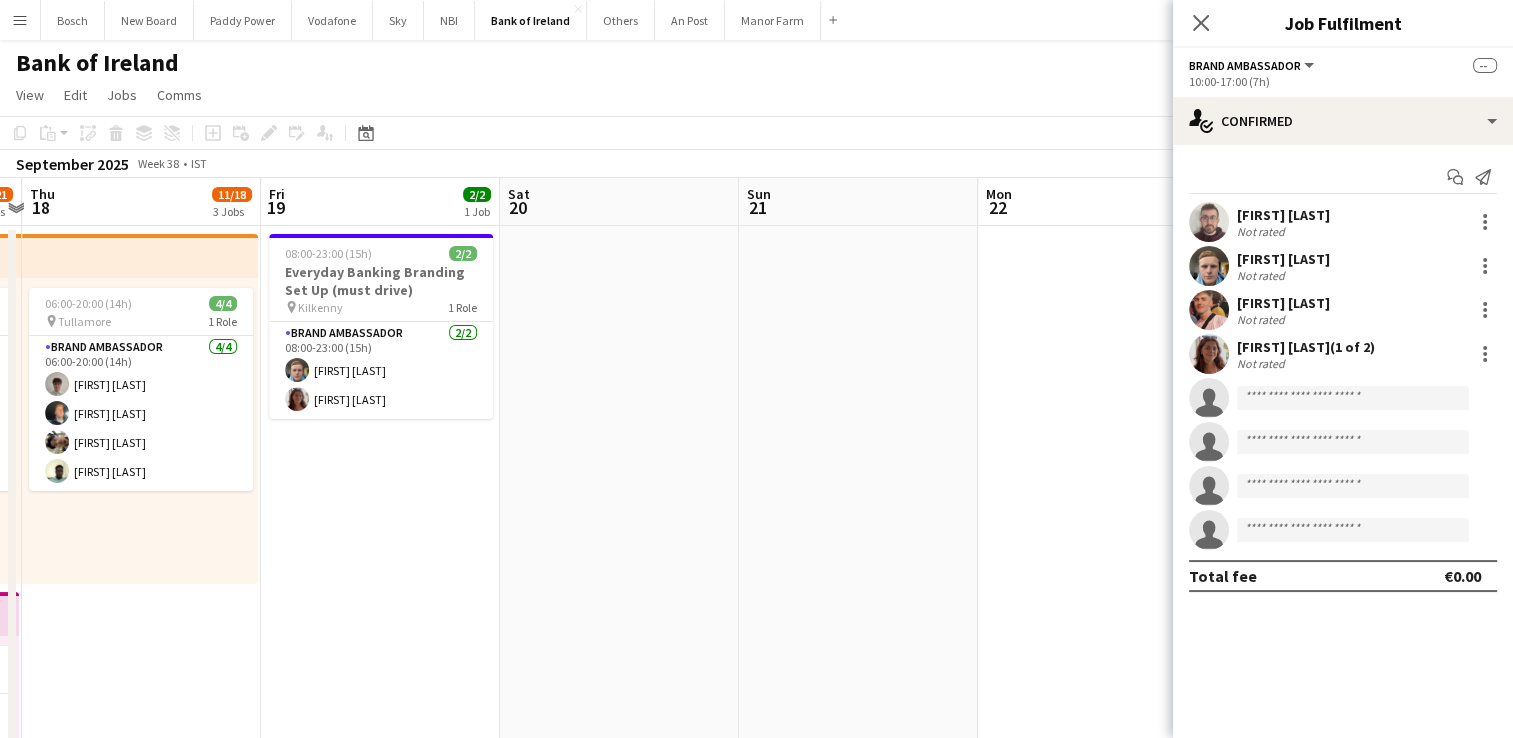 drag, startPoint x: 570, startPoint y: 358, endPoint x: 561, endPoint y: 338, distance: 21.931713 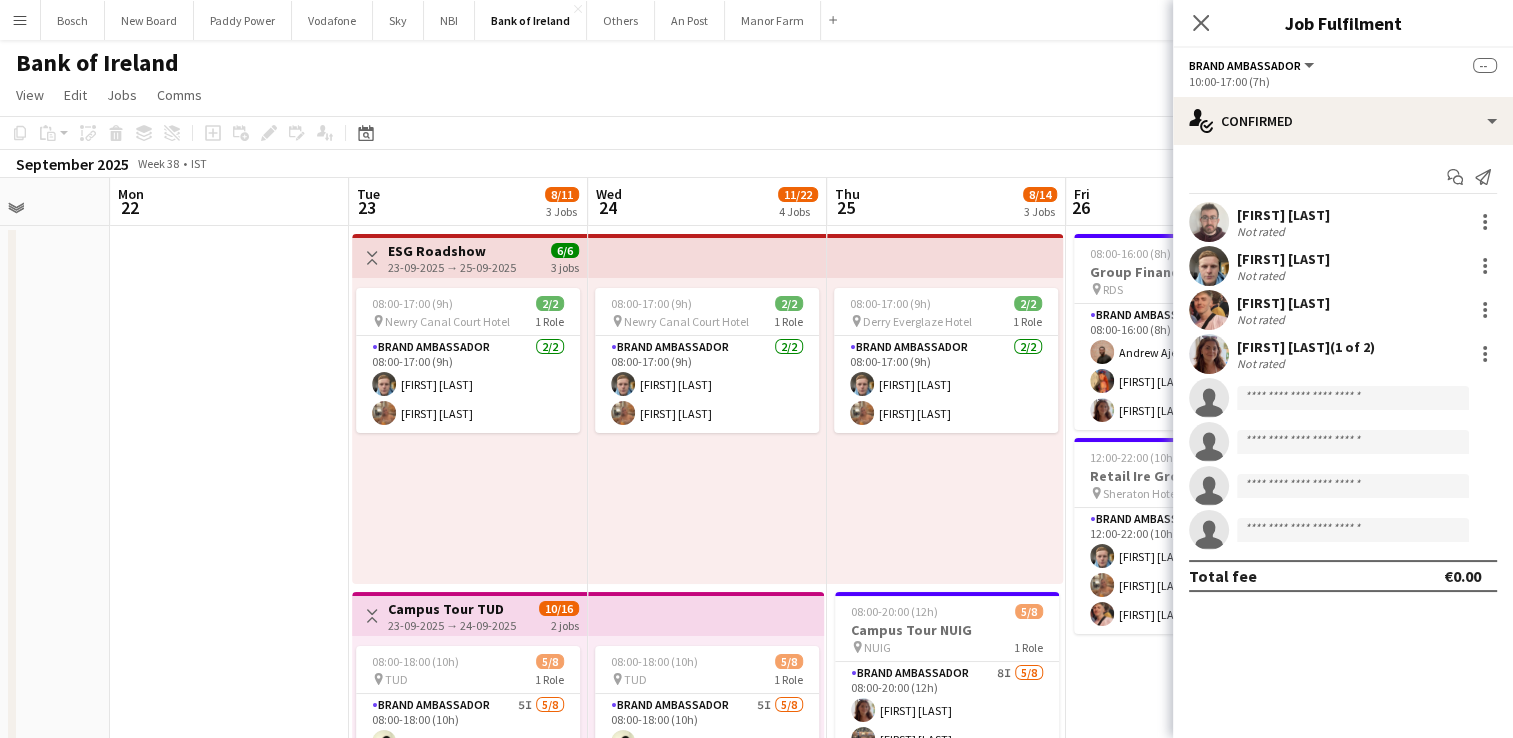 drag, startPoint x: 713, startPoint y: 411, endPoint x: 417, endPoint y: 380, distance: 297.6189 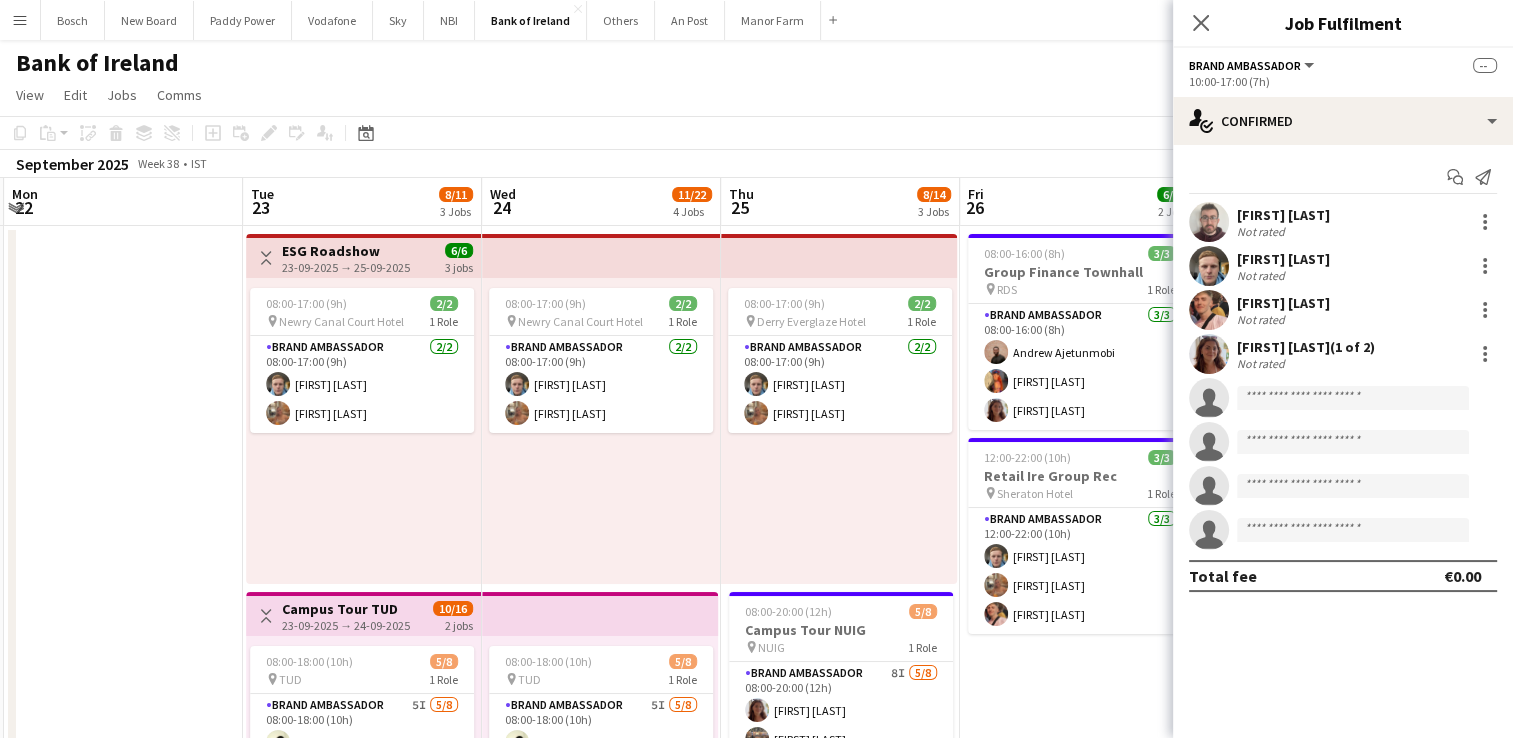 scroll, scrollTop: 0, scrollLeft: 953, axis: horizontal 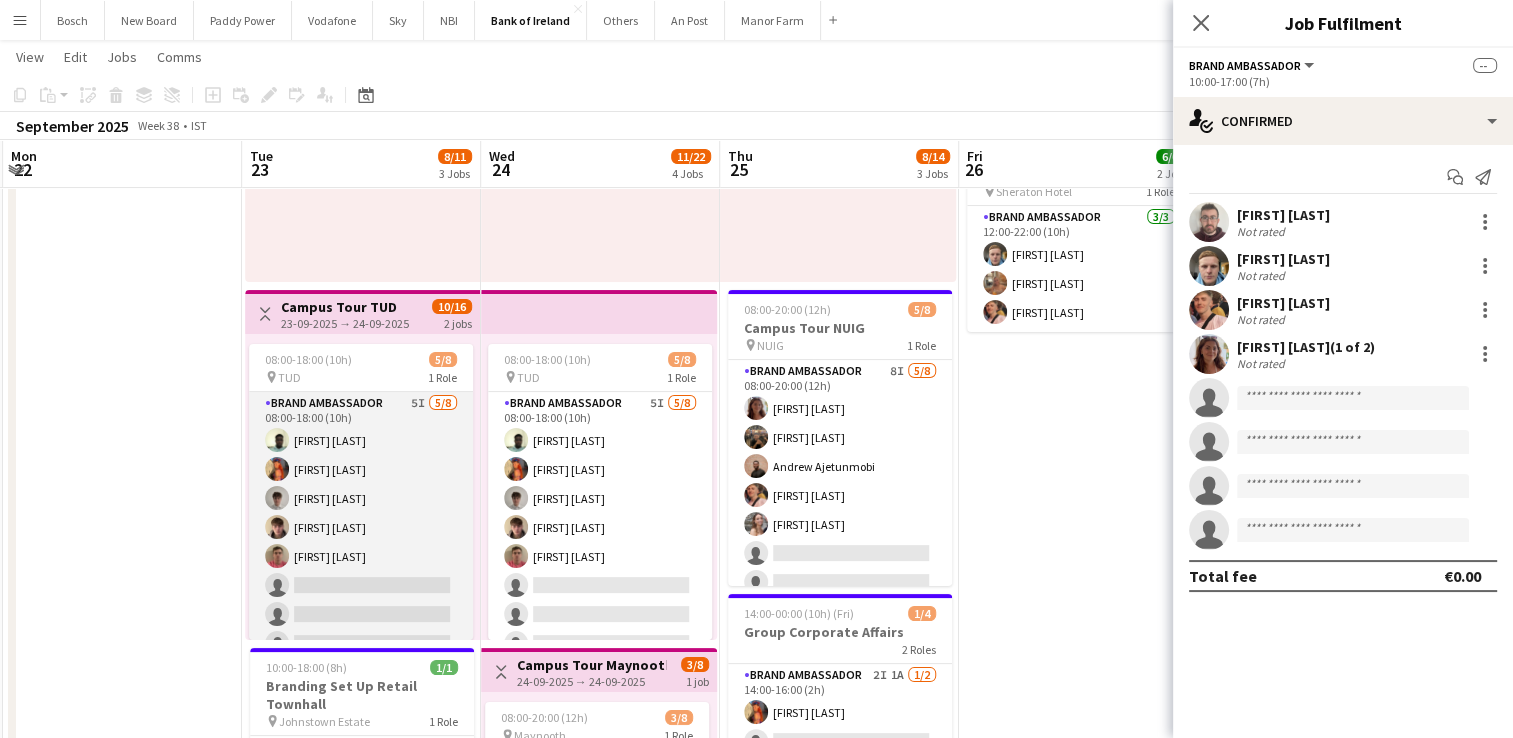 click on "Brand Ambassador   5I   5/8   08:00-18:00 (10h)
[FIRST] [LAST] [FIRST] [LAST] [FIRST] [LAST] [FIRST] [LAST] [FIRST] [LAST]
single-neutral-actions
single-neutral-actions
single-neutral-actions" at bounding box center [361, 527] 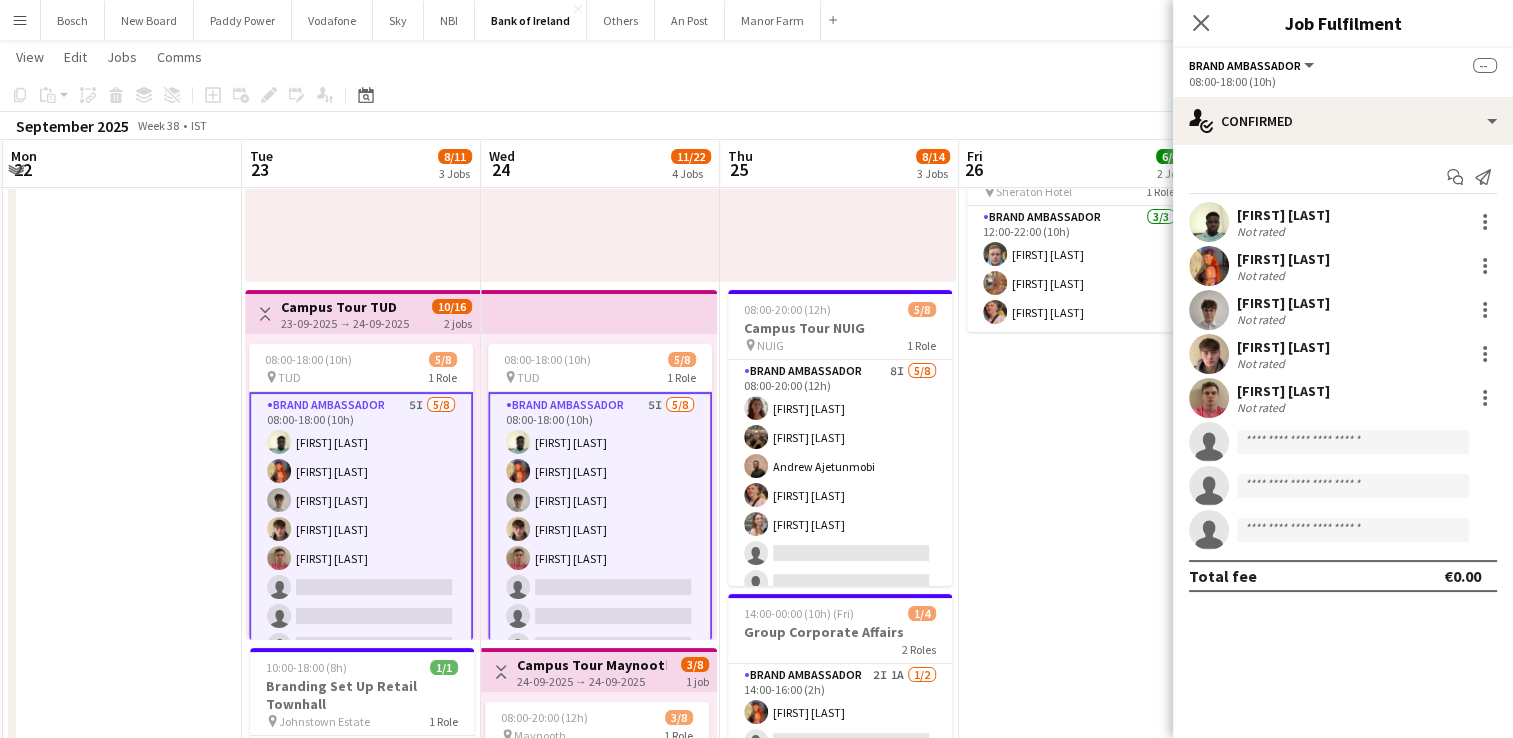 click on "[FIRST] [LAST]   Not rated" at bounding box center [1343, 266] 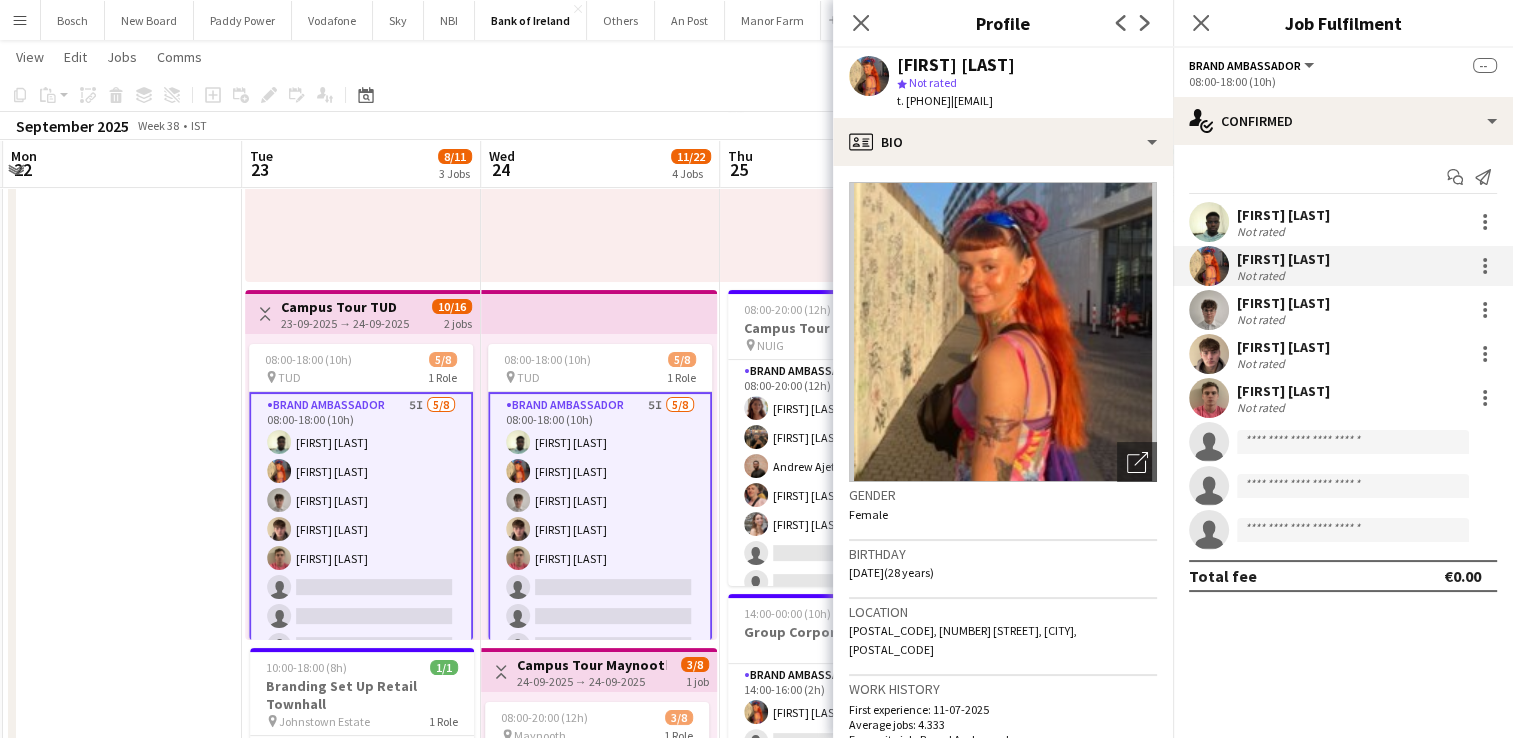 click on "[FIRST] [LAST]   Not rated" at bounding box center (1343, 266) 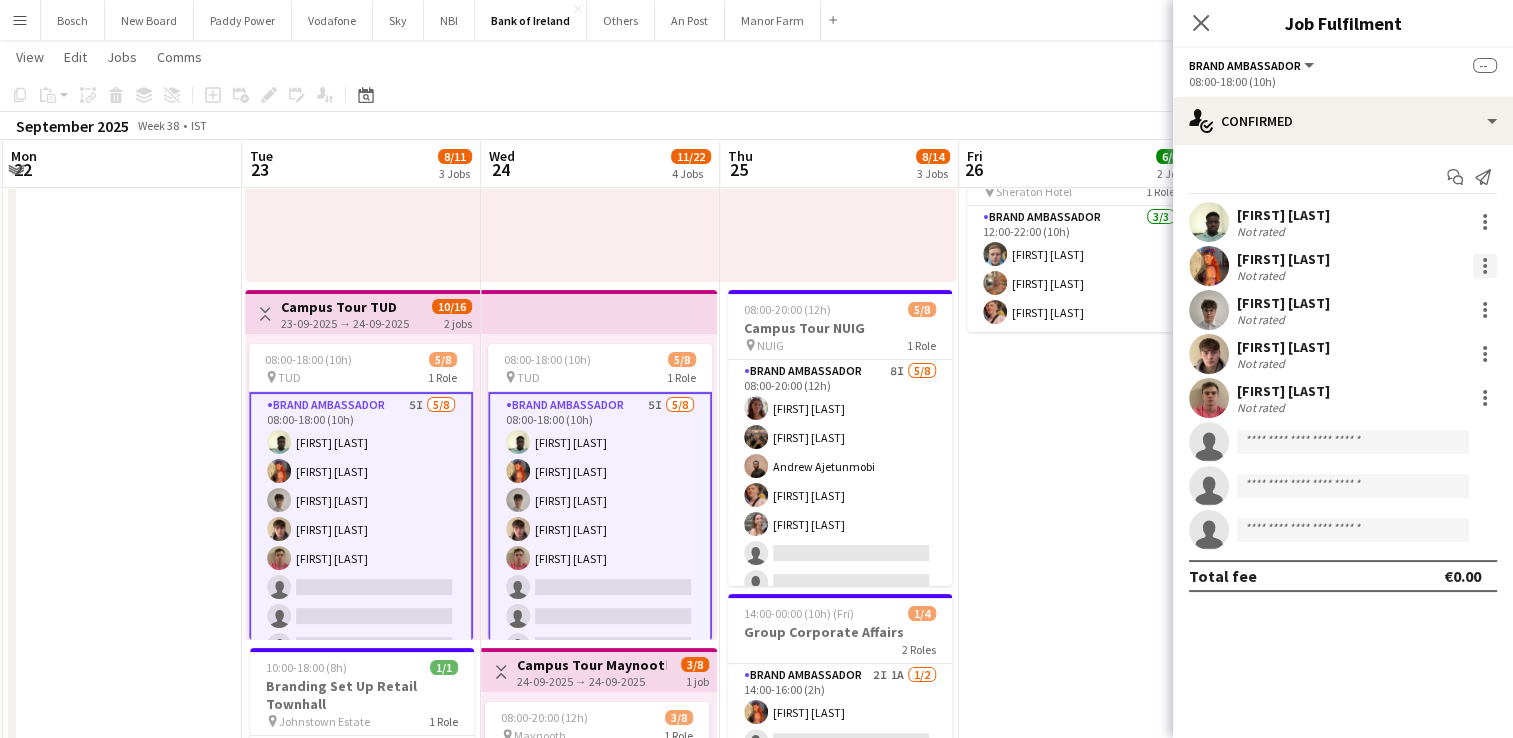 click at bounding box center [1485, 266] 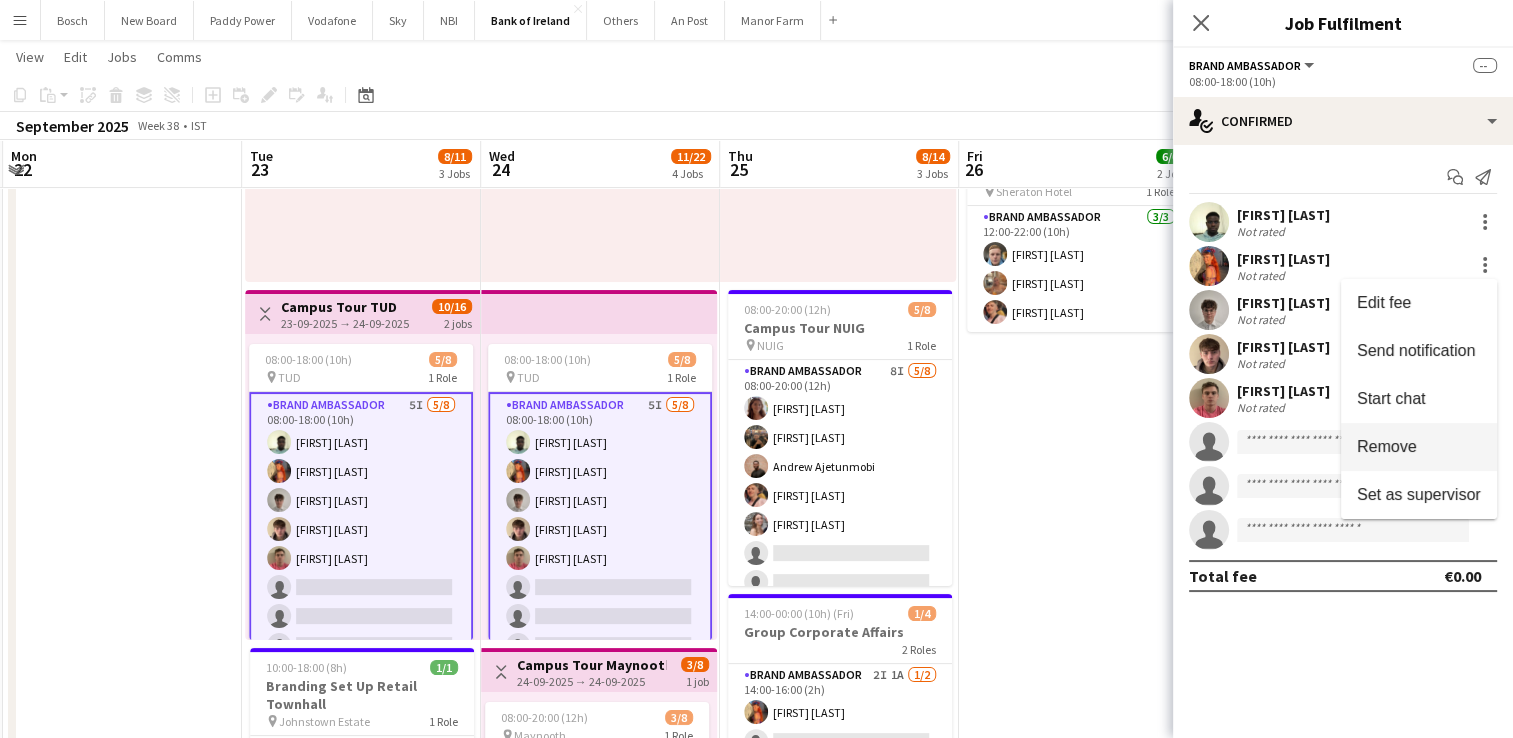 click on "Remove" at bounding box center [1387, 446] 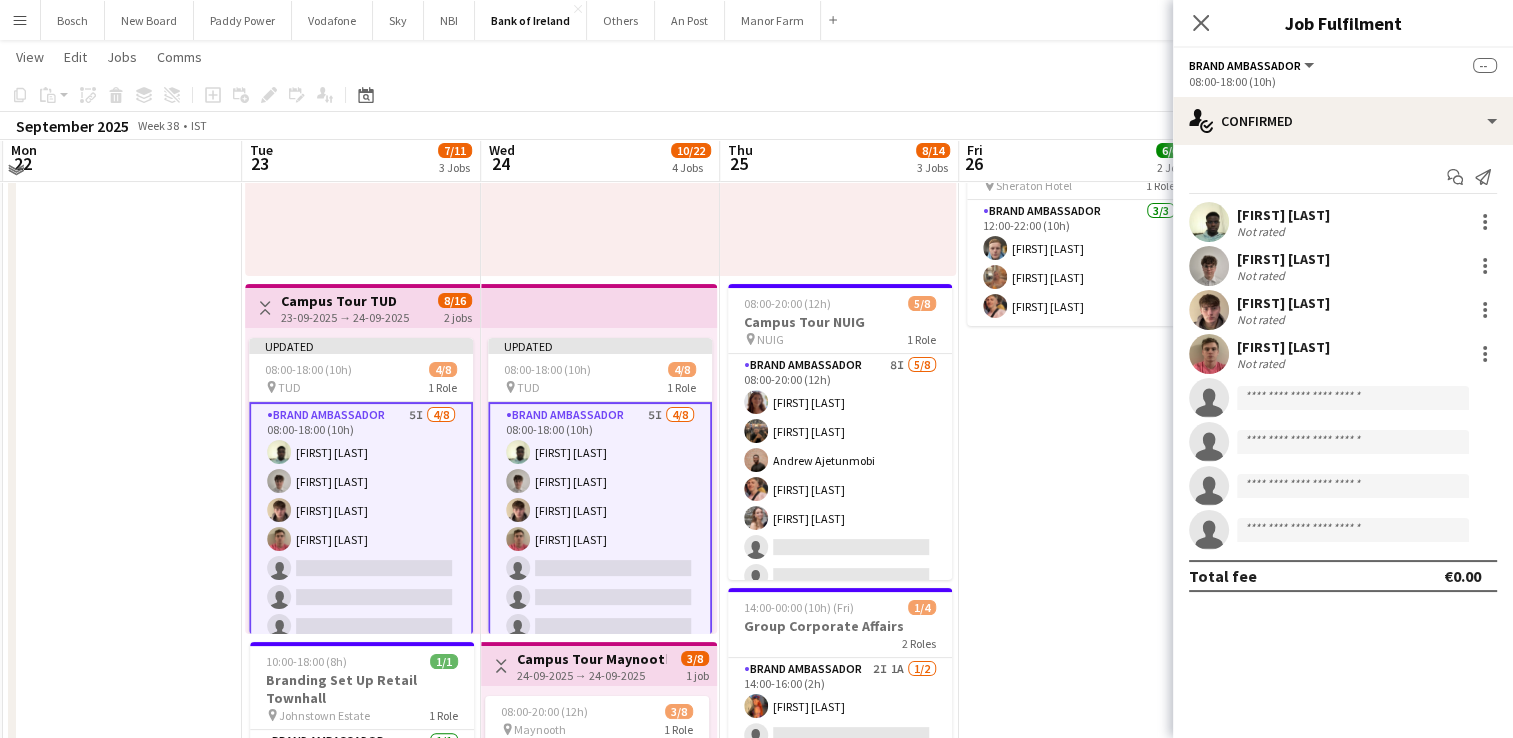 scroll, scrollTop: 500, scrollLeft: 0, axis: vertical 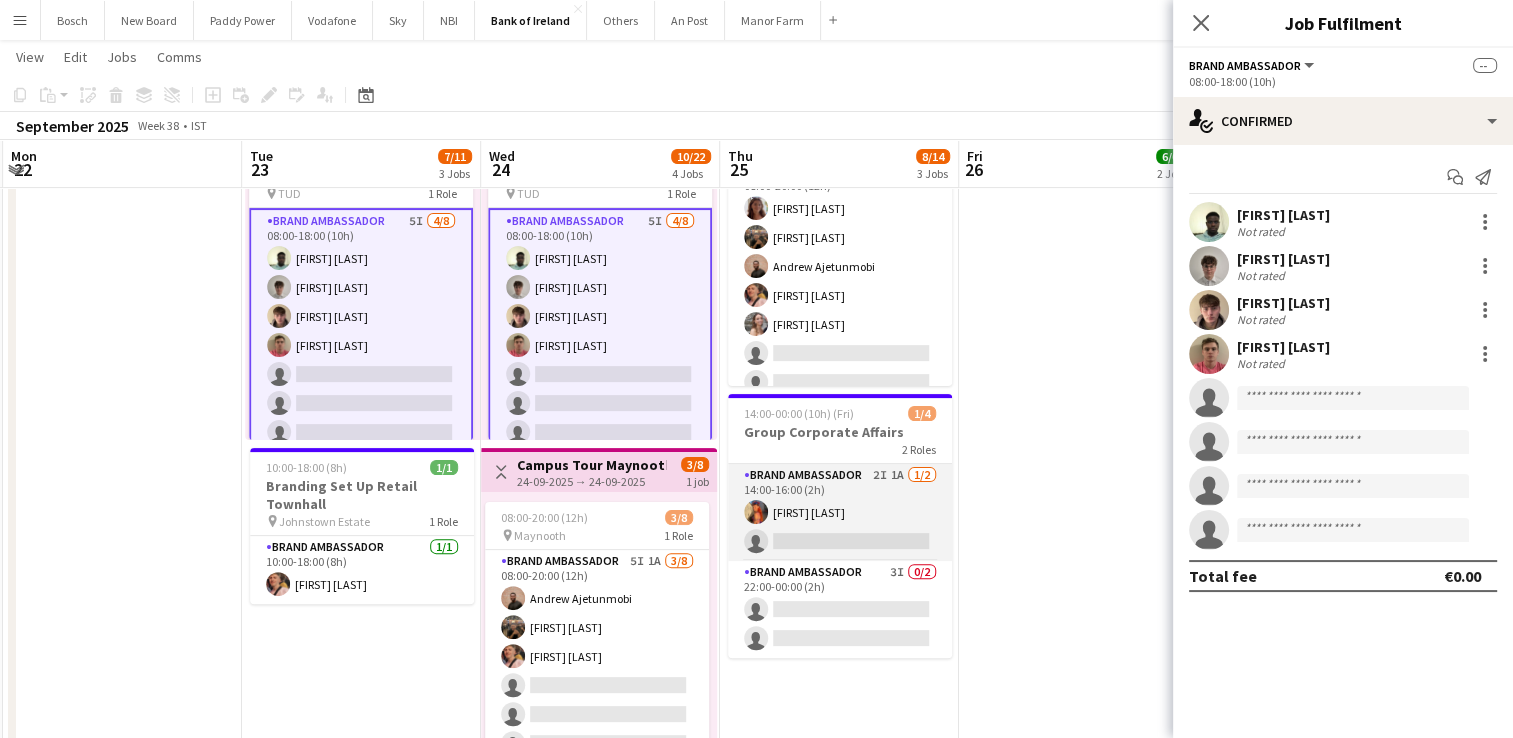 click on "Brand Ambassador   2I   1A   1/2   14:00-16:00 (2h)
[FIRST] [LAST]
single-neutral-actions" at bounding box center (840, 512) 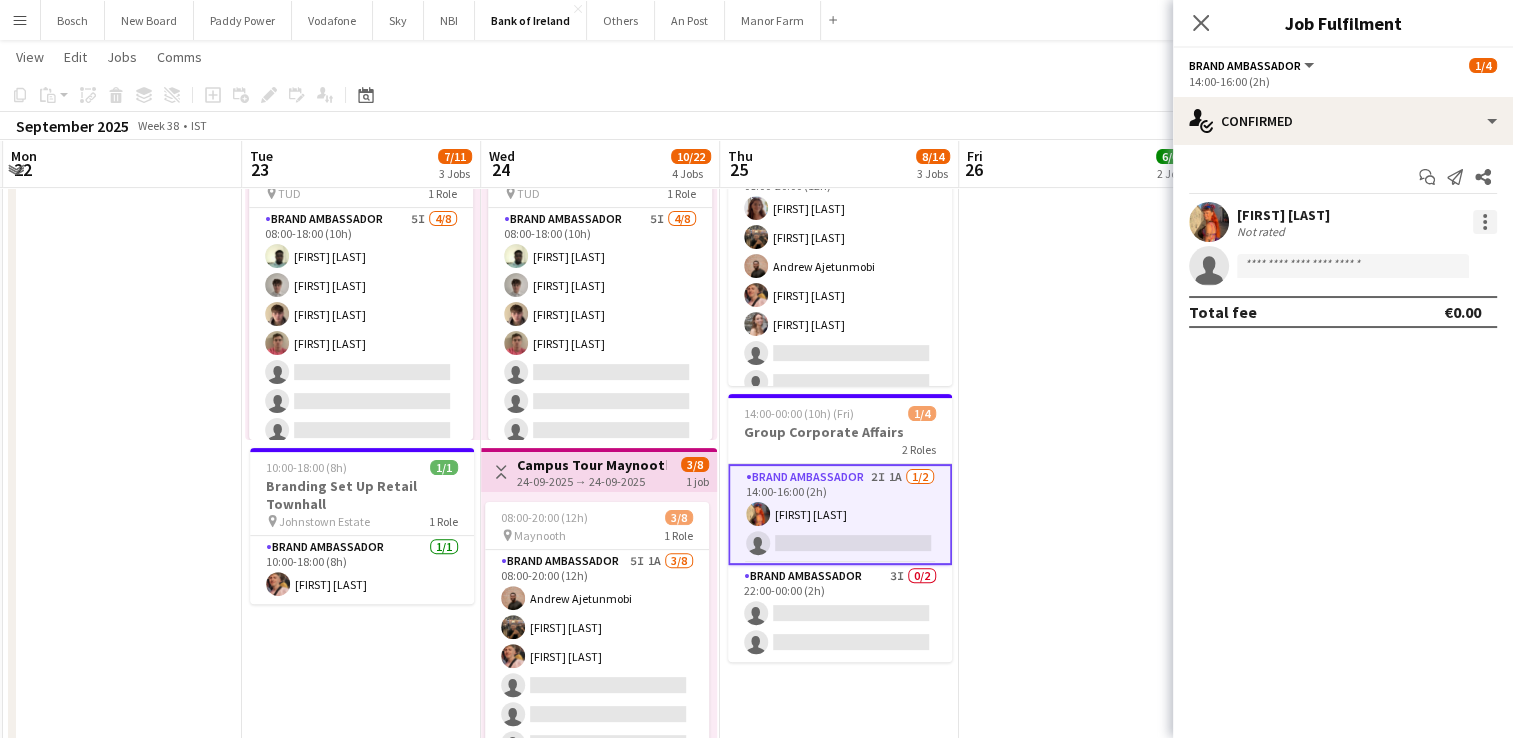 click at bounding box center (1485, 222) 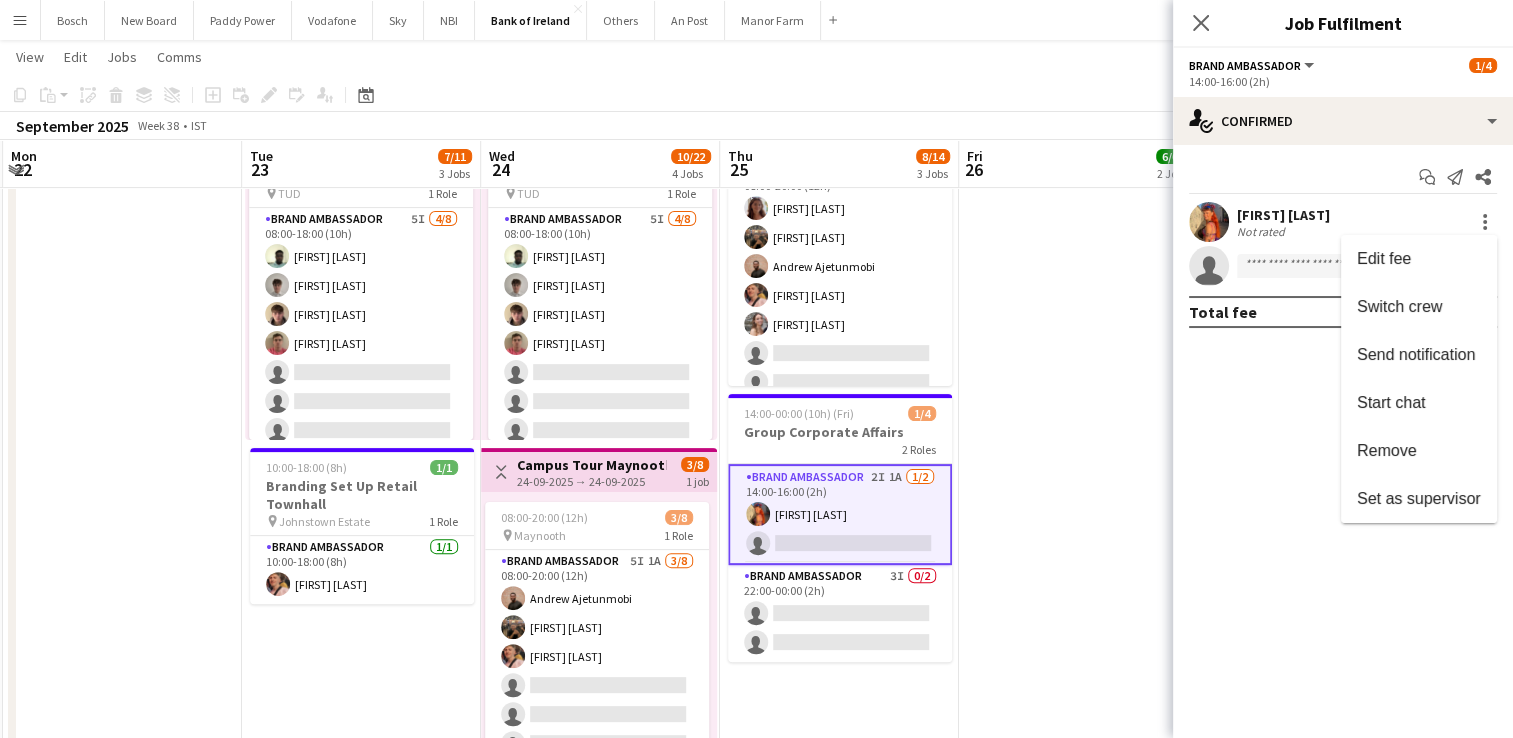 click on "Remove" at bounding box center [1419, 451] 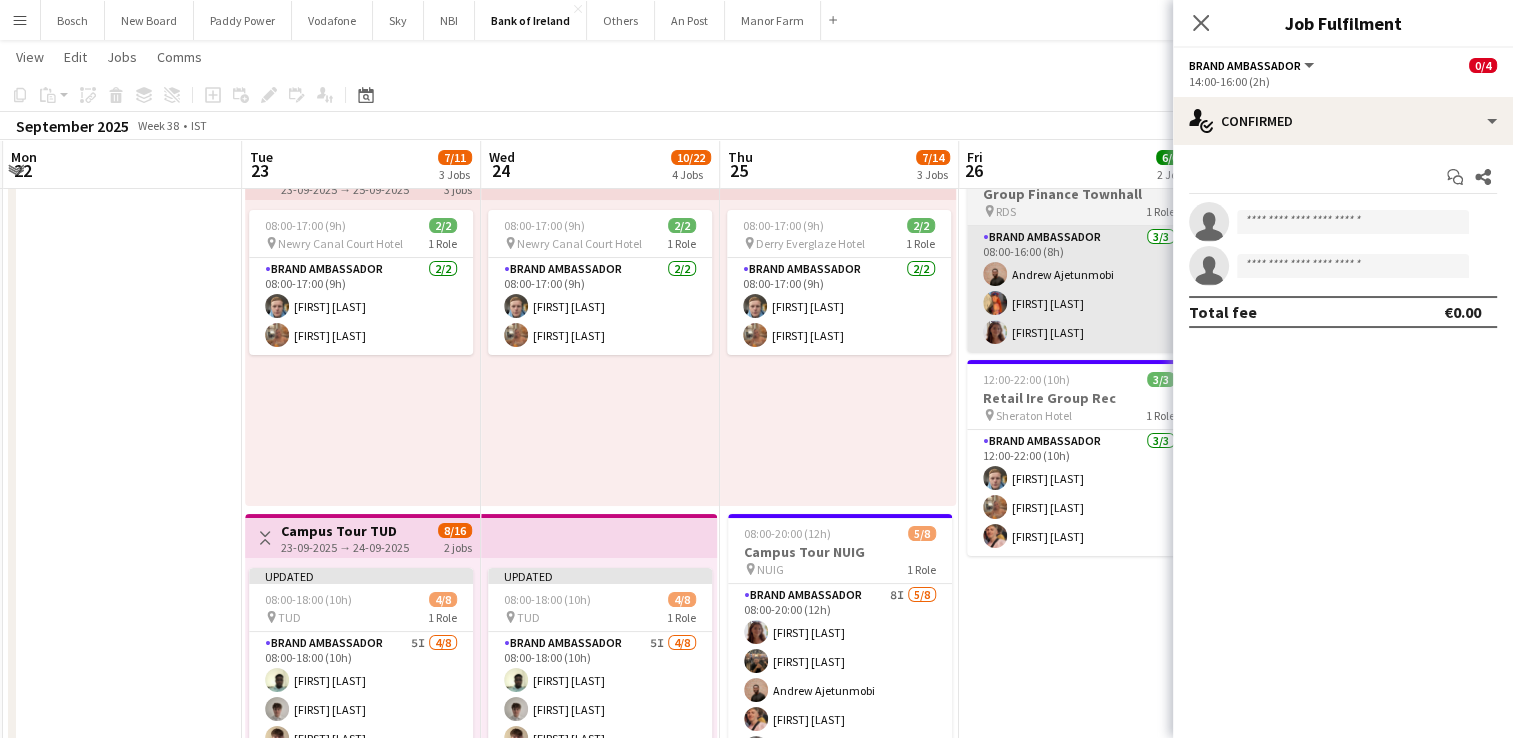 scroll, scrollTop: 0, scrollLeft: 0, axis: both 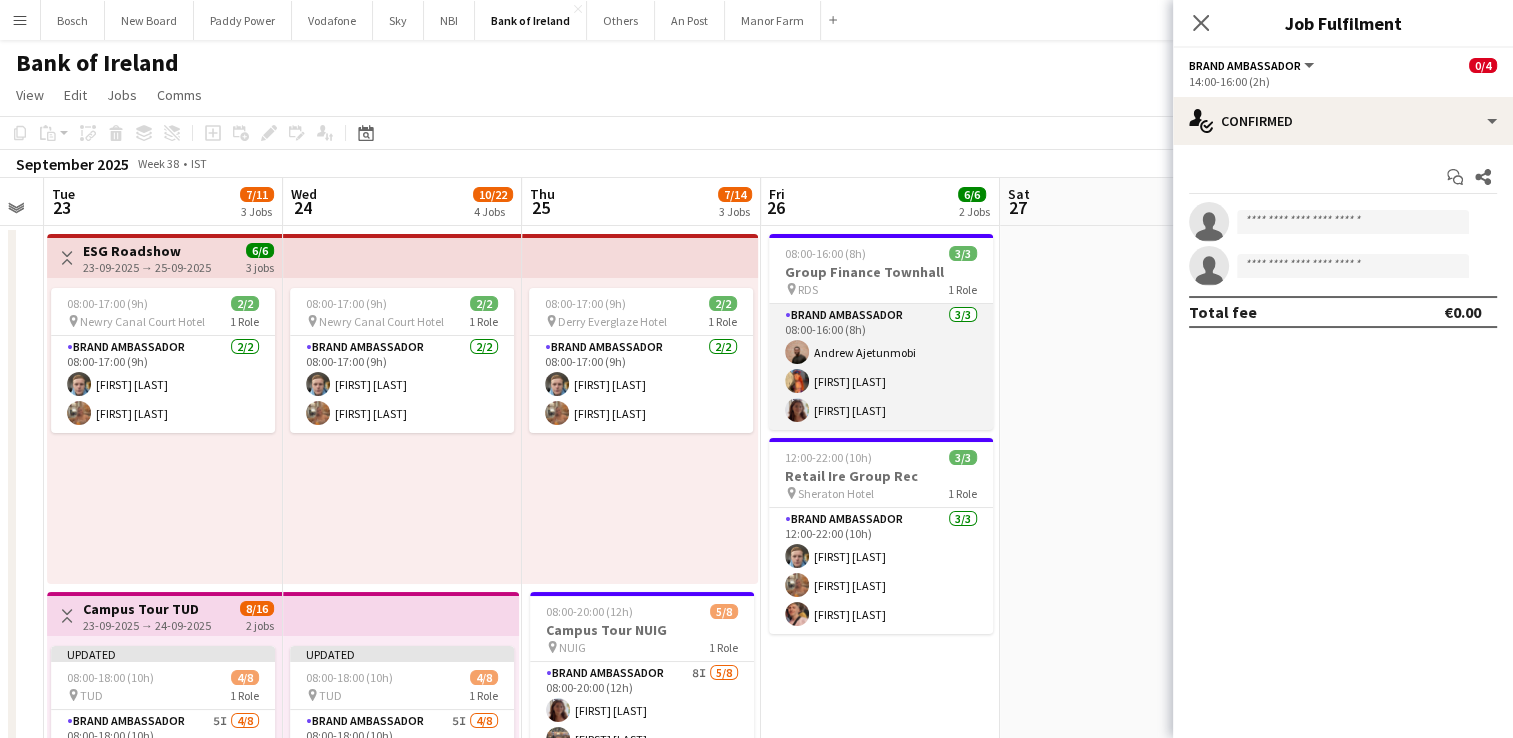click on "Brand Ambassador   3/3   08:00-16:00 (8h)
[FIRST] [LAST] [FIRST] [LAST] [FIRST] [LAST]" at bounding box center (881, 367) 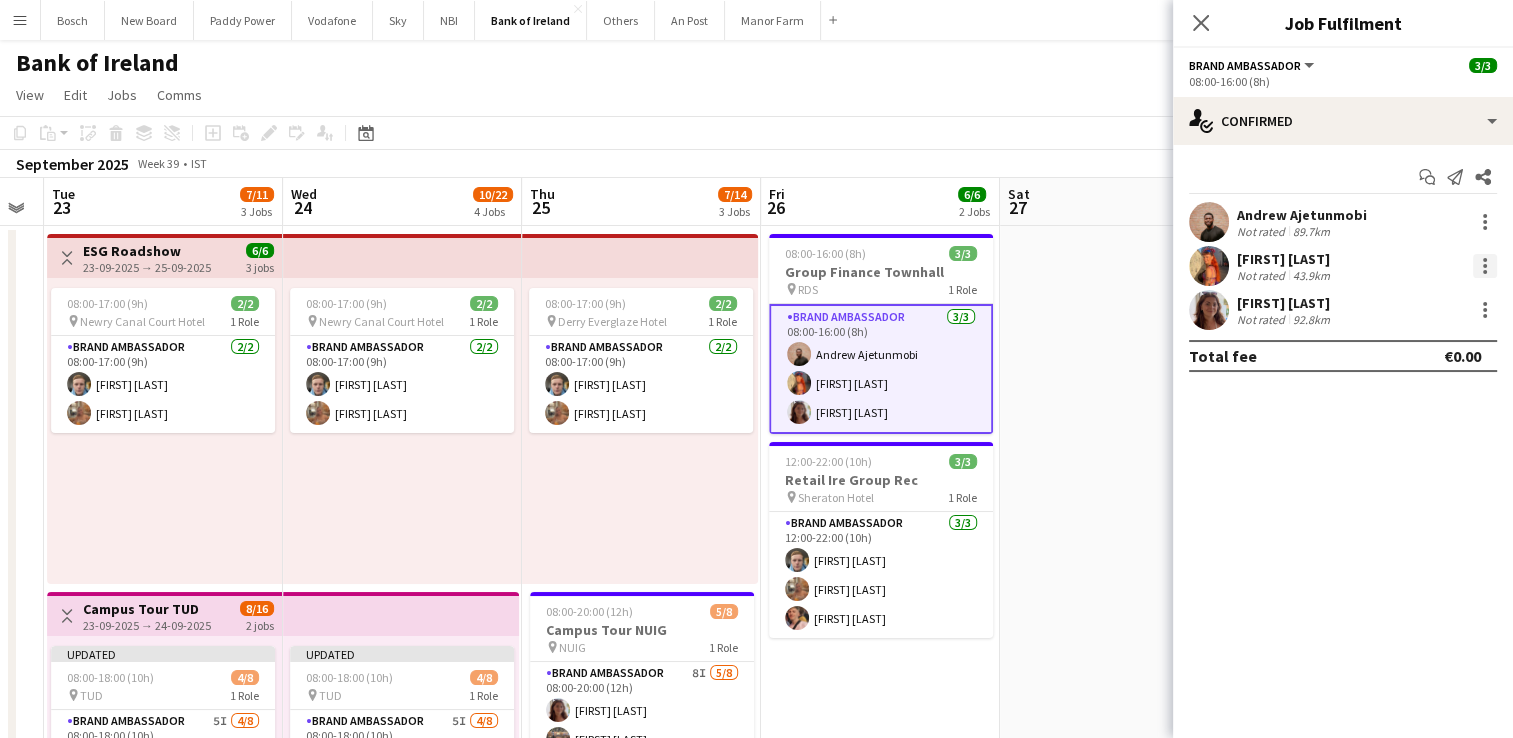 click at bounding box center (1485, 266) 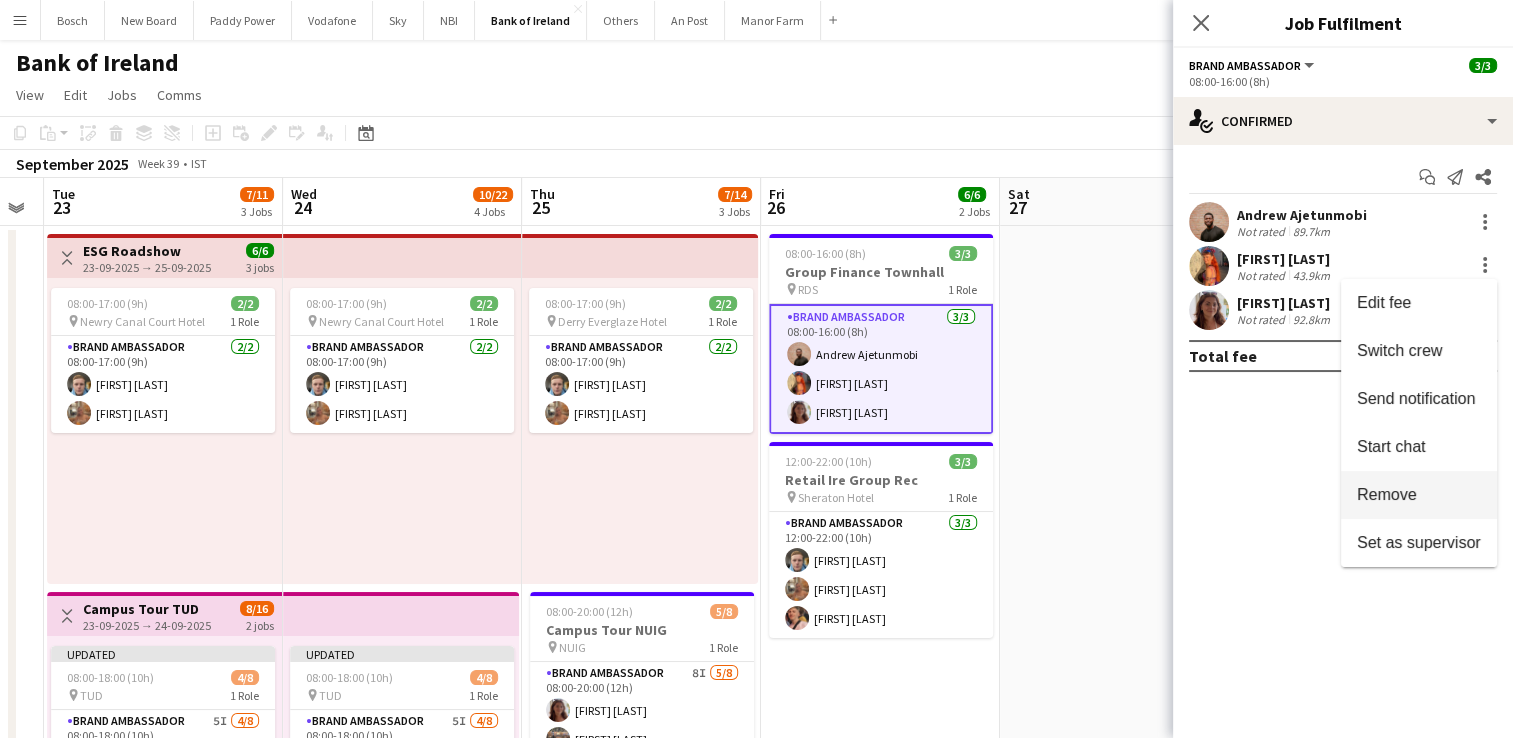 click on "Remove" at bounding box center [1387, 494] 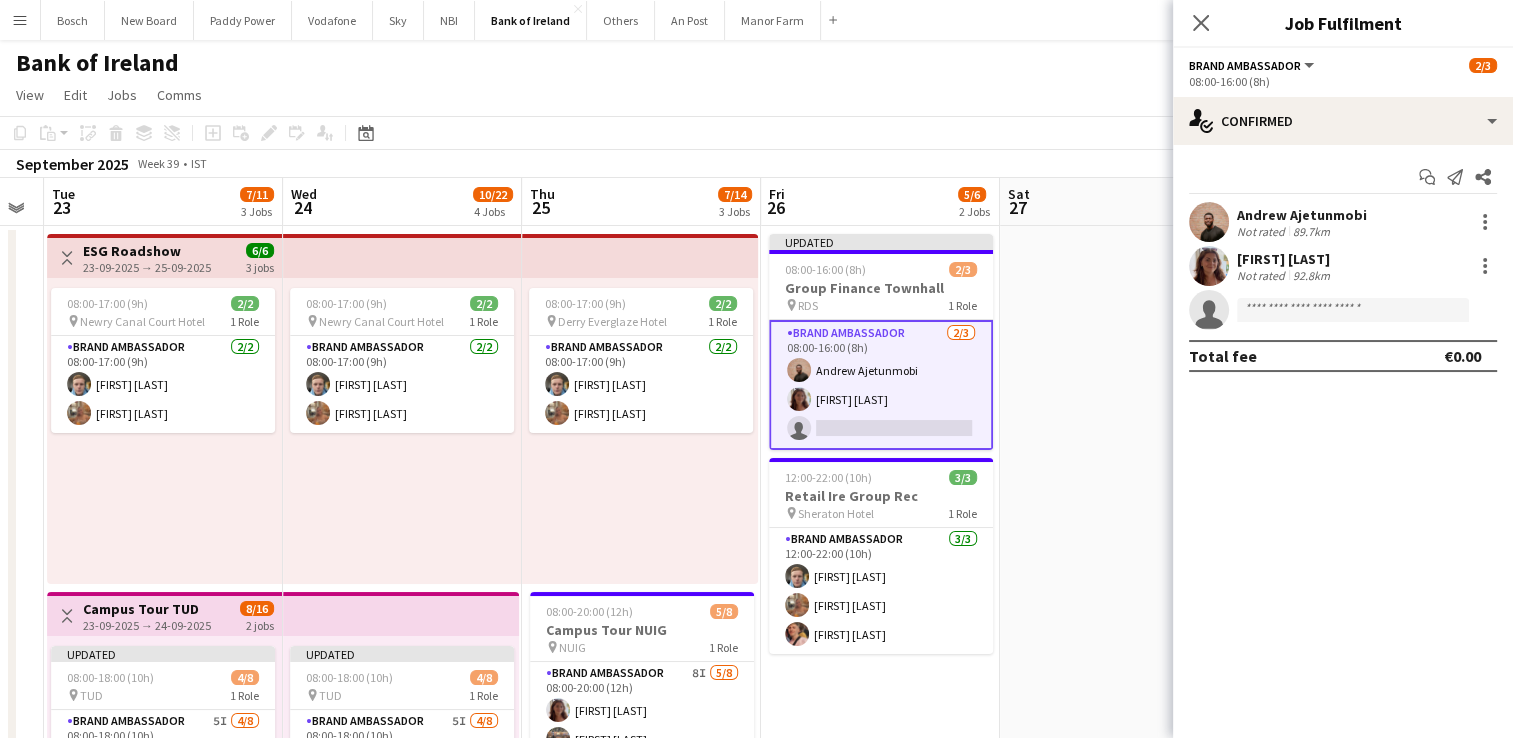 click on "Copy
Paste
Paste   Ctrl+V Paste with crew  Ctrl+Shift+V
Paste linked Job
Delete
Group
Ungroup
Add job
Add linked Job
Edit
Edit linked Job
Applicants
Date picker
AUG 2025 AUG 2025 Monday M Tuesday T Wednesday W Thursday T Friday F Saturday S Sunday S  AUG   1   2   3   4   5   6   7   8   9   10   11   12   13   14   15   16   17   18   19   20   21   22   23   24   25   26   27   28   29   30   31
Comparison range
Comparison range
Today" 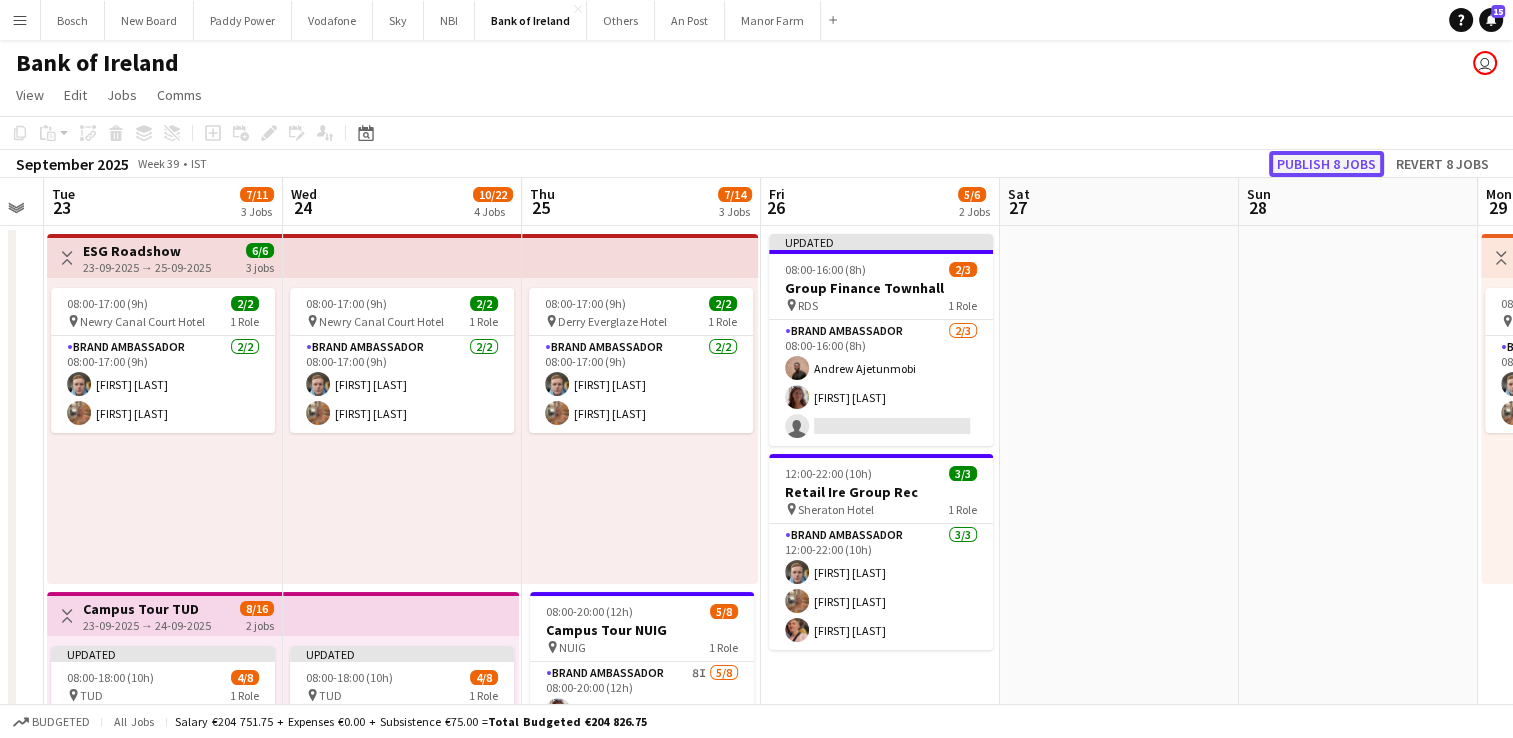 click on "Publish 8 jobs" 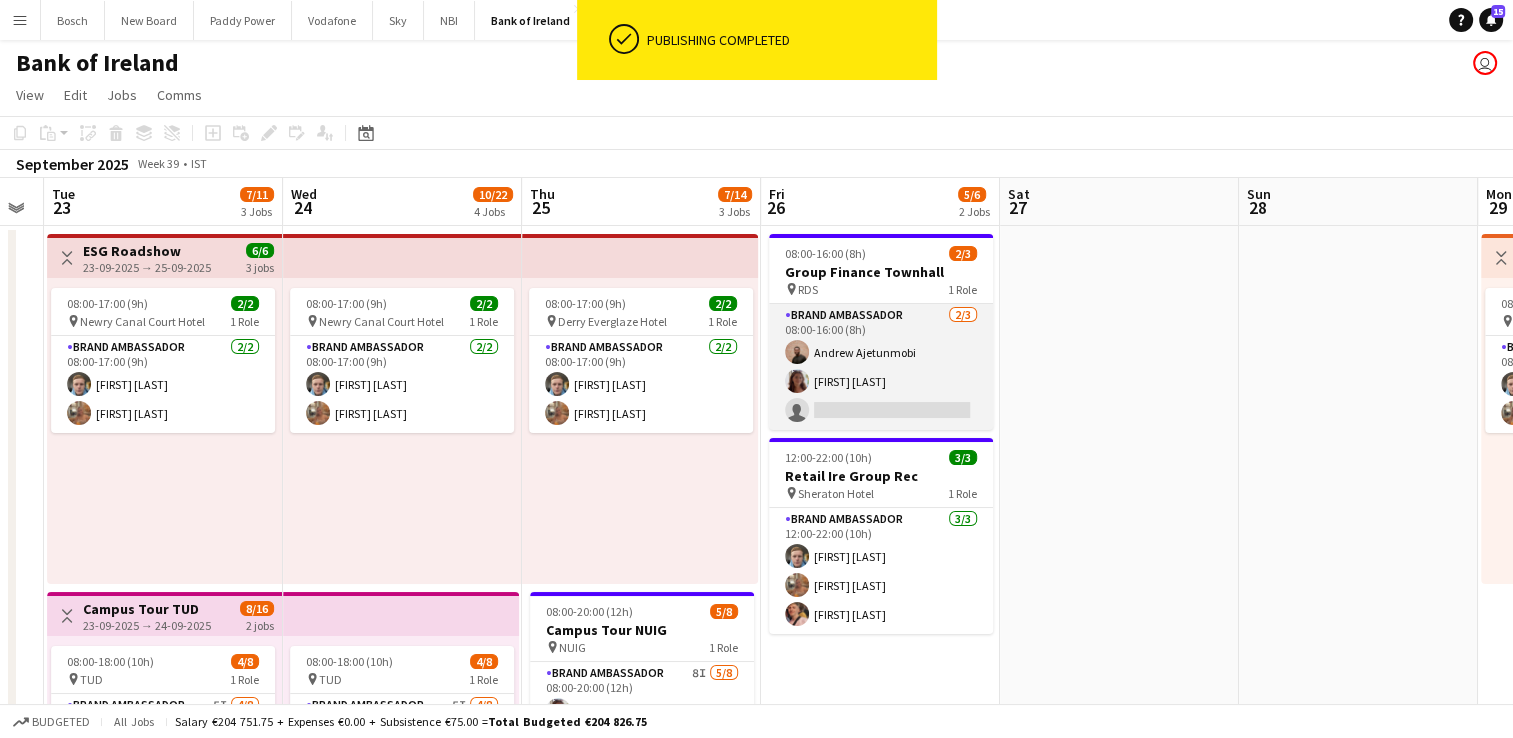 click on "Brand Ambassador   2/3   08:00-16:00 (8h)
[FIRST] [LAST] [FIRST] [LAST]
single-neutral-actions" at bounding box center (881, 367) 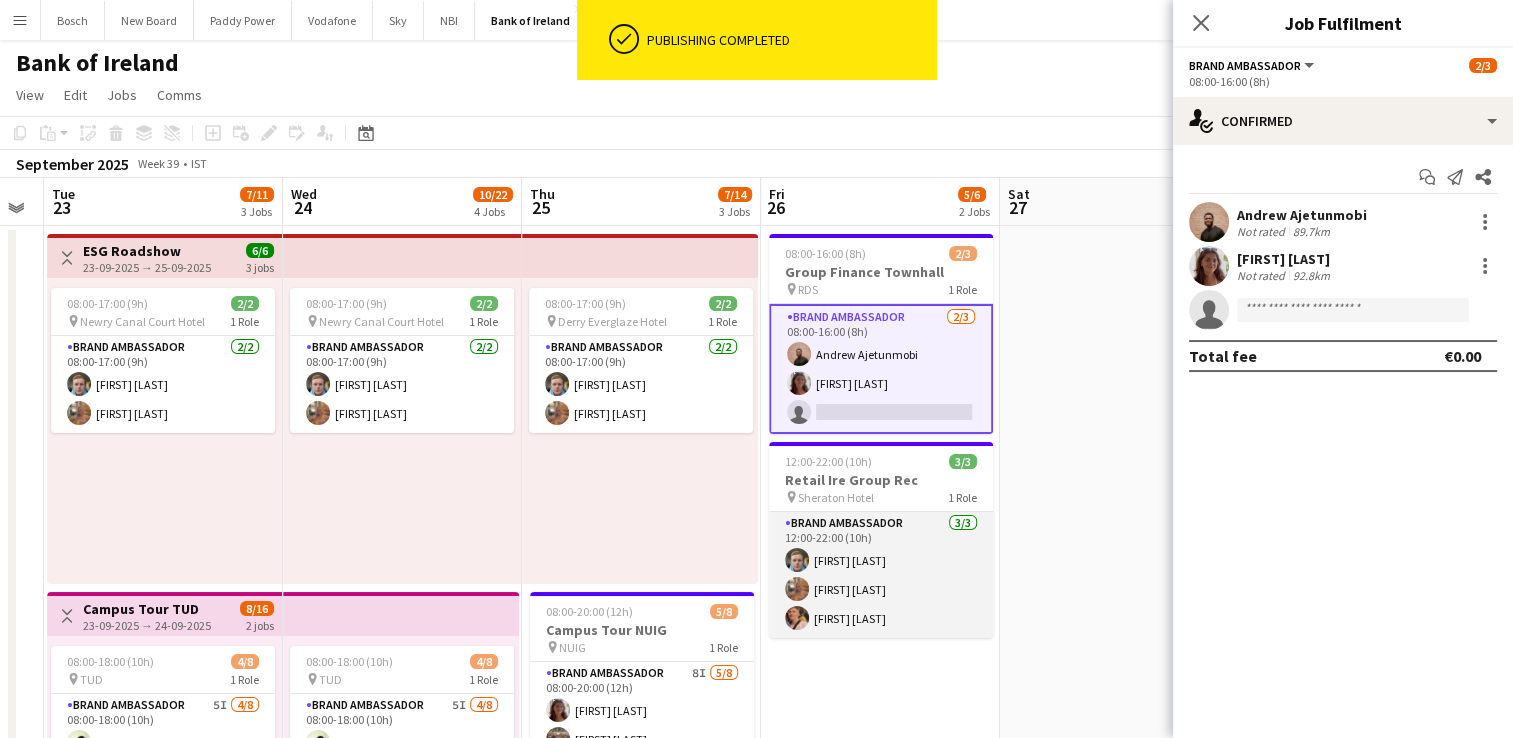 click on "Brand Ambassador   3/3   12:00-22:00 (10h)
[FIRST] [LAST] [FIRST] [LAST] [FIRST] [LAST]" at bounding box center (881, 575) 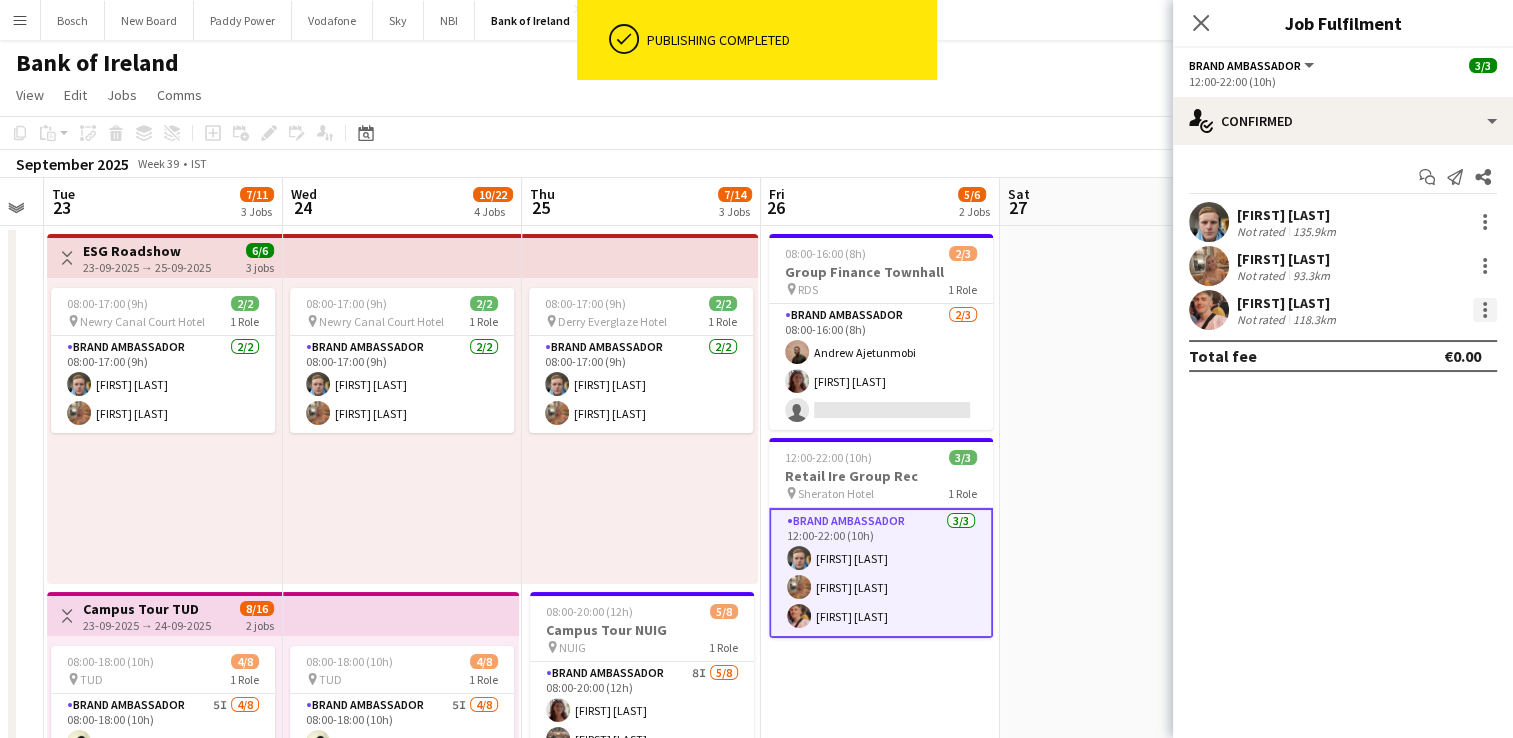 click at bounding box center [1485, 310] 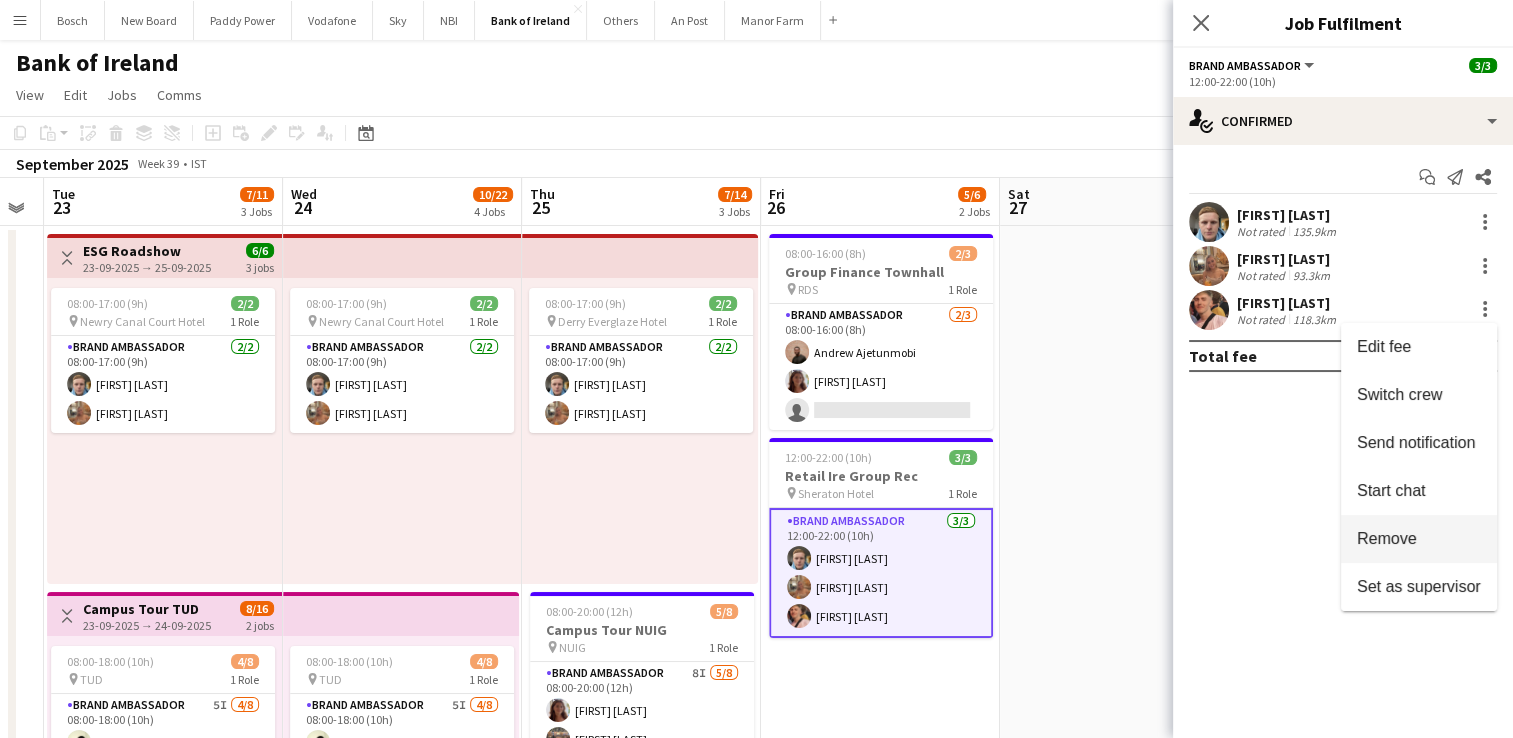 click on "Remove" at bounding box center (1419, 539) 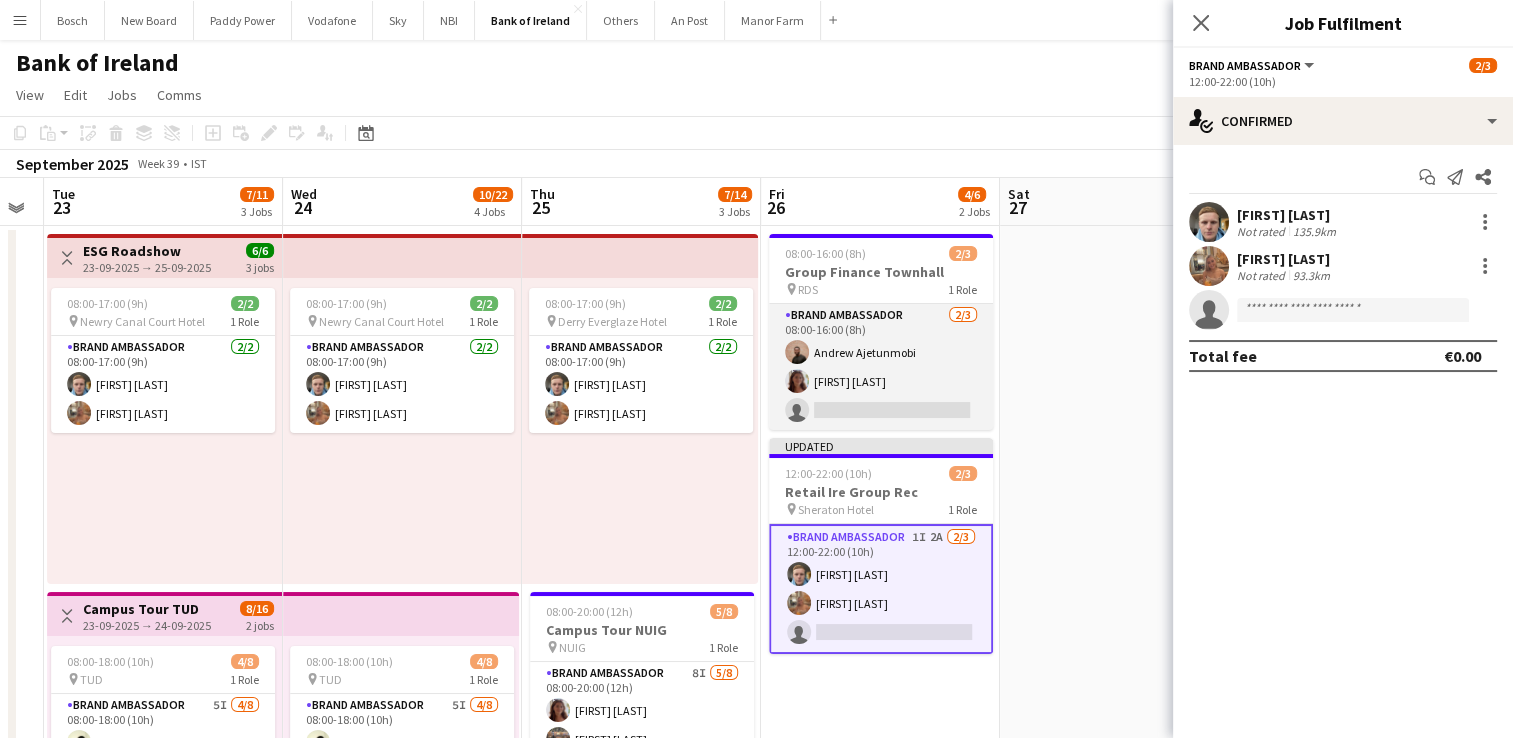 click on "Brand Ambassador   2/3   08:00-16:00 (8h)
[FIRST] [LAST] [FIRST] [LAST]
single-neutral-actions" at bounding box center [881, 367] 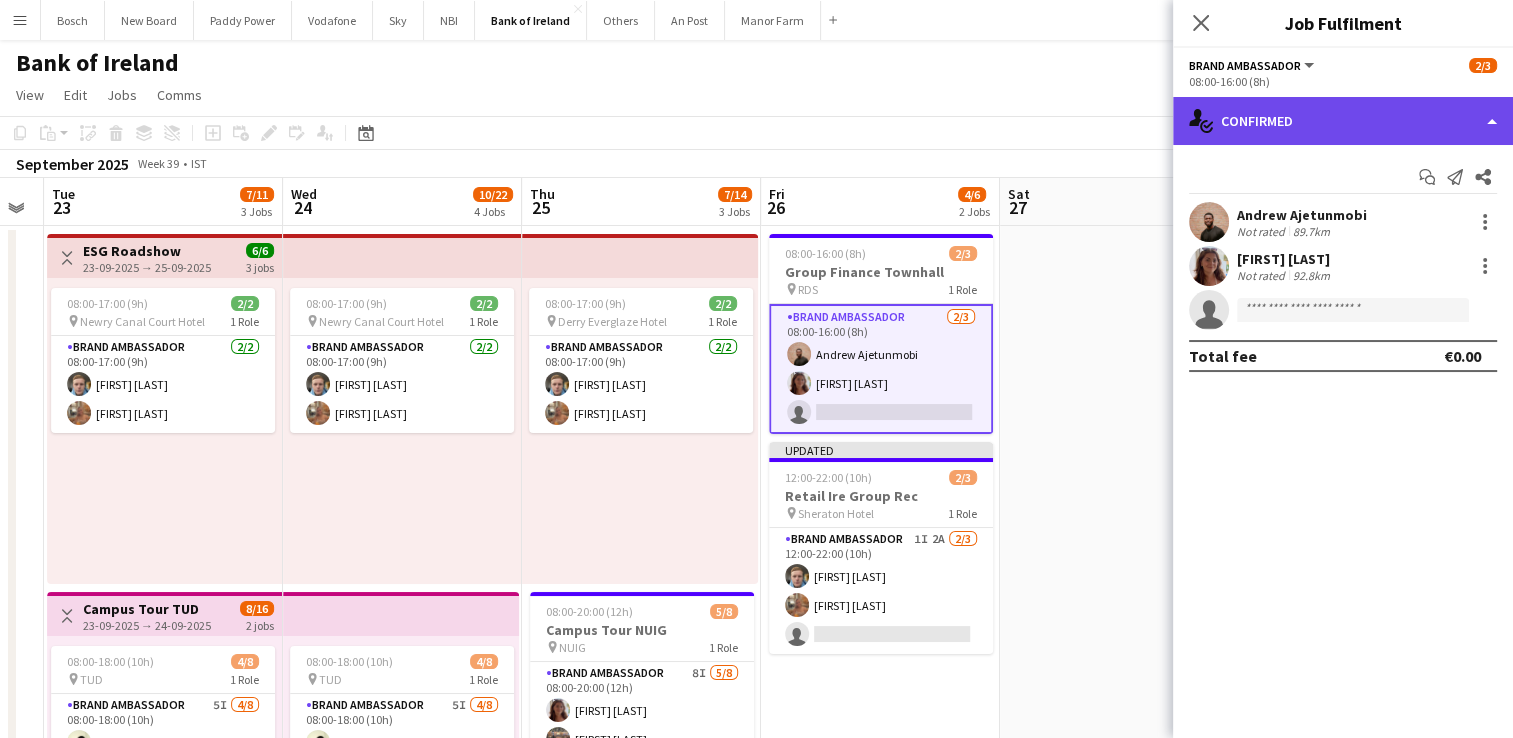 click on "single-neutral-actions-check-2
Confirmed" 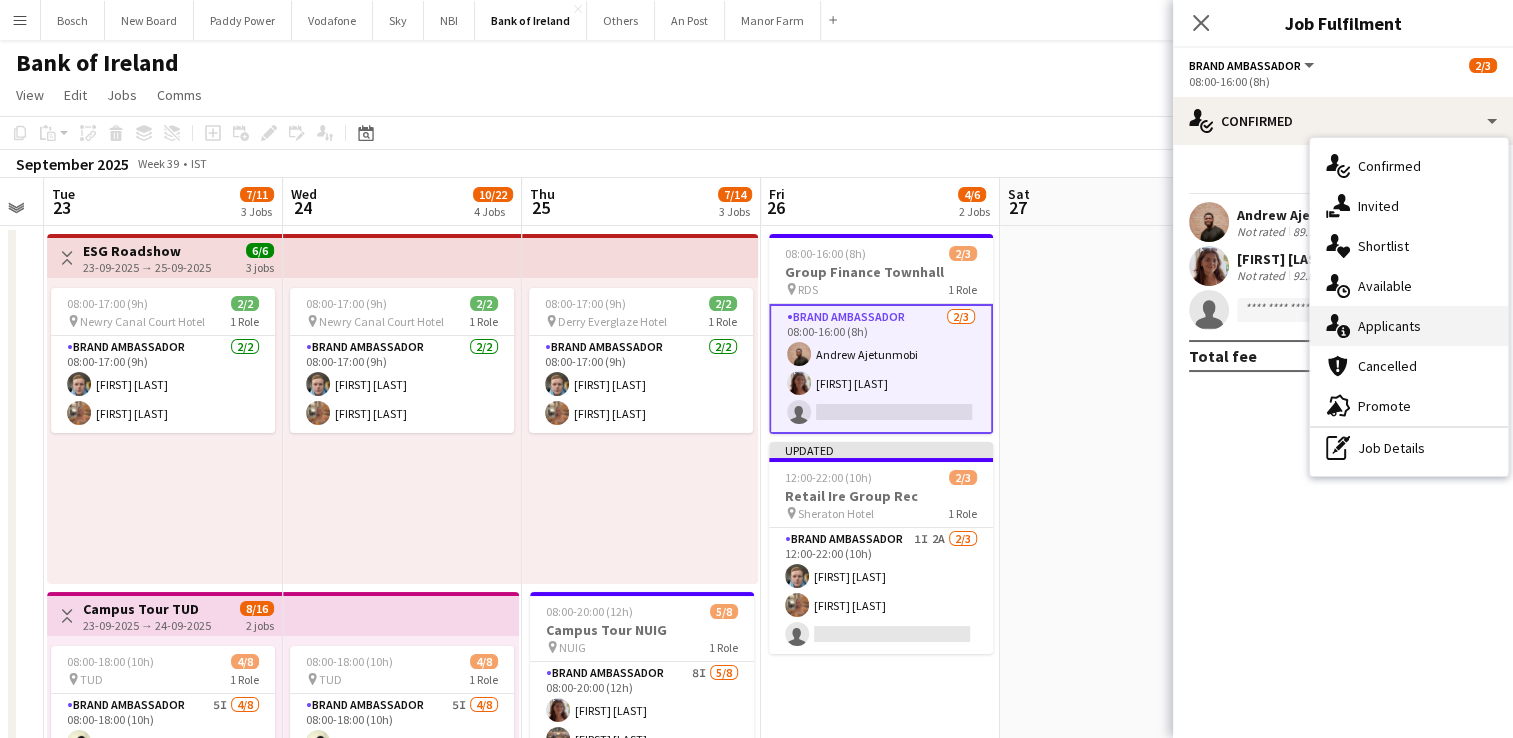 click on "single-neutral-actions-information
Applicants" at bounding box center (1409, 326) 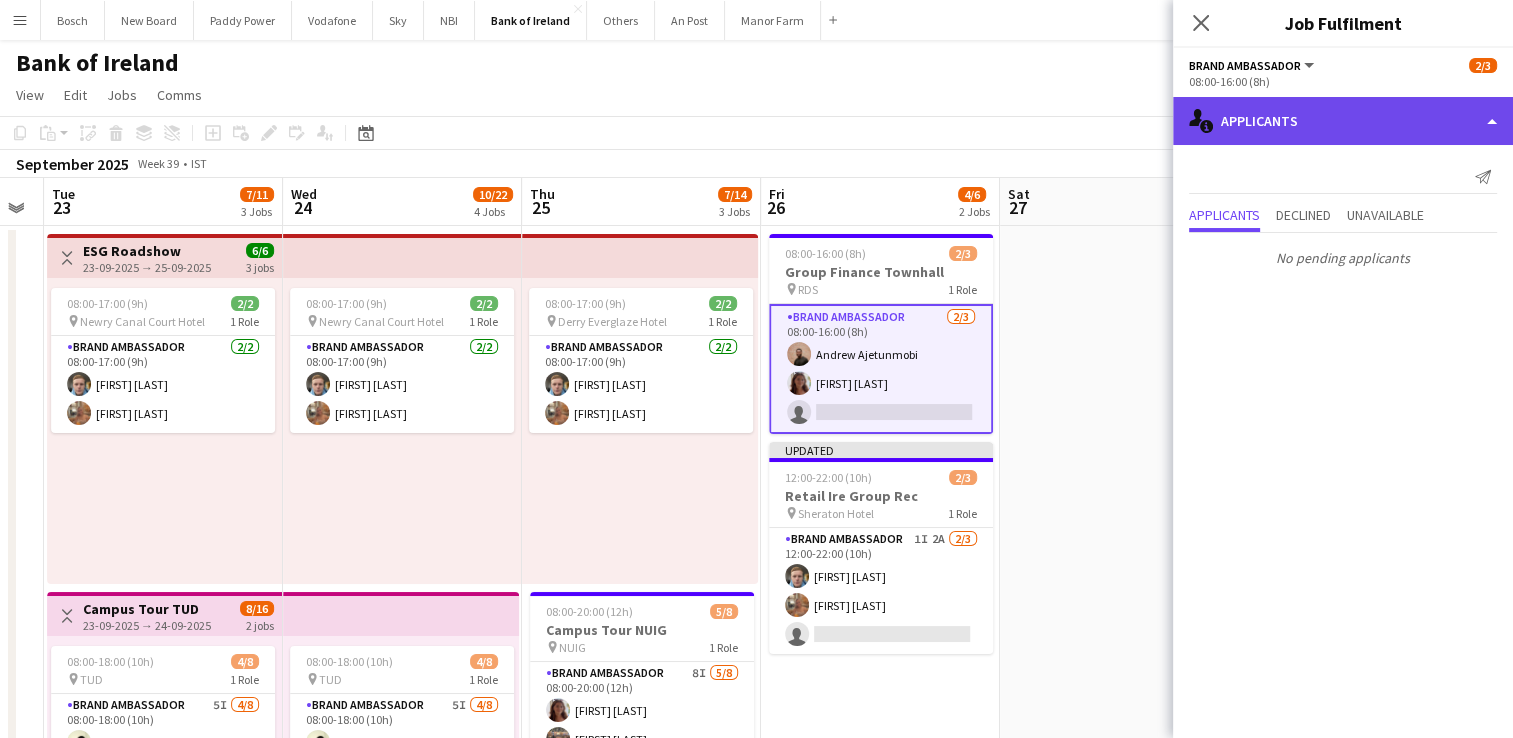 click on "single-neutral-actions-information
Applicants" 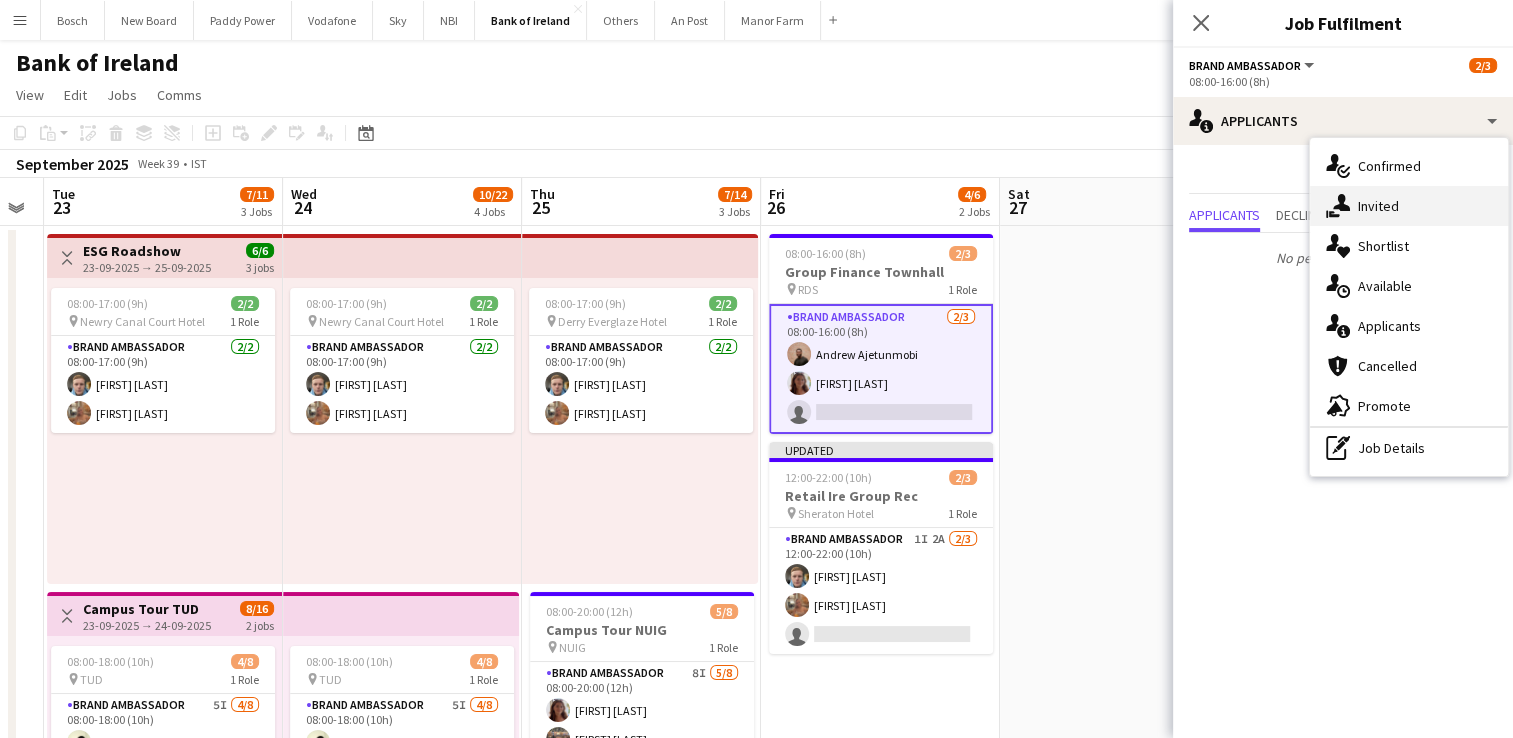 click on "single-neutral-actions-share-1
Invited" at bounding box center (1409, 206) 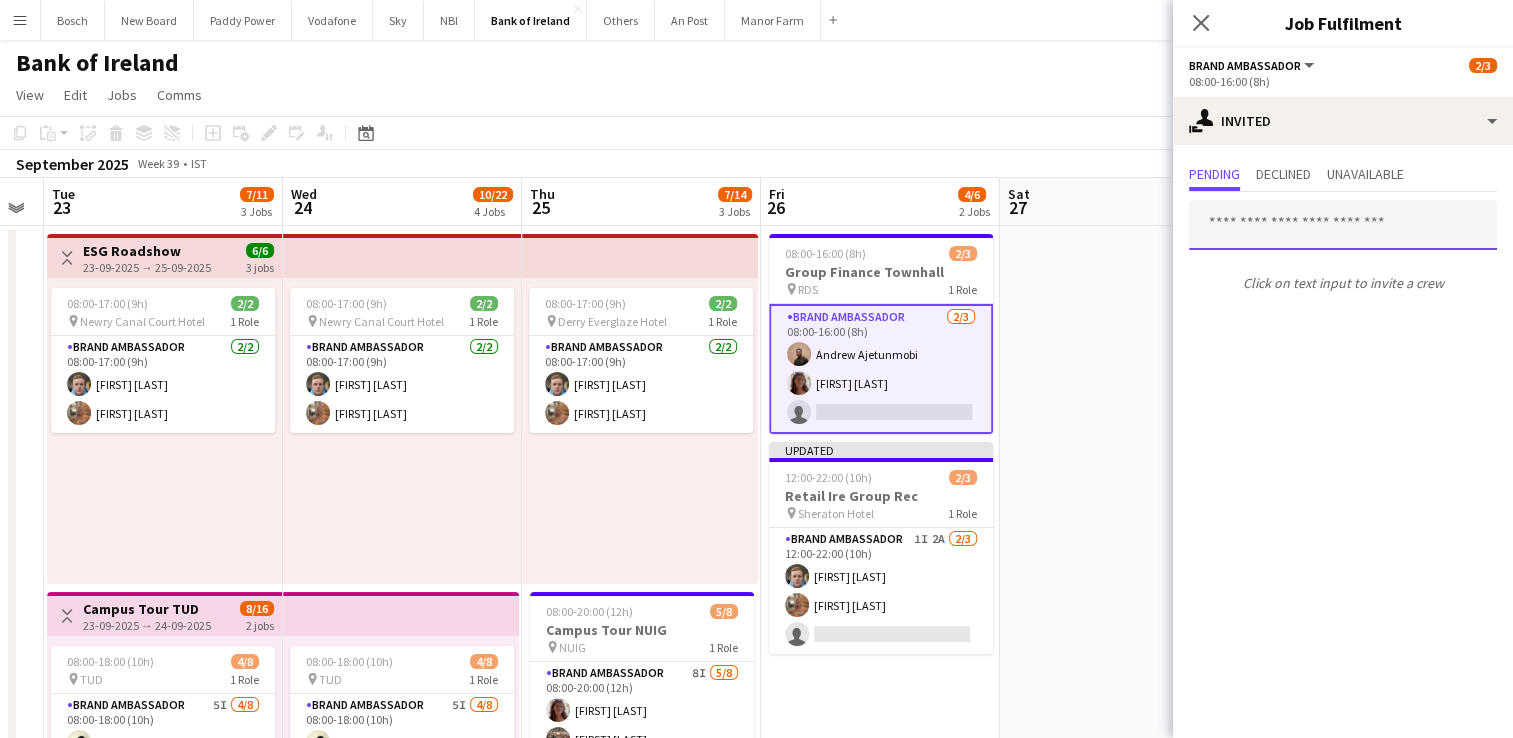 click at bounding box center [1343, 225] 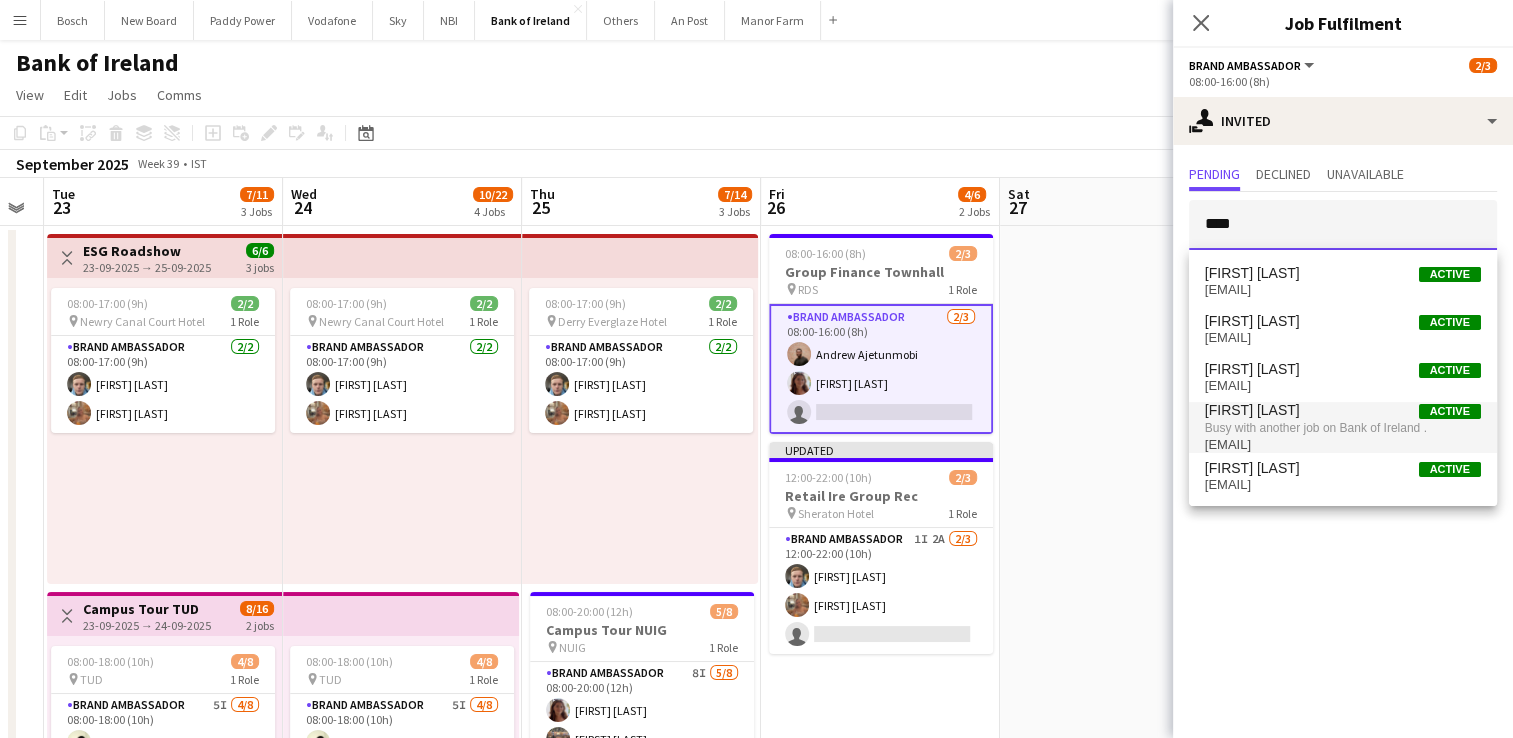 type on "****" 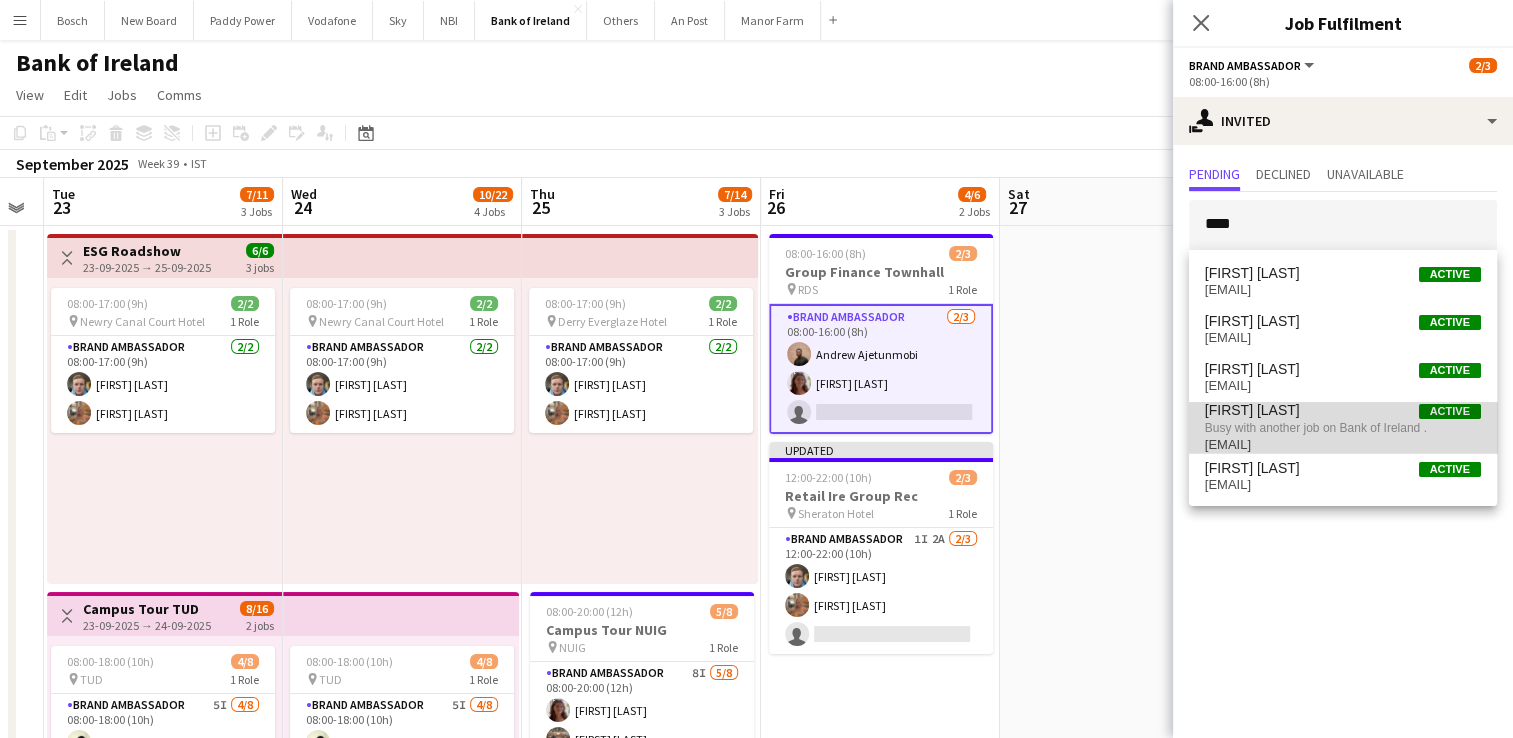 click on "Busy with another job on Bank of Ireland ." at bounding box center [1343, 428] 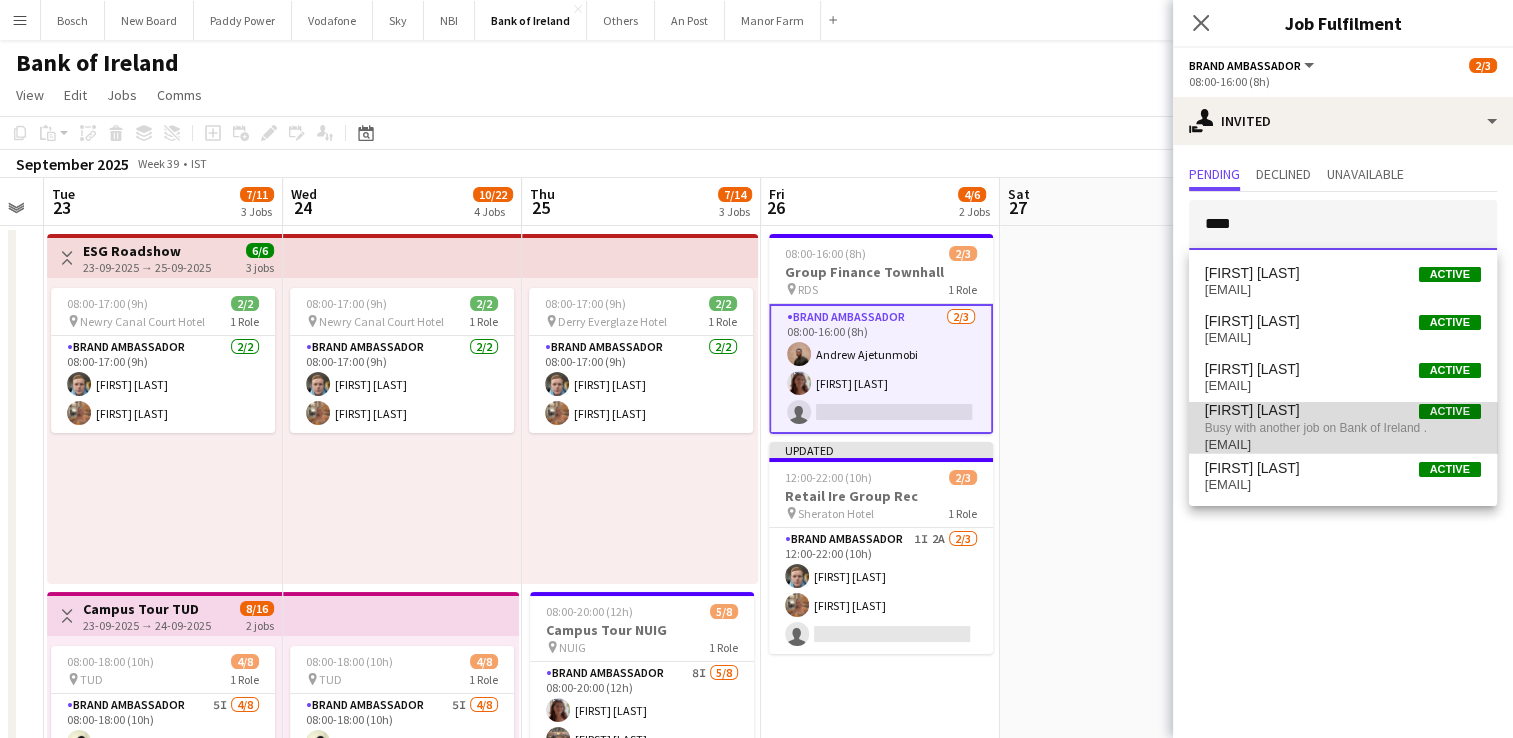 type 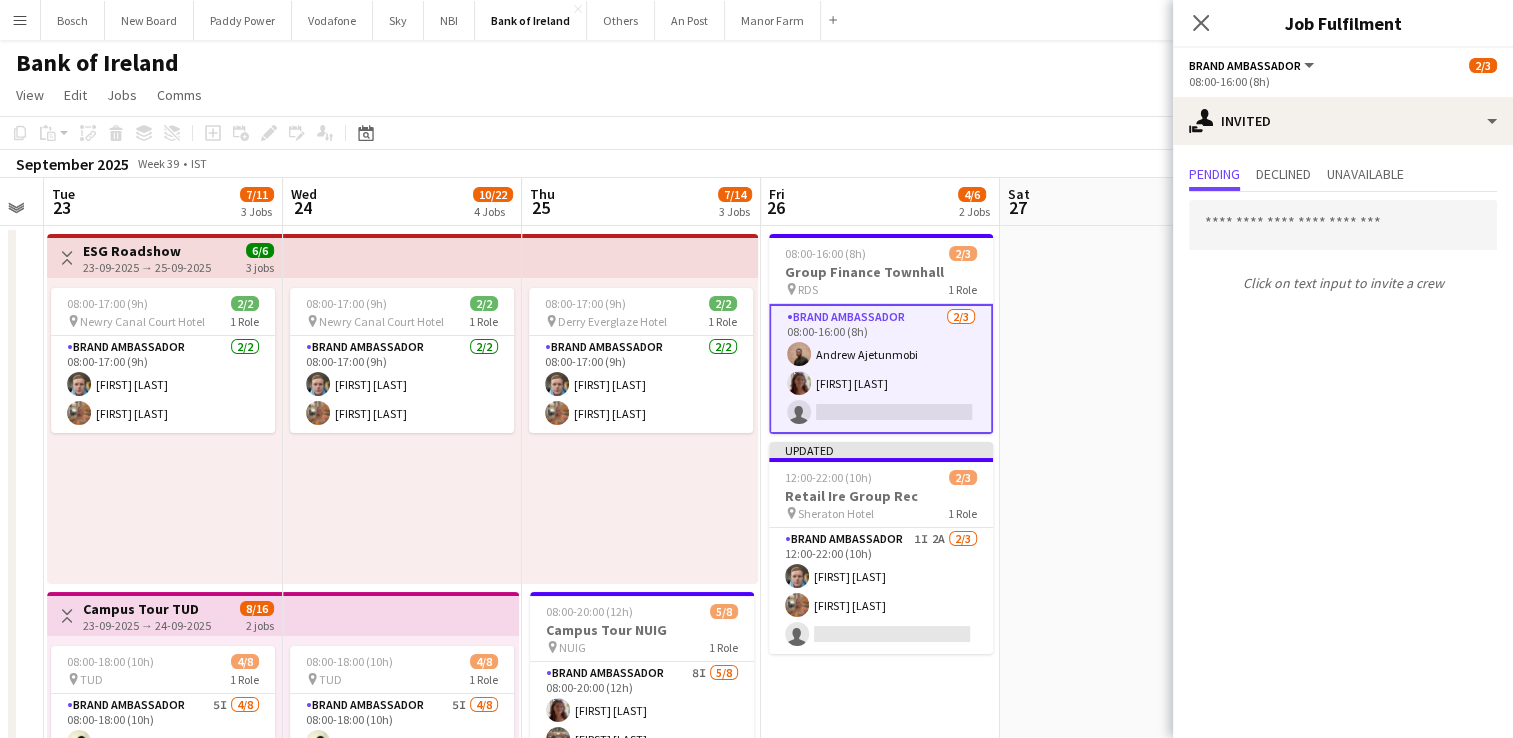 click on "September 2025   Week 39
•   IST   Publish 1 job   Revert 1 job" 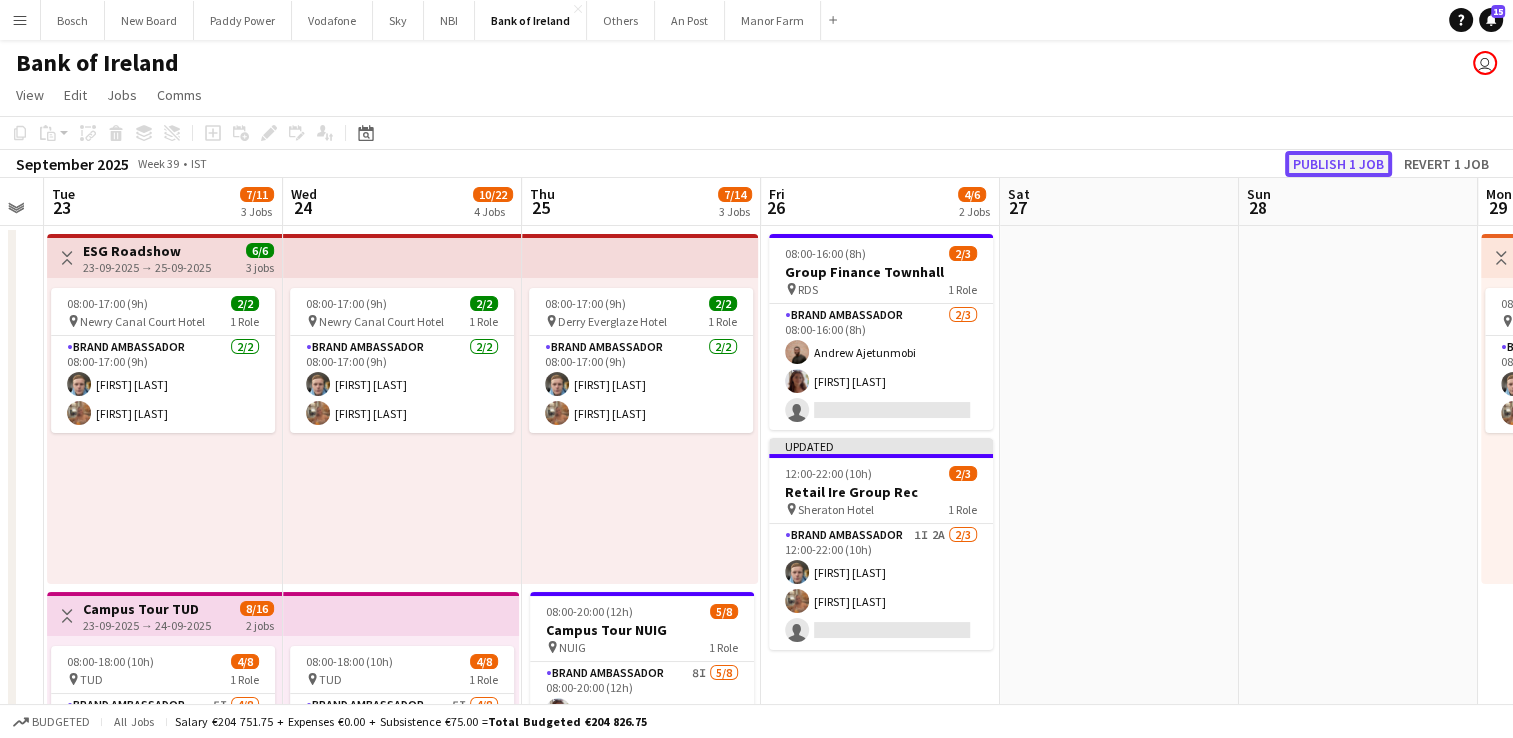 click on "Publish 1 job" 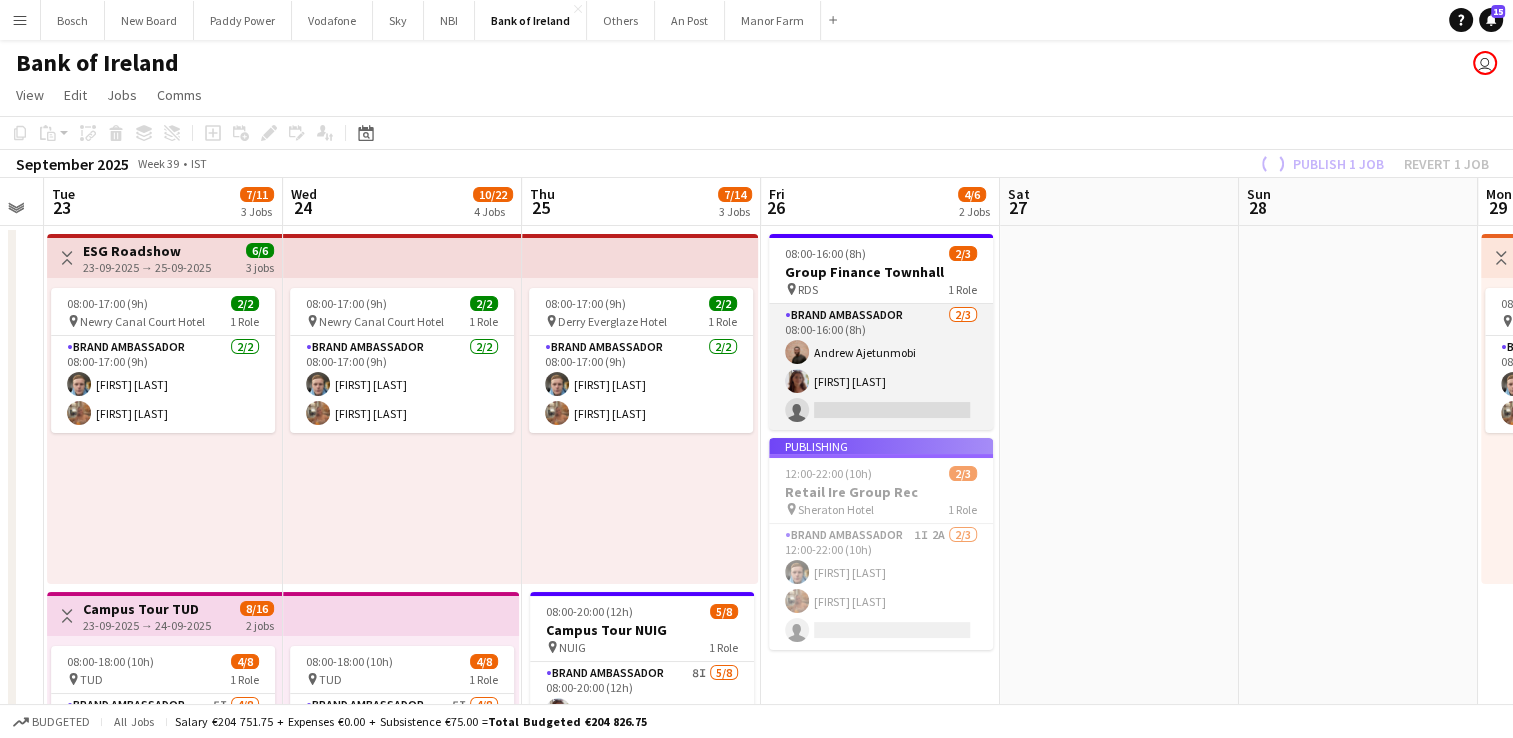 click on "Brand Ambassador   2/3   08:00-16:00 (8h)
[FIRST] [LAST] [FIRST] [LAST]
single-neutral-actions" at bounding box center (881, 367) 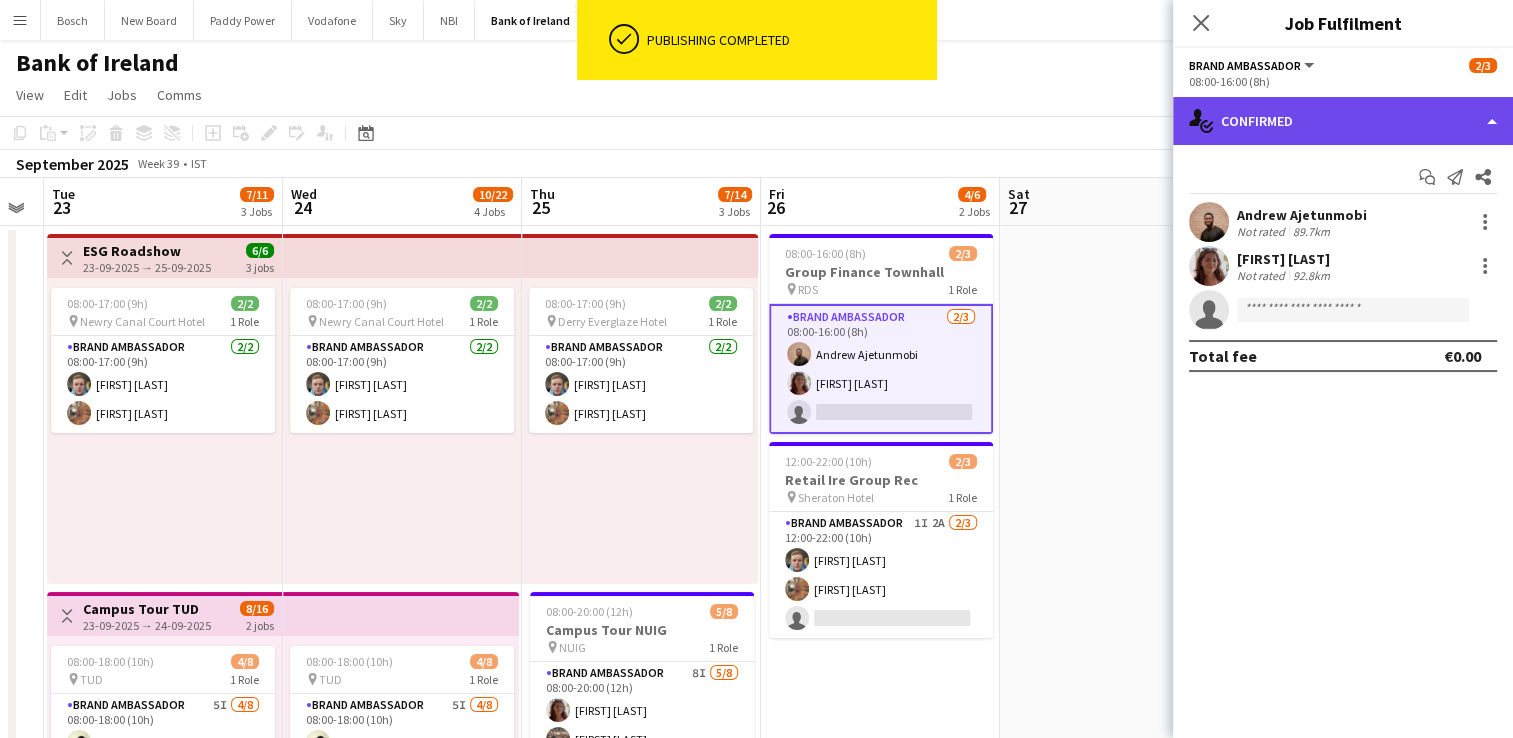 click on "single-neutral-actions-check-2
Confirmed" 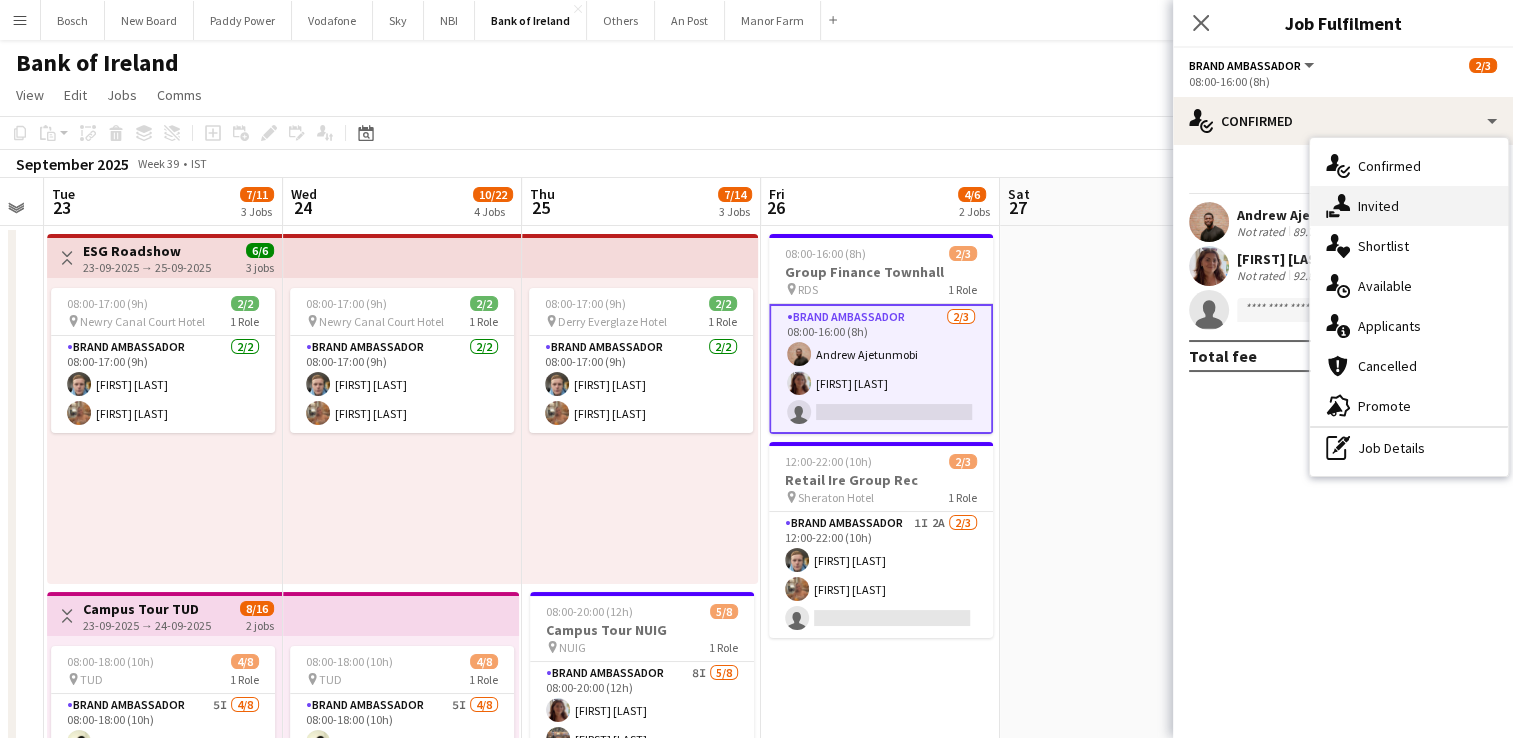 click on "single-neutral-actions-share-1
Invited" at bounding box center [1409, 206] 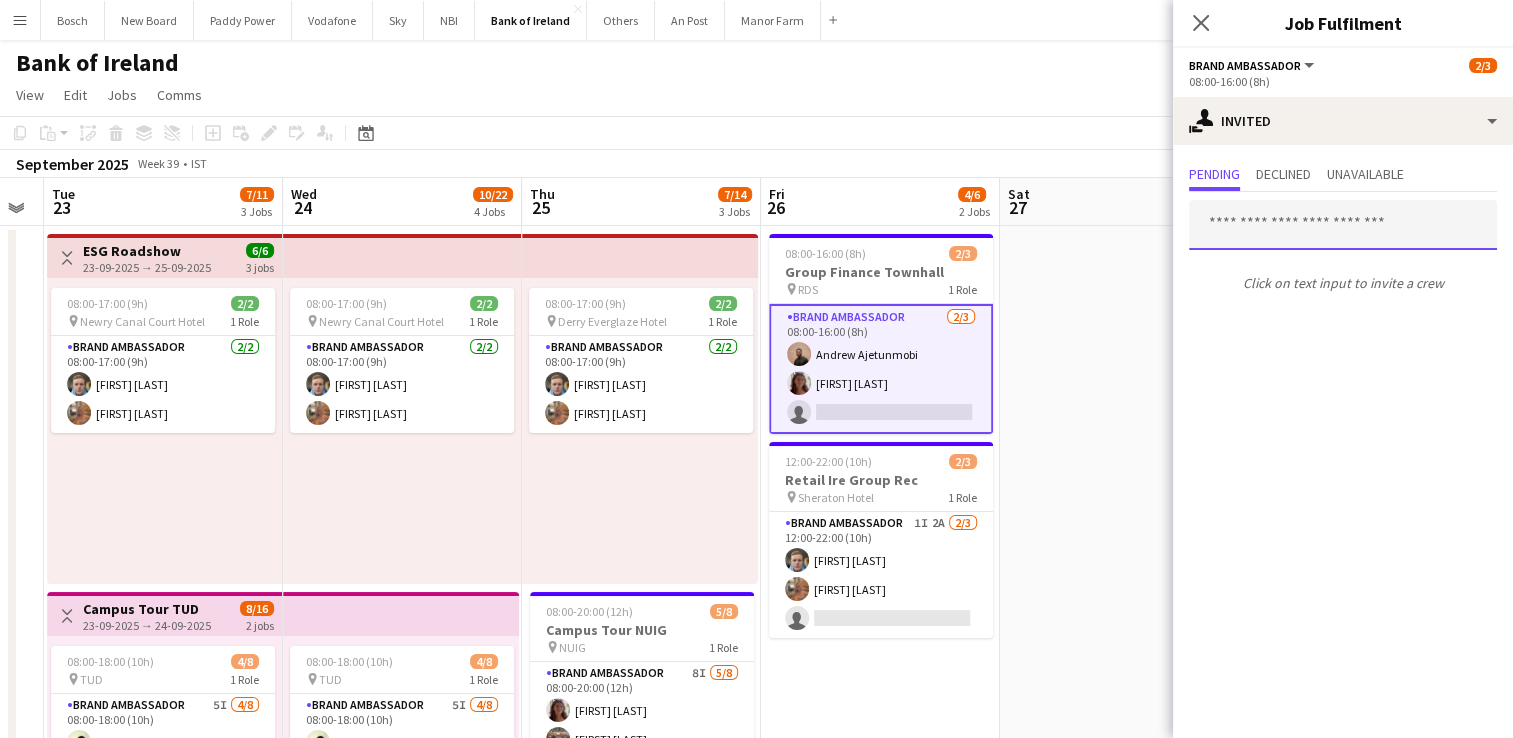 click at bounding box center (1343, 225) 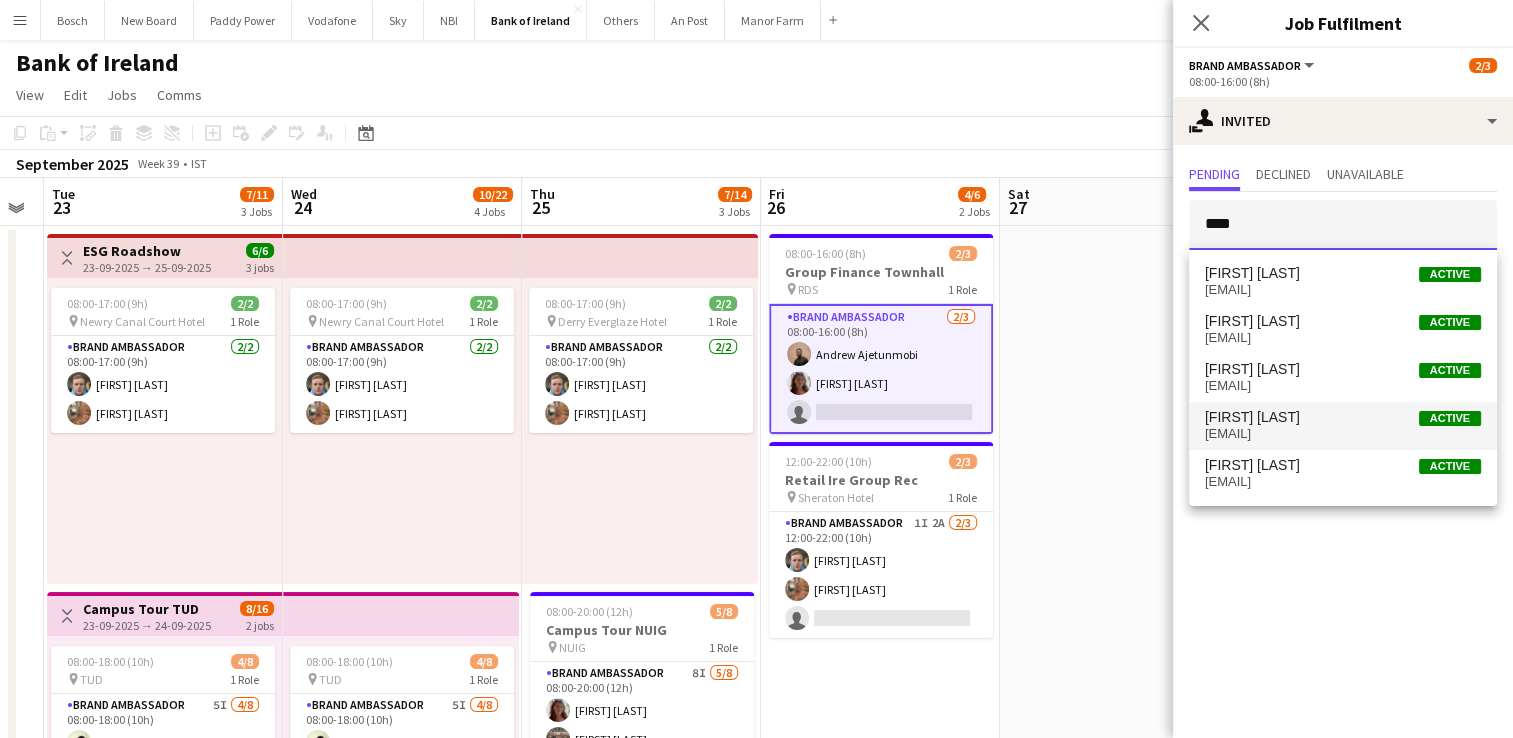 type on "****" 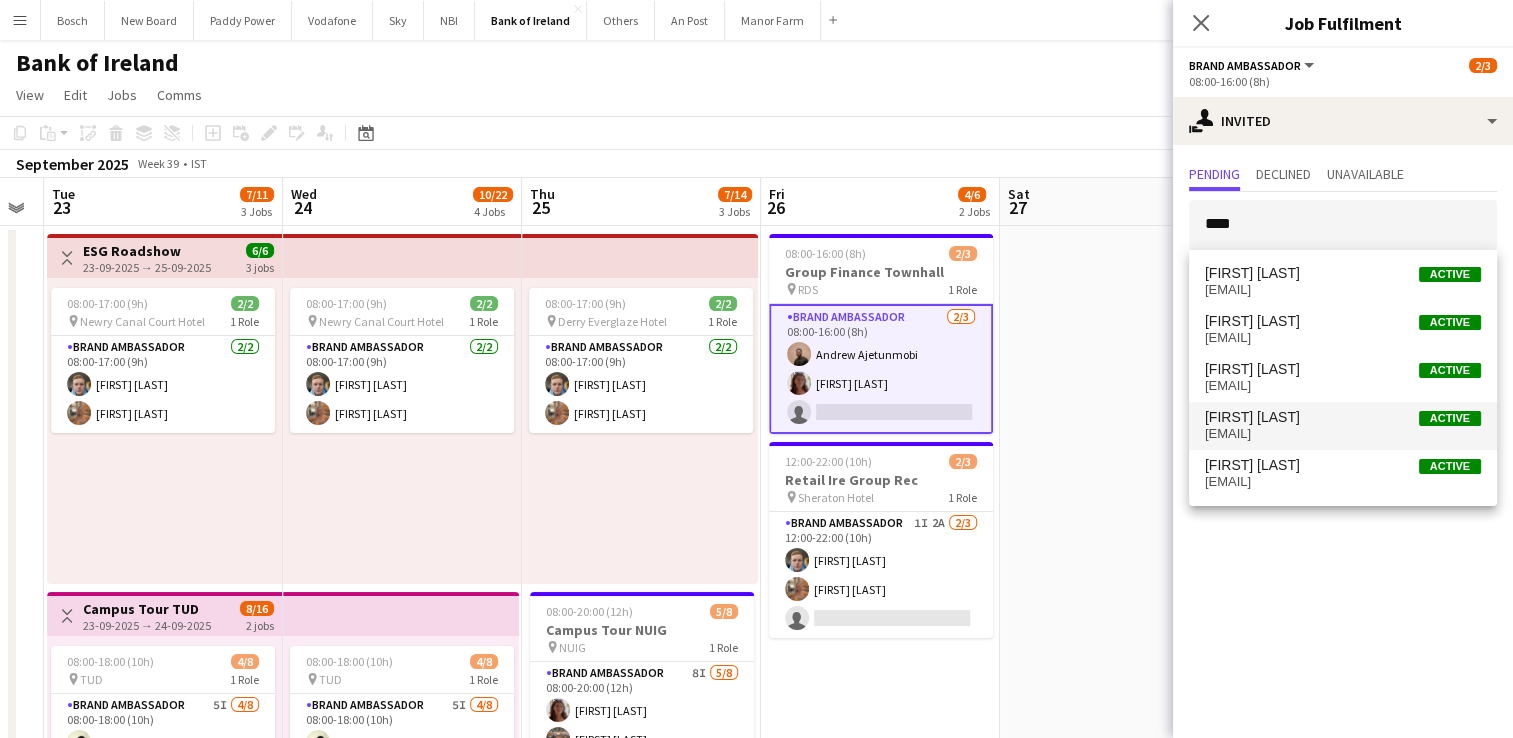 click on "[FIRST] [LAST]  Active" at bounding box center (1343, 417) 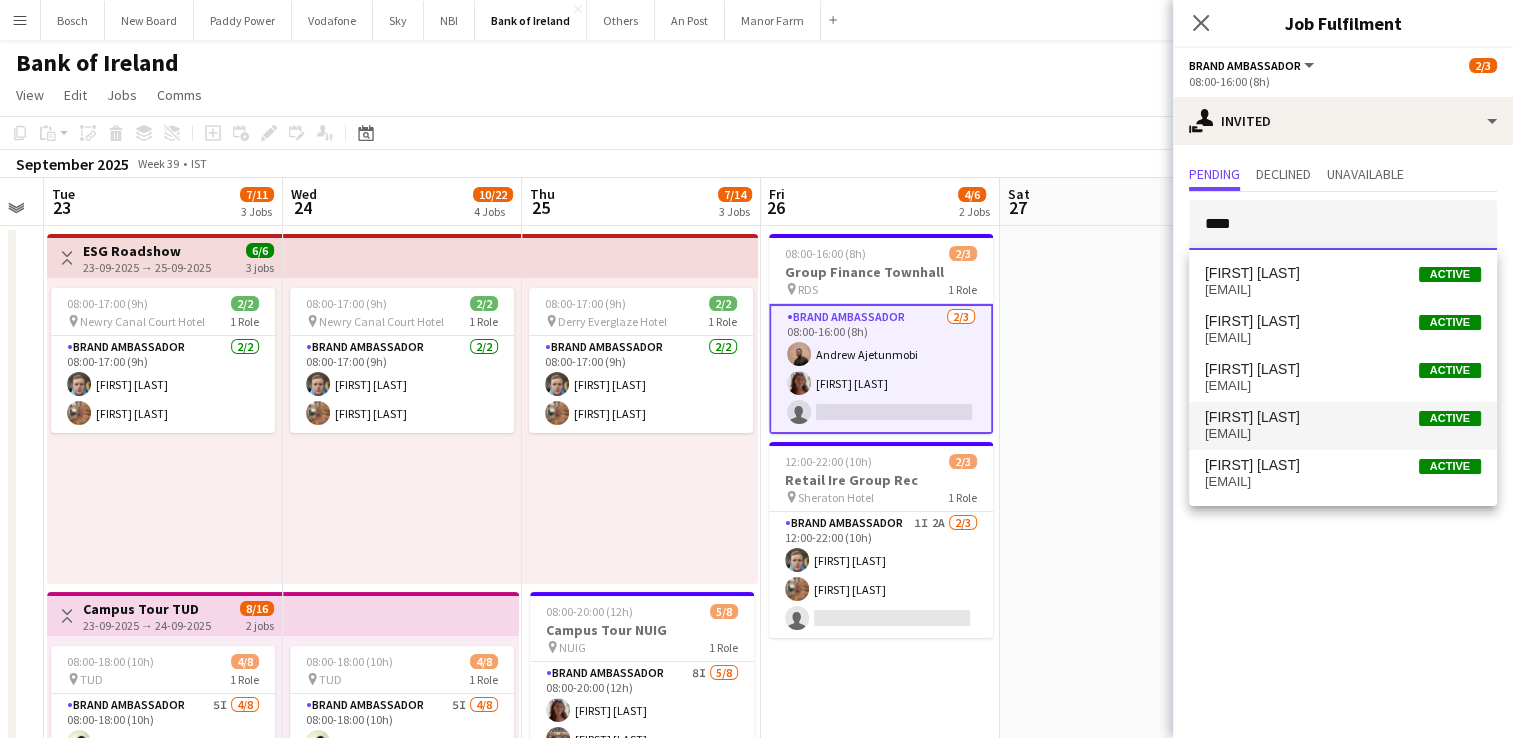 type 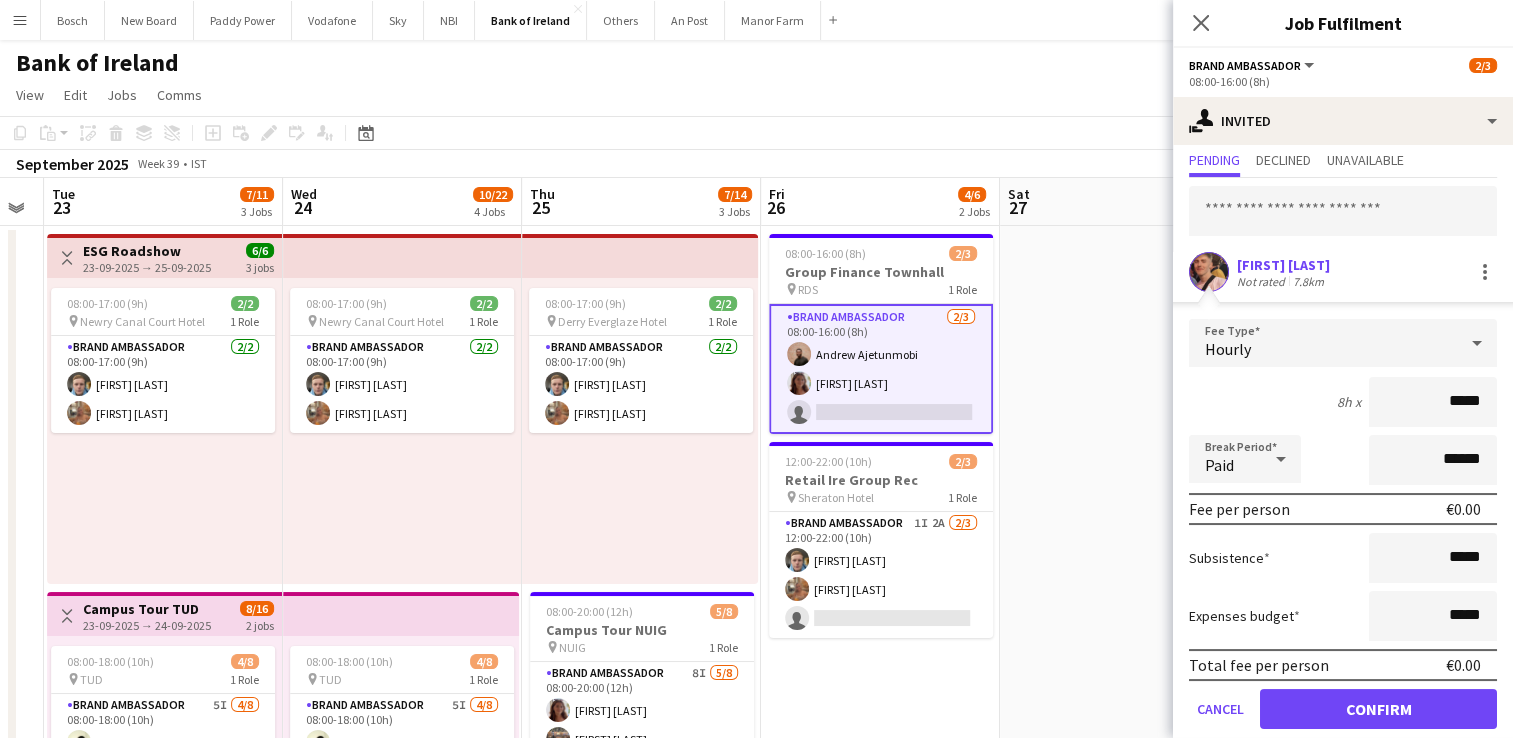 scroll, scrollTop: 79, scrollLeft: 0, axis: vertical 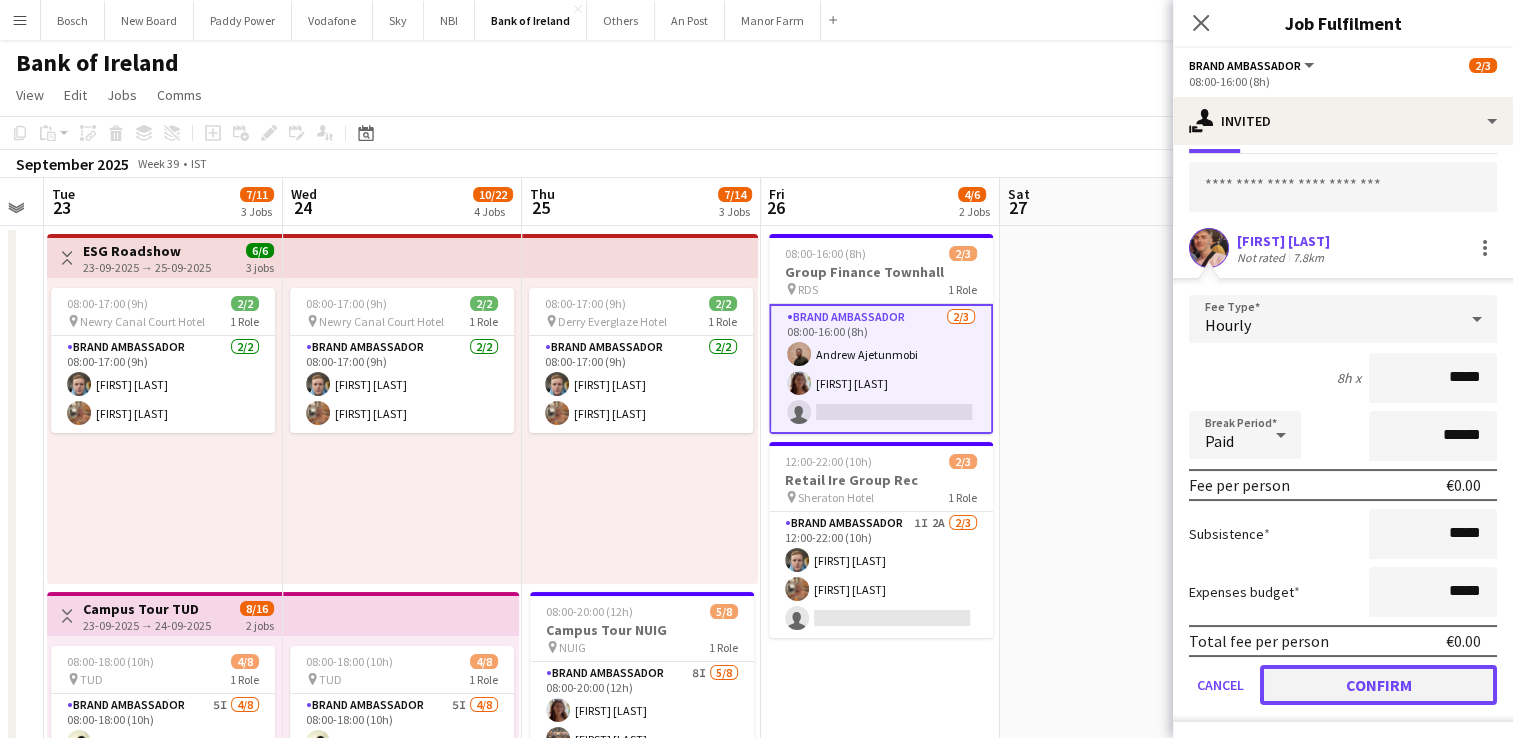 click on "Confirm" 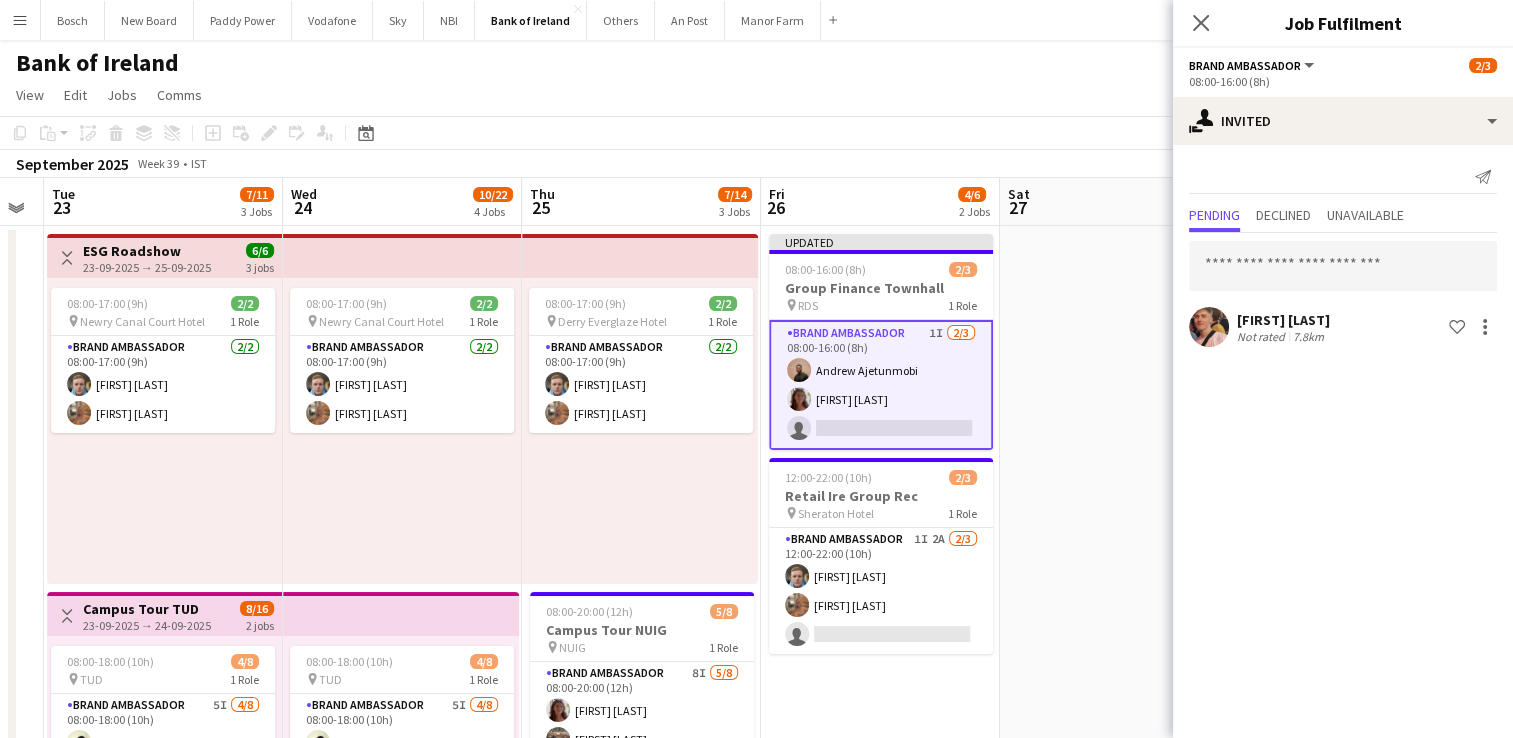 scroll, scrollTop: 0, scrollLeft: 0, axis: both 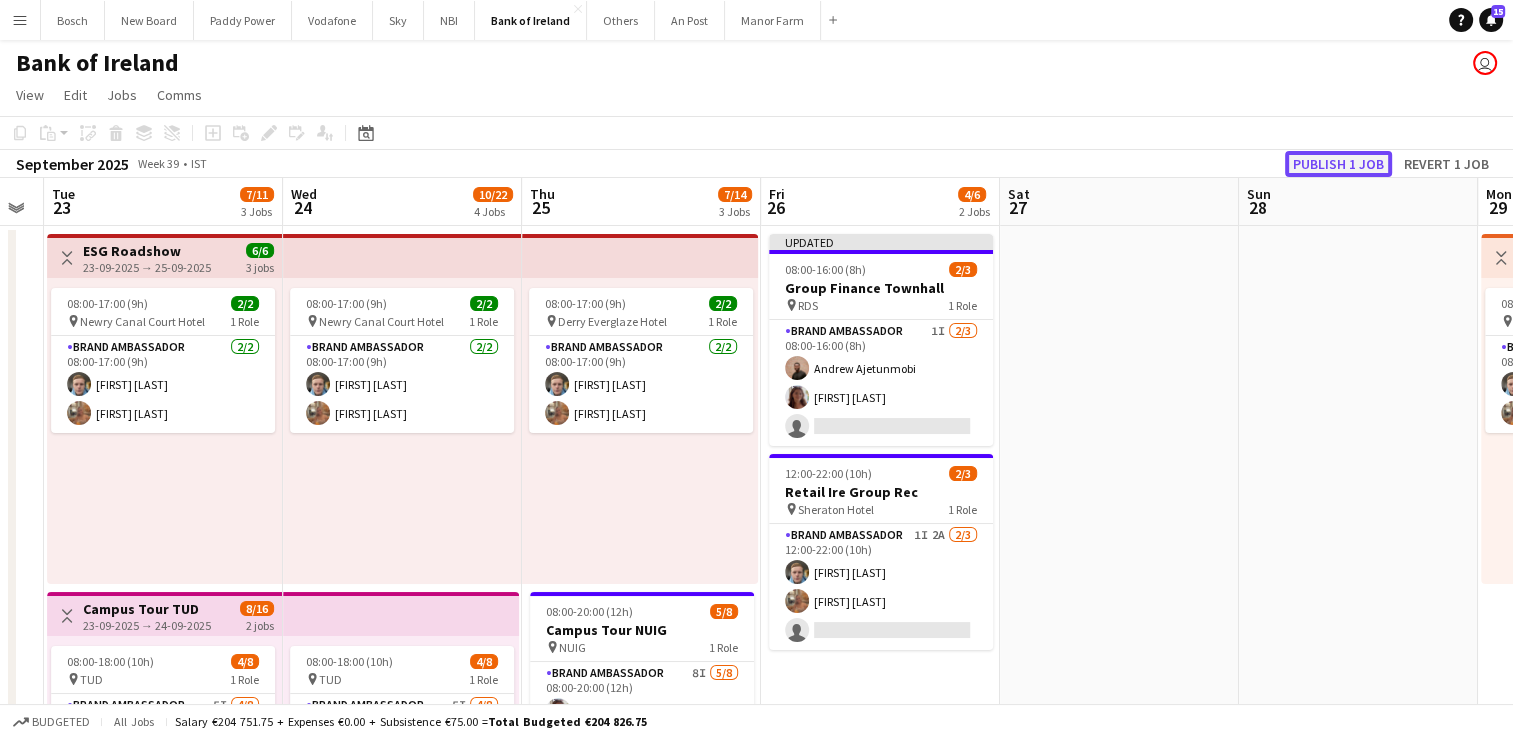 click on "Publish 1 job" 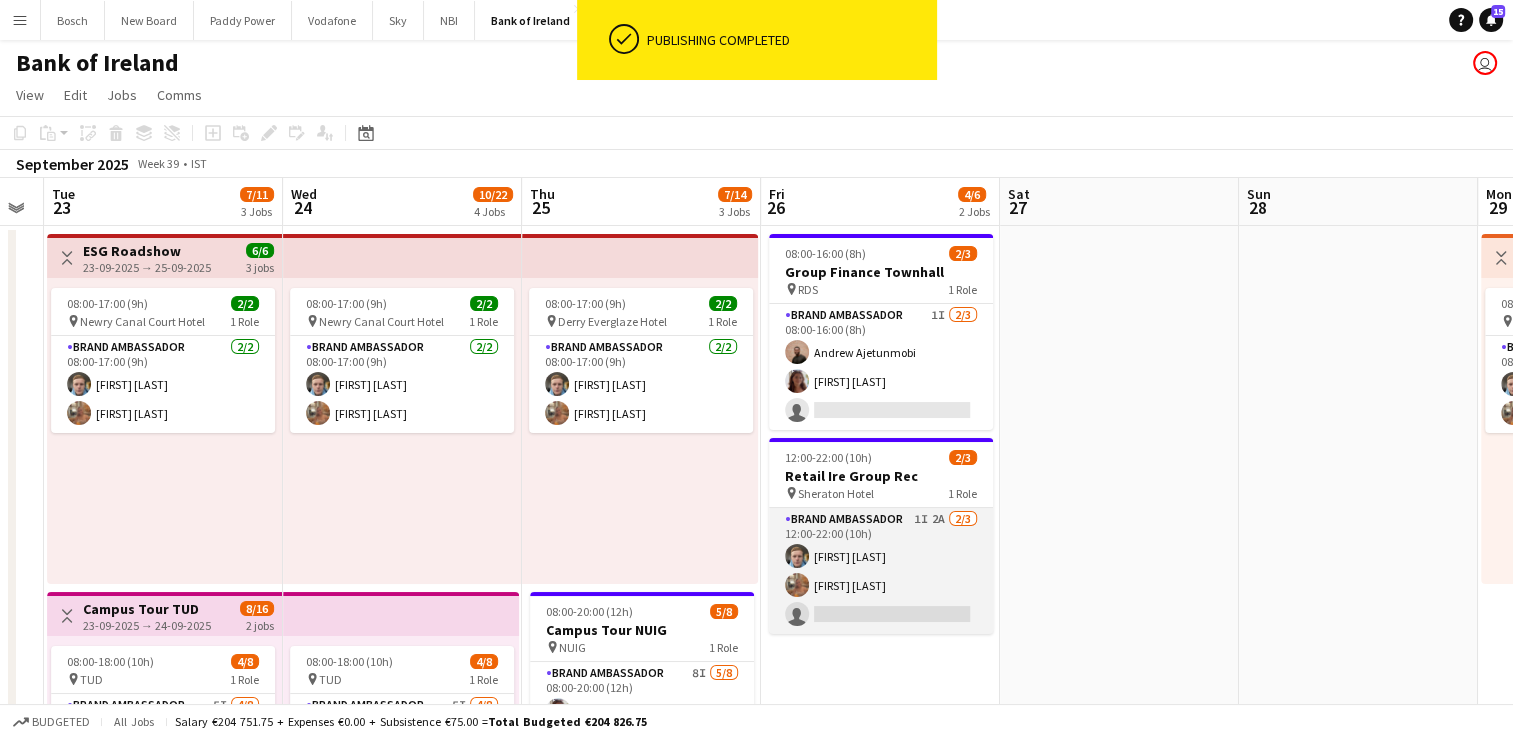 click on "Brand Ambassador   1I   2A   2/3   12:00-22:00 (10h)
[FIRST] [LAST] [FIRST] [LAST]
single-neutral-actions" at bounding box center (881, 571) 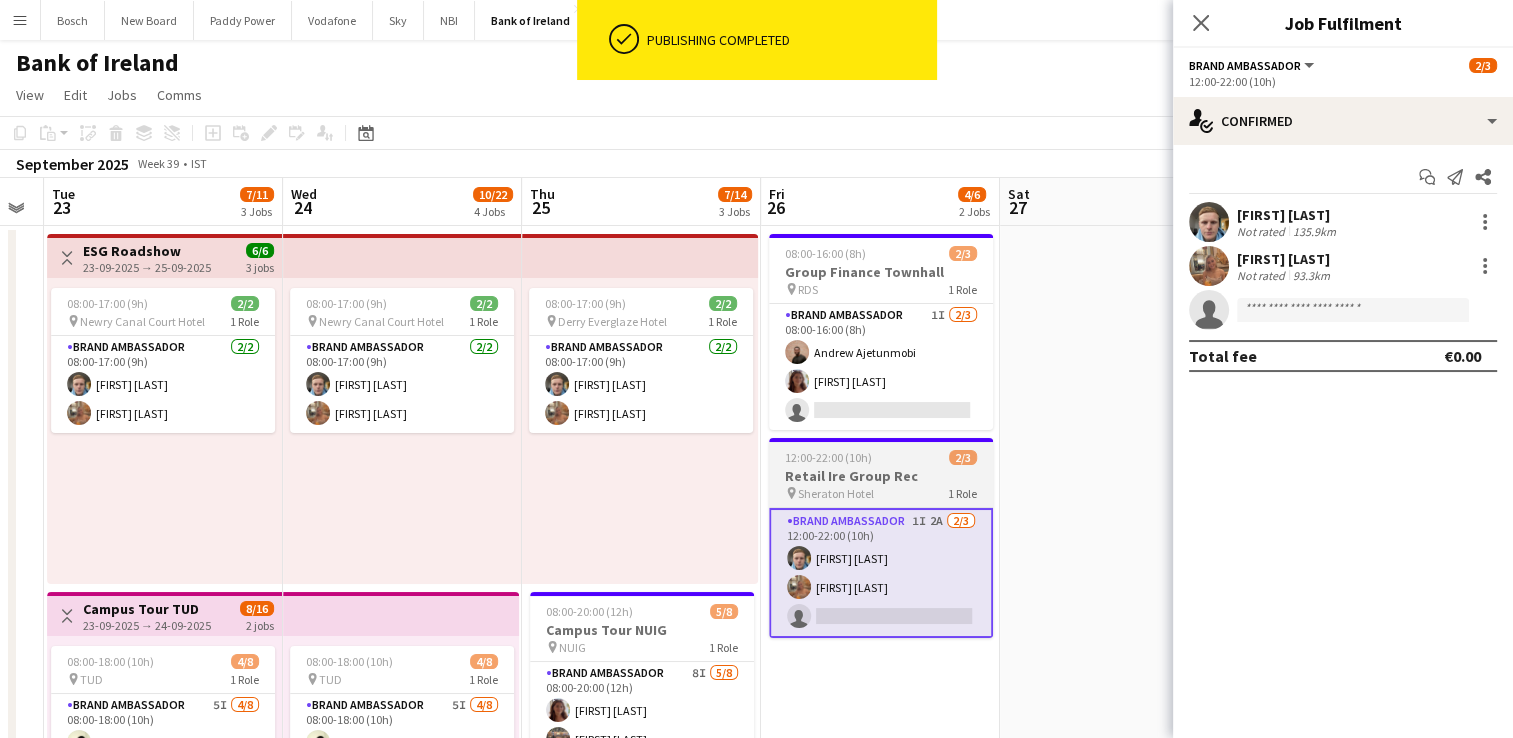 click on "12:00-22:00 (10h)" at bounding box center (828, 457) 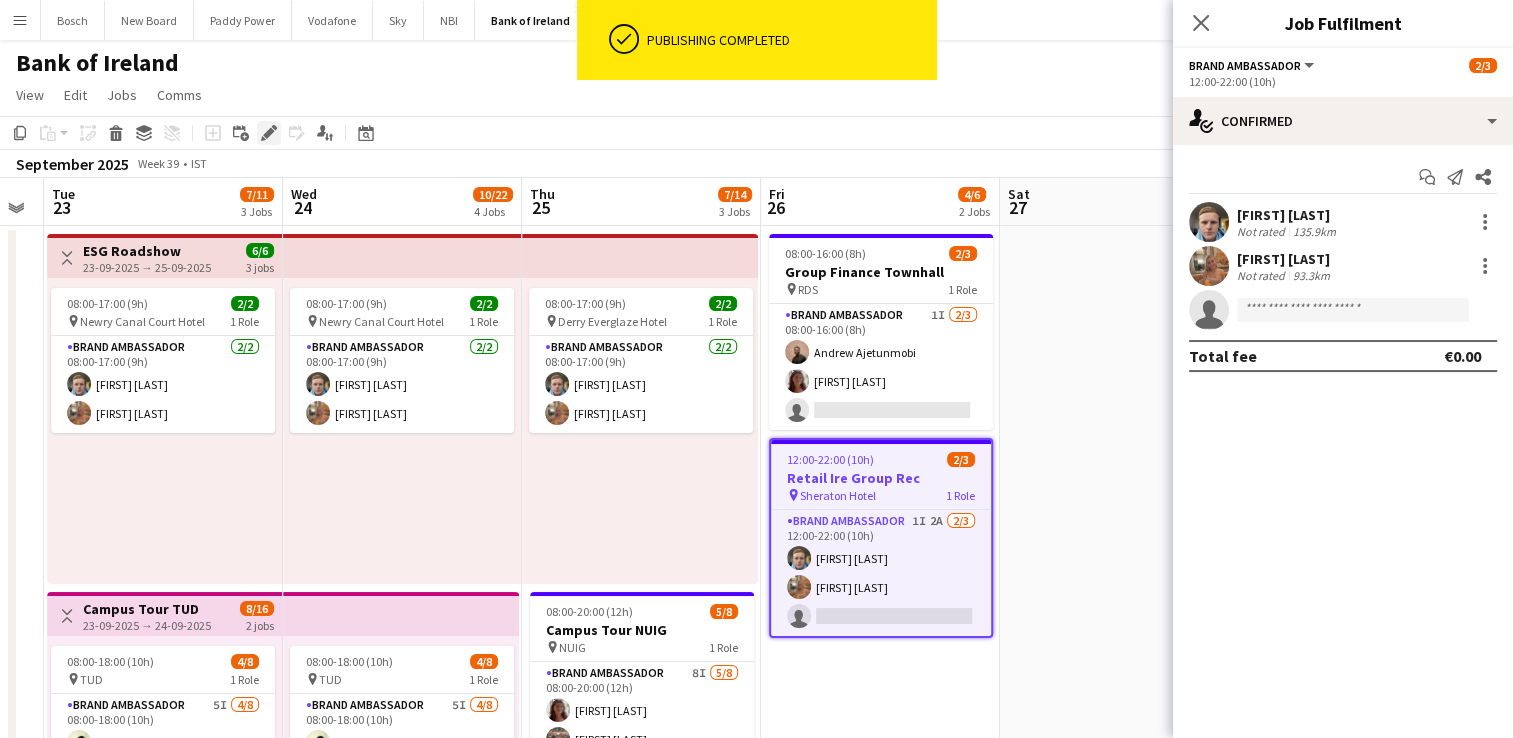 click on "Edit" at bounding box center (269, 133) 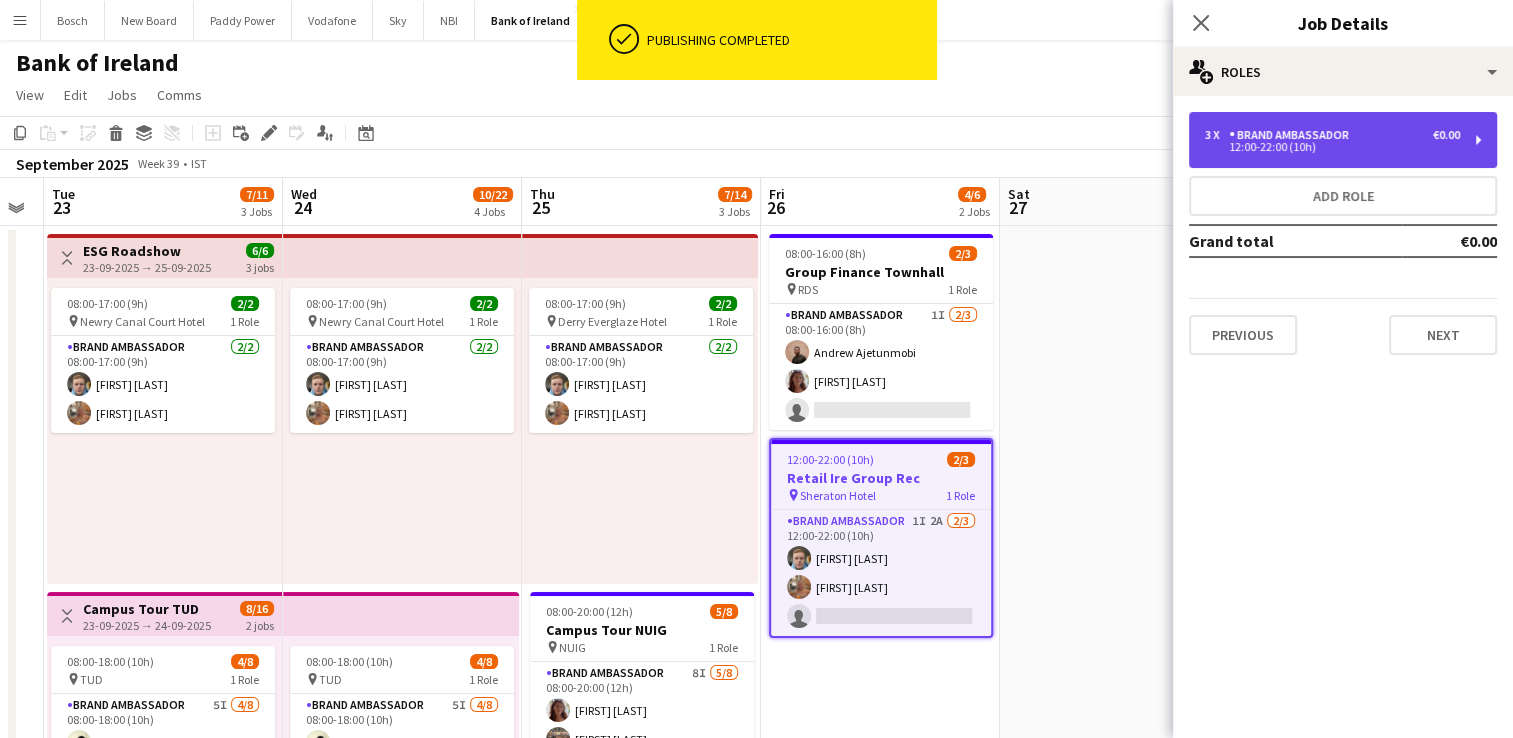 click on "3 x   Brand Ambassador   €0.00   12:00-22:00 (10h)" at bounding box center (1343, 140) 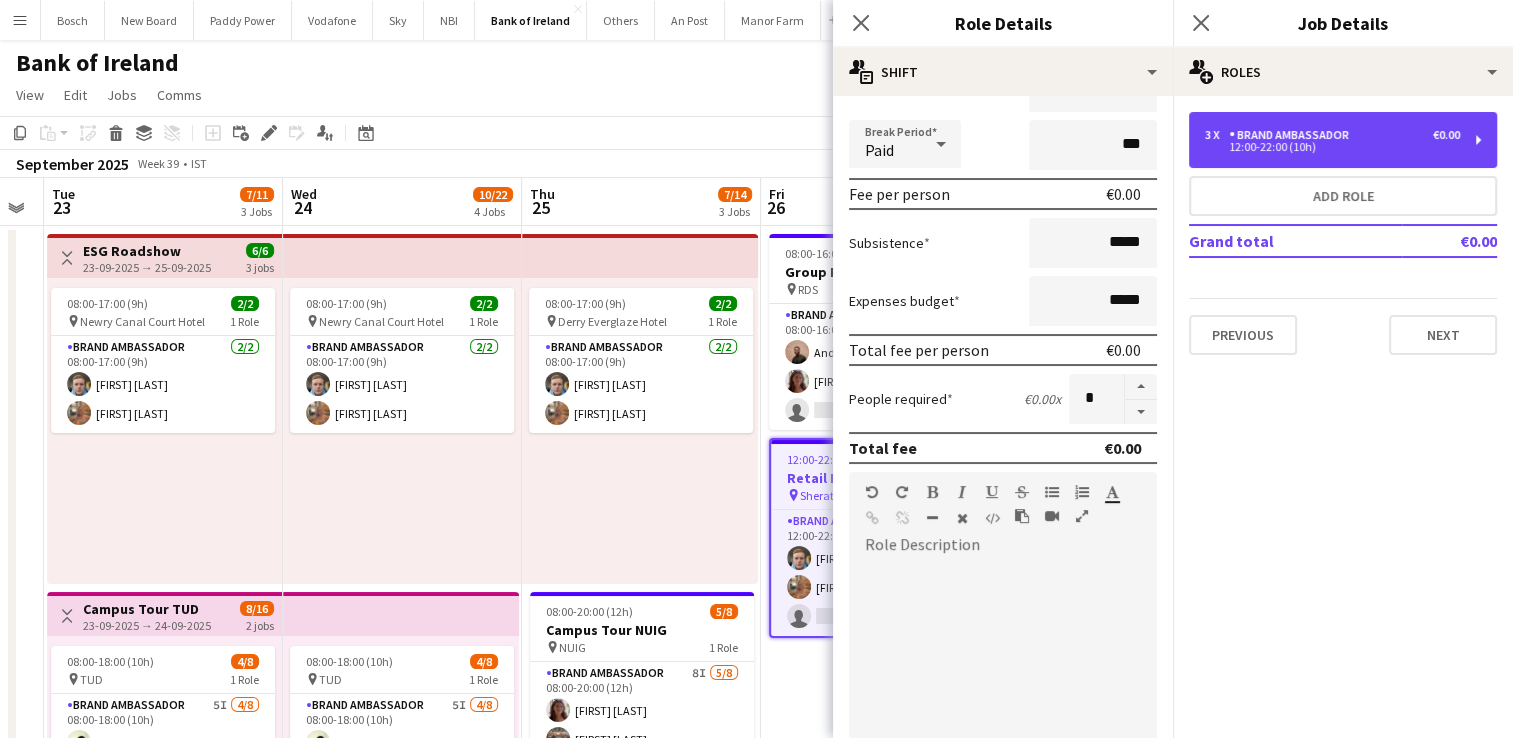 scroll, scrollTop: 200, scrollLeft: 0, axis: vertical 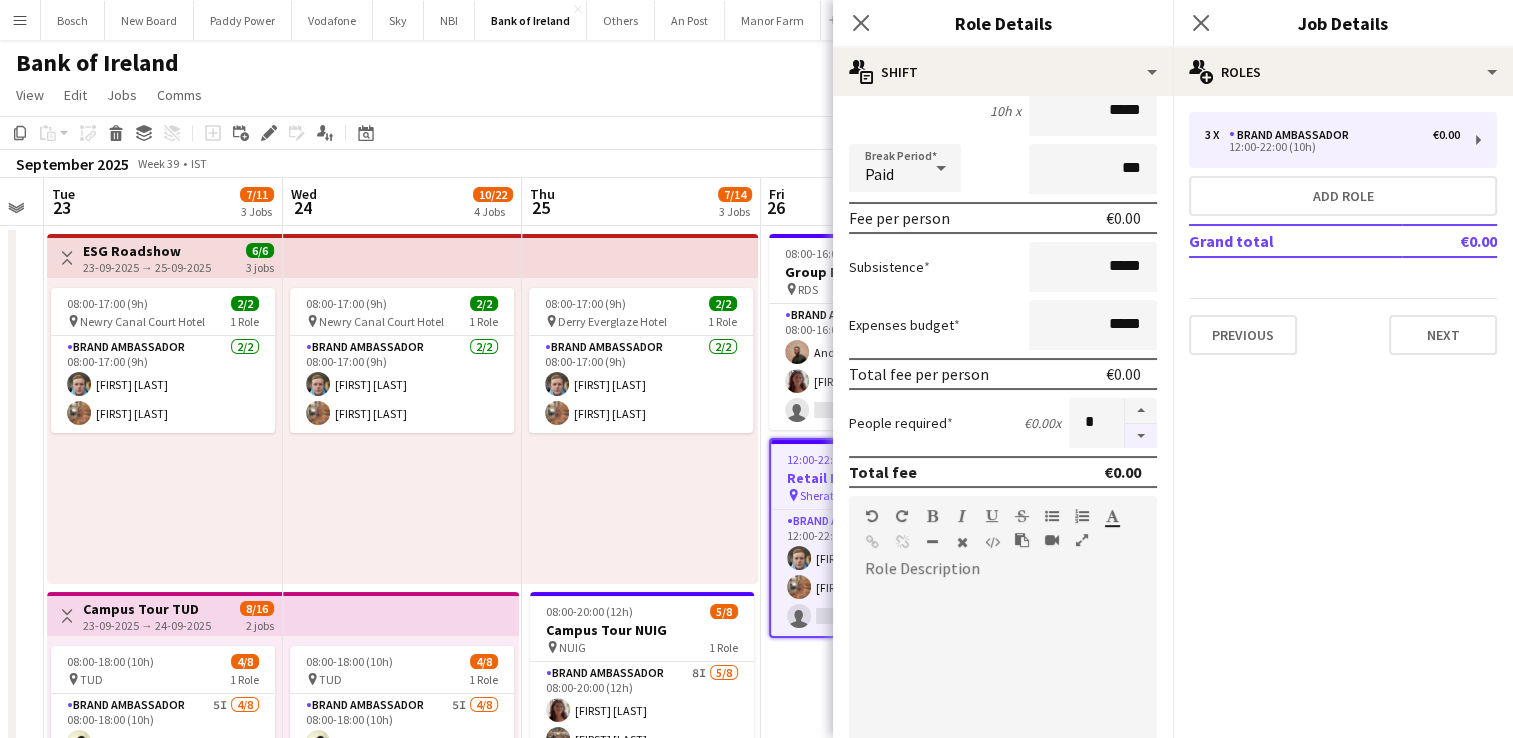 click at bounding box center [1141, 436] 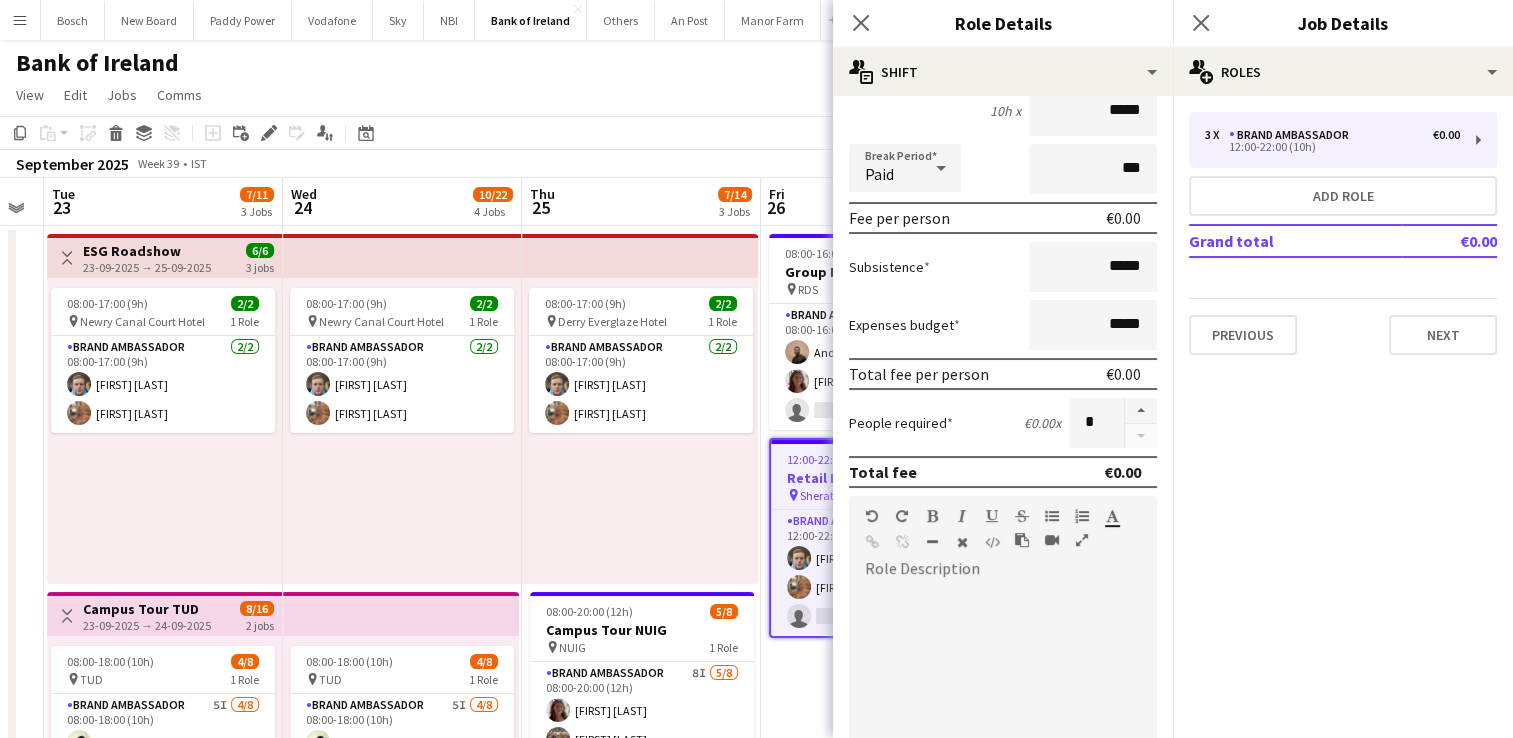 drag, startPoint x: 744, startPoint y: 112, endPoint x: 866, endPoint y: 126, distance: 122.80065 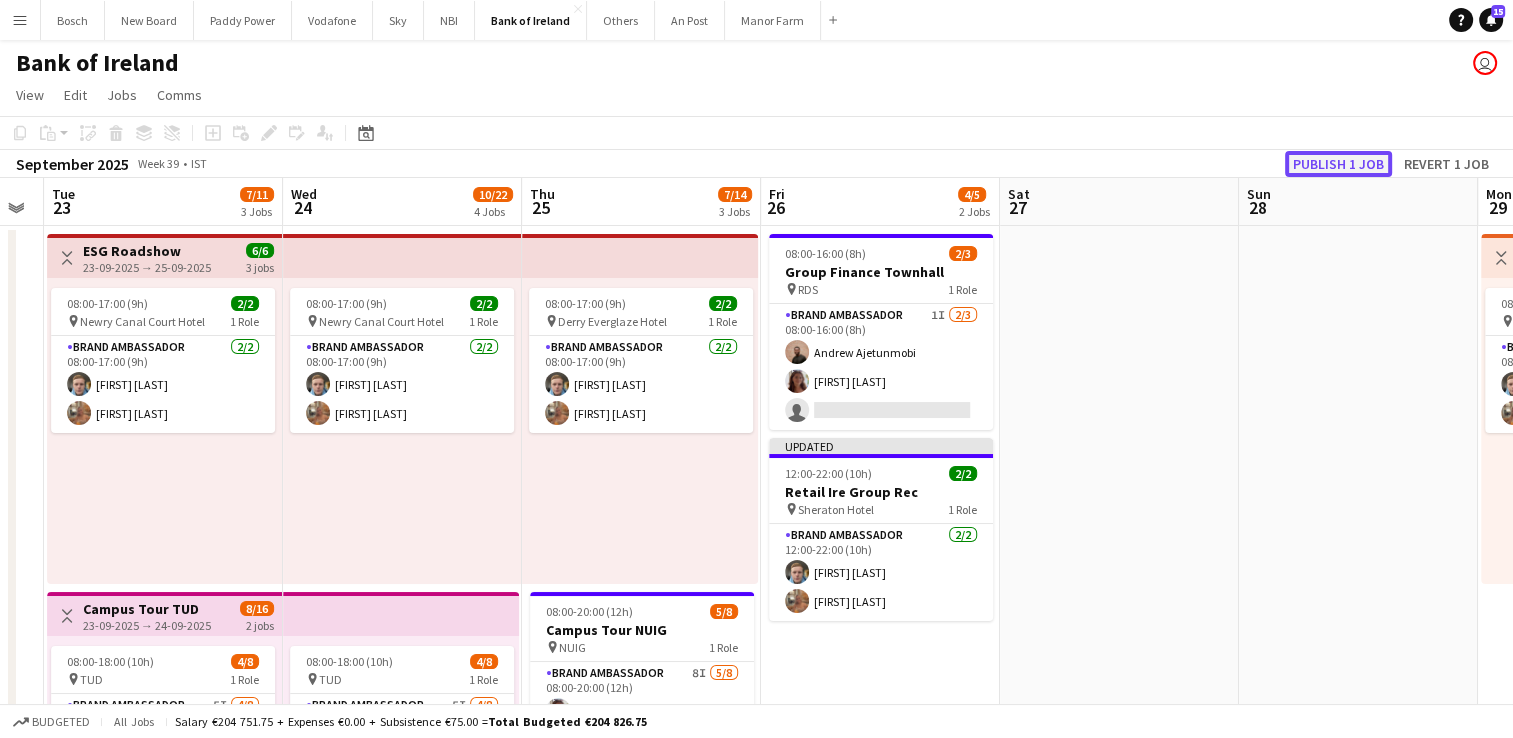 click on "Publish 1 job" 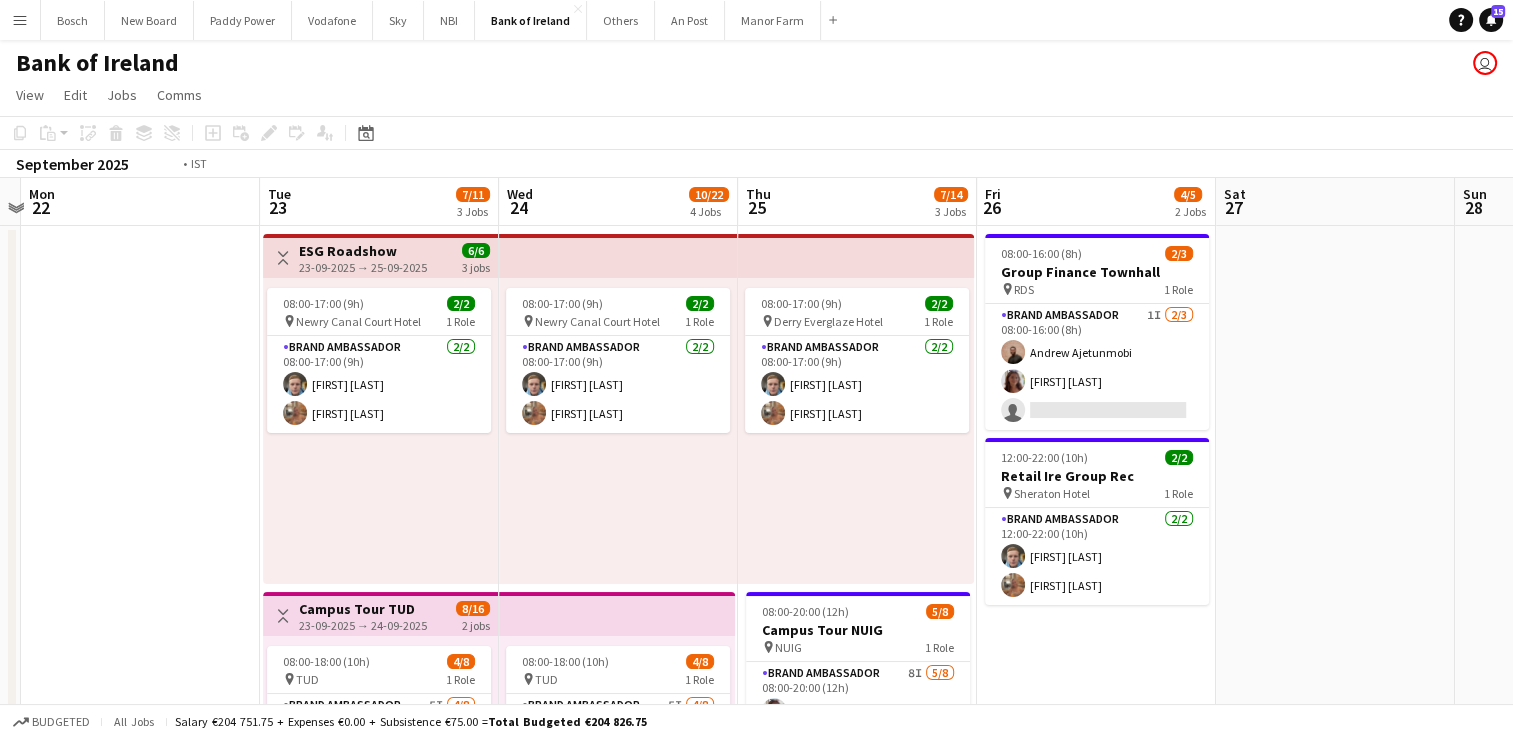 drag, startPoint x: 1176, startPoint y: 334, endPoint x: 1400, endPoint y: 282, distance: 229.95651 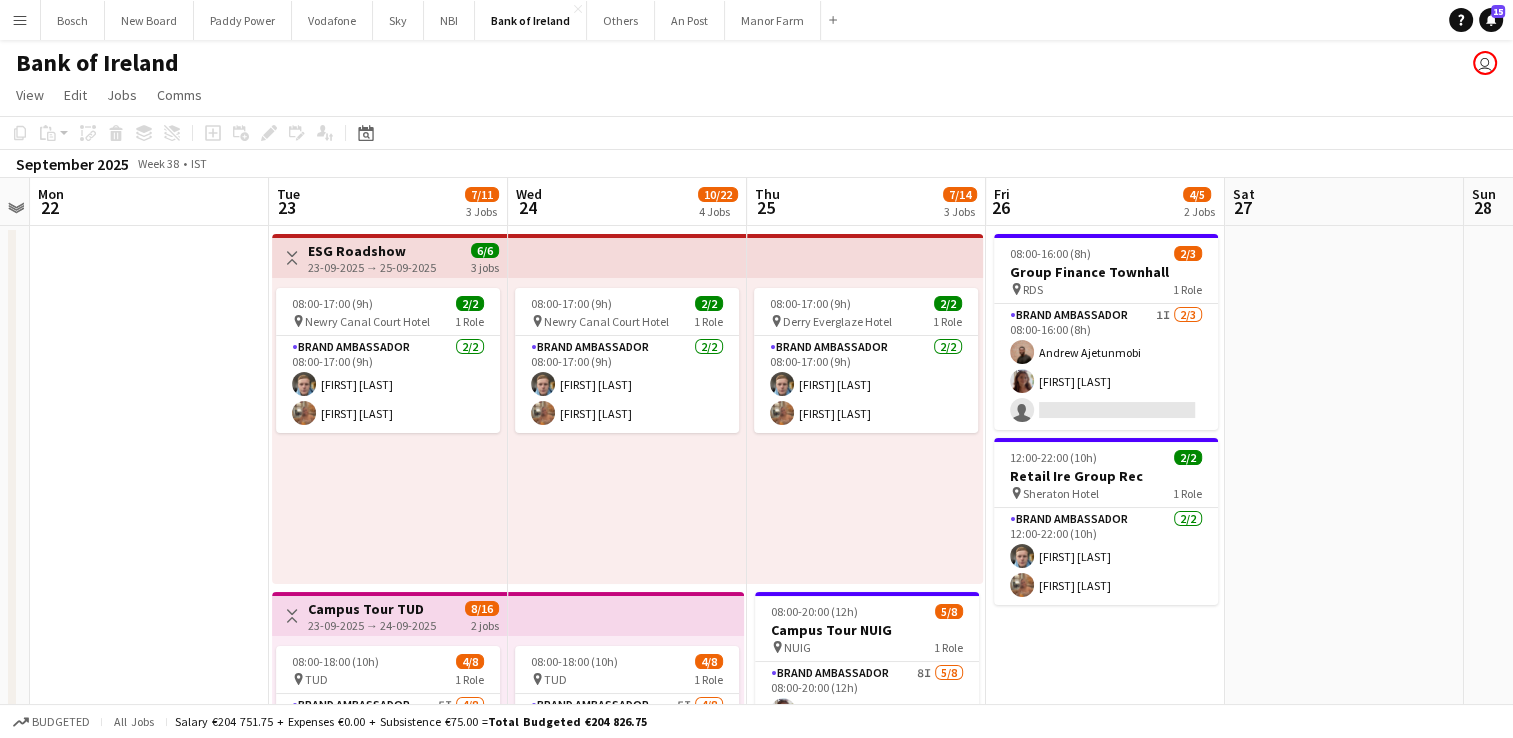 scroll, scrollTop: 0, scrollLeft: 609, axis: horizontal 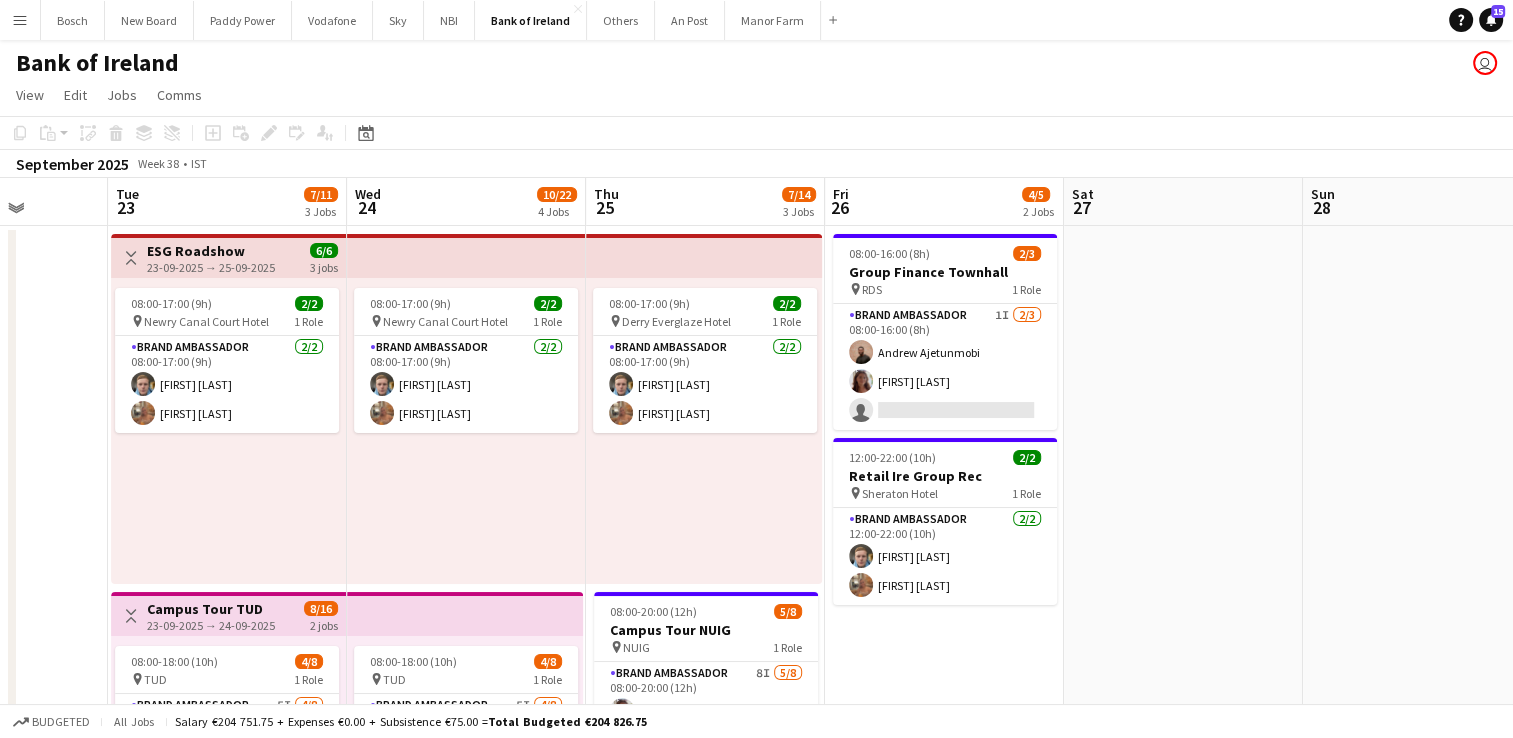 drag, startPoint x: 426, startPoint y: 439, endPoint x: 504, endPoint y: 446, distance: 78.31347 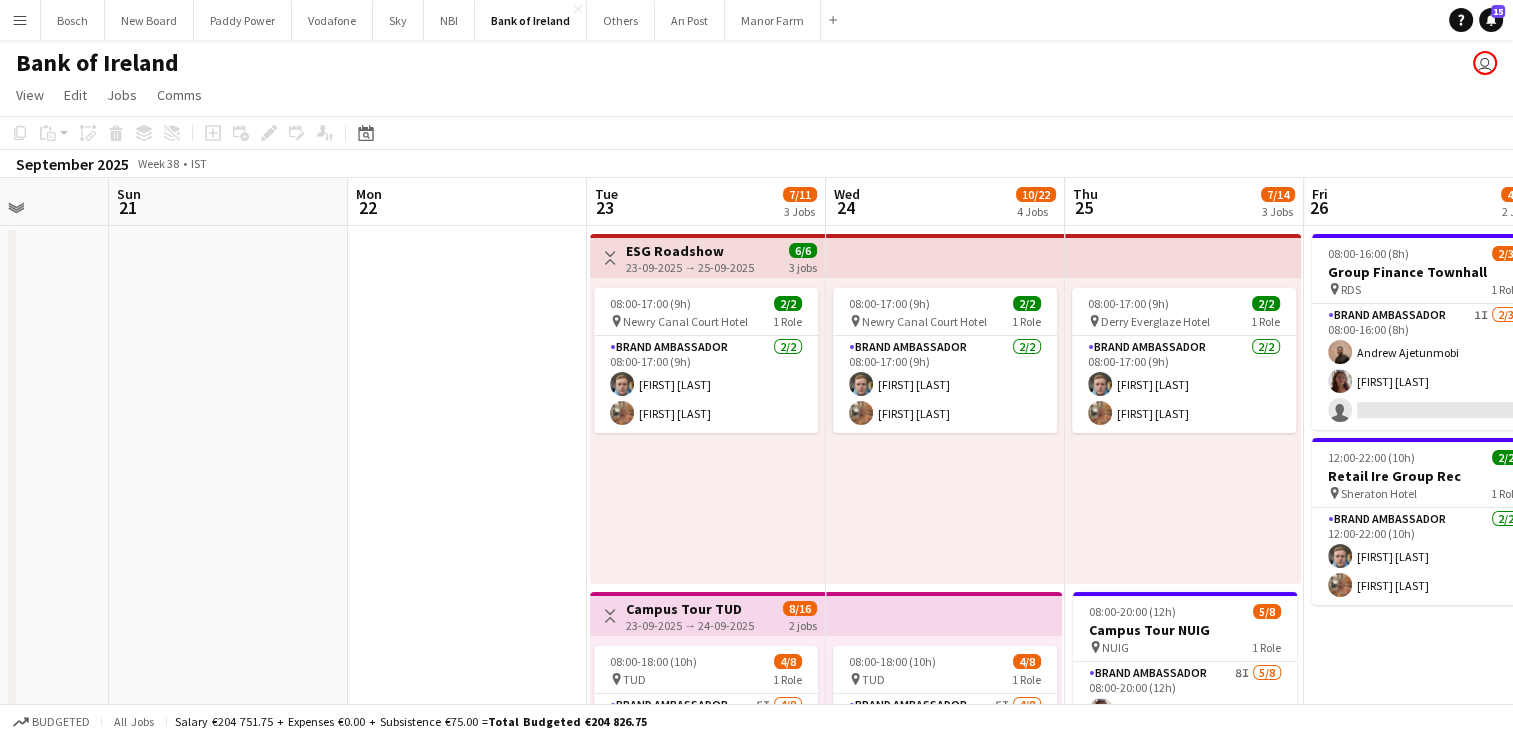 drag, startPoint x: 487, startPoint y: 439, endPoint x: 727, endPoint y: 439, distance: 240 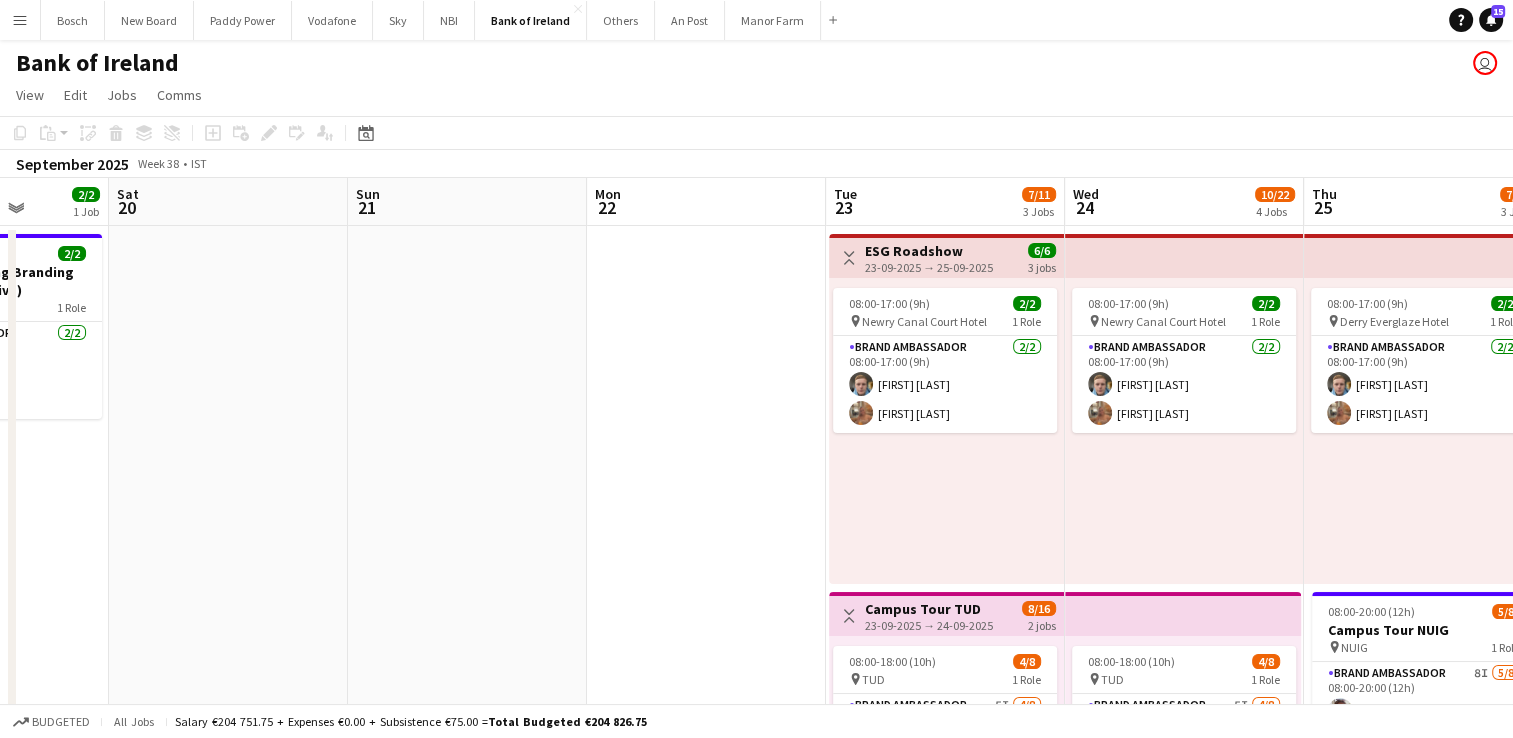 scroll, scrollTop: 0, scrollLeft: 608, axis: horizontal 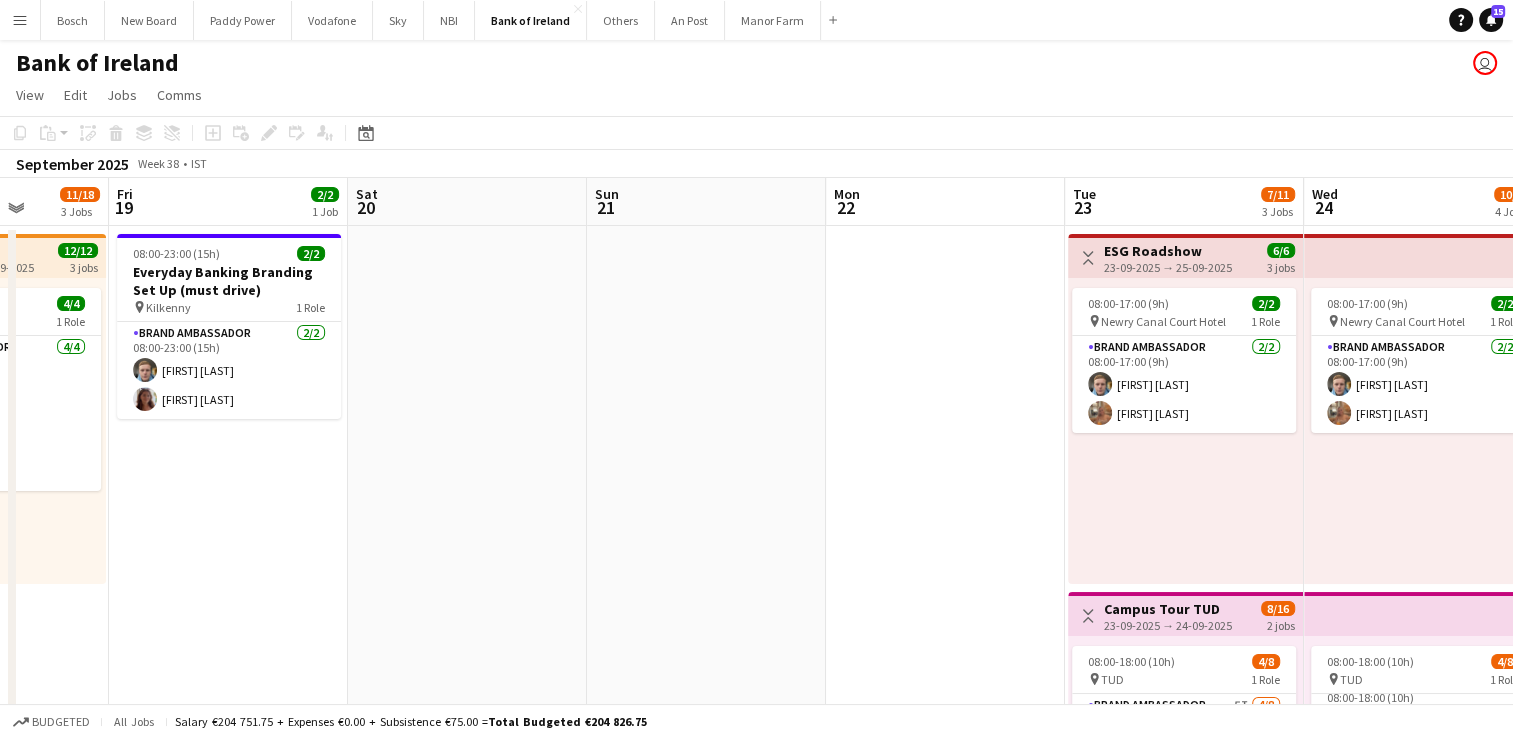 drag, startPoint x: 415, startPoint y: 453, endPoint x: 1281, endPoint y: 427, distance: 866.3902 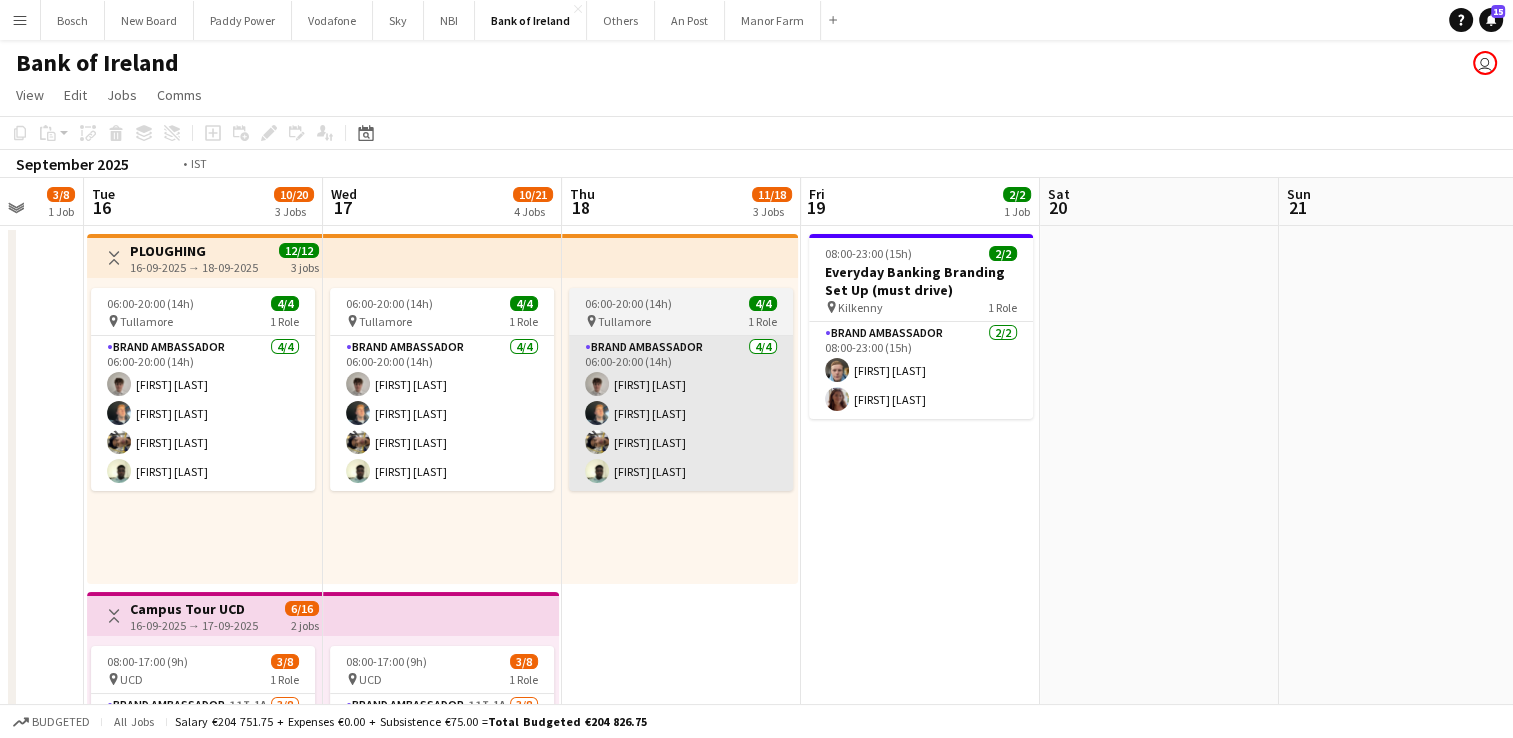 drag, startPoint x: 989, startPoint y: 418, endPoint x: 1062, endPoint y: 400, distance: 75.18643 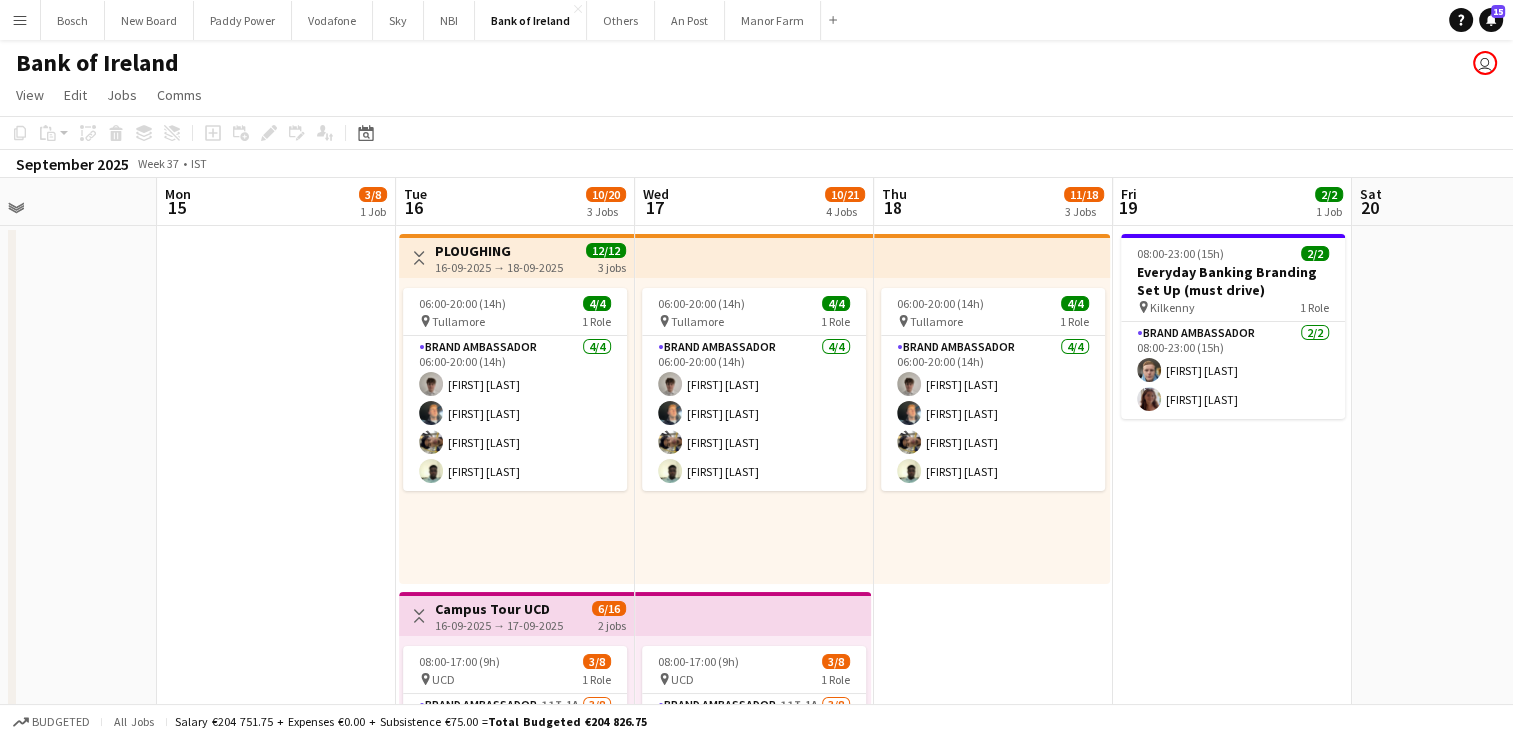 drag, startPoint x: 872, startPoint y: 403, endPoint x: 1315, endPoint y: 361, distance: 444.9865 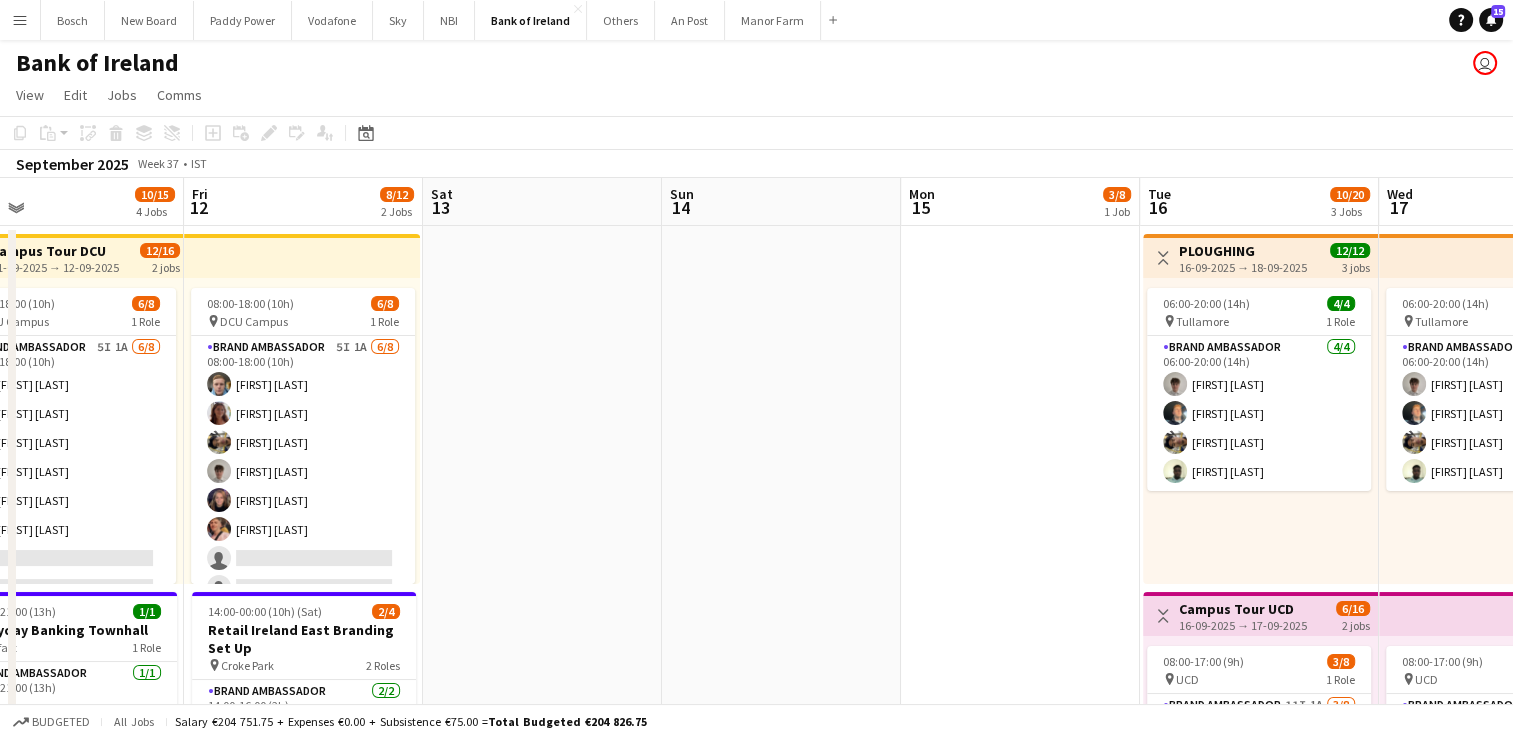 drag, startPoint x: 824, startPoint y: 370, endPoint x: 1306, endPoint y: 323, distance: 484.28607 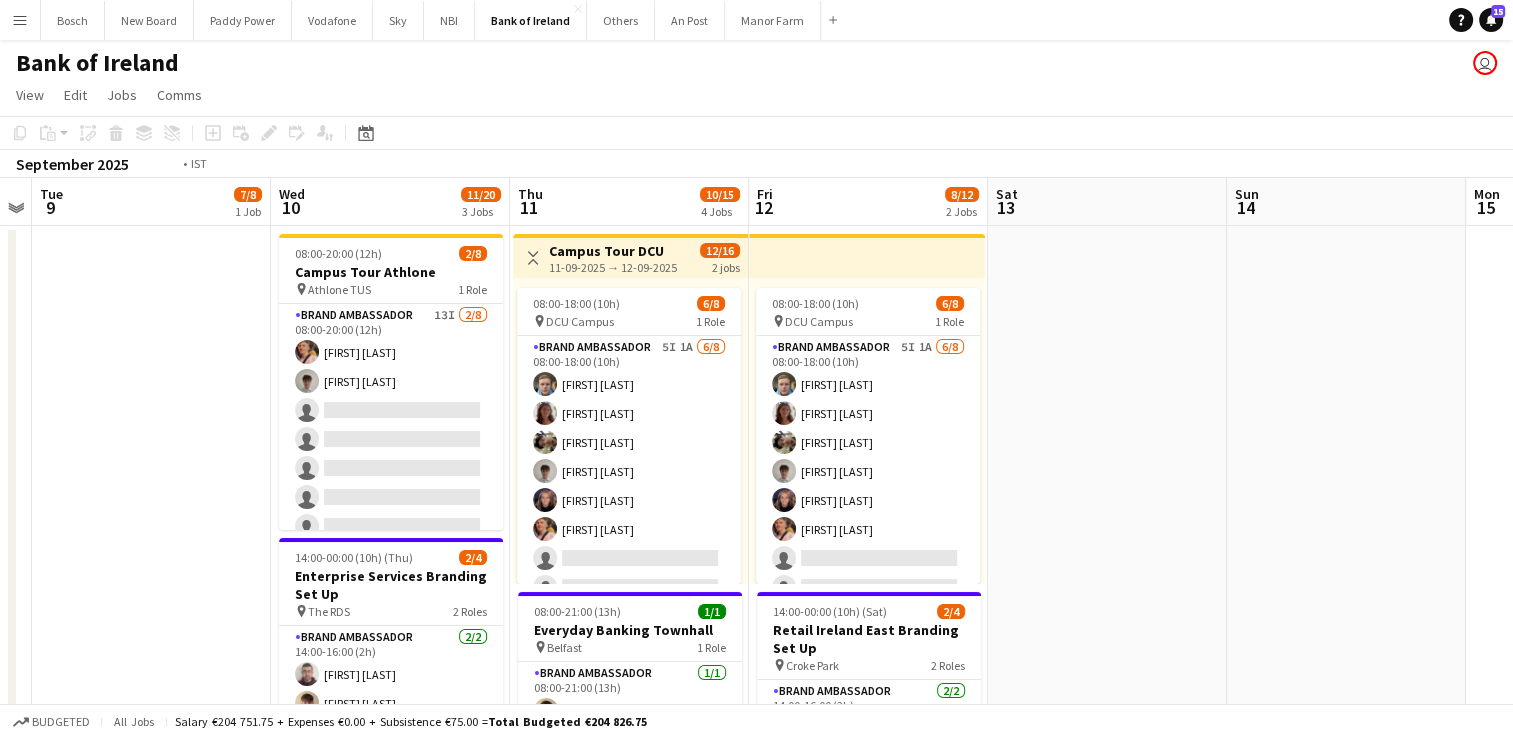 click on "Sun   7   Mon   8   Tue   9   7/8   1 Job   Wed   10   11/20   3 Jobs   Thu   11   10/15   4 Jobs   Fri   12   8/12   2 Jobs   Sat   13   Sun   14   Mon   15   3/8   1 Job   Tue   16   10/20   3 Jobs   Wed   17   10/21   4 Jobs   Thu   18   11/18   3 Jobs      08:00-20:00 (12h)    2/8   Campus Tour [CITY]
pin
[CITY] TUS   1 Role   Brand Ambassador   13I   2/8   08:00-20:00 (12h)
[FIRST] [LAST] [FIRST] [LAST]
single-neutral-actions
single-neutral-actions
single-neutral-actions
single-neutral-actions
single-neutral-actions
14:00-00:00 (10h) (Thu)   2/4   Enterprise Services Branding Set Up
pin
The RDS   2 Roles   Brand Ambassador   2/2   14:00-16:00 (2h)
[FIRST] [LAST] [FIRST] [LAST]  Brand Ambassador" at bounding box center (756, 1754) 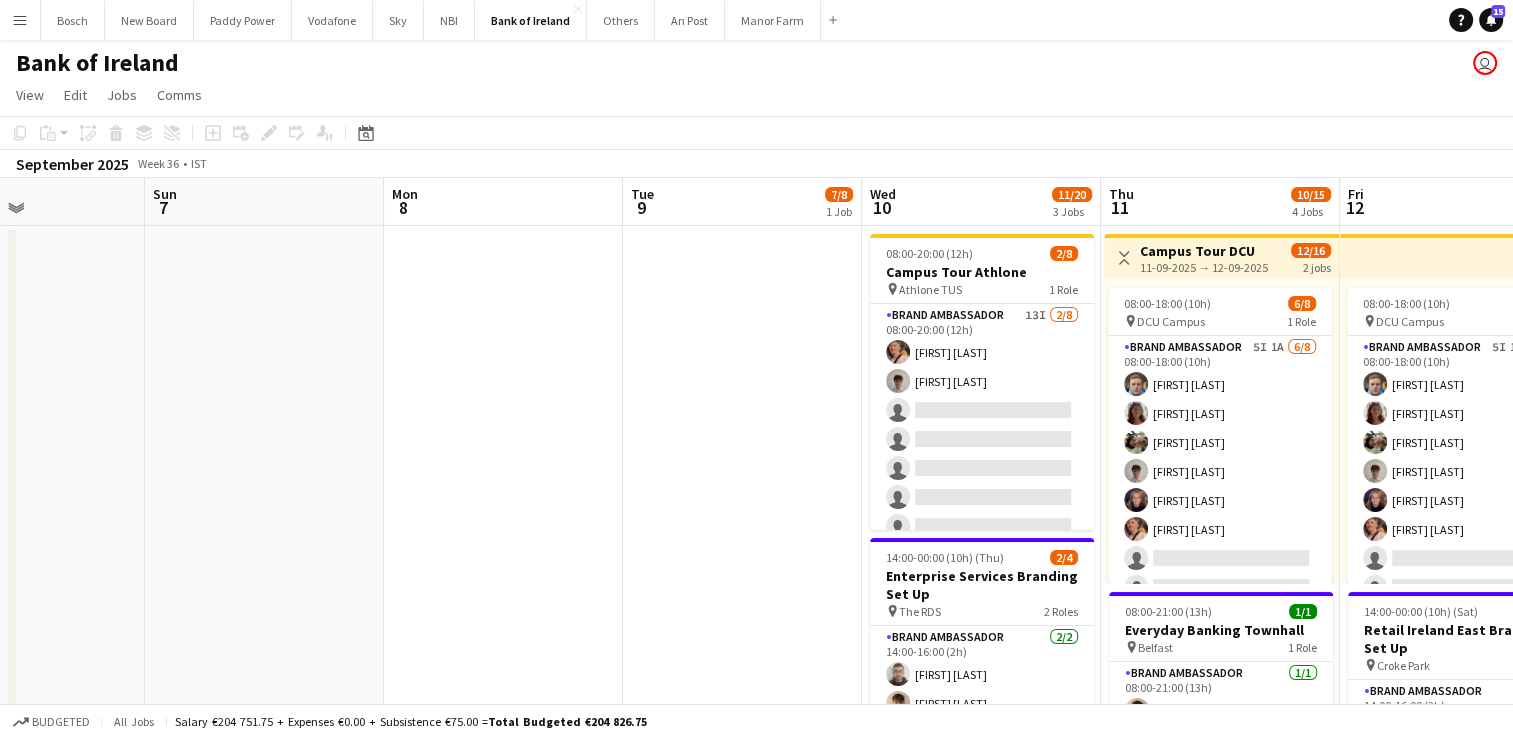drag, startPoint x: 628, startPoint y: 313, endPoint x: 1175, endPoint y: 298, distance: 547.2056 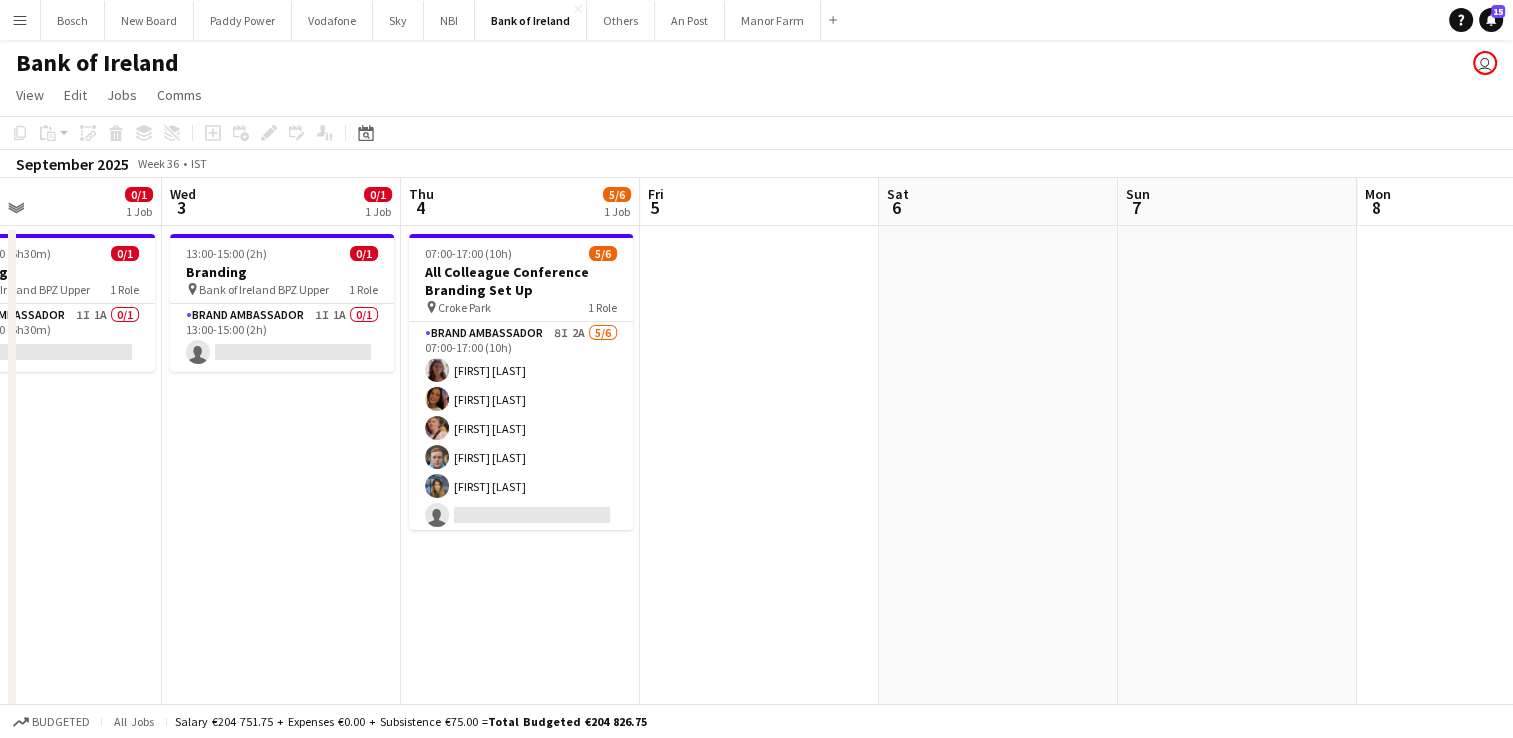 drag, startPoint x: 708, startPoint y: 301, endPoint x: 1092, endPoint y: 295, distance: 384.04688 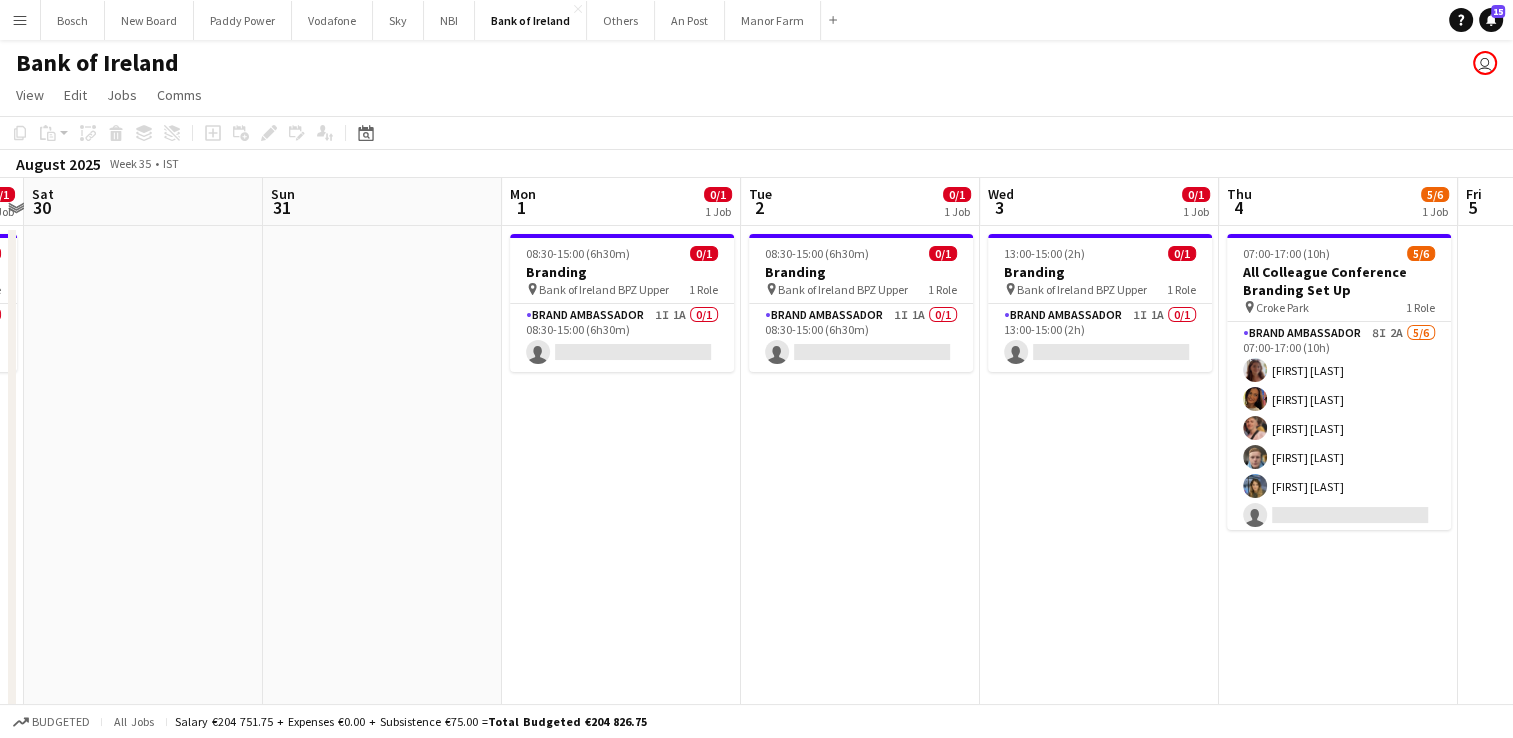 drag, startPoint x: 694, startPoint y: 322, endPoint x: 1348, endPoint y: 286, distance: 654.99005 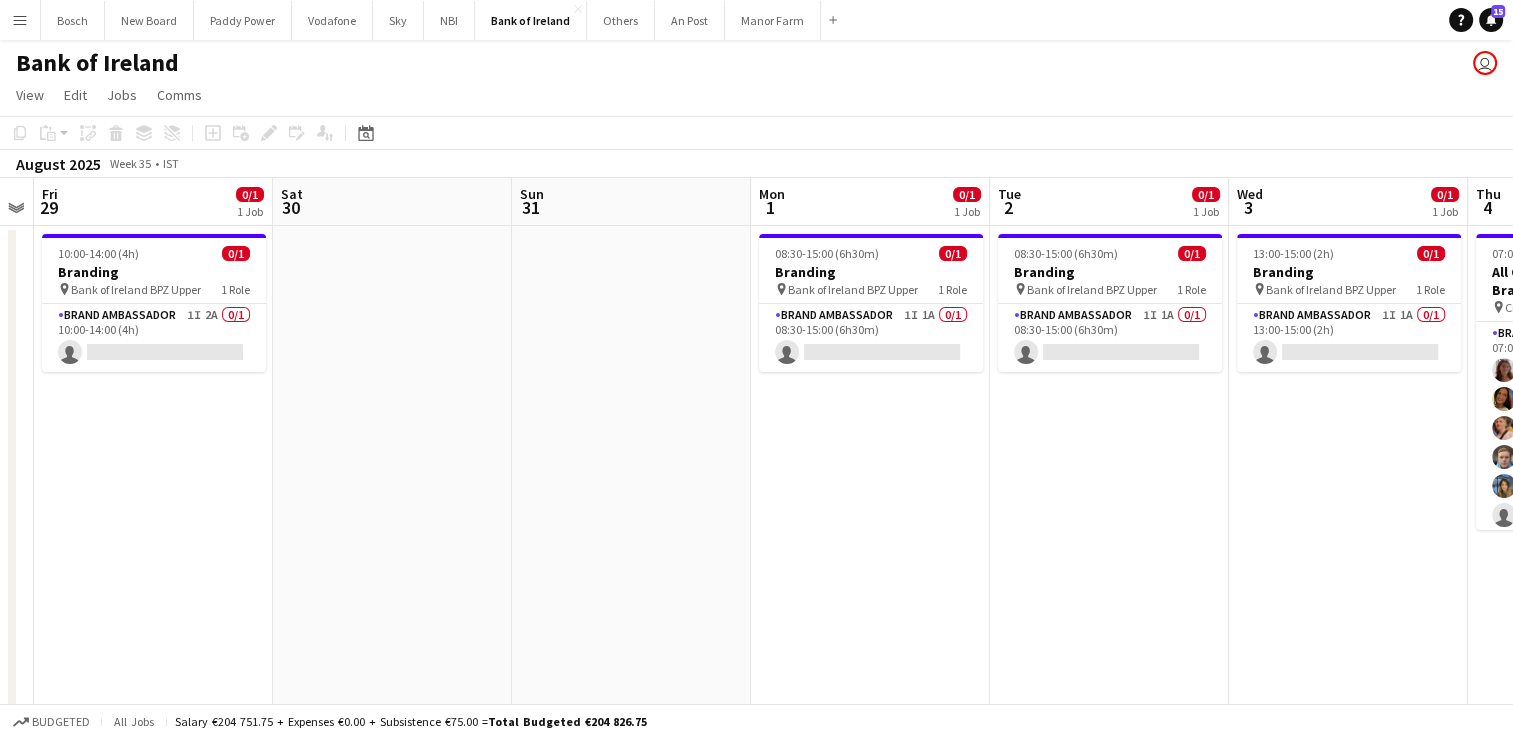 scroll, scrollTop: 0, scrollLeft: 526, axis: horizontal 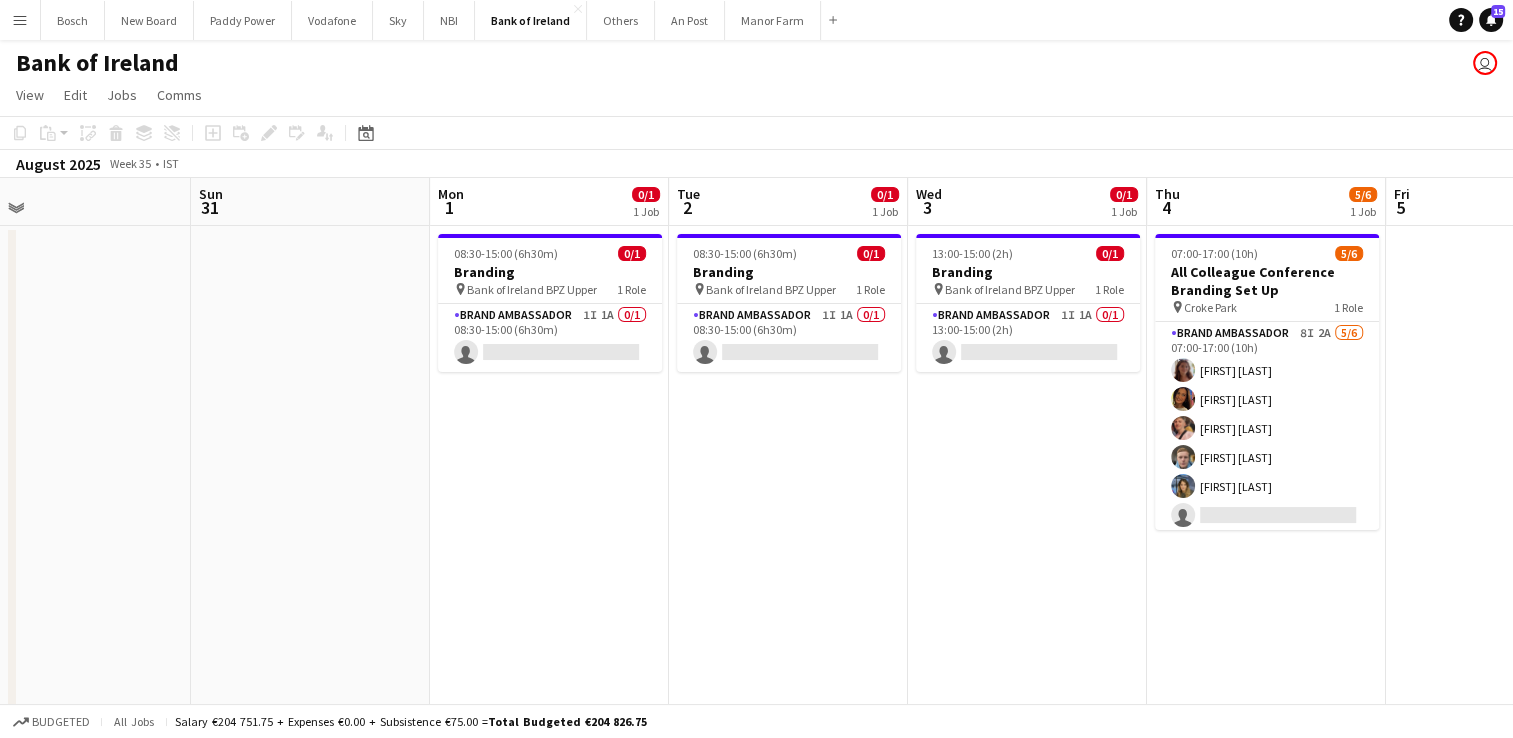 drag, startPoint x: 615, startPoint y: 410, endPoint x: 1332, endPoint y: 378, distance: 717.71375 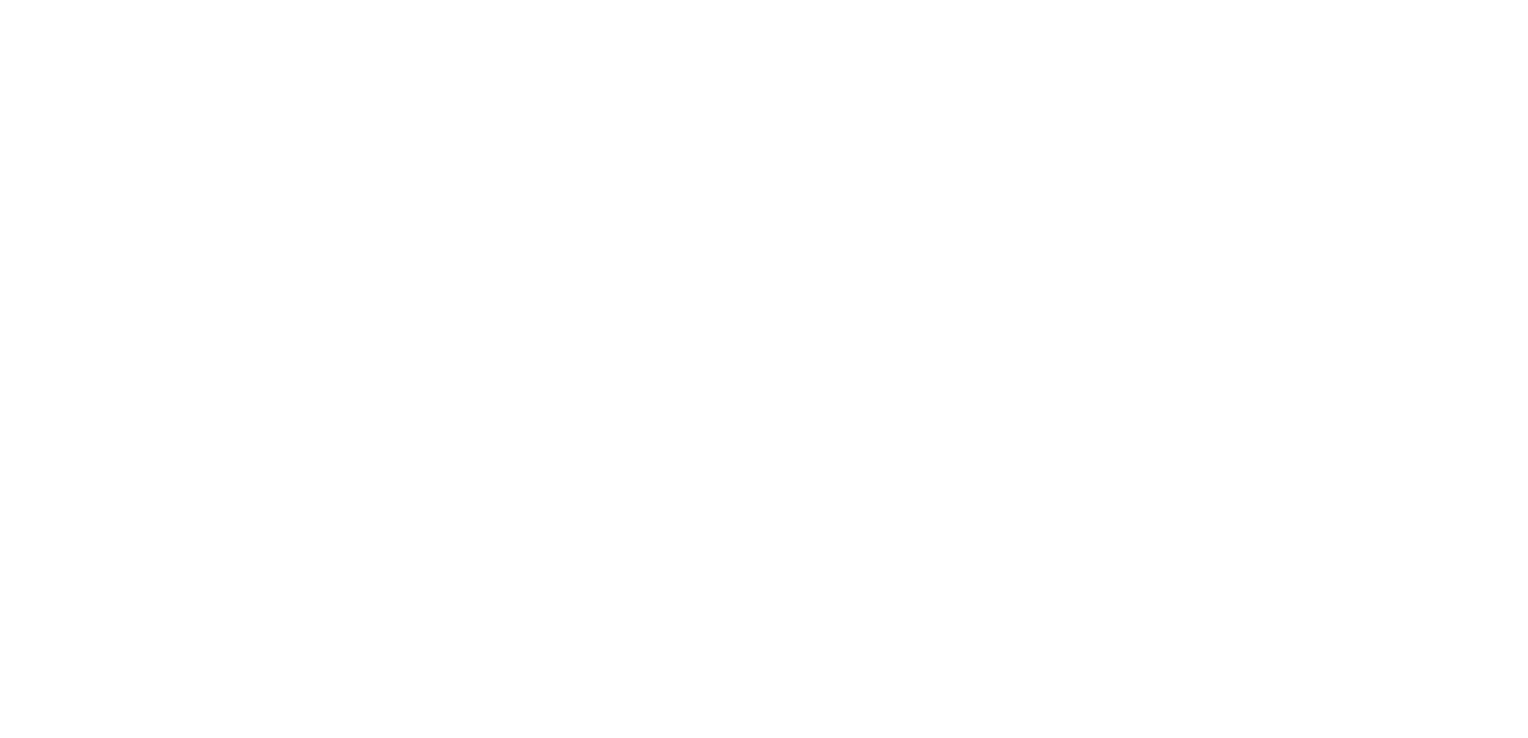 scroll, scrollTop: 0, scrollLeft: 0, axis: both 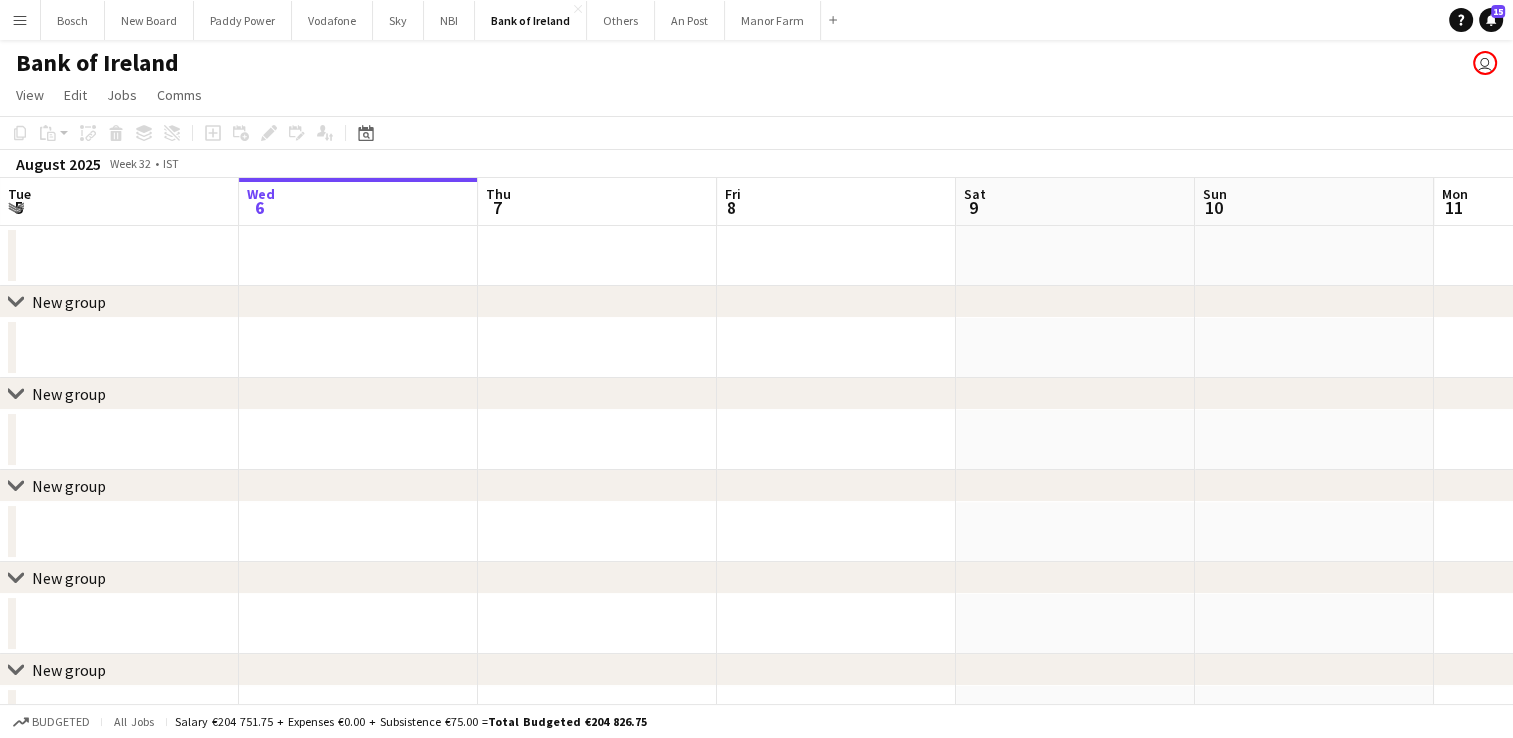 click on "Copy
Paste
Paste   Ctrl+V Paste with crew  Ctrl+Shift+V
Paste linked Job
Delete
Group
Ungroup
Add job
Add linked Job
Edit
Edit linked Job
Applicants
Date picker
AUG 2025 AUG 2025 Monday M Tuesday T Wednesday W Thursday T Friday F Saturday S Sunday S  AUG   1   2   3   4   5   6   7   8   9   10   11   12   13   14   15   16   17   18   19   20   21   22   23   24   25   26   27   28   29   30   31
Comparison range
Comparison range
Today" 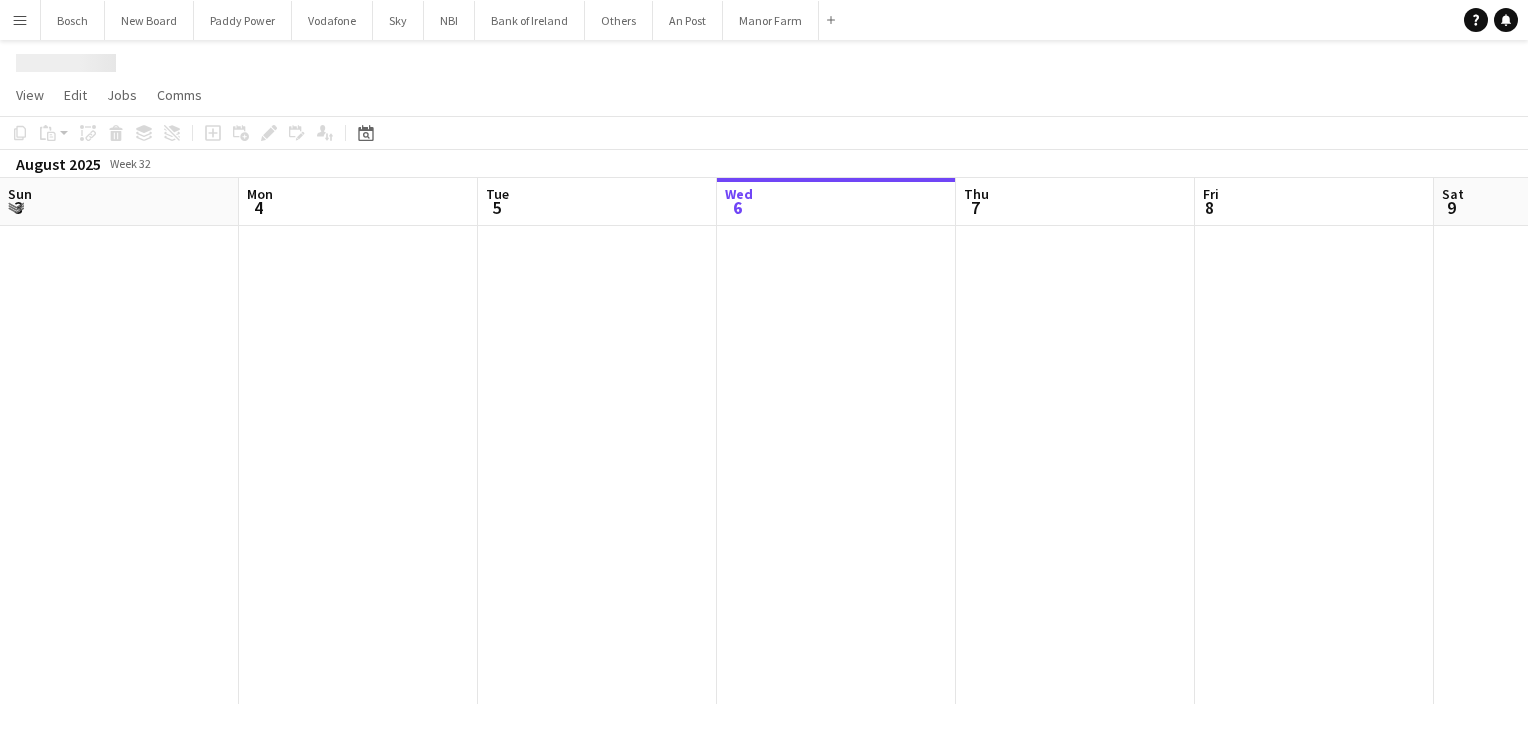scroll, scrollTop: 0, scrollLeft: 0, axis: both 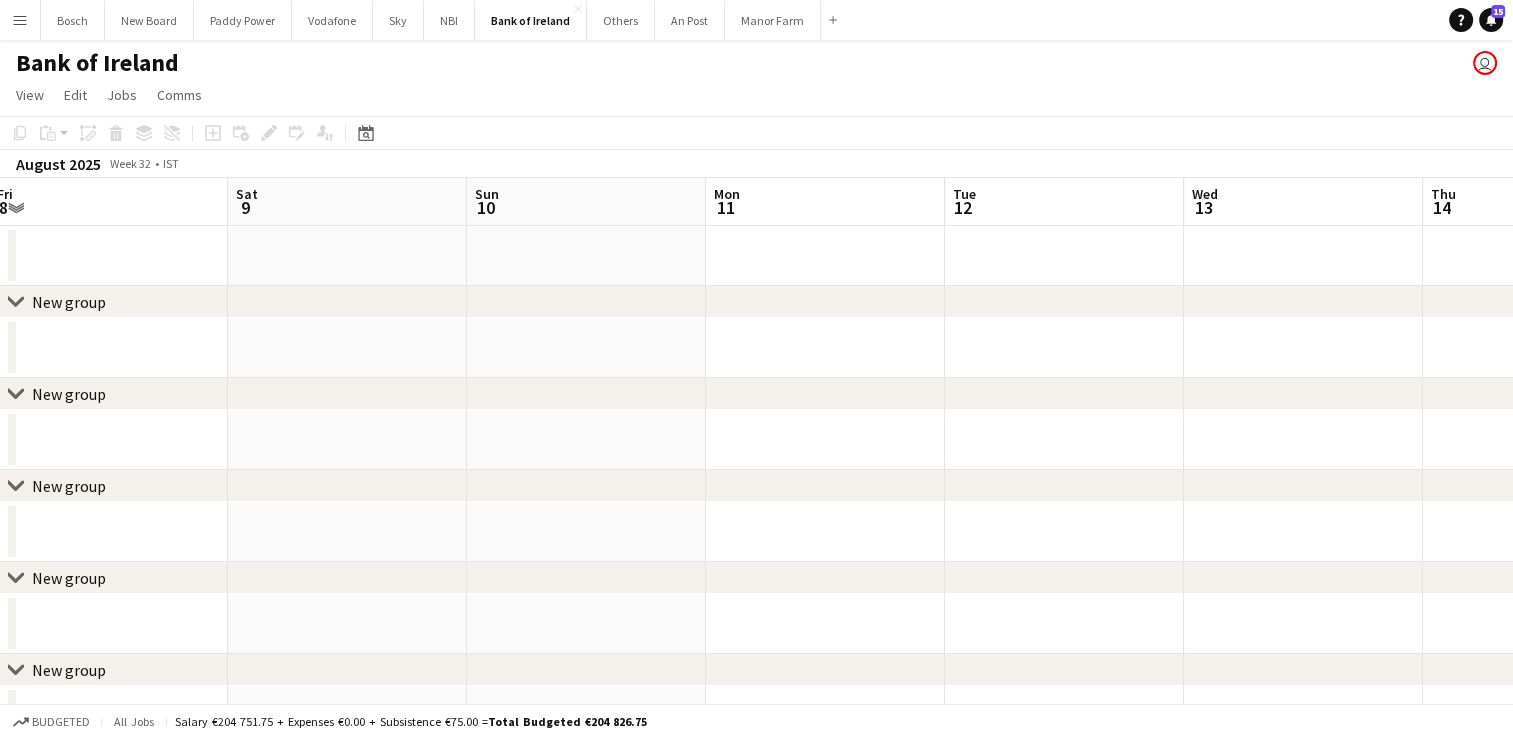 drag, startPoint x: 1088, startPoint y: 272, endPoint x: 355, endPoint y: 258, distance: 733.13367 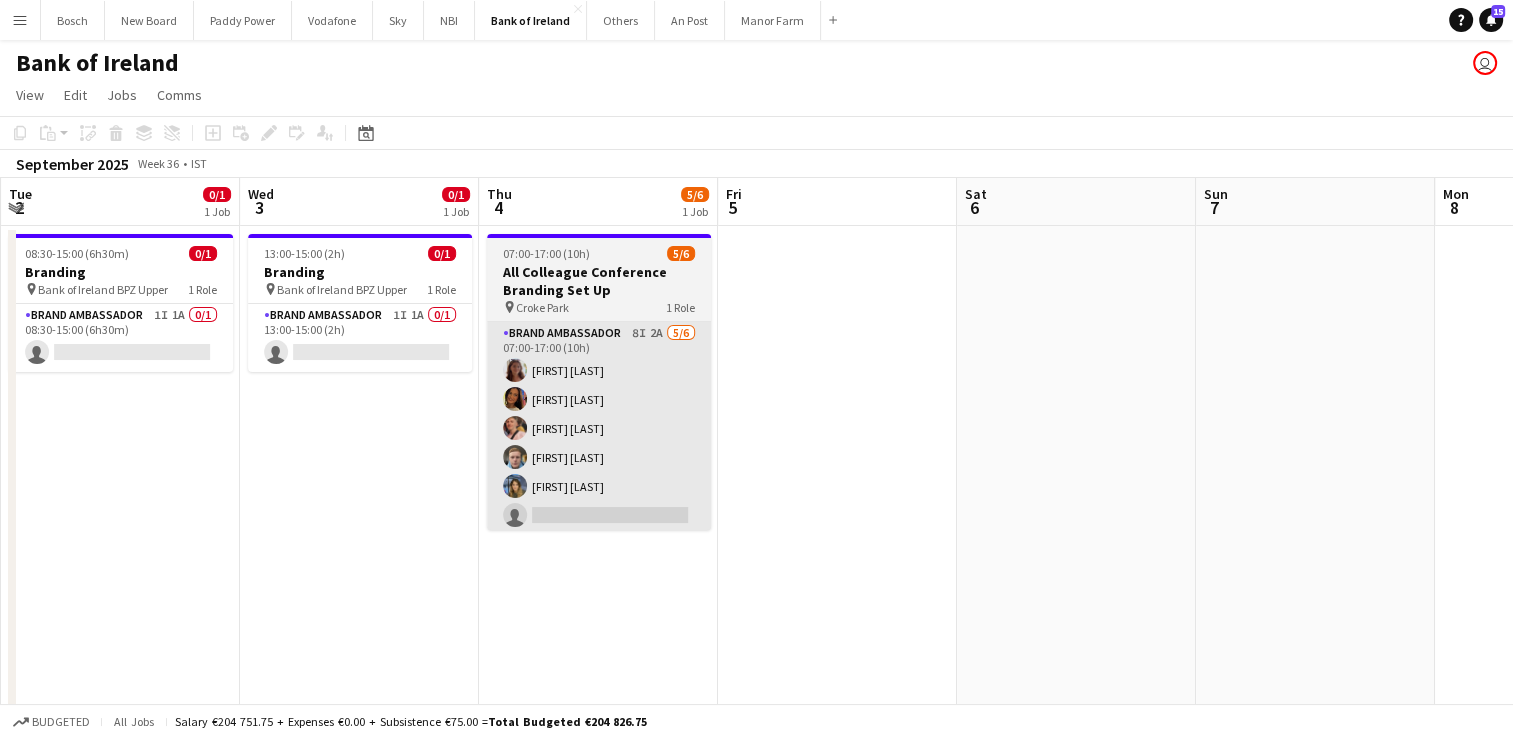 scroll, scrollTop: 0, scrollLeft: 717, axis: horizontal 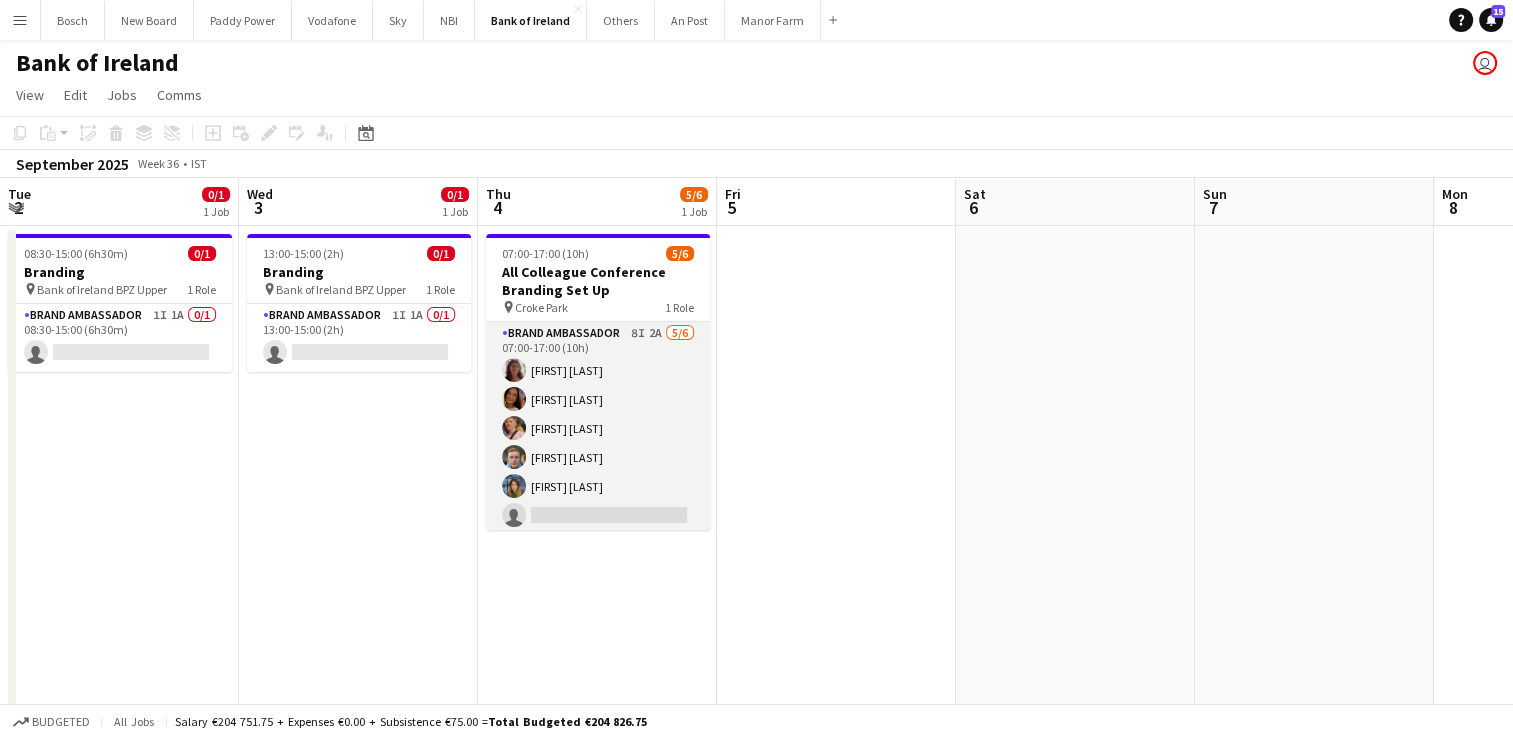 click on "Brand Ambassador   8I   2A   5/6   07:00-17:00 (10h)
Amelia Morycka sorcha McCarthy Mark O’Shea Dominik Morycki Molly Childs
single-neutral-actions" at bounding box center [598, 428] 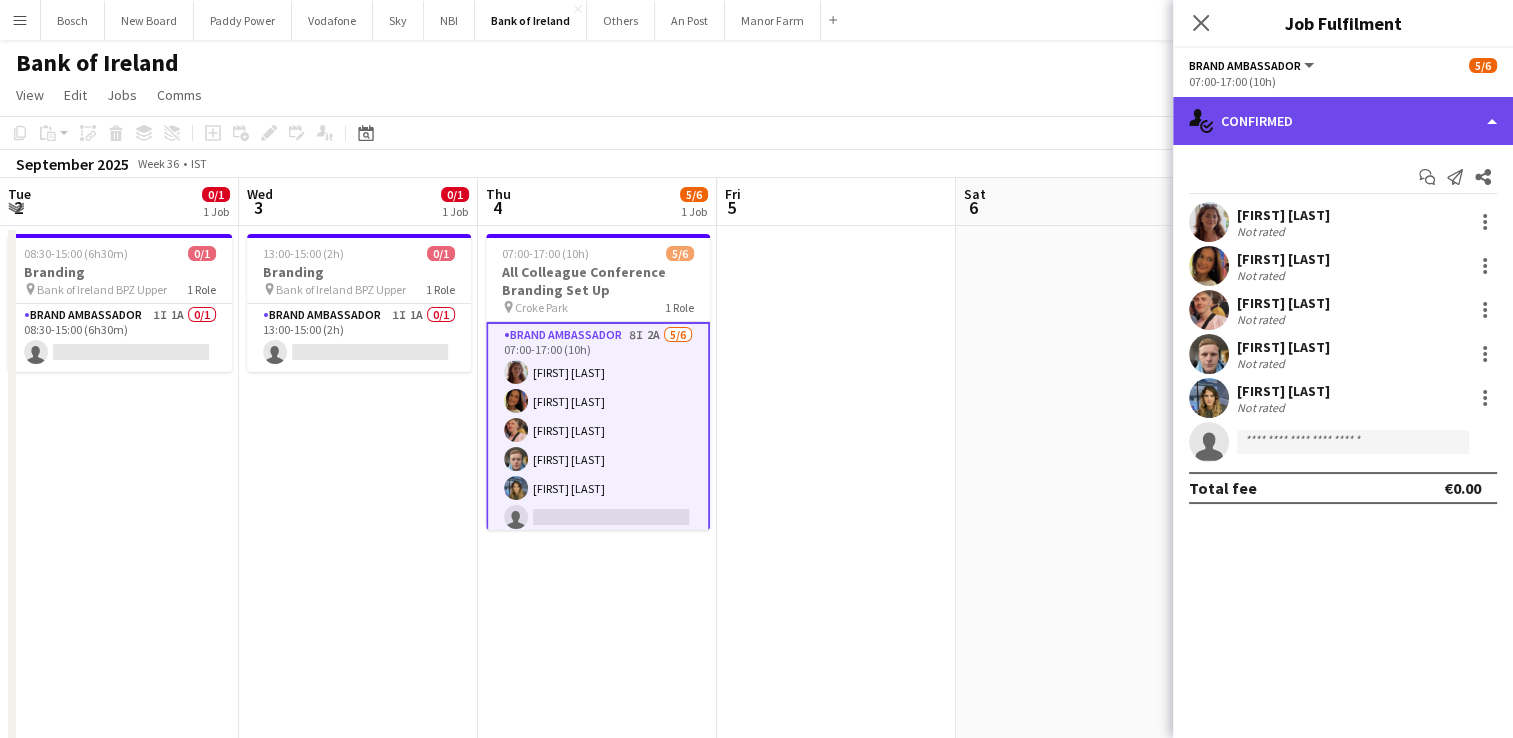 click on "single-neutral-actions-check-2
Confirmed" 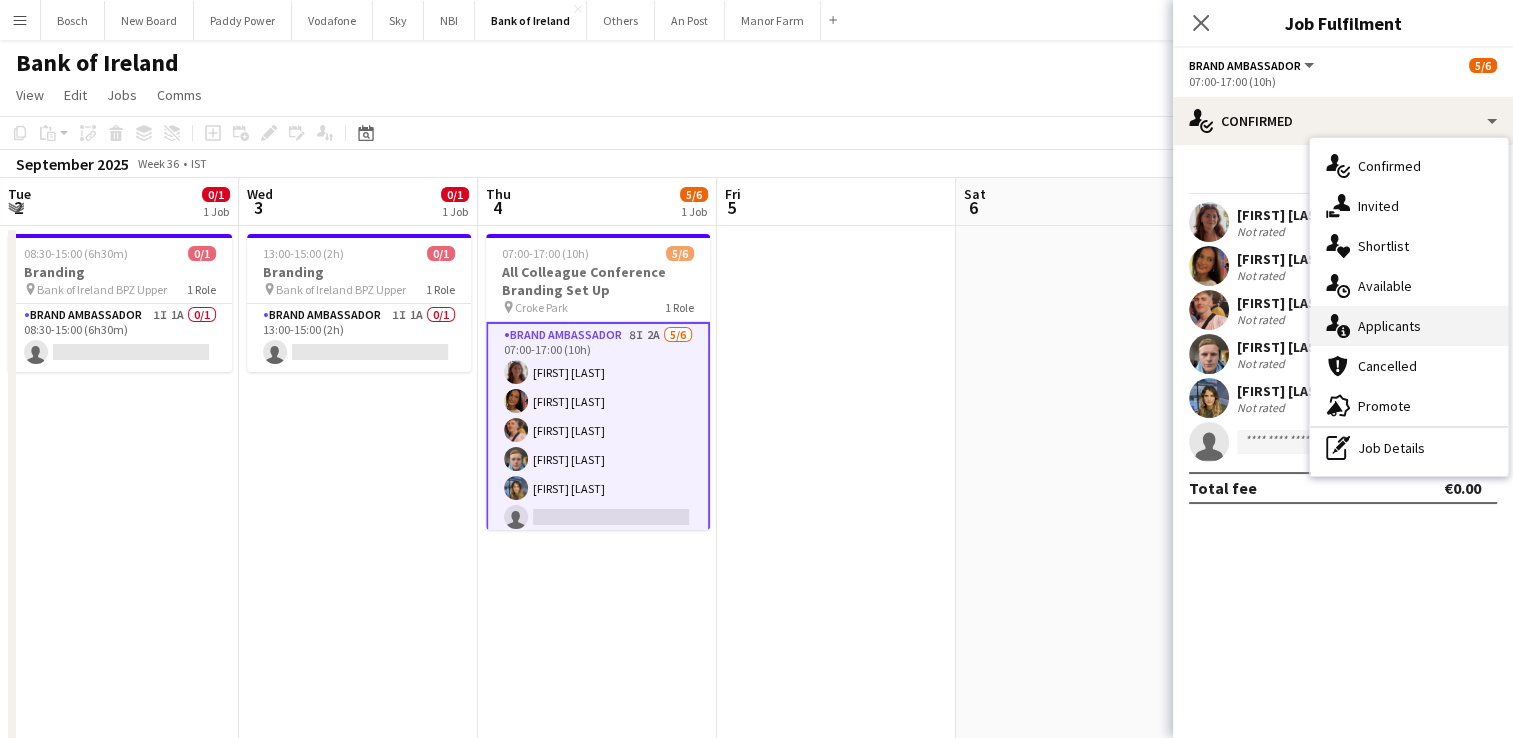 click on "single-neutral-actions-information
Applicants" at bounding box center [1409, 326] 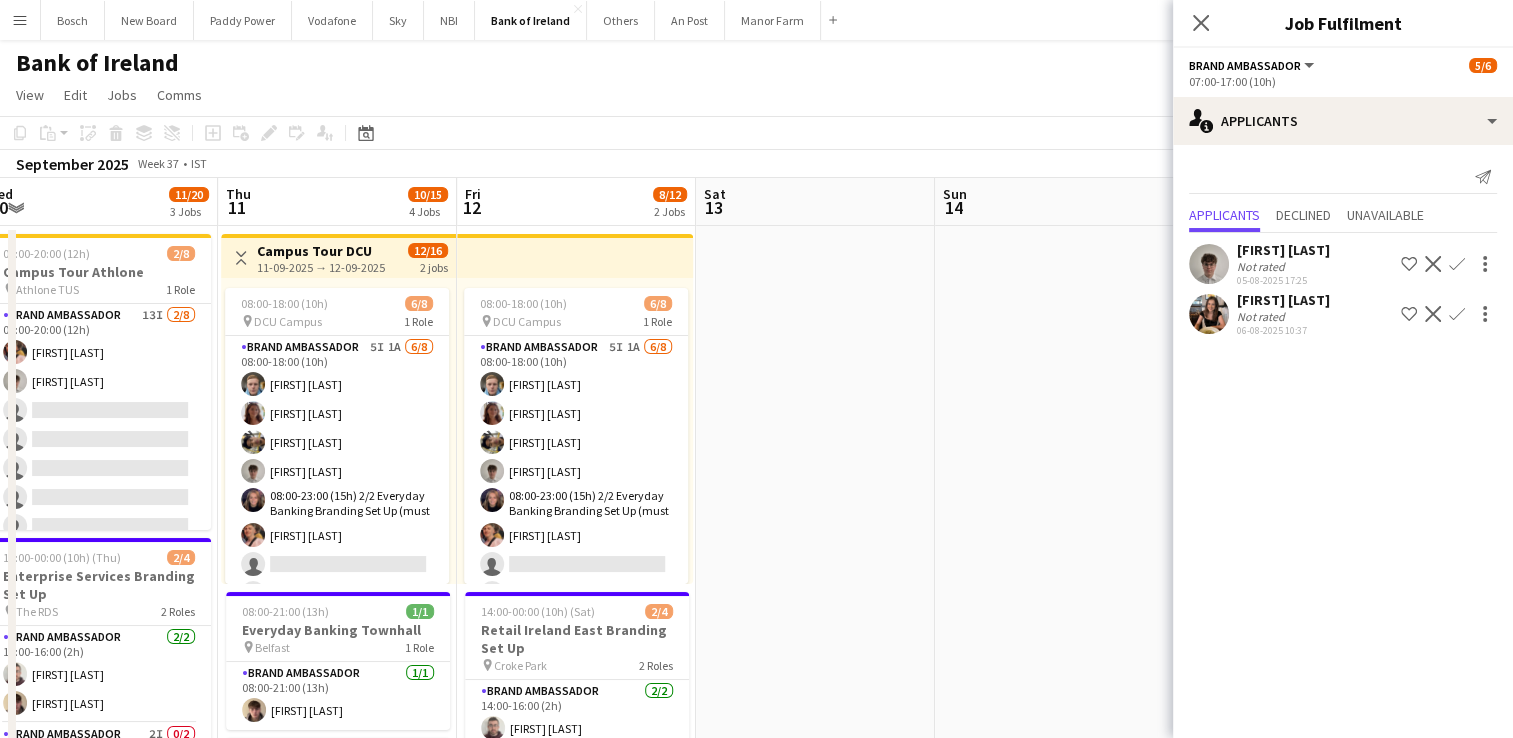 scroll, scrollTop: 0, scrollLeft: 504, axis: horizontal 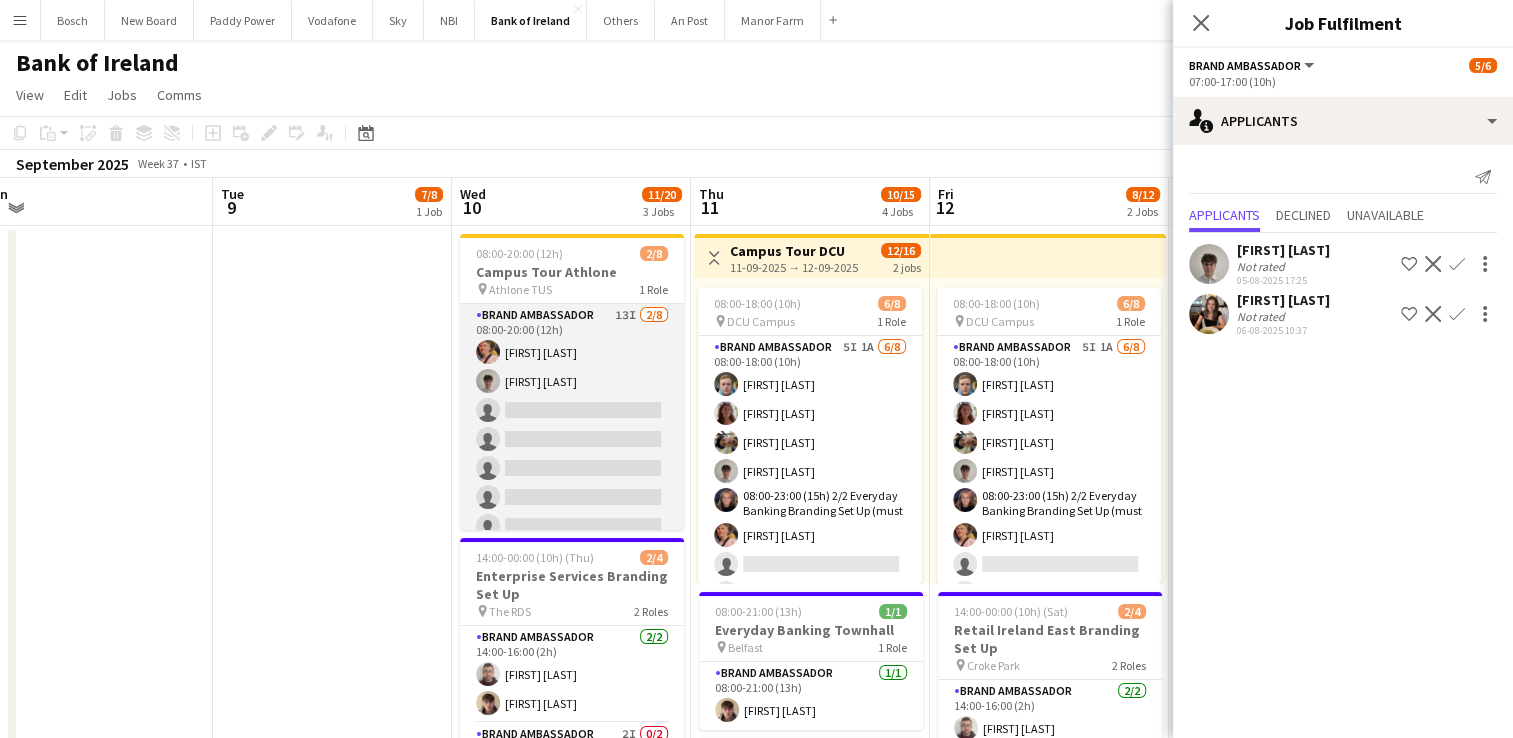 click on "Brand Ambassador   13I   2/8   08:00-20:00 (12h)
Mark O’Shea Jakub Kula
single-neutral-actions
single-neutral-actions
single-neutral-actions
single-neutral-actions
single-neutral-actions
single-neutral-actions" at bounding box center (572, 439) 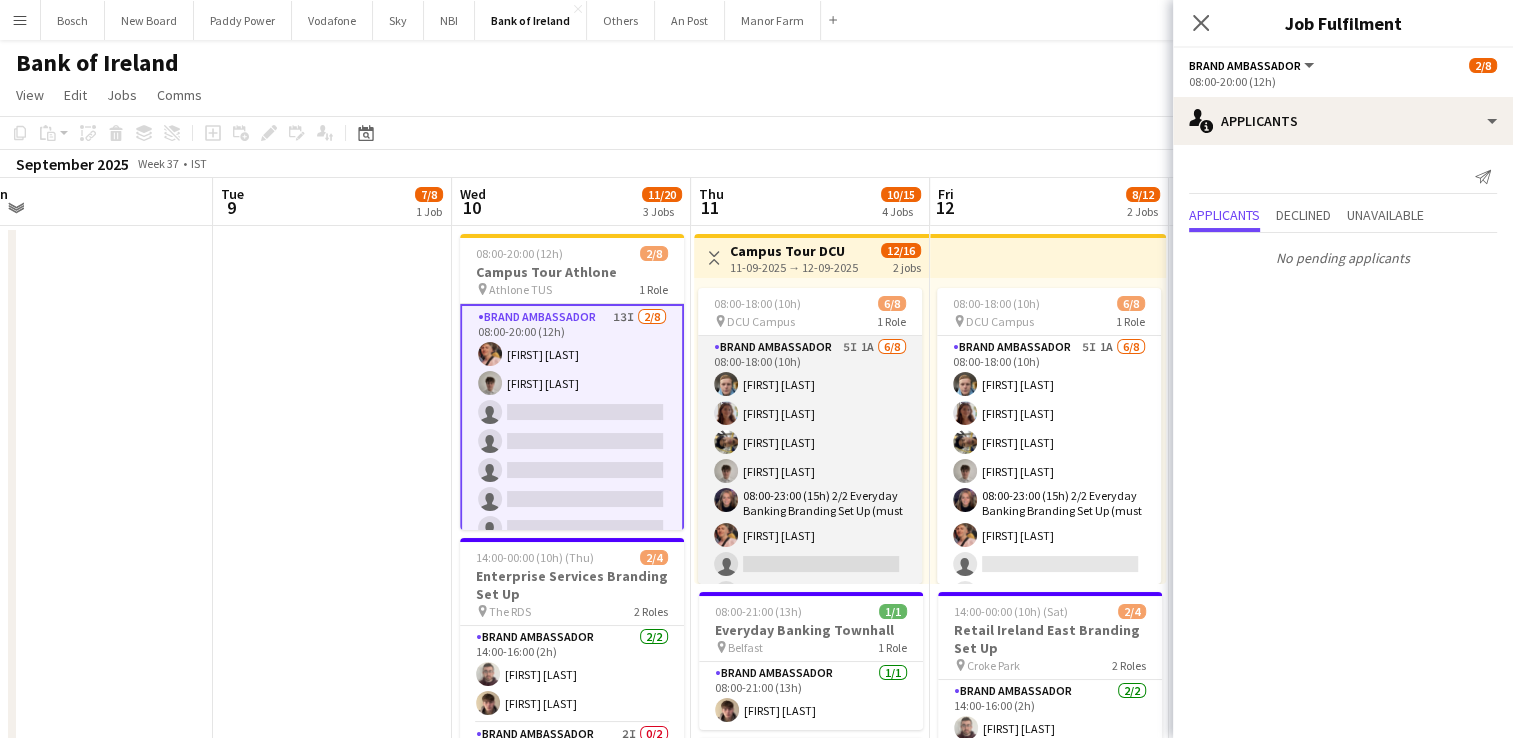 scroll, scrollTop: 0, scrollLeft: 503, axis: horizontal 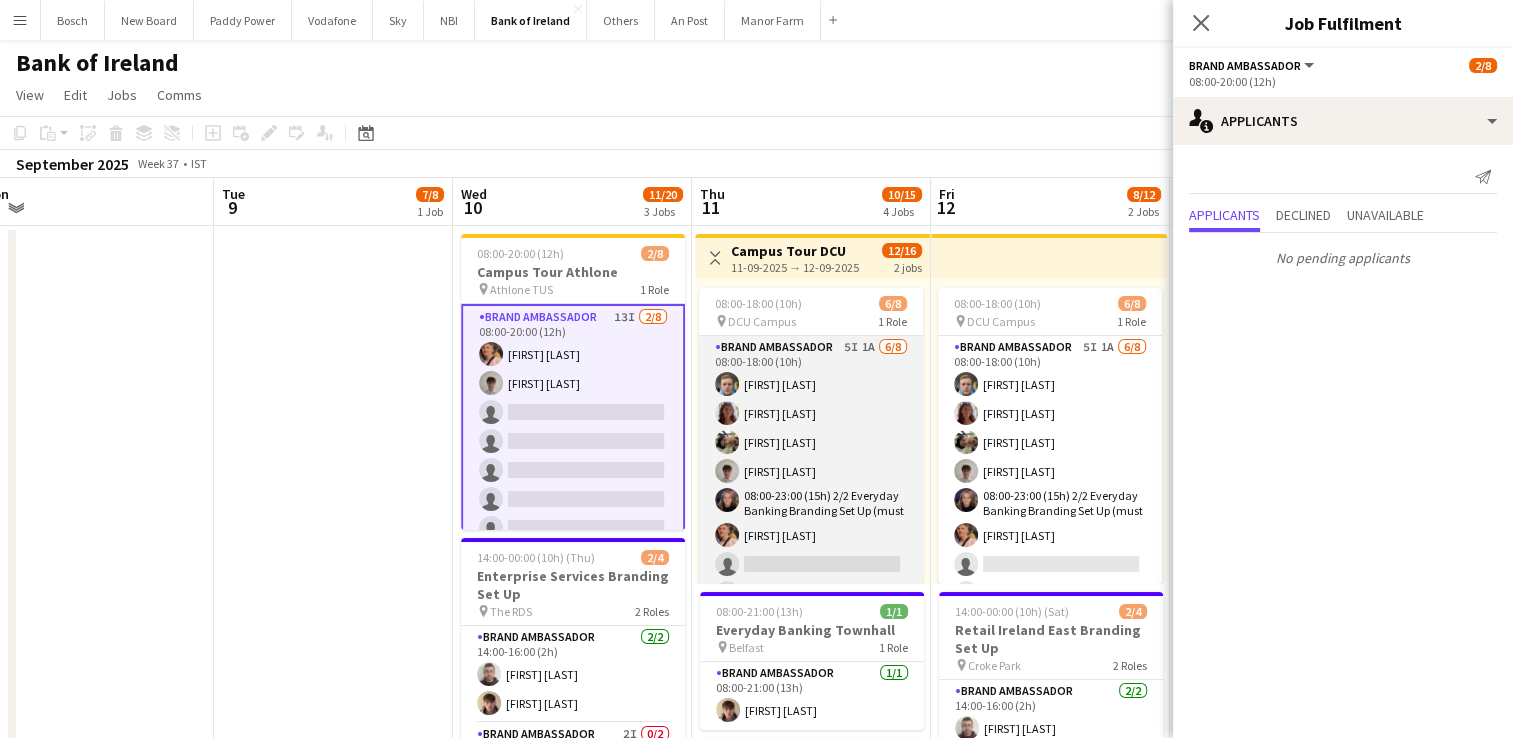 click on "Brand Ambassador   5I   1A   6/8   08:00-18:00 (10h)
Dominik Morycki Amelia Morycka Patrick Delos Santos Jakub Kula Jessica Blyth Mark O’Shea
single-neutral-actions
single-neutral-actions" at bounding box center [811, 474] 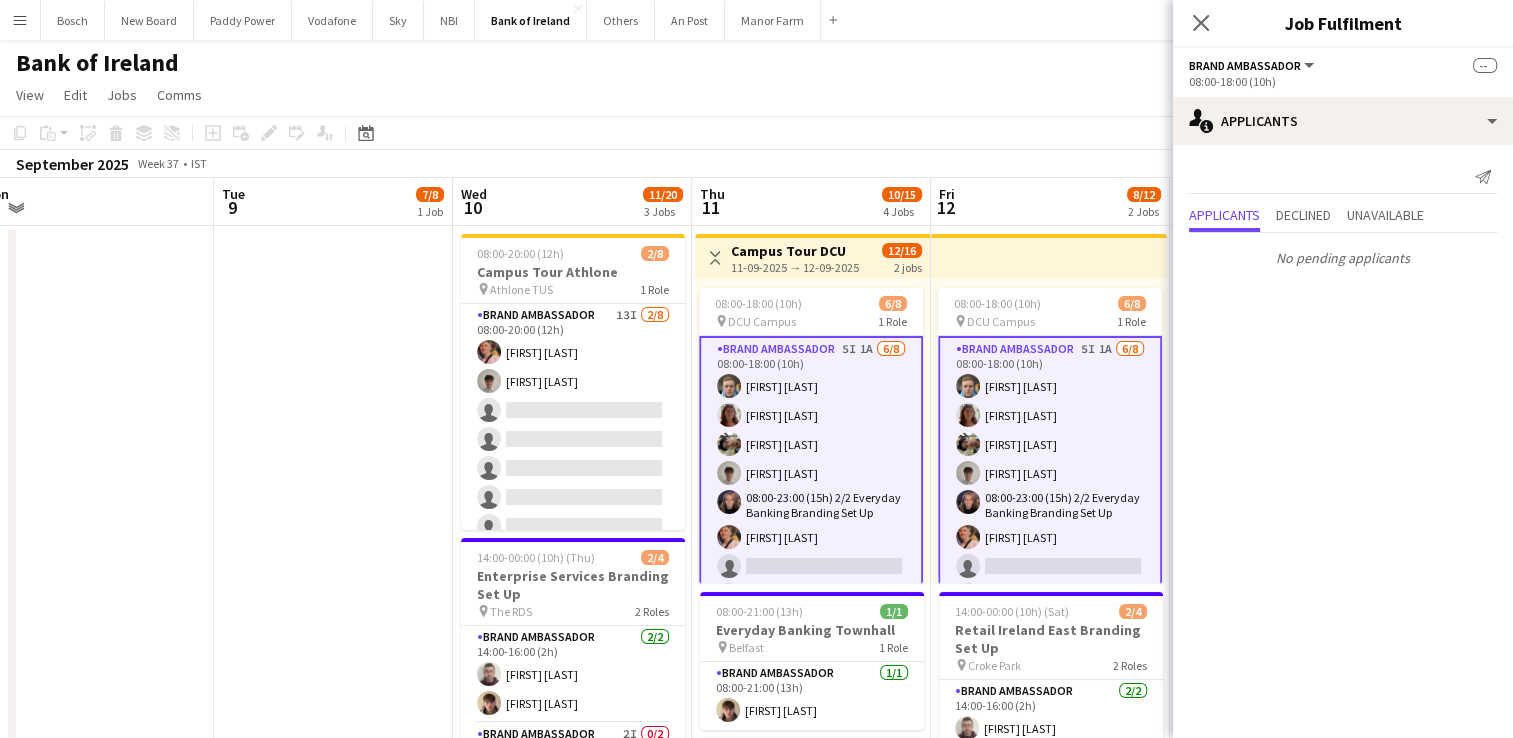 click on "Brand Ambassador   5I   1A   6/8   08:00-18:00 (10h)
Dominik Morycki Amelia Morycka Patrick Delos Santos Jakub Kula Jessica Blyth Mark O’Shea
single-neutral-actions
single-neutral-actions" at bounding box center (811, 476) 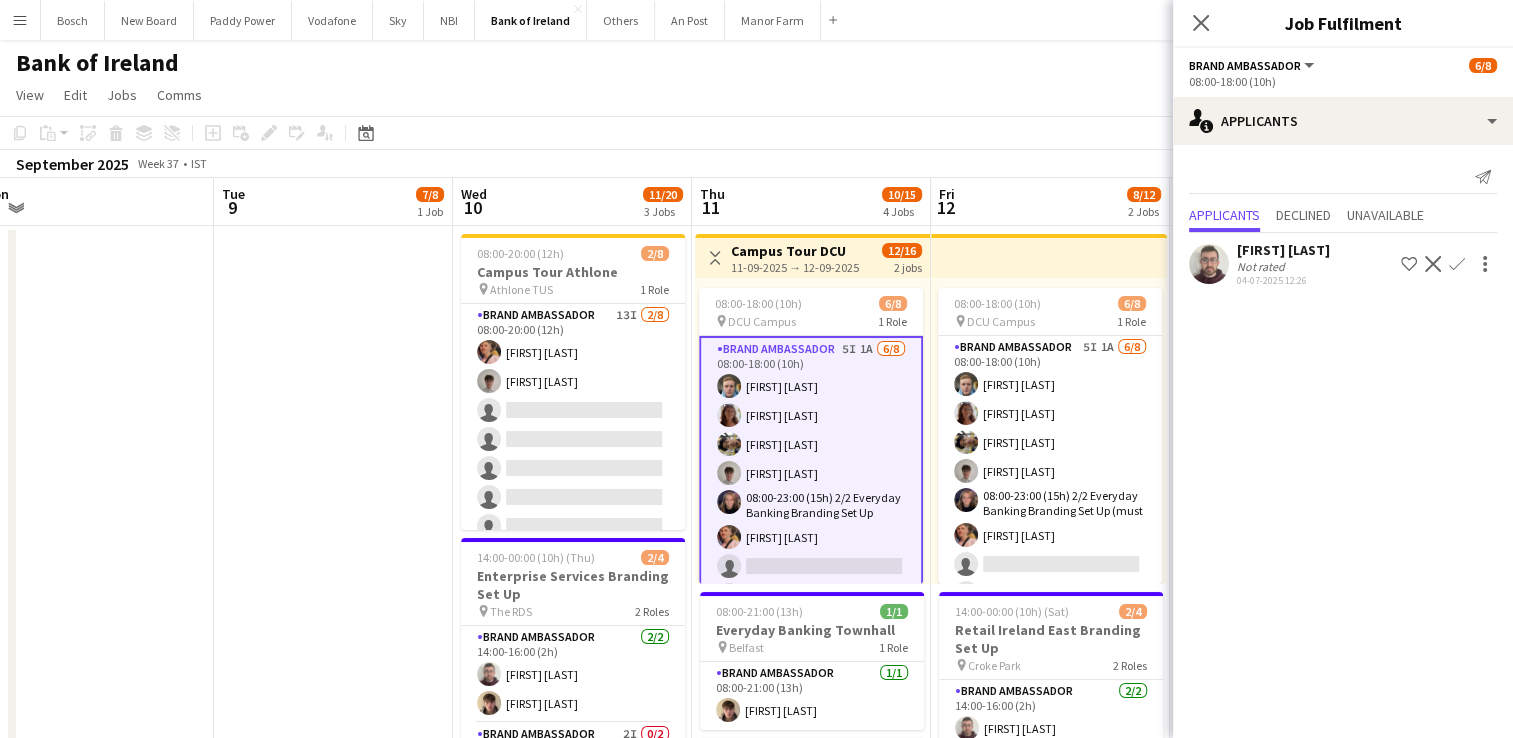 scroll, scrollTop: 25, scrollLeft: 0, axis: vertical 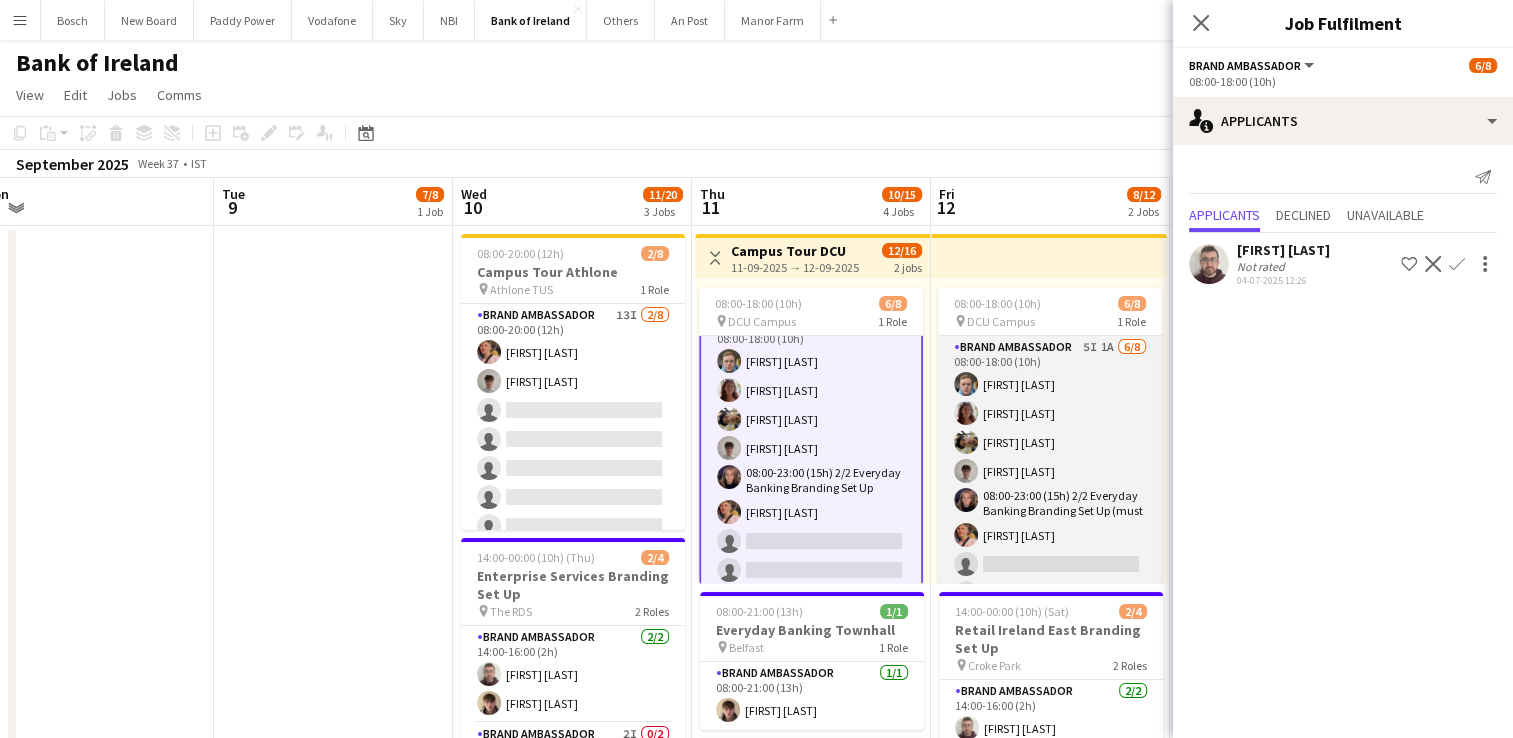 click on "Brand Ambassador   5I   1A   6/8   08:00-18:00 (10h)
Dominik Morycki Amelia Morycka Patrick Delos Santos Jakub Kula Jessica Blyth Mark O’Shea
single-neutral-actions
single-neutral-actions" at bounding box center [1050, 474] 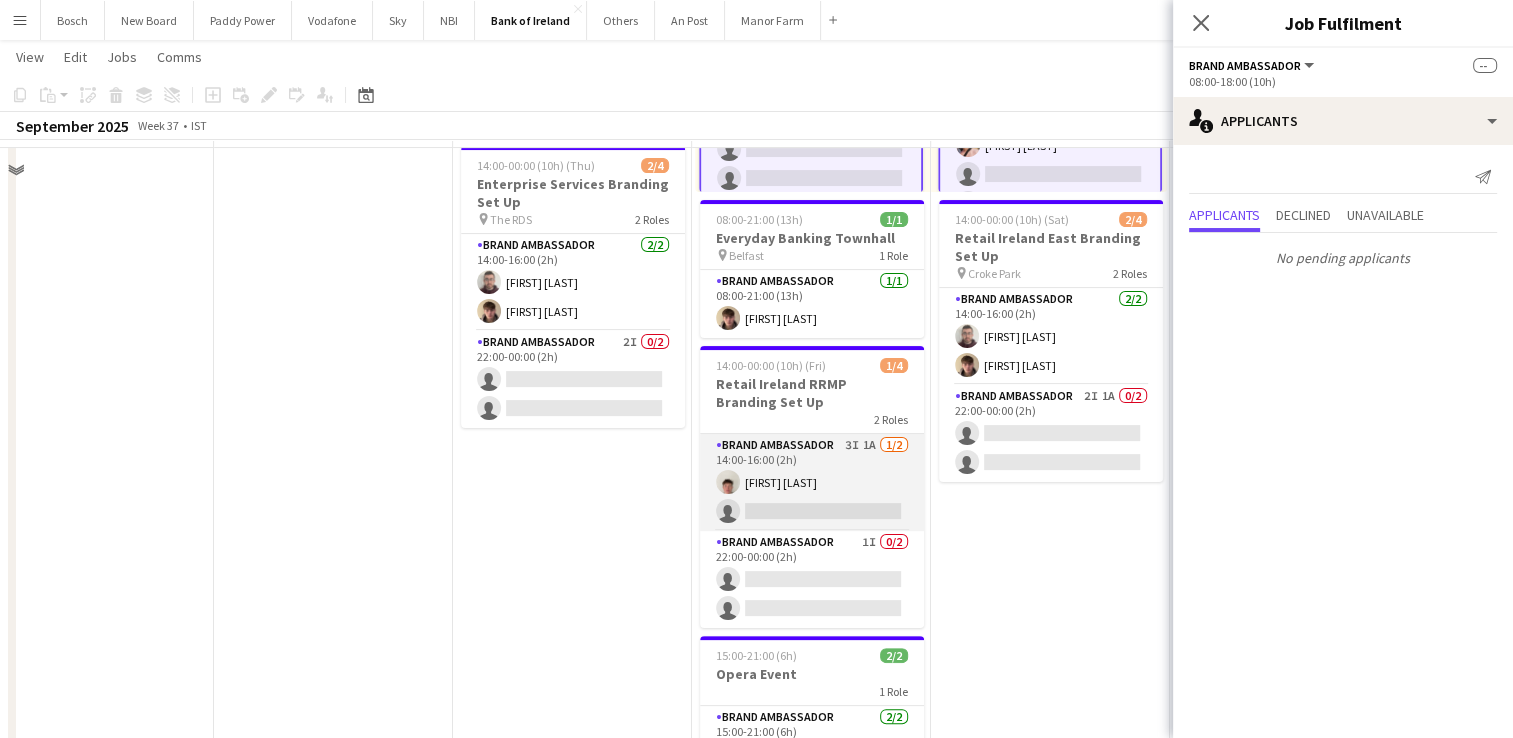scroll, scrollTop: 400, scrollLeft: 0, axis: vertical 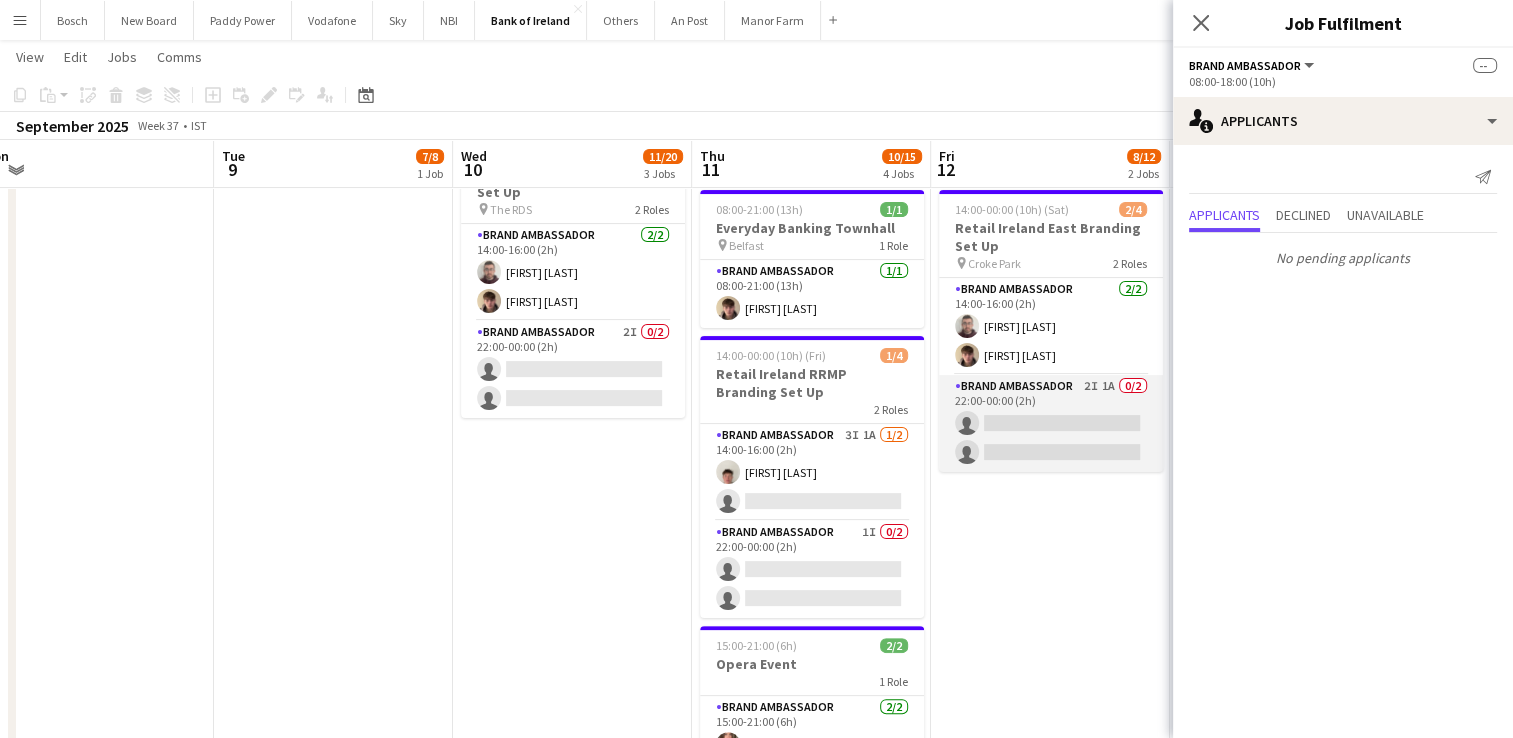 click on "Brand Ambassador   2I   1A   0/2   22:00-00:00 (2h)
single-neutral-actions
single-neutral-actions" at bounding box center (1051, 423) 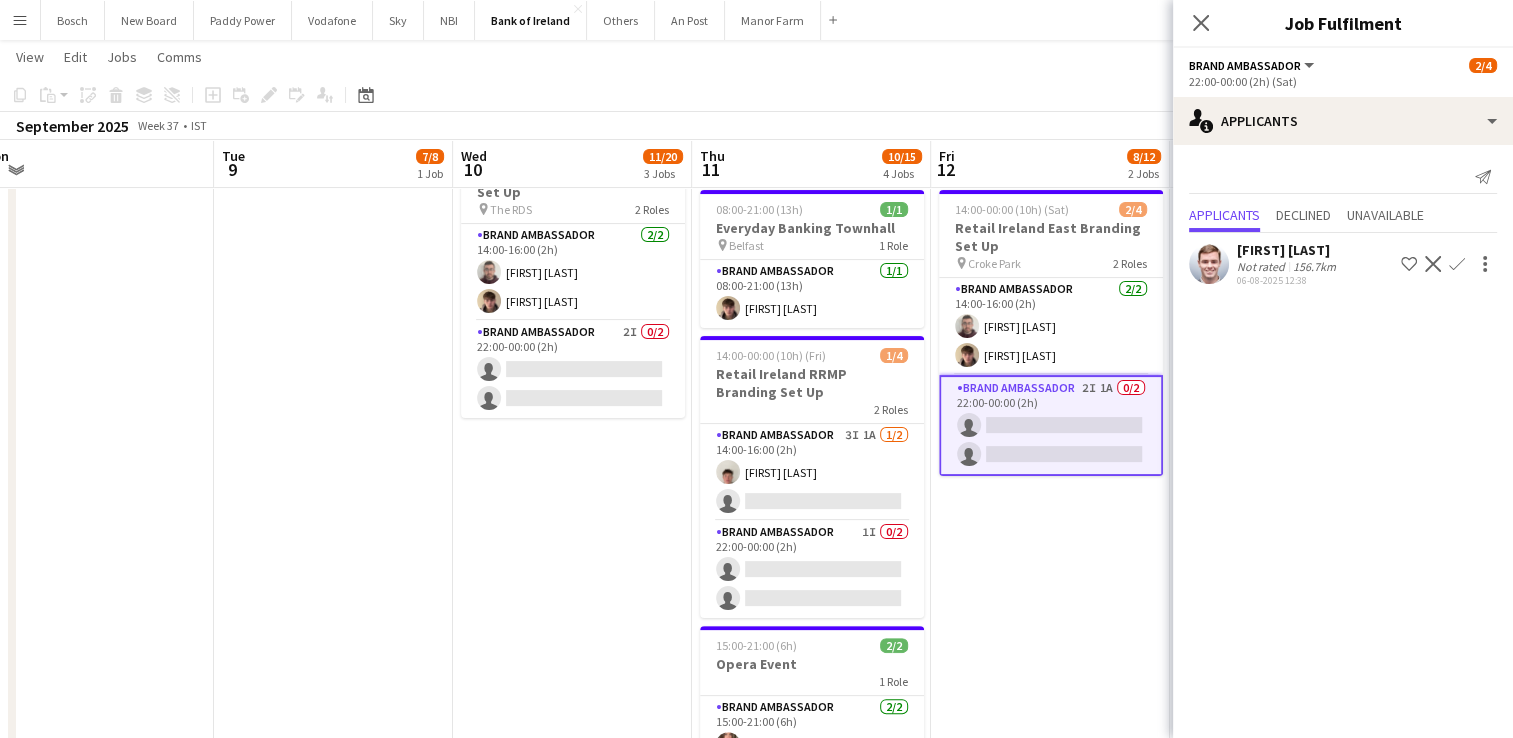 scroll, scrollTop: 23, scrollLeft: 0, axis: vertical 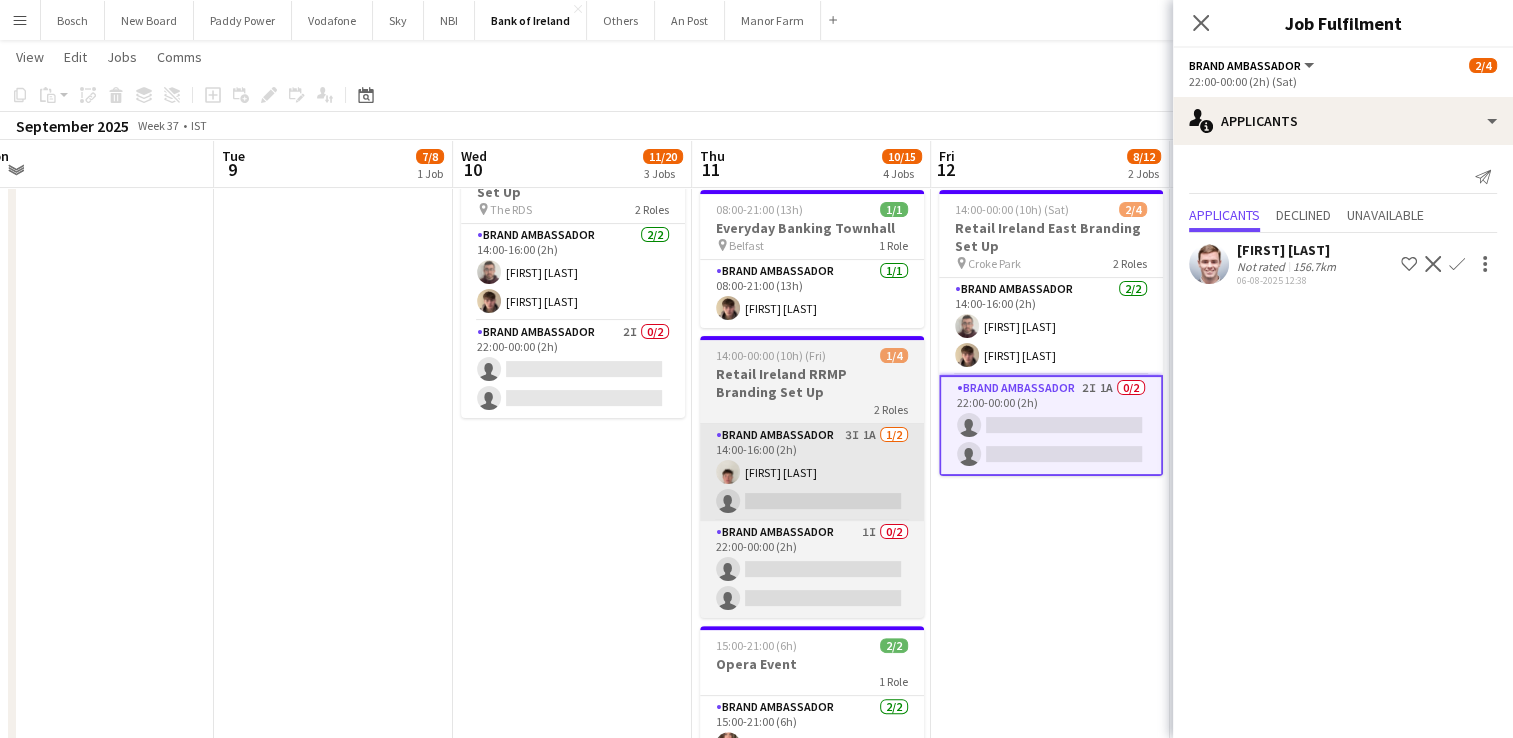 click on "Brand Ambassador   3I   1A   1/2   14:00-16:00 (2h)
Robert Harvey
single-neutral-actions" at bounding box center [812, 472] 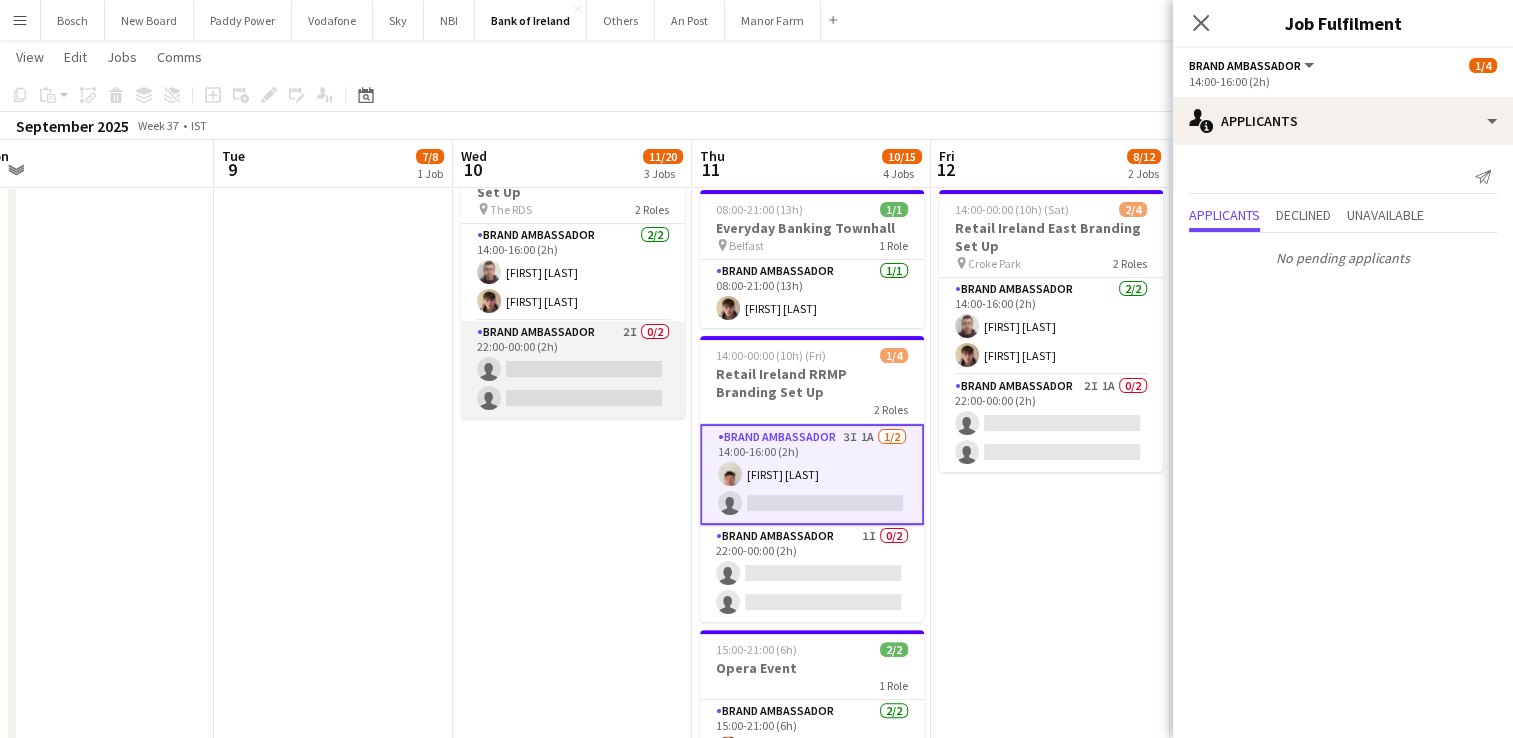 click on "Brand Ambassador   2I   0/2   22:00-00:00 (2h)
single-neutral-actions
single-neutral-actions" at bounding box center [573, 369] 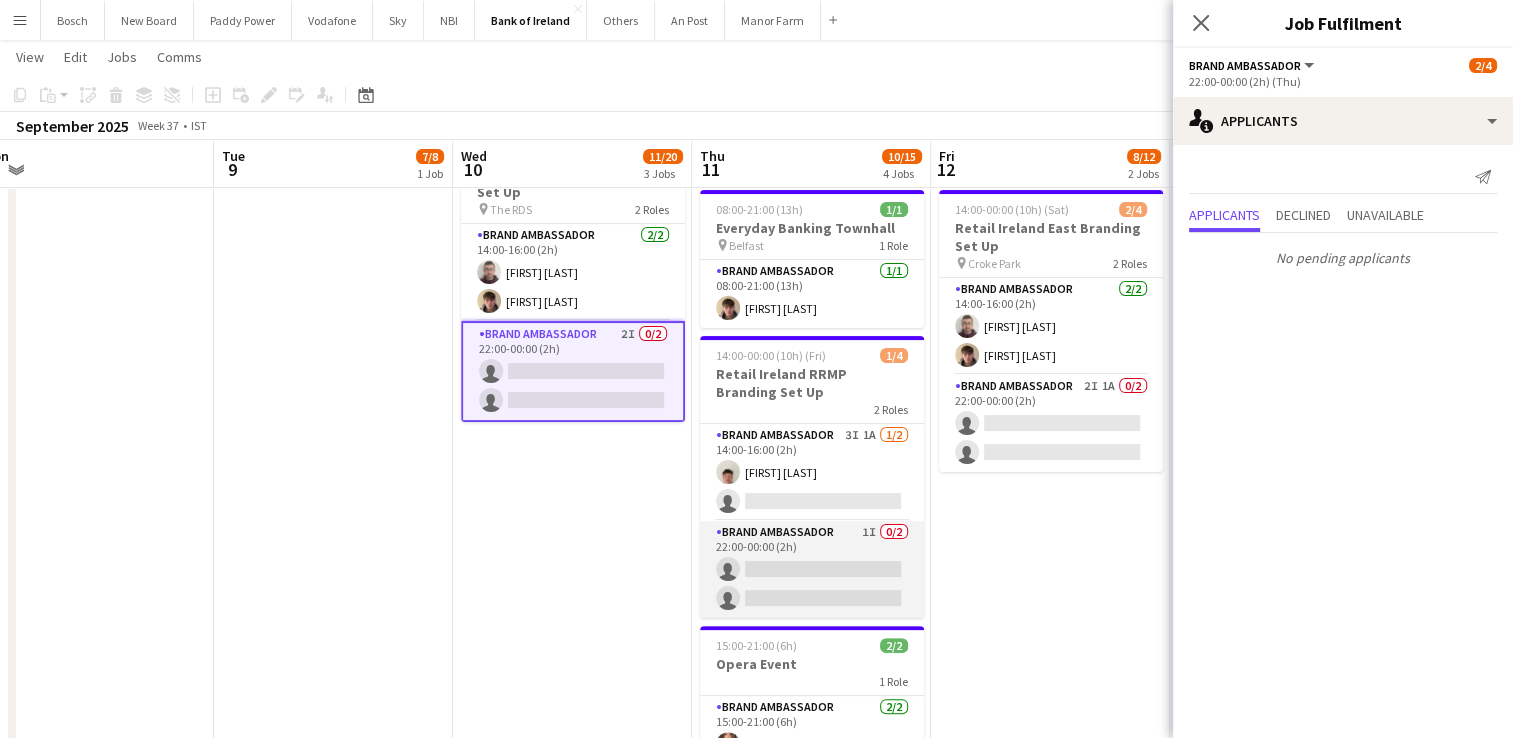 click on "Brand Ambassador   1I   0/2   22:00-00:00 (2h)
single-neutral-actions
single-neutral-actions" at bounding box center (812, 569) 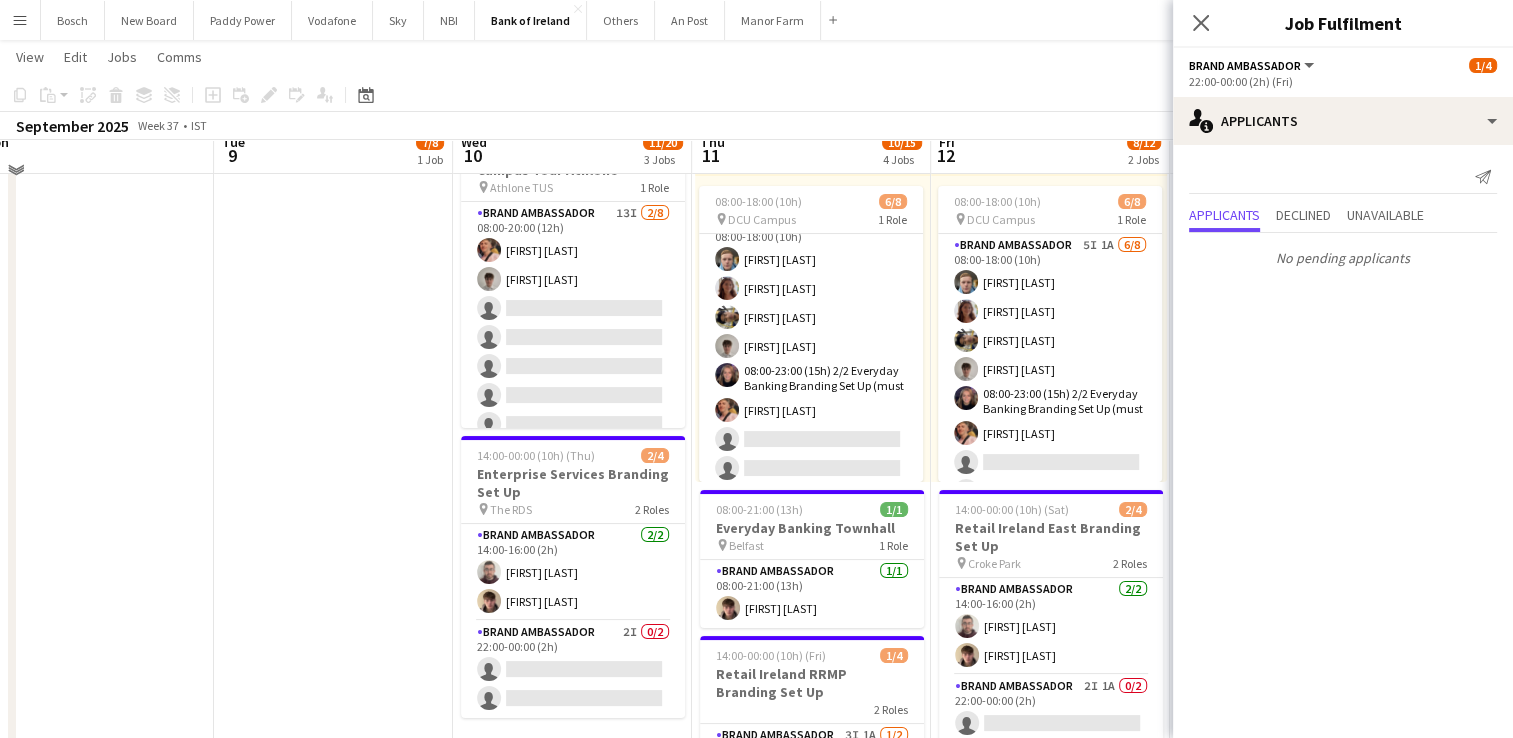 scroll, scrollTop: 0, scrollLeft: 0, axis: both 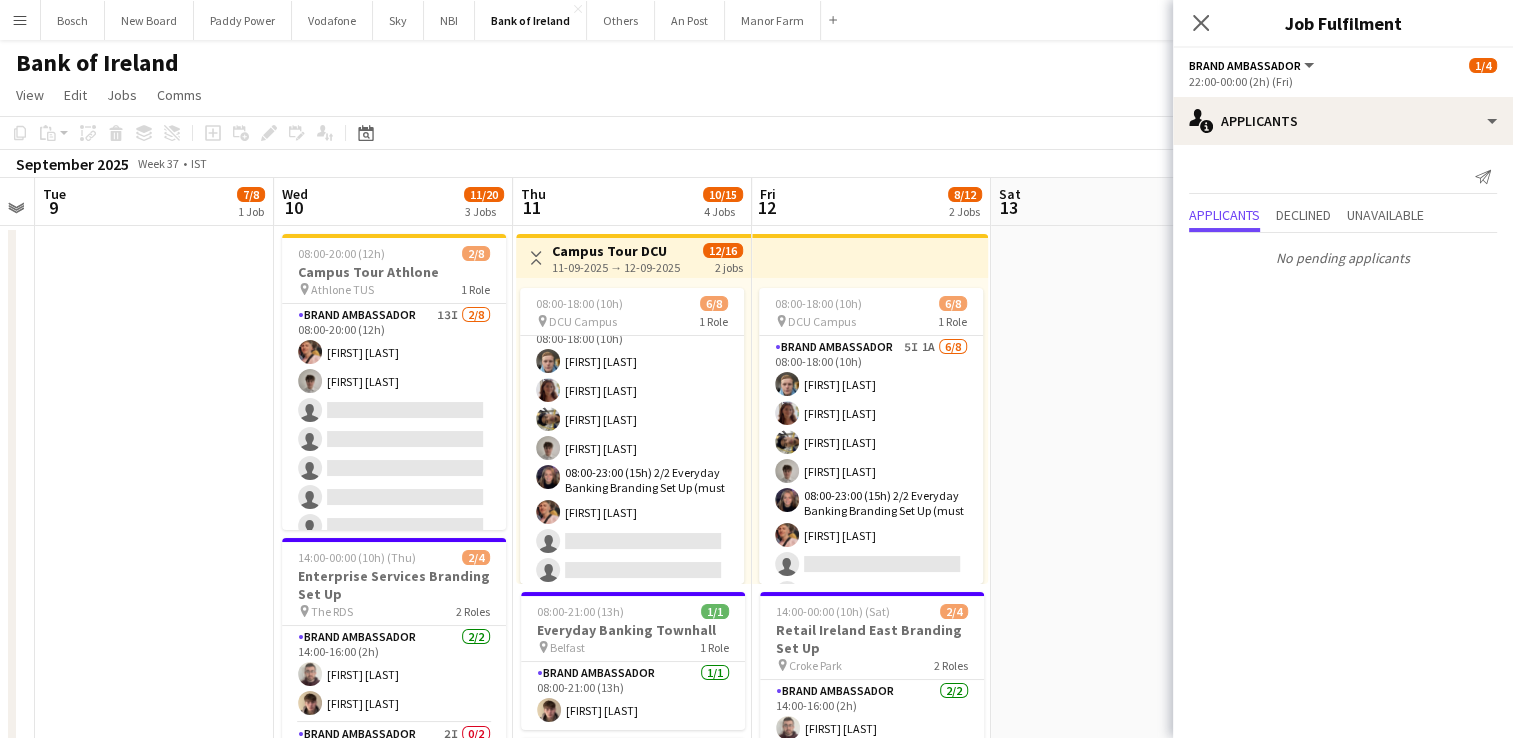 drag, startPoint x: 924, startPoint y: 423, endPoint x: 305, endPoint y: 399, distance: 619.4651 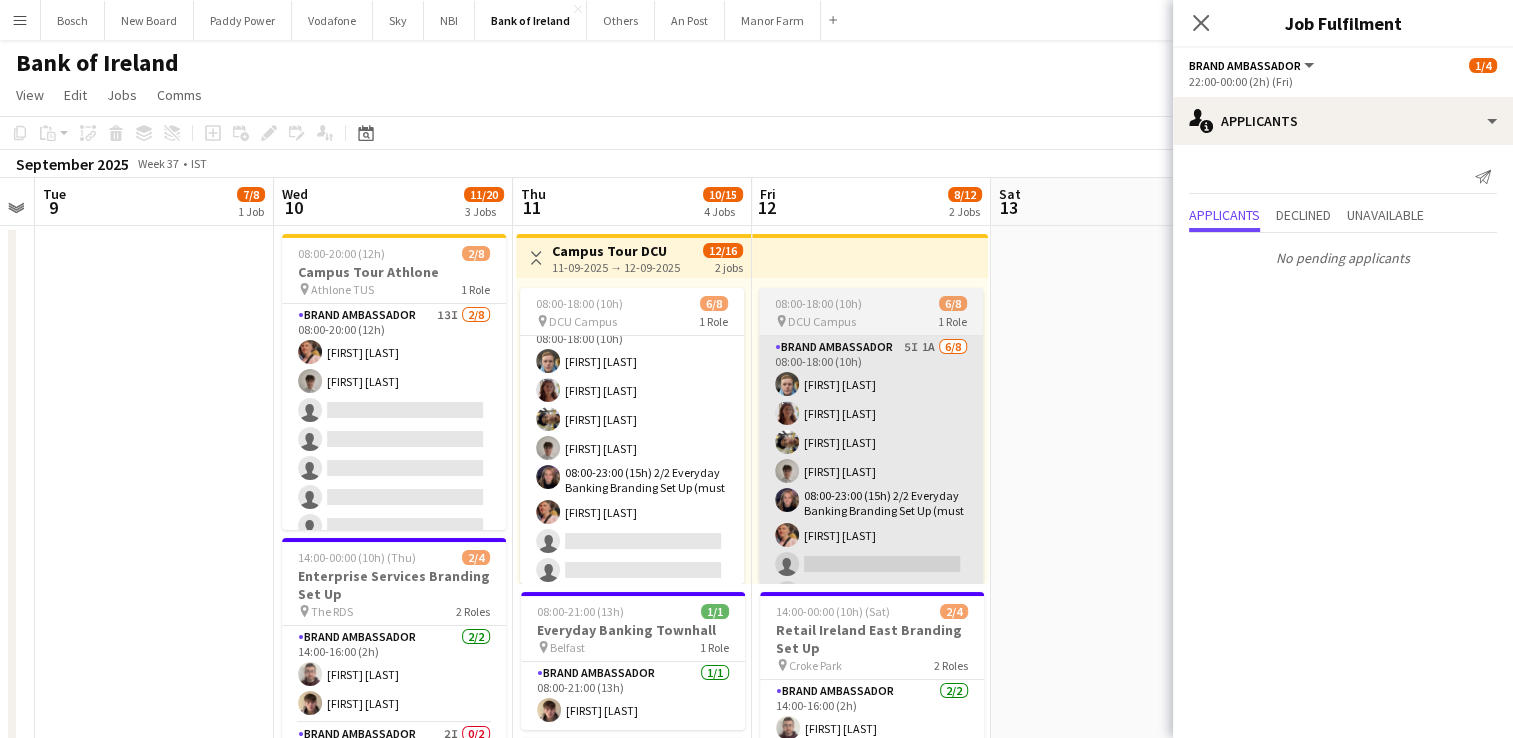 click on "Sat   6   Sun   7   Mon   8   Tue   9   7/8   1 Job   Wed   10   11/20   3 Jobs   Thu   11   10/15   4 Jobs   Fri   12   8/12   2 Jobs   Sat   13   Sun   14   Mon   15   3/8   1 Job   Tue   16   10/20   3 Jobs   Wed   17   10/21   4 Jobs      08:00-20:00 (12h)    2/8   Campus Tour Athlone
pin
Athlone TUS   1 Role   Brand Ambassador   13I   2/8   08:00-20:00 (12h)
Mark O’Shea Jakub Kula
single-neutral-actions
single-neutral-actions
single-neutral-actions
single-neutral-actions
single-neutral-actions
single-neutral-actions
14:00-00:00 (10h) (Thu)   2/4   Enterprise Services Branding Set Up
pin
The RDS   2 Roles   Brand Ambassador   2/2   14:00-16:00 (2h)
Tom Hourihane David Woods  Brand Ambassador   2I   0/2" at bounding box center (756, 1754) 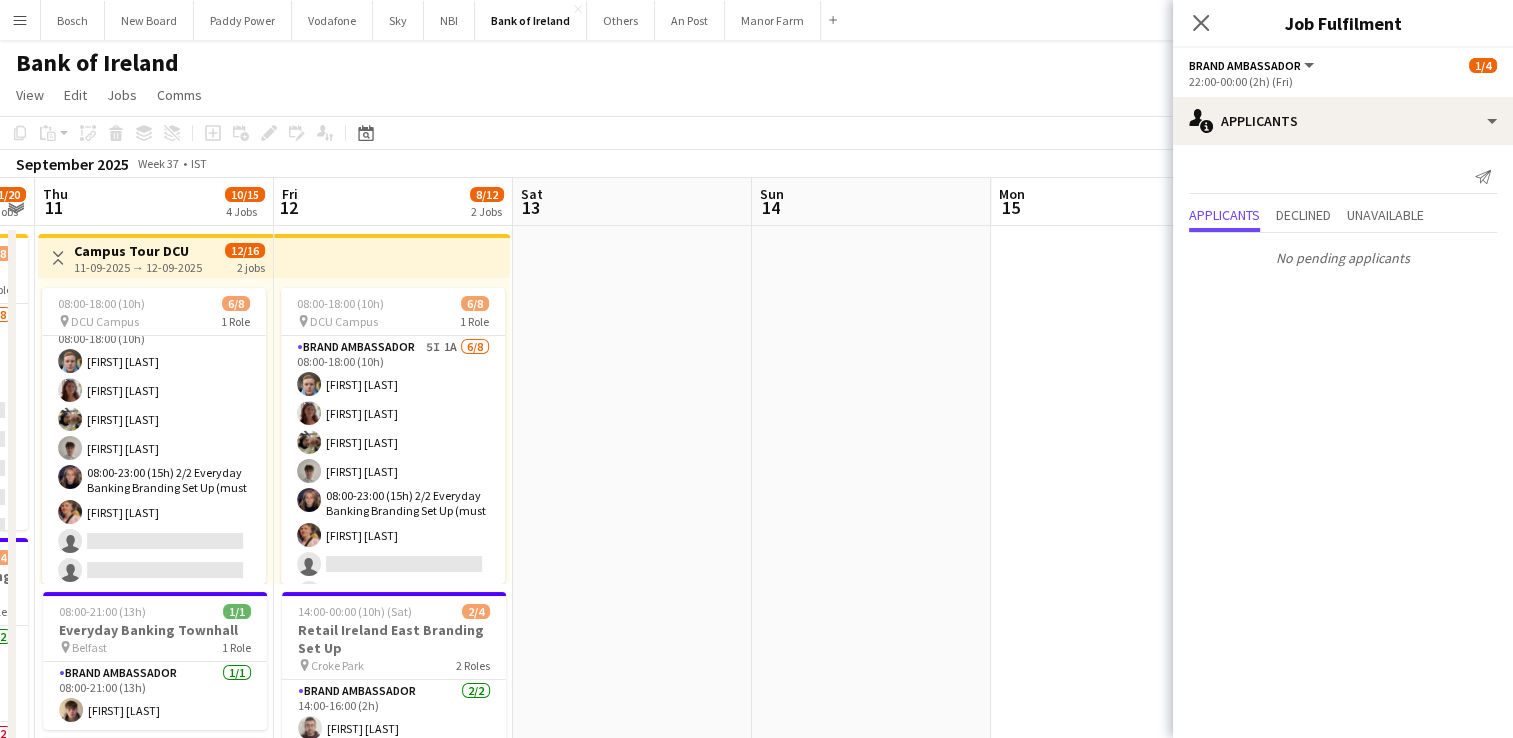 drag, startPoint x: 788, startPoint y: 422, endPoint x: 418, endPoint y: 408, distance: 370.26477 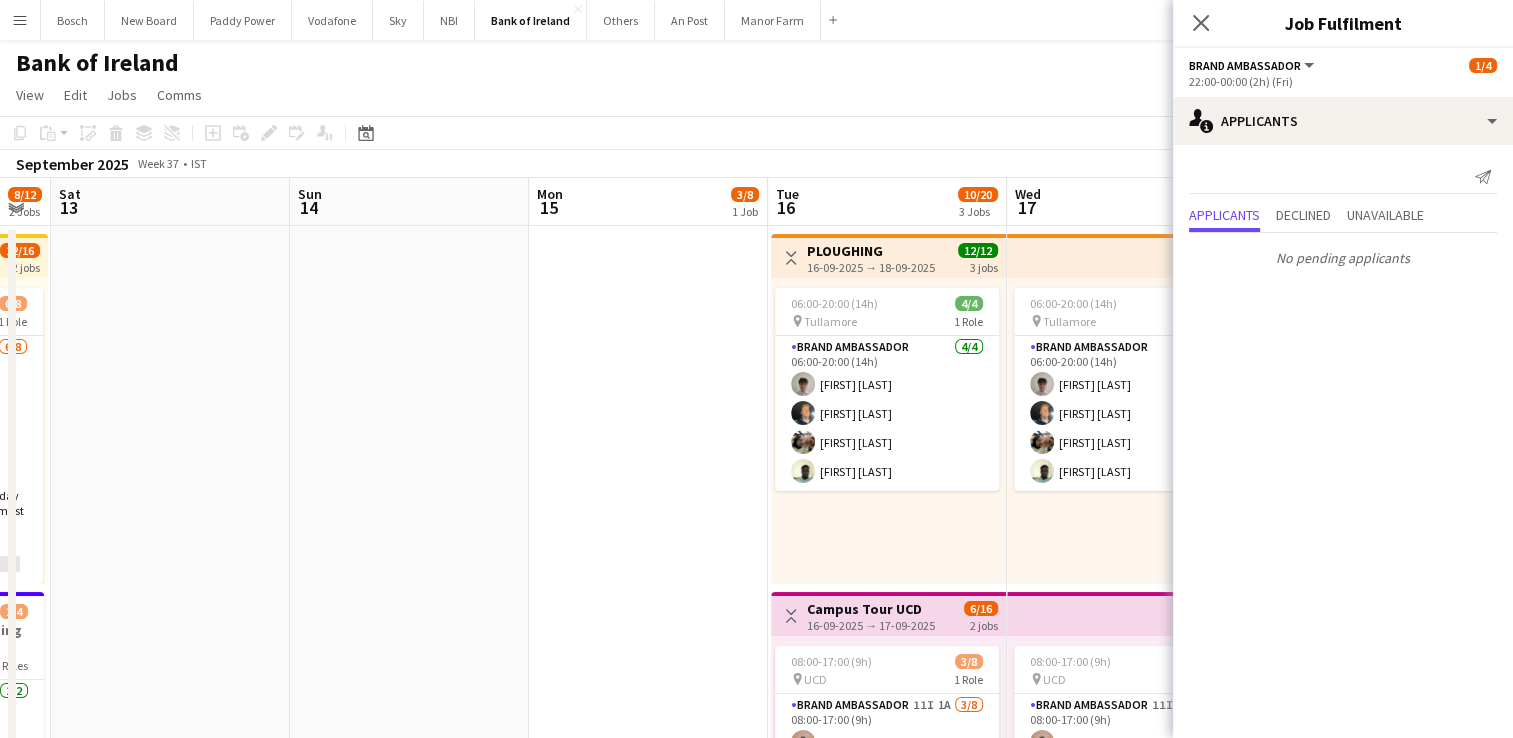 drag, startPoint x: 510, startPoint y: 391, endPoint x: 728, endPoint y: 370, distance: 219.00912 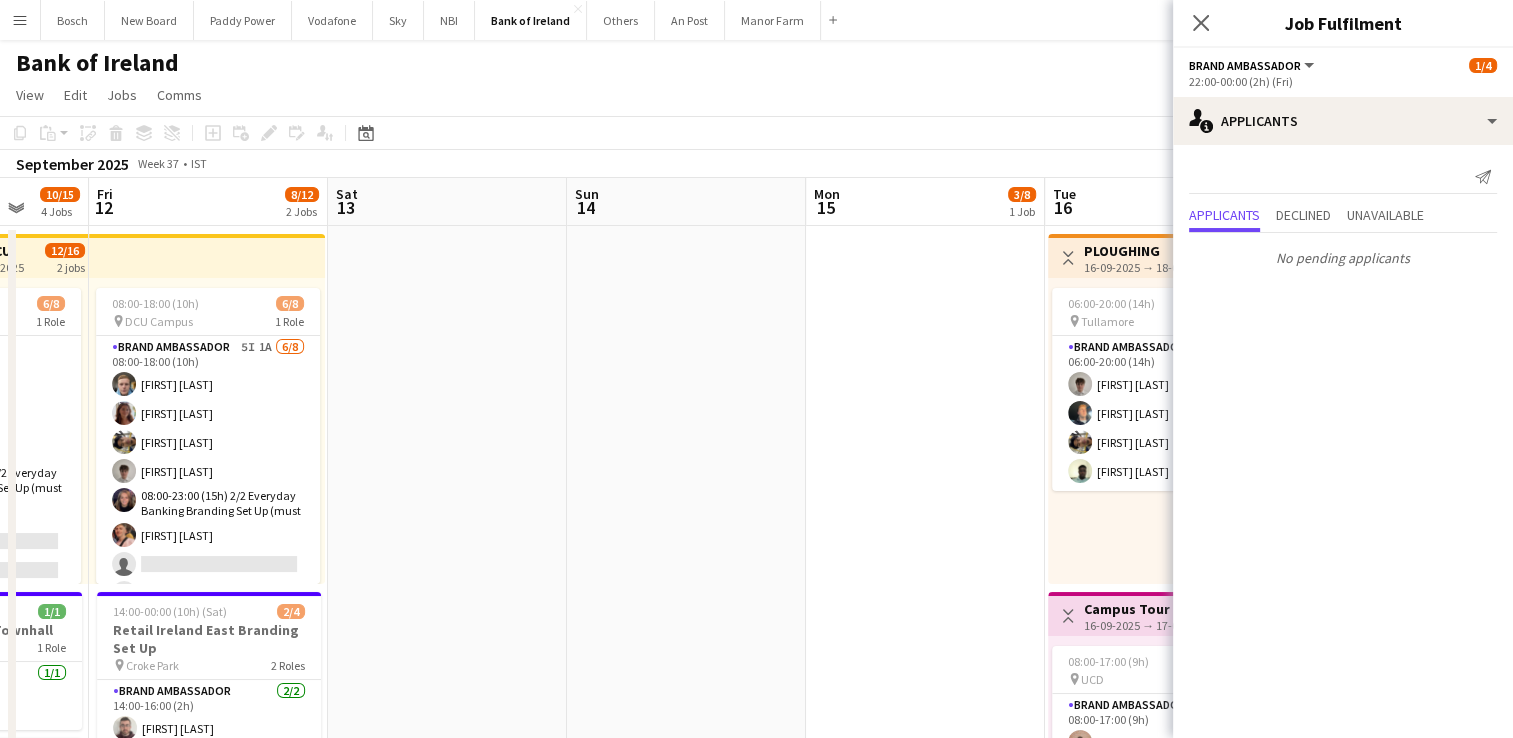 drag, startPoint x: 579, startPoint y: 384, endPoint x: 857, endPoint y: 386, distance: 278.0072 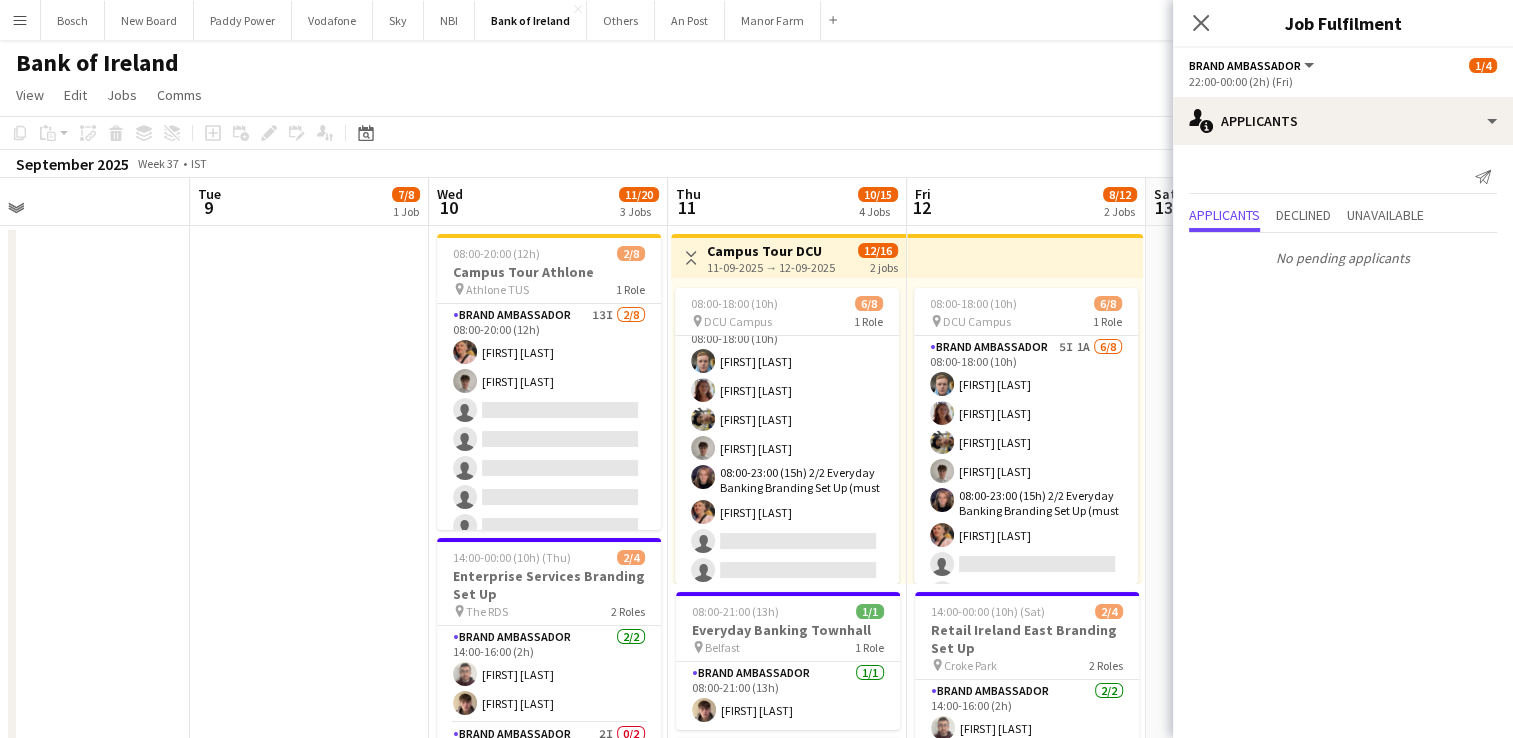 scroll, scrollTop: 0, scrollLeft: 501, axis: horizontal 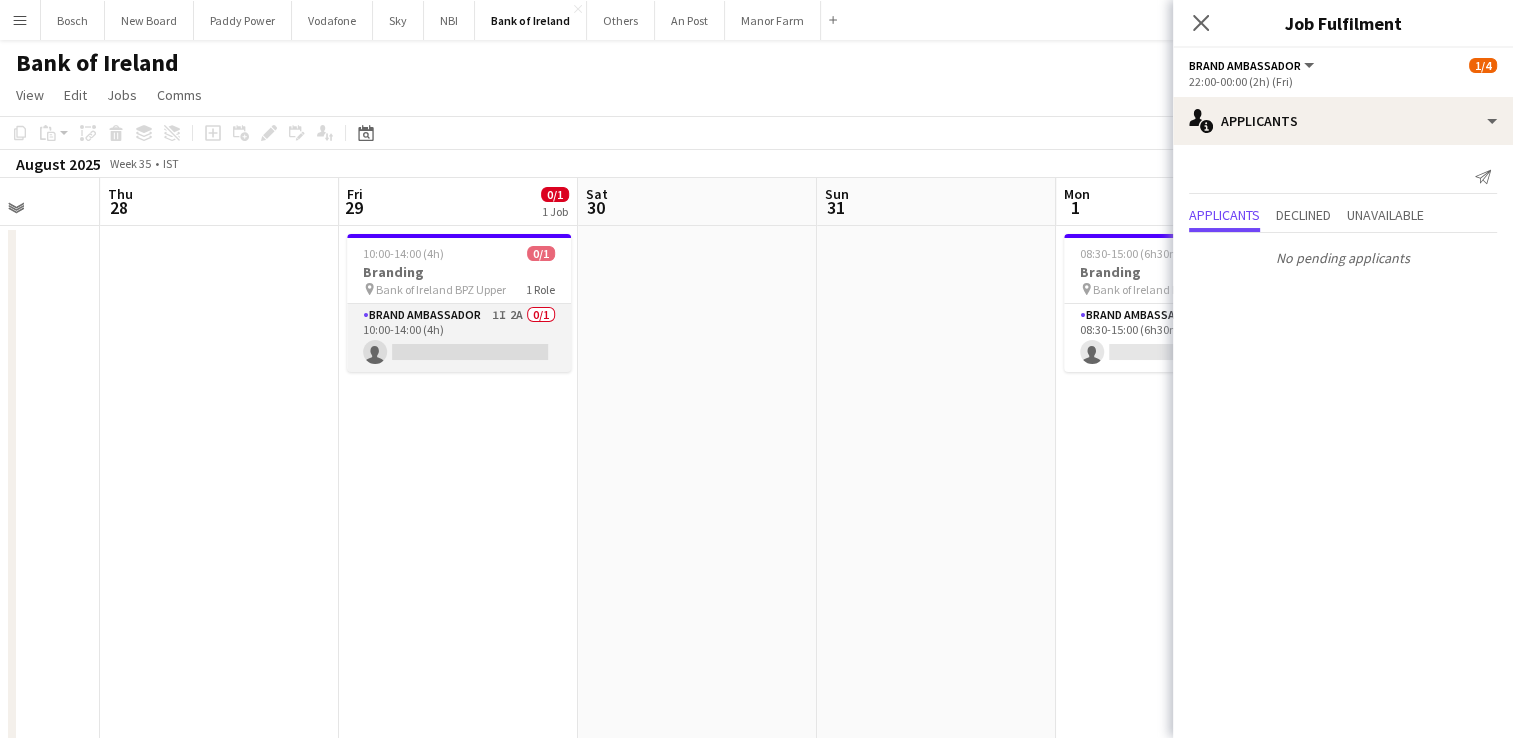 click on "Brand Ambassador   1I   2A   0/1   10:00-14:00 (4h)
single-neutral-actions" at bounding box center [459, 338] 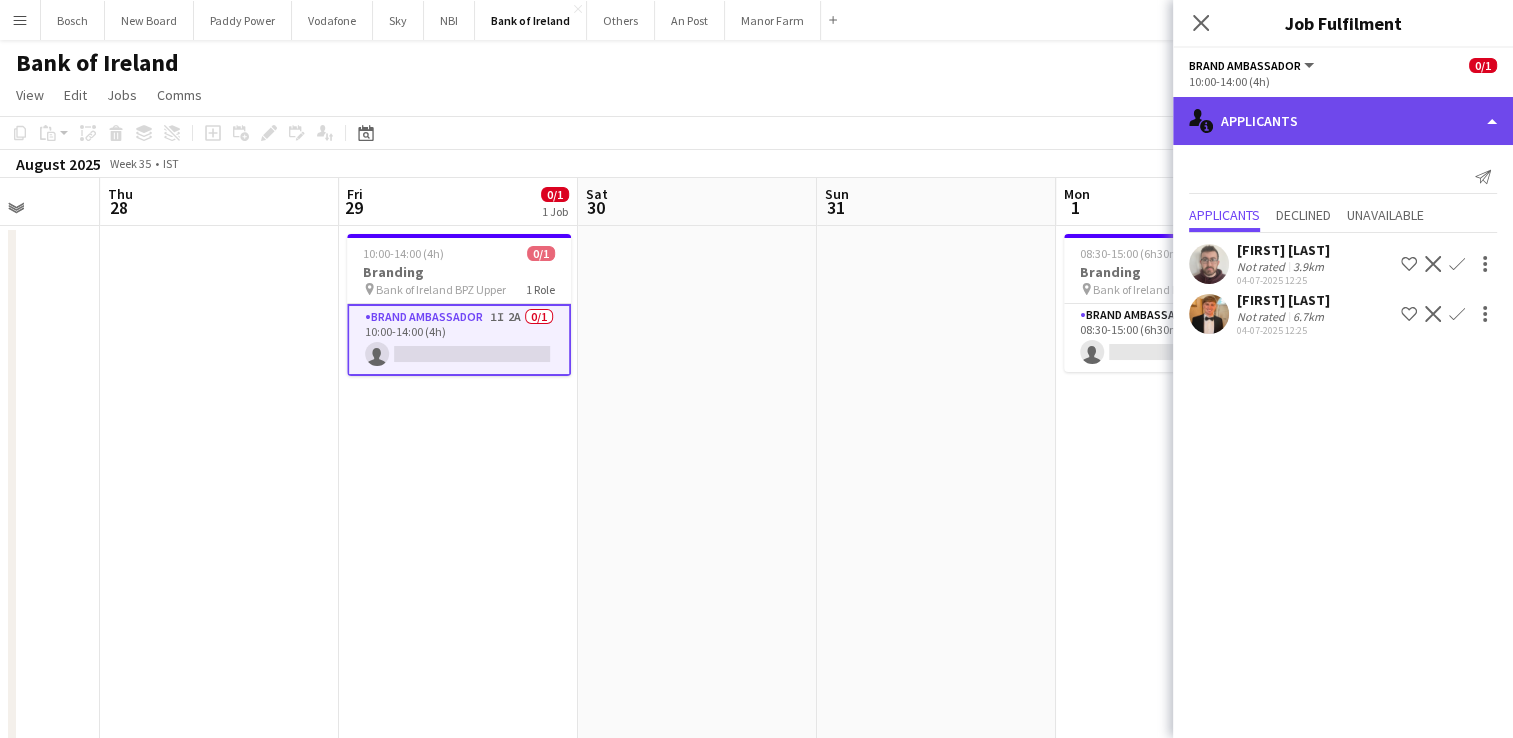 click on "single-neutral-actions-information
Applicants" 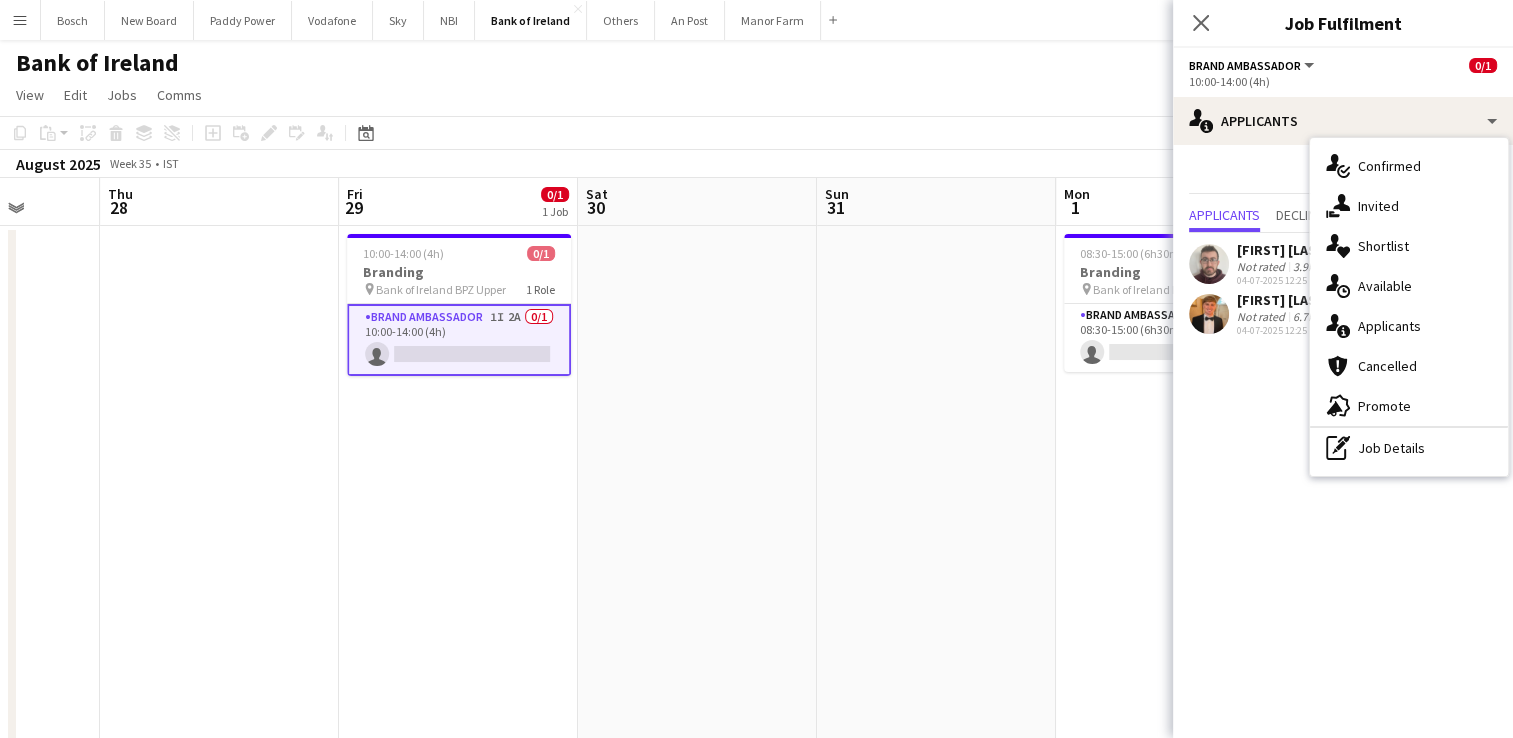 click on "single-neutral-actions-share-1
Invited" at bounding box center [1409, 206] 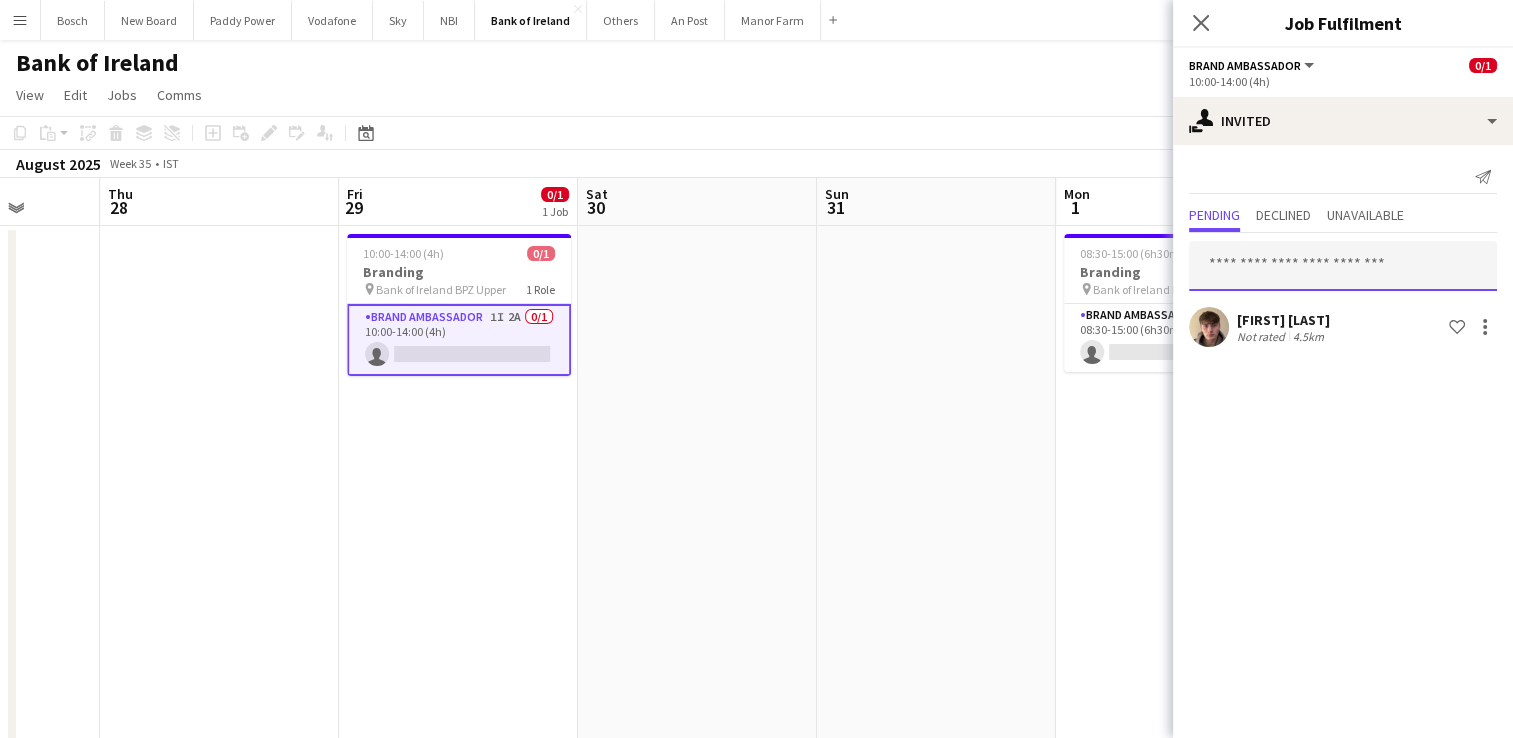 click at bounding box center [1343, 266] 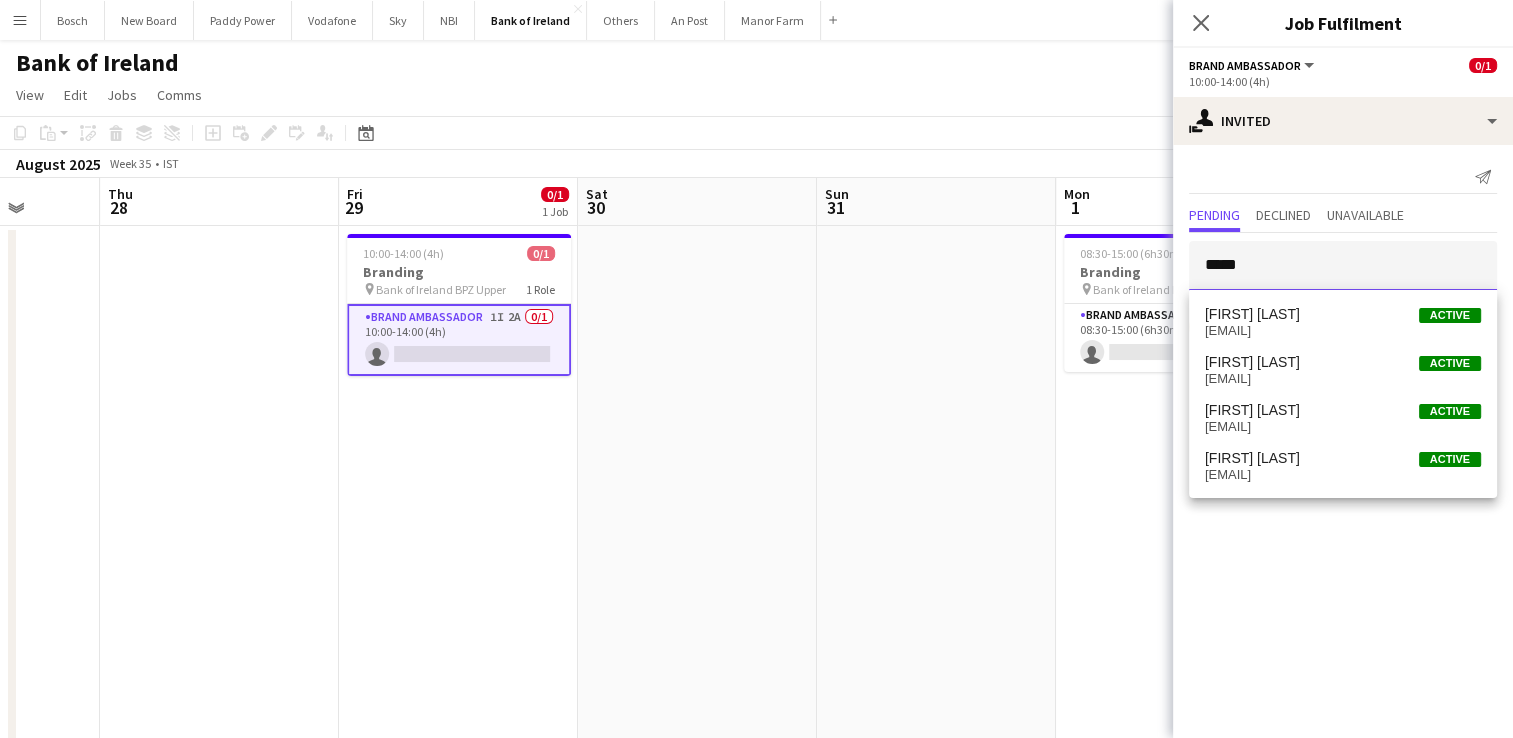 type on "*****" 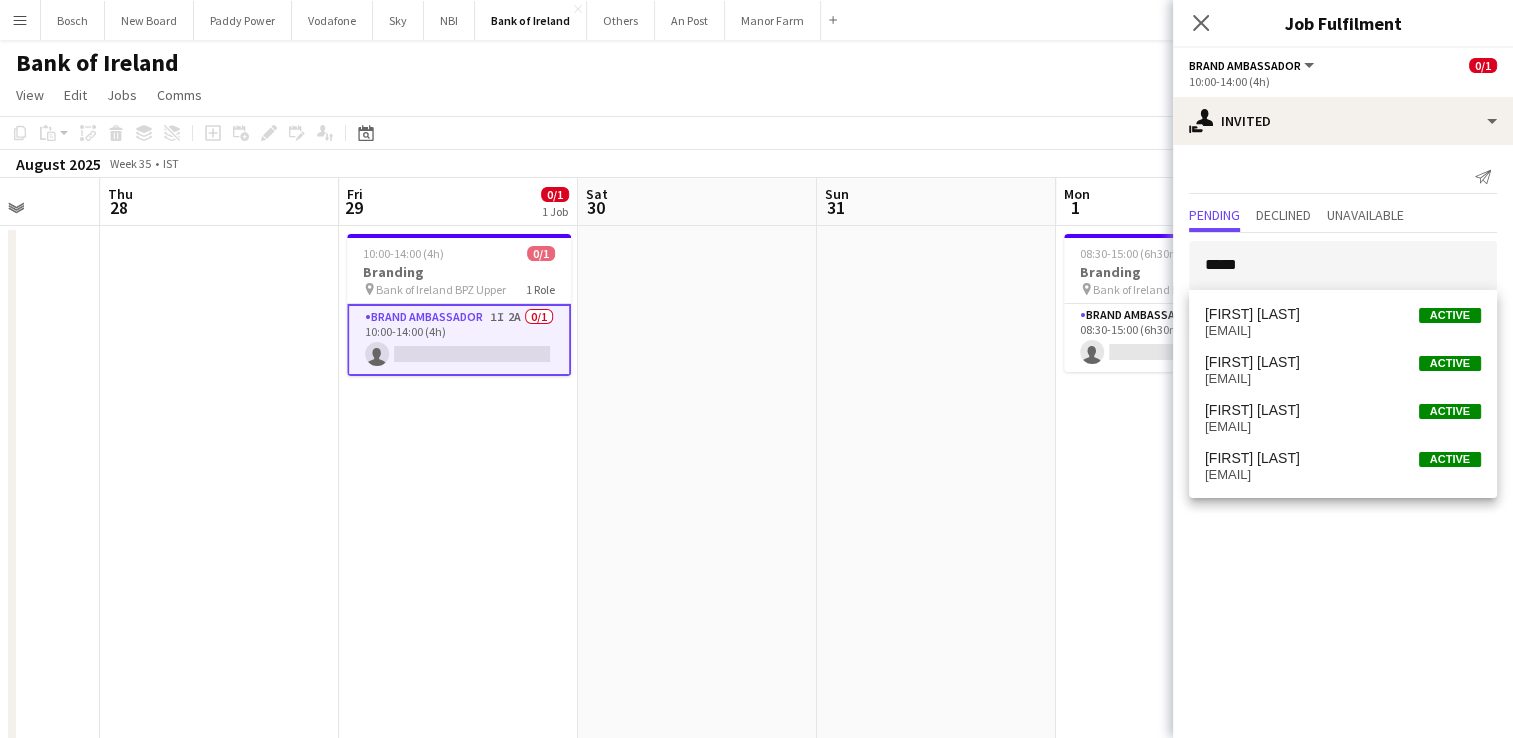 click on "Molly Childs  Active" at bounding box center (1343, 314) 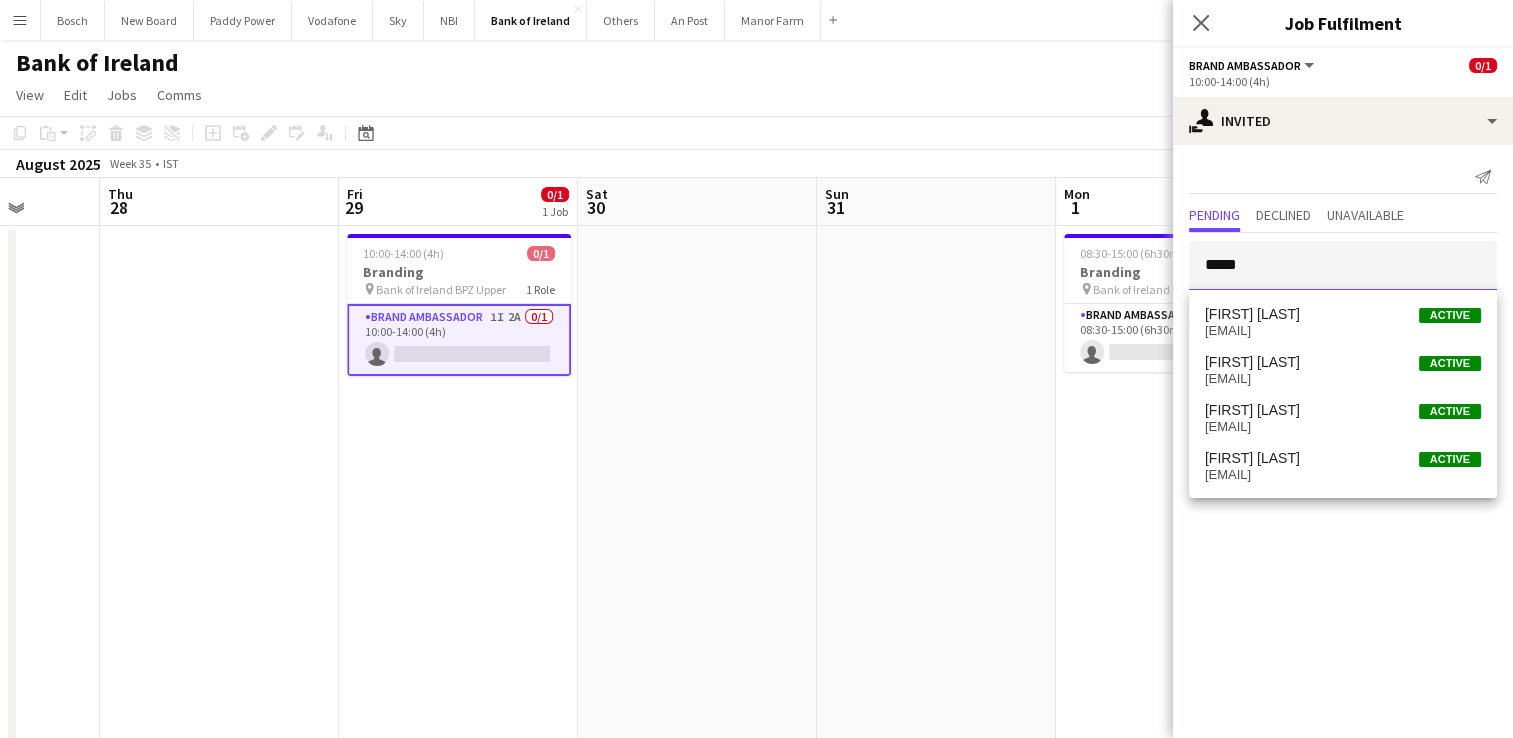 type 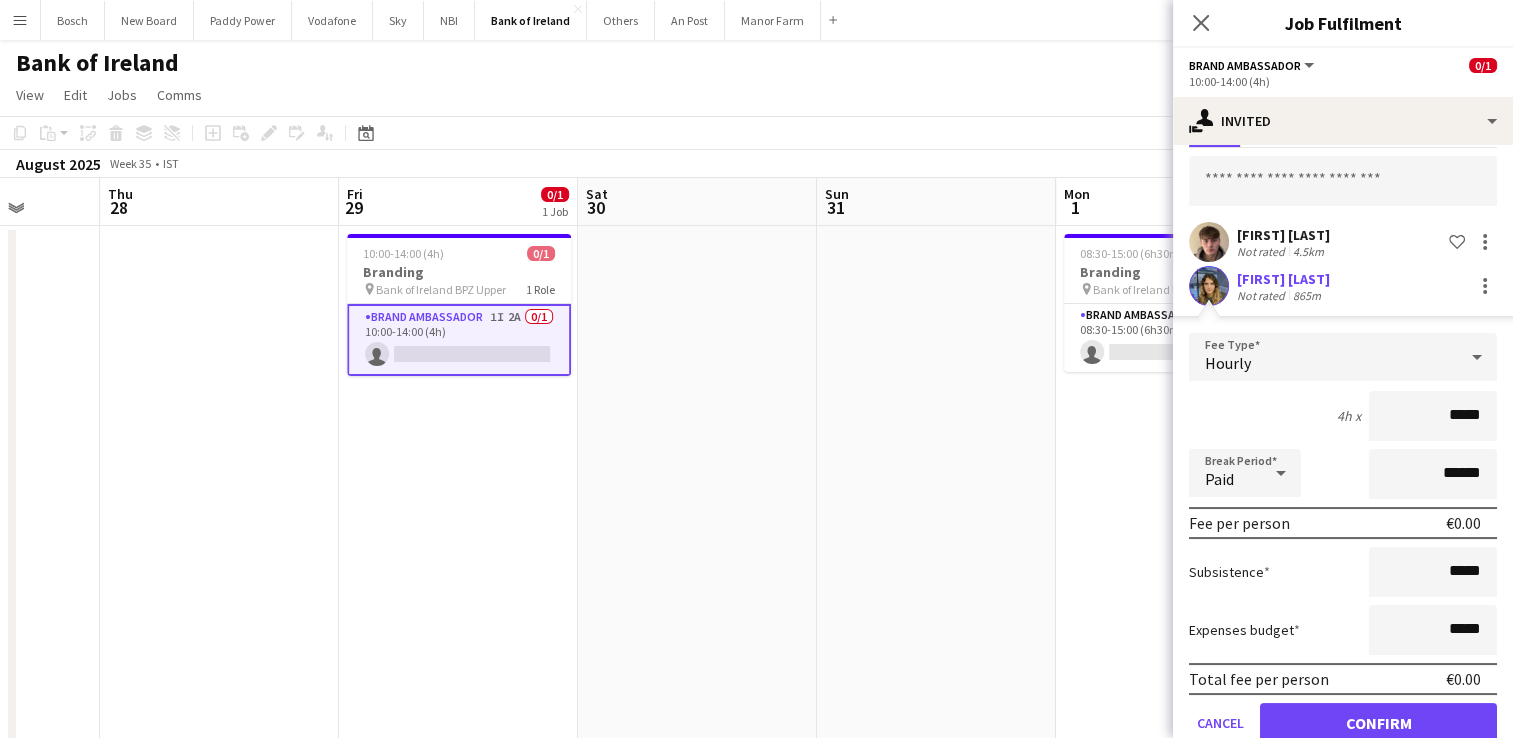 scroll, scrollTop: 123, scrollLeft: 0, axis: vertical 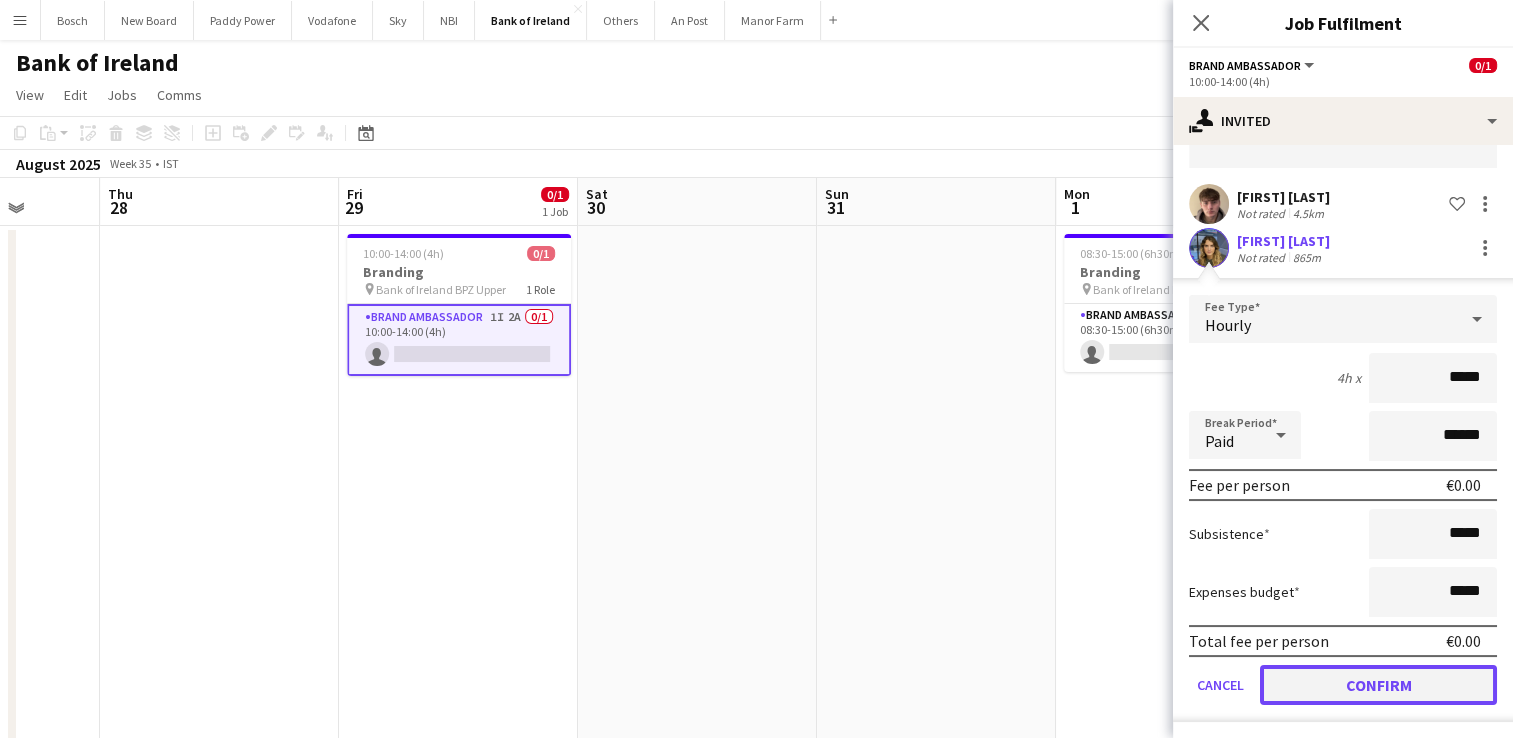 click on "Confirm" 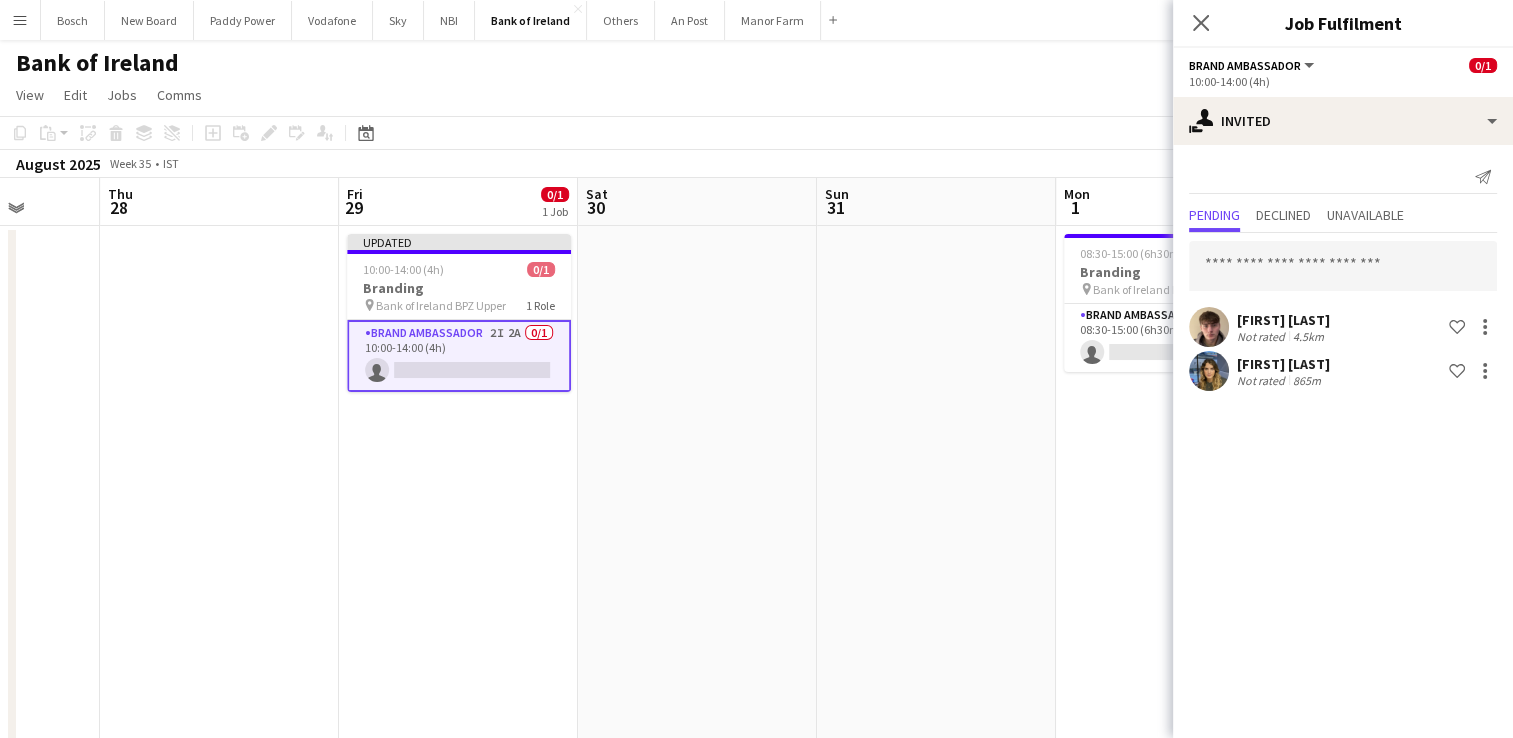 scroll, scrollTop: 0, scrollLeft: 0, axis: both 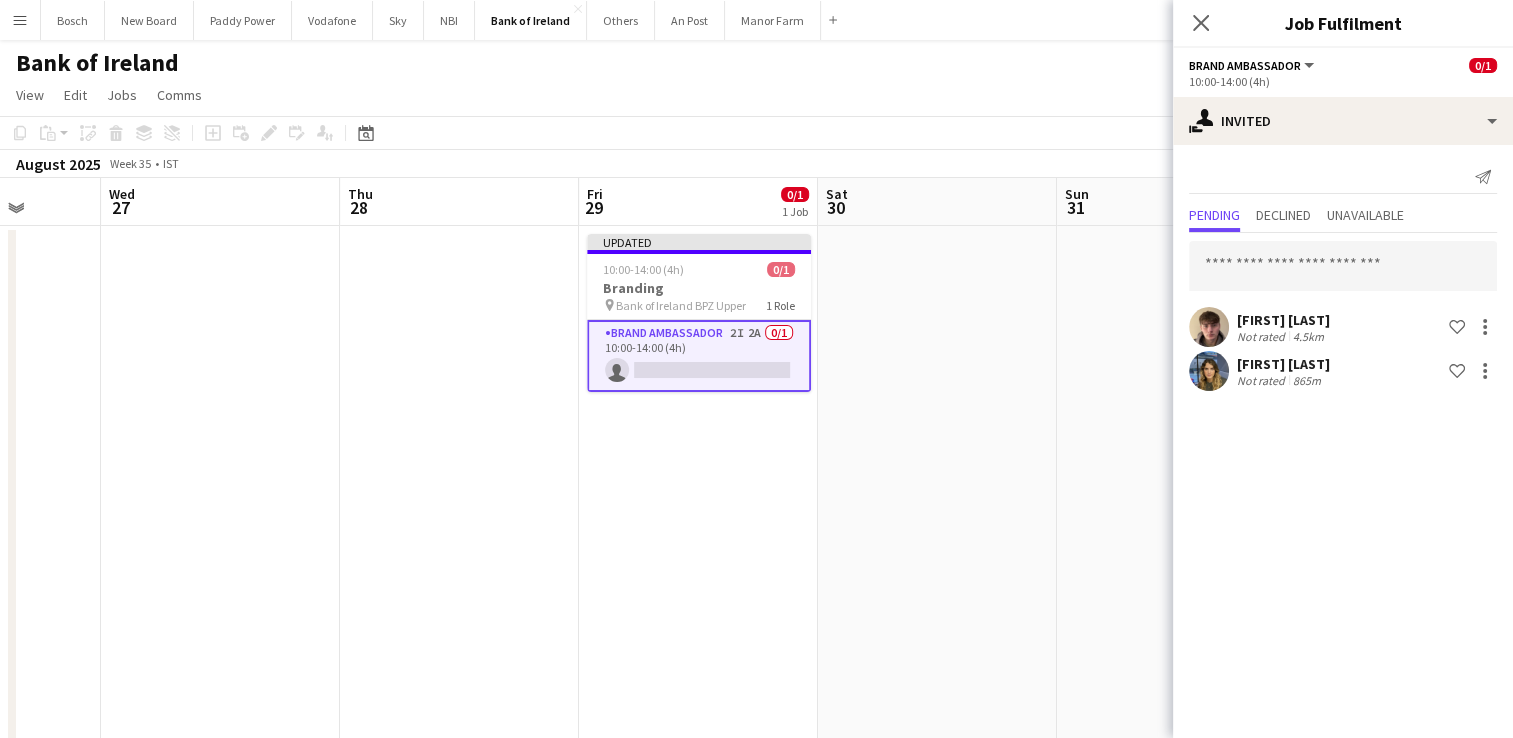 drag, startPoint x: 902, startPoint y: 526, endPoint x: 855, endPoint y: 454, distance: 85.98256 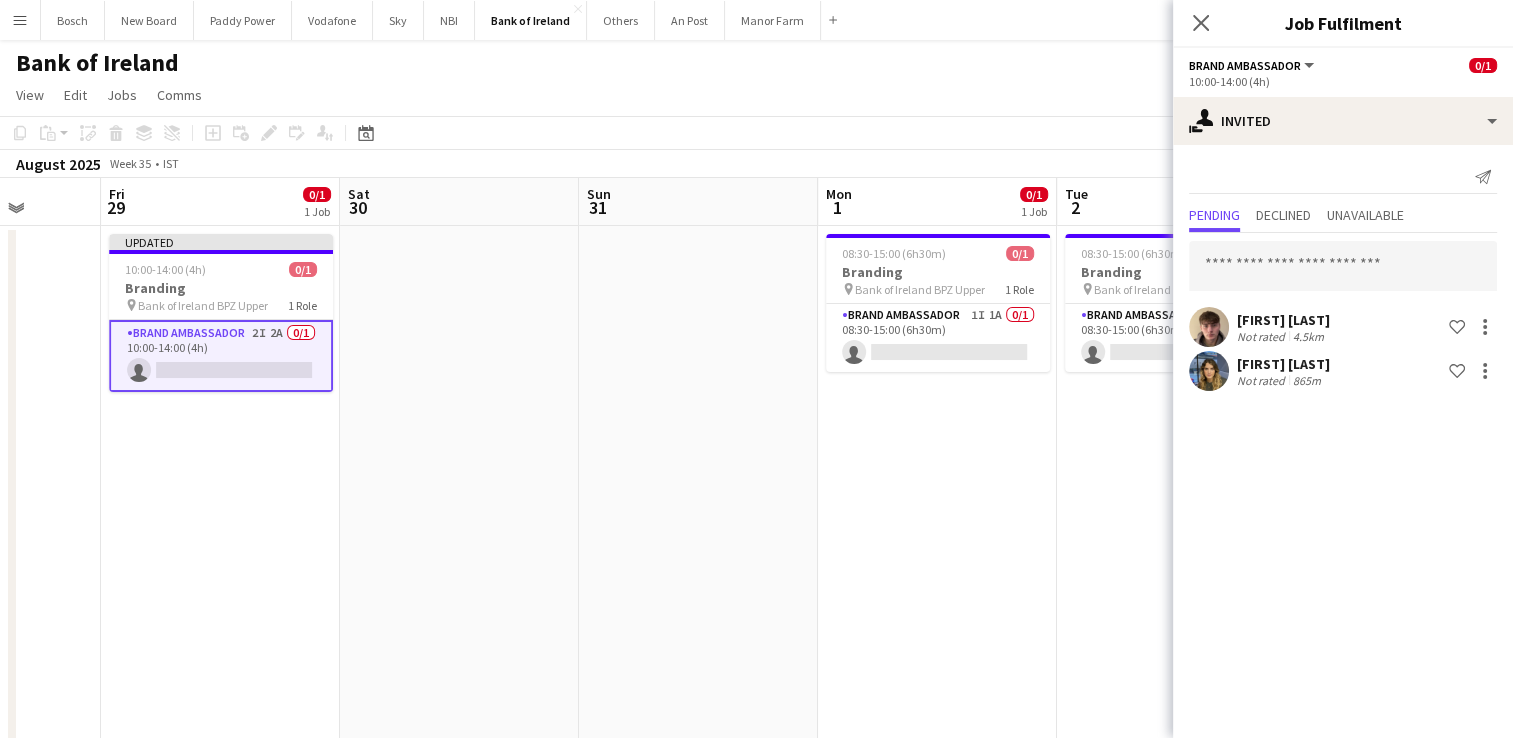 scroll, scrollTop: 0, scrollLeft: 609, axis: horizontal 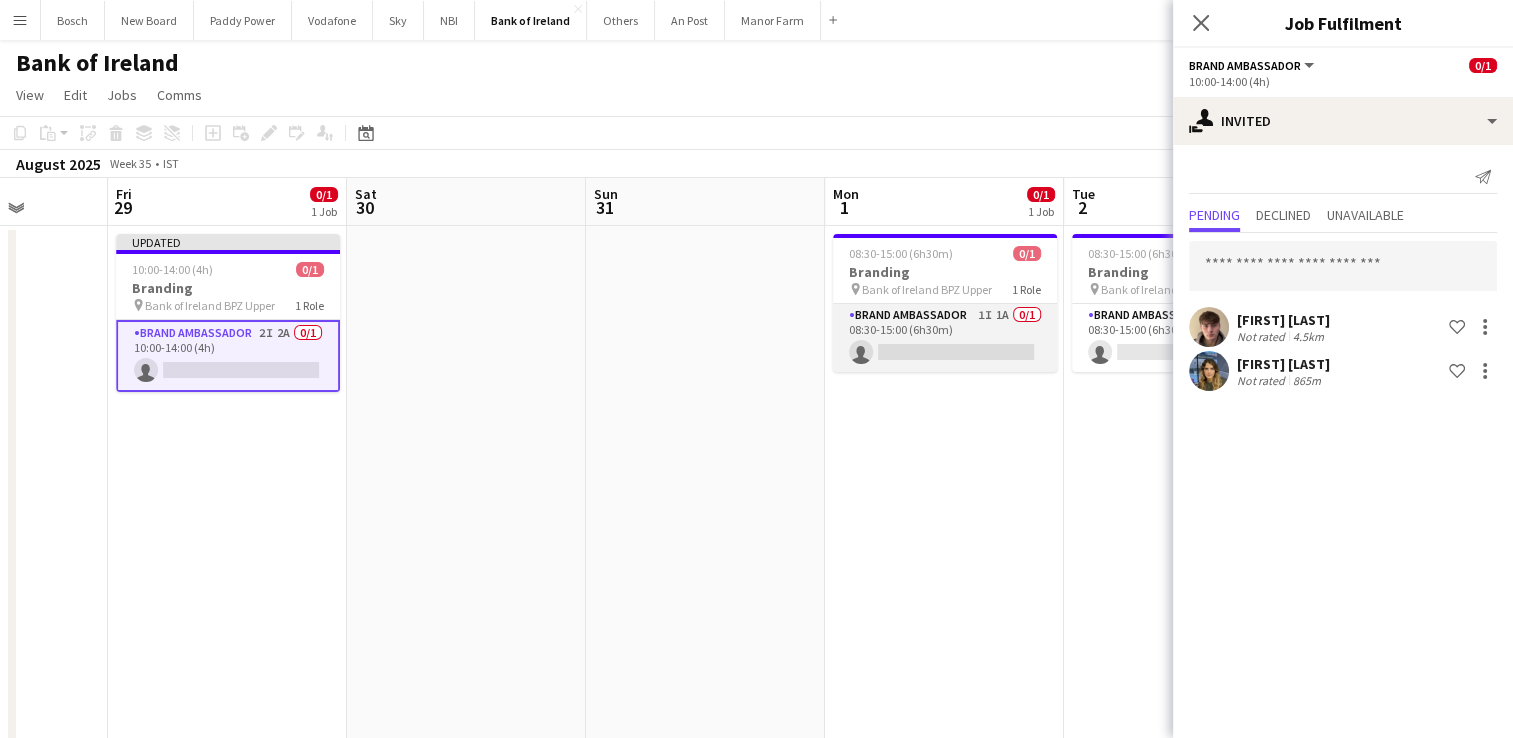 click on "Brand Ambassador   1I   1A   0/1   08:30-15:00 (6h30m)
single-neutral-actions" at bounding box center [945, 338] 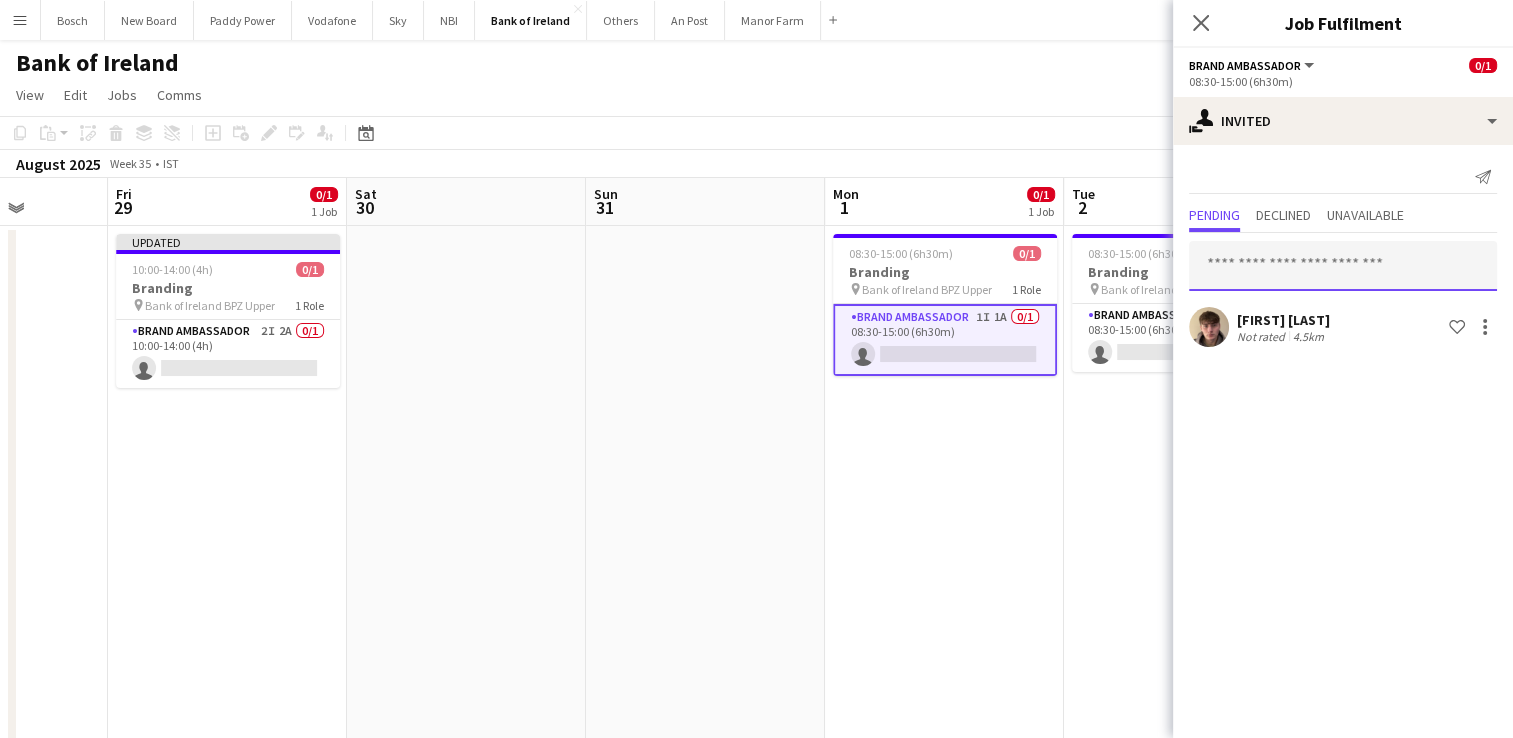 click at bounding box center [1343, 266] 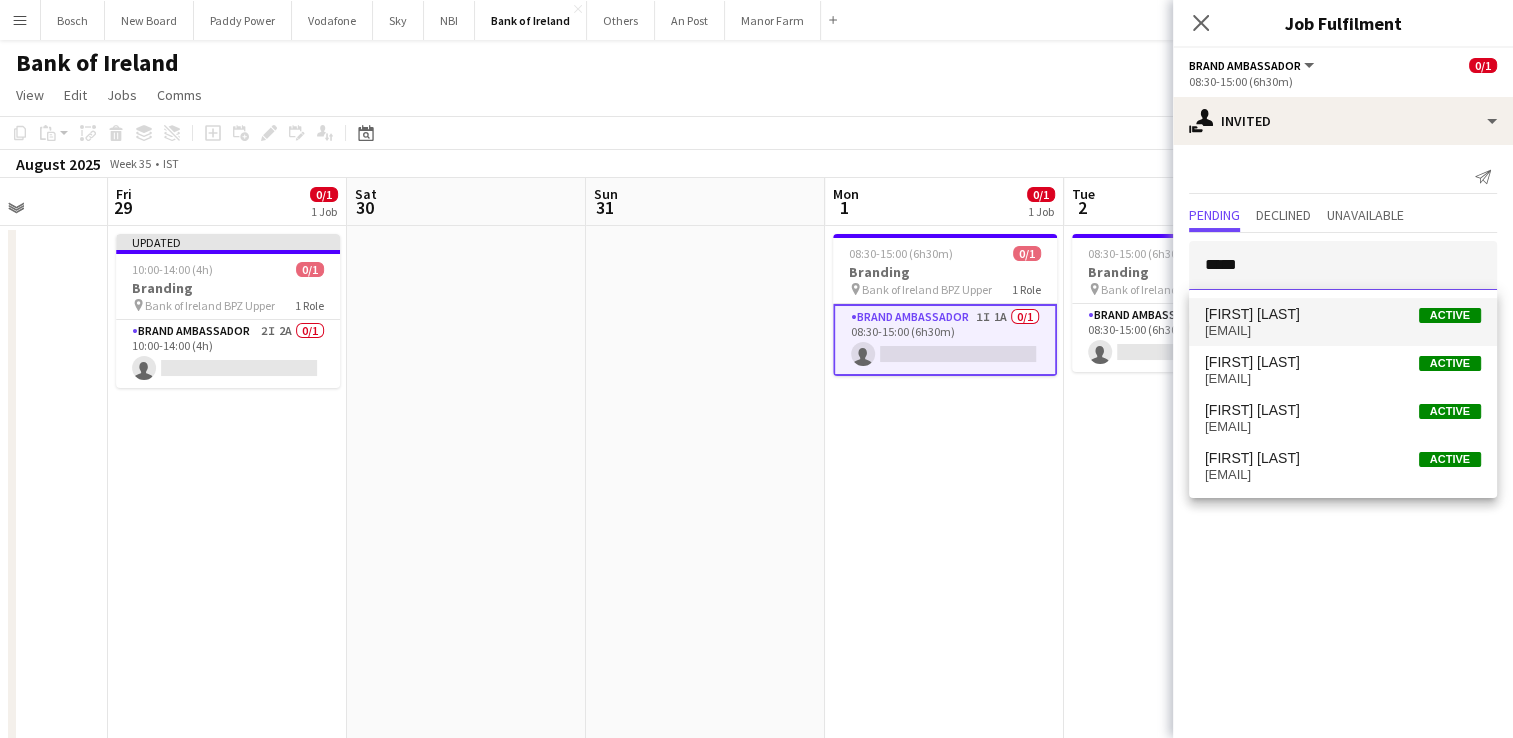 type on "*****" 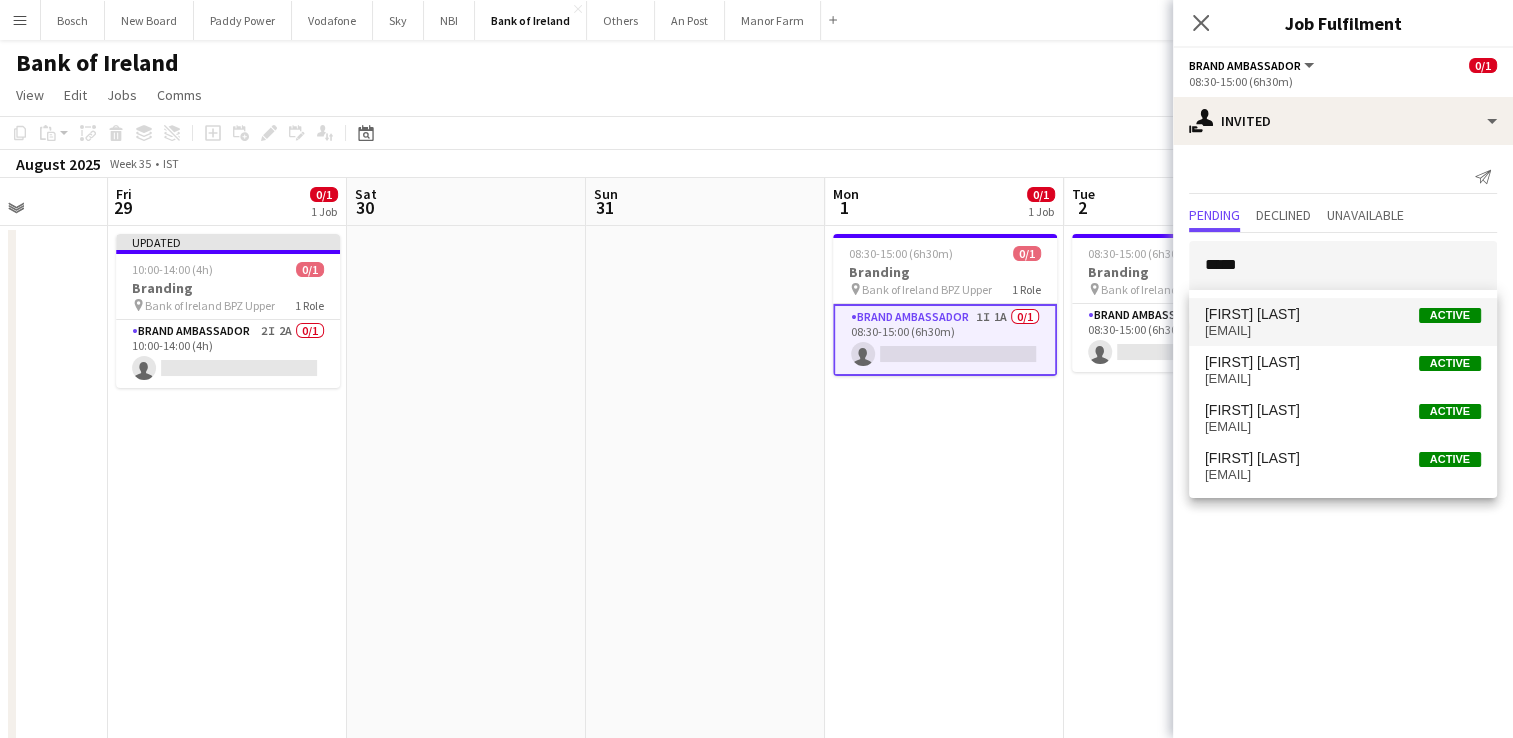 click on "Molly Childs  Active" at bounding box center [1343, 314] 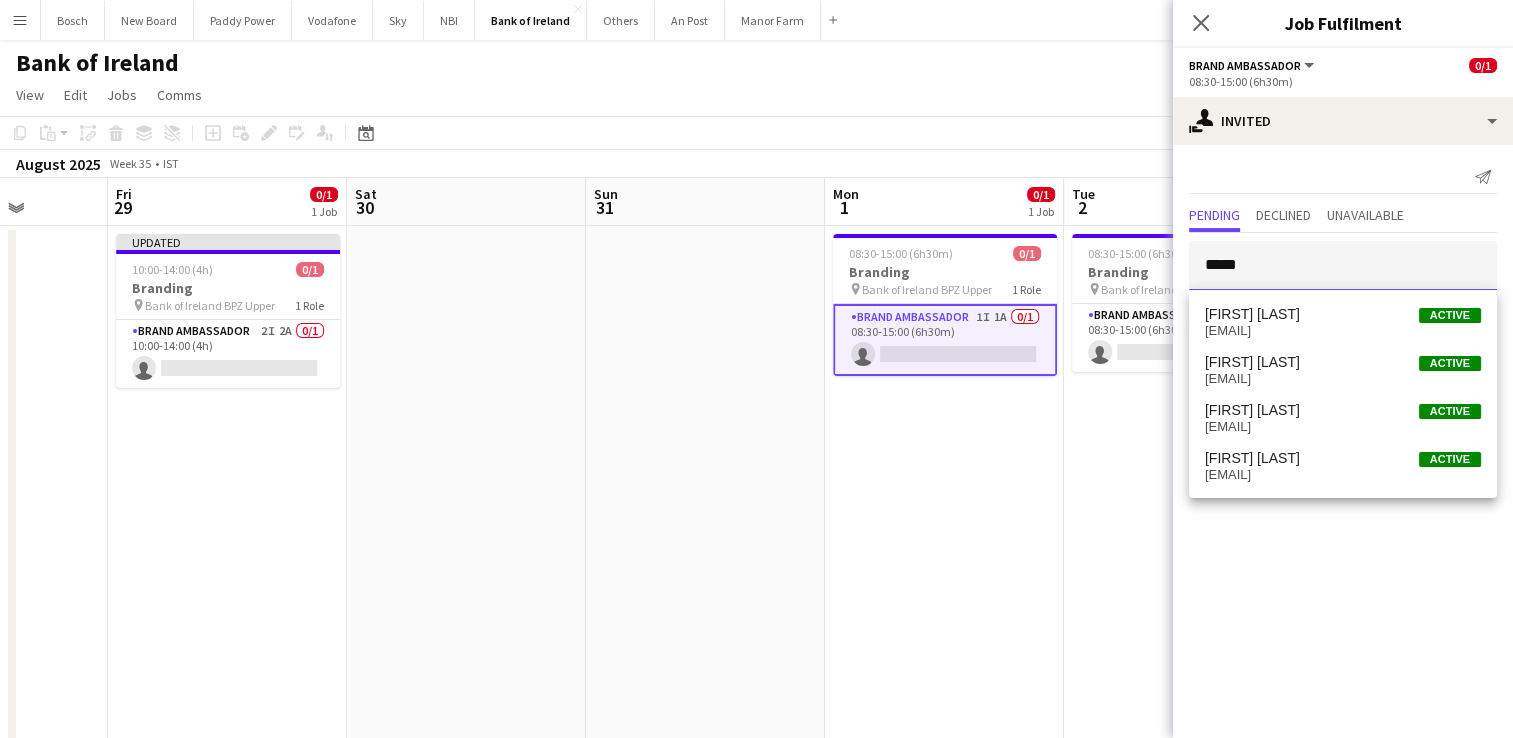 type 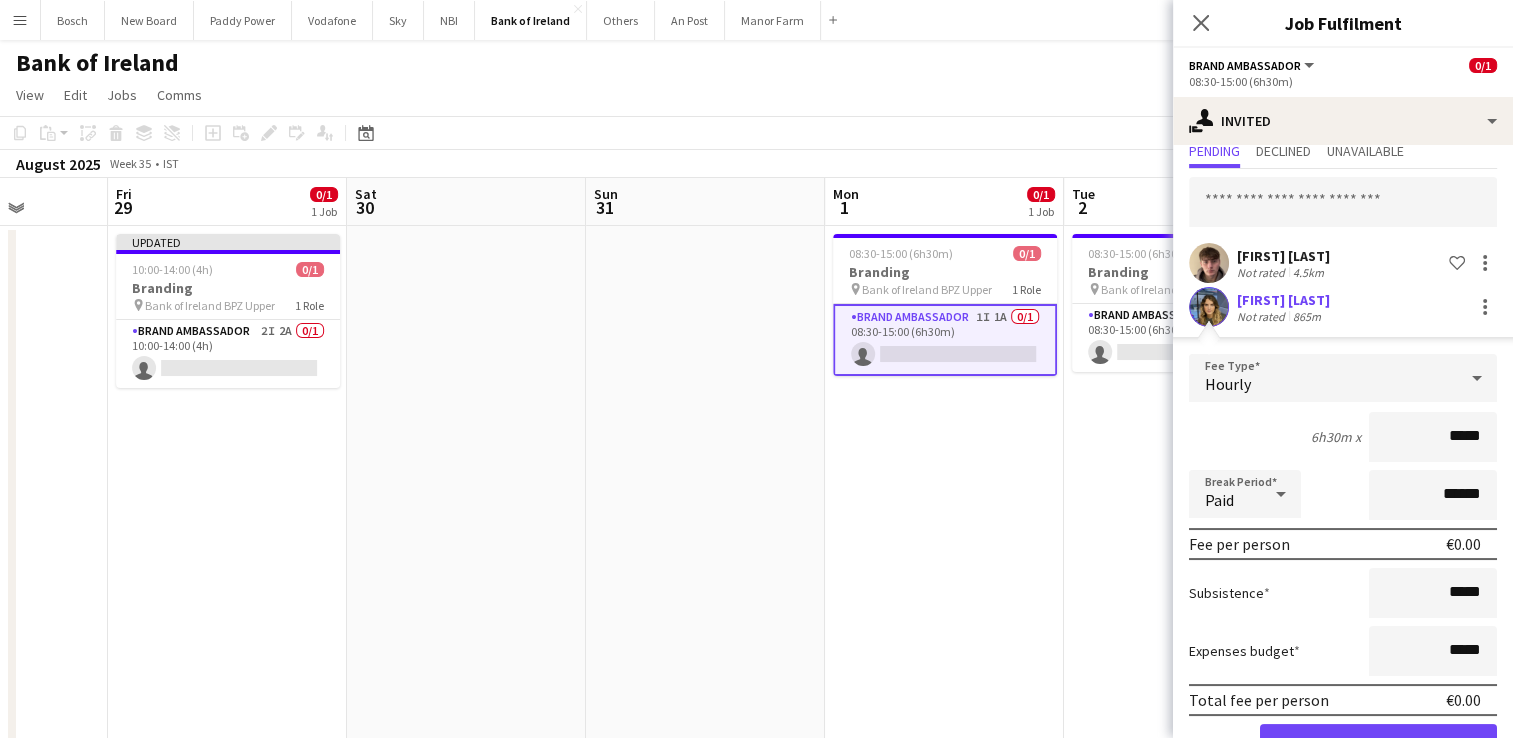 scroll, scrollTop: 123, scrollLeft: 0, axis: vertical 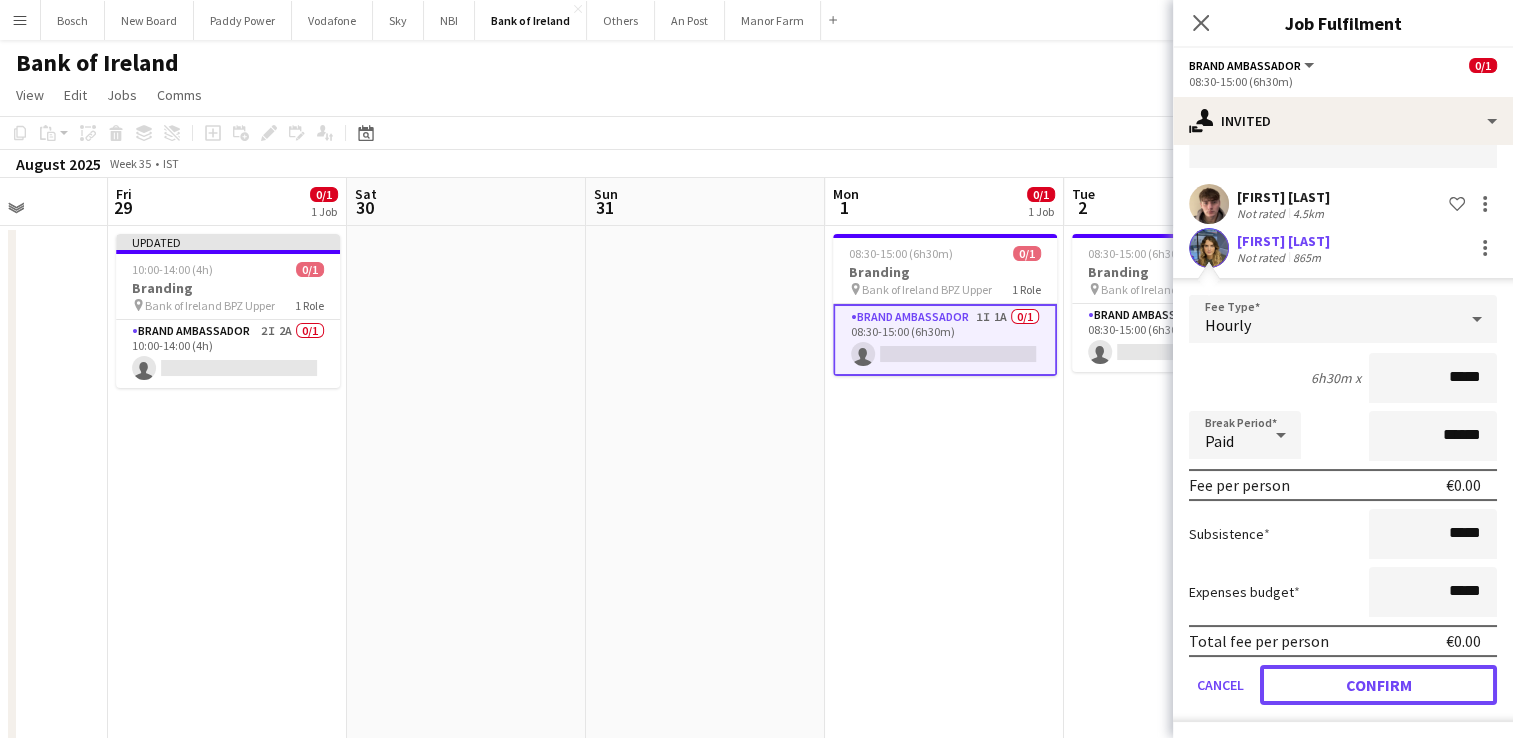 click on "Confirm" 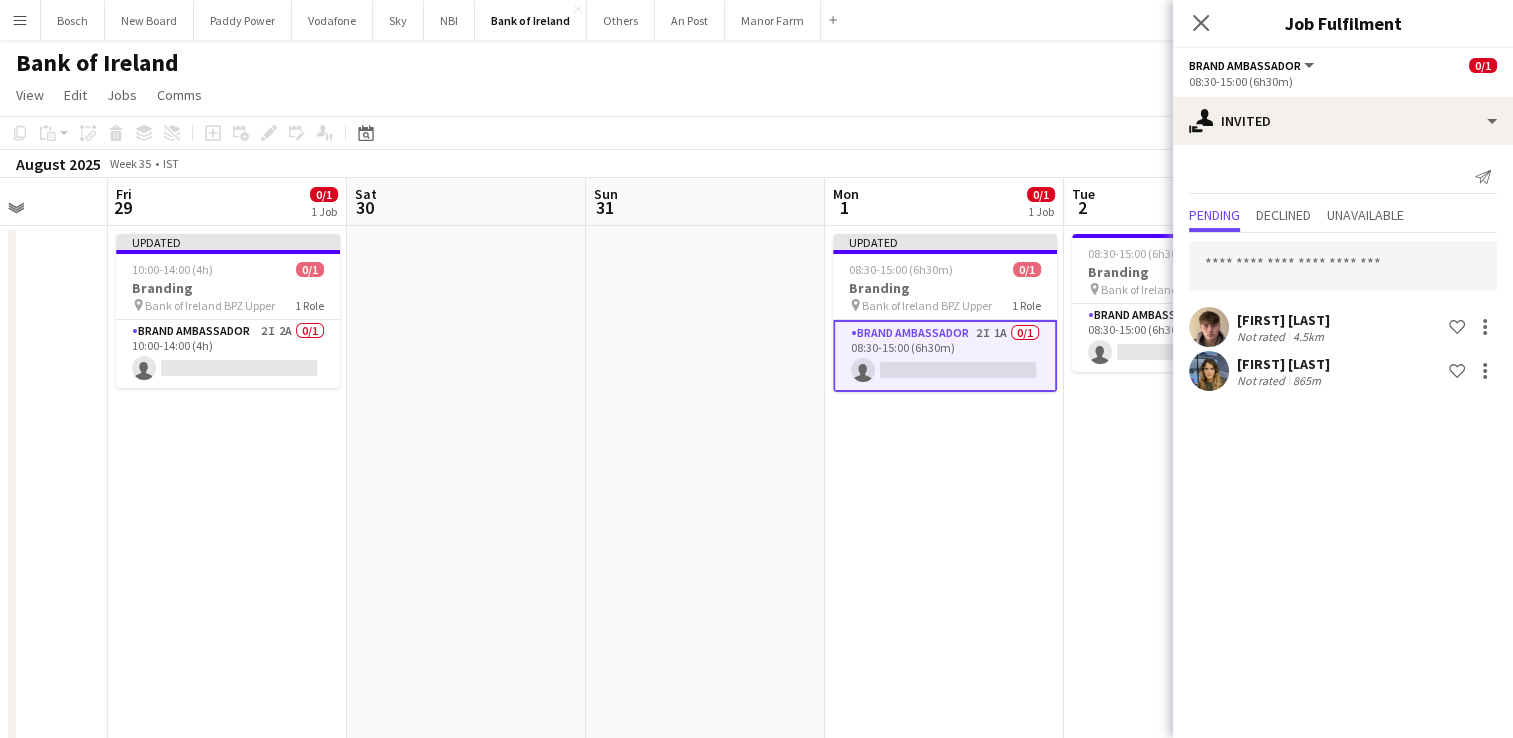 scroll, scrollTop: 0, scrollLeft: 0, axis: both 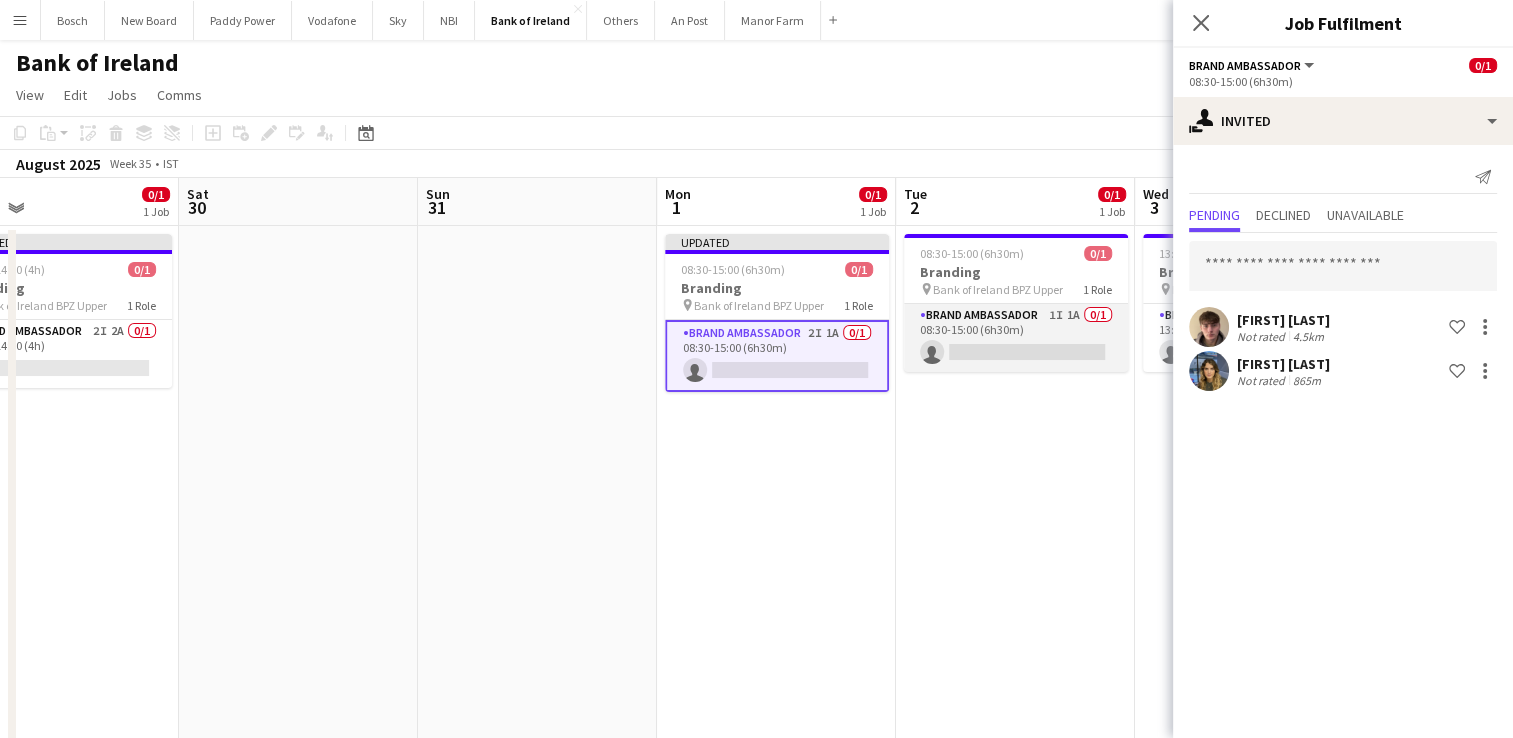 click on "Brand Ambassador   1I   1A   0/1   08:30-15:00 (6h30m)
single-neutral-actions" at bounding box center [1016, 338] 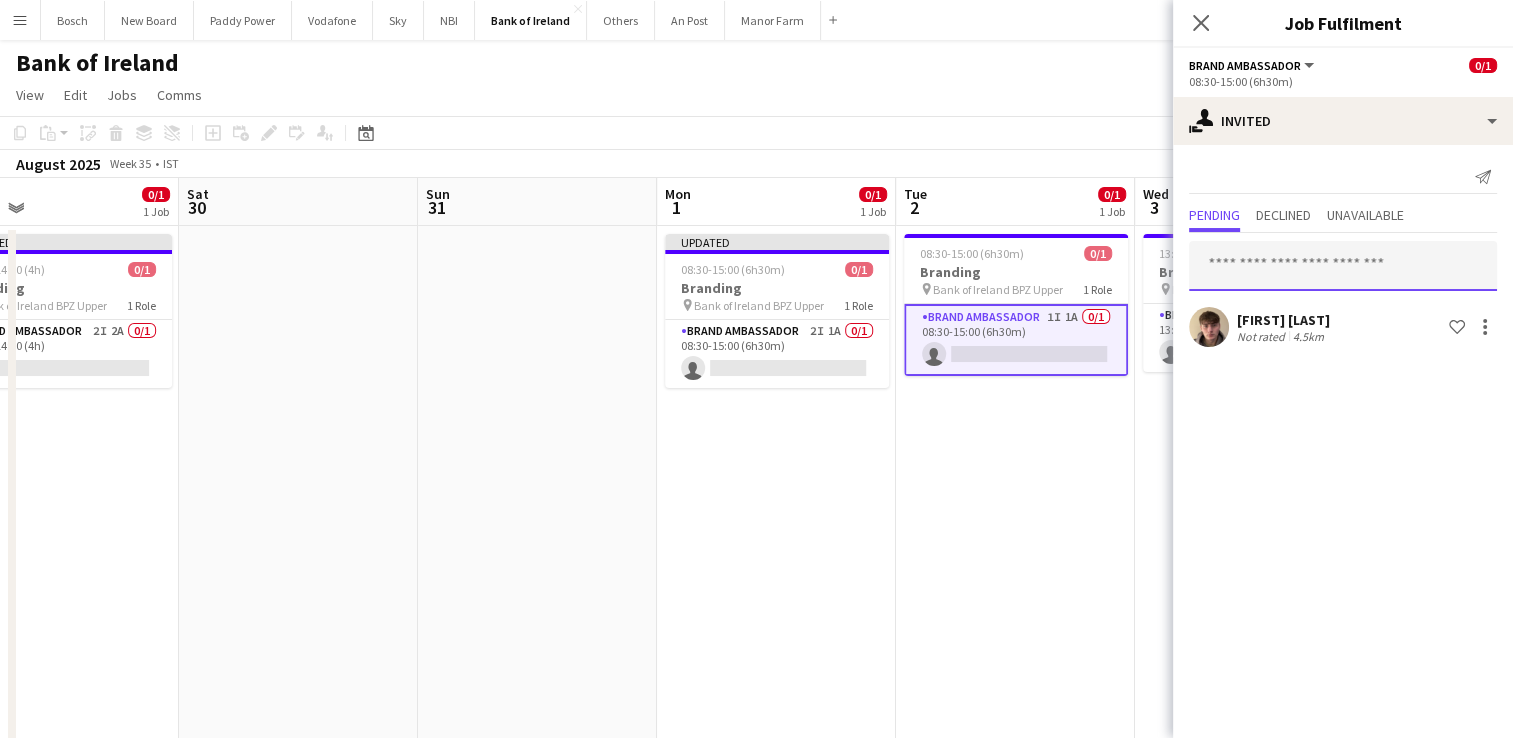 click at bounding box center (1343, 266) 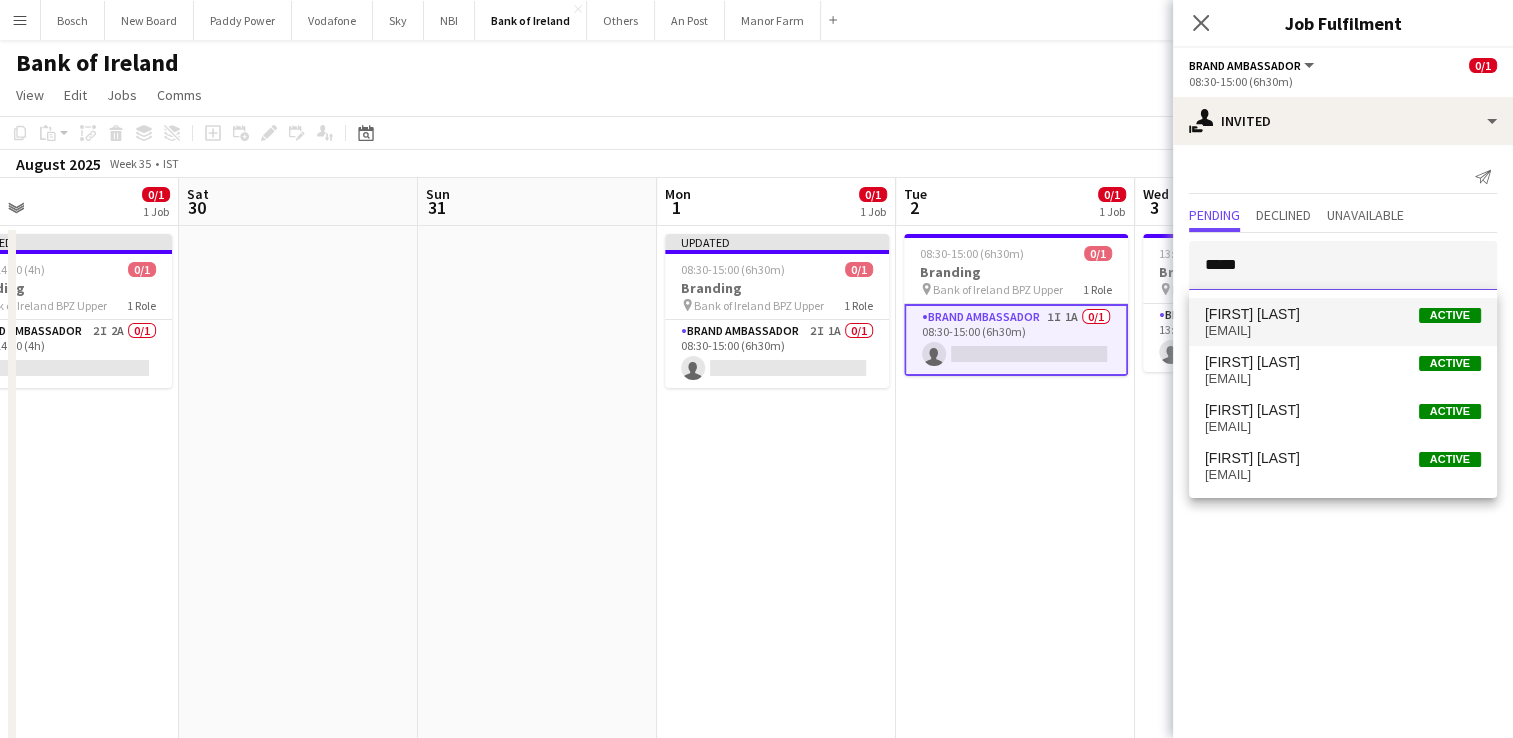 type on "*****" 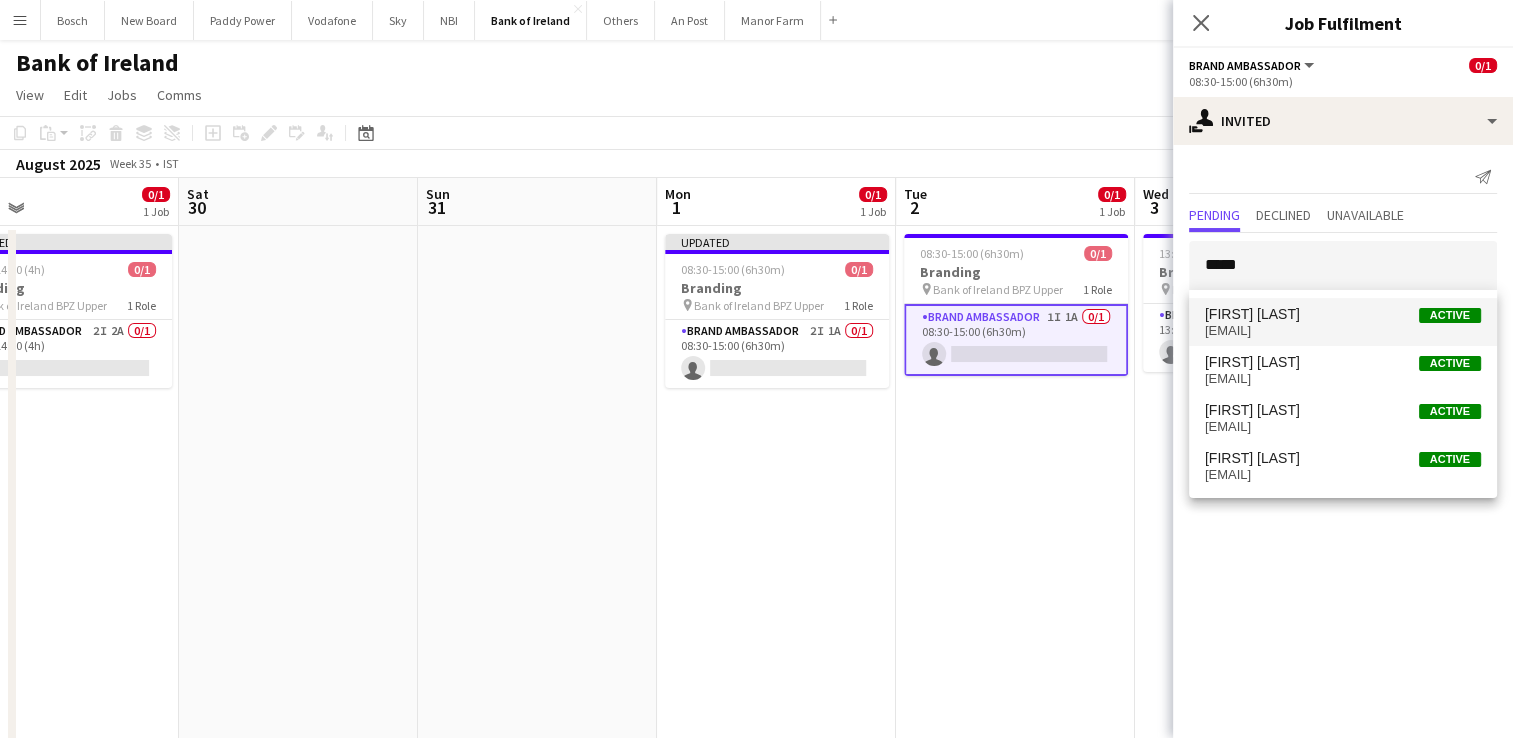 click on "Molly Childs  Active" at bounding box center [1343, 314] 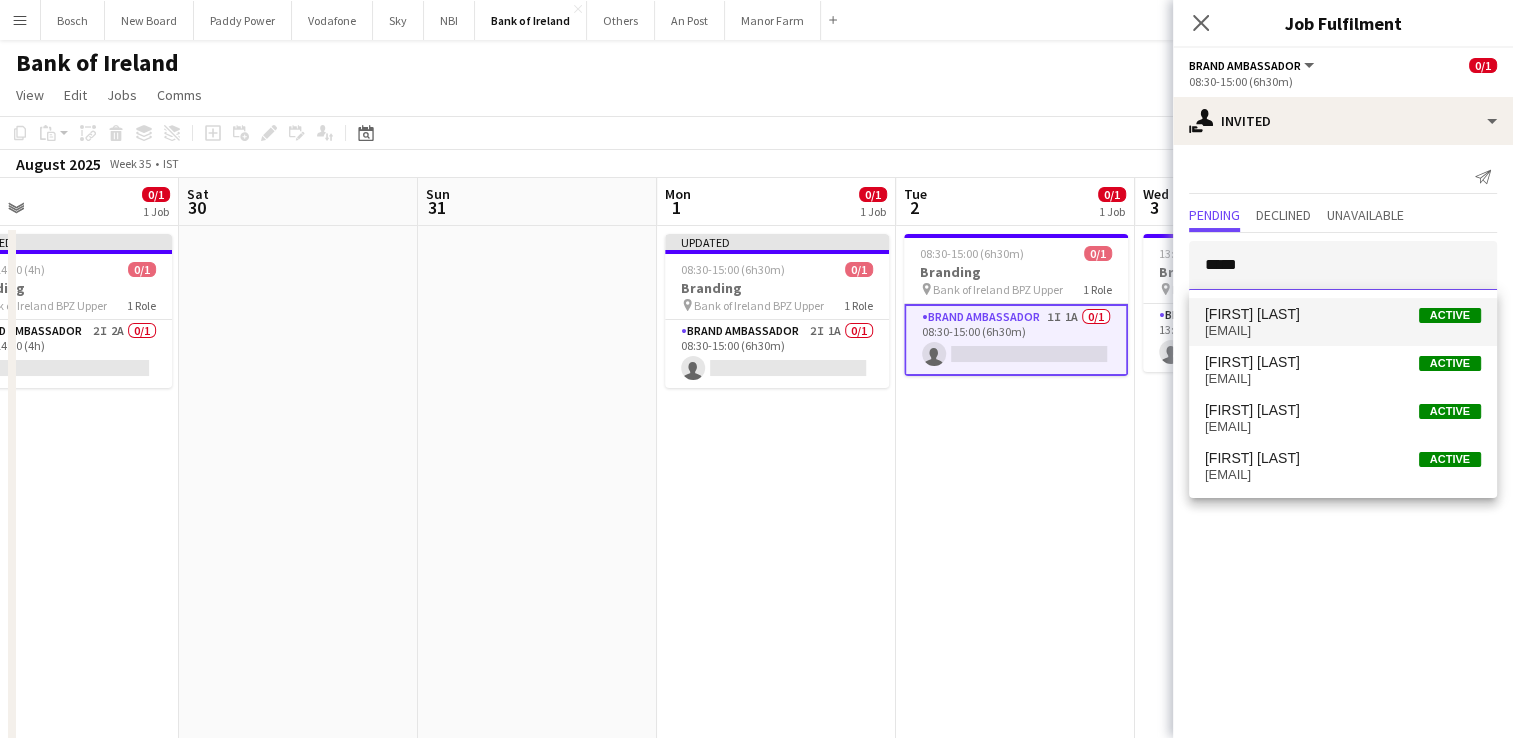 type 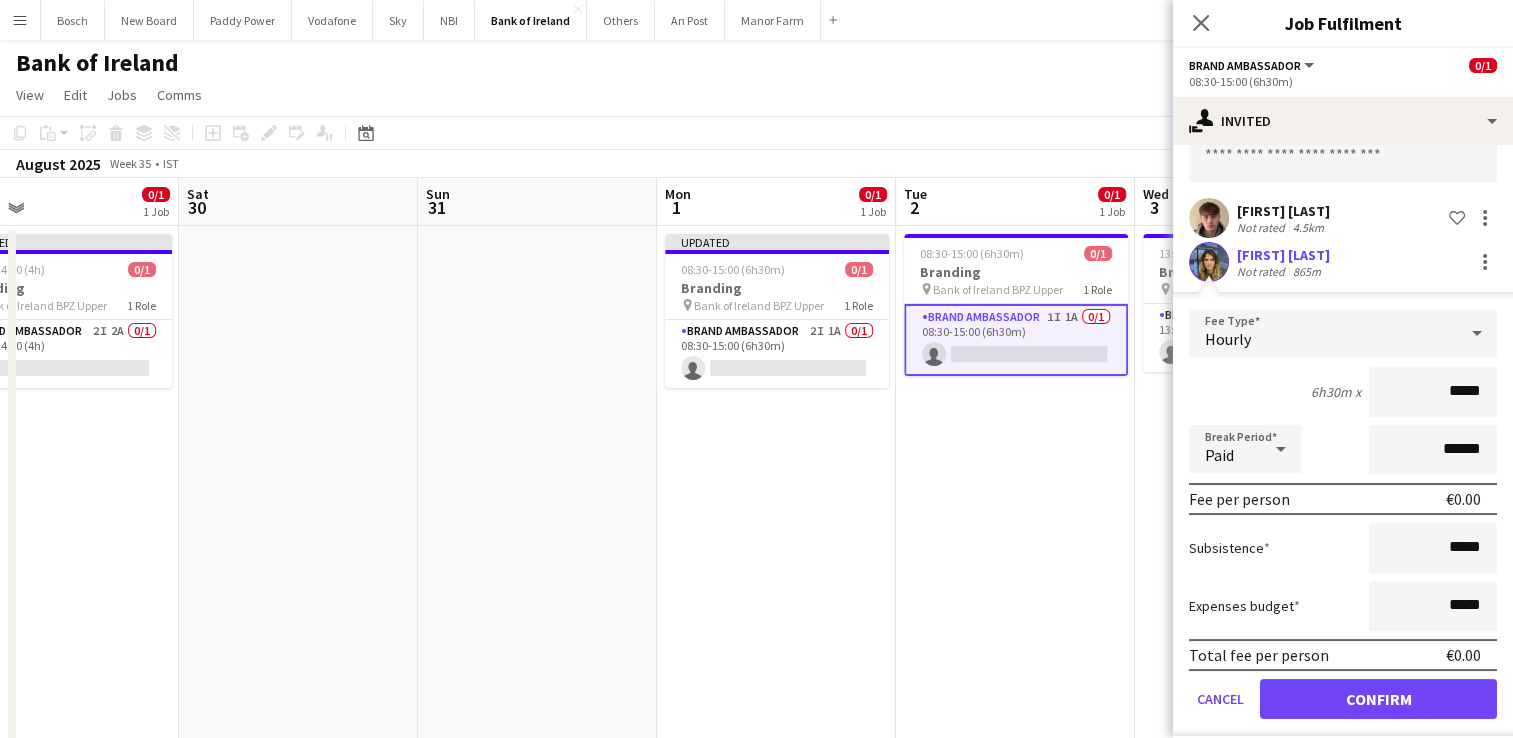 scroll, scrollTop: 123, scrollLeft: 0, axis: vertical 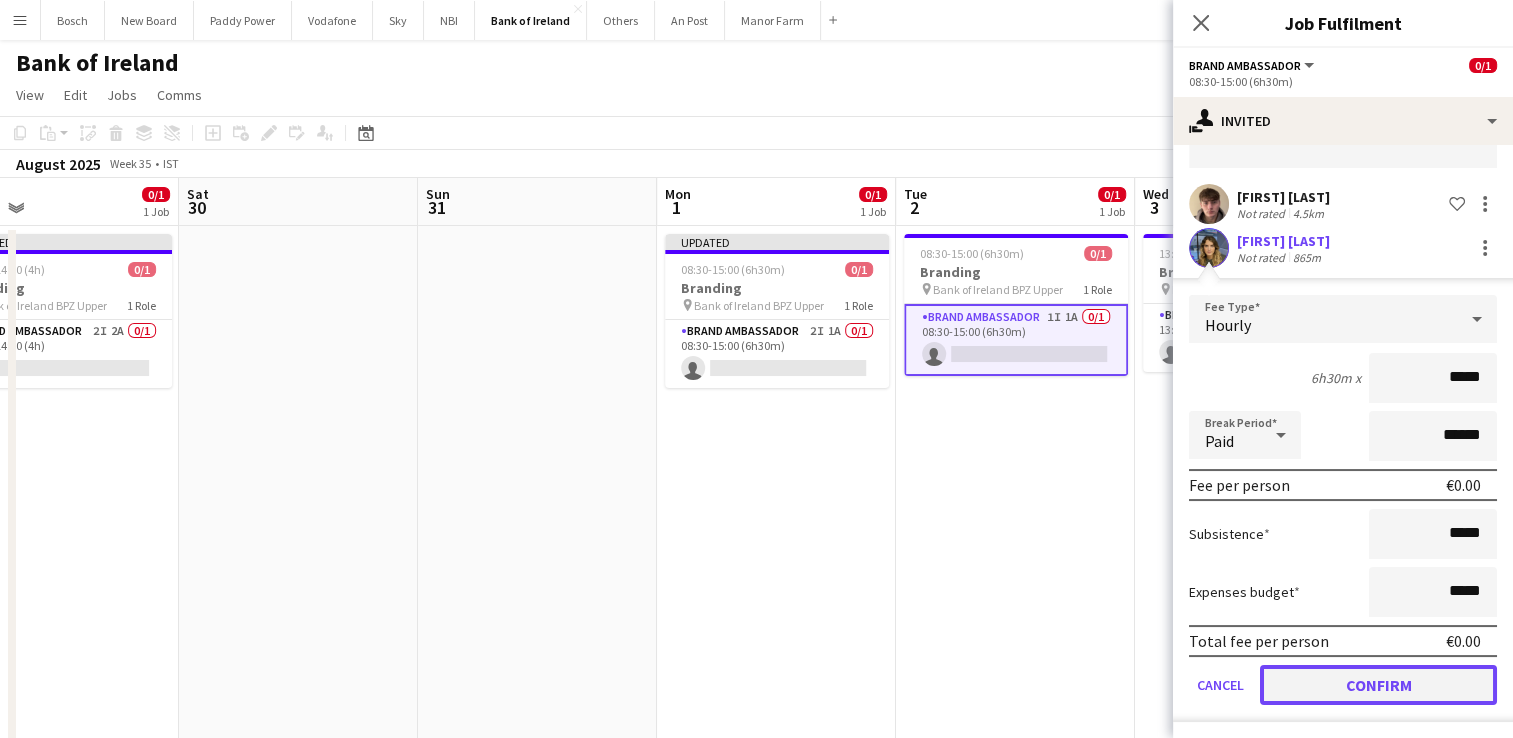 click on "Confirm" 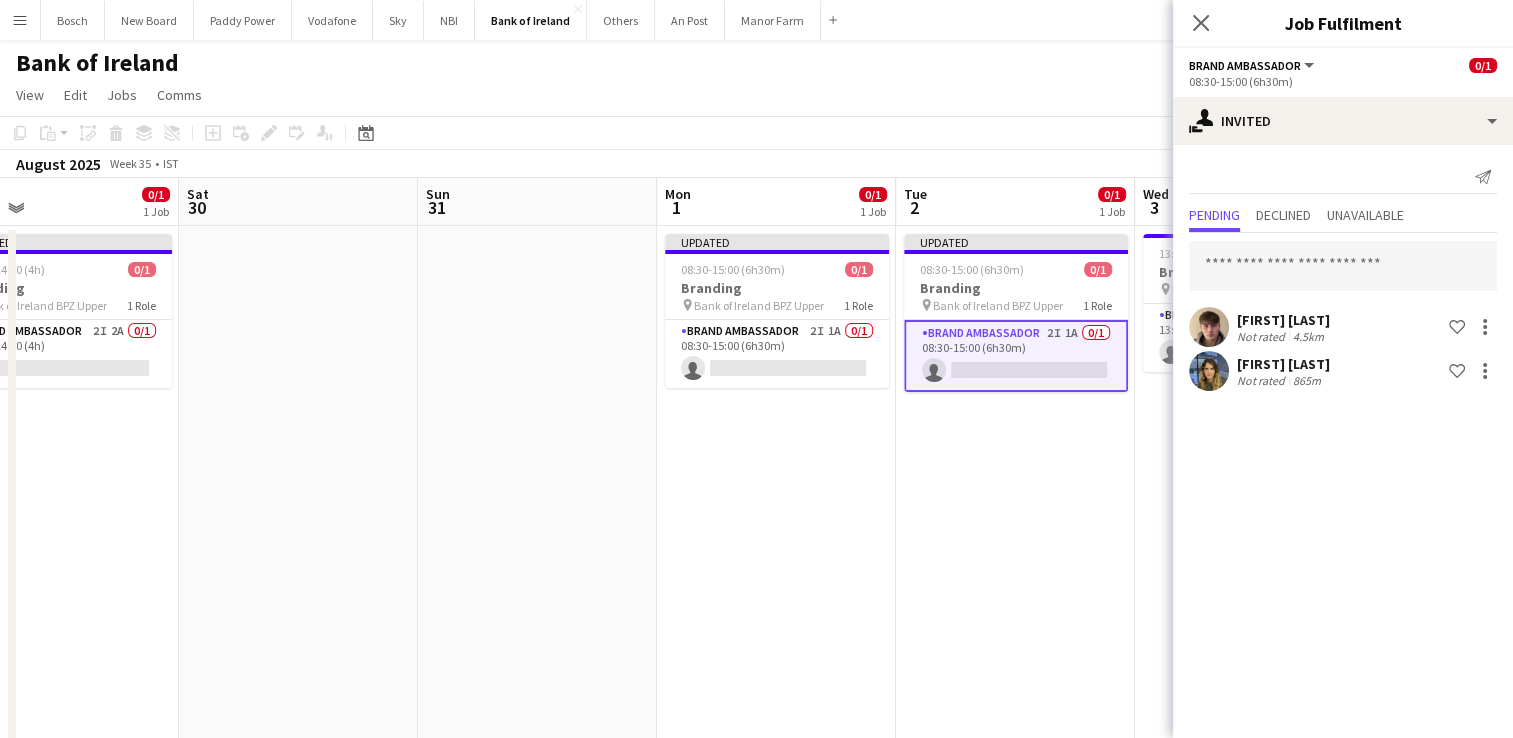 scroll, scrollTop: 0, scrollLeft: 0, axis: both 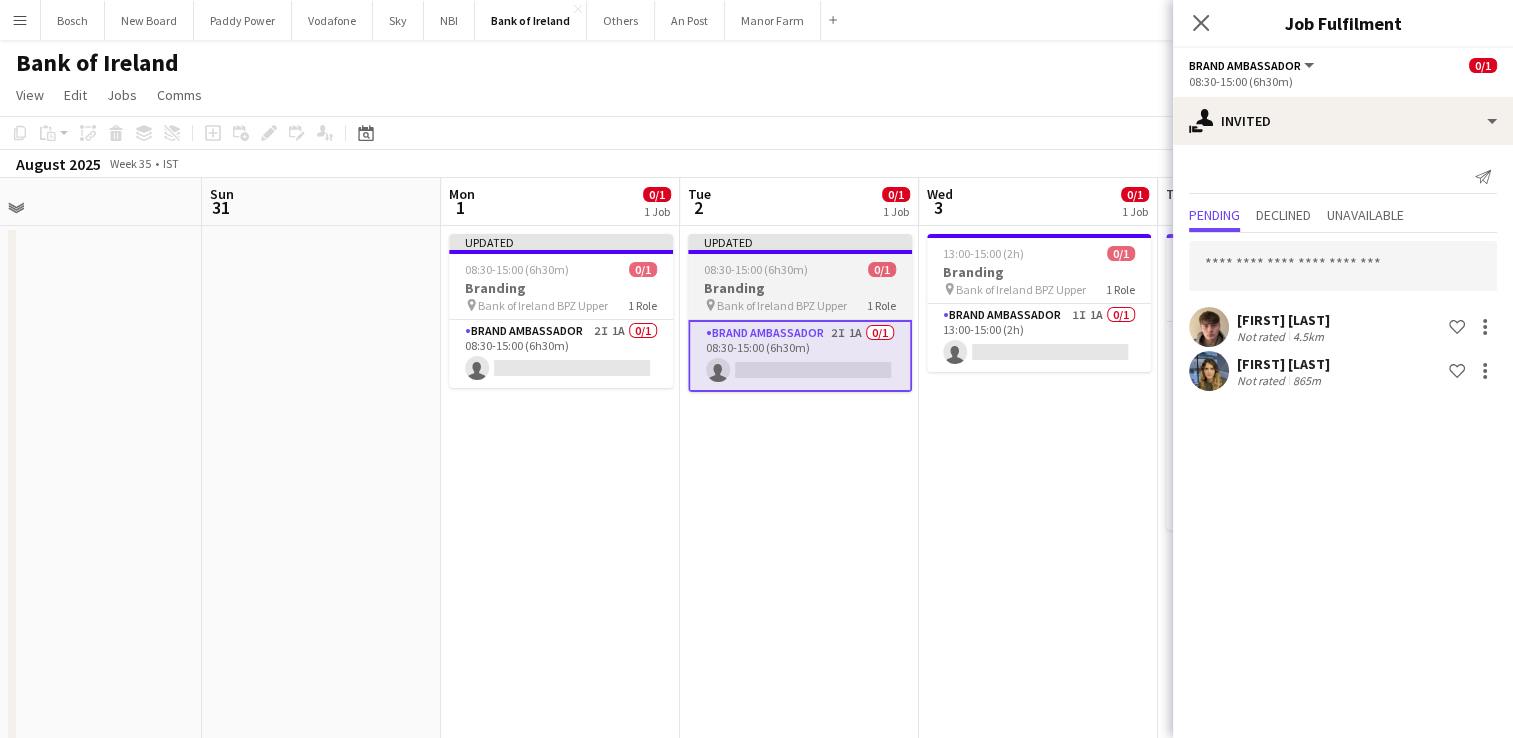 drag, startPoint x: 1005, startPoint y: 505, endPoint x: 834, endPoint y: 388, distance: 207.19556 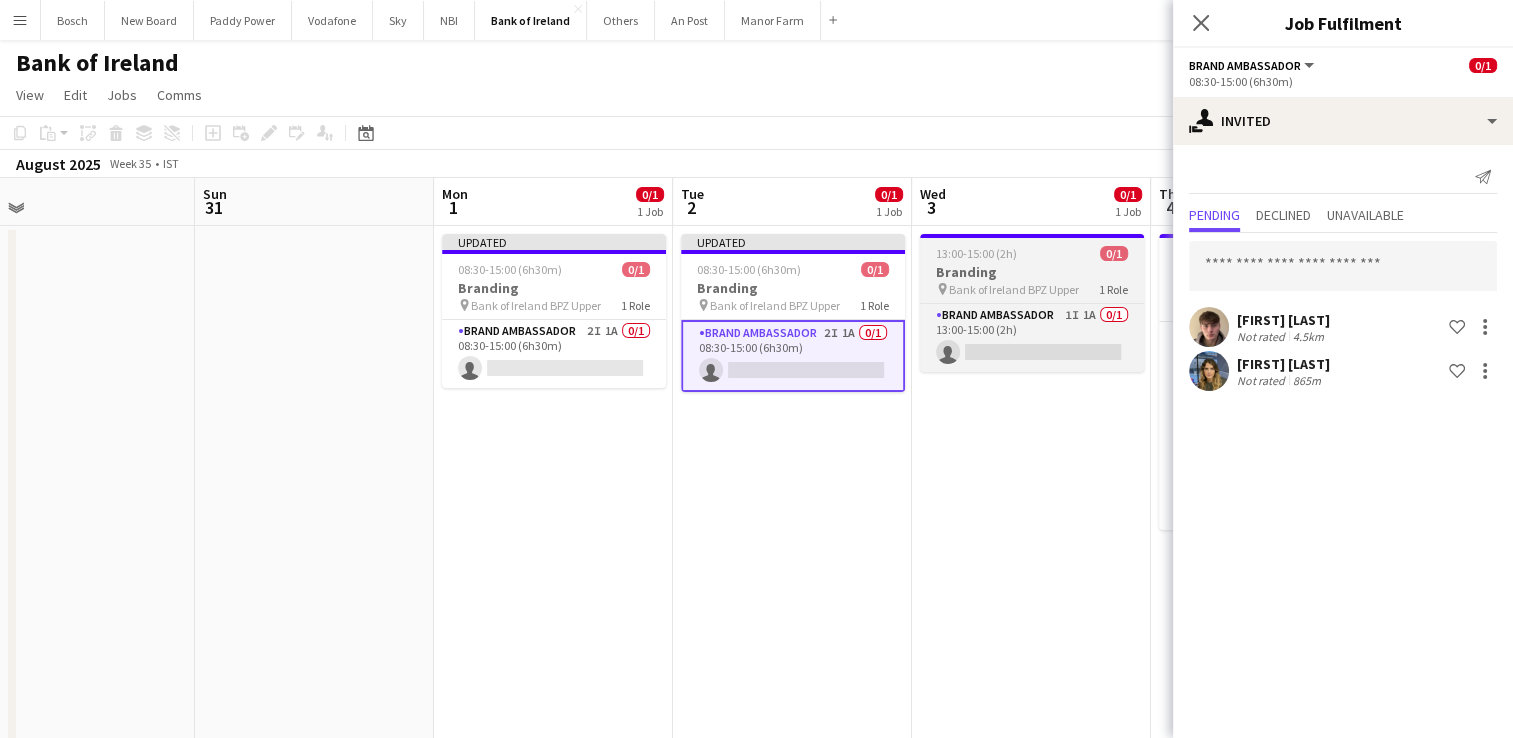 click on "13:00-15:00 (2h)    0/1   Branding
pin
Bank of Ireland BPZ Upper   1 Role   Brand Ambassador   1I   1A   0/1   13:00-15:00 (2h)
single-neutral-actions" at bounding box center [1032, 303] 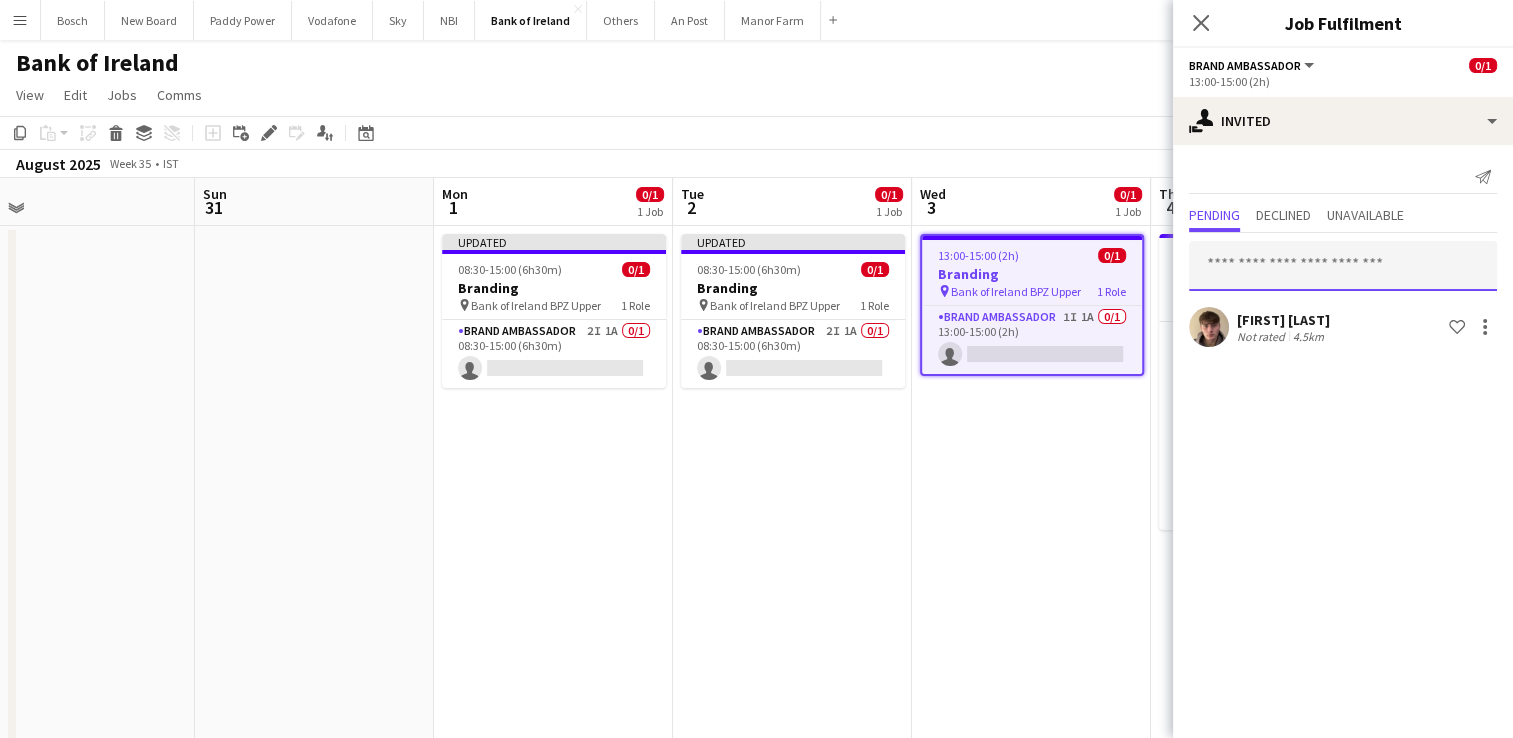 click at bounding box center (1343, 266) 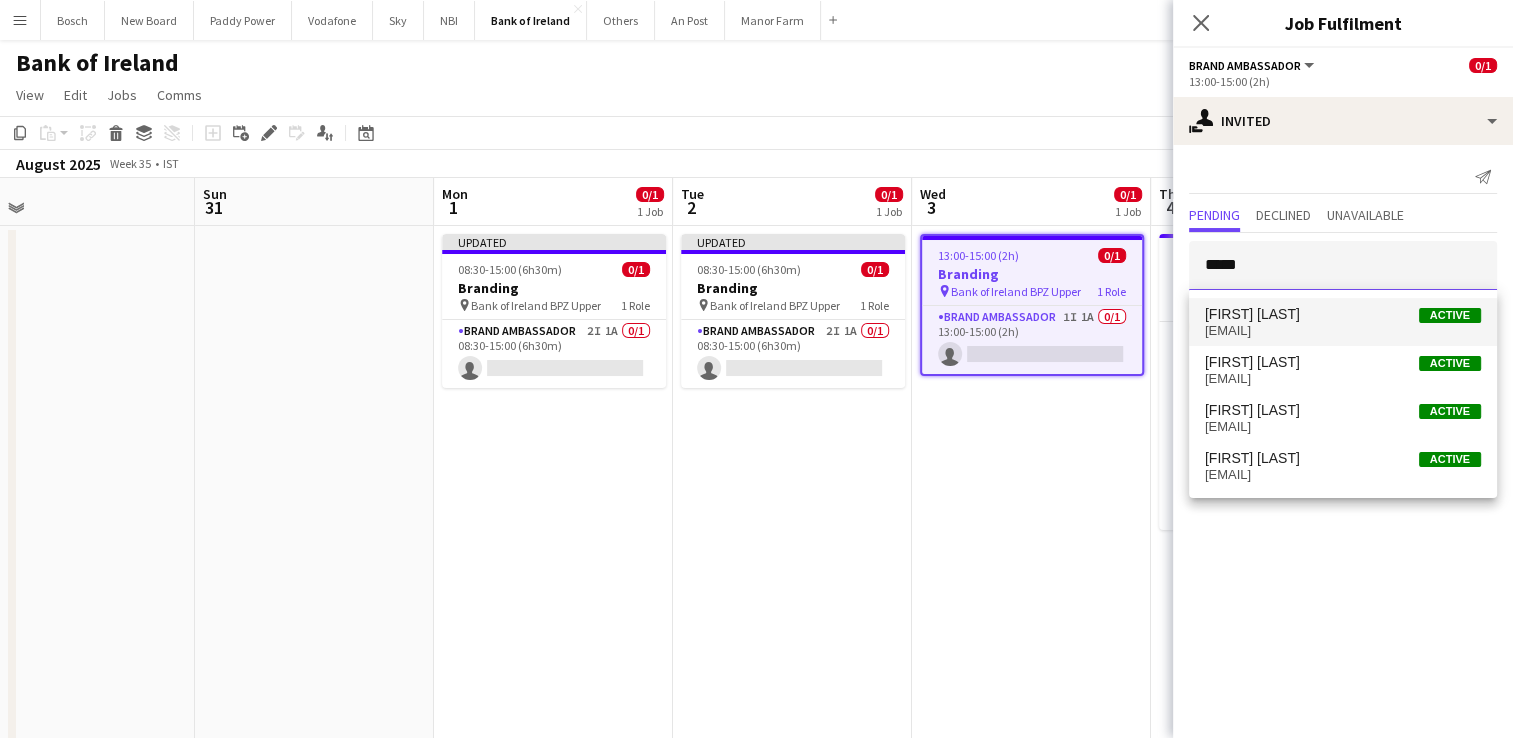 type on "*****" 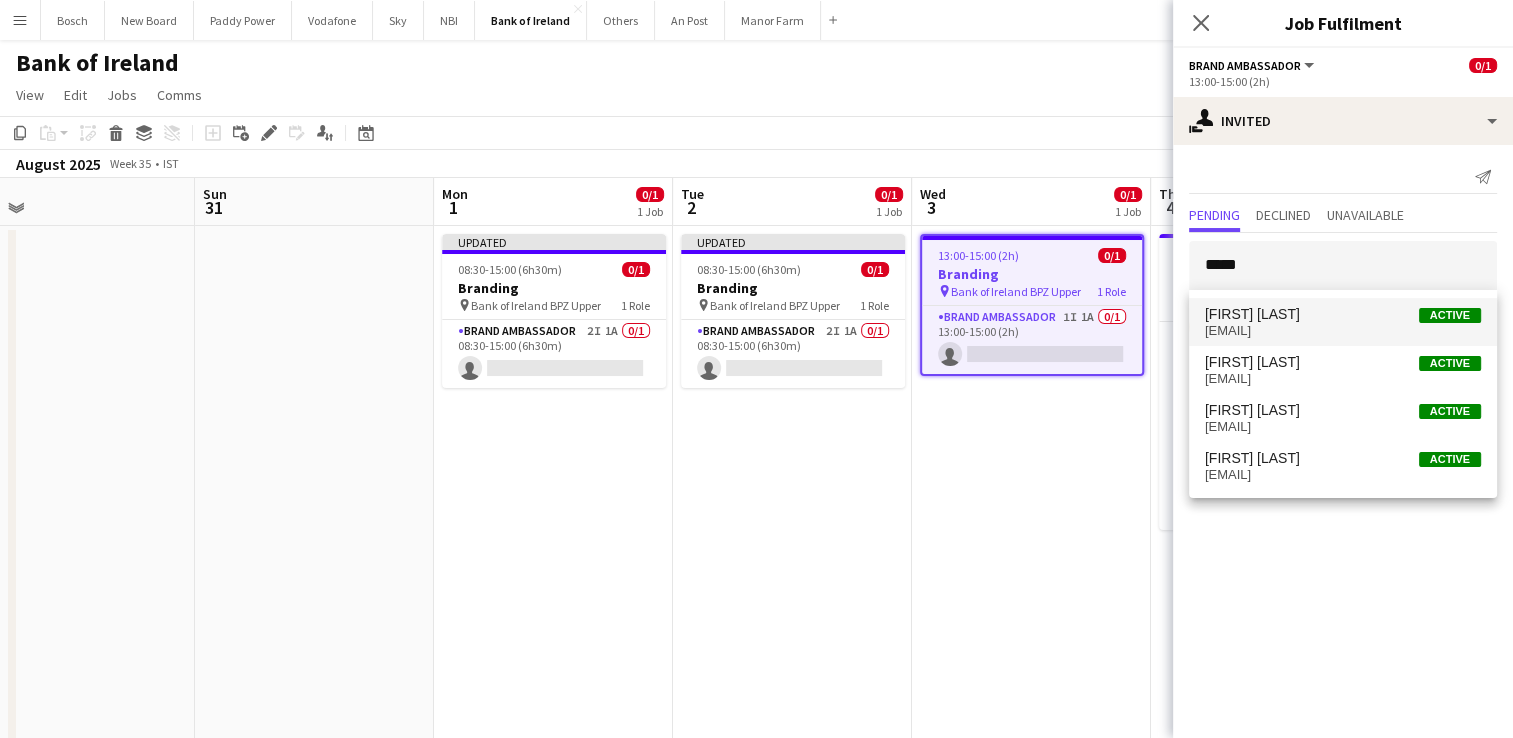 click on "Molly Childs  Active" at bounding box center (1343, 314) 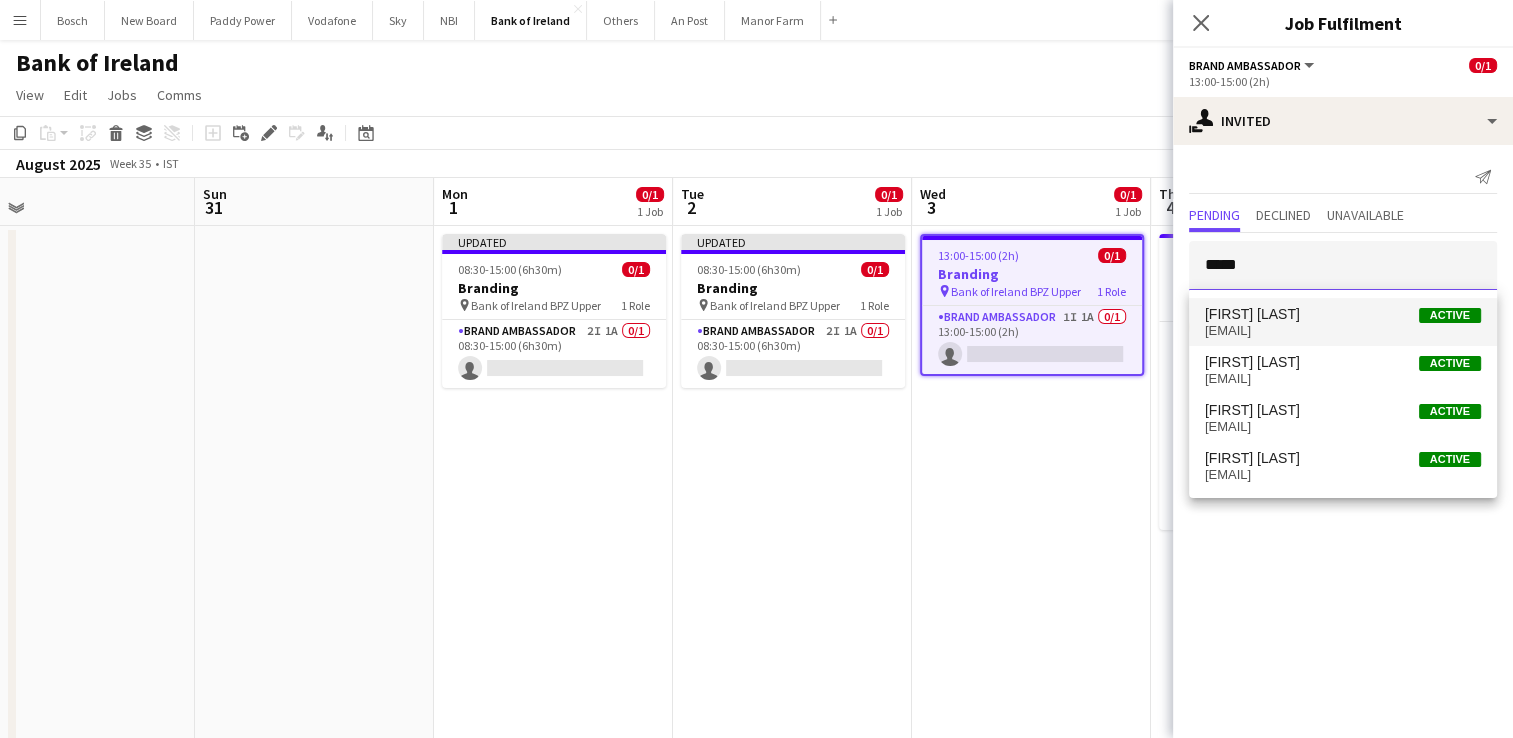 type 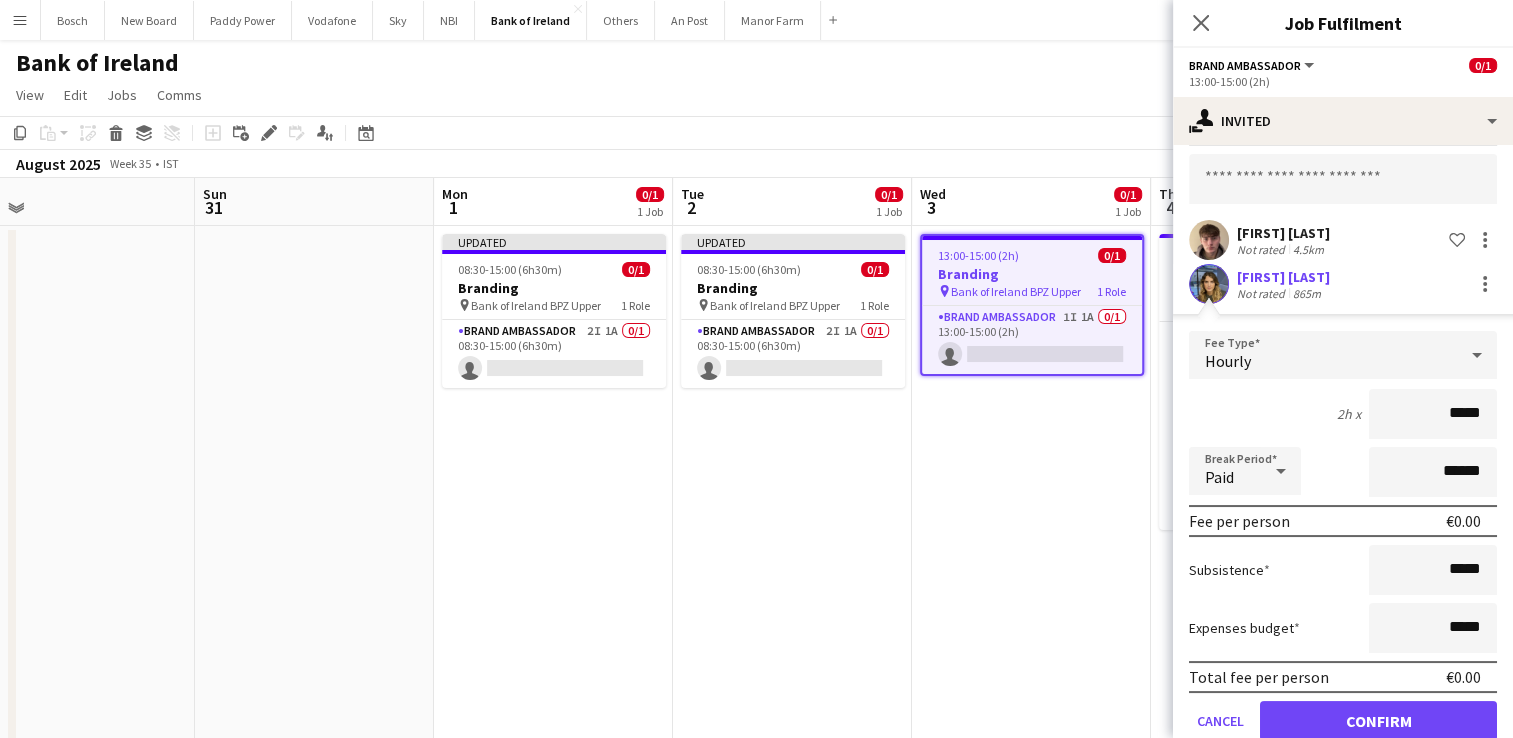 scroll, scrollTop: 123, scrollLeft: 0, axis: vertical 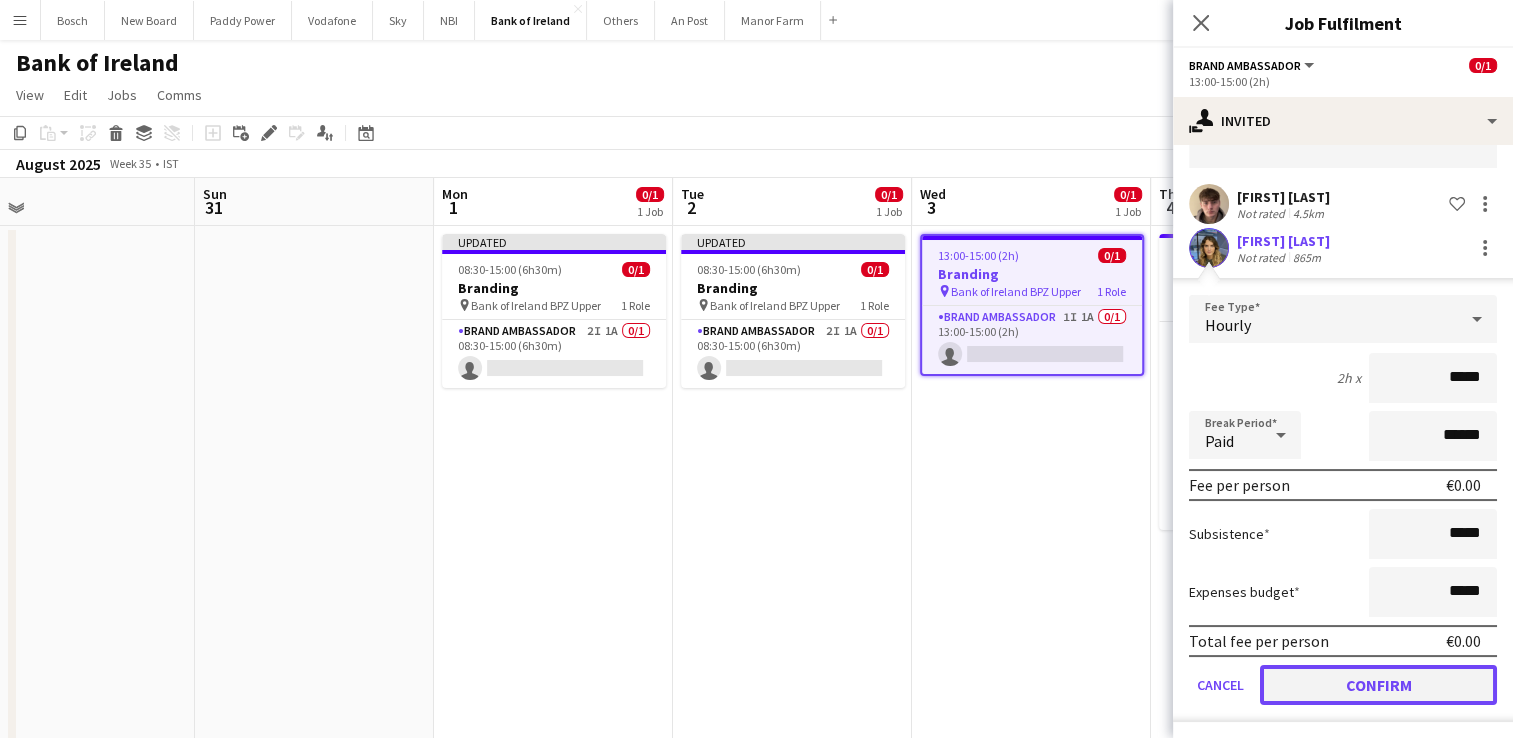 click on "Confirm" 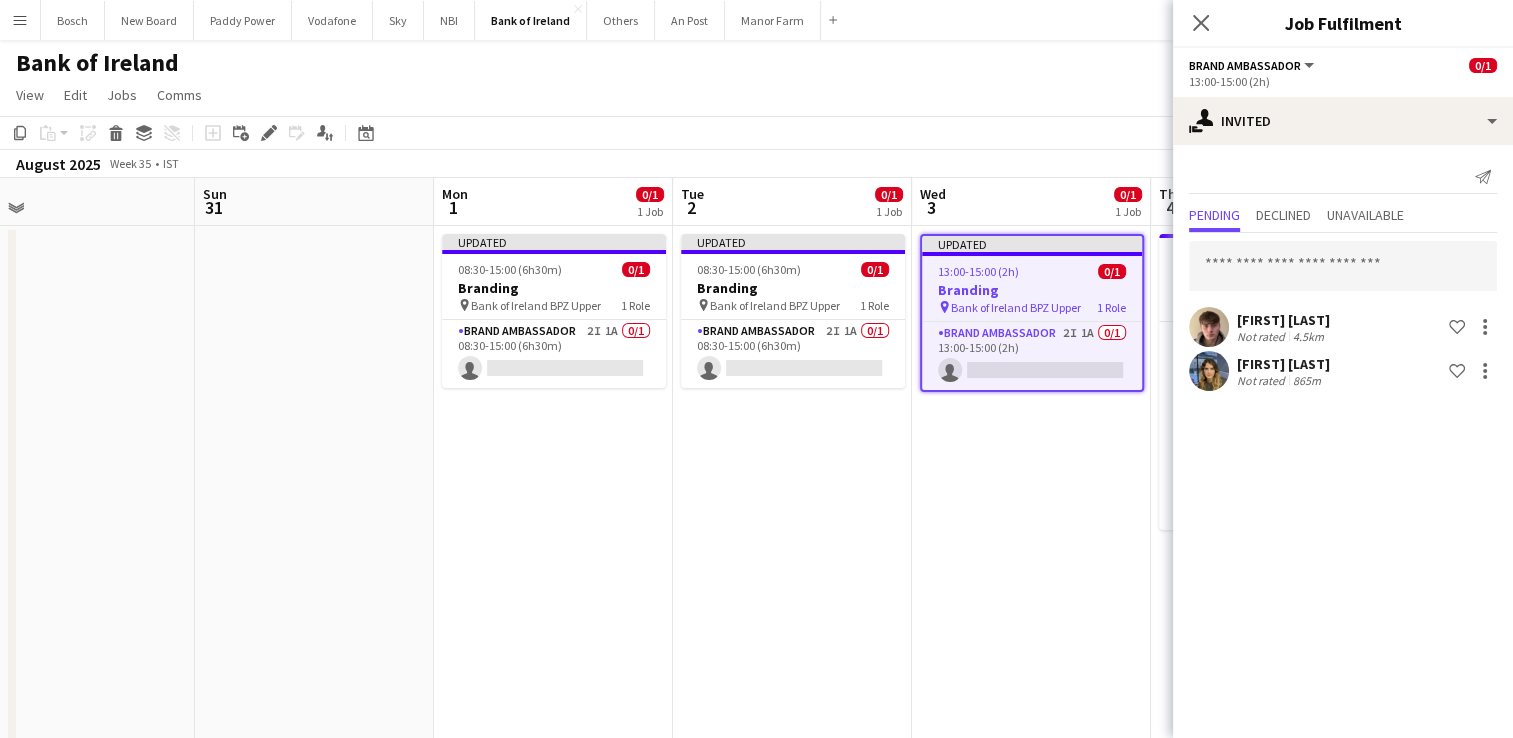 scroll, scrollTop: 0, scrollLeft: 0, axis: both 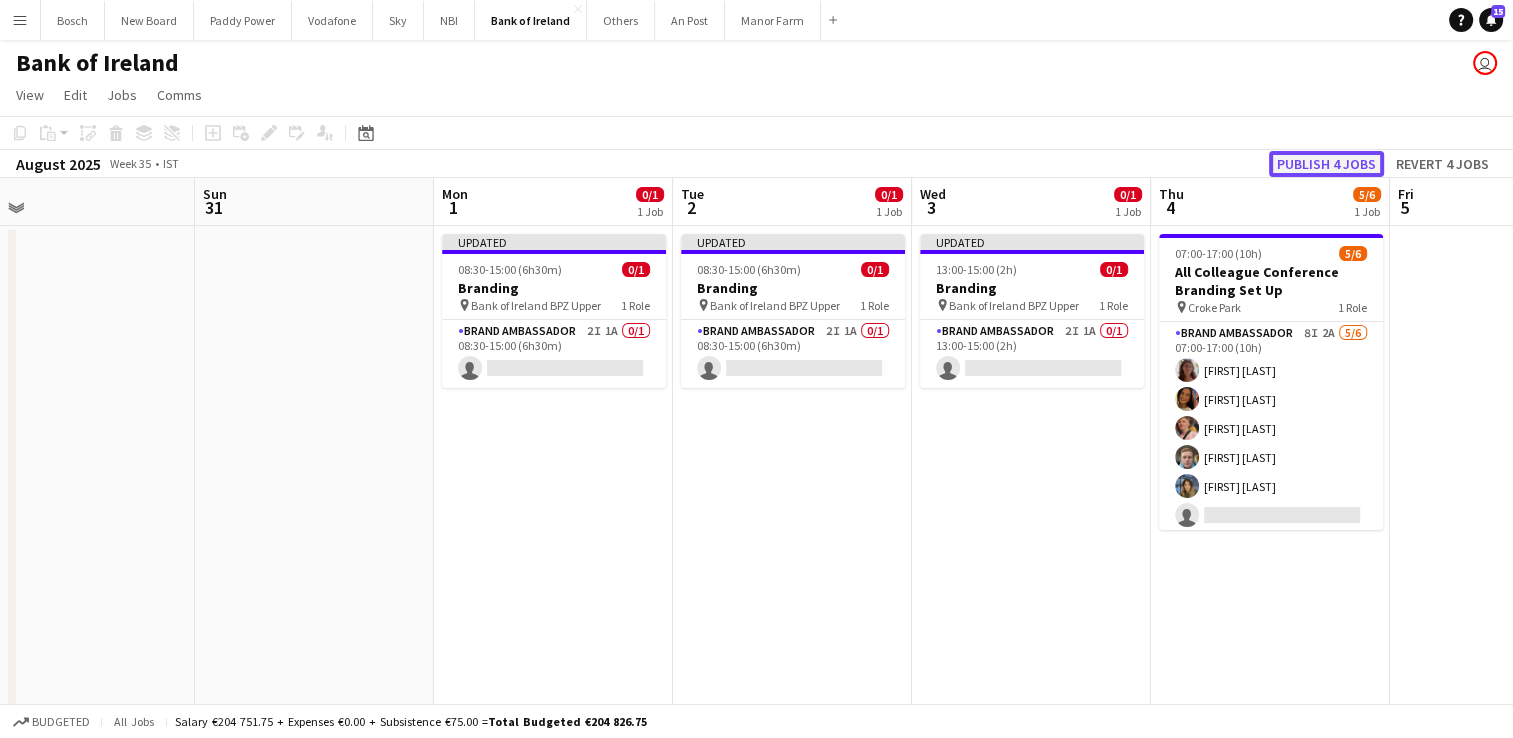 click on "Publish 4 jobs" 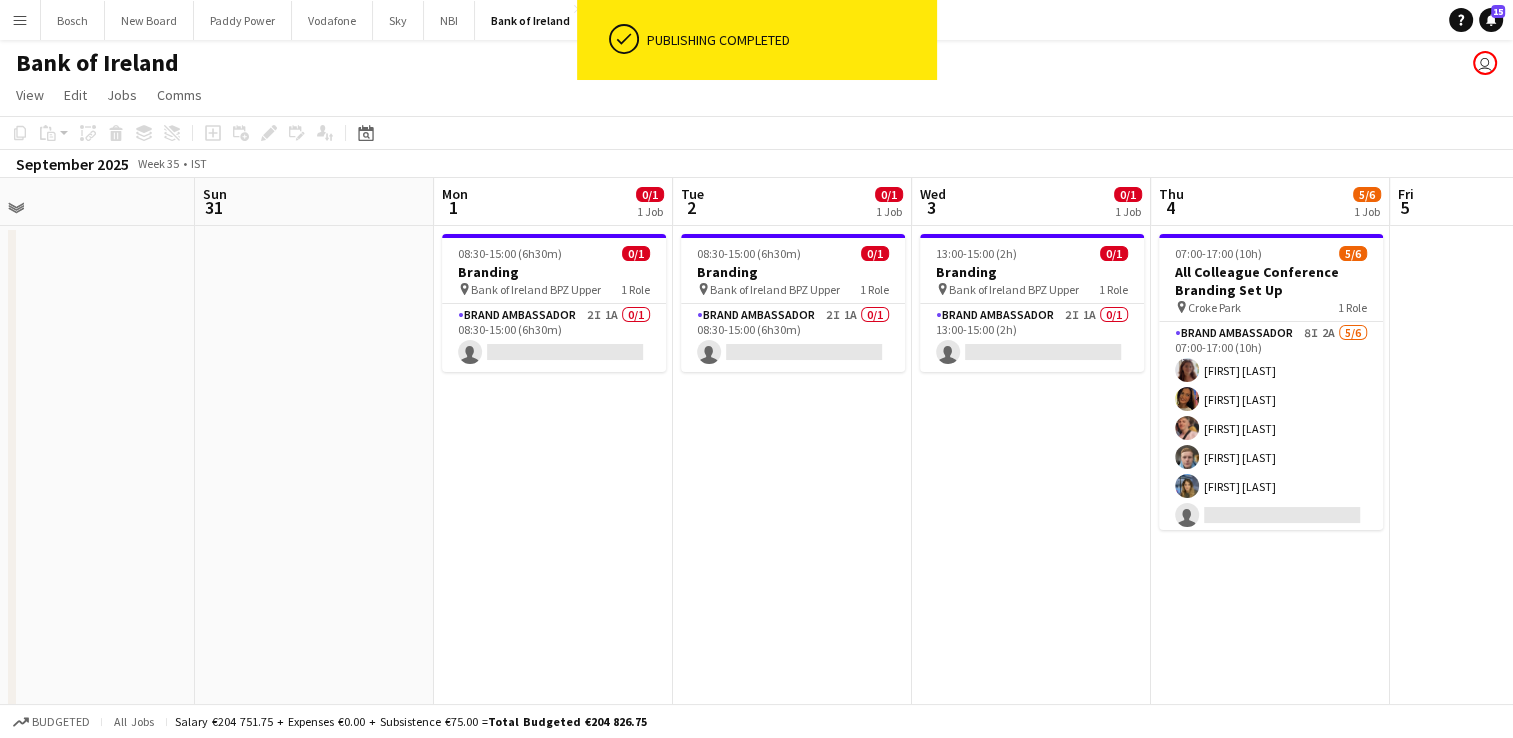 scroll, scrollTop: 0, scrollLeft: 874, axis: horizontal 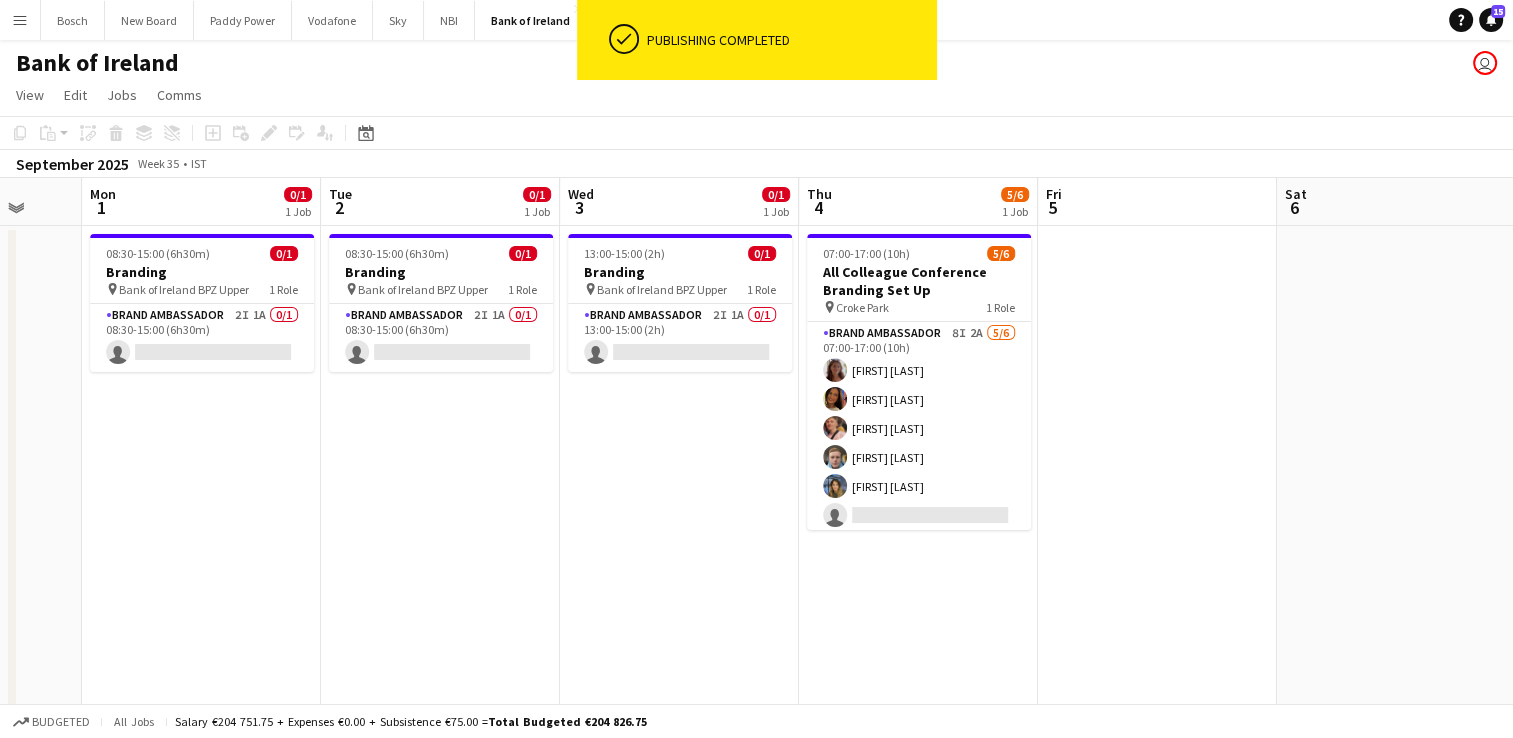 drag, startPoint x: 776, startPoint y: 448, endPoint x: 242, endPoint y: 151, distance: 611.036 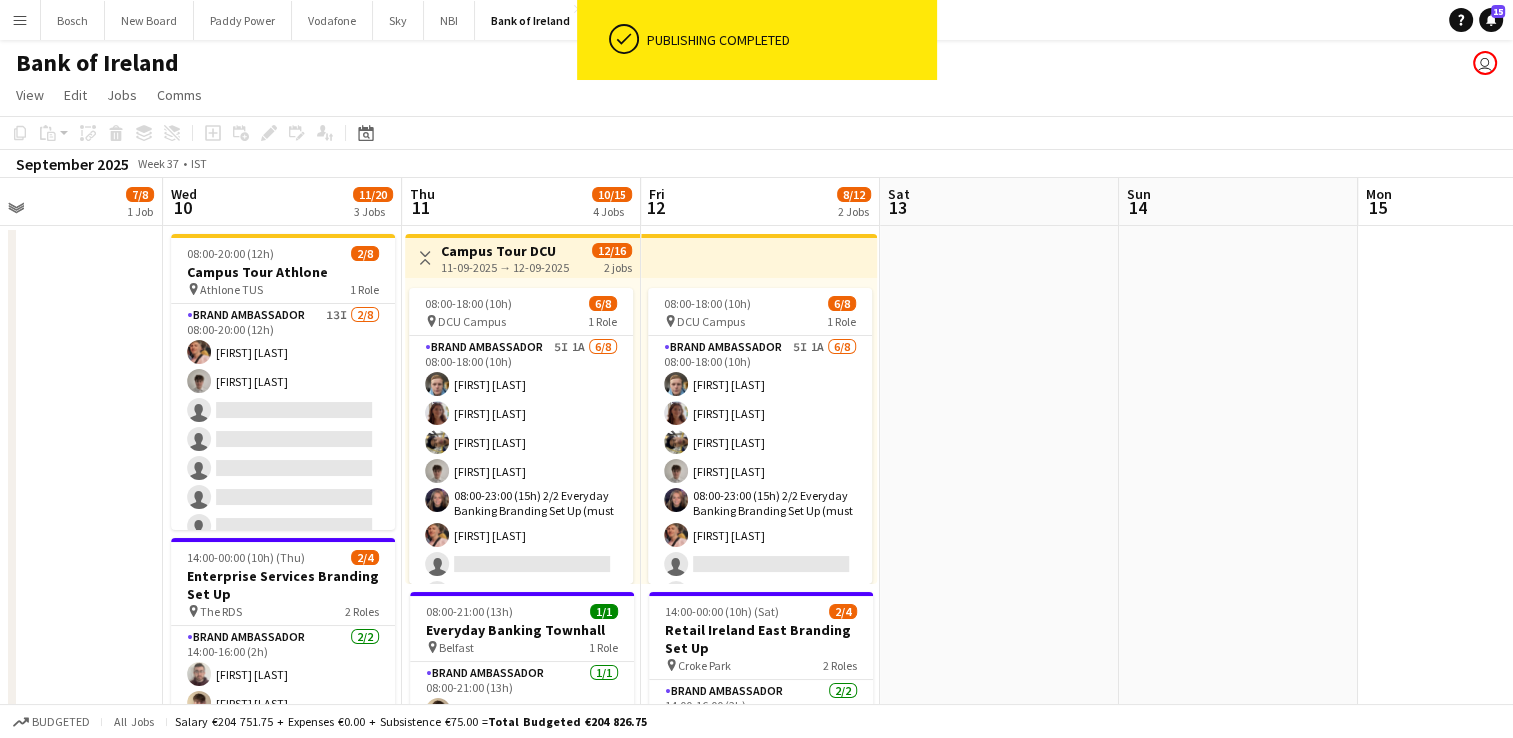 scroll, scrollTop: 0, scrollLeft: 789, axis: horizontal 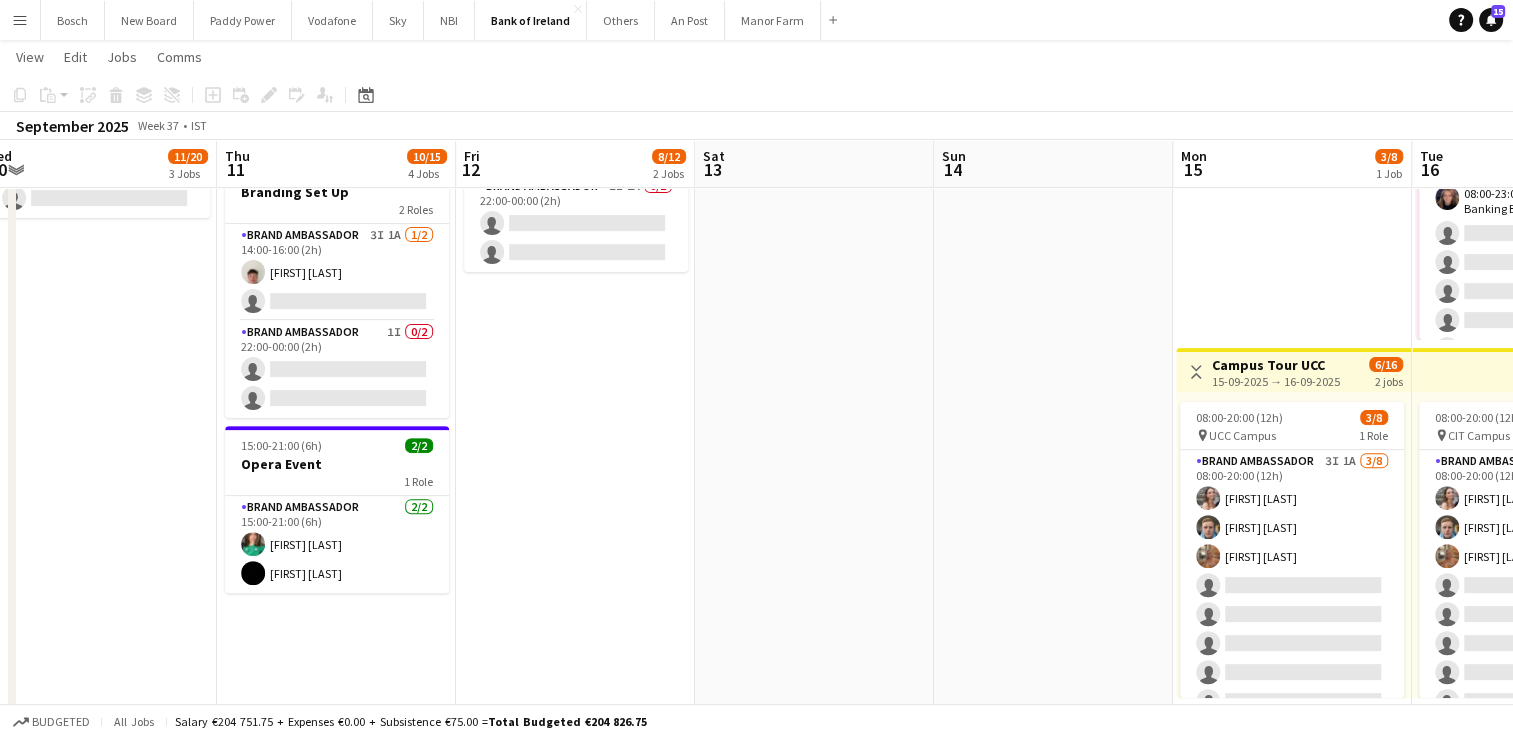 drag, startPoint x: 1090, startPoint y: 445, endPoint x: 423, endPoint y: 437, distance: 667.048 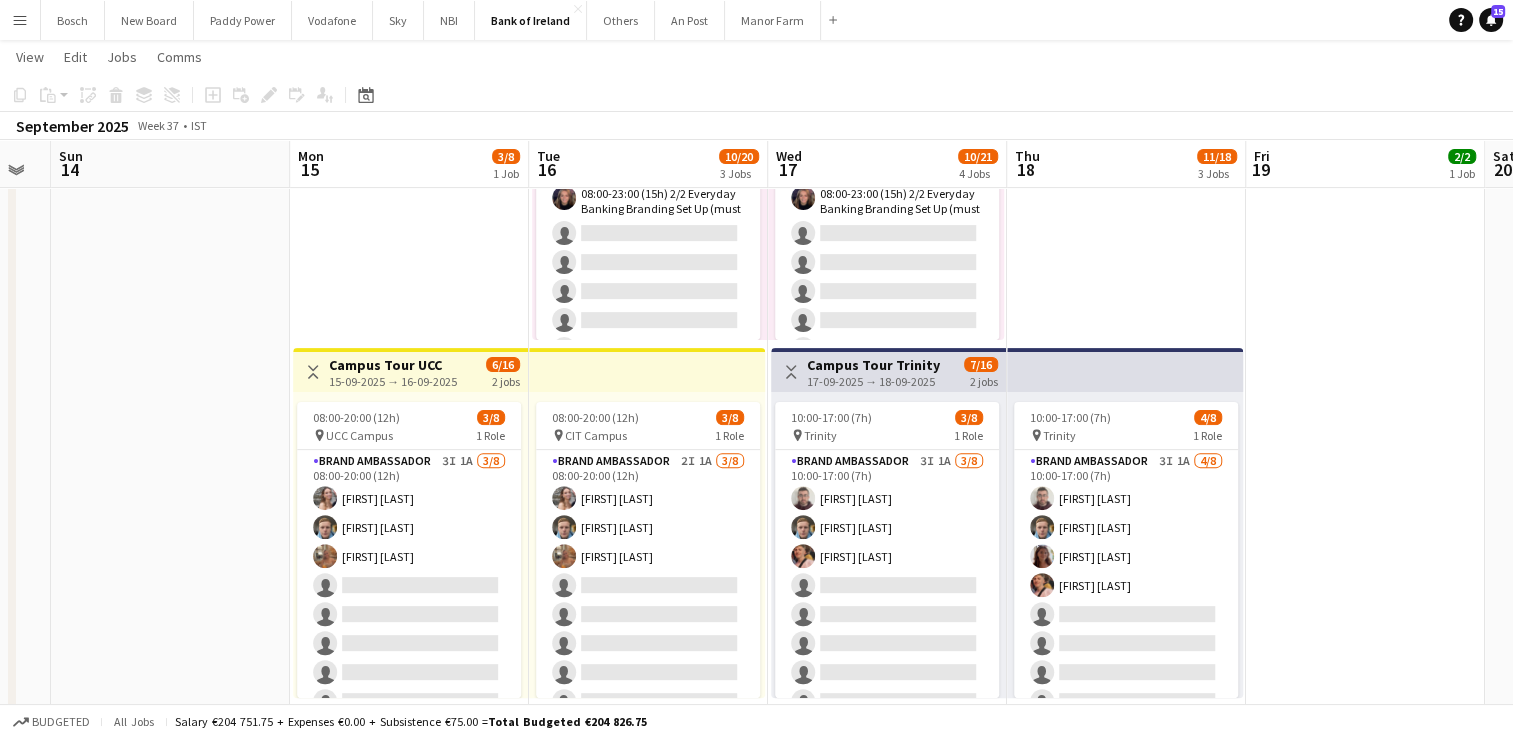 scroll, scrollTop: 0, scrollLeft: 923, axis: horizontal 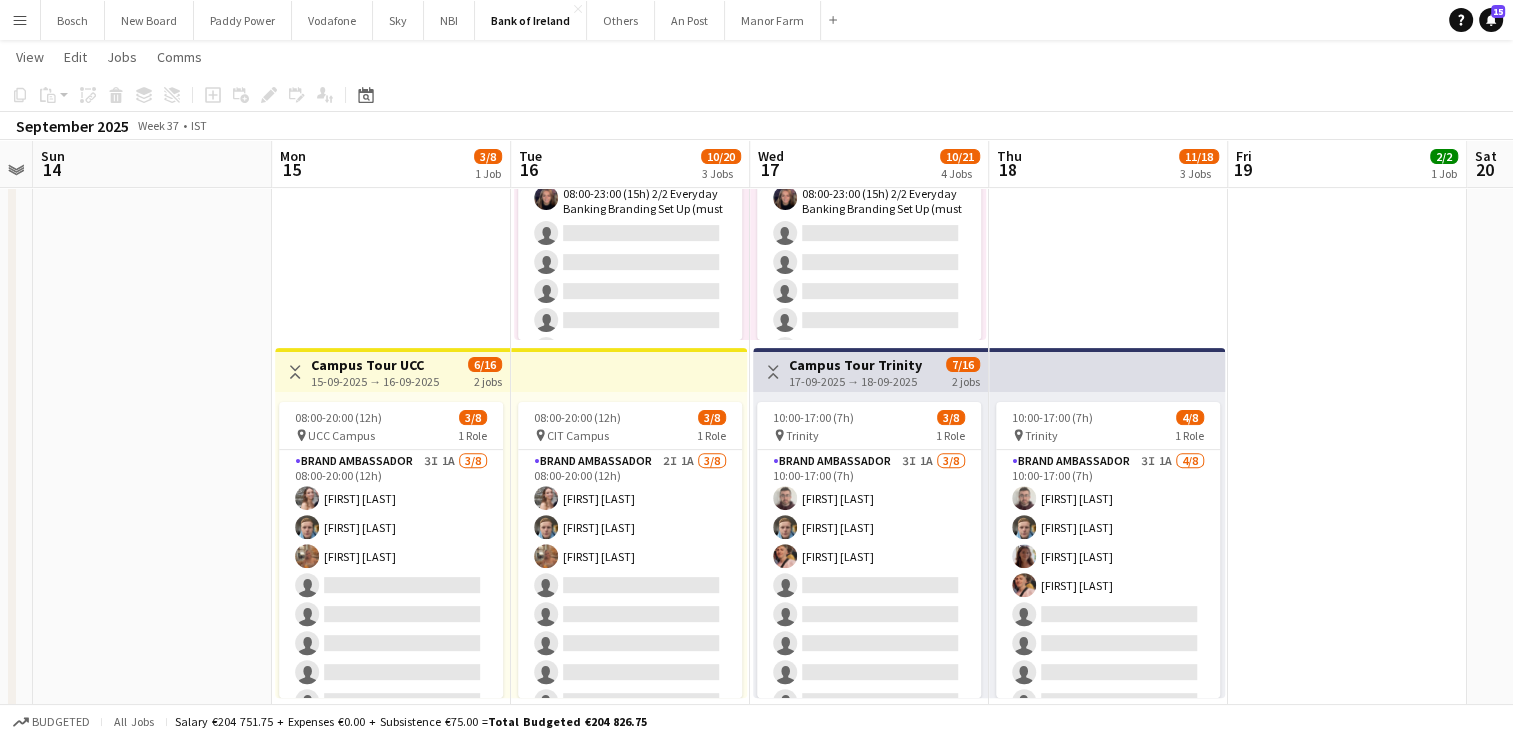 drag, startPoint x: 464, startPoint y: 410, endPoint x: 290, endPoint y: 386, distance: 175.64737 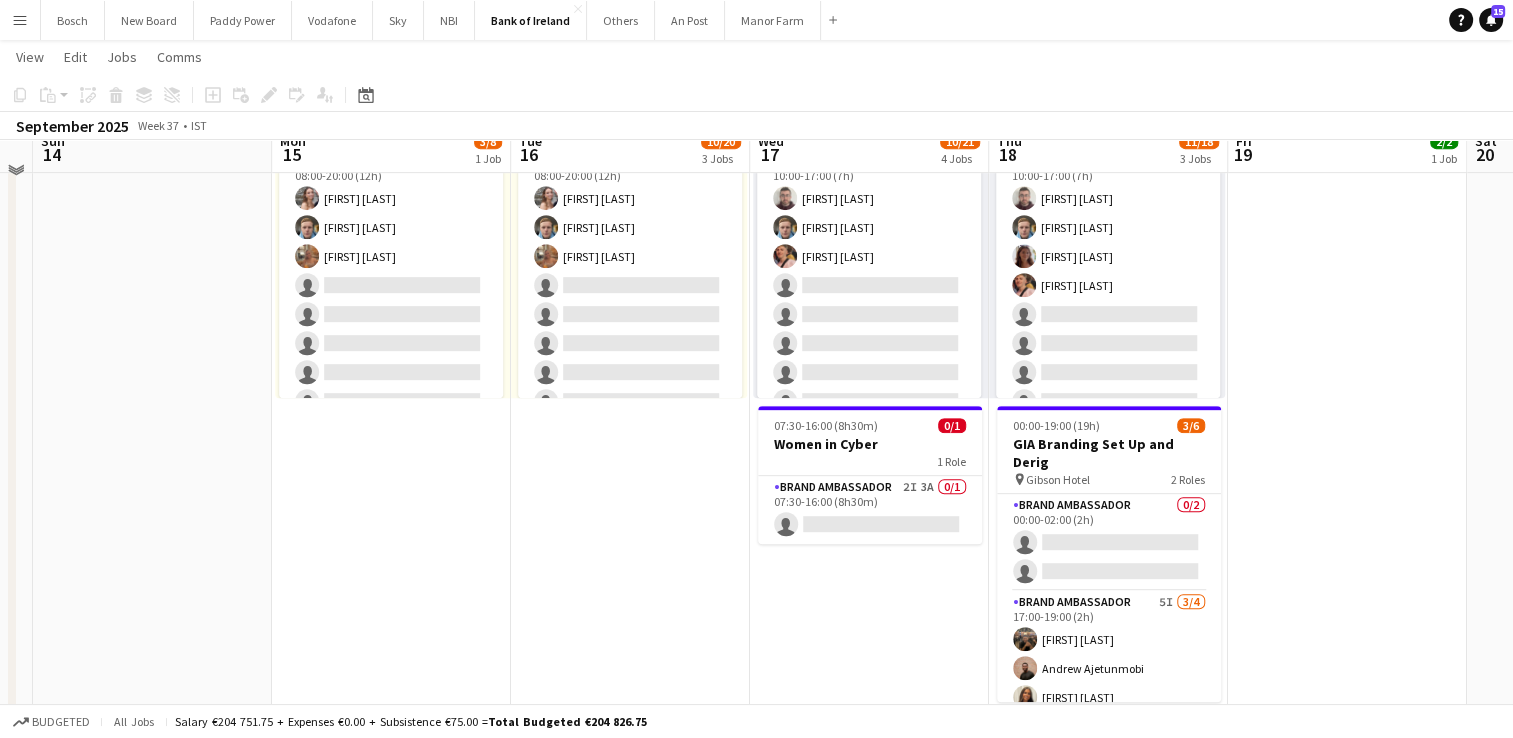 scroll, scrollTop: 600, scrollLeft: 0, axis: vertical 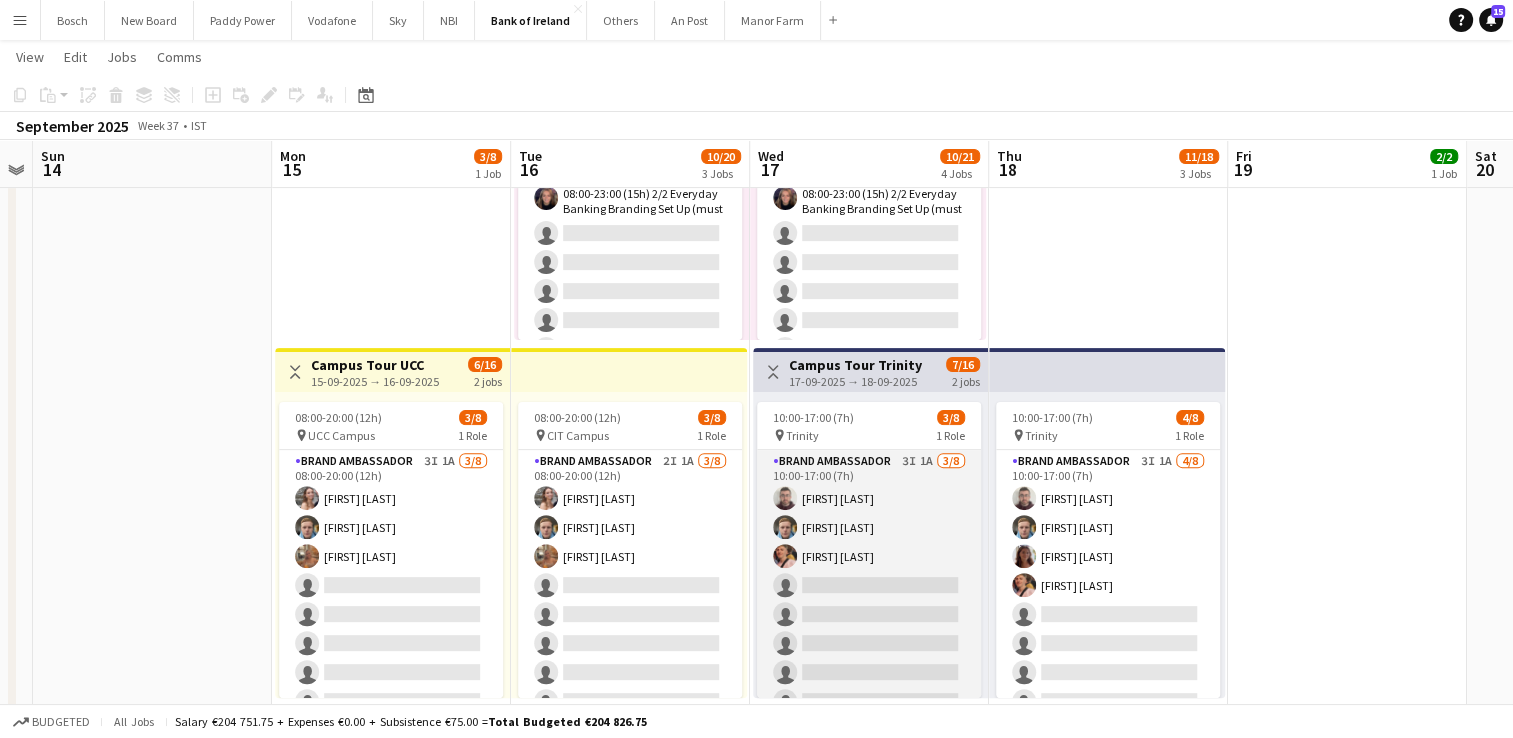click on "Brand Ambassador   3I   1A   3/8   10:00-17:00 (7h)
Tom Hourihane Dominik Morycki Mark O’Shea
single-neutral-actions
single-neutral-actions
single-neutral-actions
single-neutral-actions
single-neutral-actions" at bounding box center (869, 585) 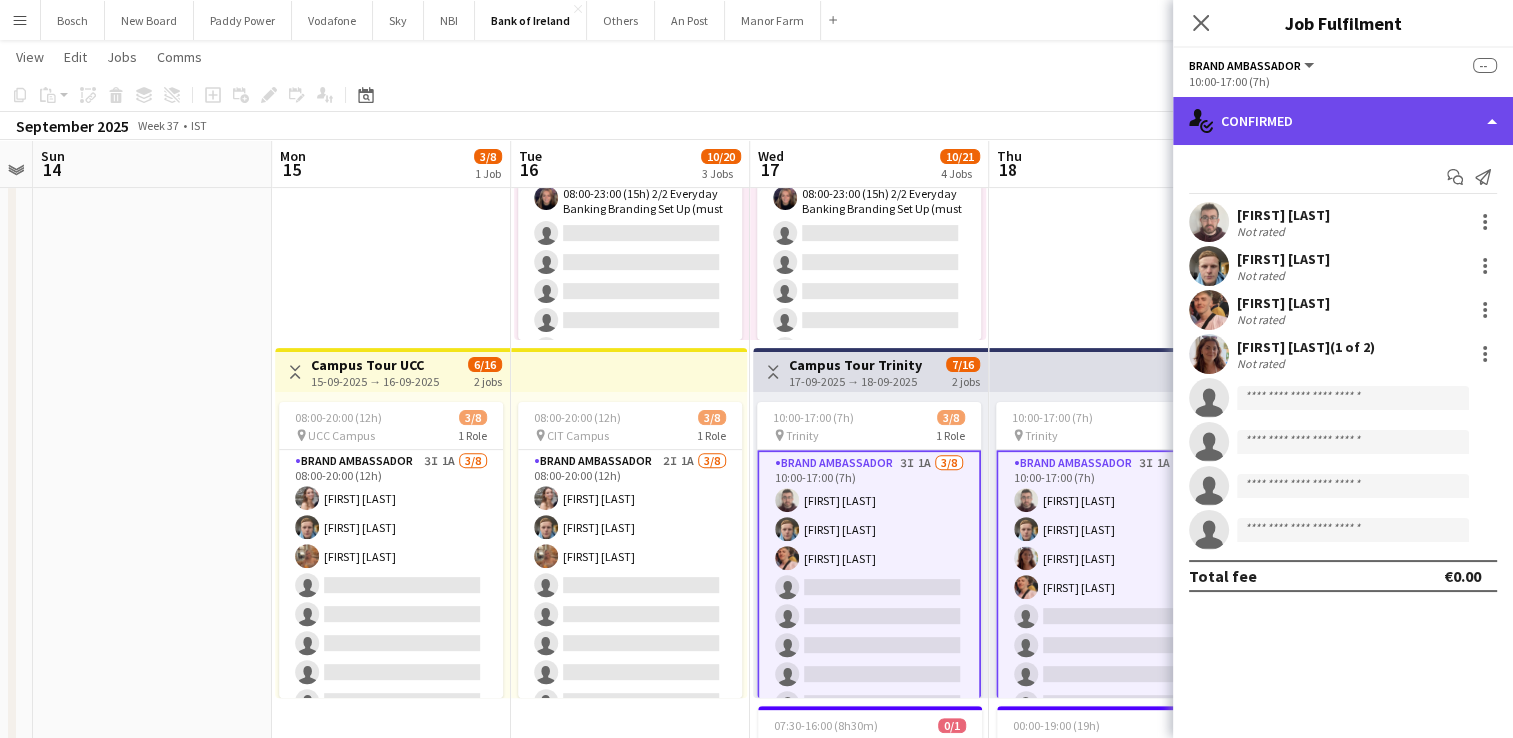 click on "single-neutral-actions-check-2
Confirmed" 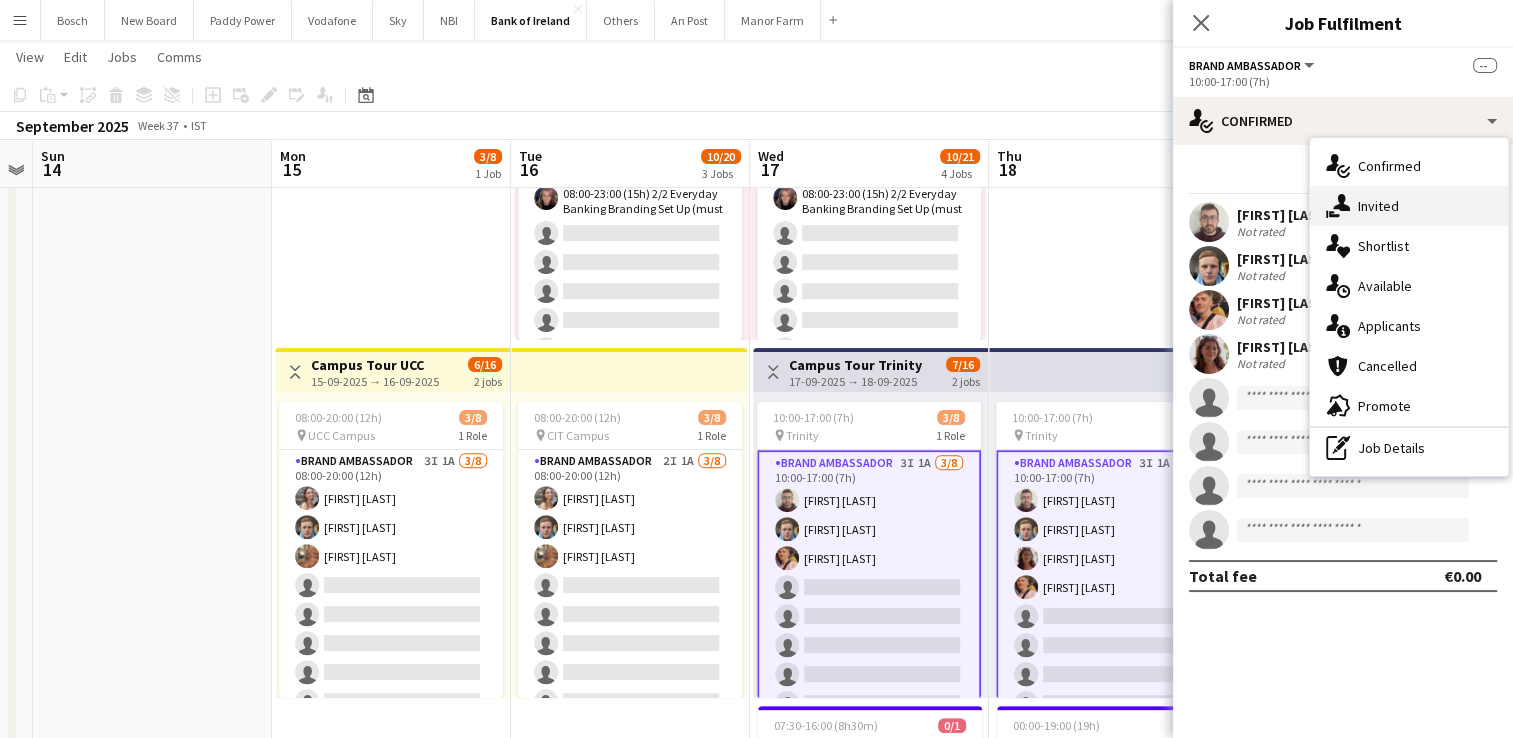 click on "single-neutral-actions-share-1
Invited" at bounding box center [1409, 206] 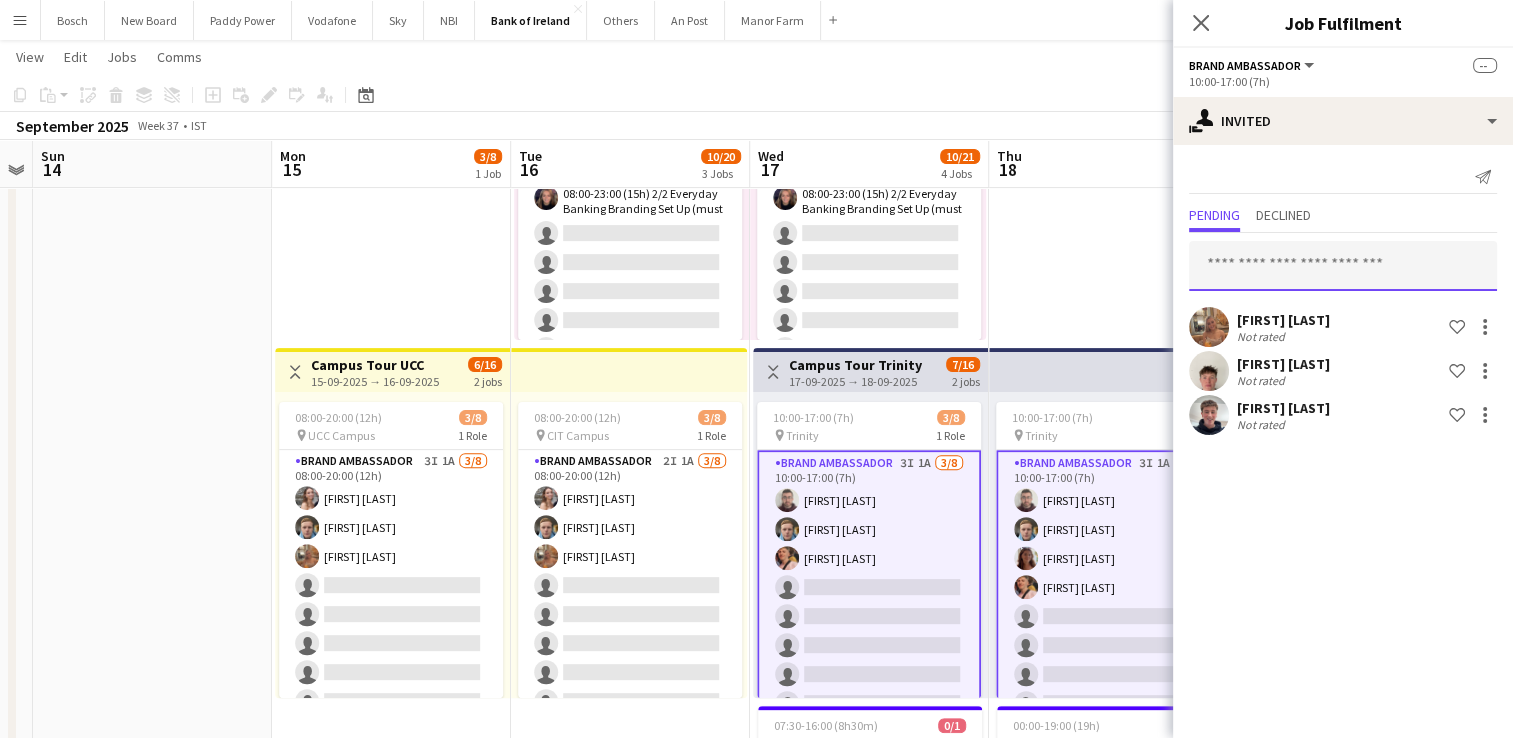 click at bounding box center [1343, 266] 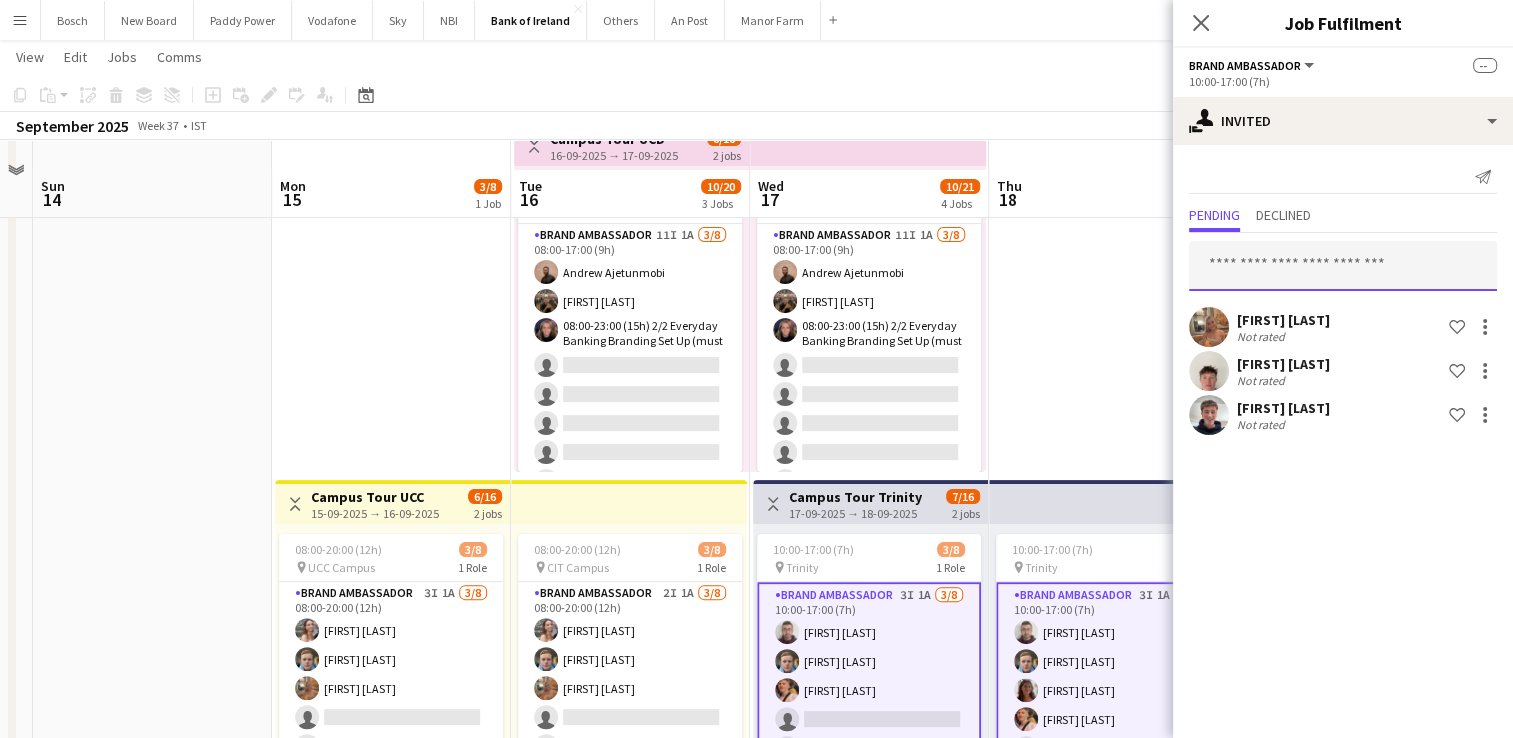 scroll, scrollTop: 400, scrollLeft: 0, axis: vertical 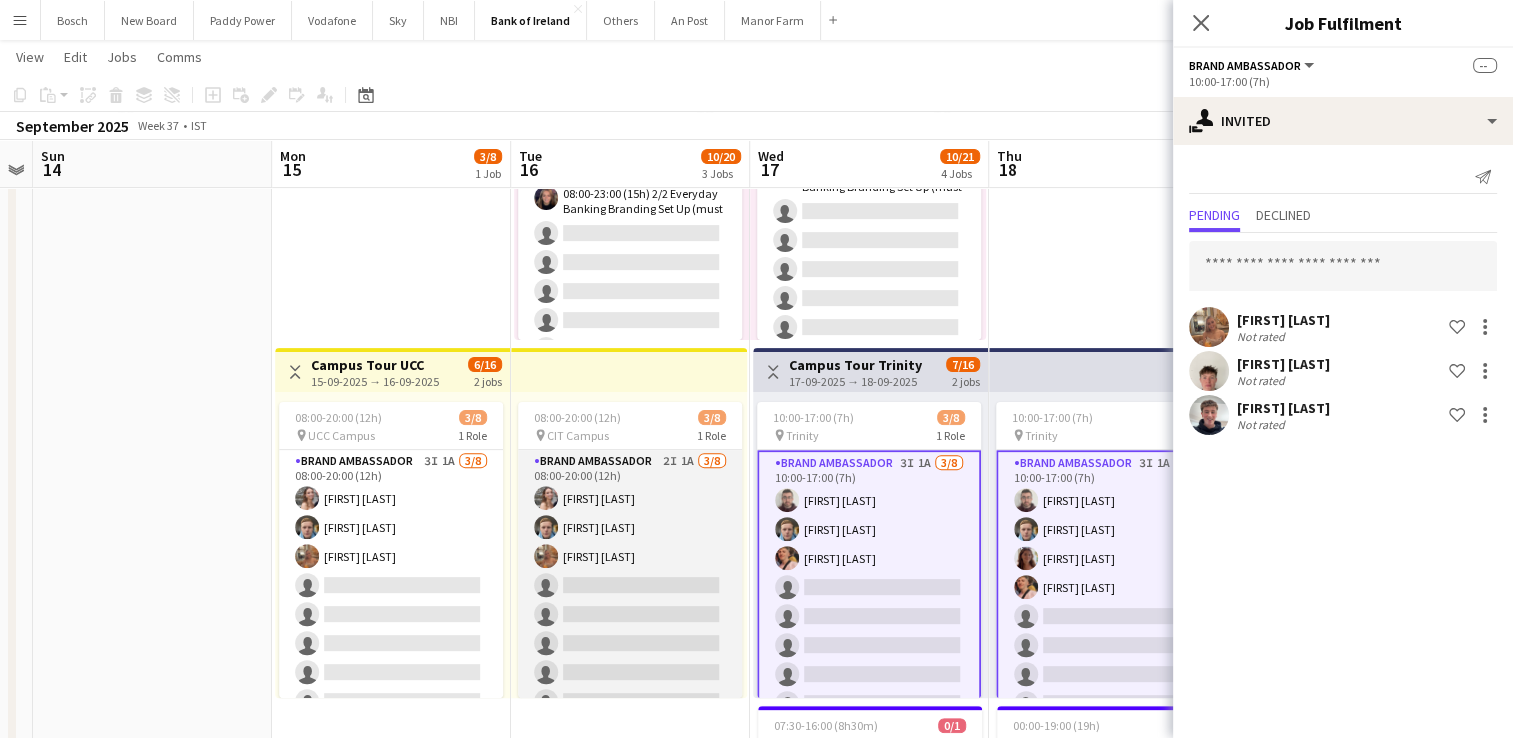 click on "Brand Ambassador   2I   1A   3/8   08:00-20:00 (12h)
Clodagh O’ Callaghan Dominik Morycki Ciara Gorman
single-neutral-actions
single-neutral-actions
single-neutral-actions
single-neutral-actions
single-neutral-actions" at bounding box center [630, 585] 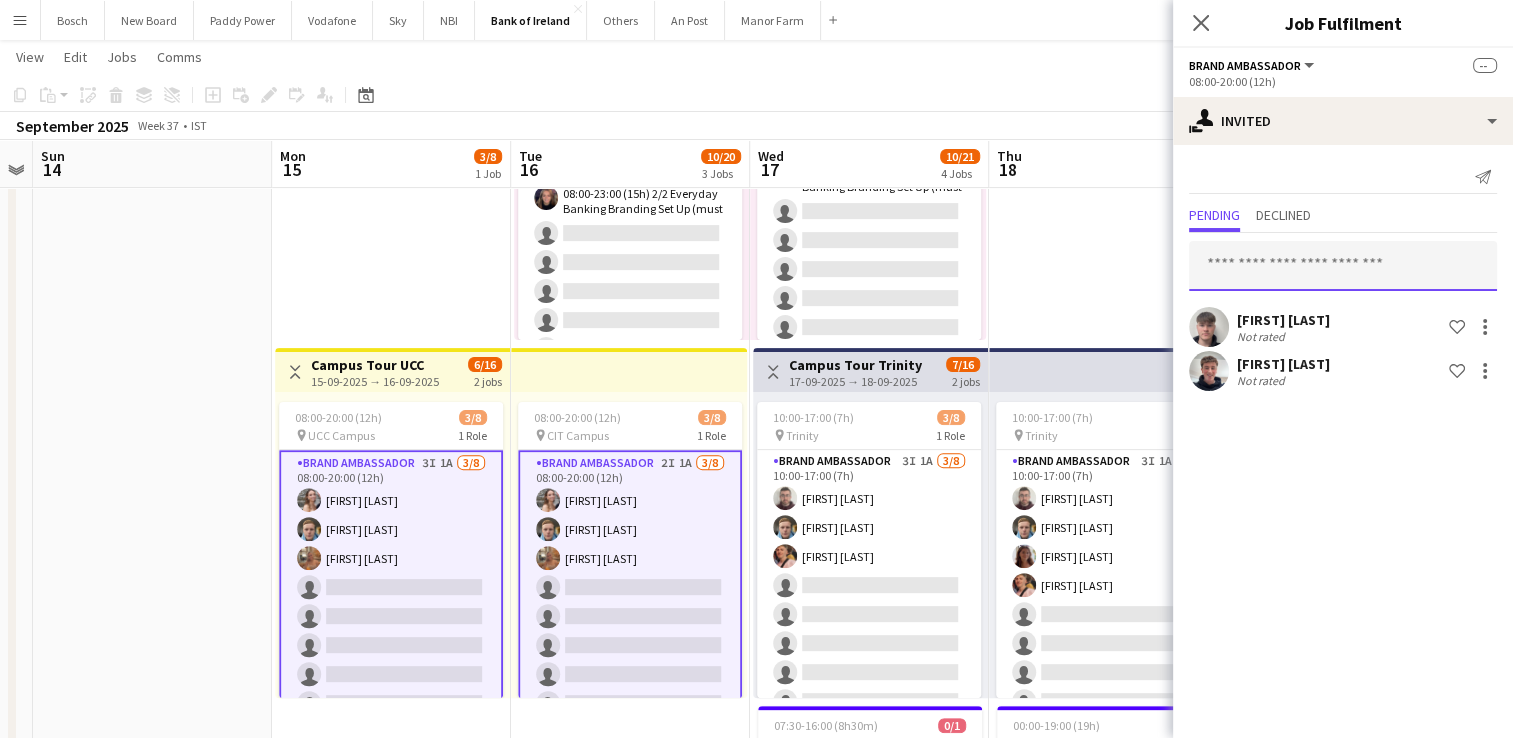 click at bounding box center (1343, 266) 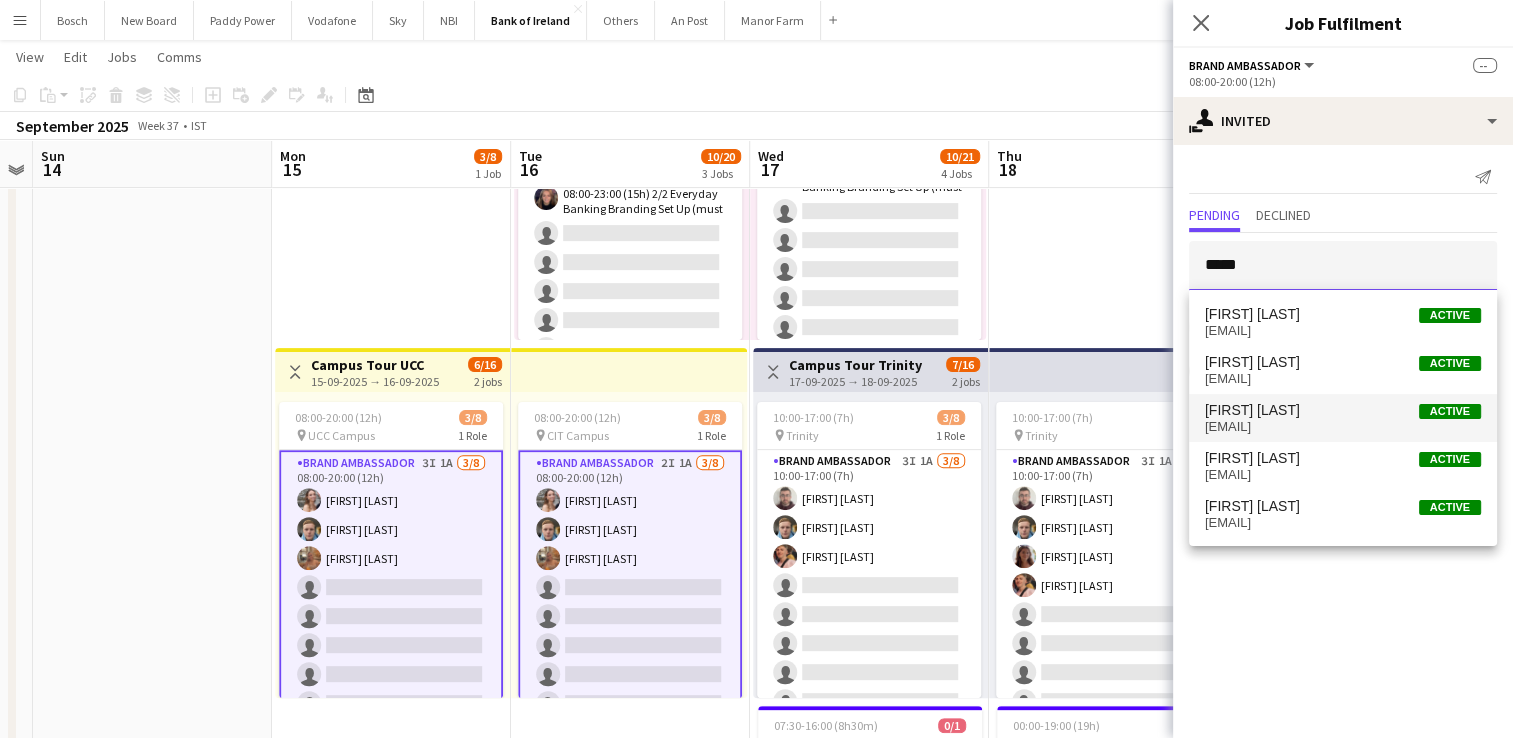 type on "*****" 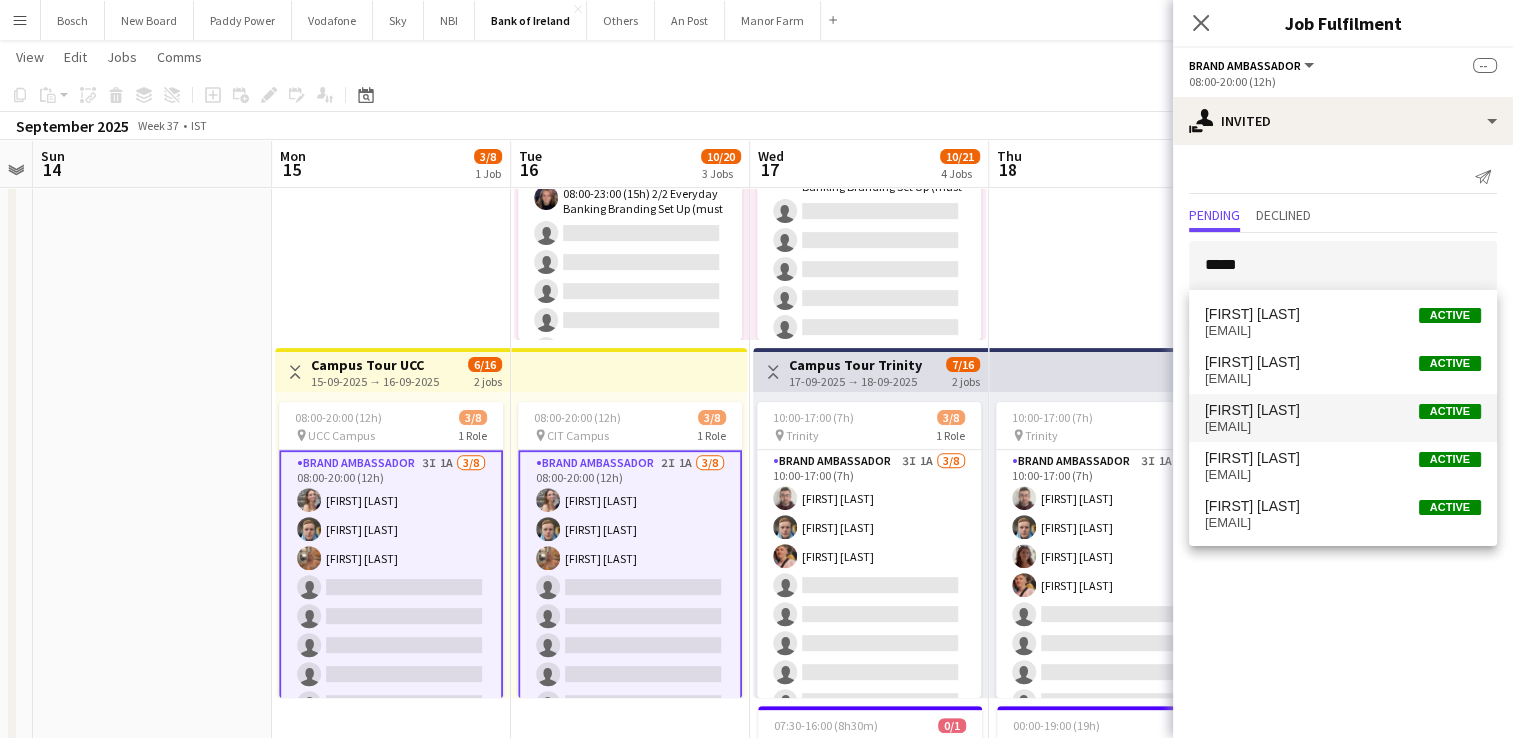 click on "sarah mcsweeney  Active" at bounding box center (1343, 410) 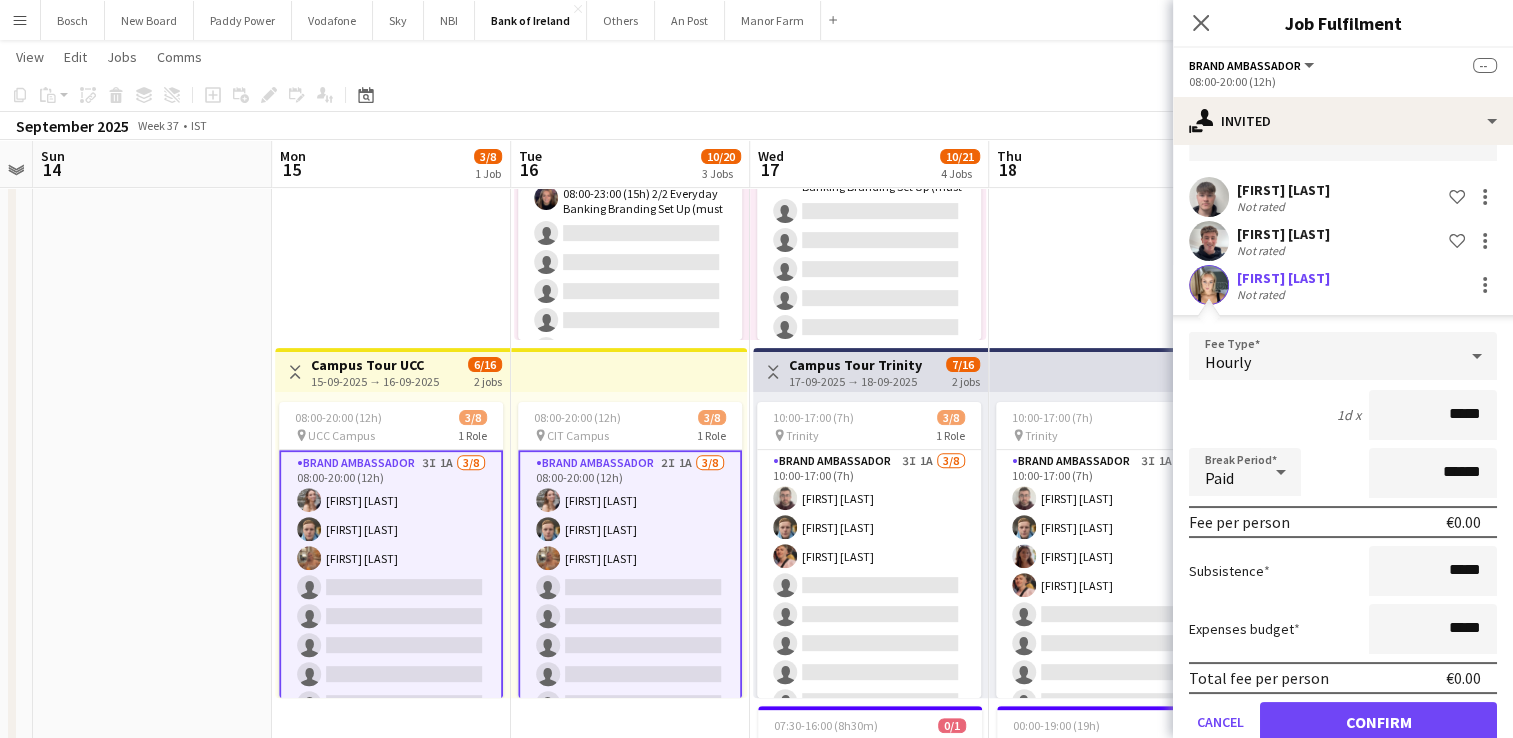 scroll, scrollTop: 167, scrollLeft: 0, axis: vertical 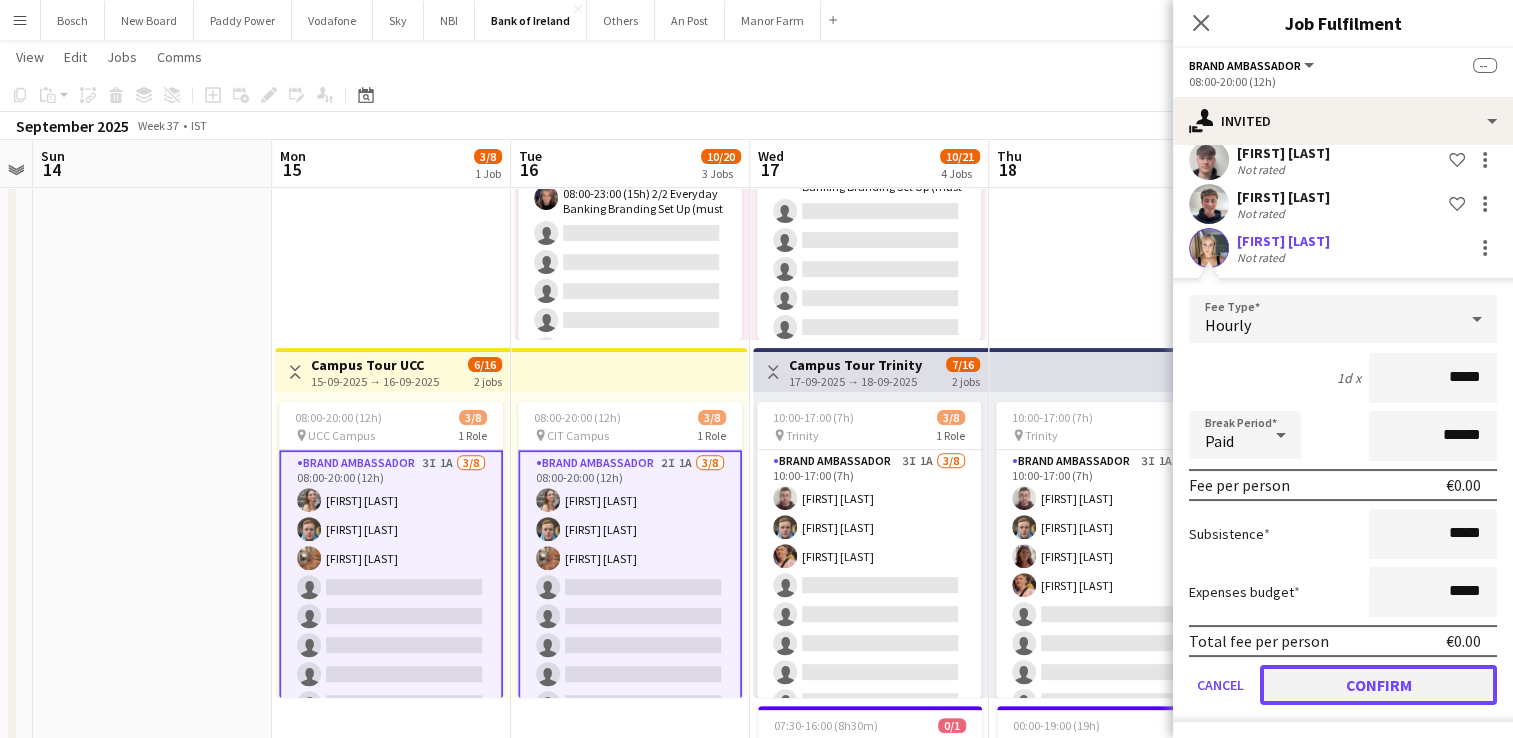 click on "Confirm" 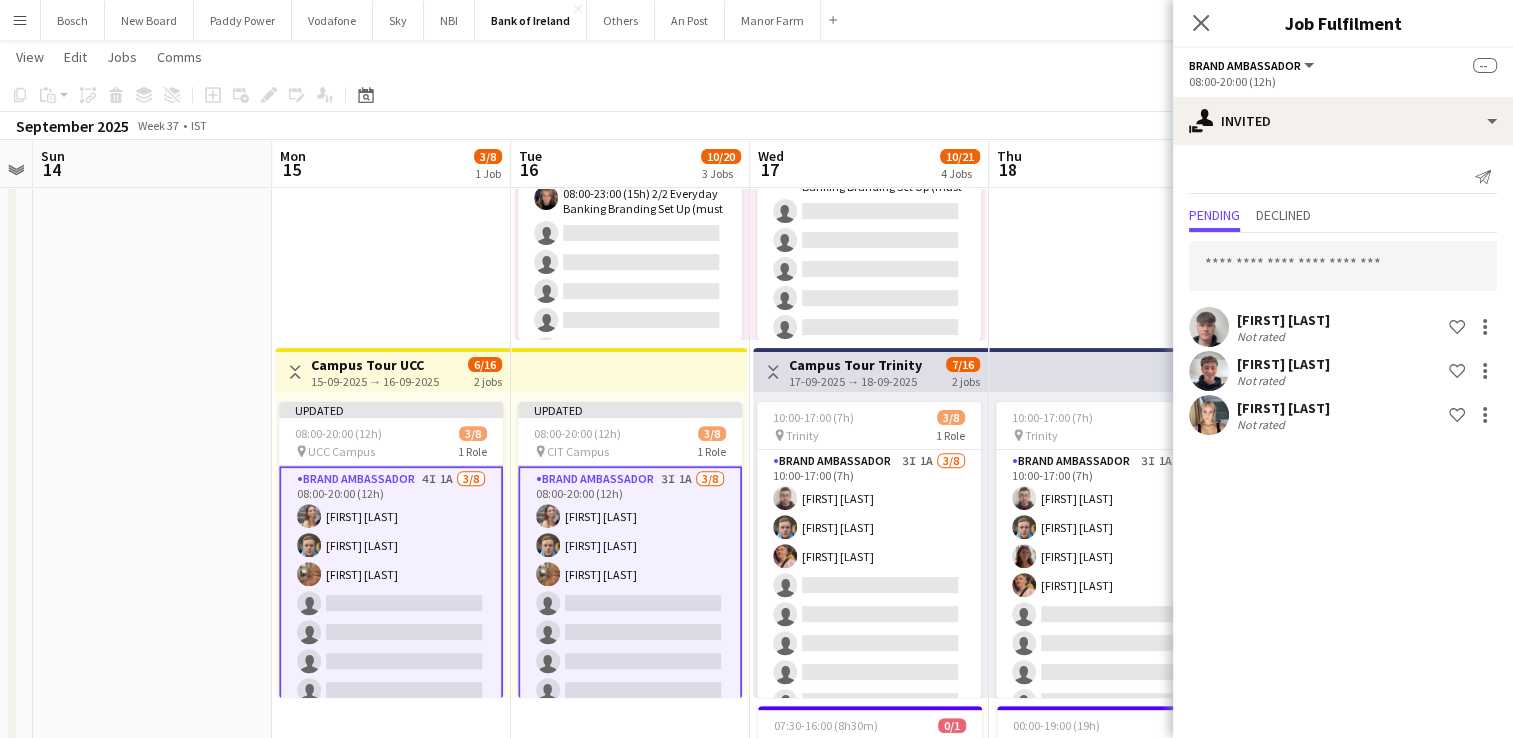 scroll, scrollTop: 0, scrollLeft: 0, axis: both 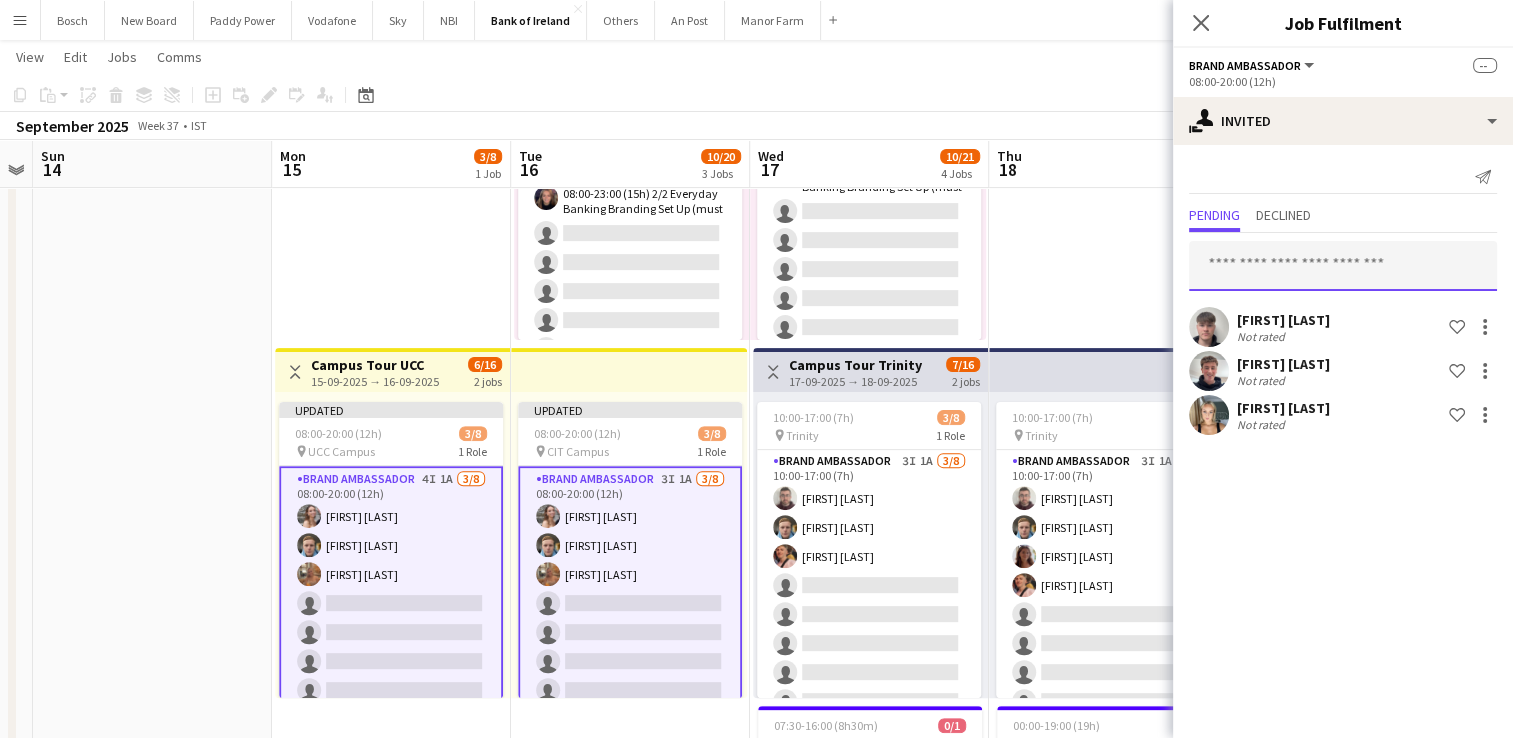 click at bounding box center [1343, 266] 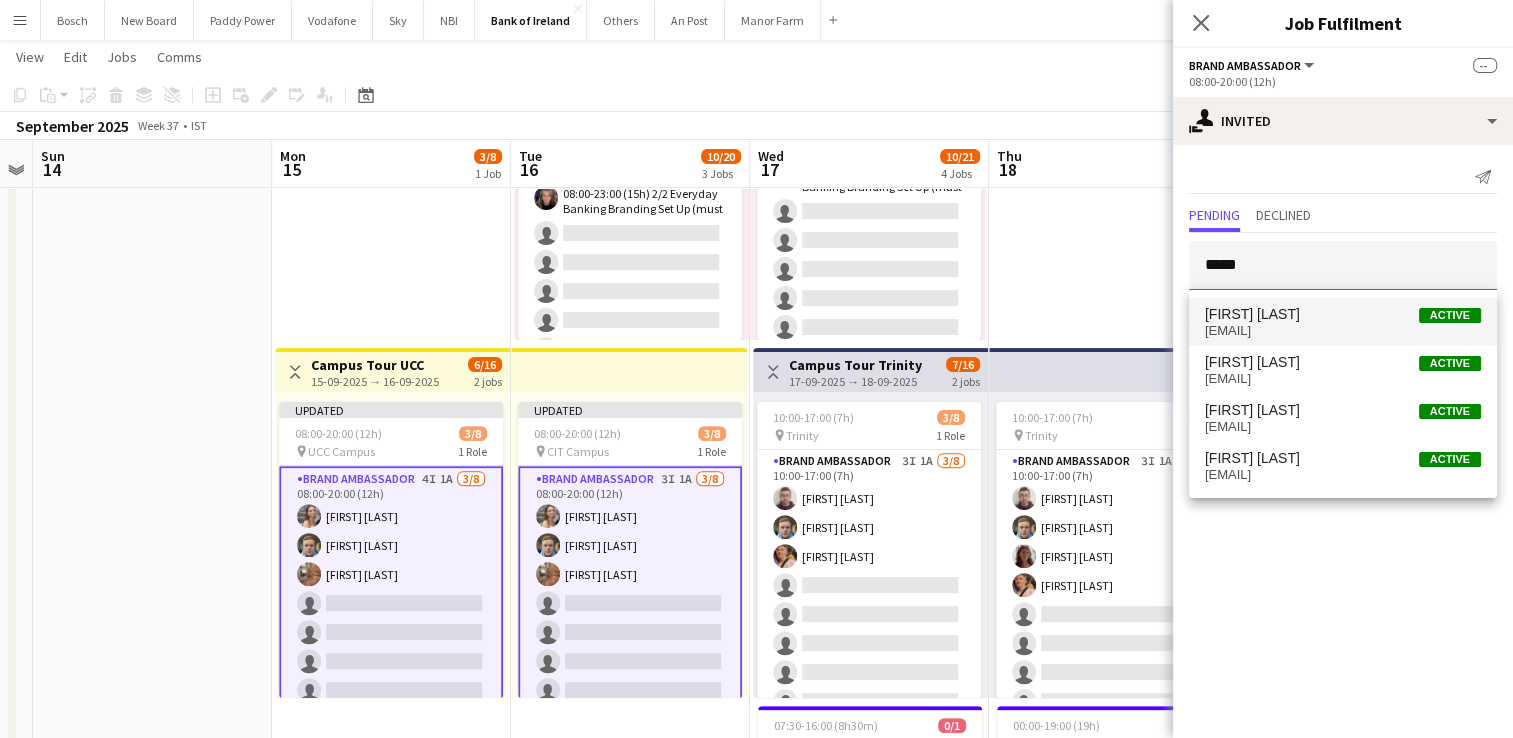 type on "*****" 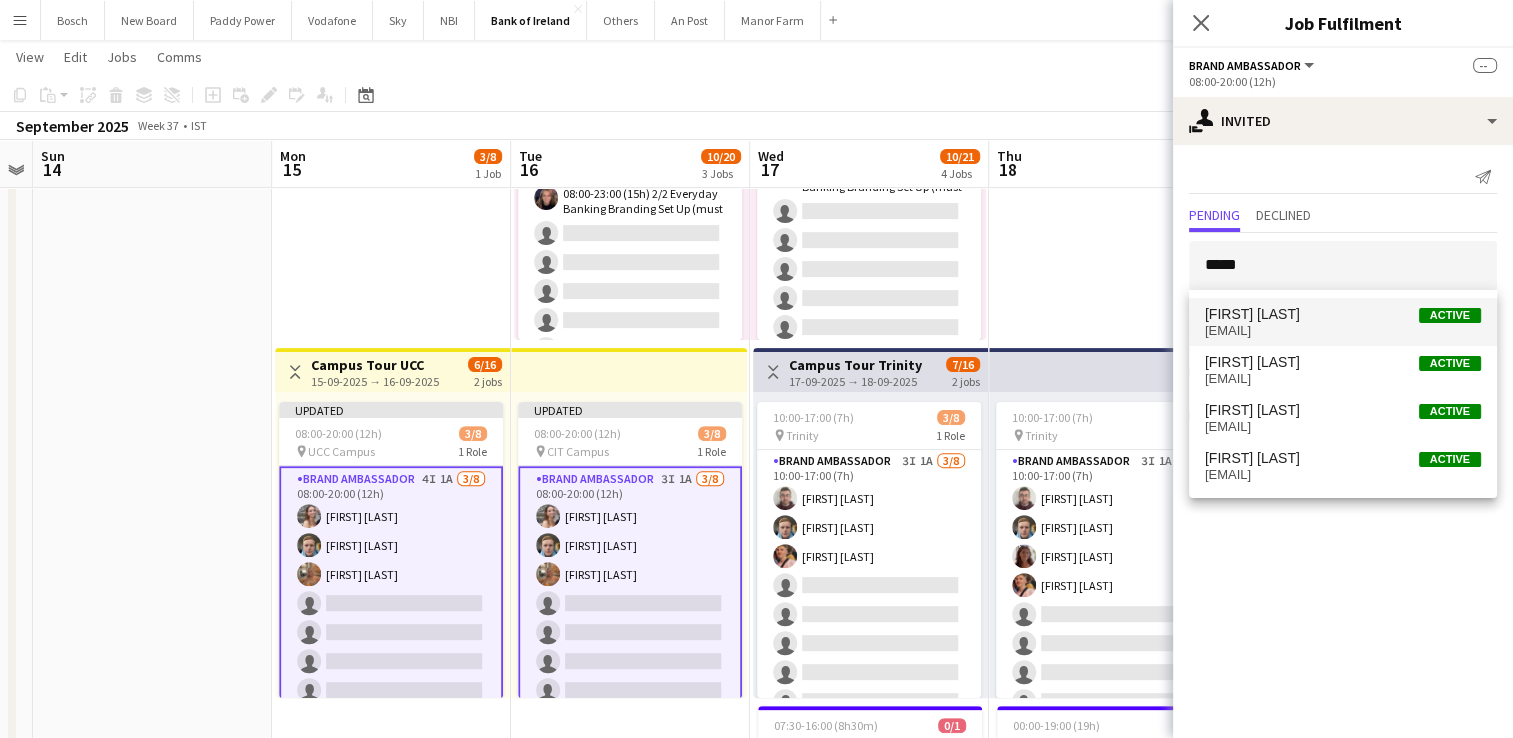 click on "Molly Childs  Active" at bounding box center [1343, 314] 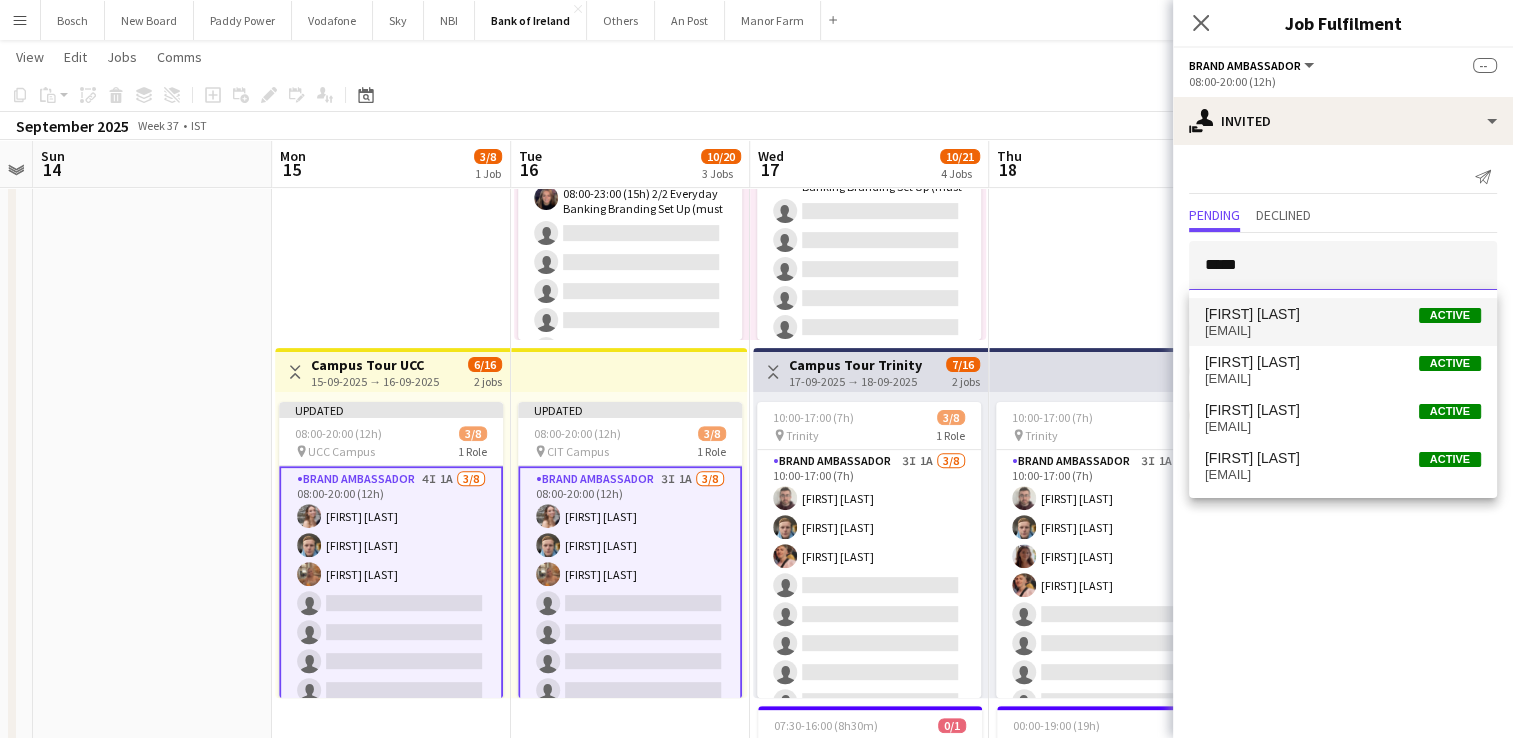 type 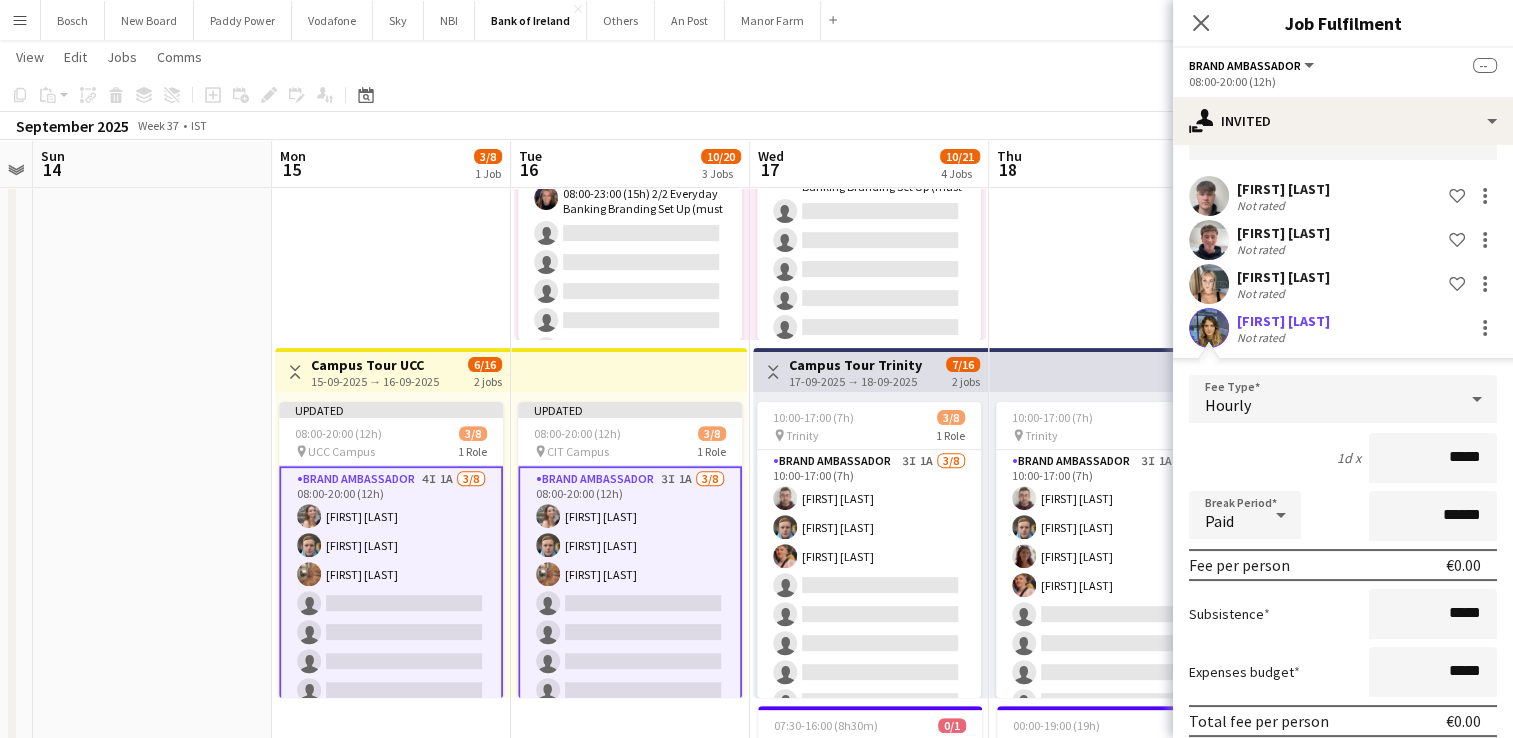 scroll, scrollTop: 211, scrollLeft: 0, axis: vertical 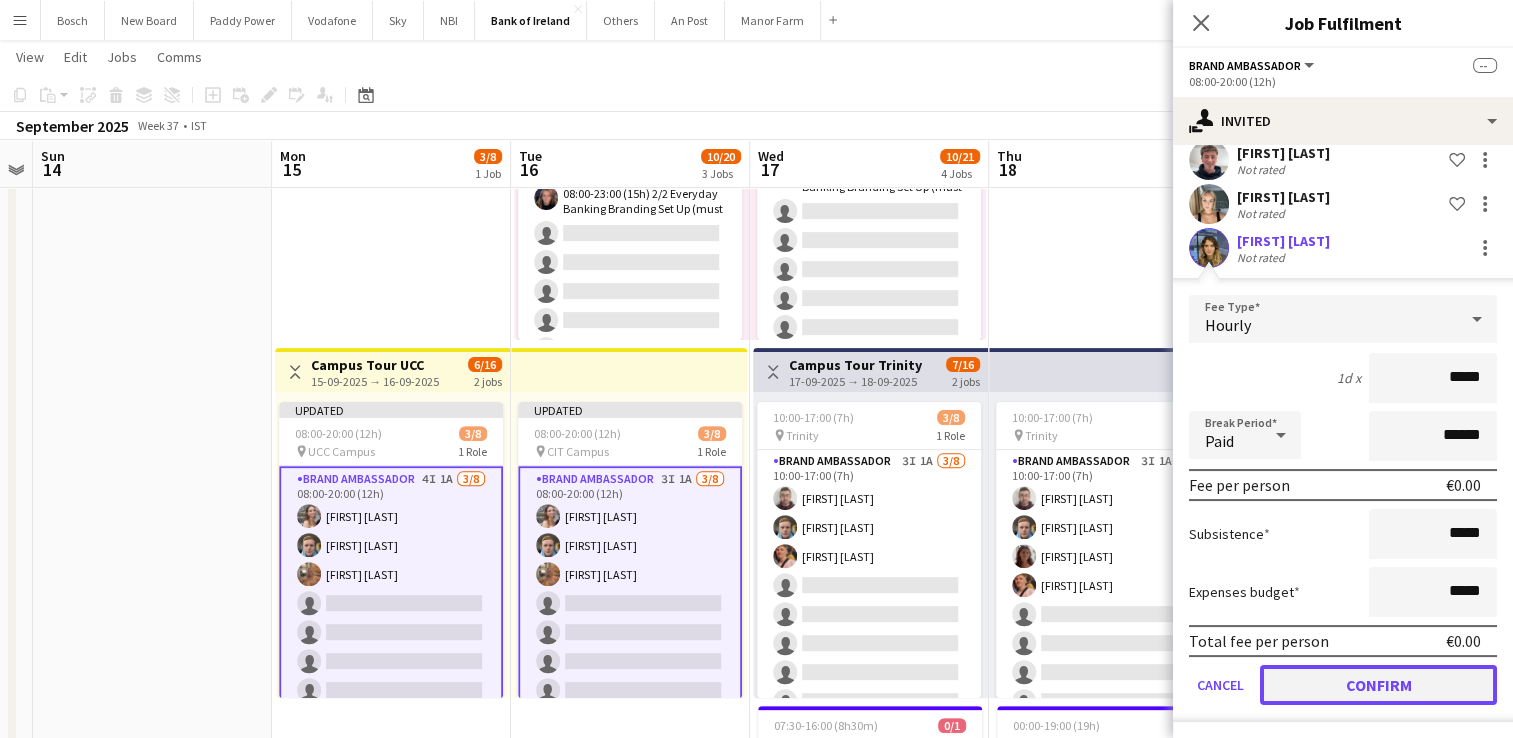 click on "Confirm" 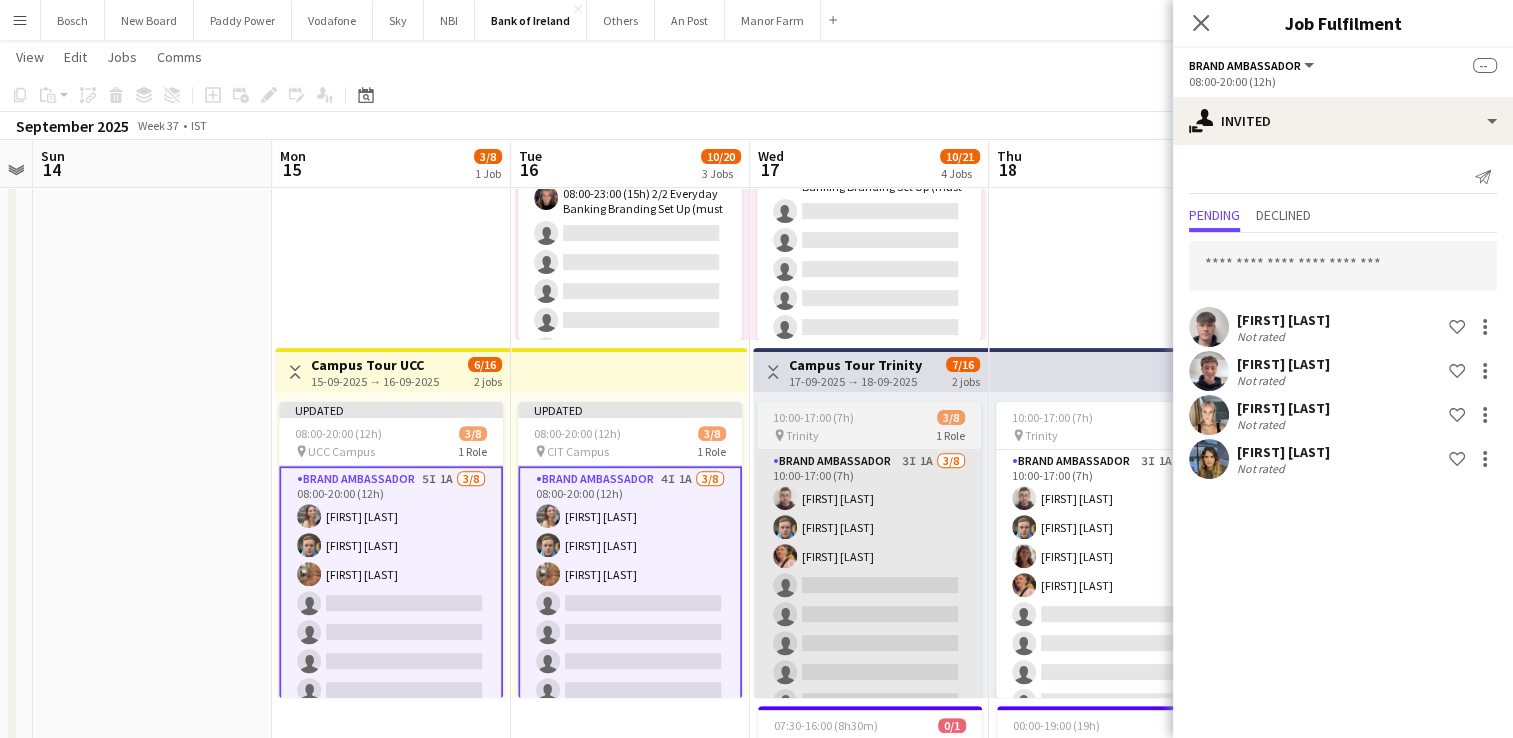 scroll, scrollTop: 0, scrollLeft: 0, axis: both 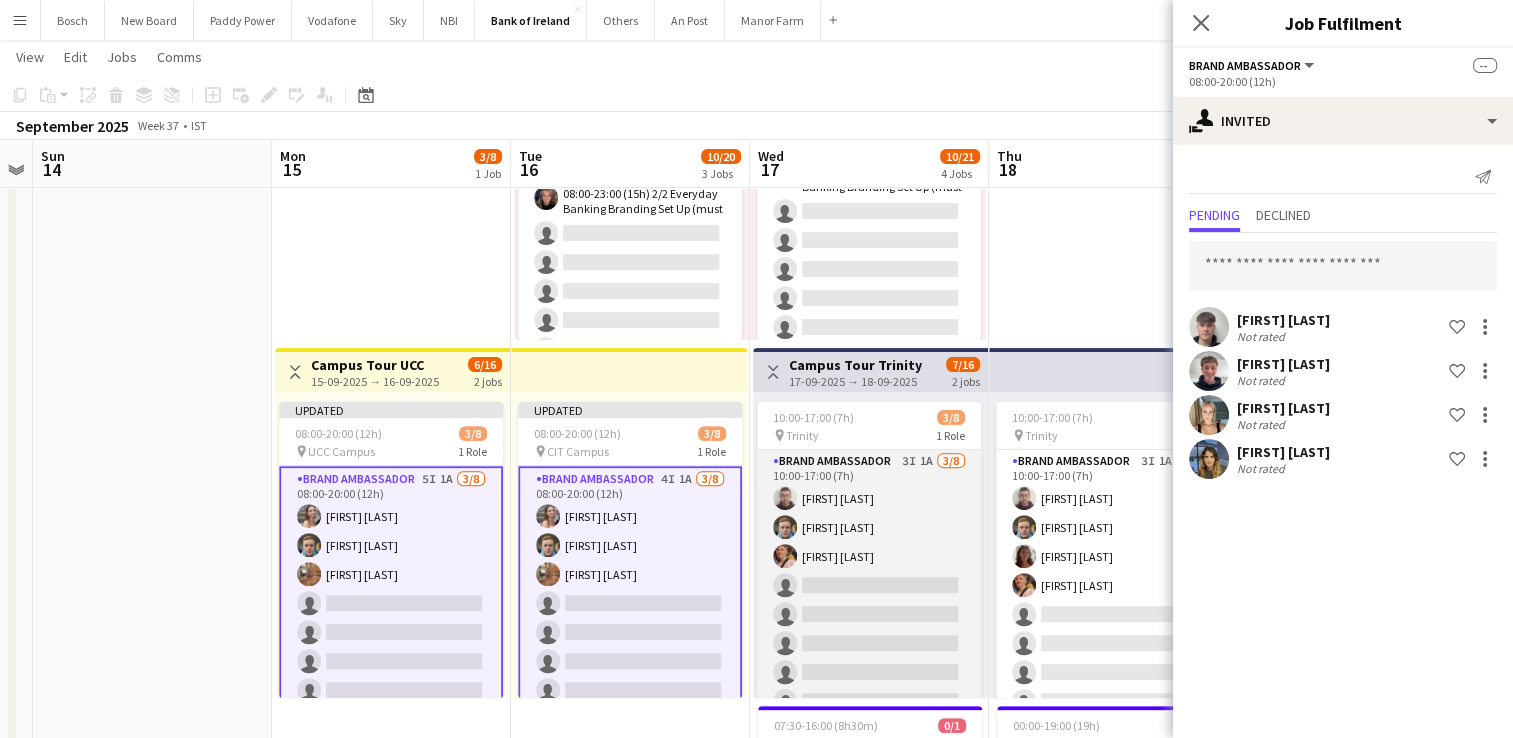 click on "Brand Ambassador   3I   1A   3/8   10:00-17:00 (7h)
Tom Hourihane Dominik Morycki Mark O’Shea
single-neutral-actions
single-neutral-actions
single-neutral-actions
single-neutral-actions
single-neutral-actions" at bounding box center (869, 585) 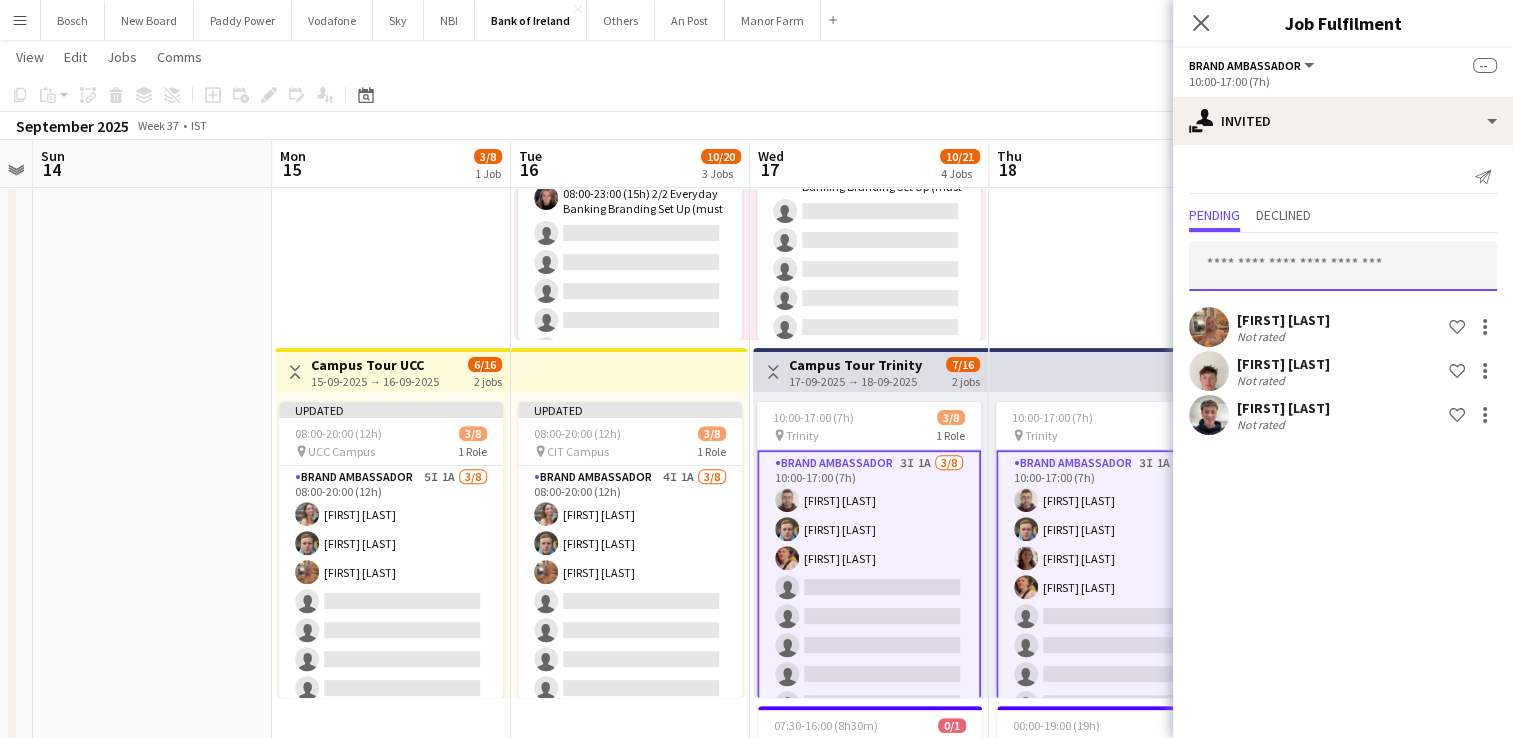 click at bounding box center [1343, 266] 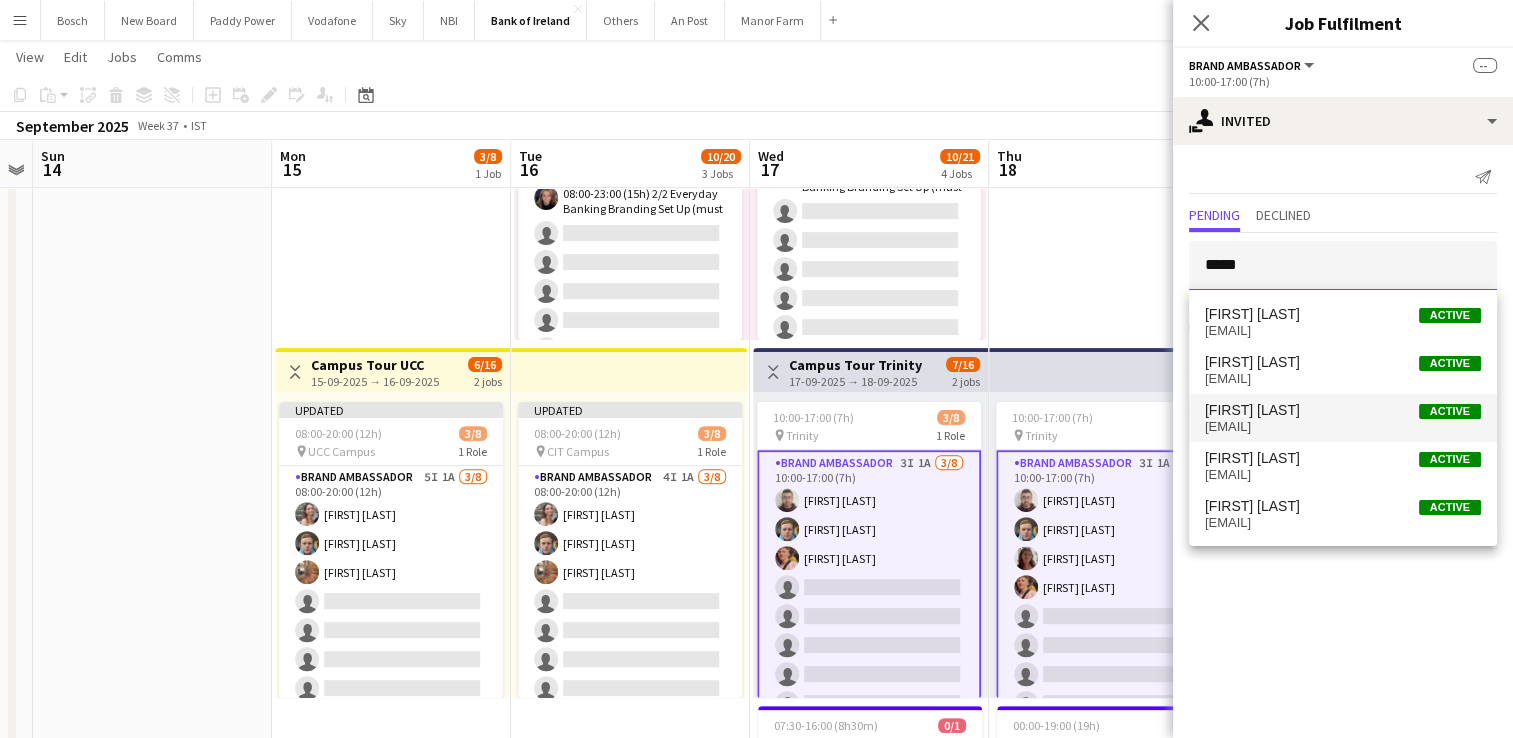 type on "*****" 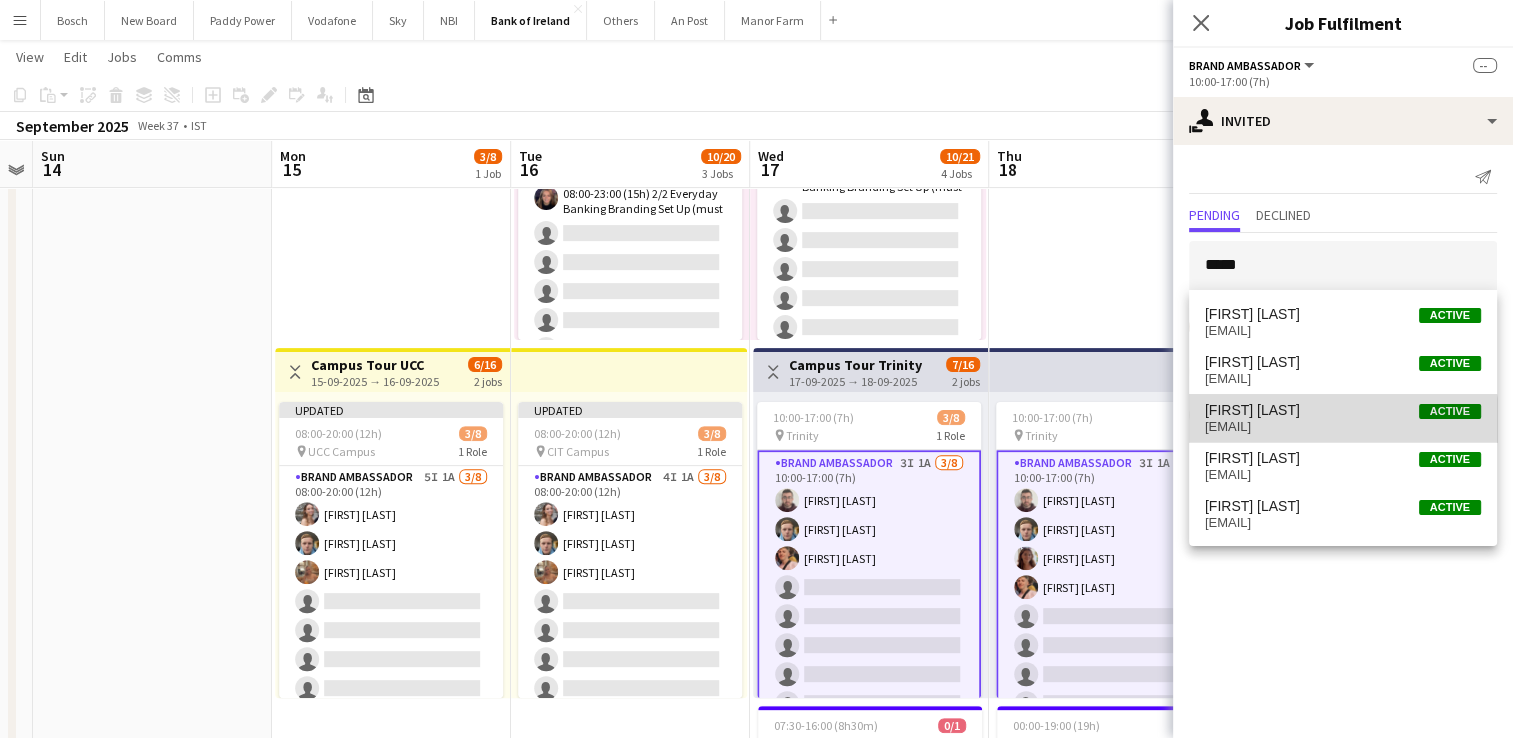 click on "sarah mcsweeney  Active  sarahmcsweeney29@gmail.com" at bounding box center (1343, 418) 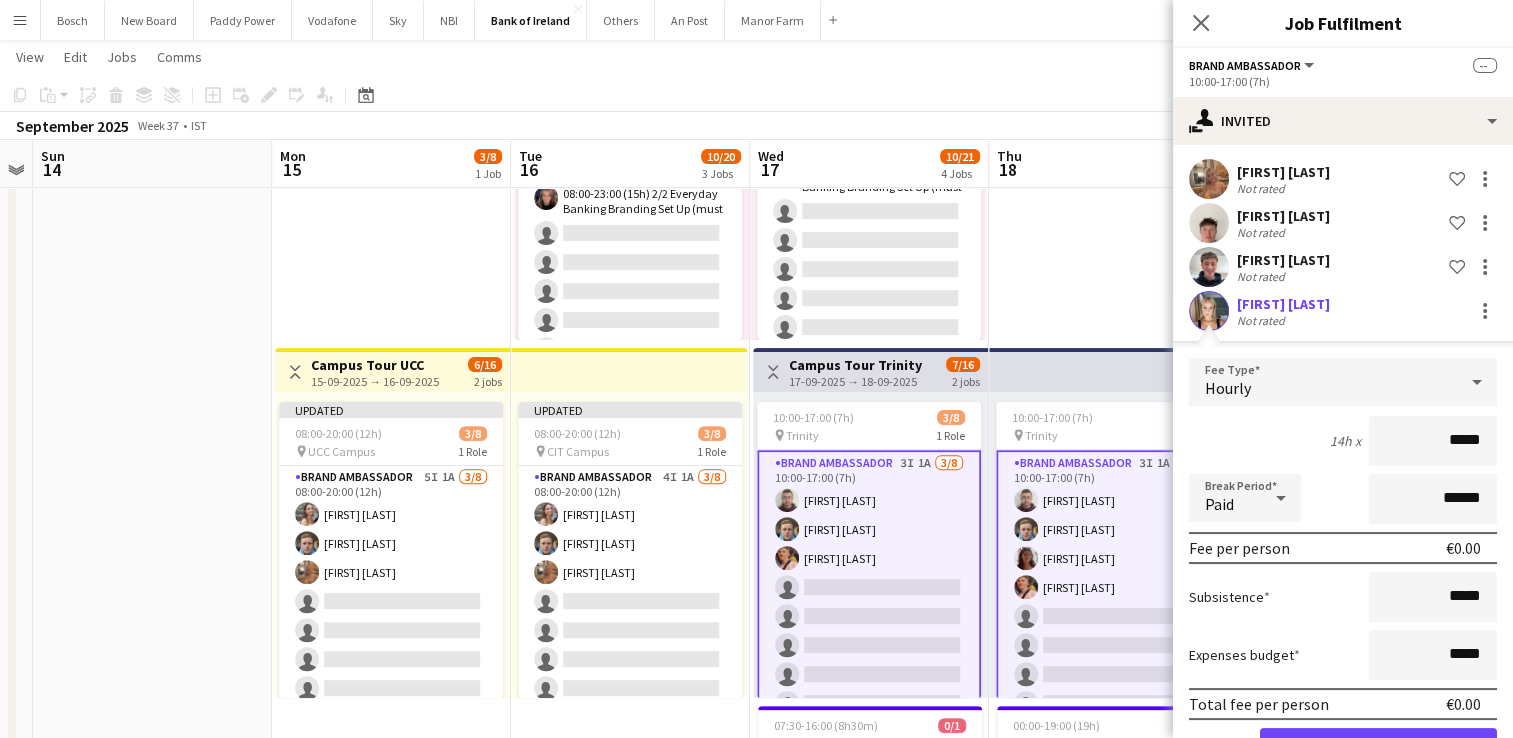 scroll, scrollTop: 211, scrollLeft: 0, axis: vertical 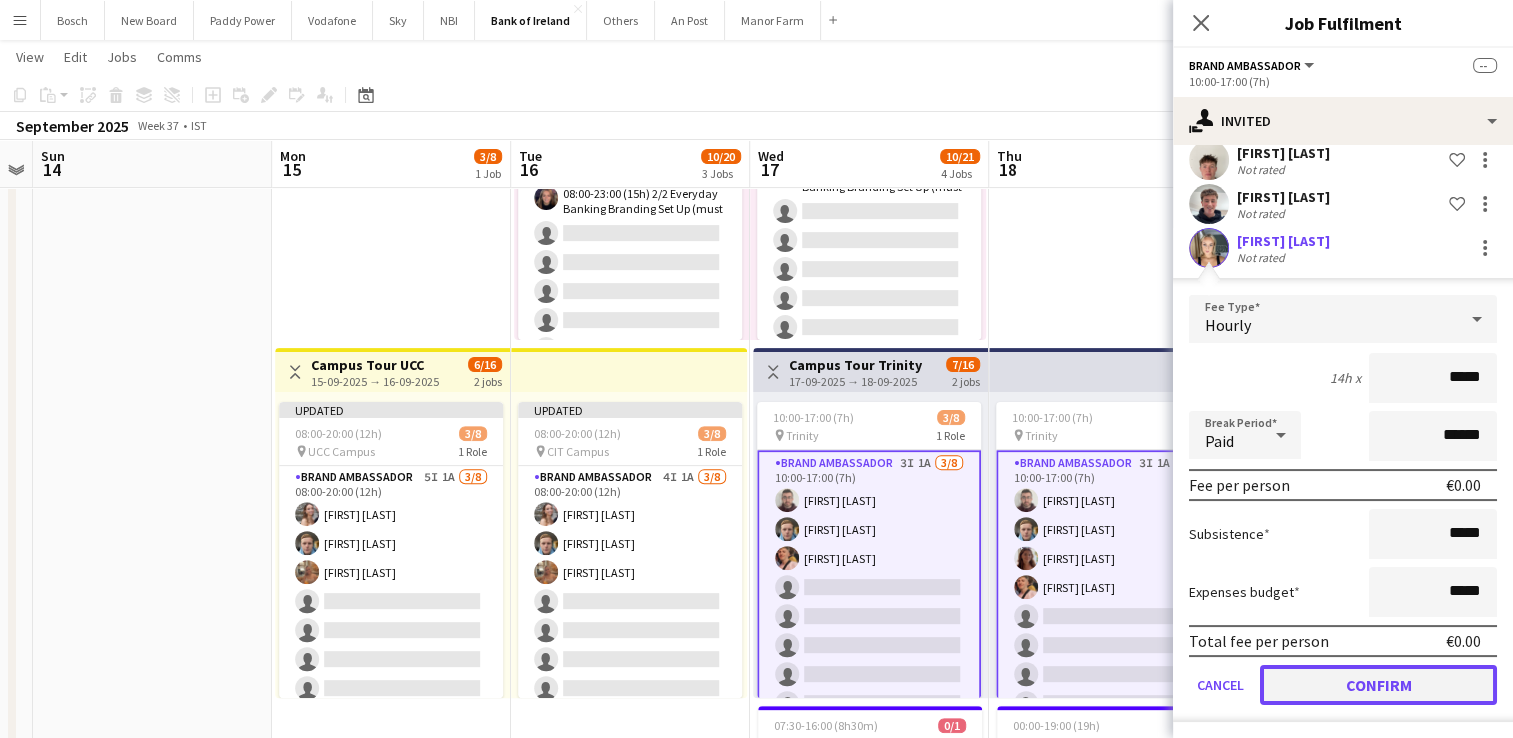 click on "Confirm" 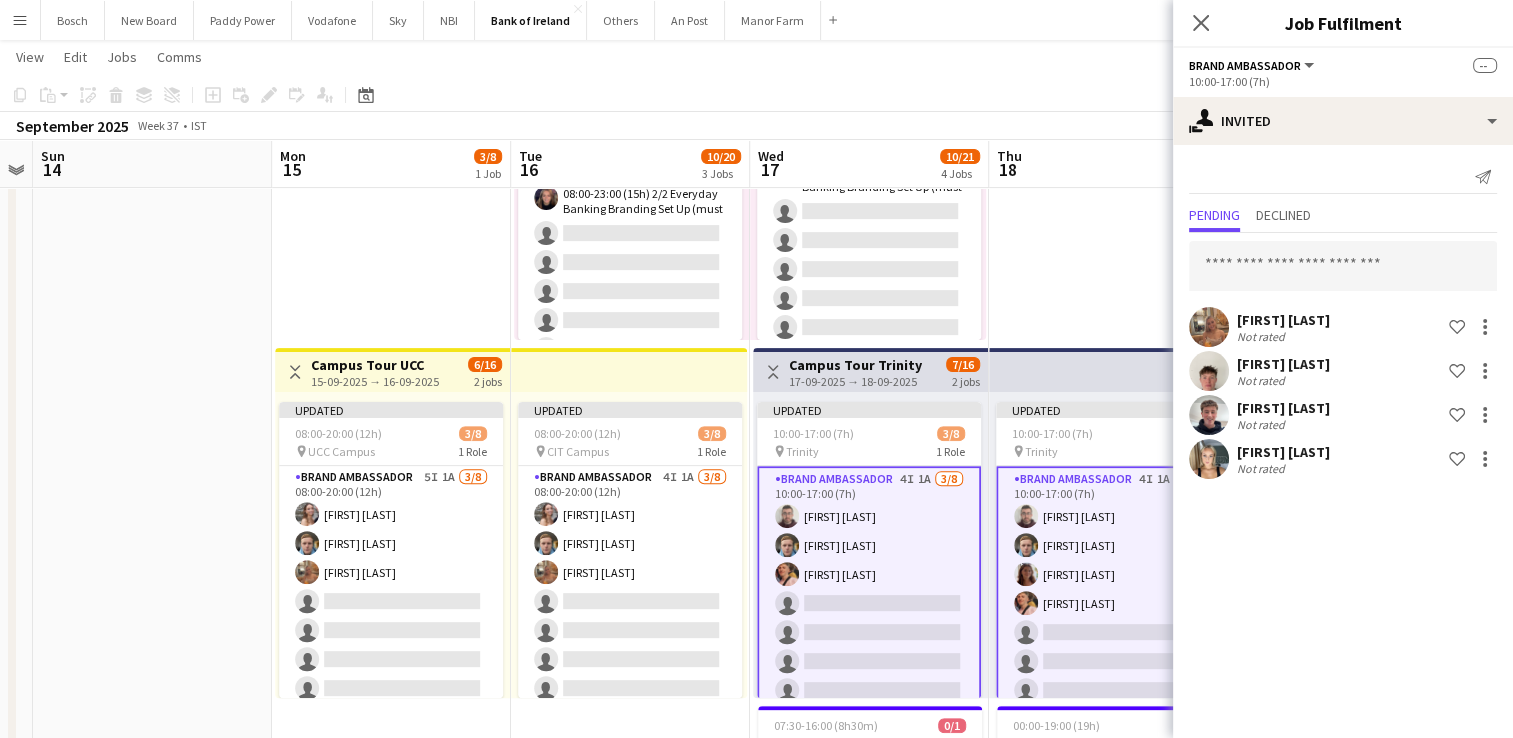 scroll, scrollTop: 0, scrollLeft: 0, axis: both 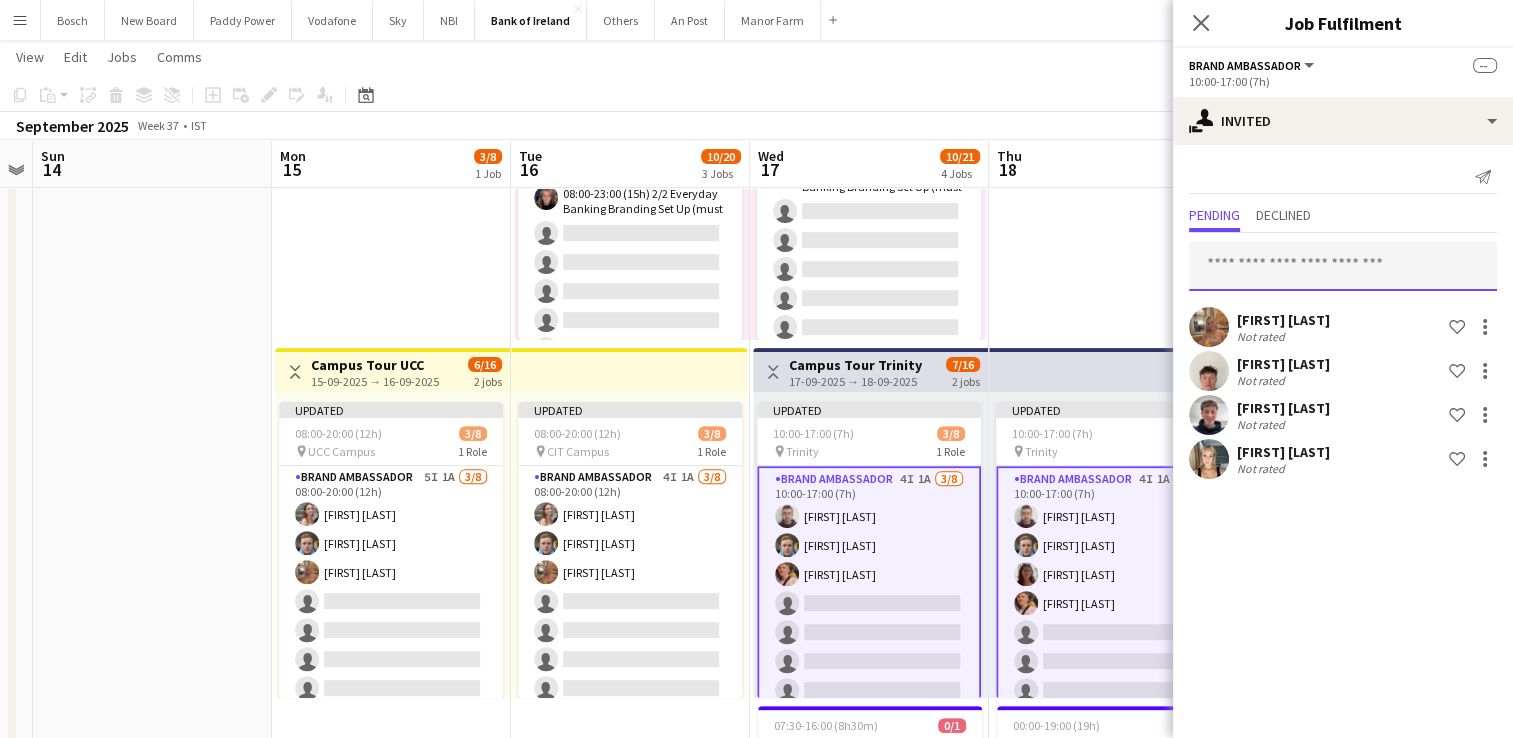 click at bounding box center [1343, 266] 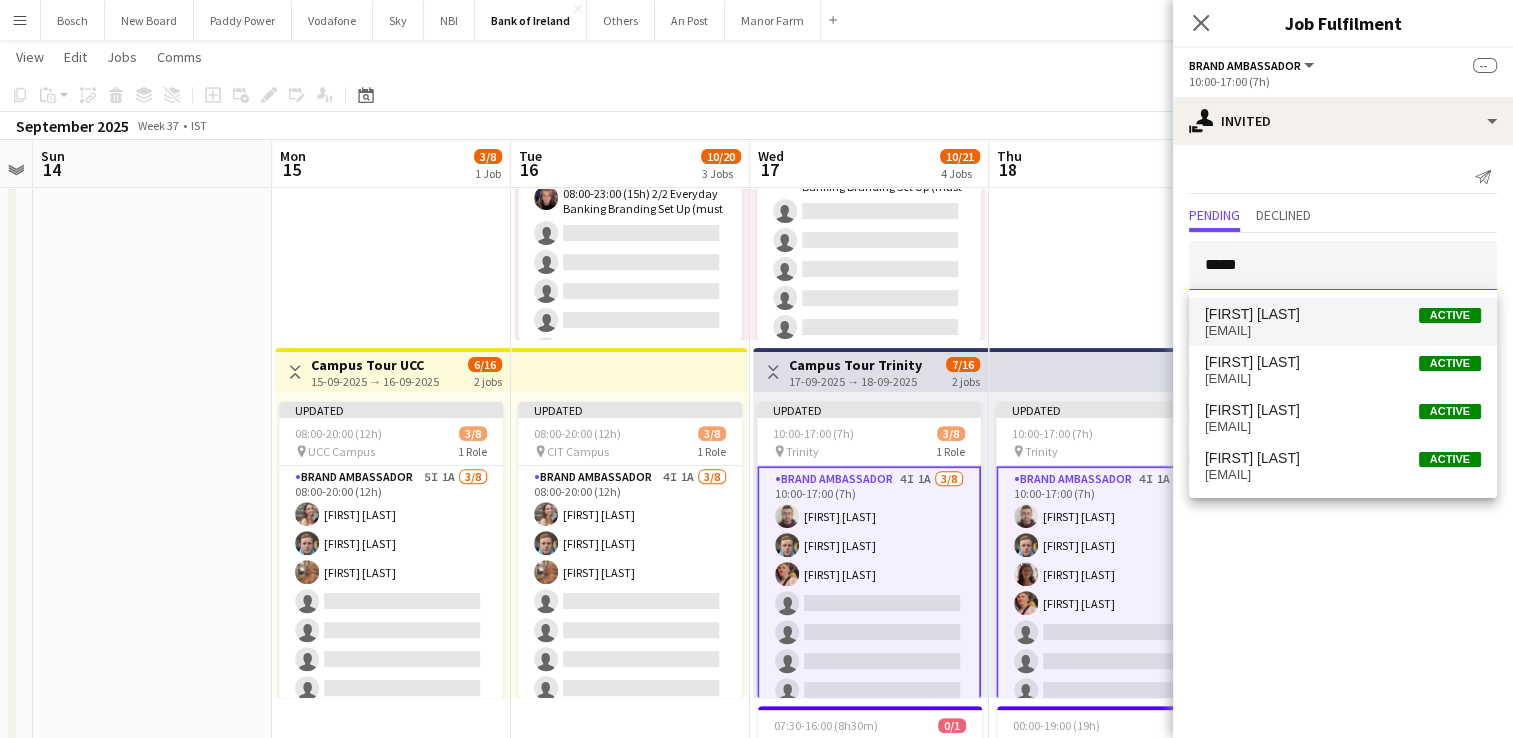 type on "*****" 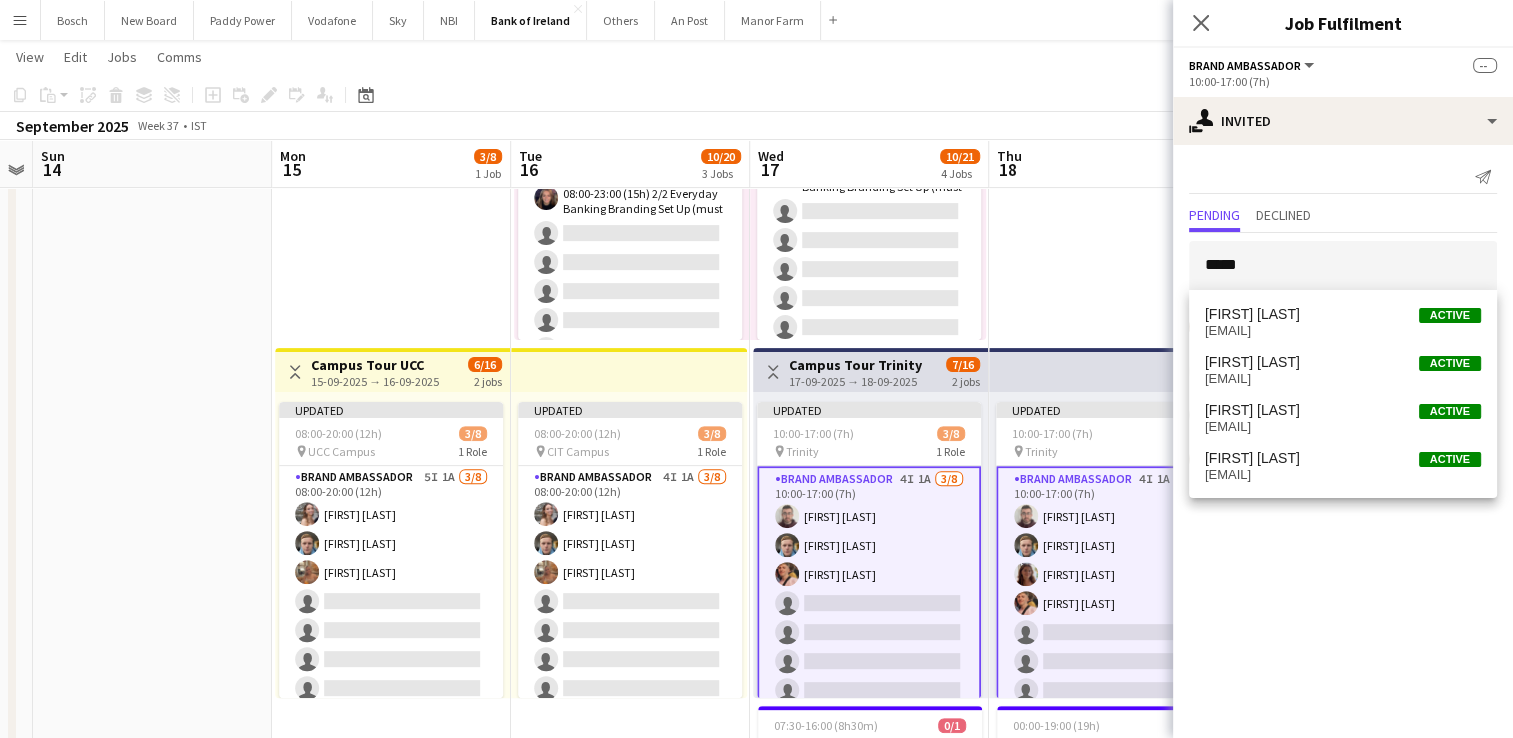 click on "childs.molly@icloud.com" at bounding box center (1343, 331) 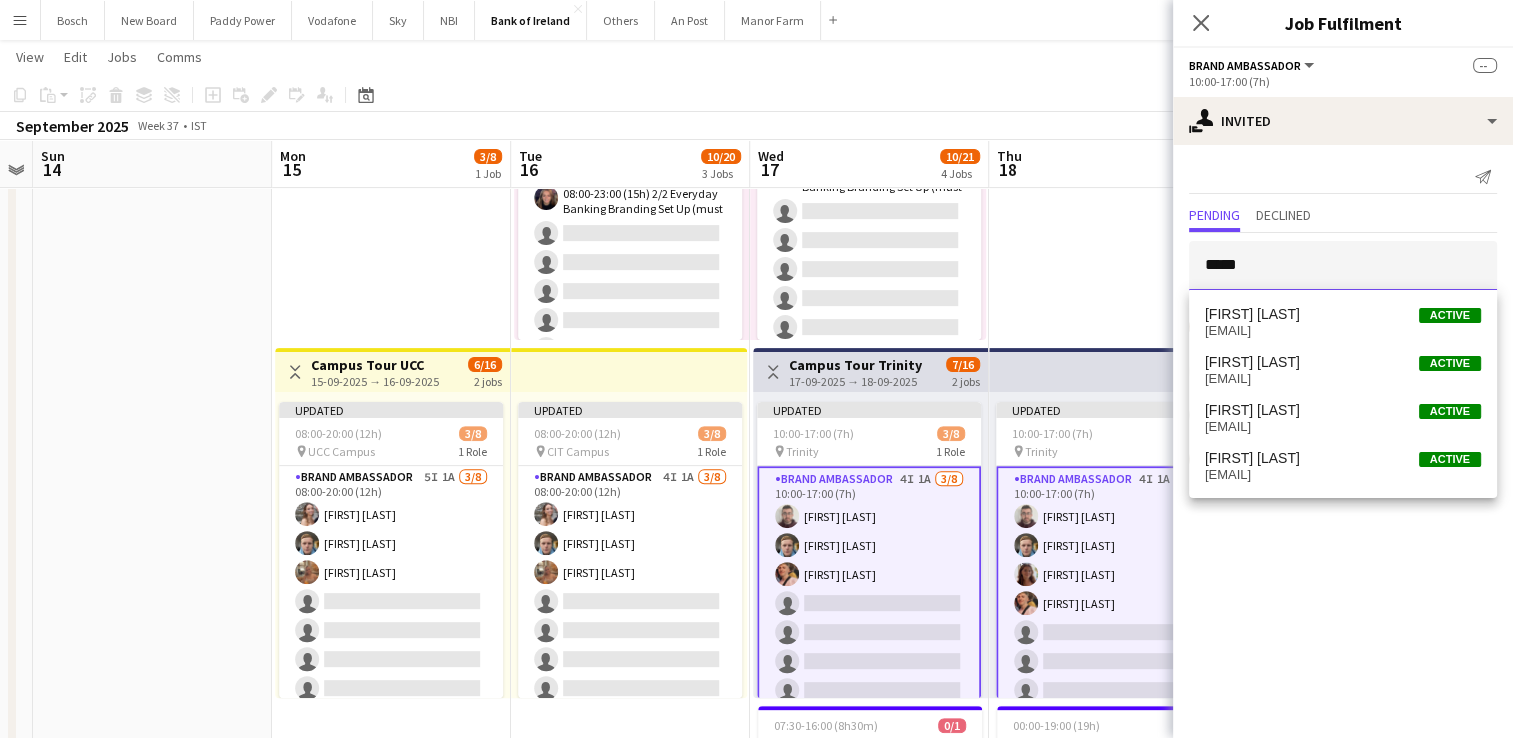 type 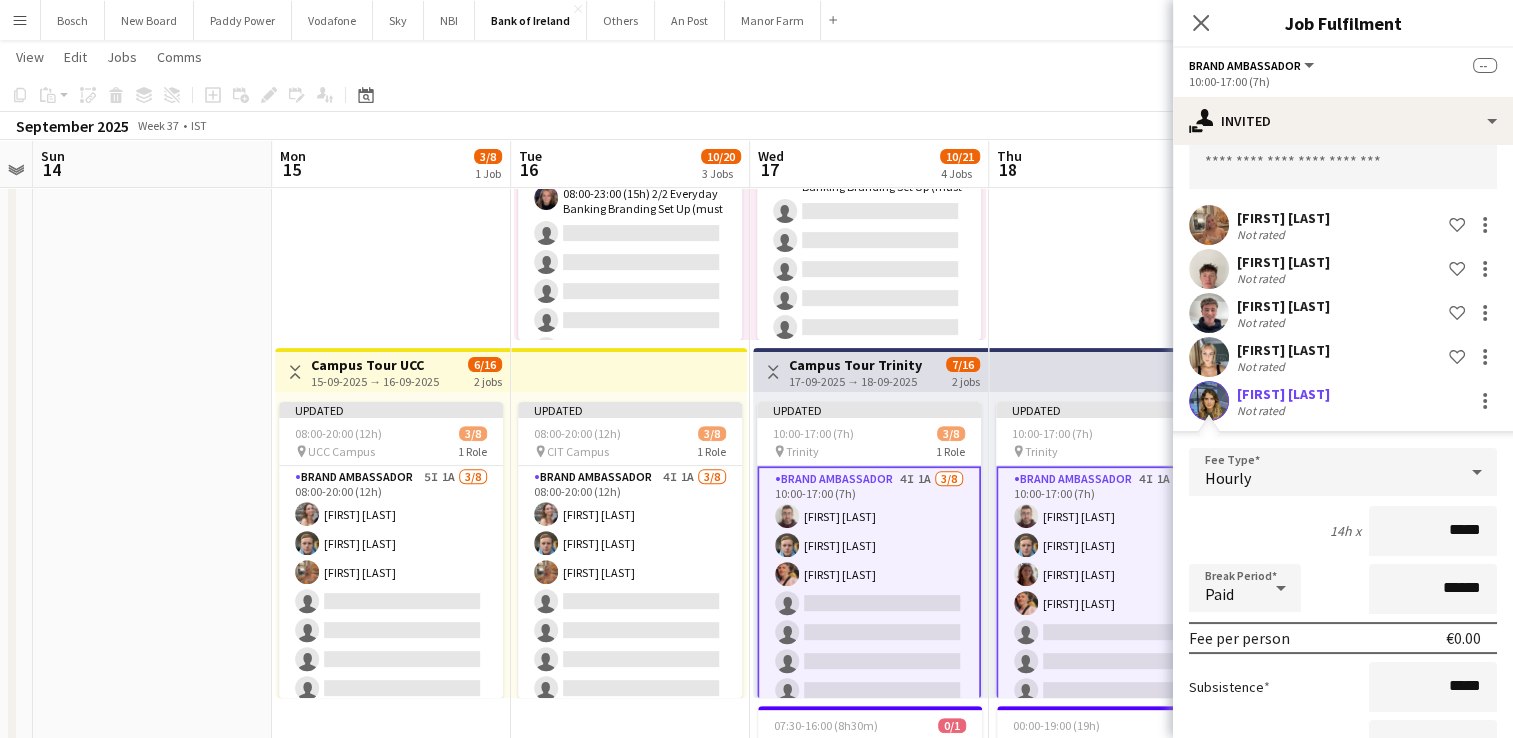 scroll, scrollTop: 255, scrollLeft: 0, axis: vertical 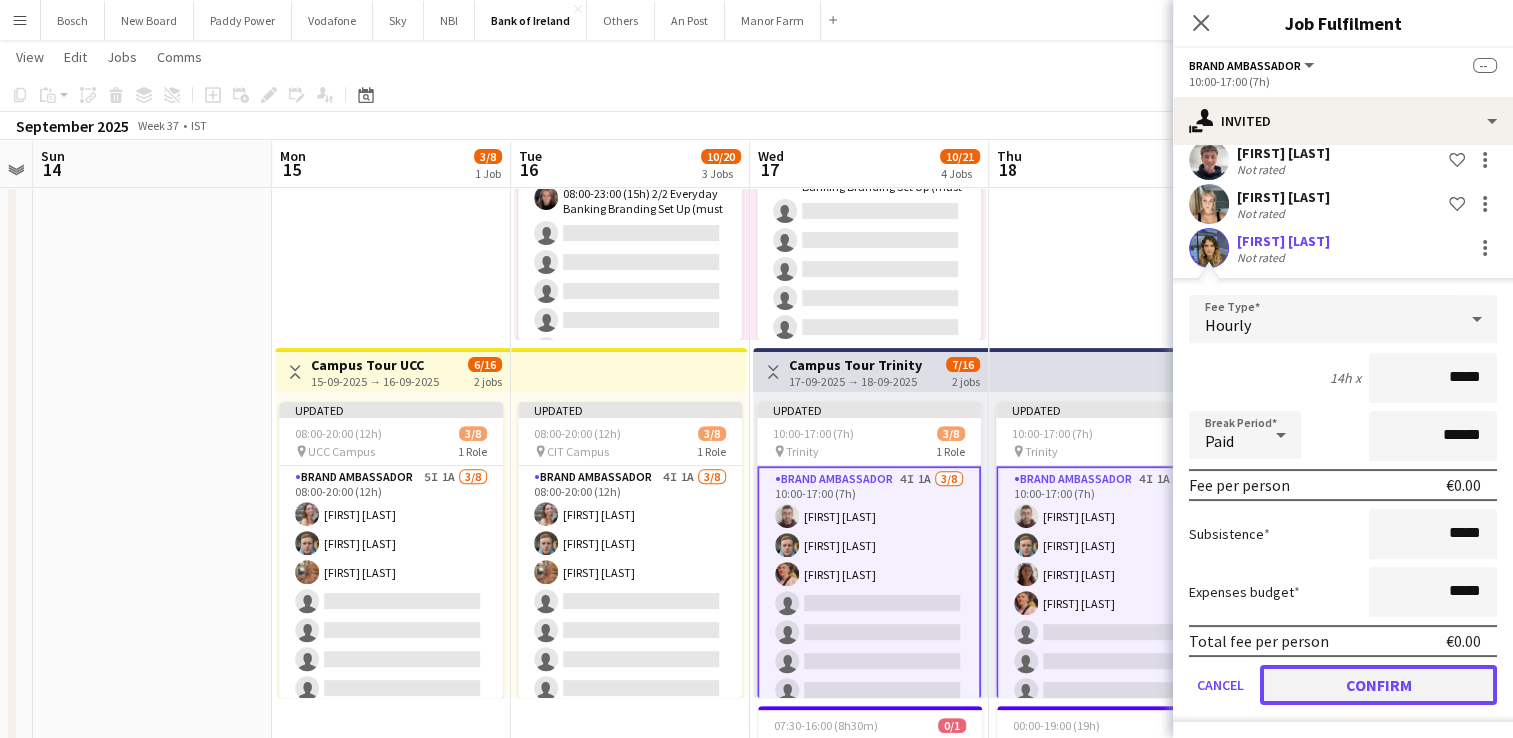 click on "Confirm" 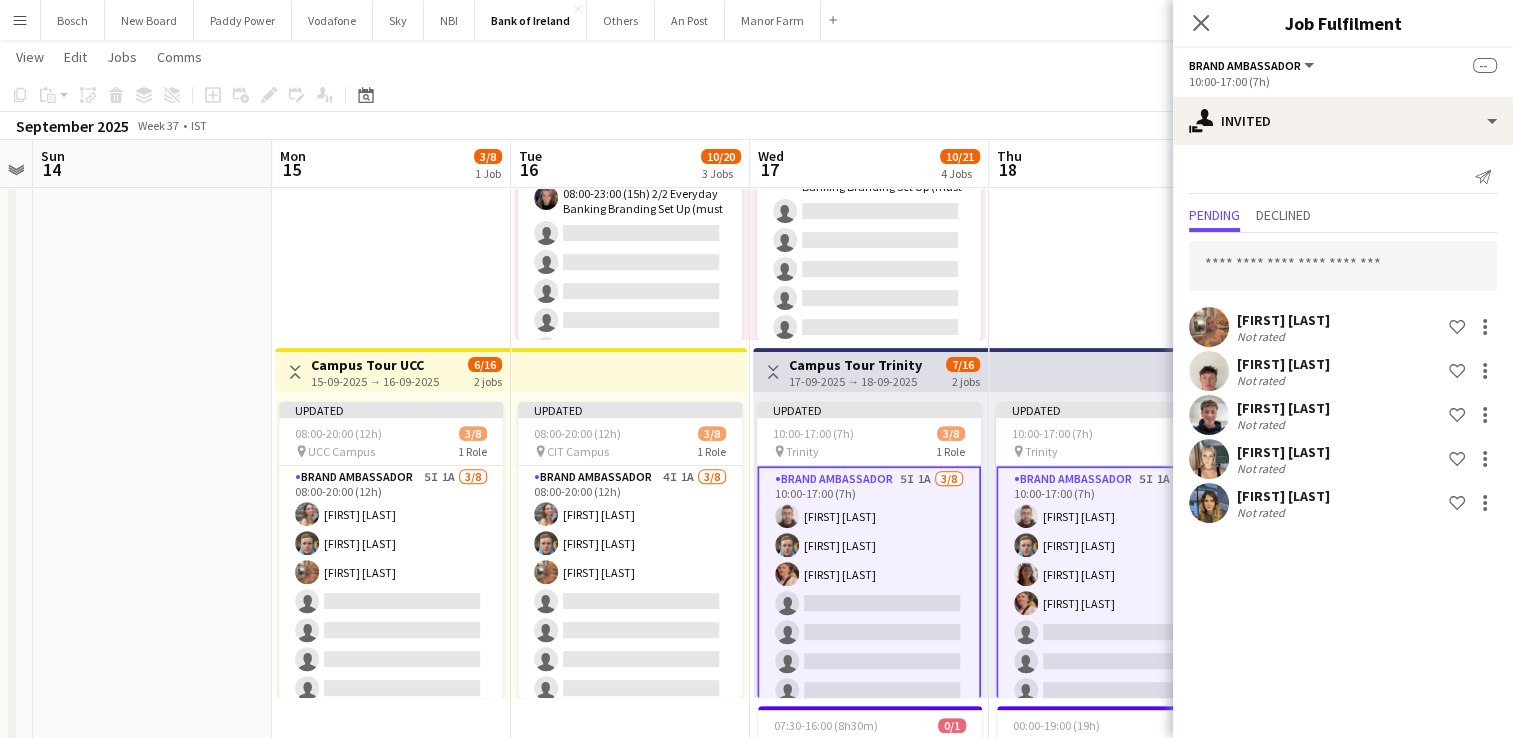scroll, scrollTop: 0, scrollLeft: 0, axis: both 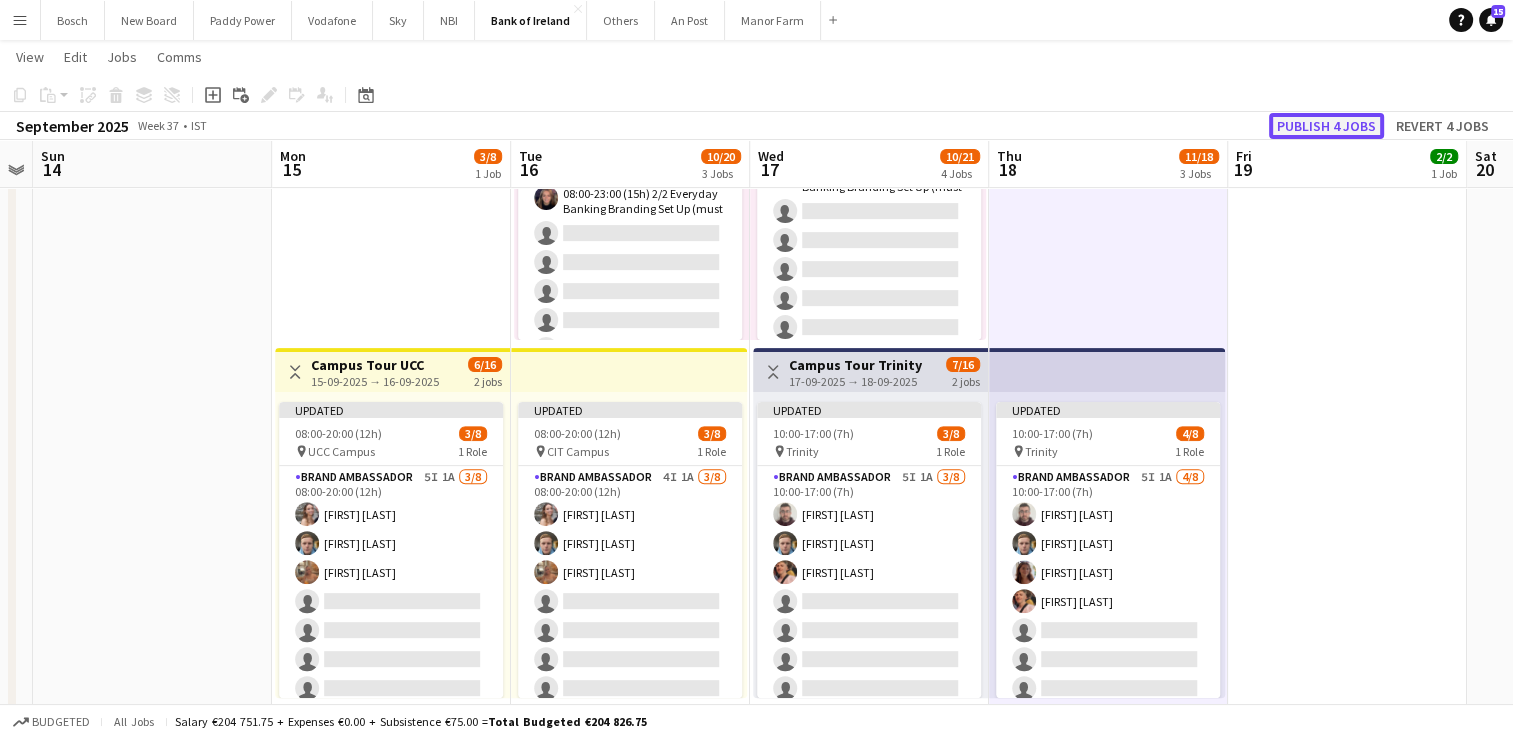 click on "Publish 4 jobs" 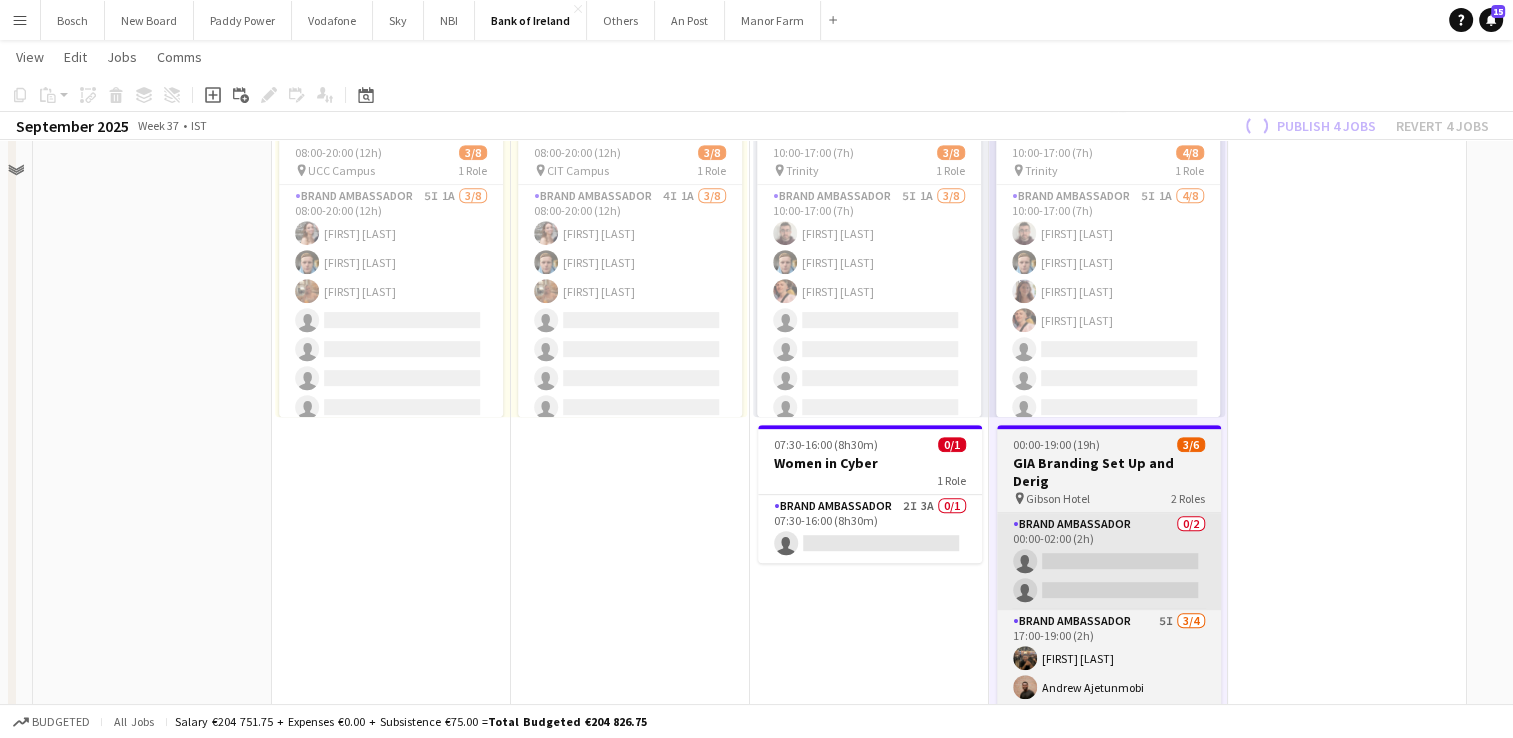 scroll, scrollTop: 900, scrollLeft: 0, axis: vertical 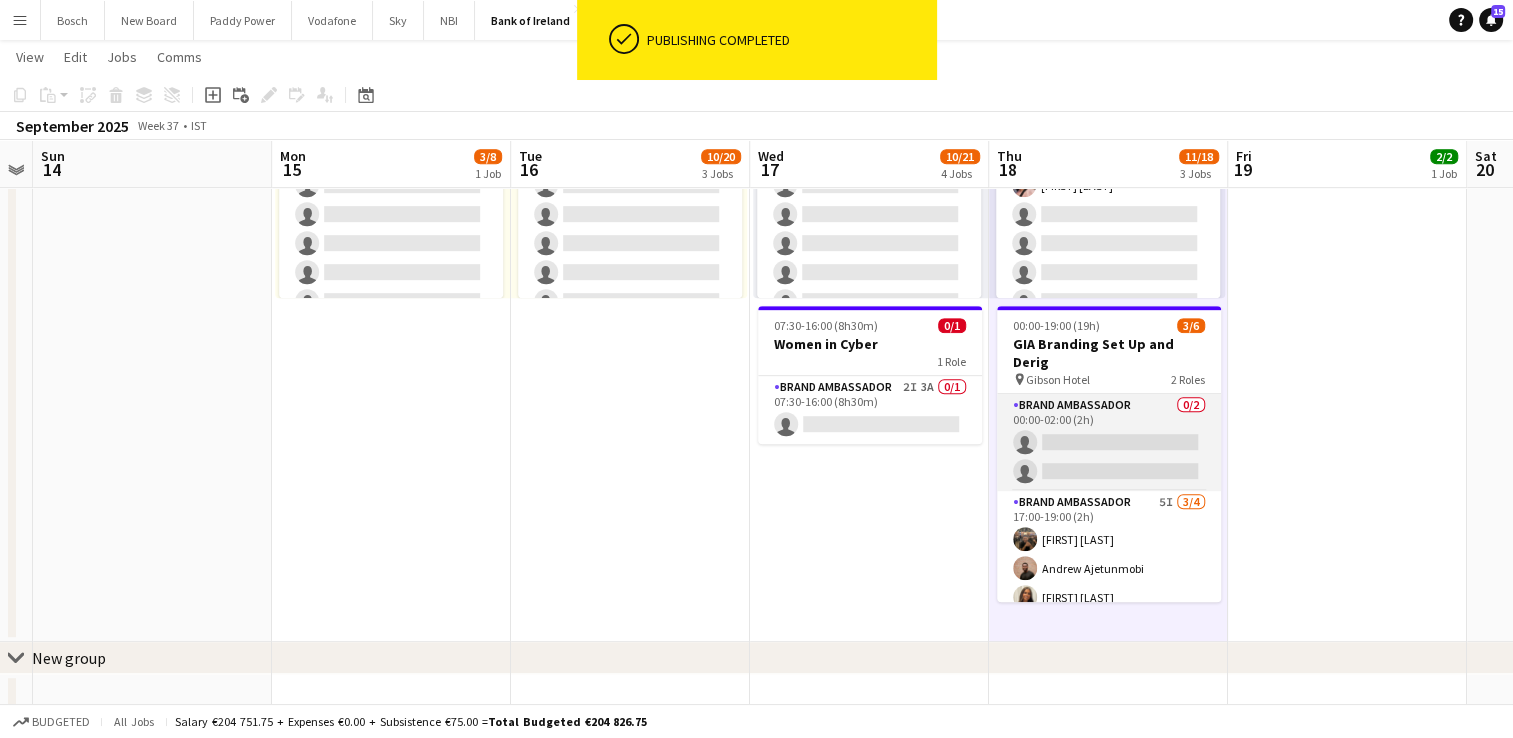 drag, startPoint x: 1105, startPoint y: 543, endPoint x: 1176, endPoint y: 428, distance: 135.15176 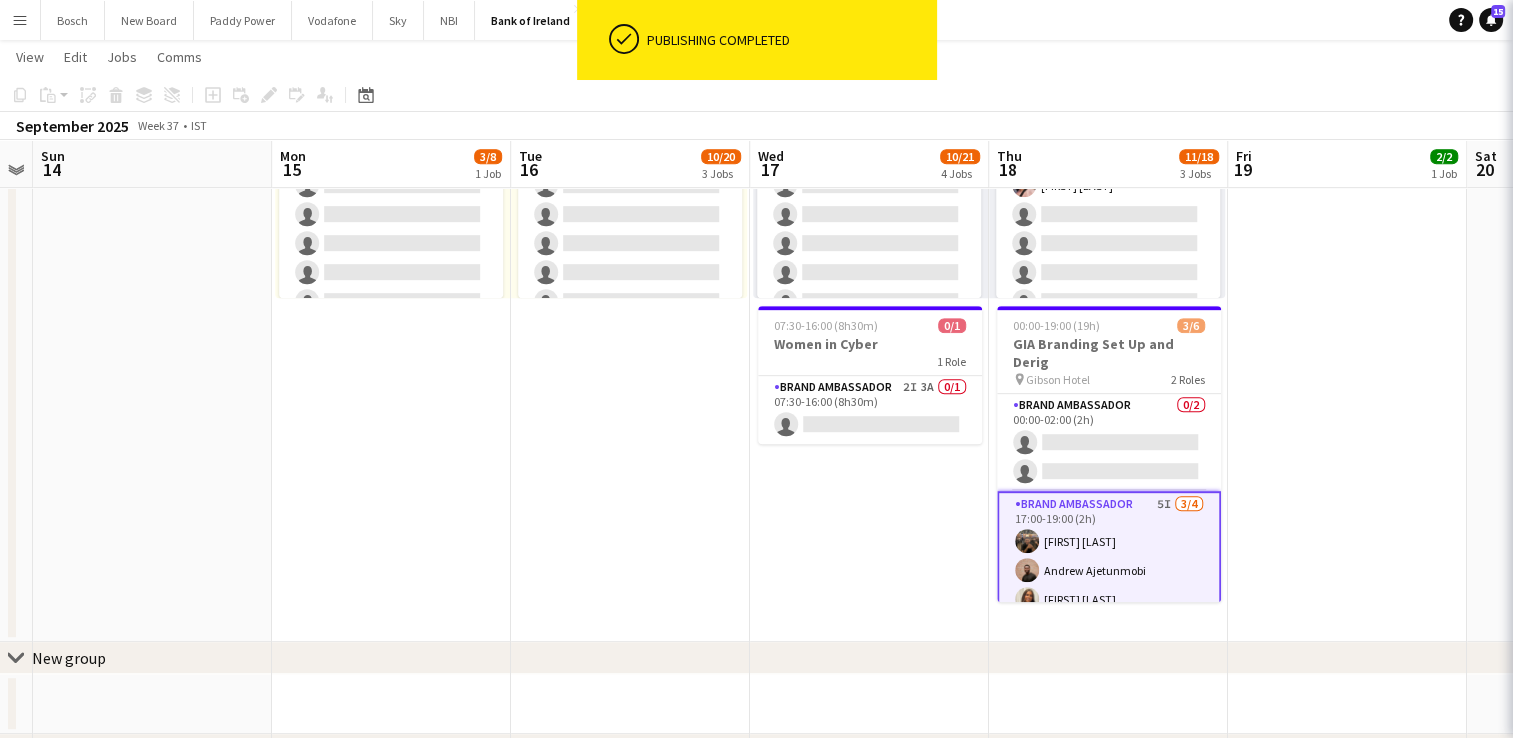 scroll, scrollTop: 0, scrollLeft: 927, axis: horizontal 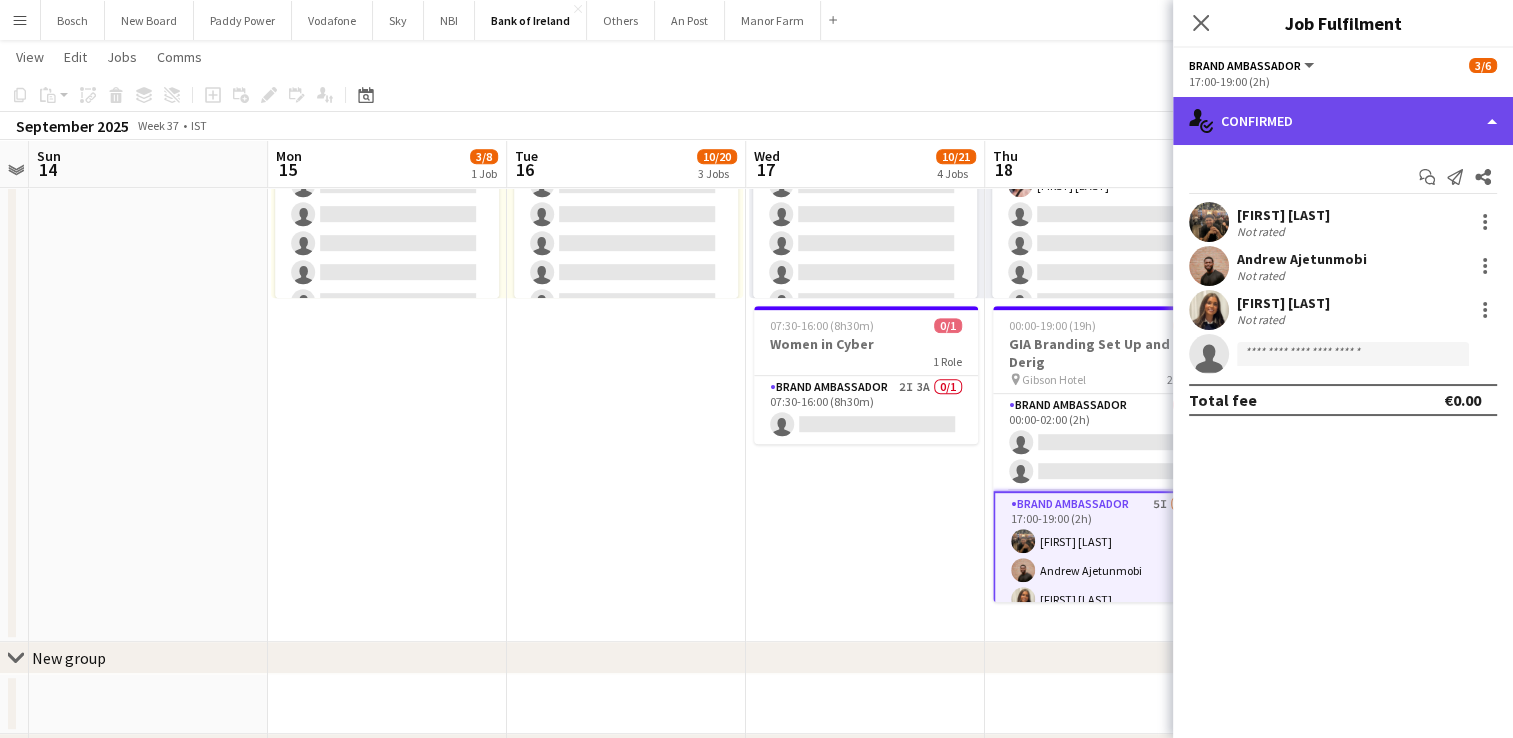 click on "single-neutral-actions-check-2
Confirmed" 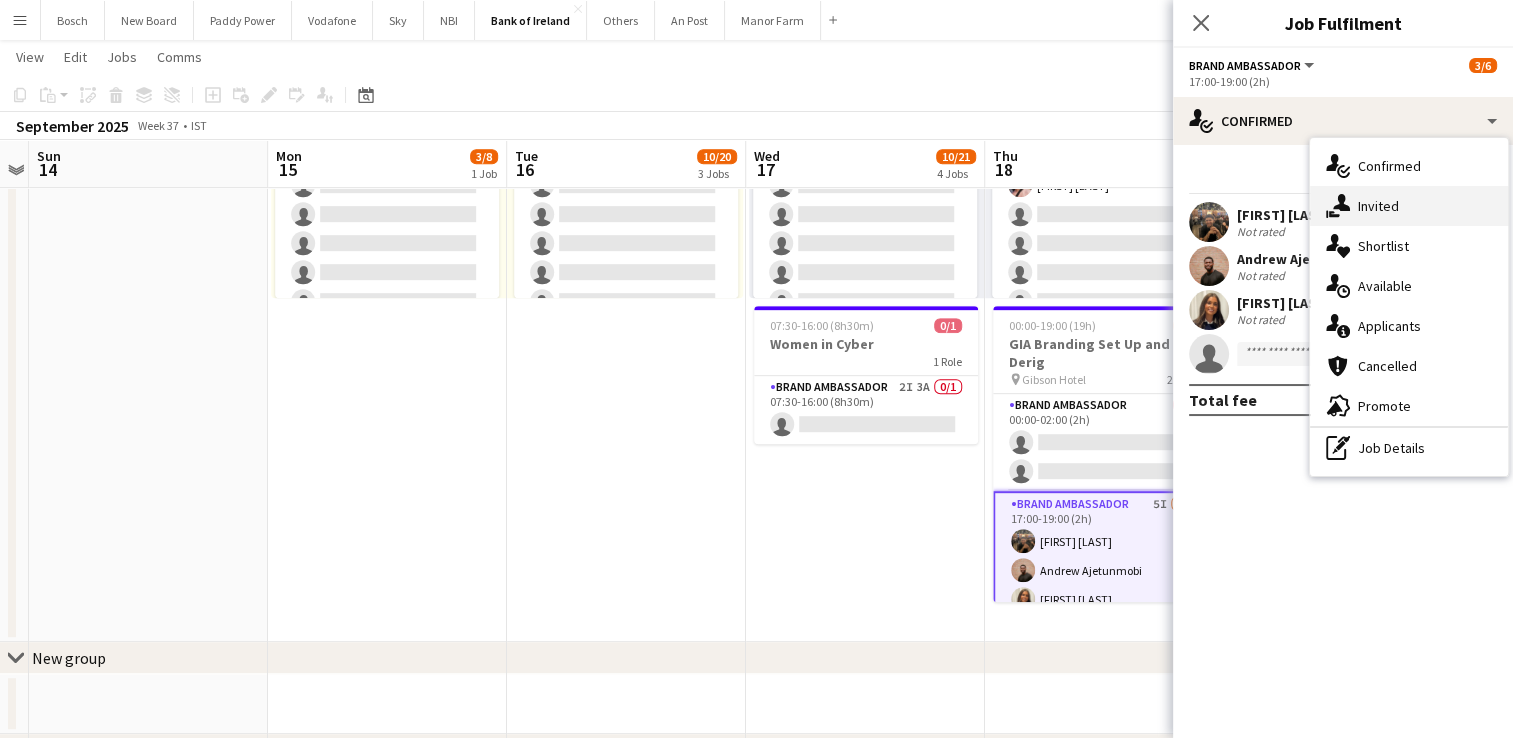 click on "single-neutral-actions-share-1
Invited" at bounding box center (1409, 206) 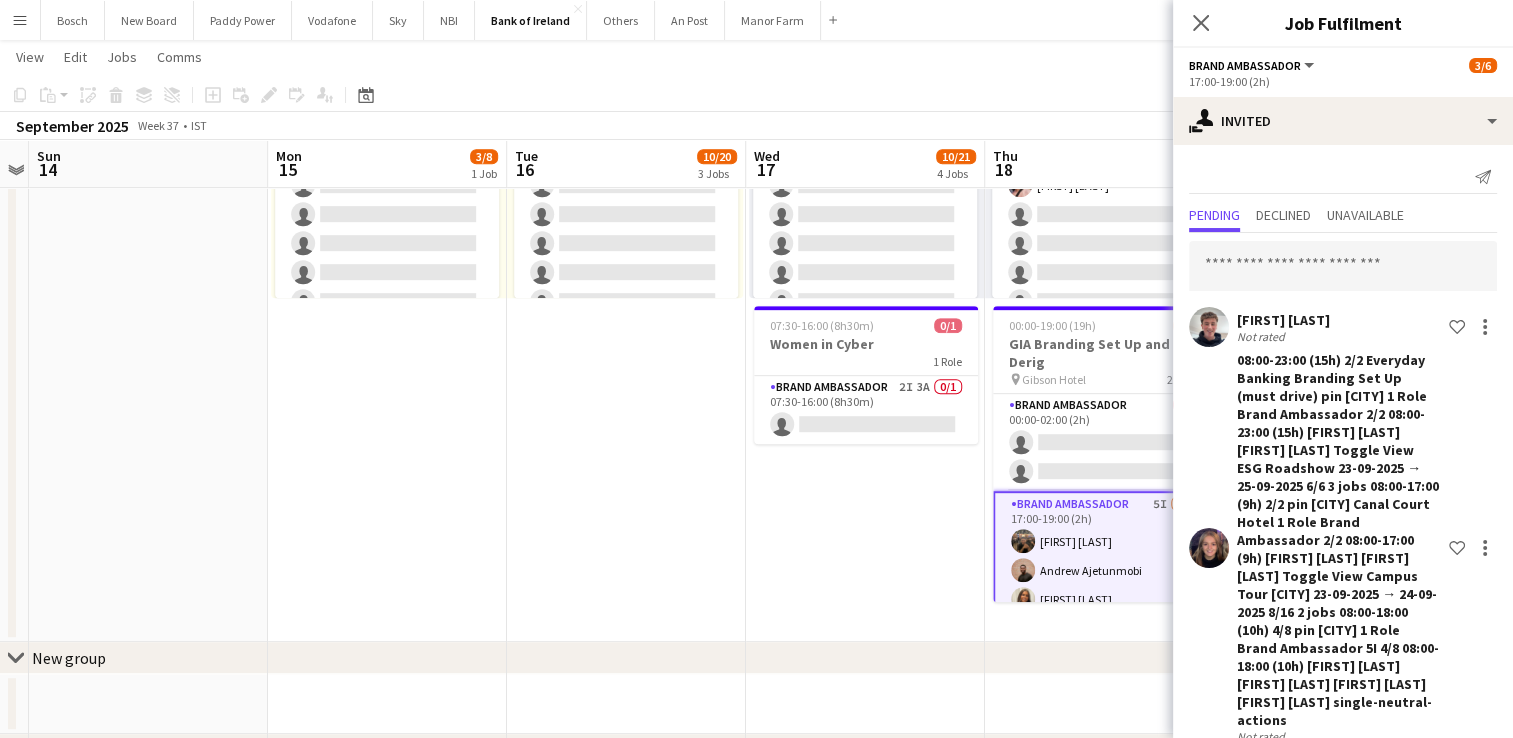 click 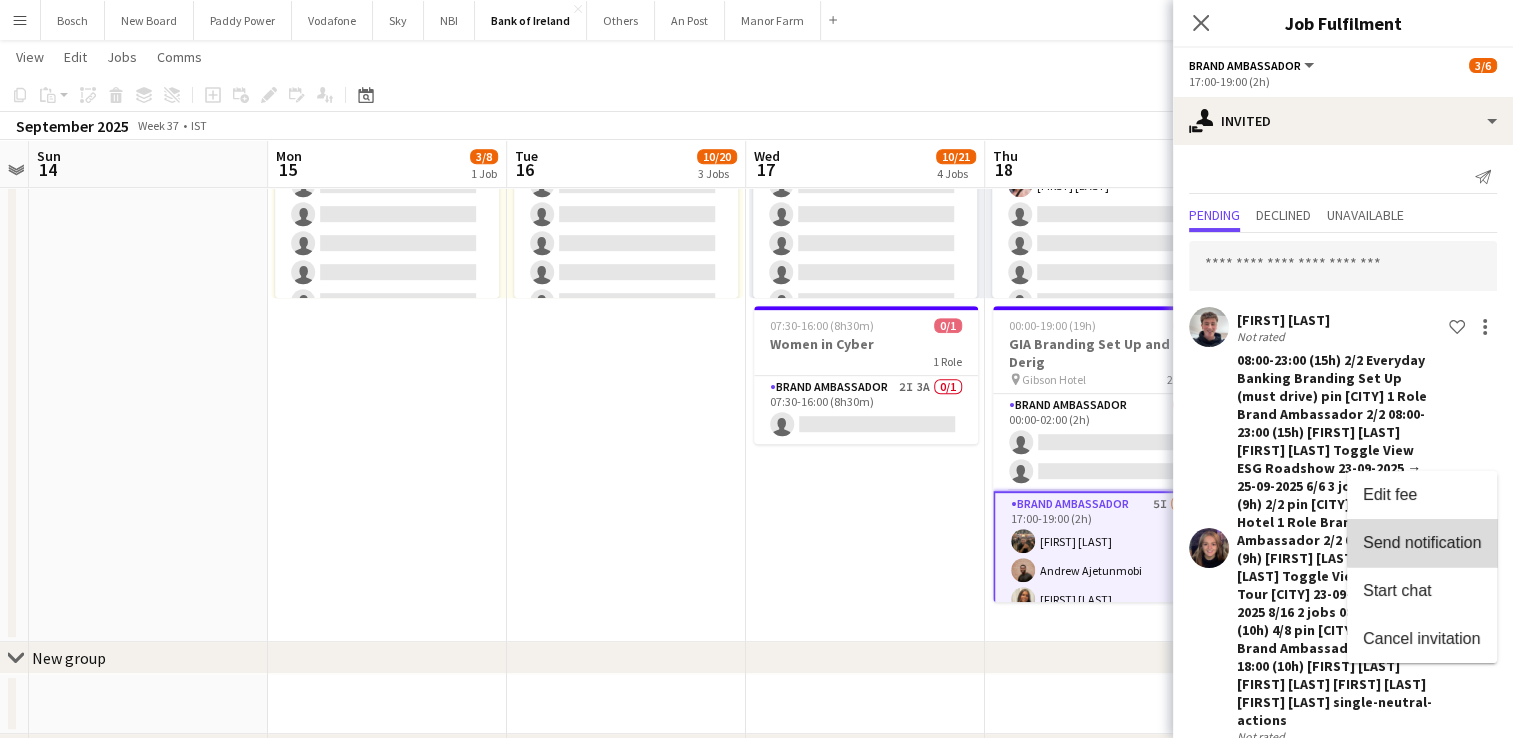 click on "Send notification" at bounding box center (1422, 542) 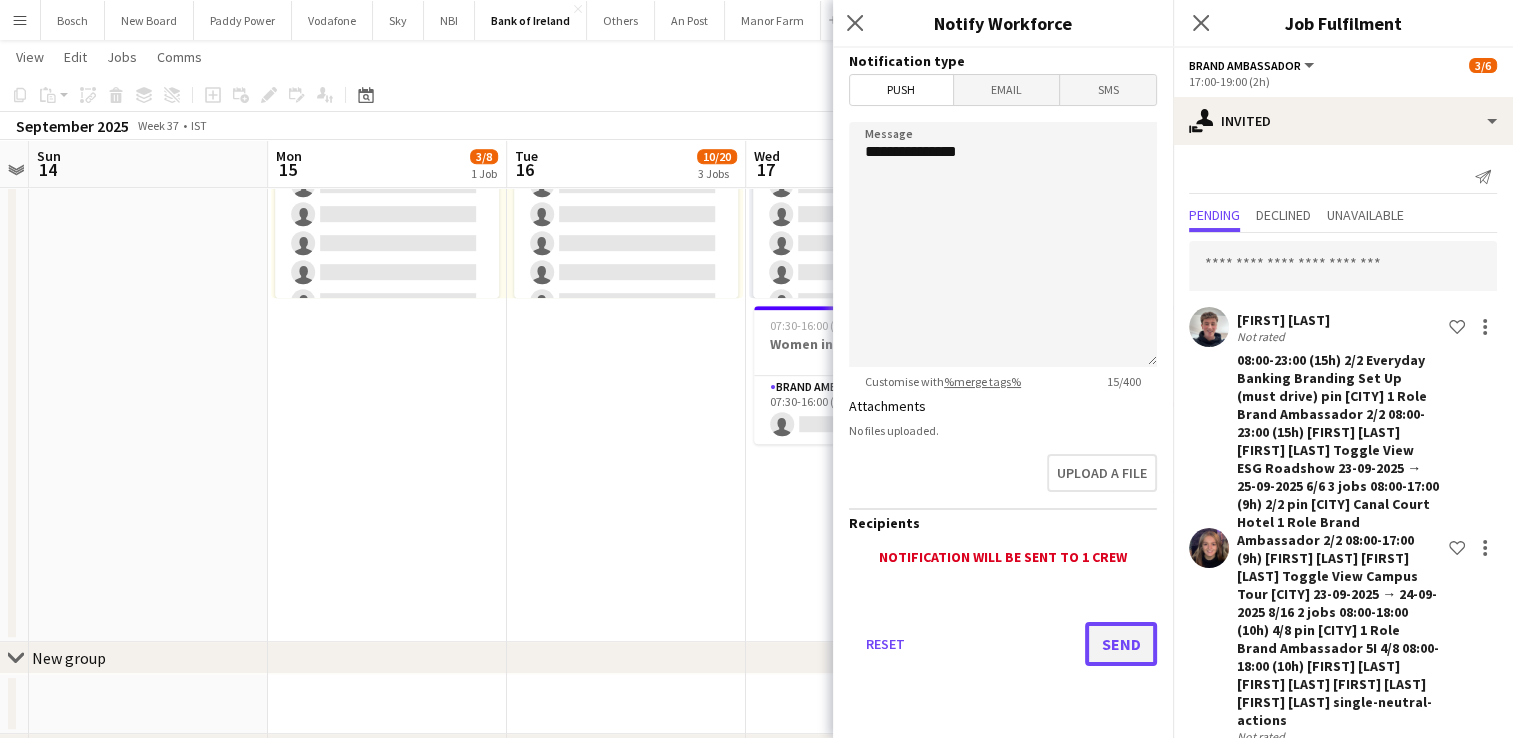 click on "Send" 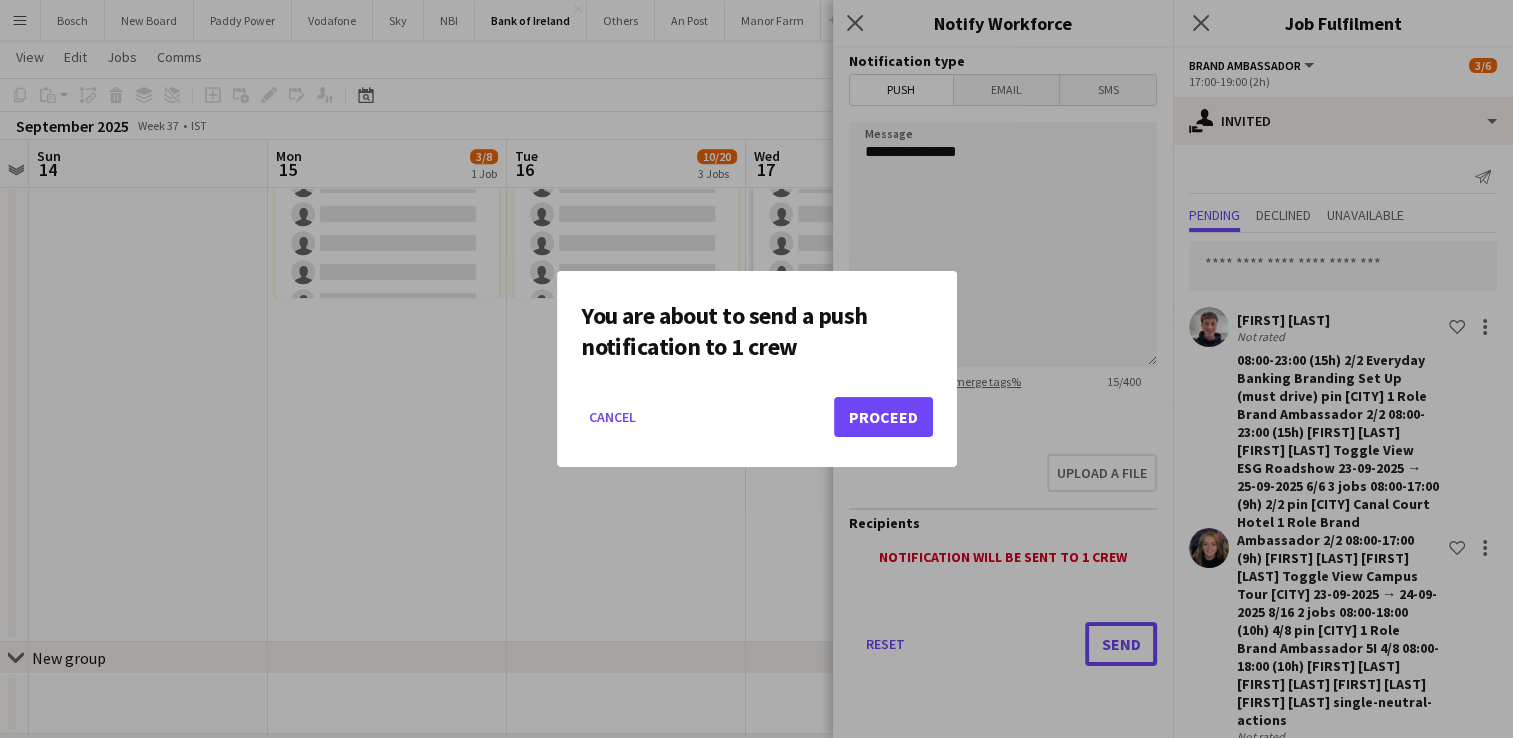 scroll, scrollTop: 0, scrollLeft: 0, axis: both 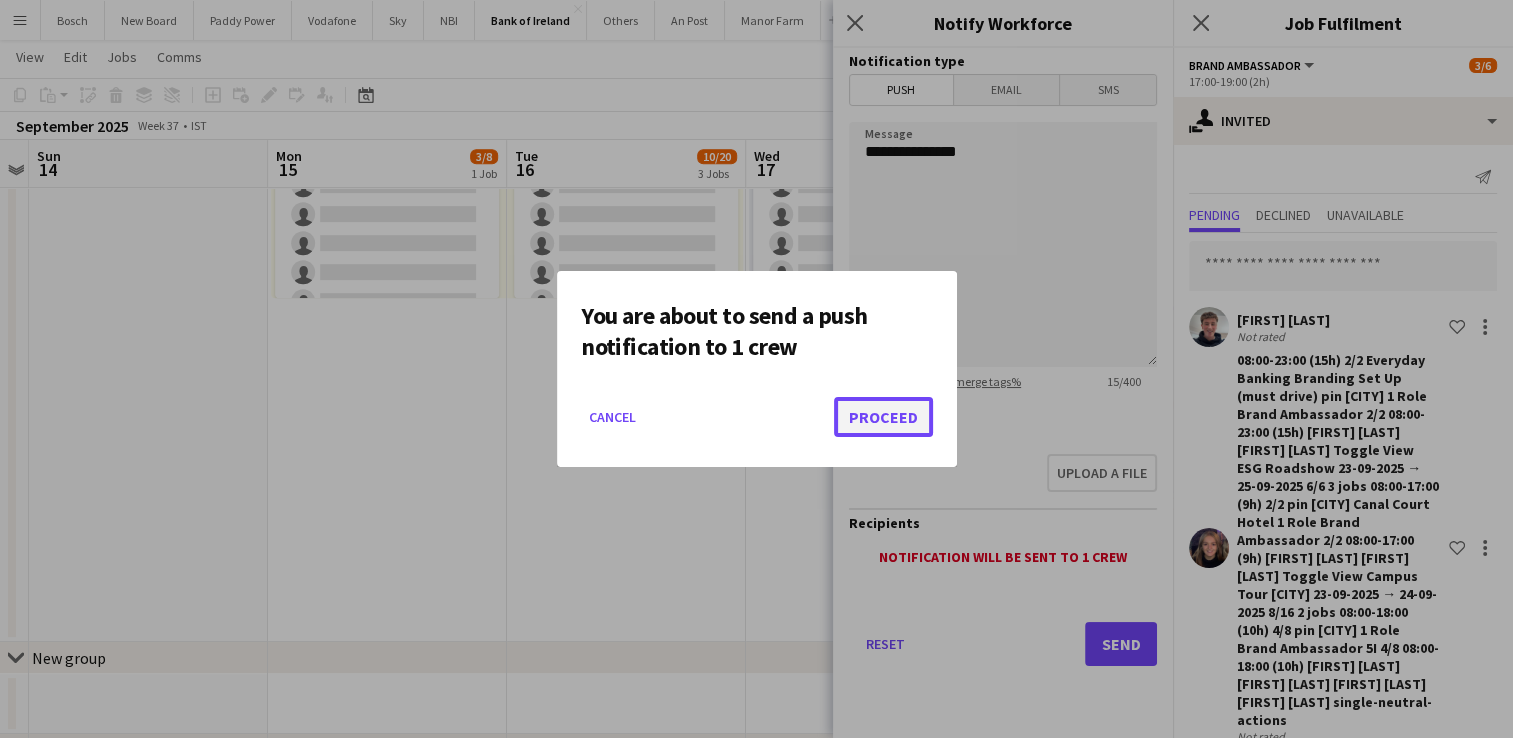 click on "Proceed" 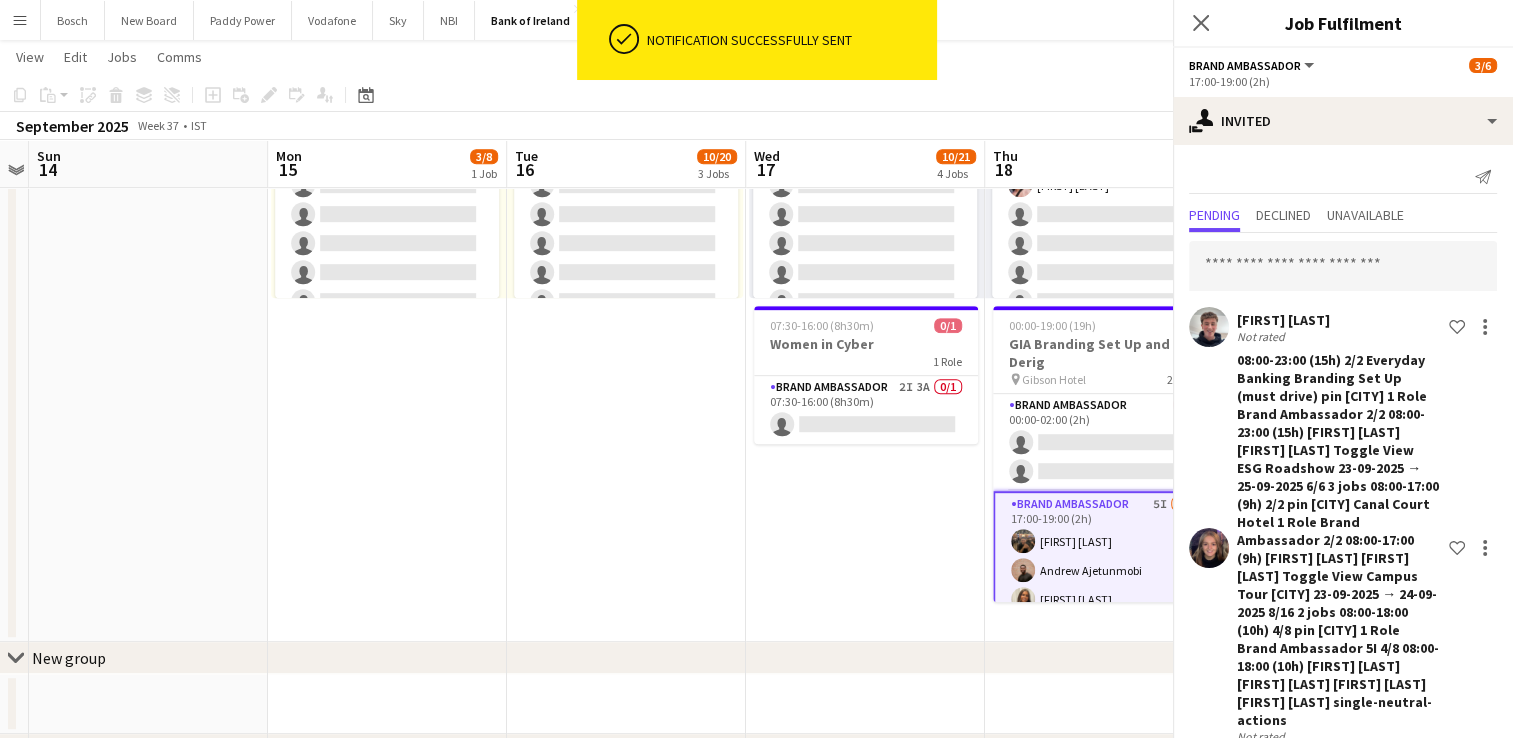 click on "06:00-20:00 (14h)    4/4
pin
Tullamore   1 Role   Brand Ambassador   4/4   06:00-20:00 (14h)
Jakub Kula Simon Corridon Patrick Delos Santos Daniel Muya     08:00-17:00 (9h)    3/8
pin
UCD   1 Role   Brand Ambassador   11I   1A   3/8   08:00-17:00 (9h)
Andrew Ajetunmobi Matheus Cramolich Jessica Blyth
single-neutral-actions
single-neutral-actions
single-neutral-actions
single-neutral-actions
single-neutral-actions
Toggle View
Campus Tour Trinity  17-09-2025 → 18-09-2025   7/16   2 jobs      10:00-17:00 (7h)    3/8
pin
Trinity   1 Role   Brand Ambassador   5I   1A   3/8   10:00-17:00 (7h)
Tom Hourihane Dominik Morycki Mark O’Shea
single-neutral-actions" at bounding box center [865, -67] 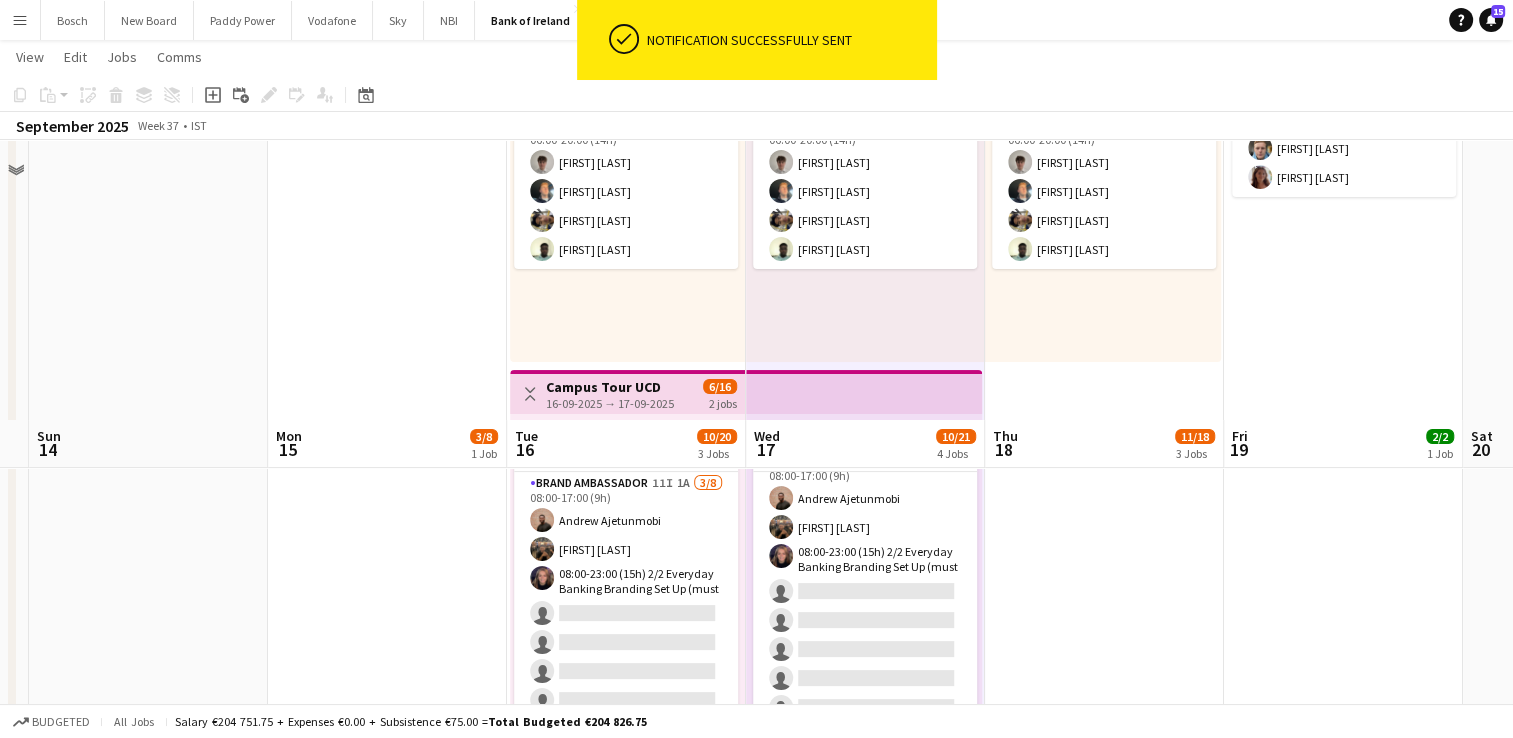 scroll, scrollTop: 0, scrollLeft: 0, axis: both 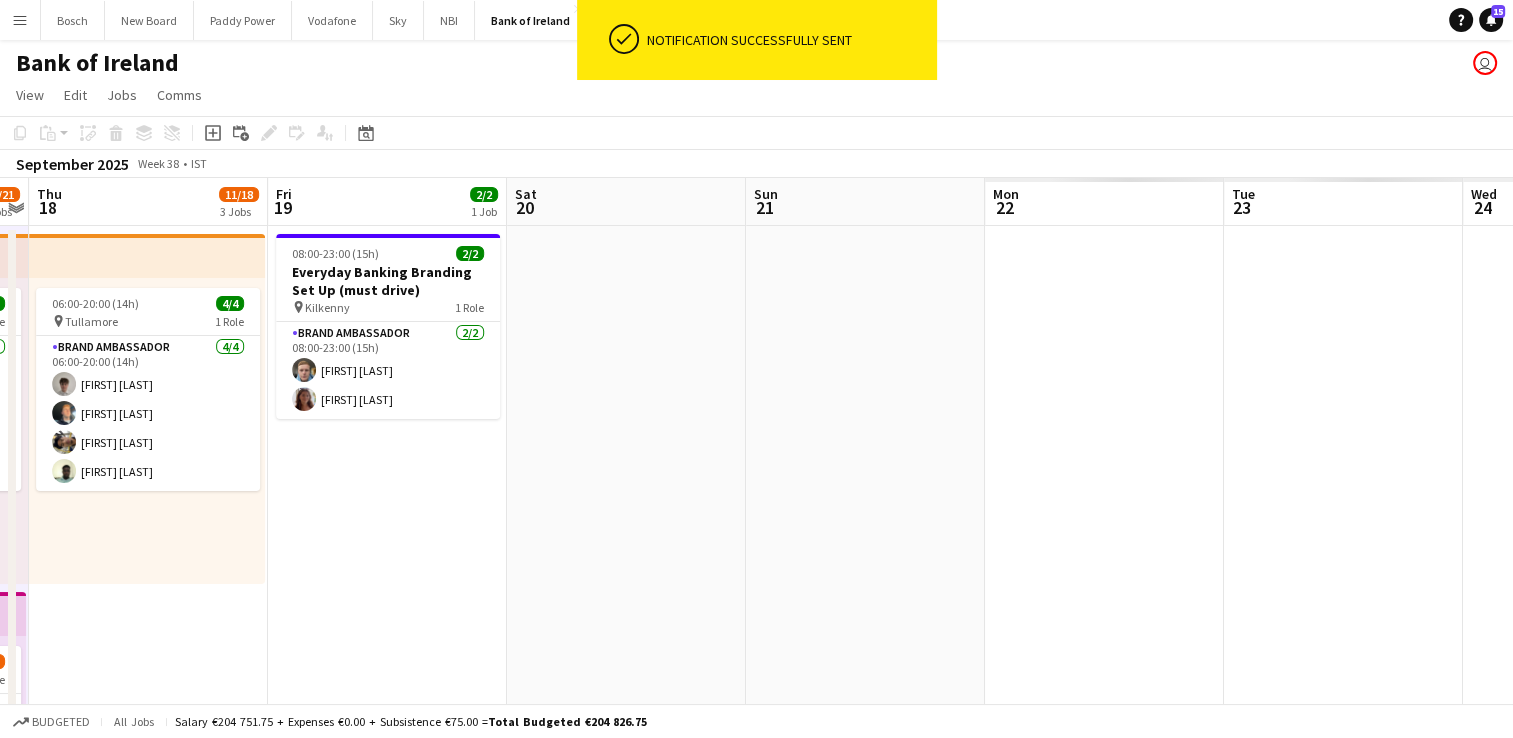 drag, startPoint x: 1232, startPoint y: 458, endPoint x: 422, endPoint y: 312, distance: 823.05286 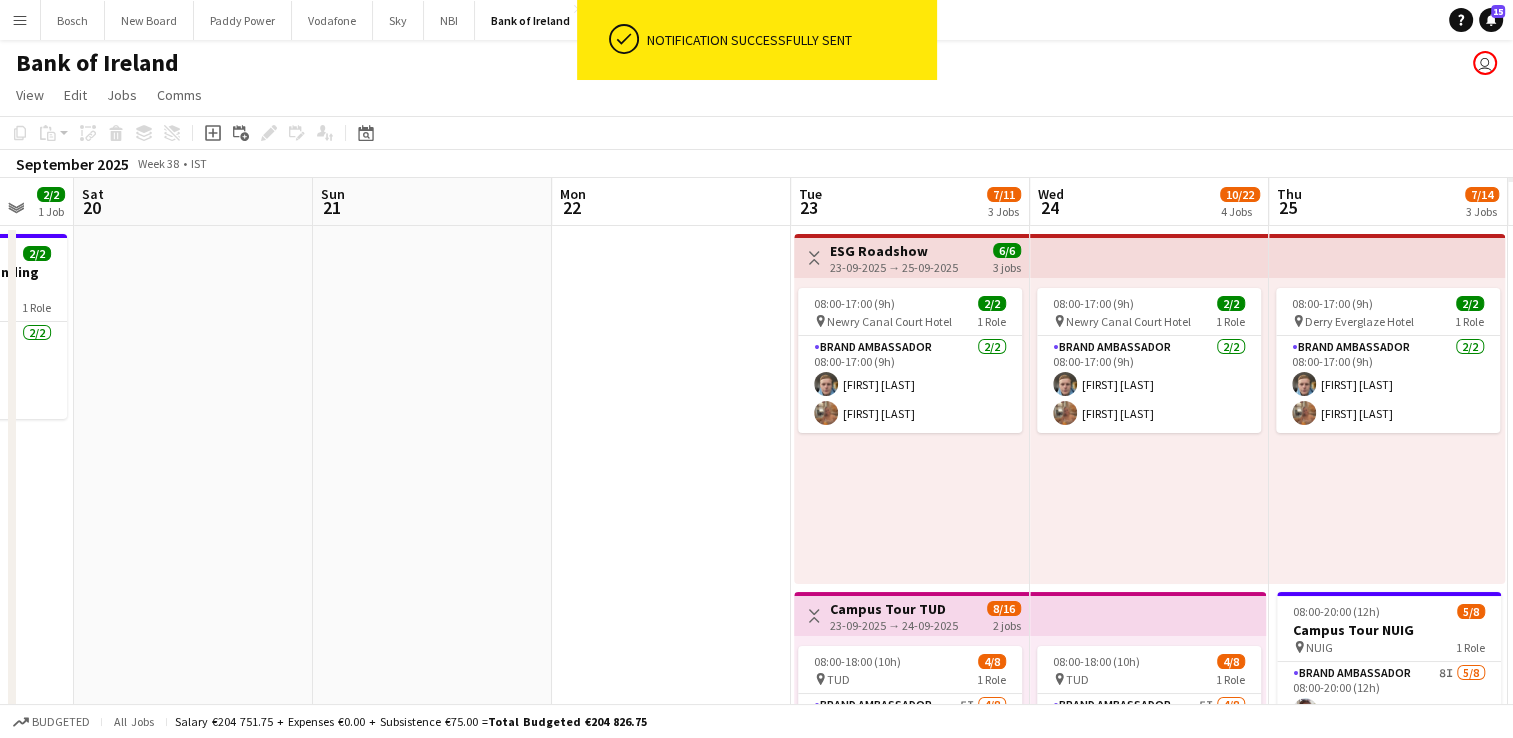 drag, startPoint x: 1193, startPoint y: 369, endPoint x: 621, endPoint y: 342, distance: 572.6369 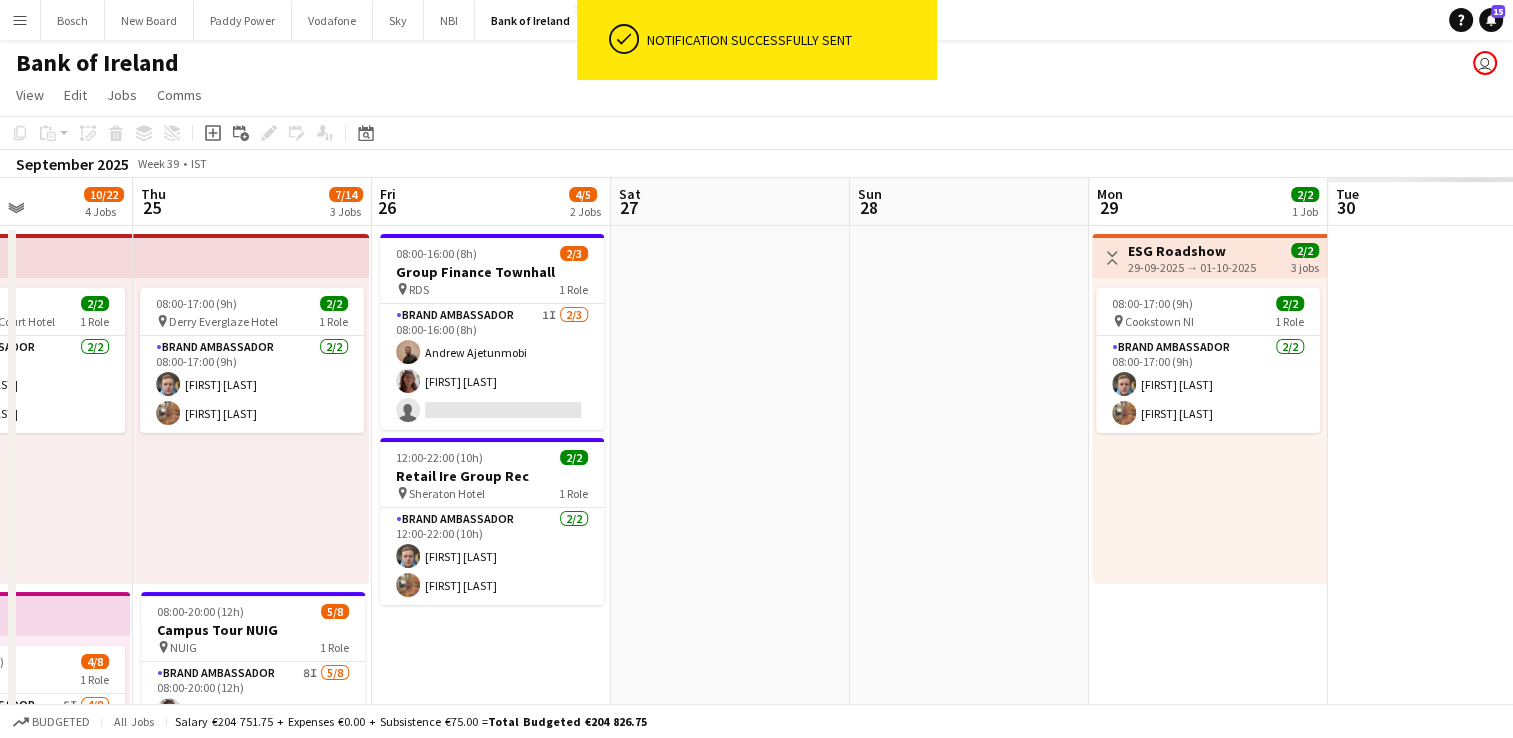 drag, startPoint x: 783, startPoint y: 382, endPoint x: 48, endPoint y: 305, distance: 739.02234 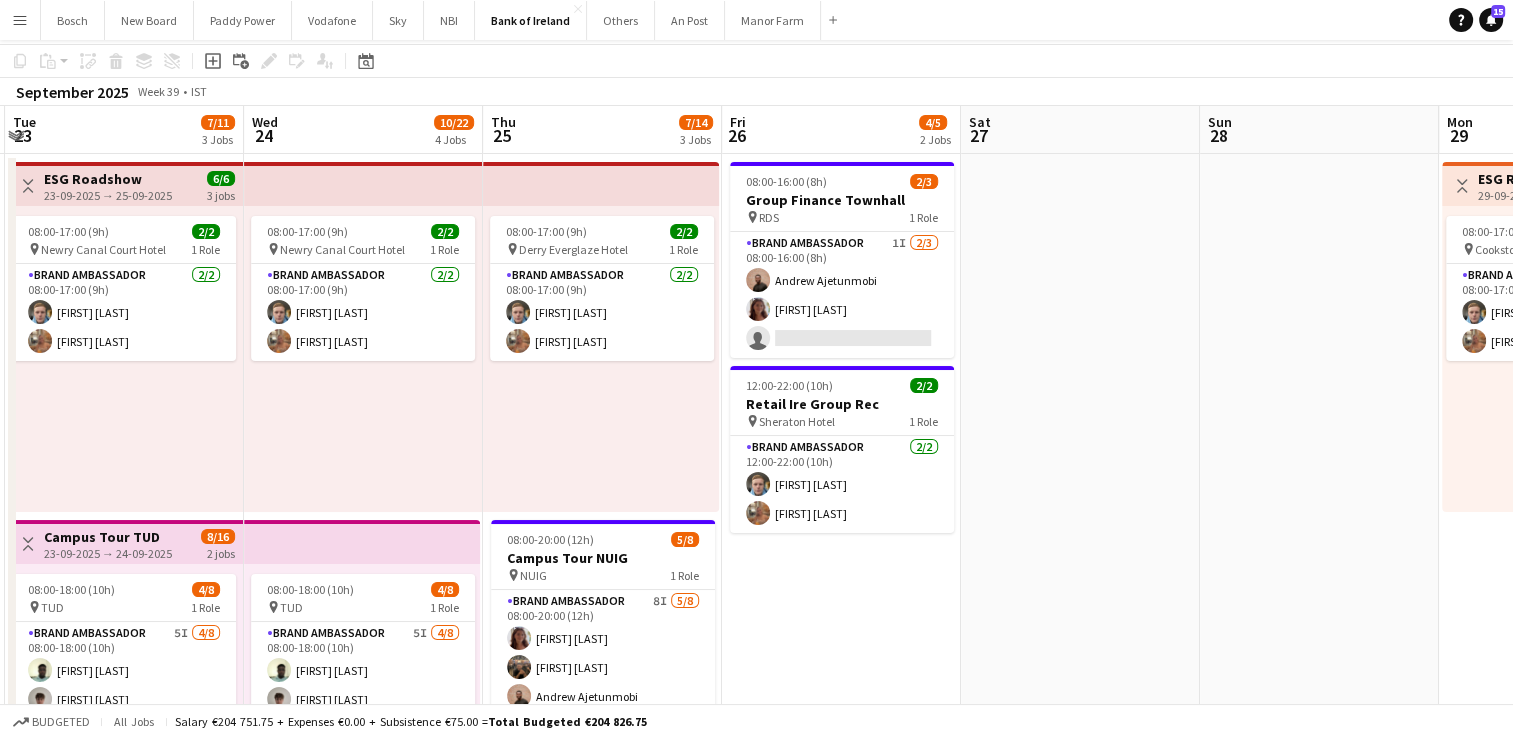 scroll, scrollTop: 100, scrollLeft: 0, axis: vertical 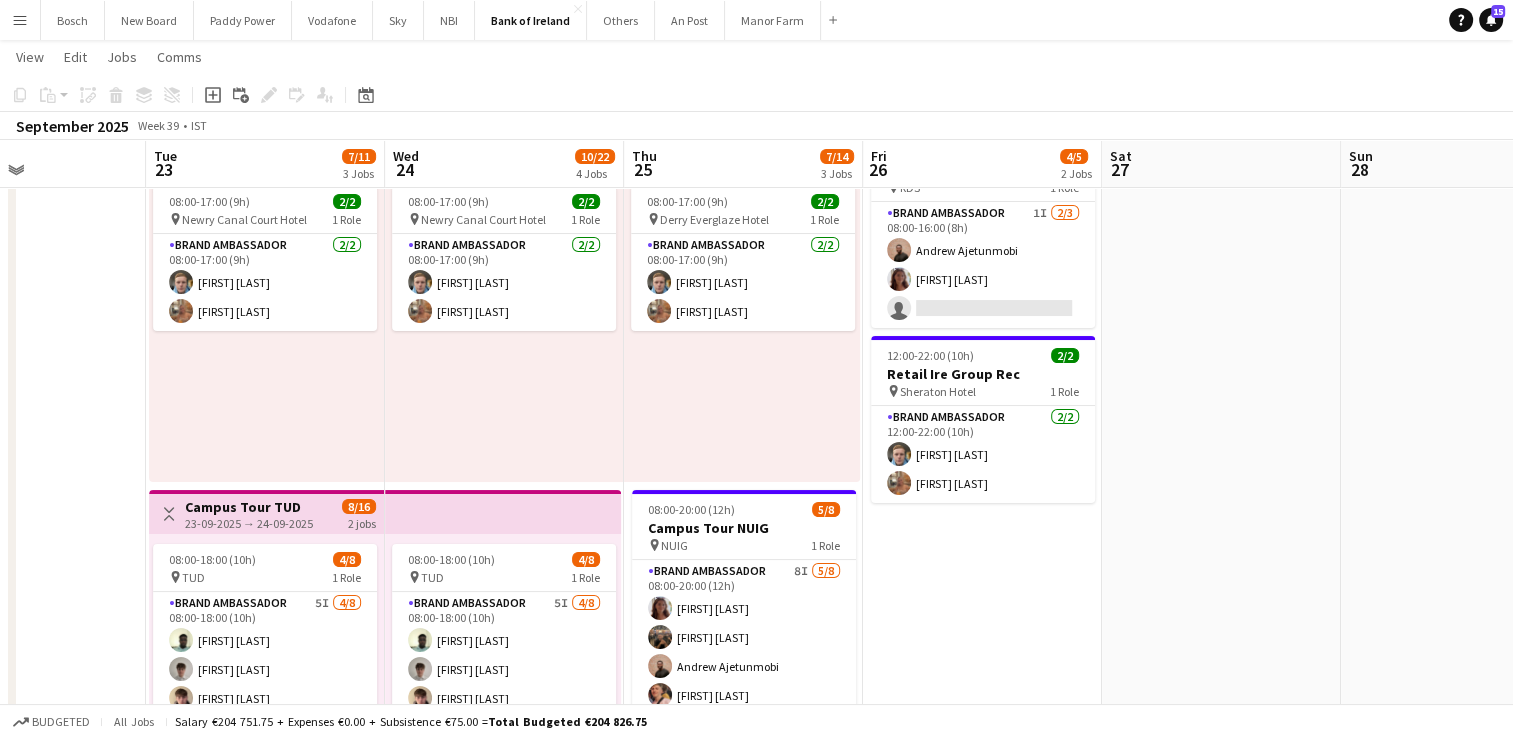 drag, startPoint x: 330, startPoint y: 395, endPoint x: 428, endPoint y: 400, distance: 98.12747 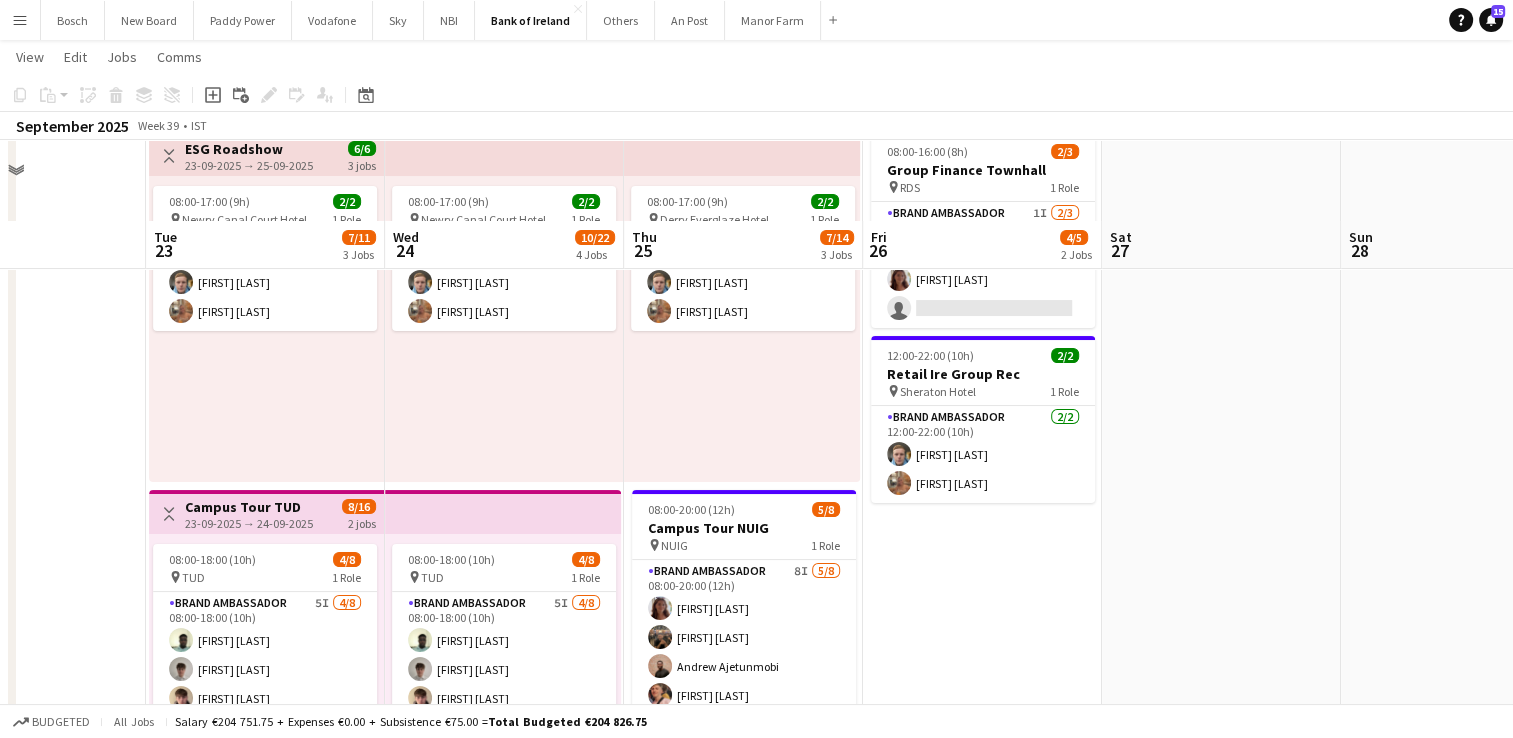 scroll, scrollTop: 400, scrollLeft: 0, axis: vertical 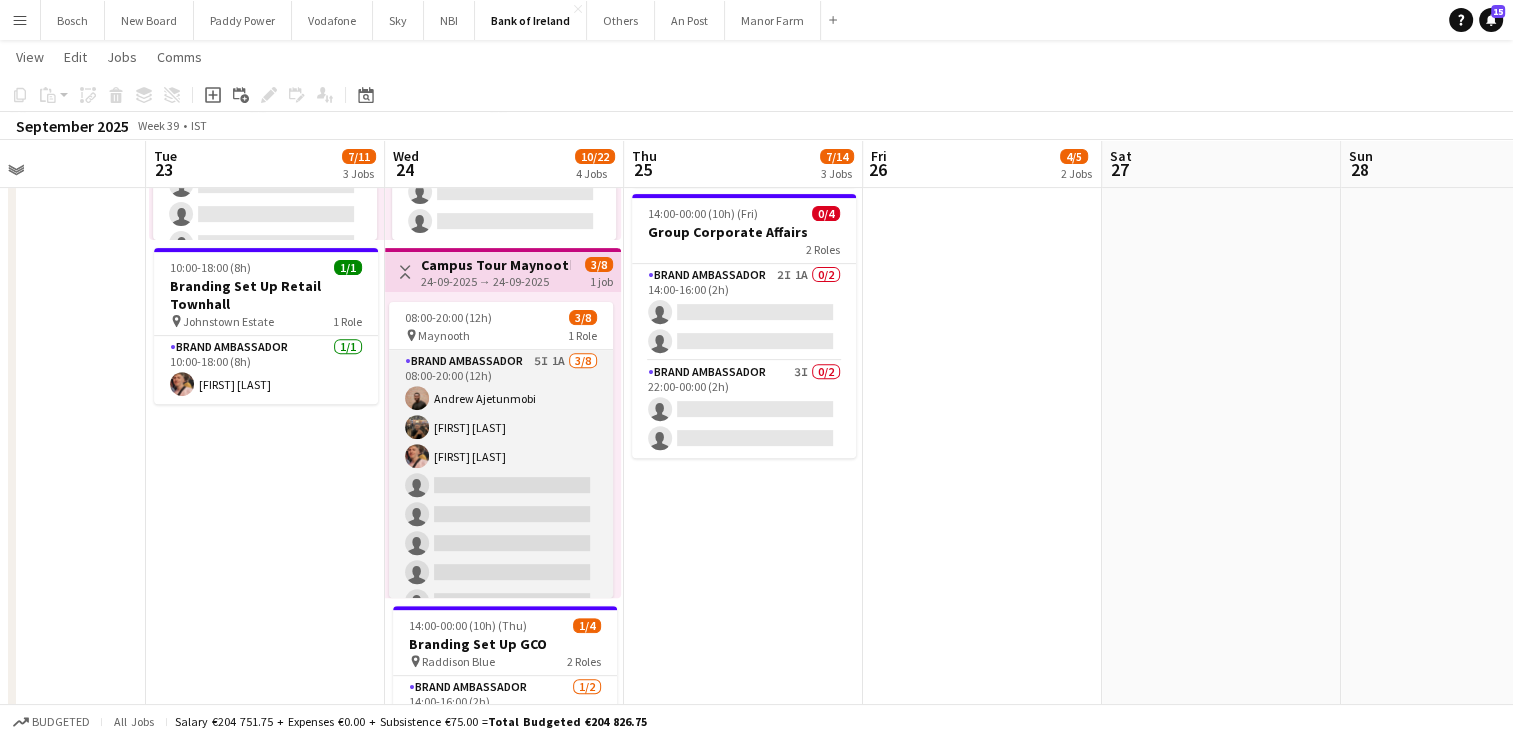 click on "Brand Ambassador   5I   1A   3/8   08:00-20:00 (12h)
Andrew Ajetunmobi Matheus Cramolich Mark O’Shea
single-neutral-actions
single-neutral-actions
single-neutral-actions
single-neutral-actions
single-neutral-actions" at bounding box center [501, 485] 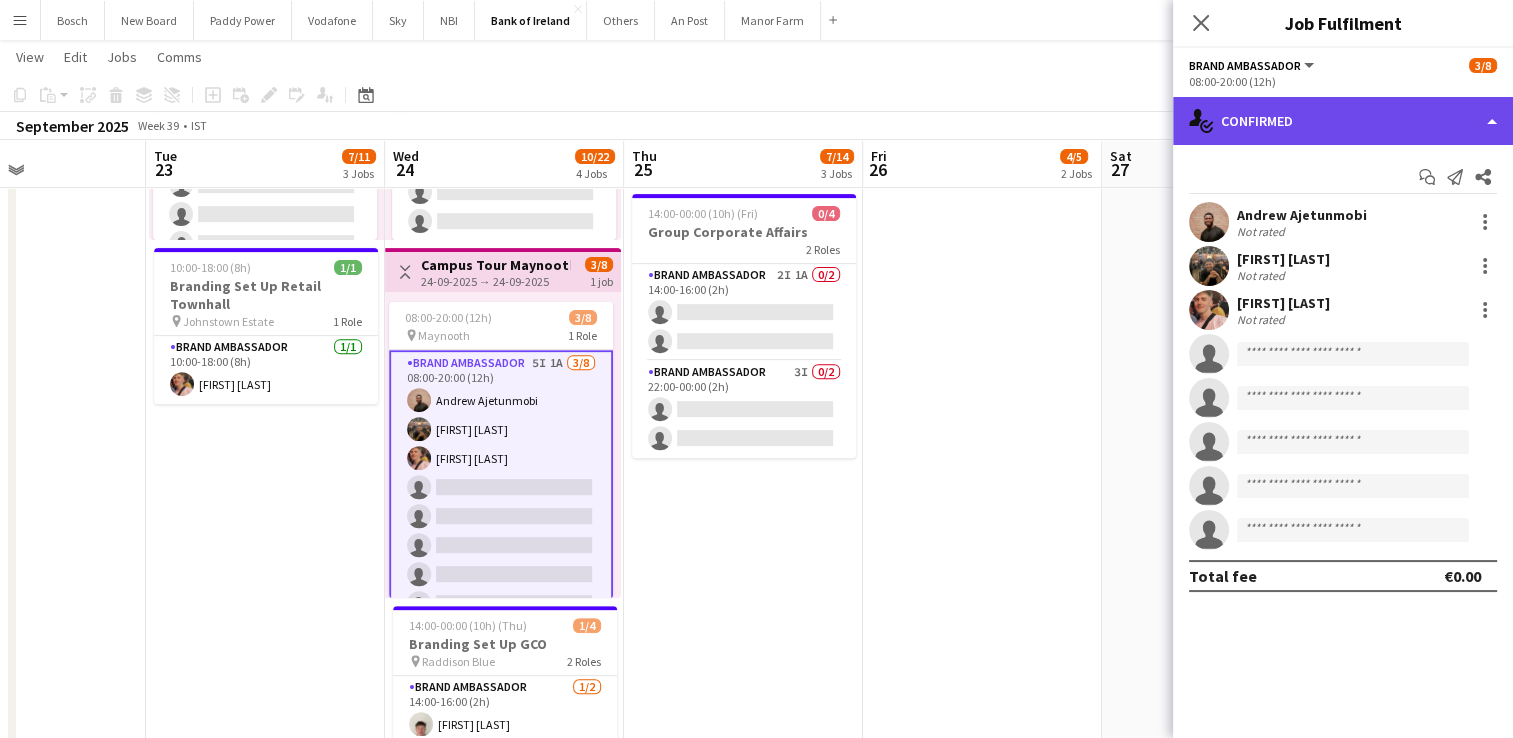 click on "single-neutral-actions-check-2
Confirmed" 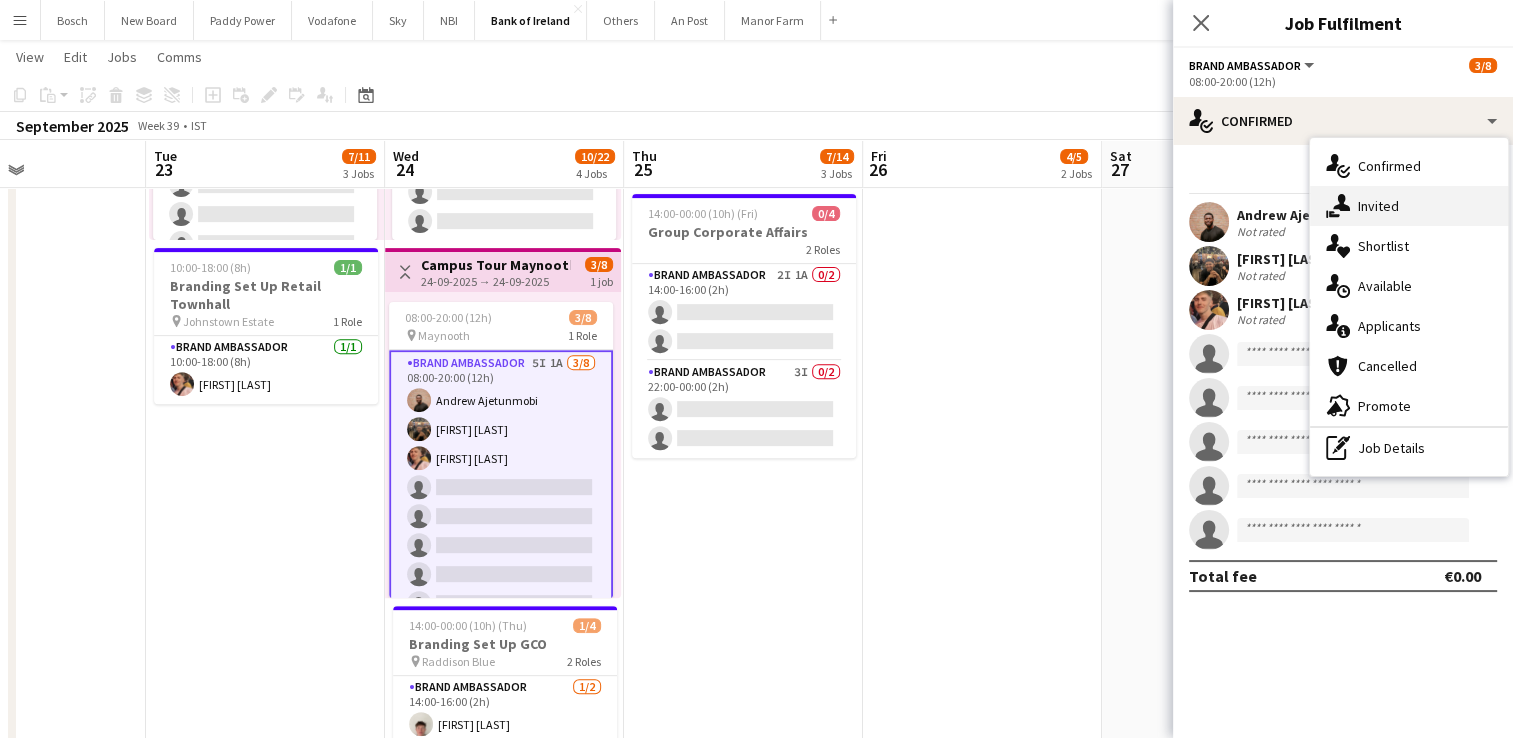 click on "single-neutral-actions-share-1
Invited" at bounding box center (1409, 206) 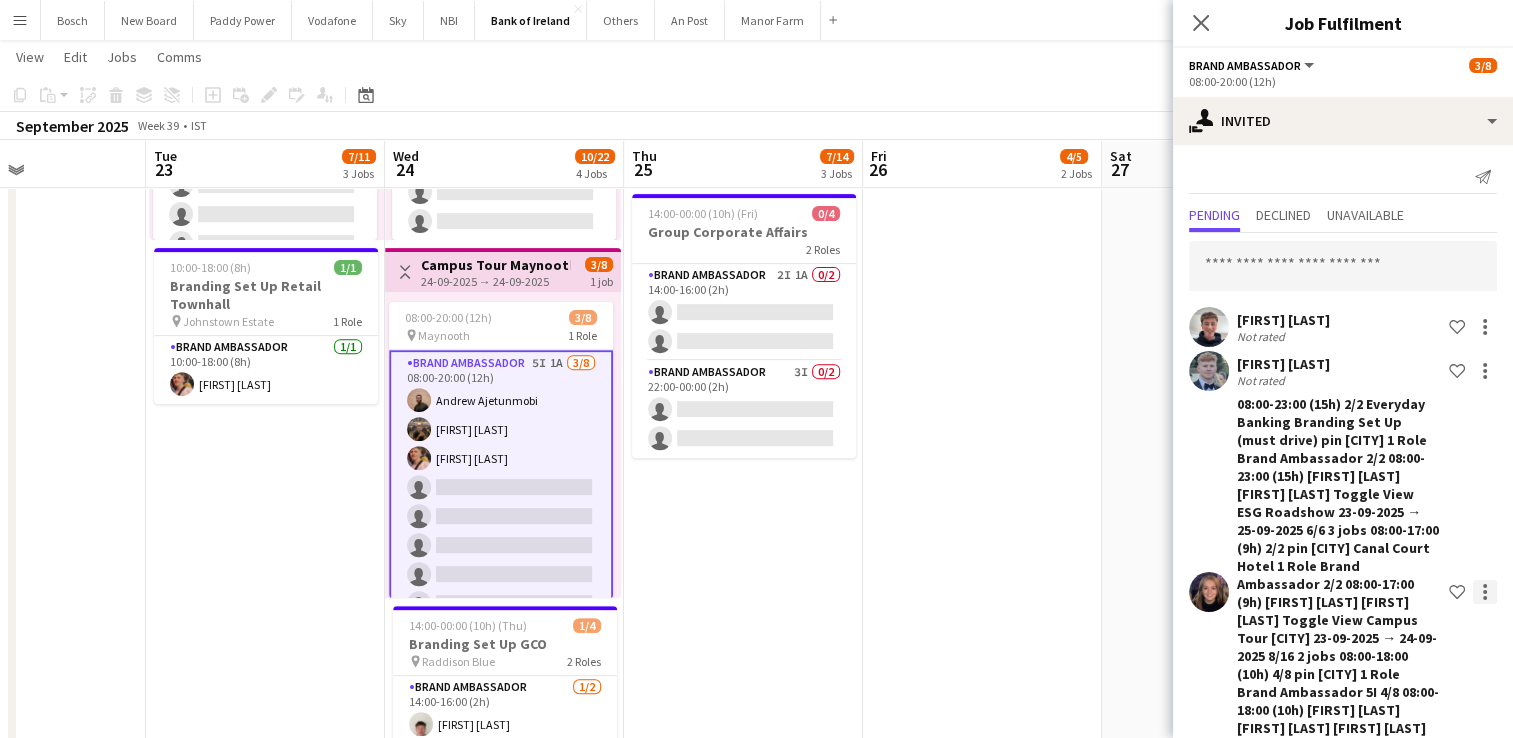 click at bounding box center [1485, 856] 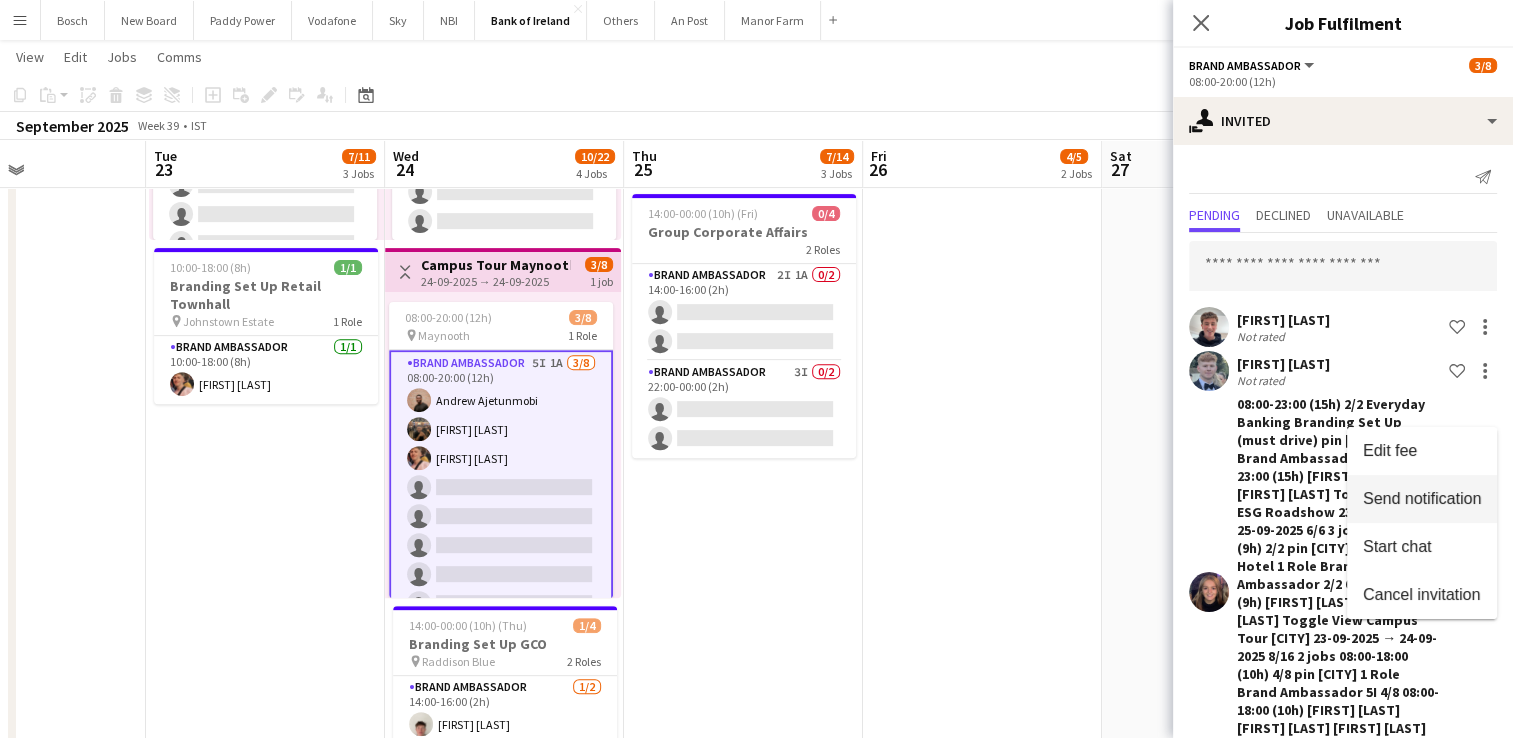 click on "Send notification" at bounding box center [1422, 499] 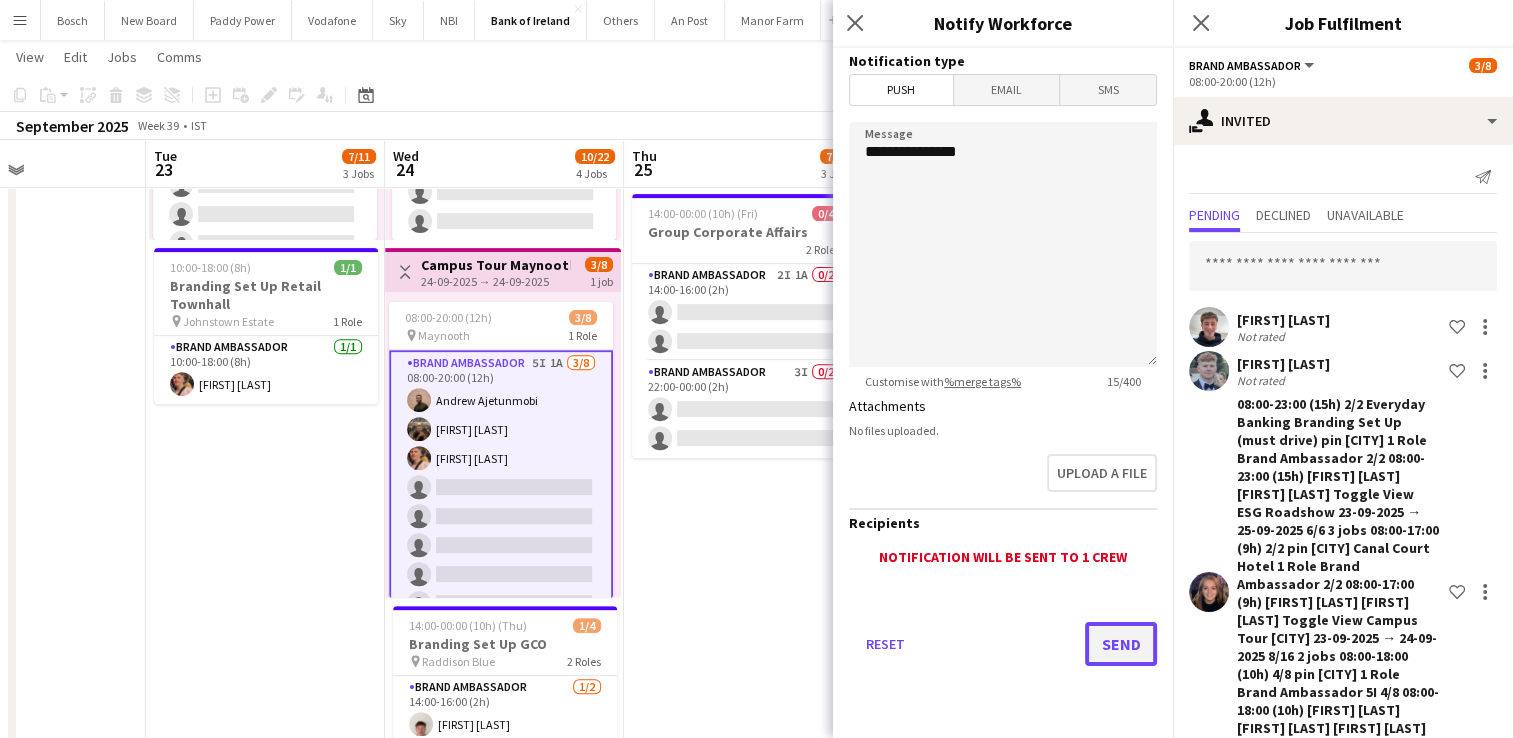 click on "Send" 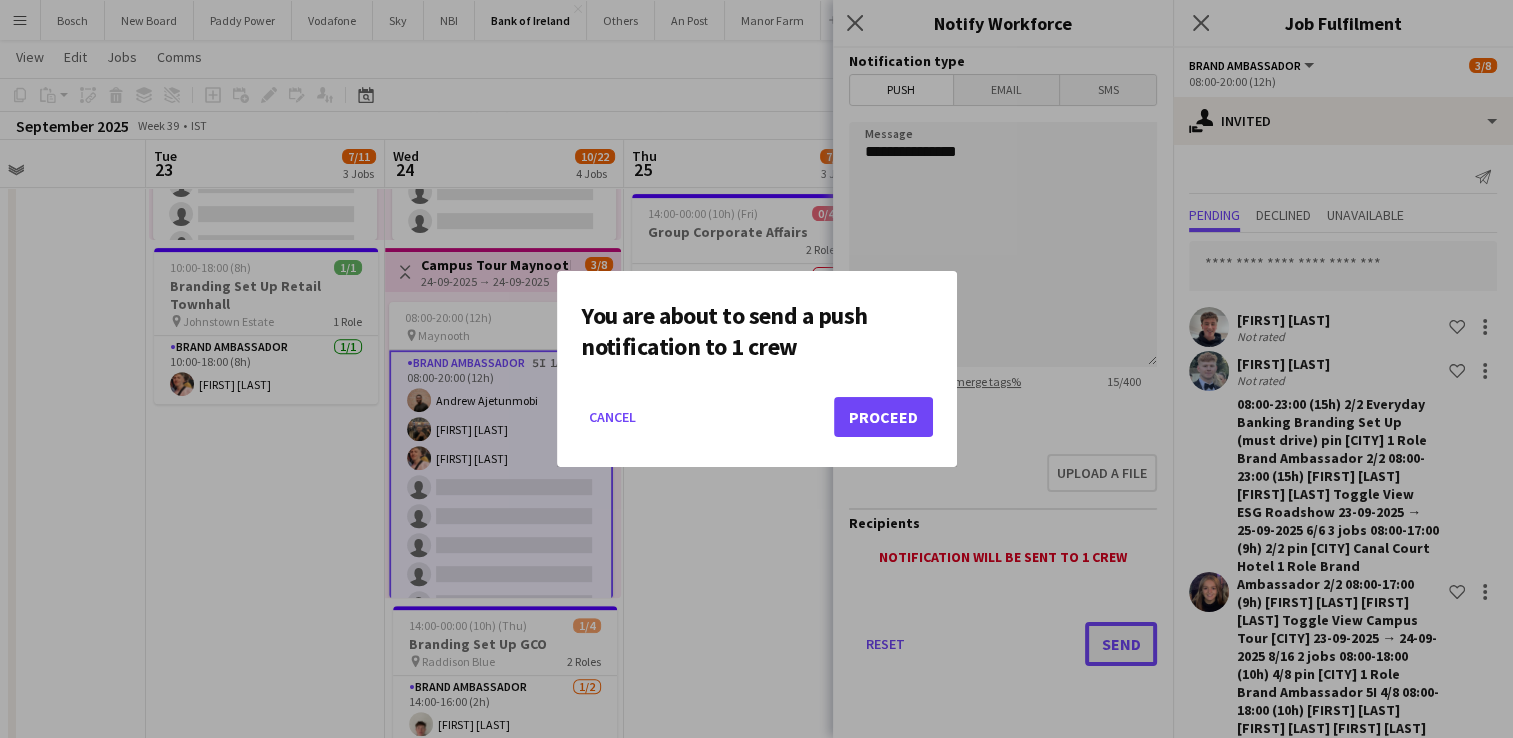 scroll, scrollTop: 0, scrollLeft: 0, axis: both 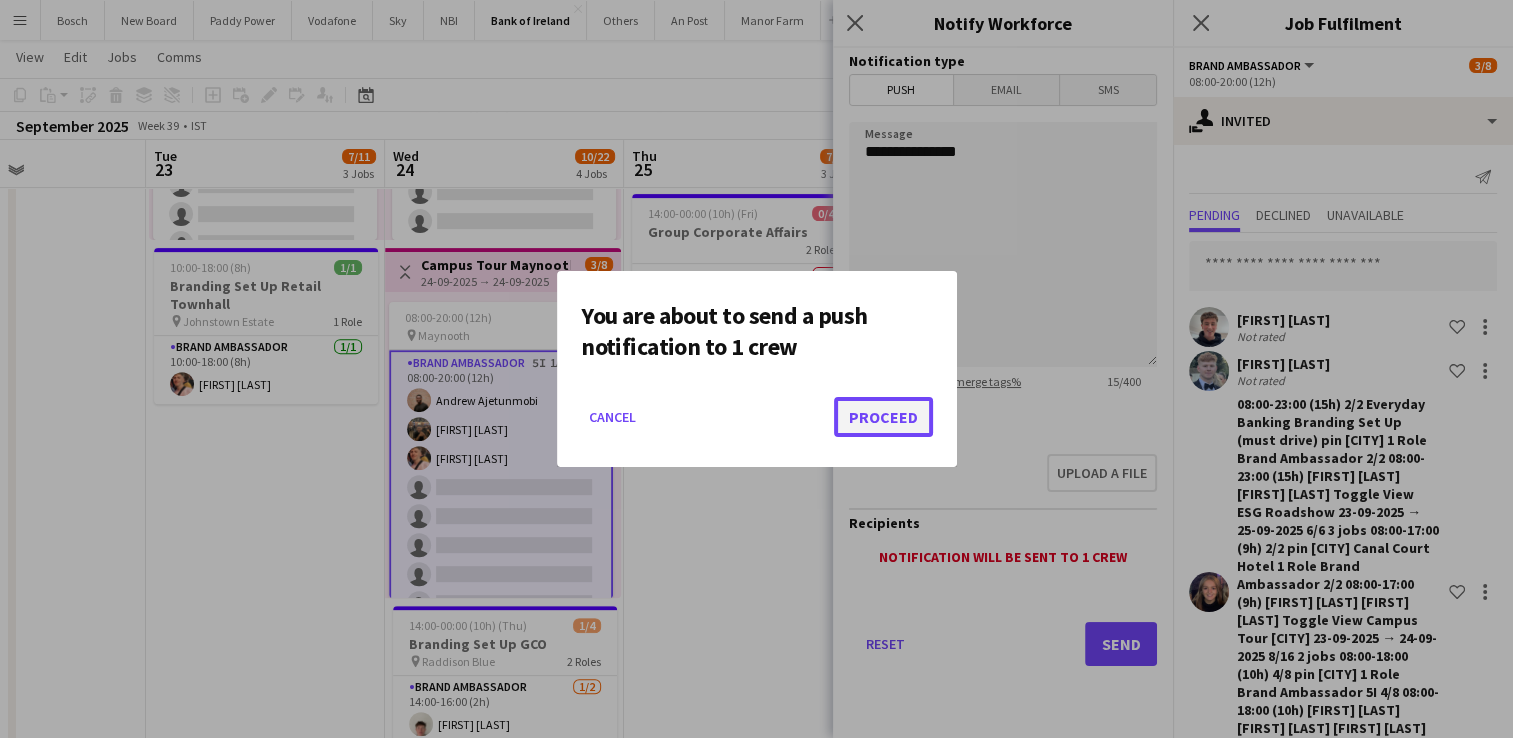 click on "Proceed" 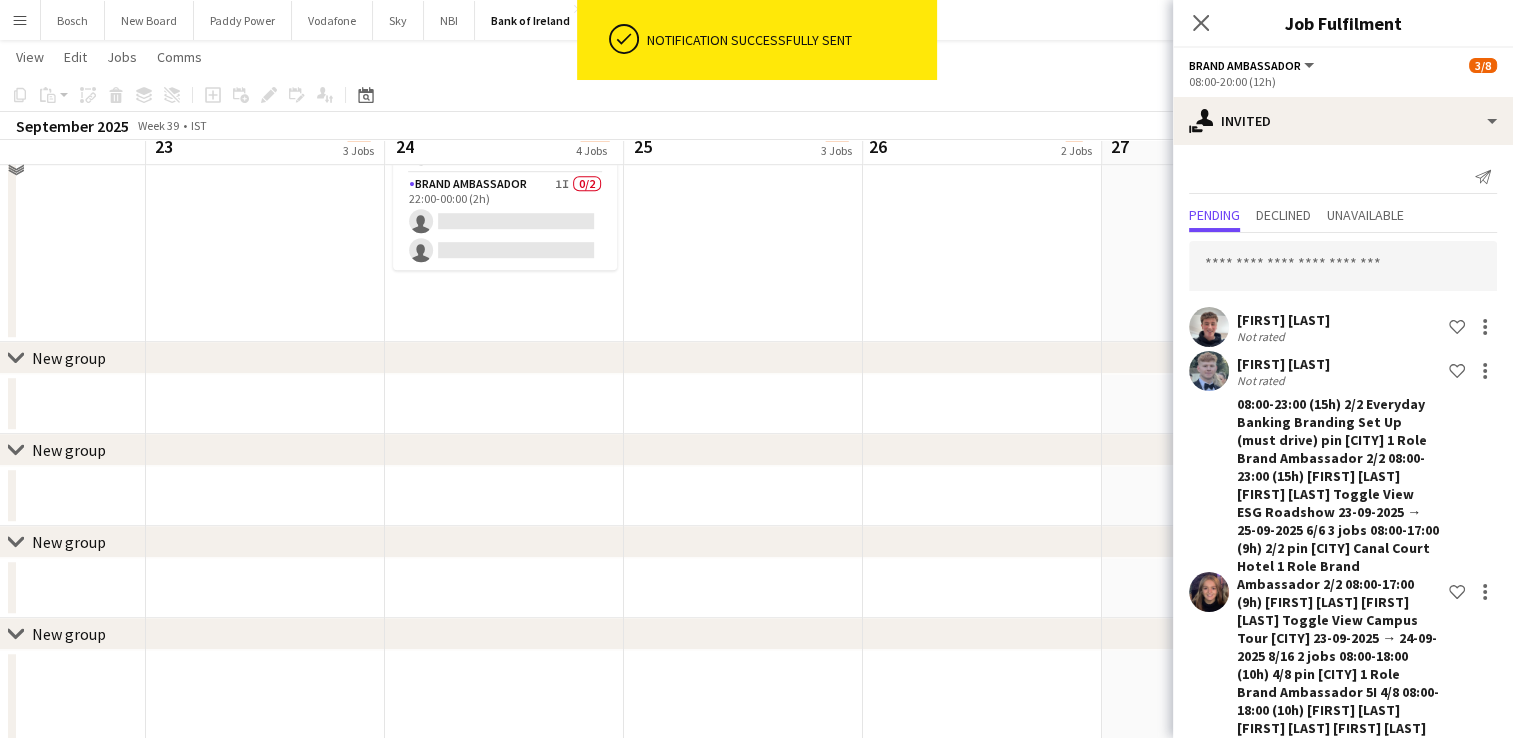 scroll, scrollTop: 800, scrollLeft: 0, axis: vertical 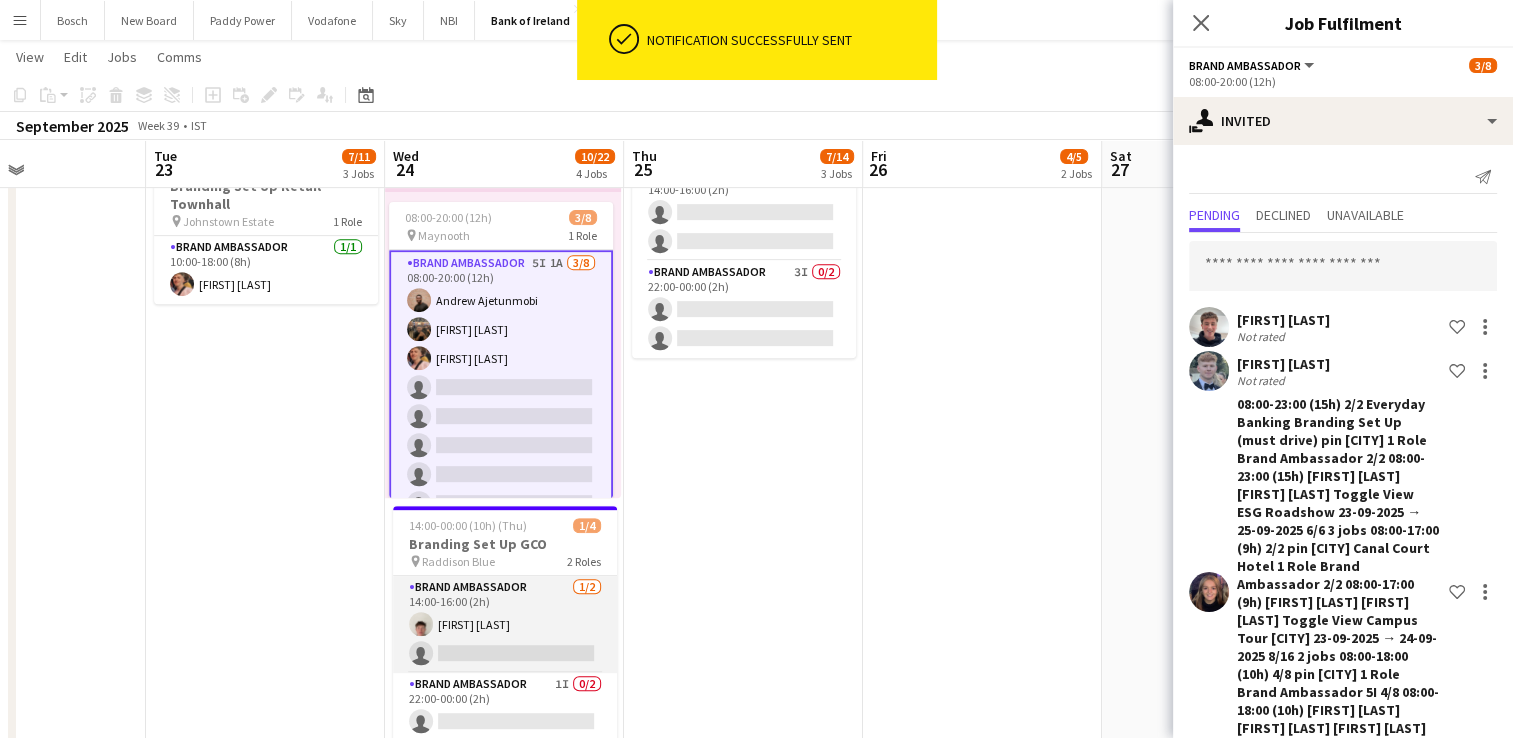 click on "Brand Ambassador   1/2   14:00-16:00 (2h)
Robert Harvey
single-neutral-actions" at bounding box center [505, 624] 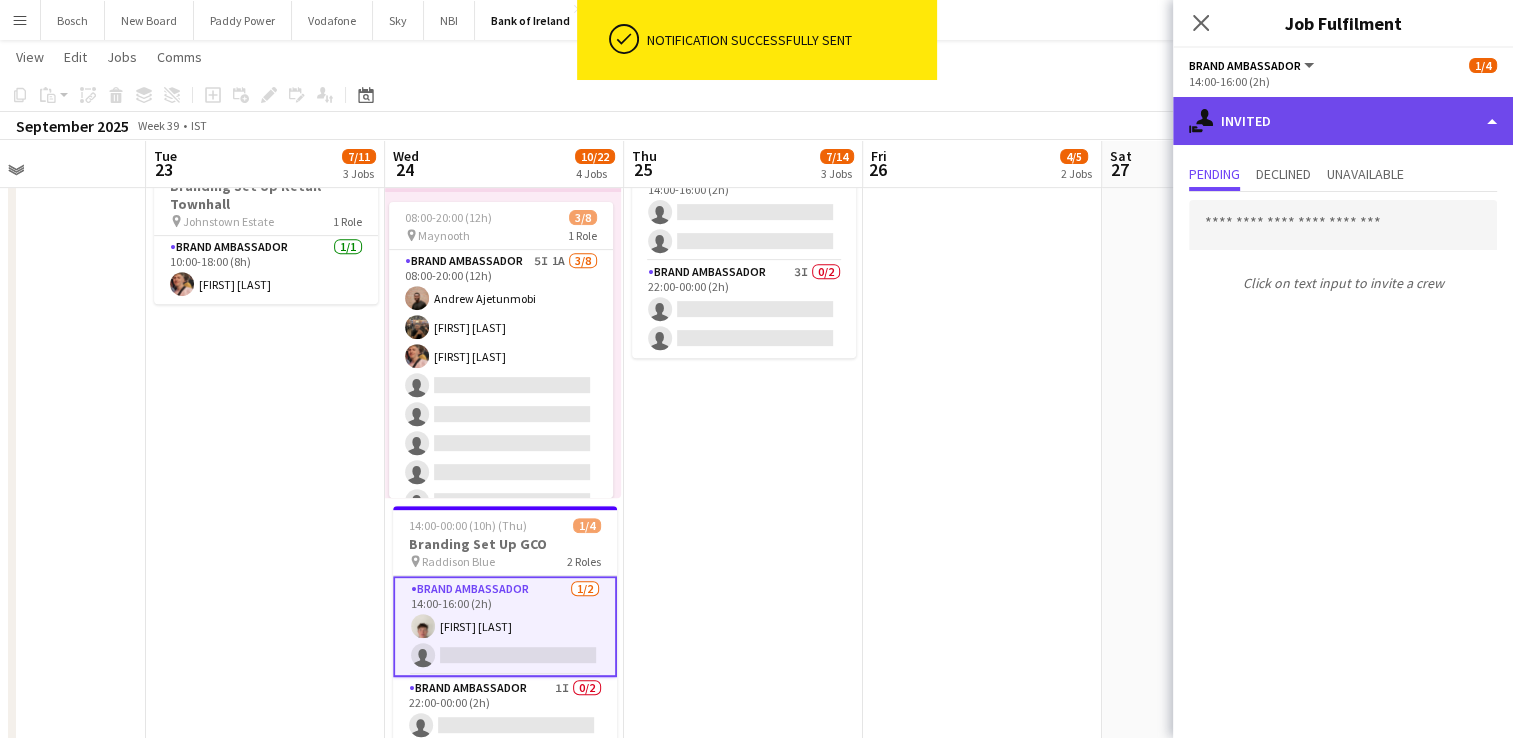 click on "single-neutral-actions-share-1
Invited" 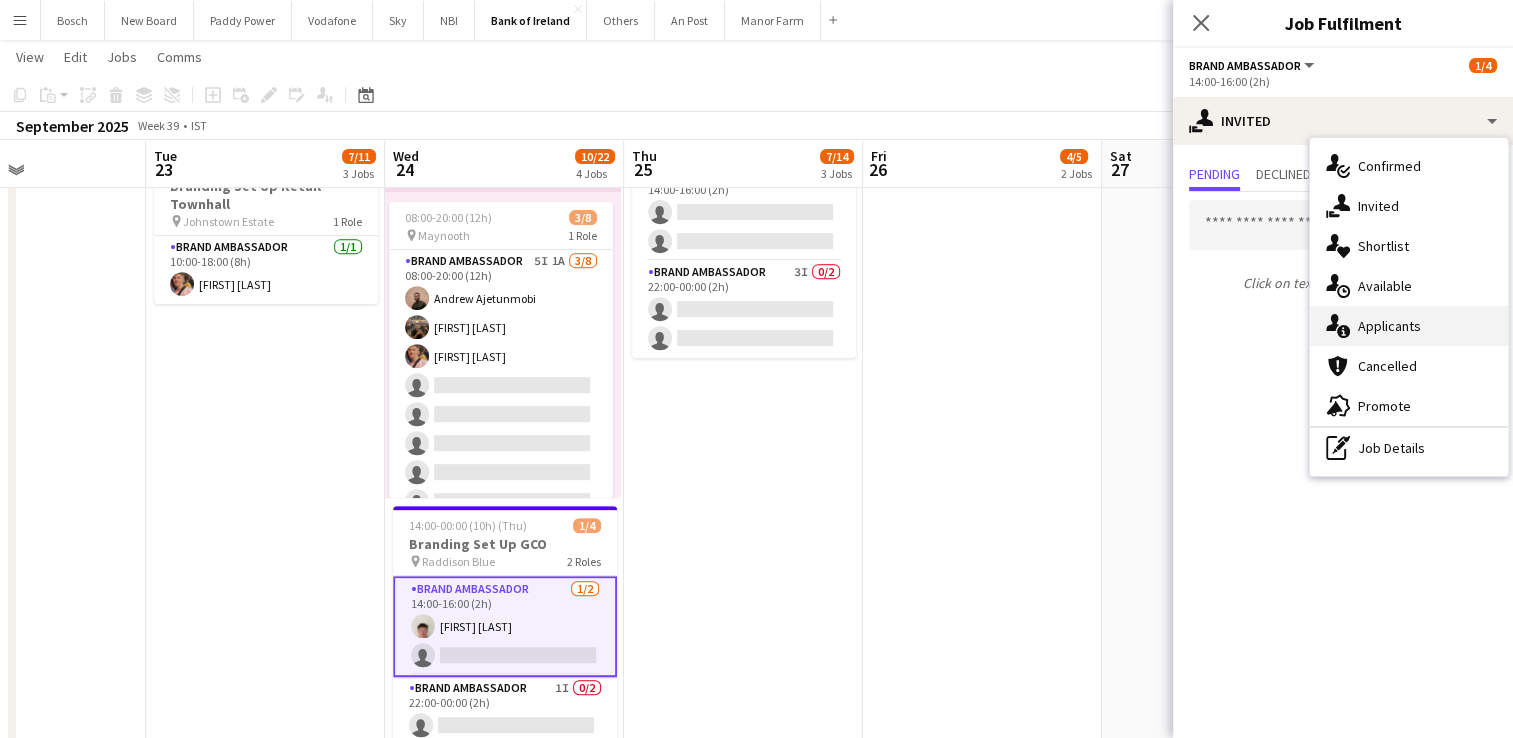 click on "single-neutral-actions-information
Applicants" at bounding box center [1409, 326] 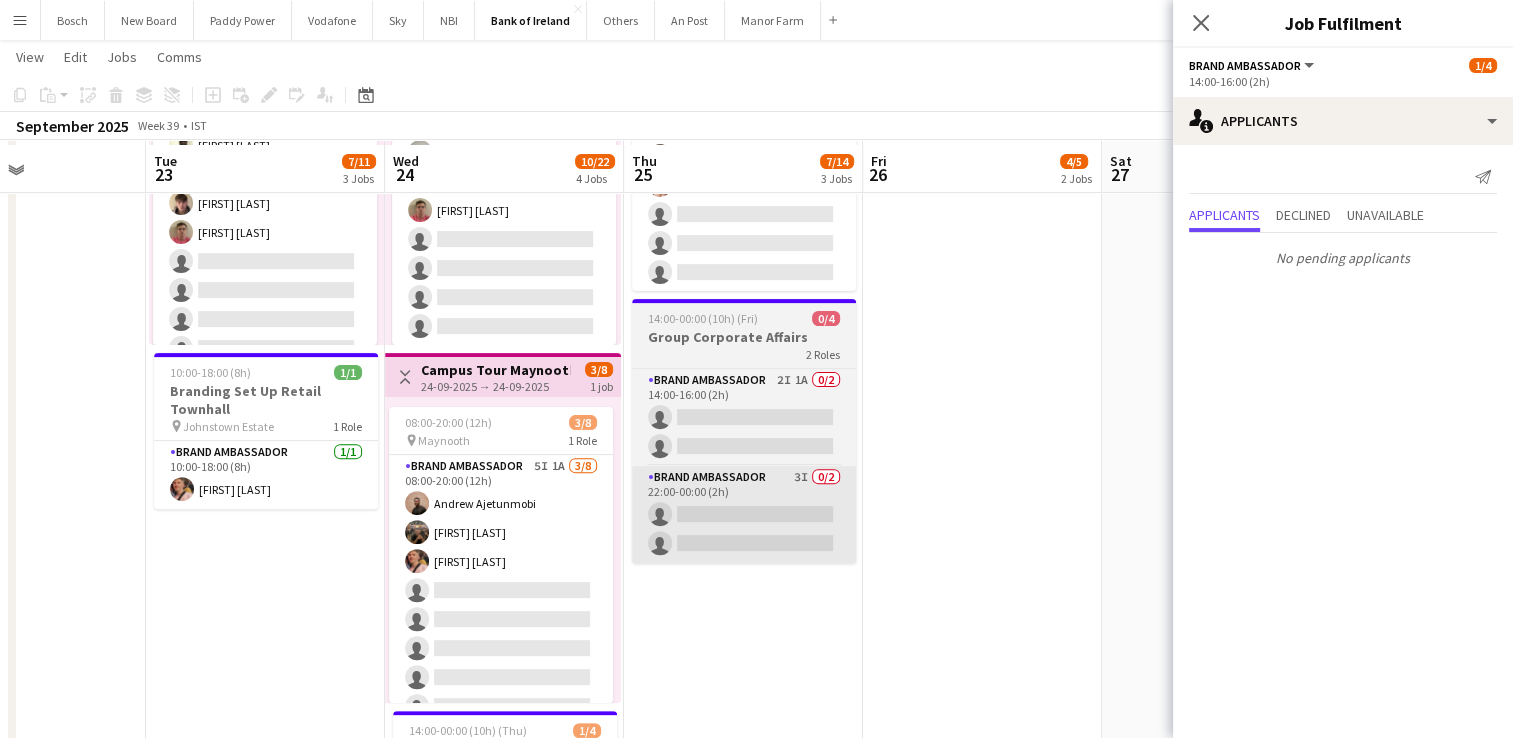 scroll, scrollTop: 600, scrollLeft: 0, axis: vertical 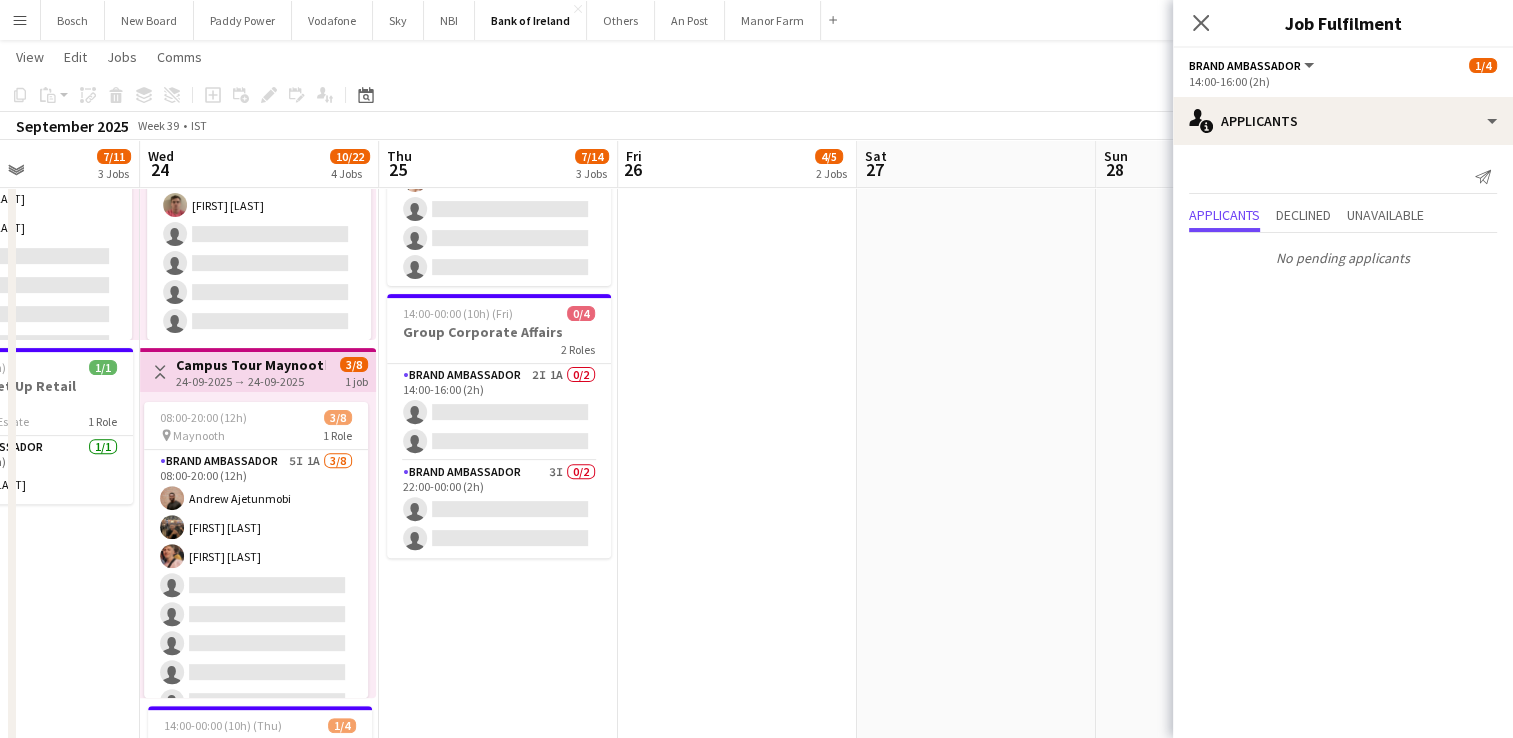 drag, startPoint x: 1083, startPoint y: 382, endPoint x: 838, endPoint y: 342, distance: 248.24384 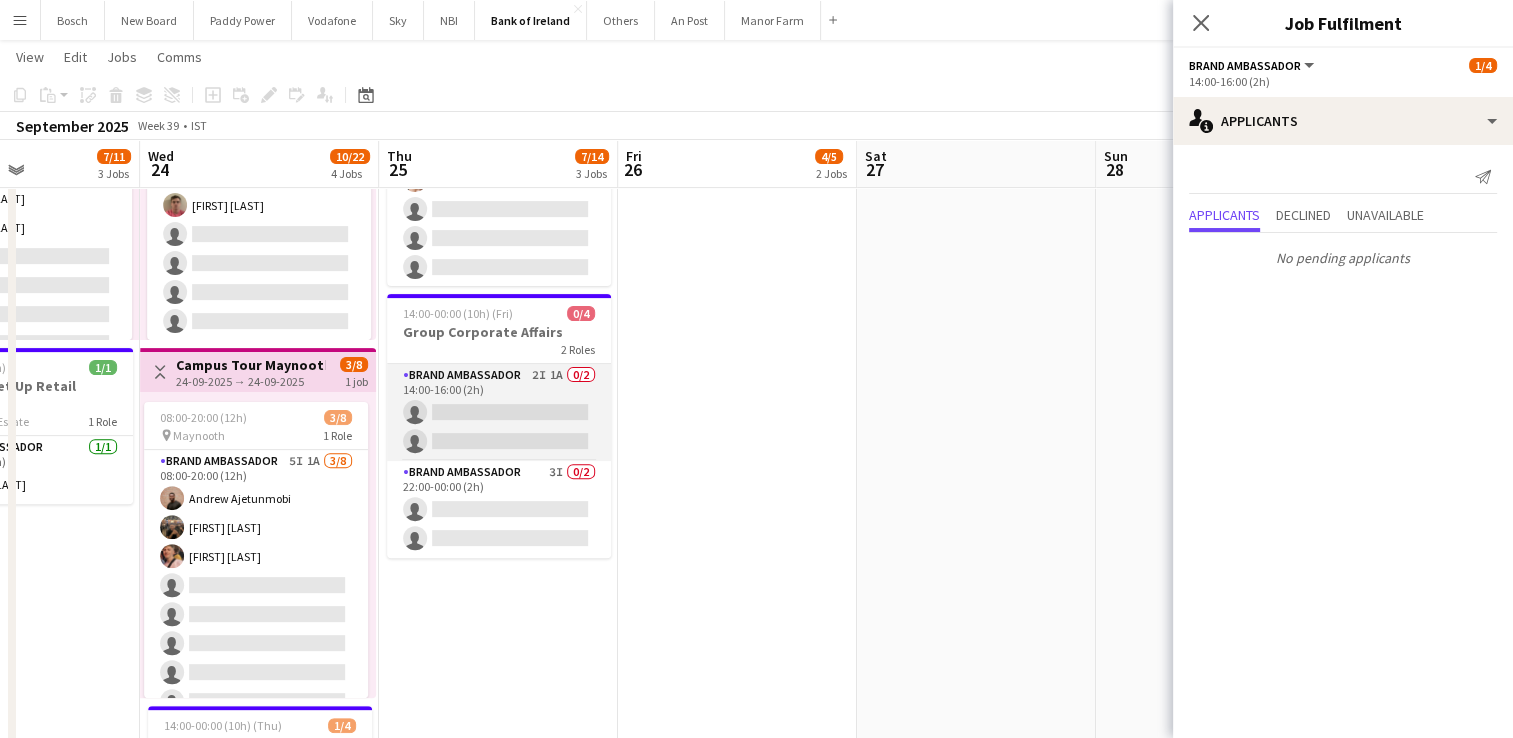 click on "Brand Ambassador   2I   1A   0/2   14:00-16:00 (2h)
single-neutral-actions
single-neutral-actions" at bounding box center (499, 412) 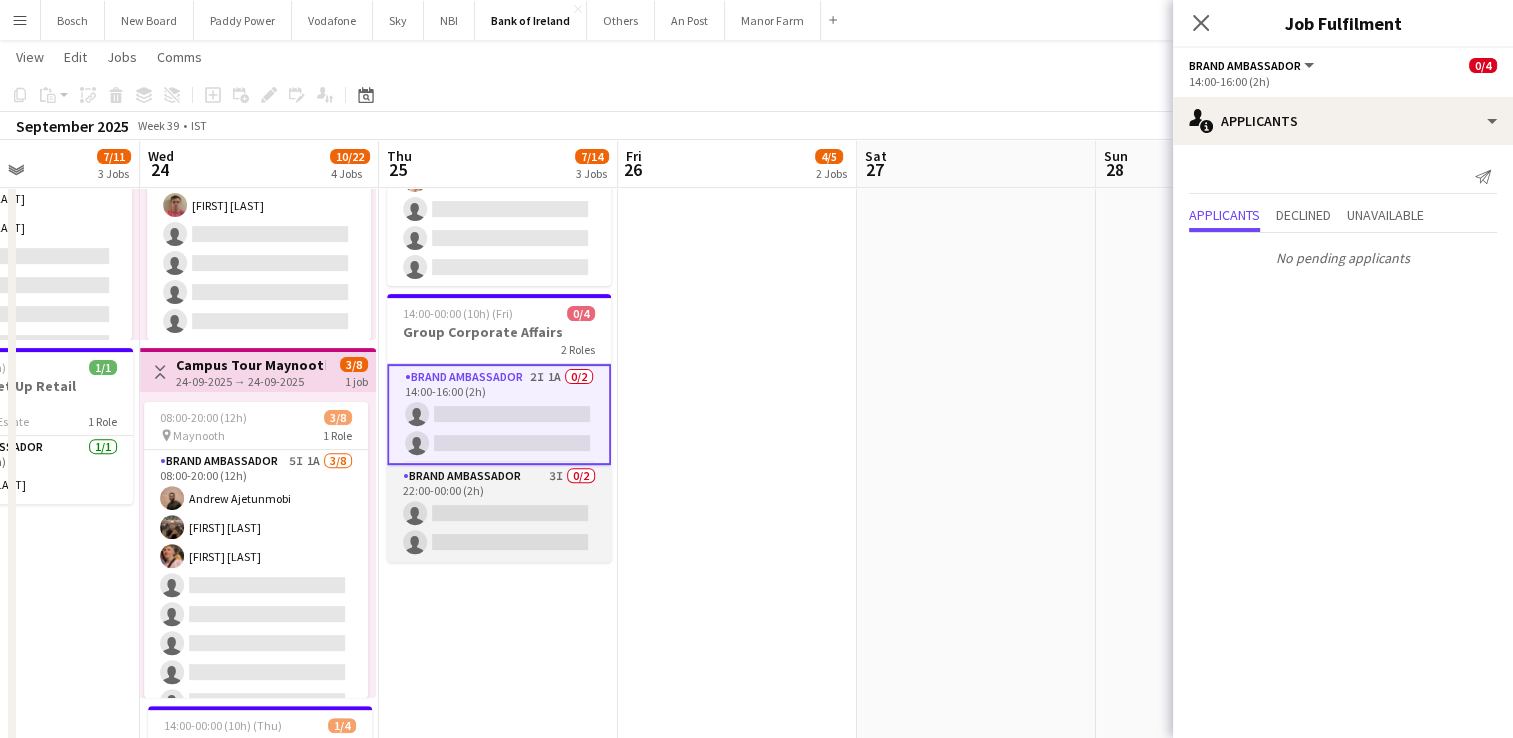 click on "Brand Ambassador   3I   0/2   22:00-00:00 (2h)
single-neutral-actions
single-neutral-actions" at bounding box center (499, 513) 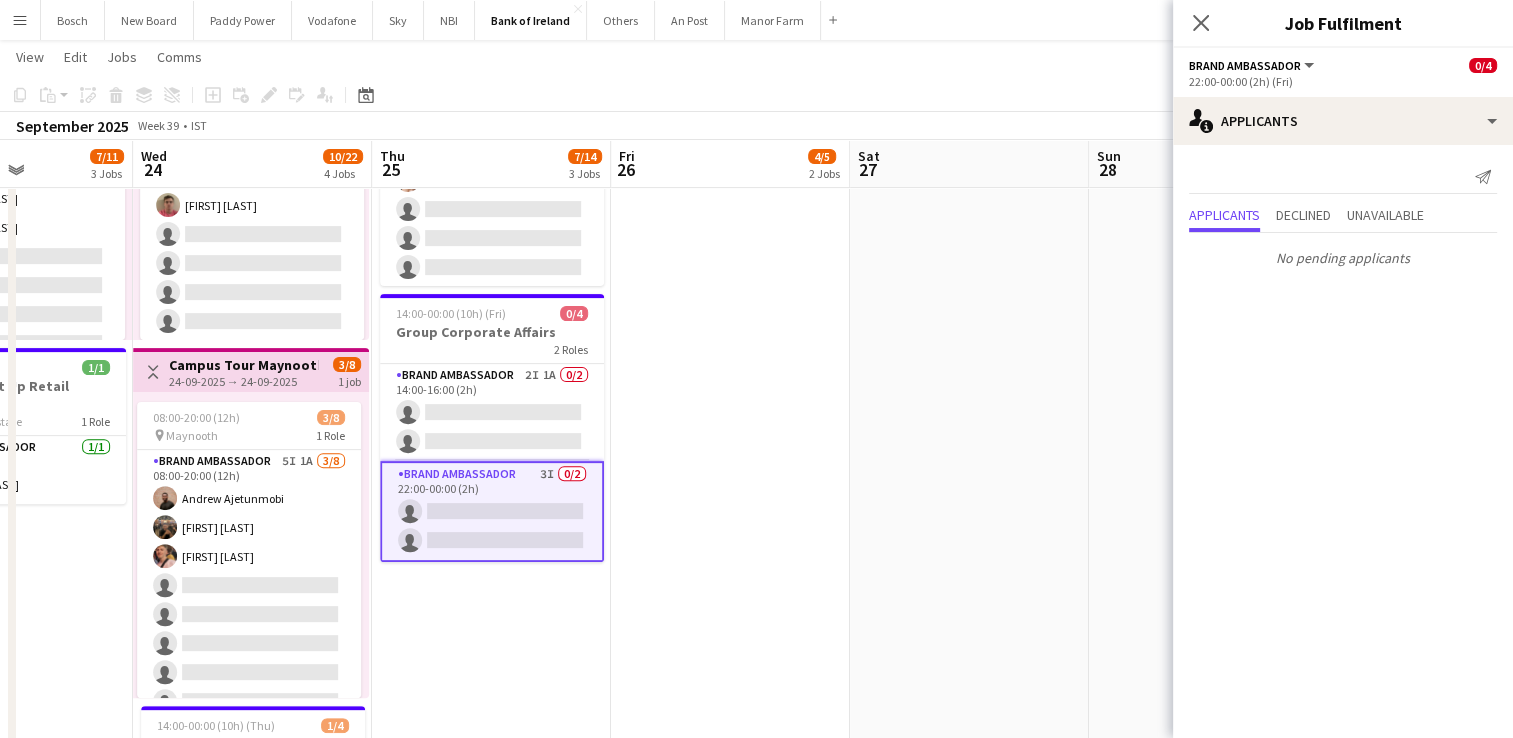 scroll, scrollTop: 0, scrollLeft: 811, axis: horizontal 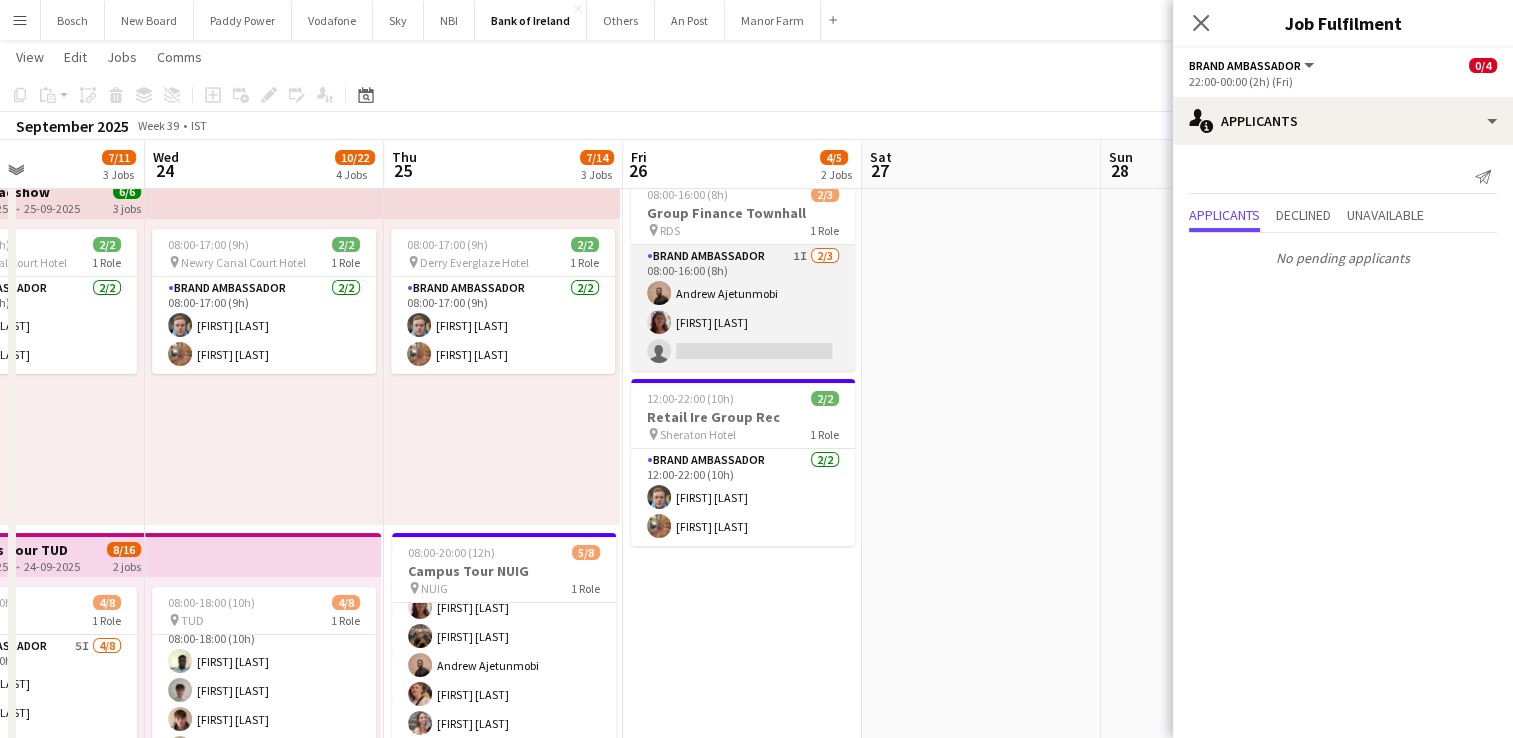 click on "Brand Ambassador   1I   2/3   08:00-16:00 (8h)
Andrew Ajetunmobi Amelia Morycka
single-neutral-actions" at bounding box center (743, 308) 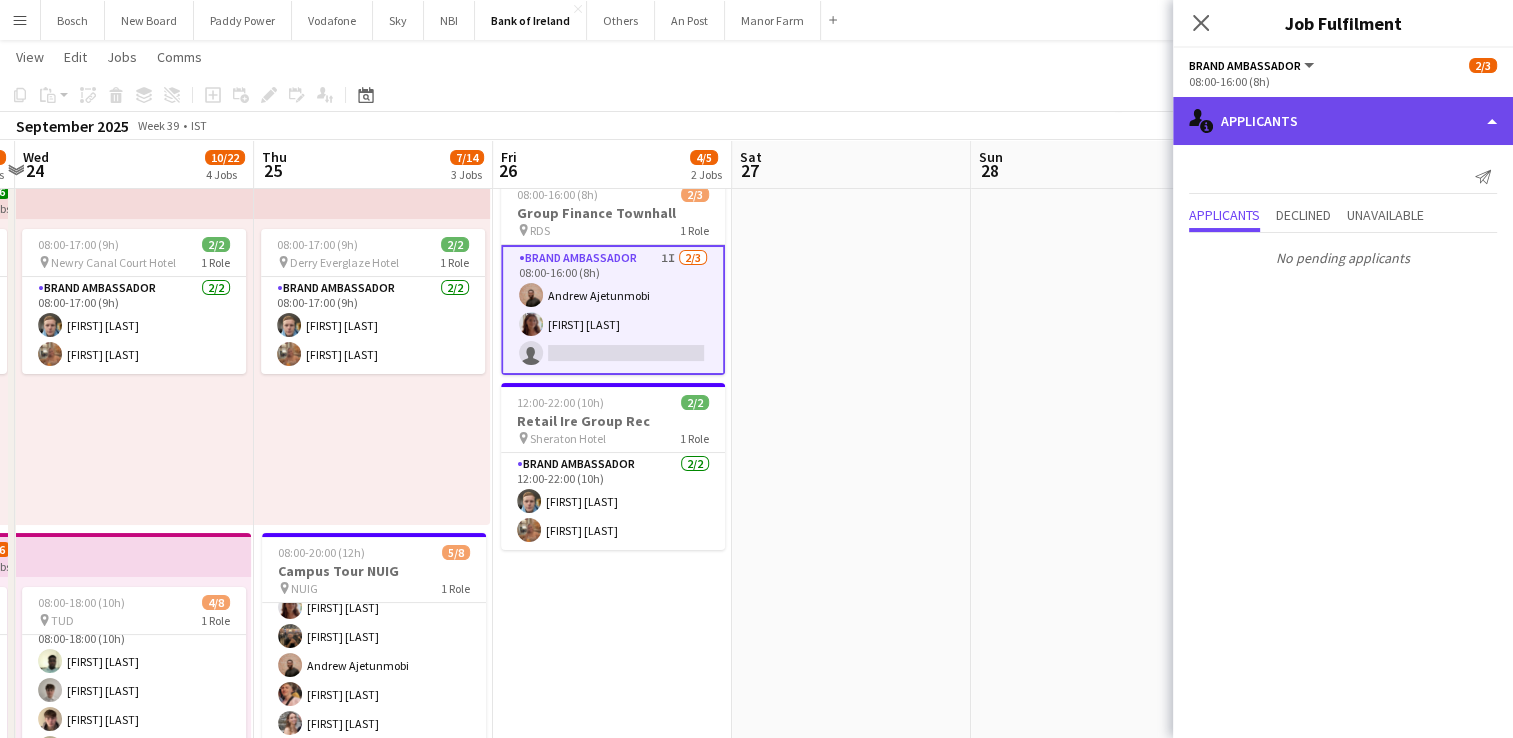 click on "single-neutral-actions-information
Applicants" 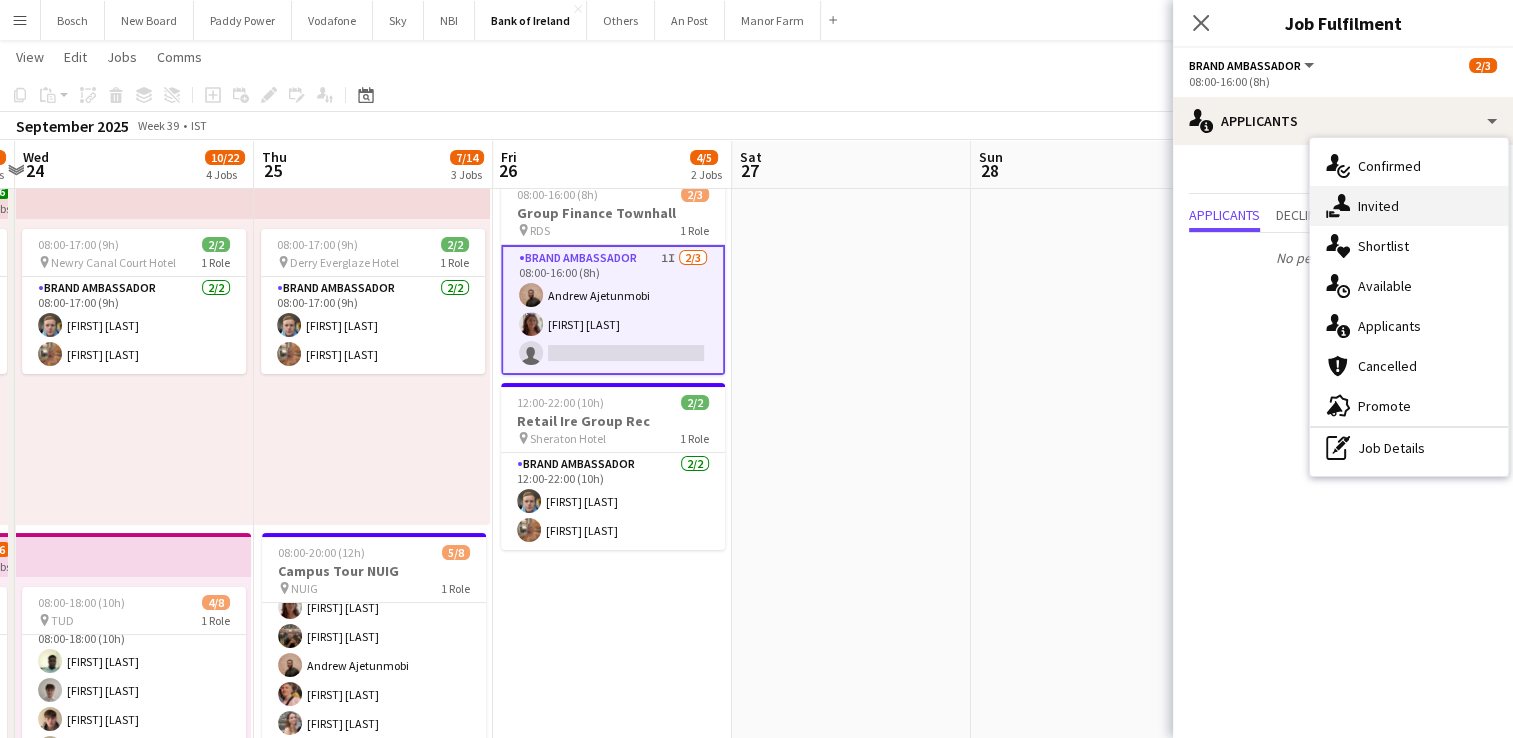 click on "single-neutral-actions-share-1
Invited" at bounding box center (1409, 206) 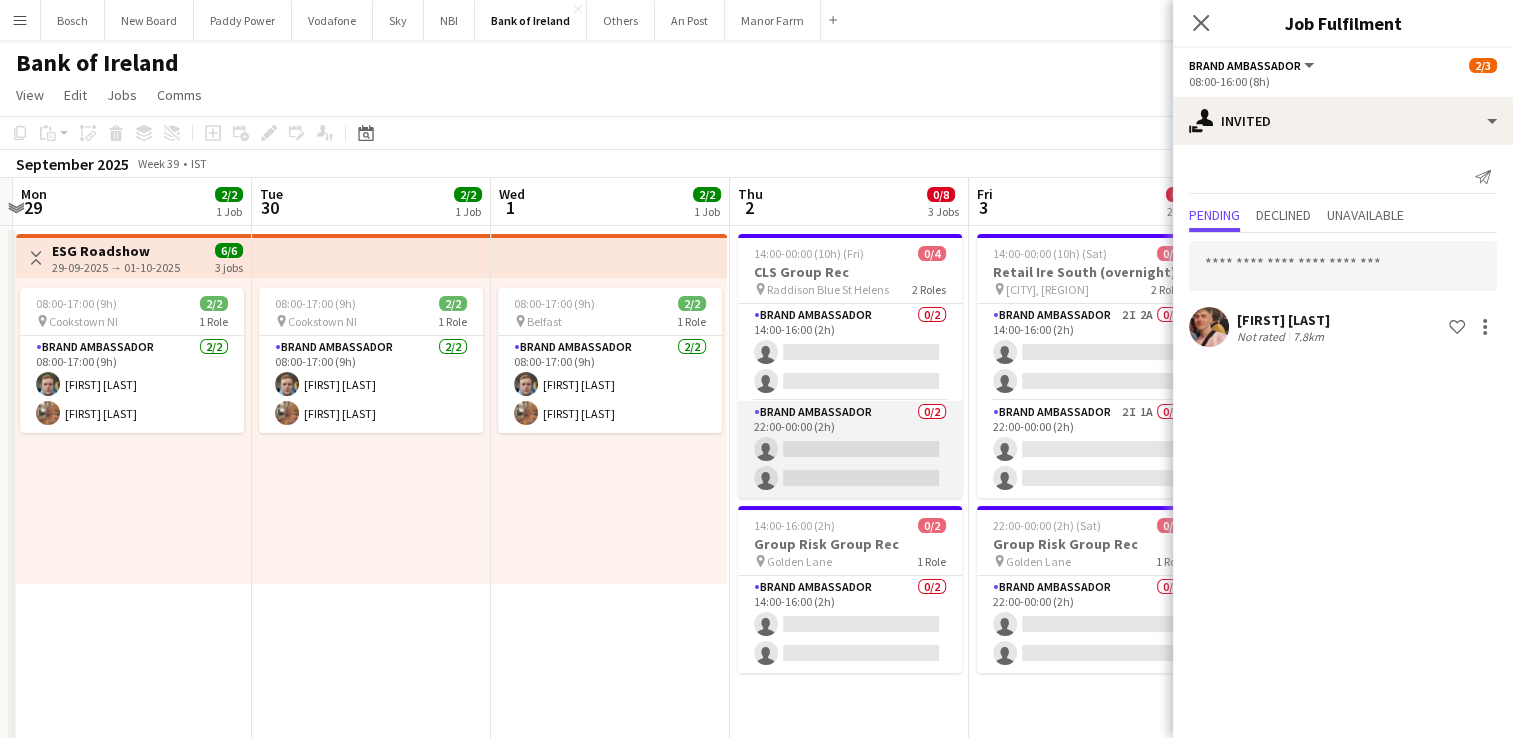 click on "Brand Ambassador   0/2   14:00-16:00 (2h)
single-neutral-actions
single-neutral-actions" at bounding box center (850, 352) 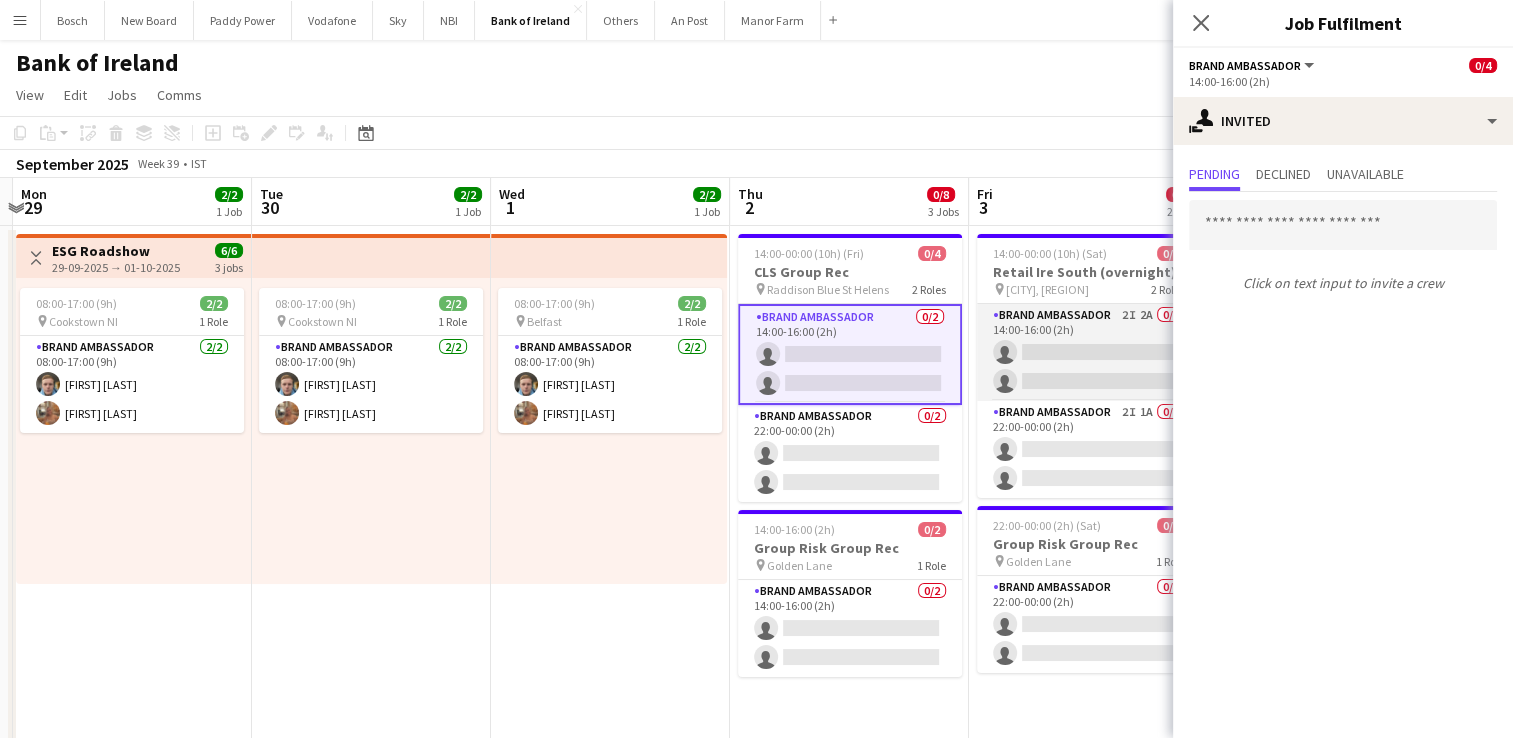 click on "Brand Ambassador   2I   2A   0/2   14:00-16:00 (2h)
single-neutral-actions
single-neutral-actions" at bounding box center [1089, 352] 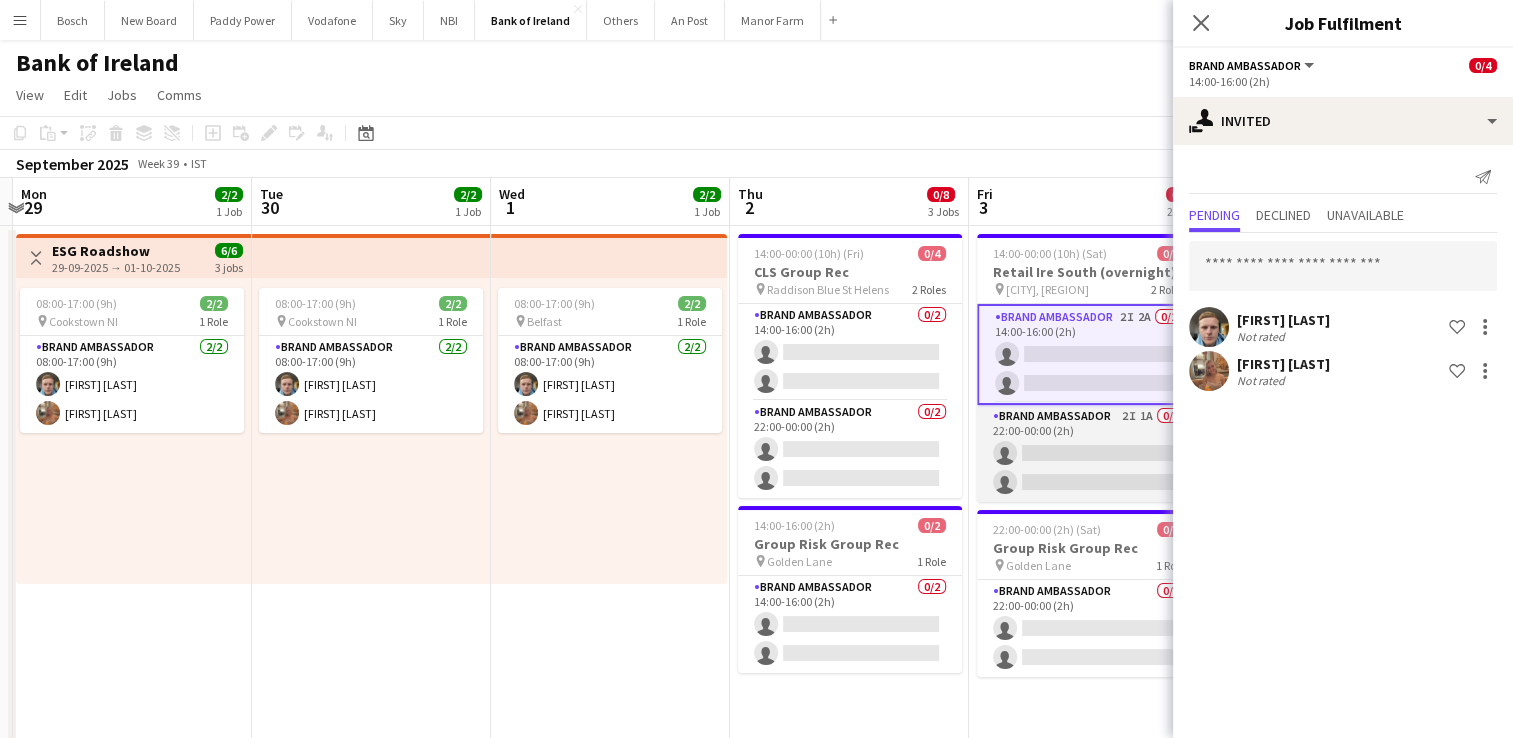click on "Brand Ambassador   2I   1A   0/2   22:00-00:00 (2h)
single-neutral-actions
single-neutral-actions" at bounding box center [1089, 453] 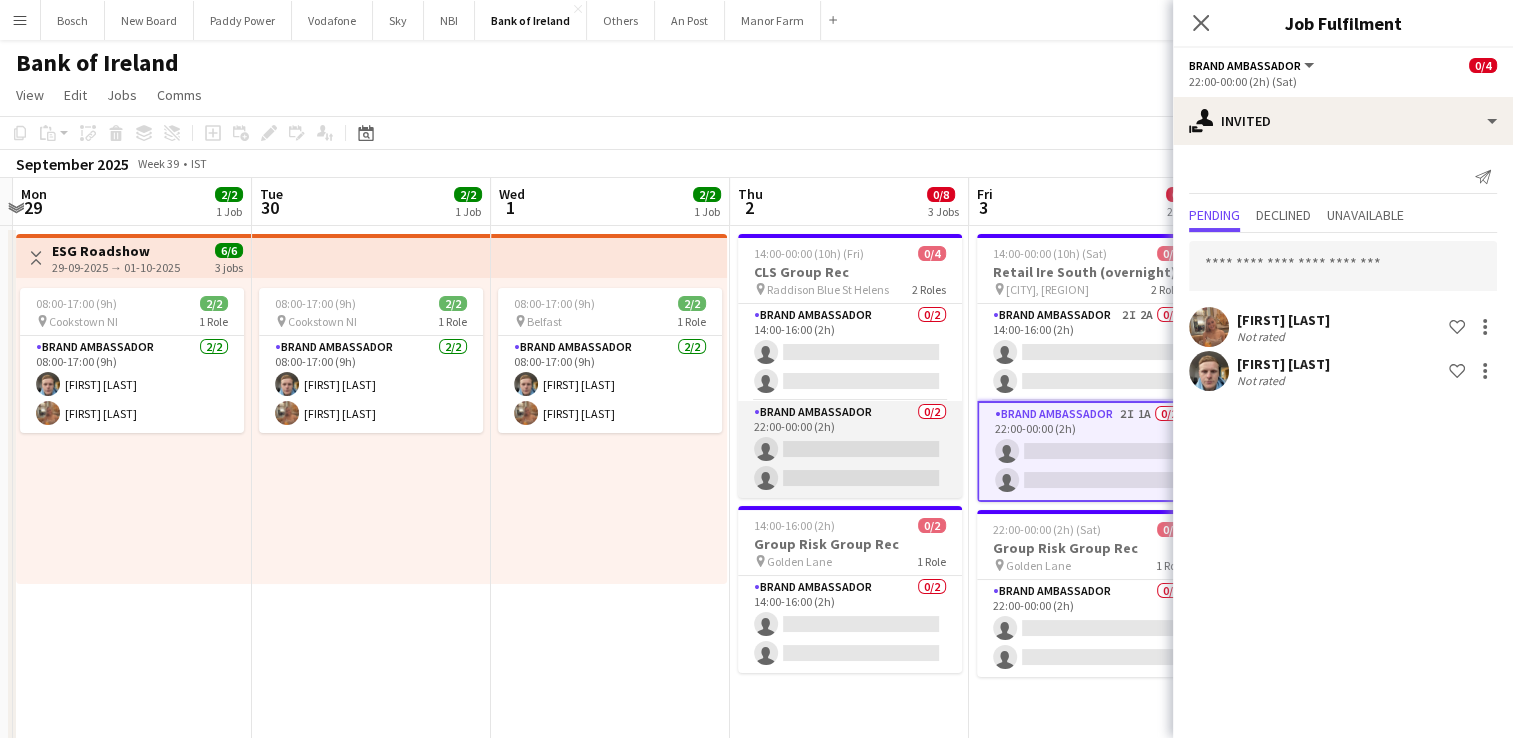 click on "Brand Ambassador   0/2   22:00-00:00 (2h)
single-neutral-actions
single-neutral-actions" at bounding box center [850, 449] 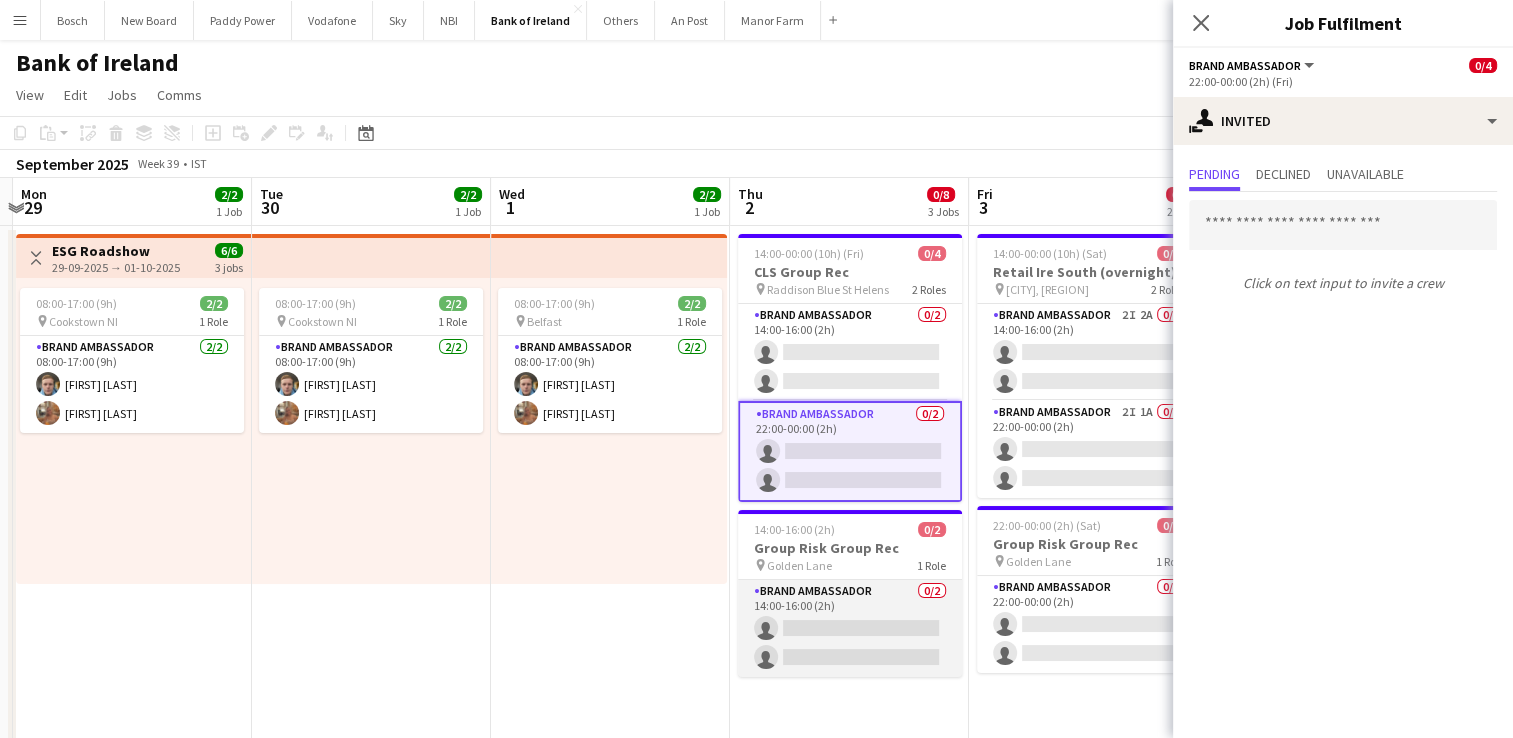 click on "Brand Ambassador   0/2   14:00-16:00 (2h)
single-neutral-actions
single-neutral-actions" at bounding box center [850, 628] 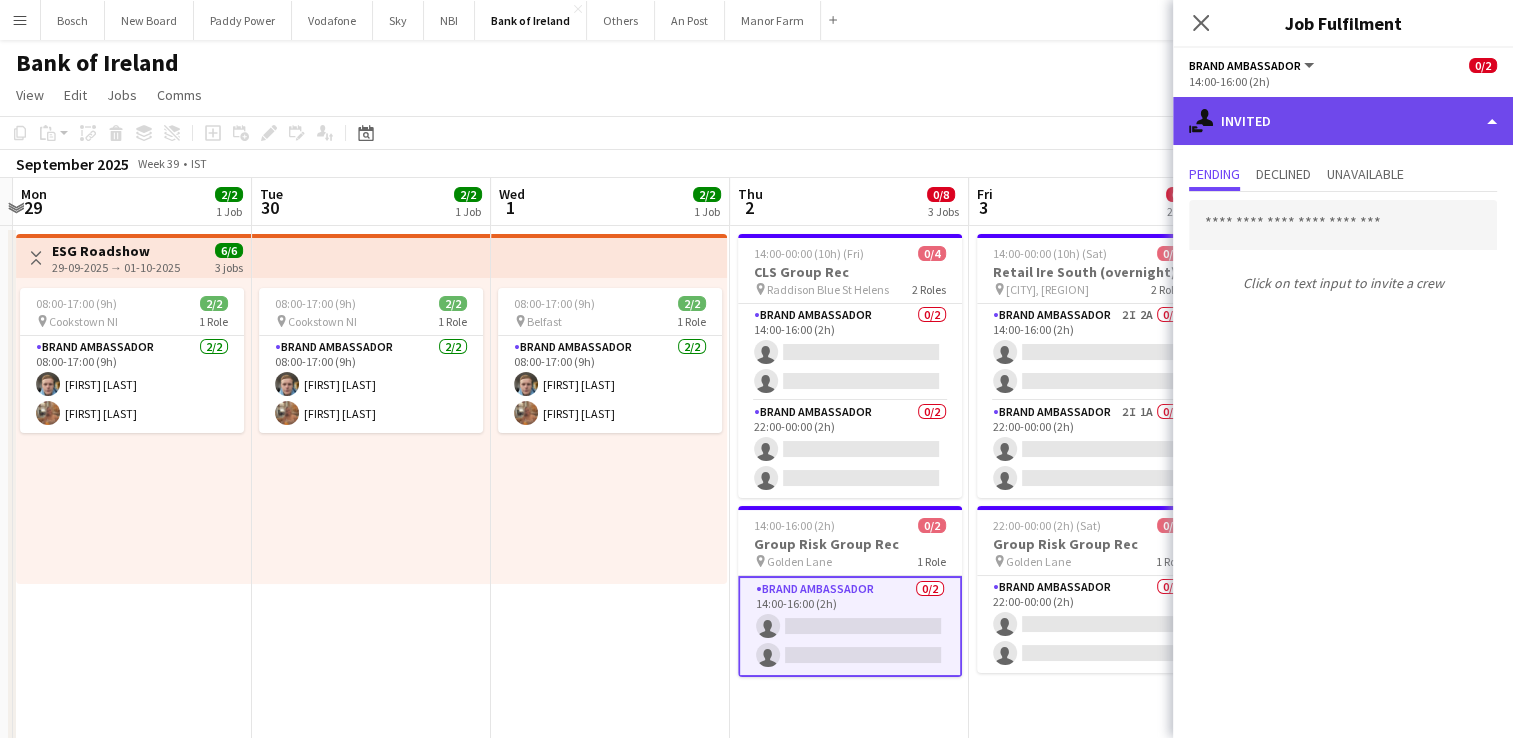 click on "single-neutral-actions-share-1
Invited" 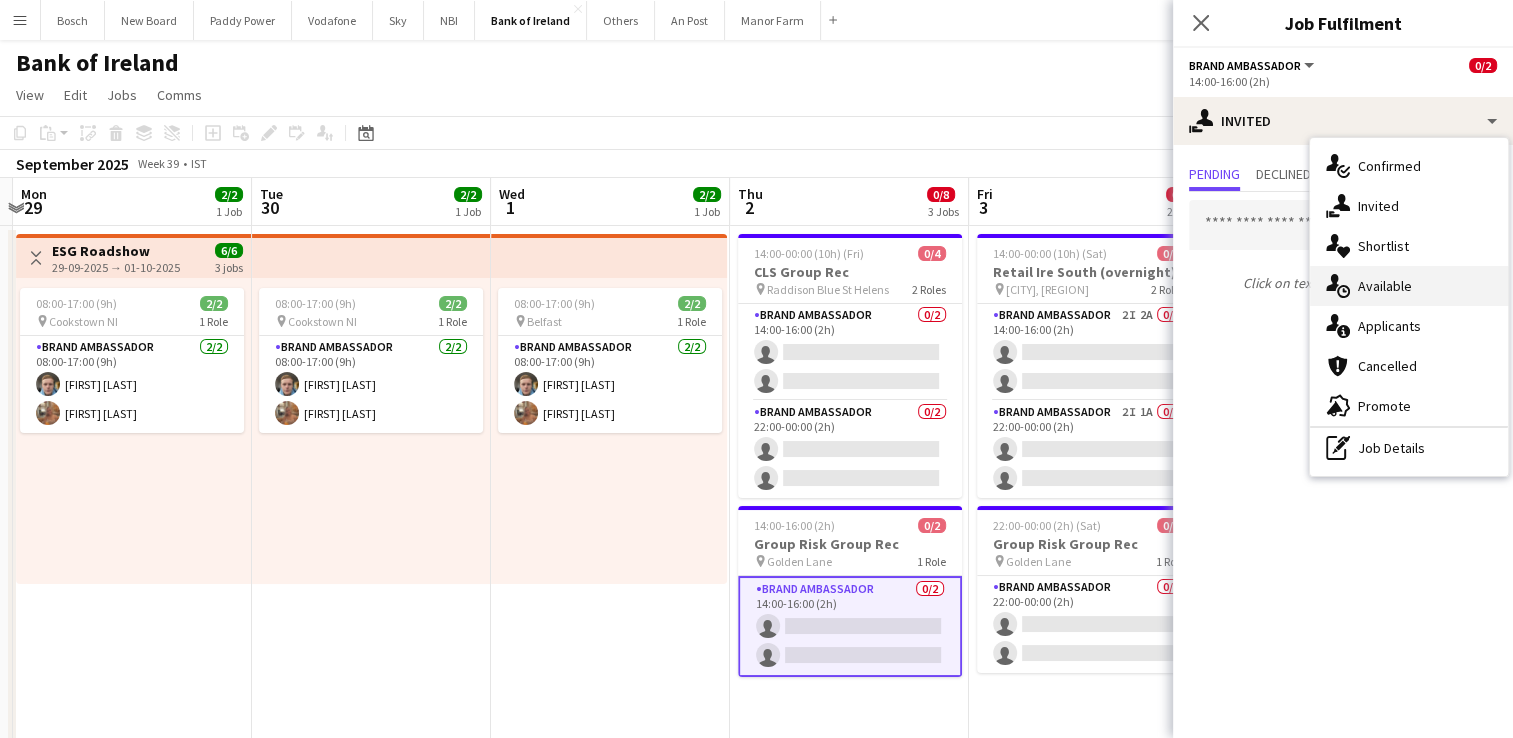 click on "single-neutral-actions-upload
Available" at bounding box center [1409, 286] 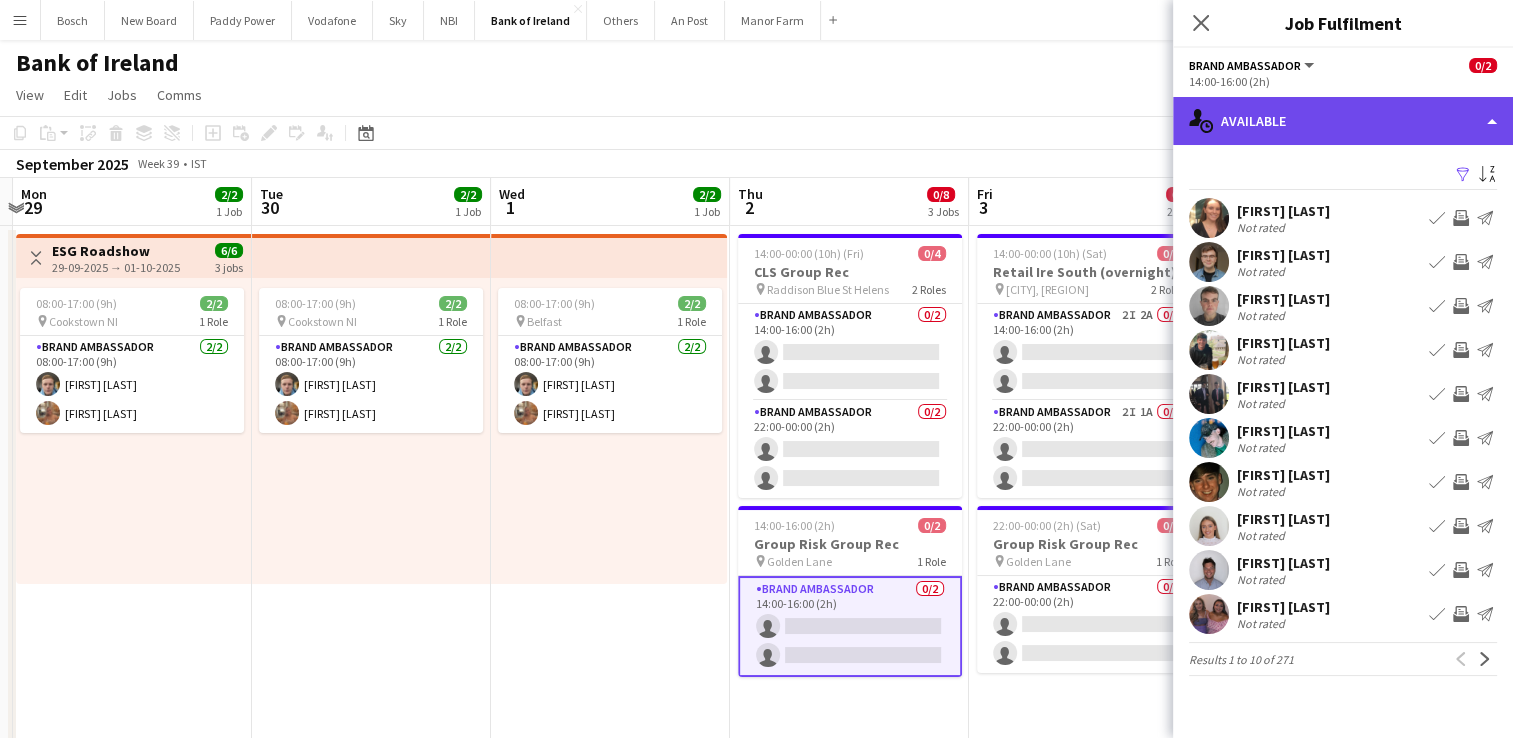 click on "single-neutral-actions-upload
Available" 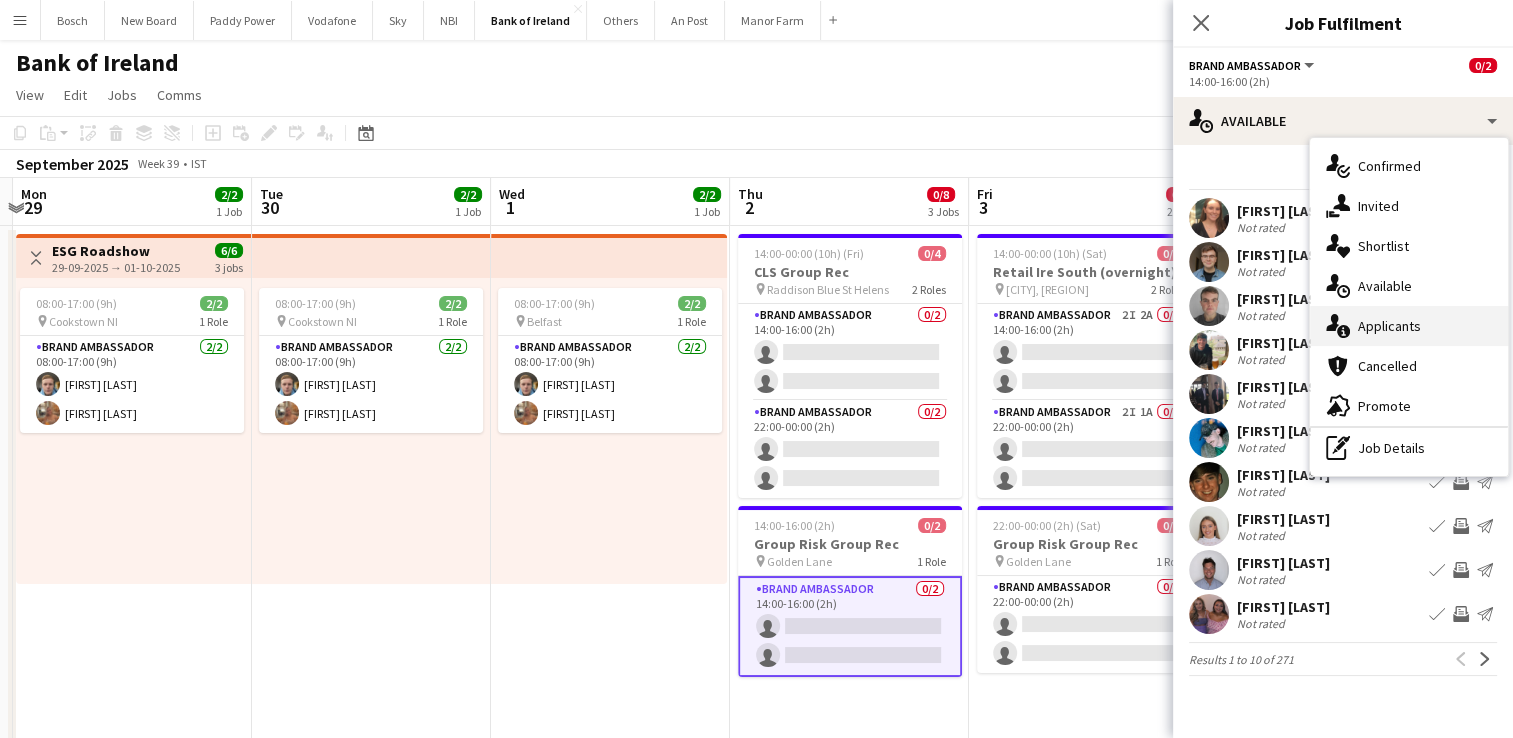 click on "single-neutral-actions-information
Applicants" at bounding box center [1409, 326] 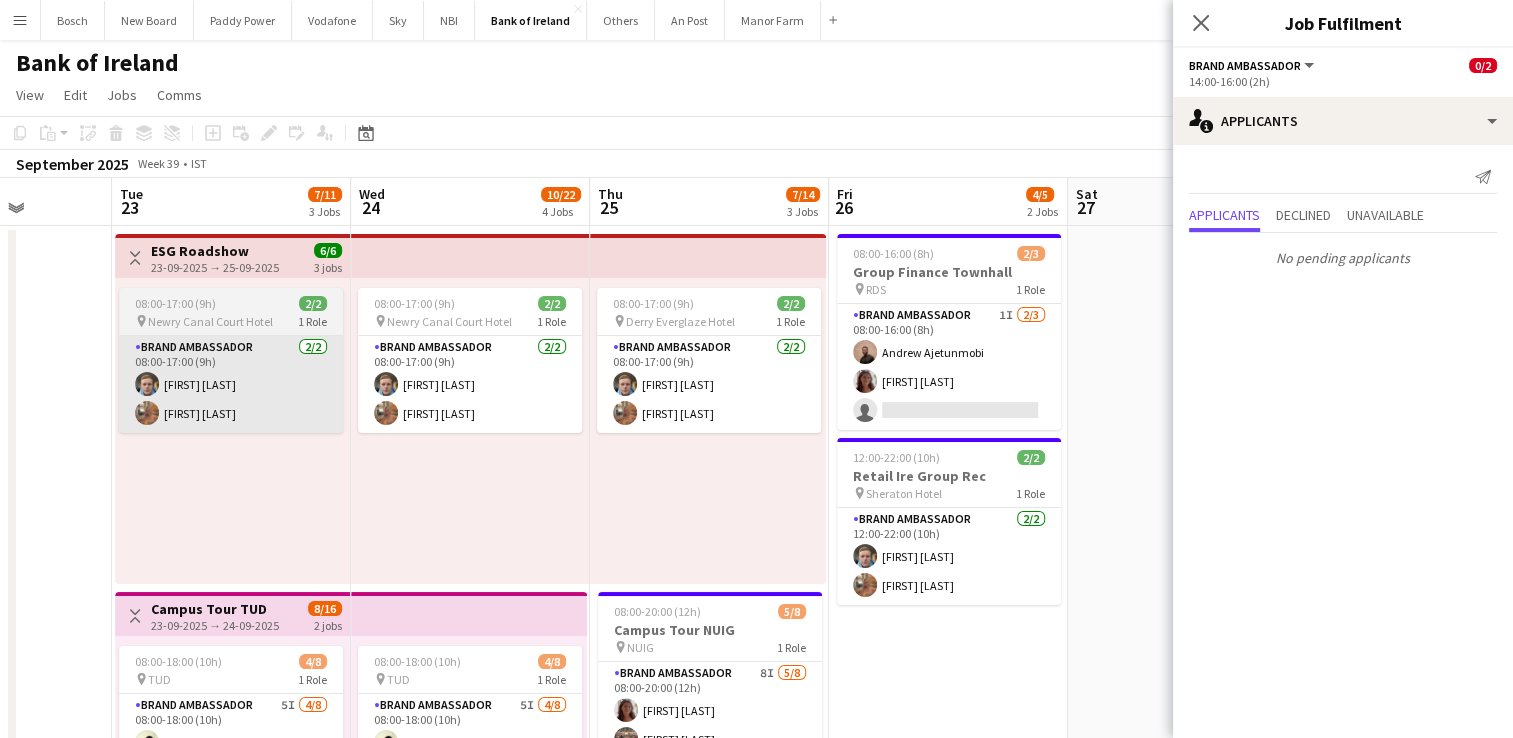 scroll, scrollTop: 0, scrollLeft: 846, axis: horizontal 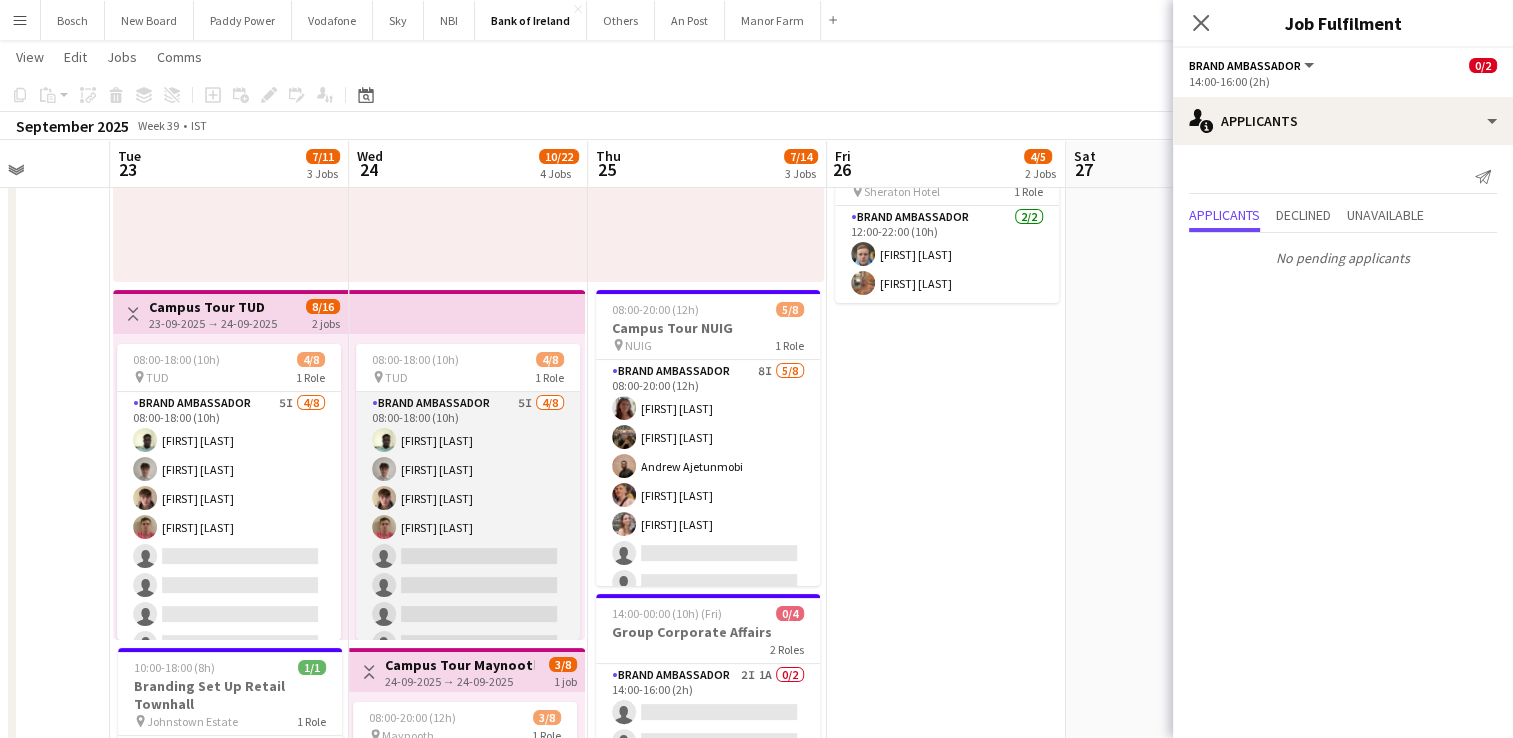 click on "Brand Ambassador   5I   4/8   08:00-18:00 (10h)
Daniel Muya Jakub Kula David Woods Zach Baird
single-neutral-actions
single-neutral-actions
single-neutral-actions
single-neutral-actions" at bounding box center [468, 527] 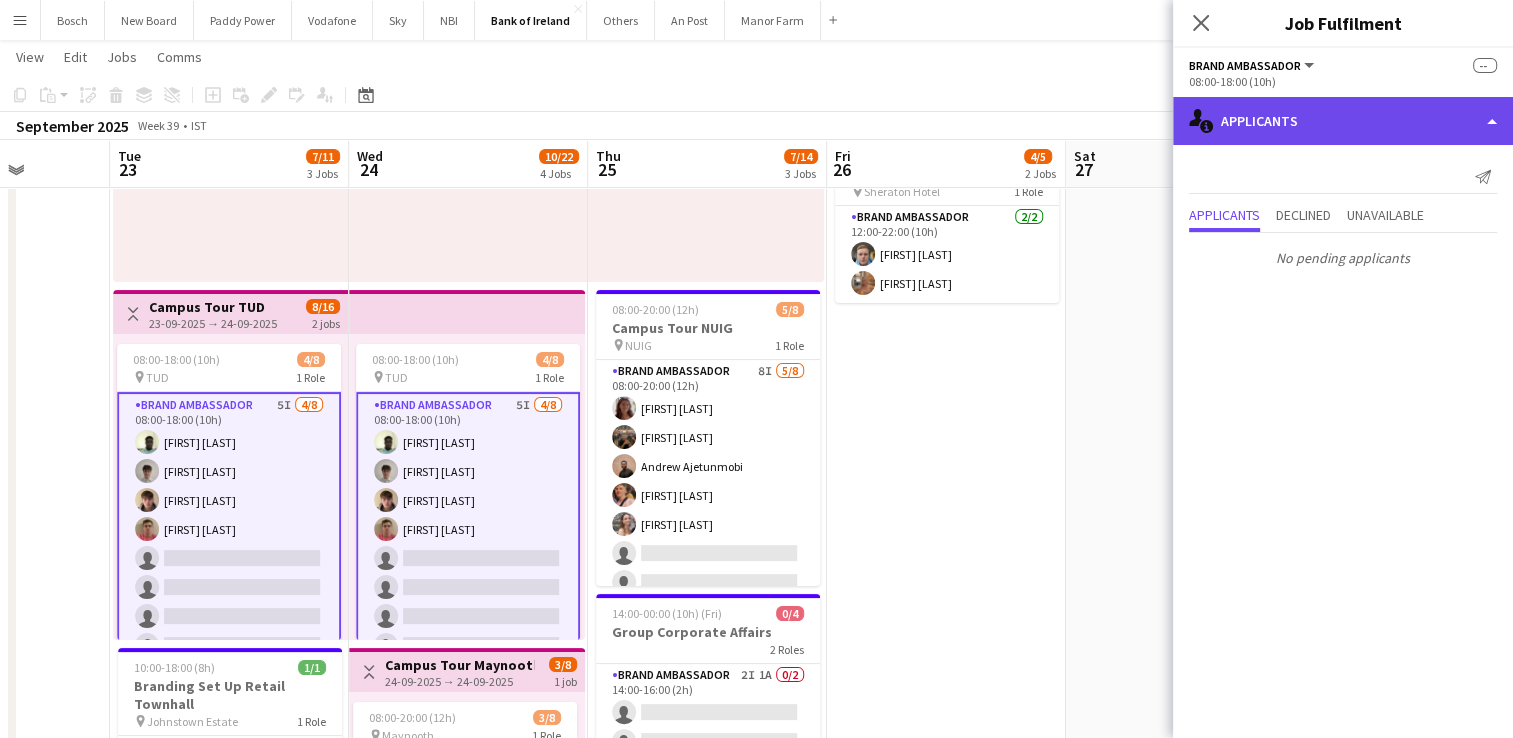 click on "single-neutral-actions-information
Applicants" 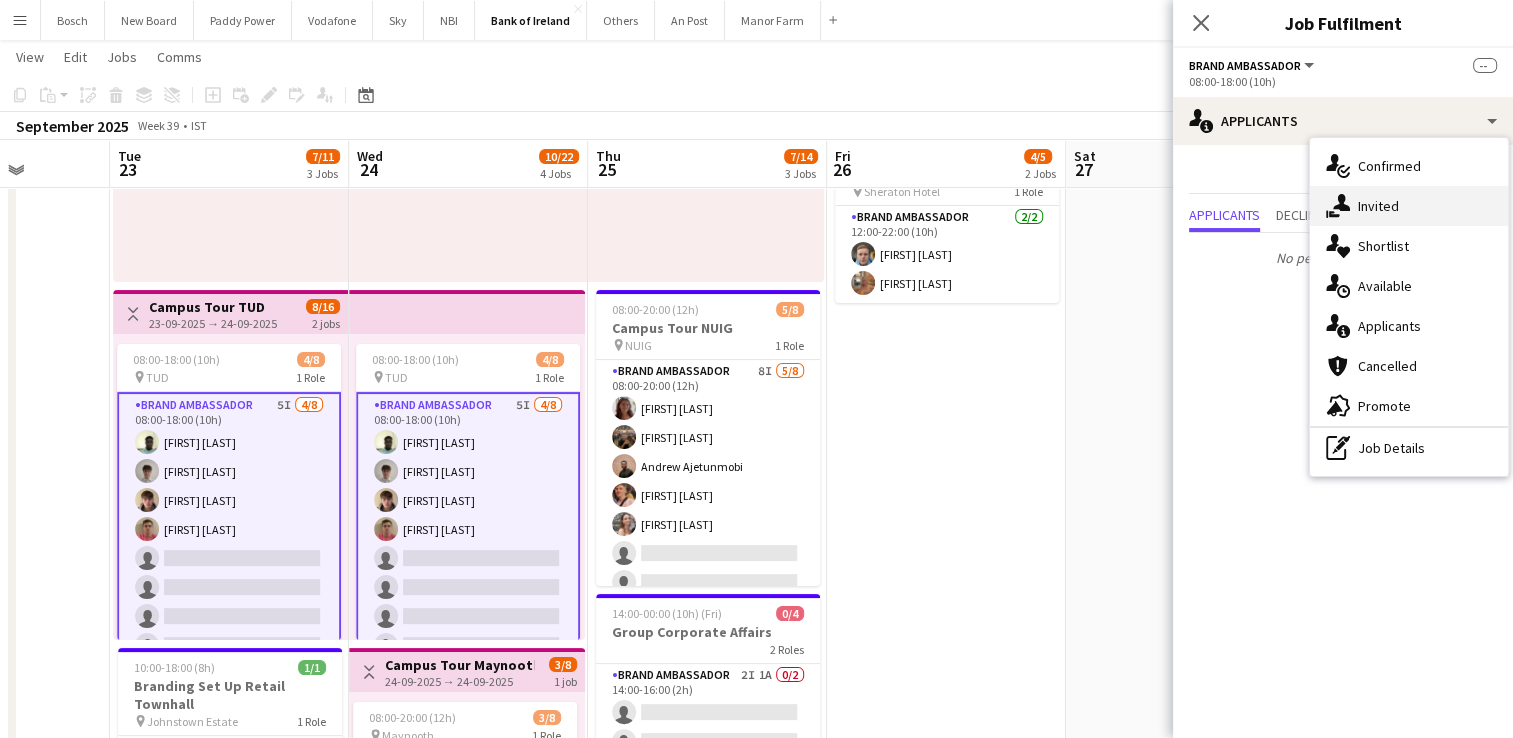 click on "single-neutral-actions-share-1
Invited" at bounding box center (1409, 206) 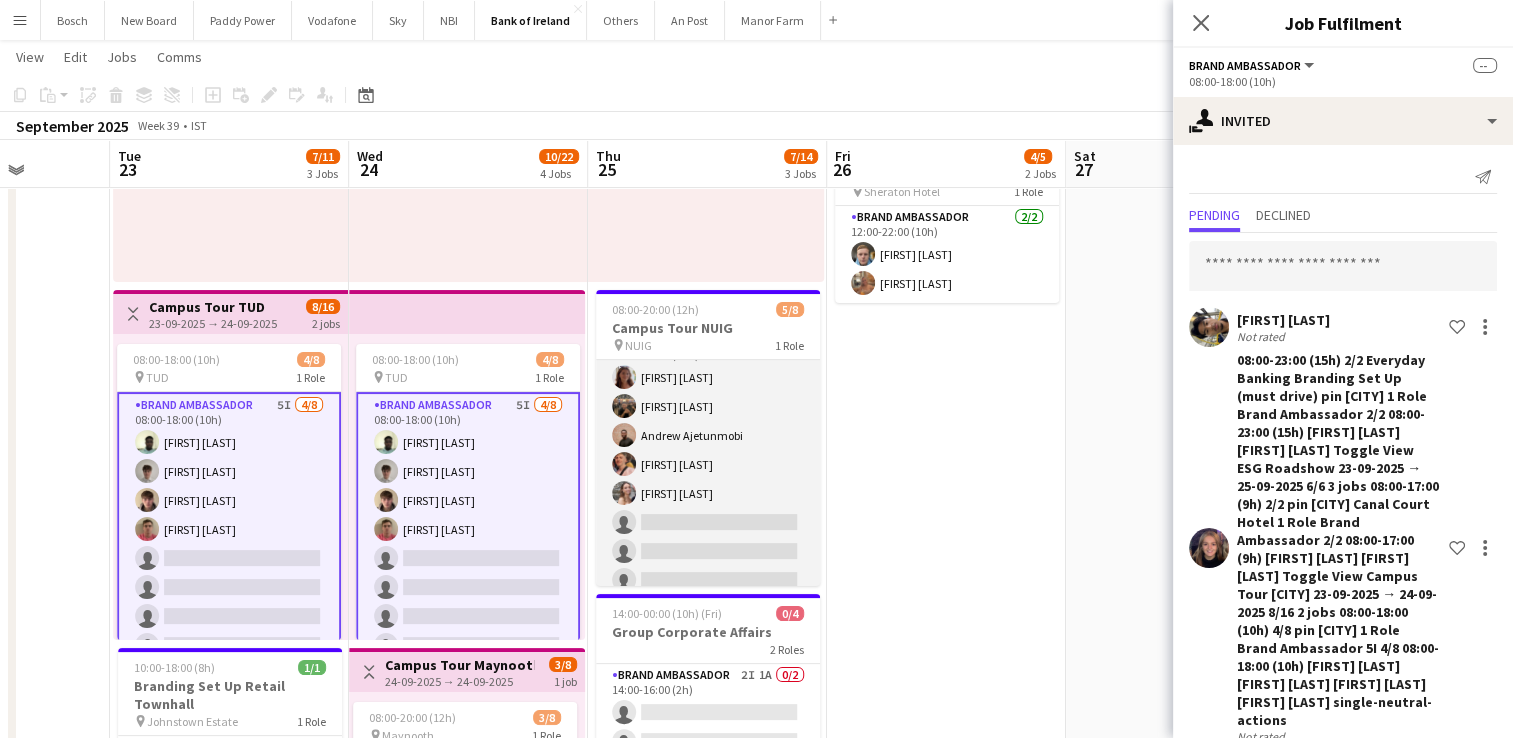 scroll, scrollTop: 44, scrollLeft: 0, axis: vertical 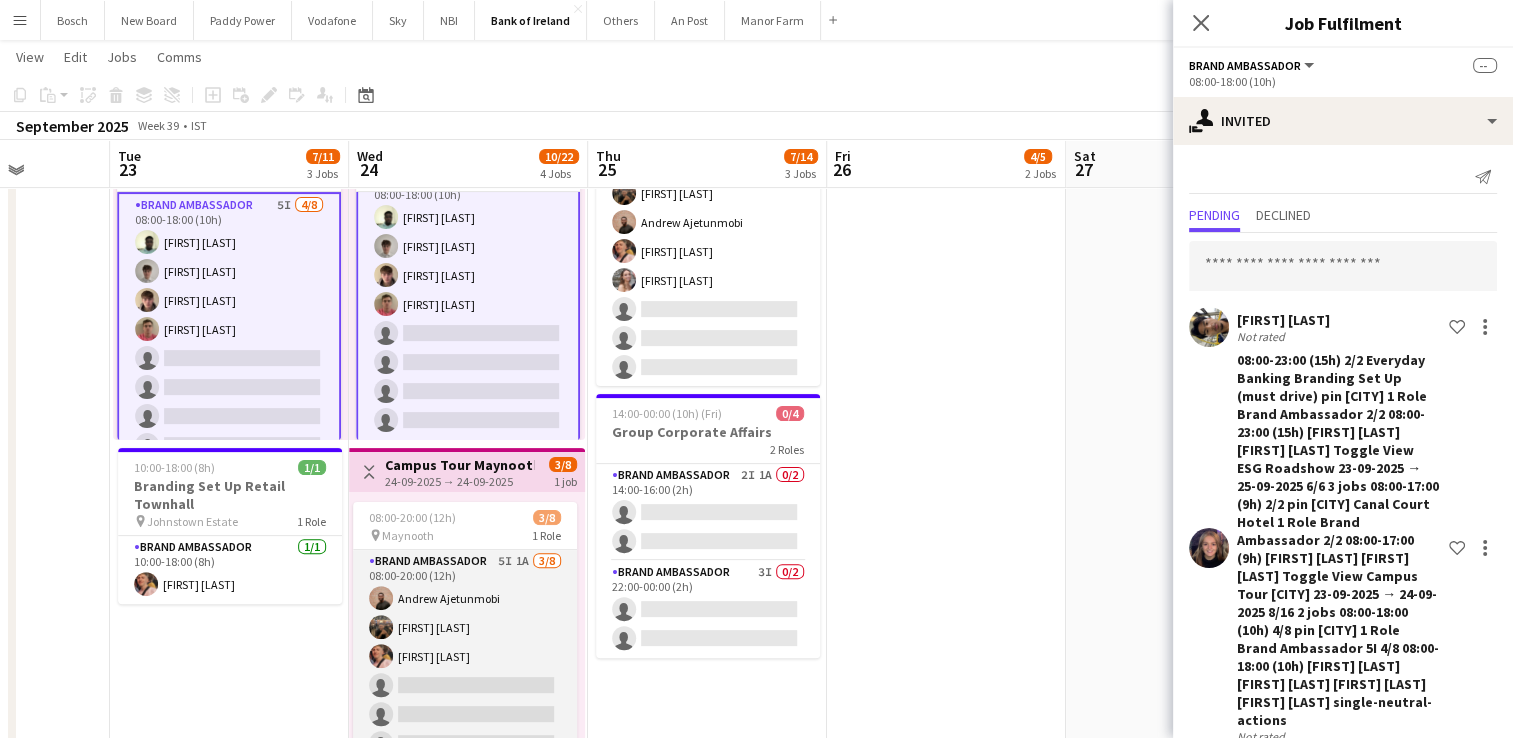 click on "Brand Ambassador   5I   1A   3/8   08:00-20:00 (12h)
Andrew Ajetunmobi Matheus Cramolich Mark O’Shea
single-neutral-actions
single-neutral-actions
single-neutral-actions
single-neutral-actions
single-neutral-actions" at bounding box center (465, 685) 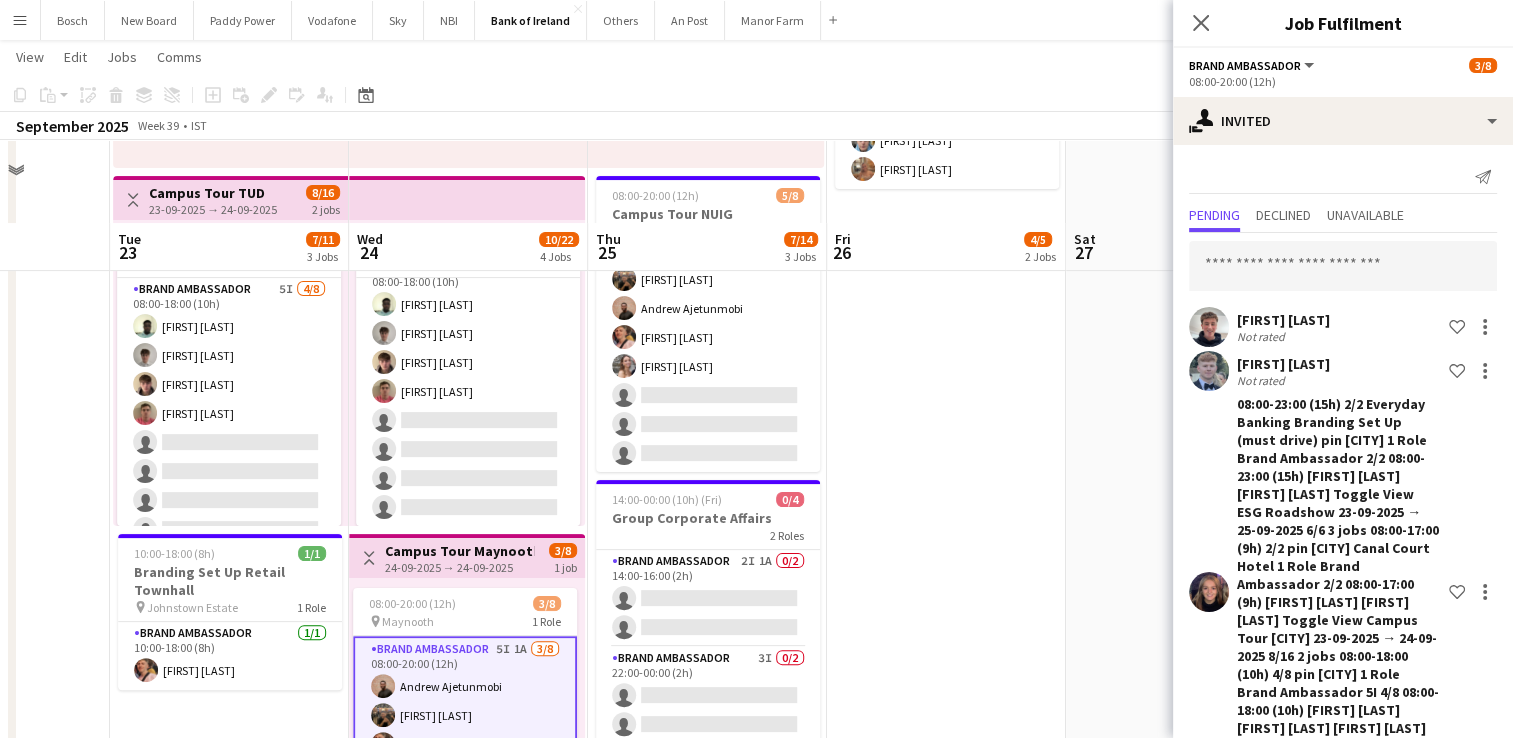 scroll, scrollTop: 500, scrollLeft: 0, axis: vertical 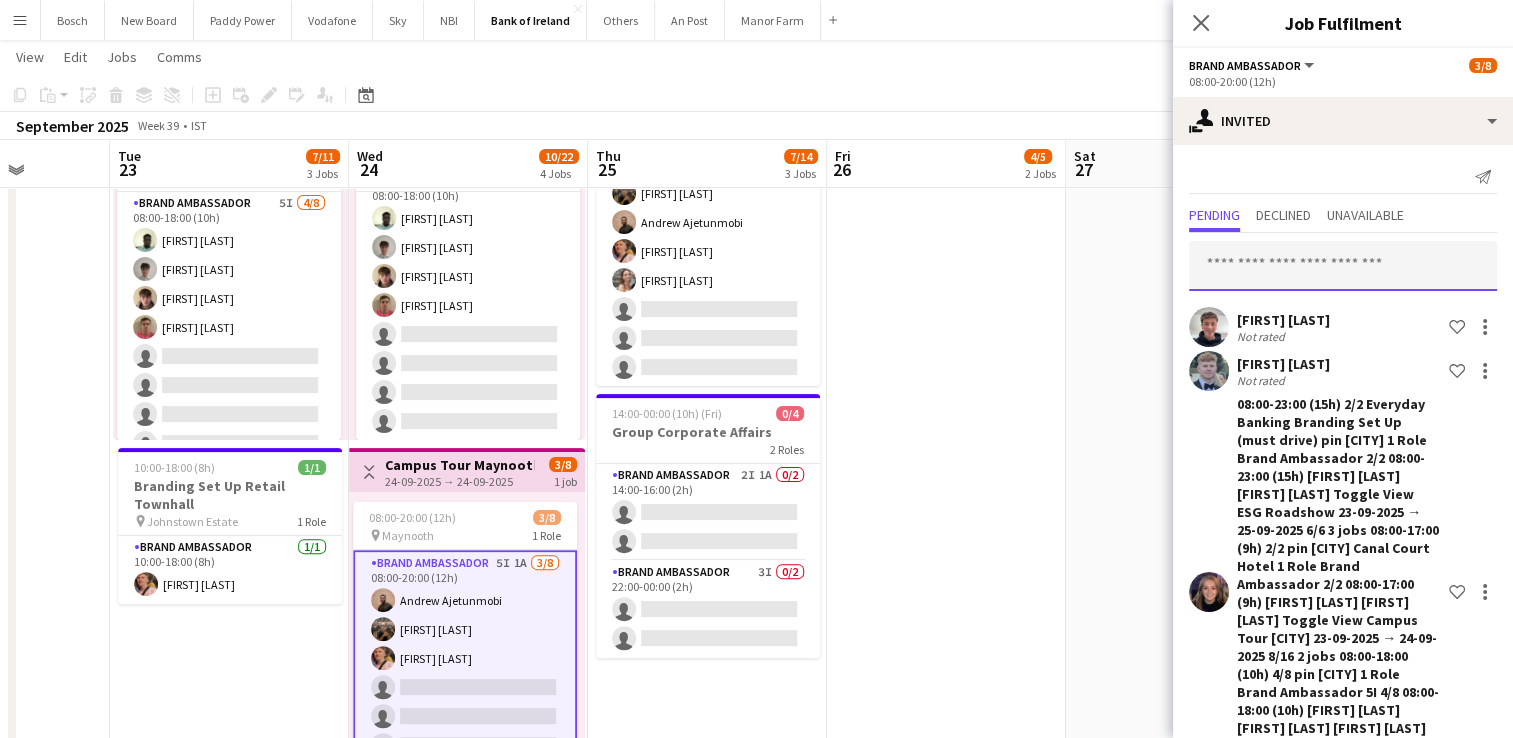 click at bounding box center (1343, 266) 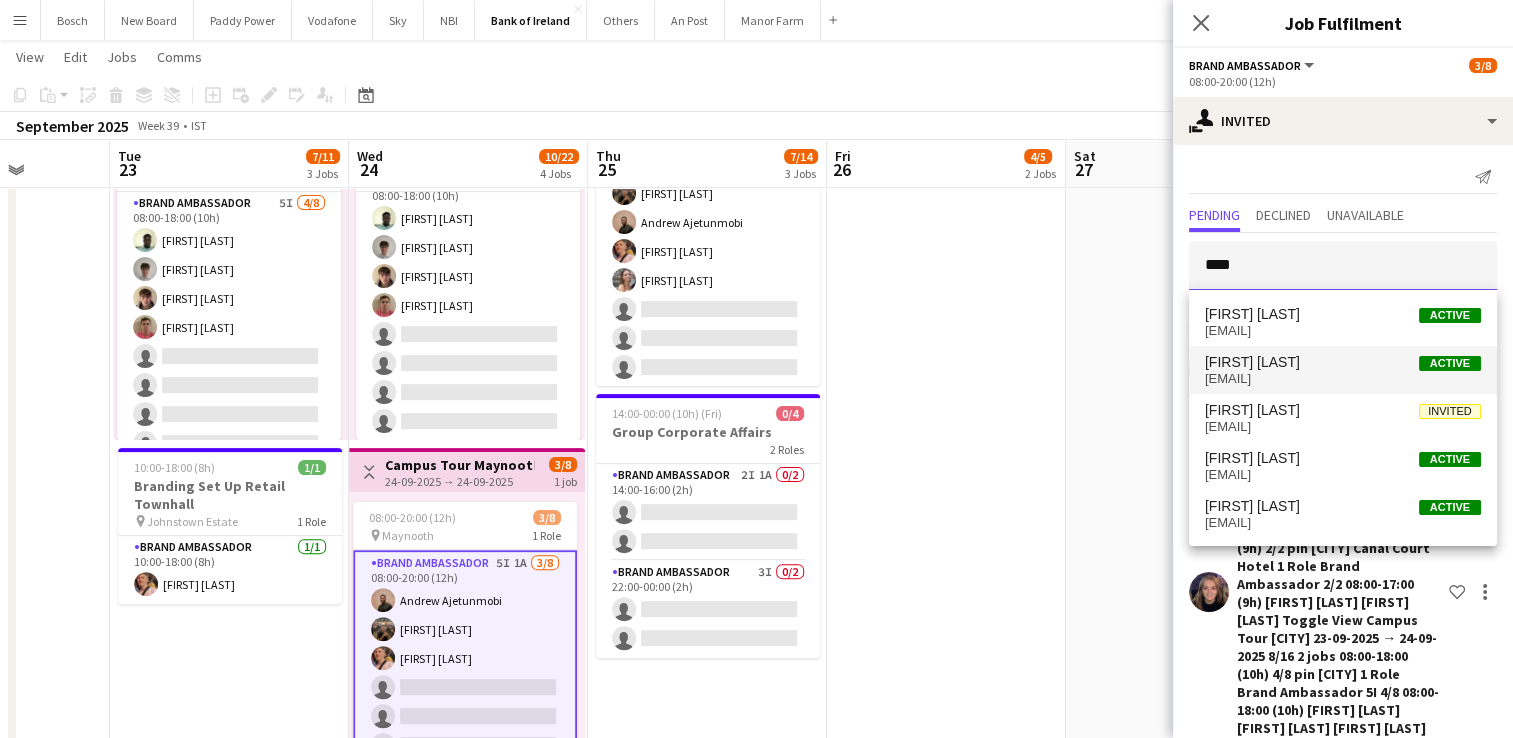 type on "****" 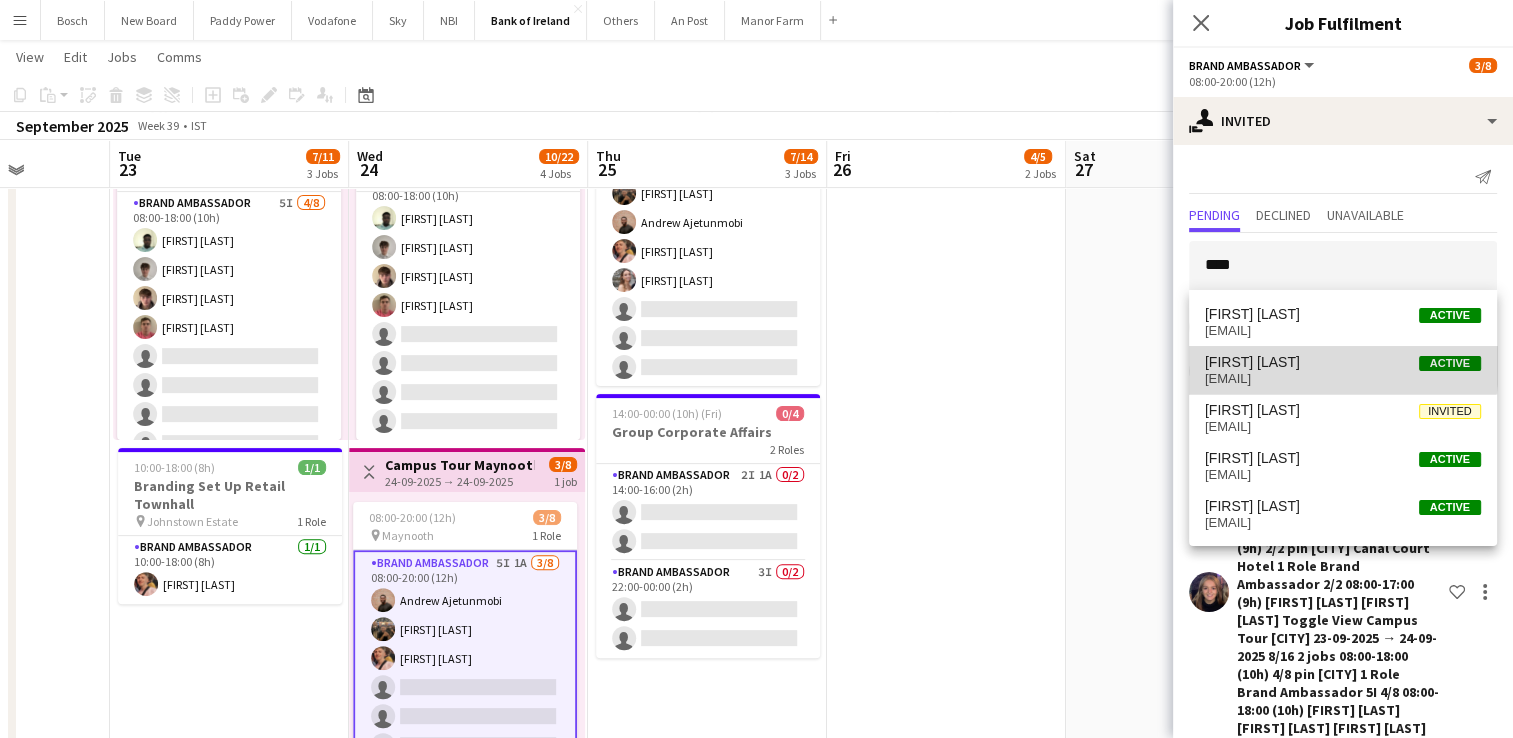 click on "Michael Byrnes  Active" at bounding box center (1343, 362) 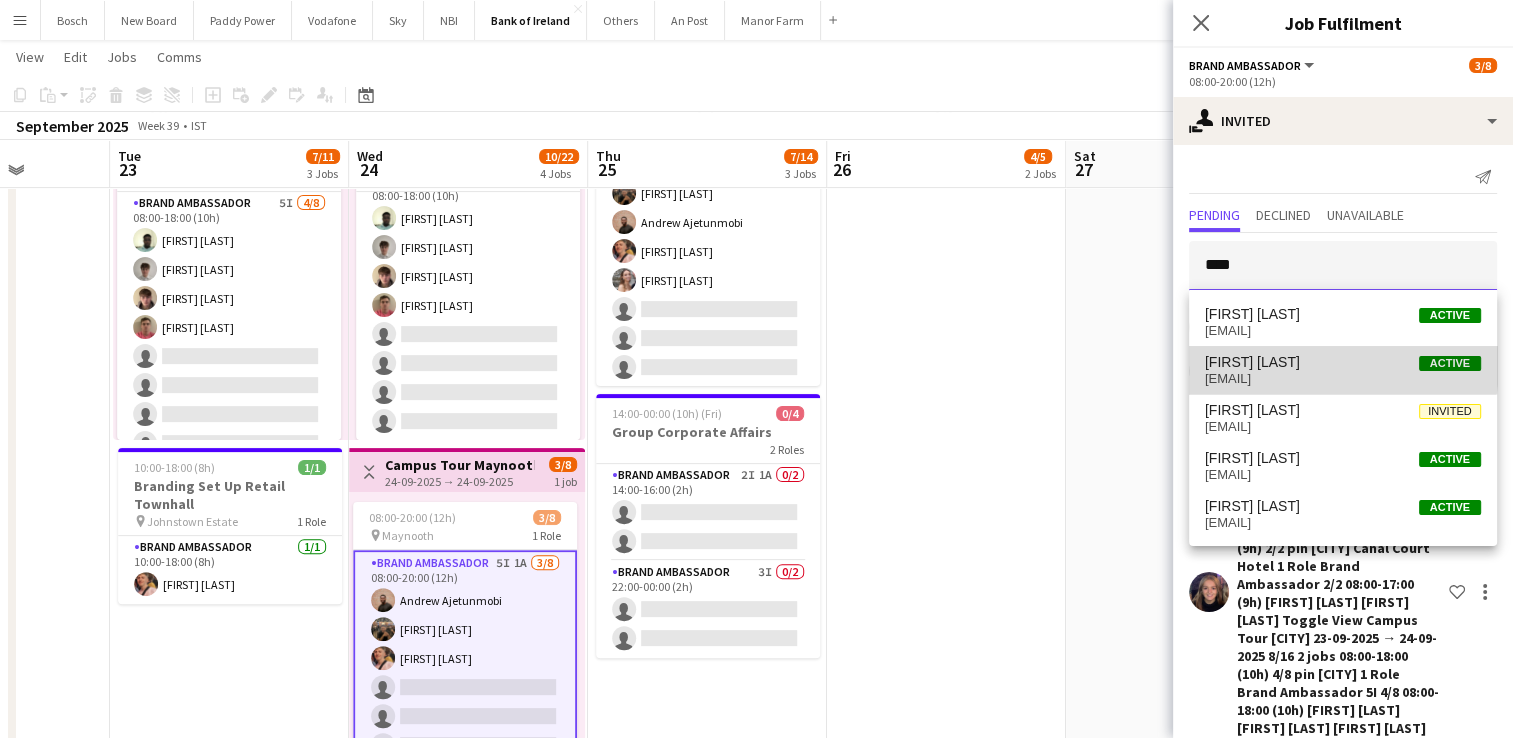 type 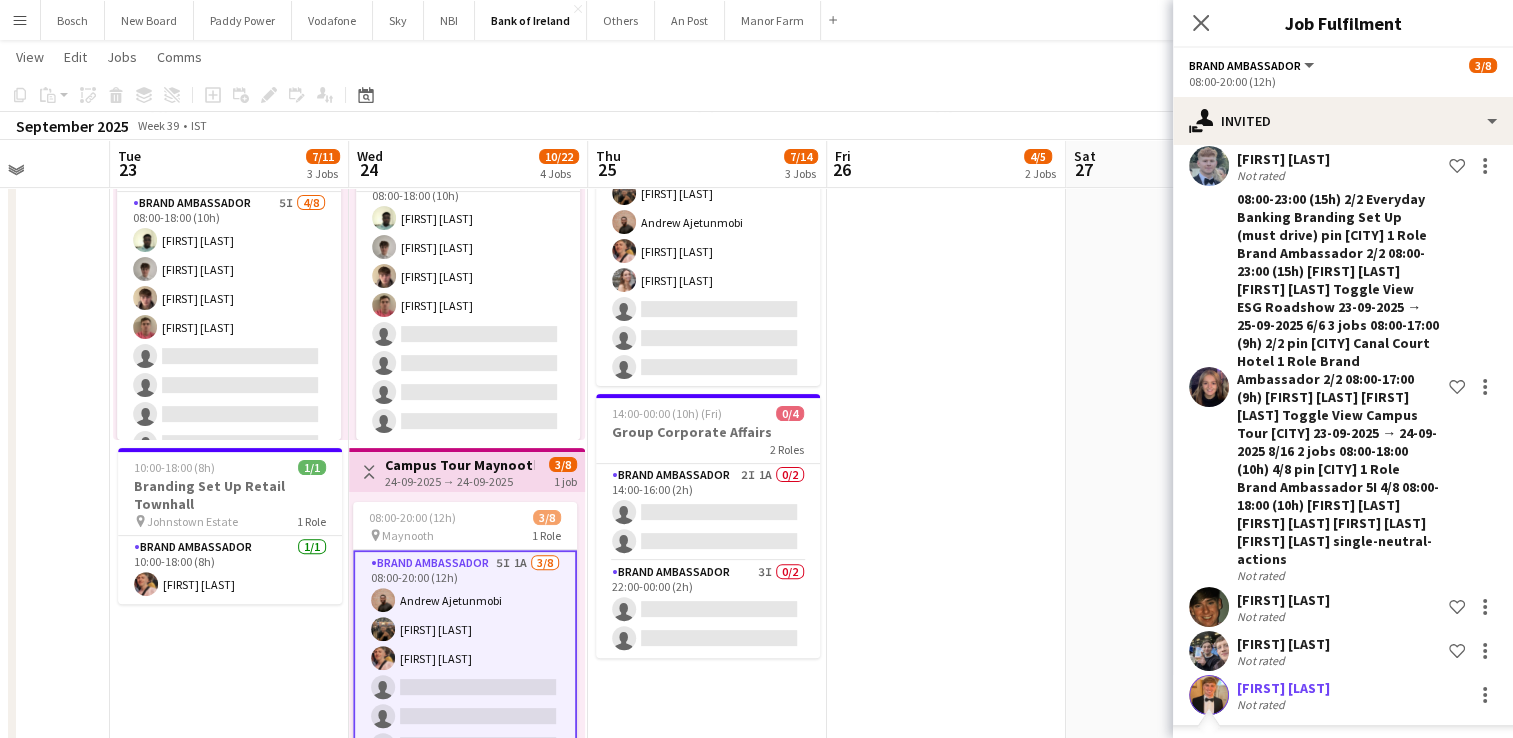 scroll, scrollTop: 299, scrollLeft: 0, axis: vertical 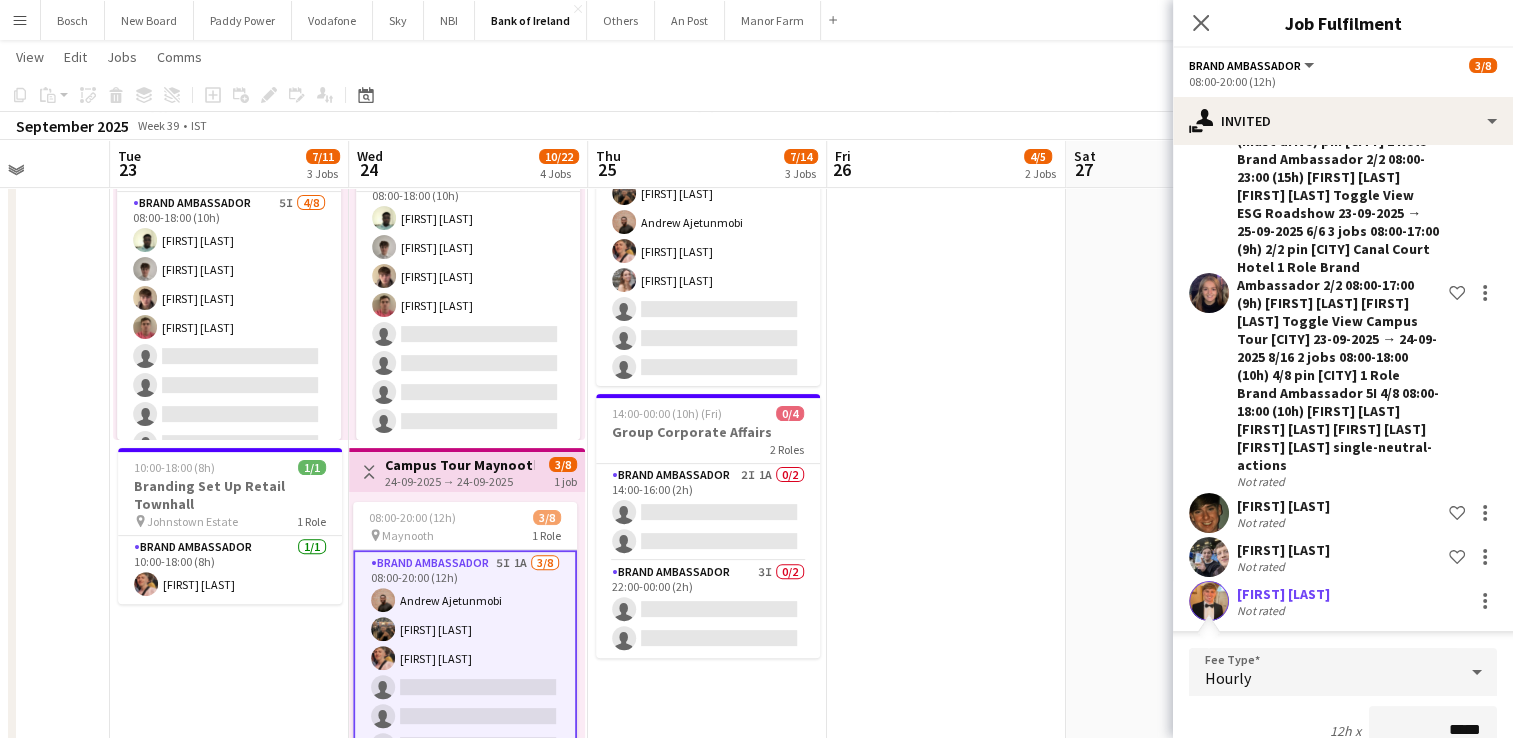 click on "Confirm" 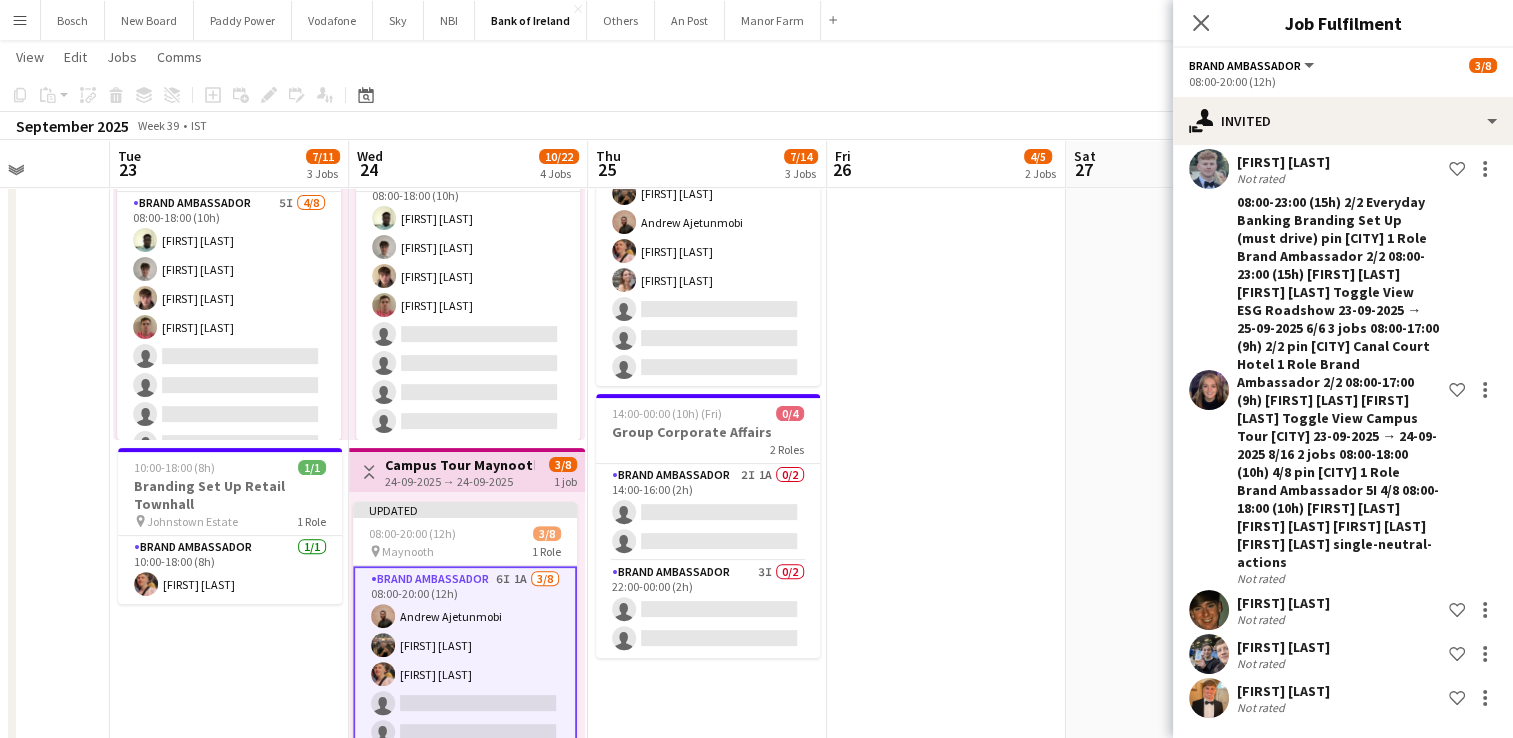 scroll, scrollTop: 0, scrollLeft: 0, axis: both 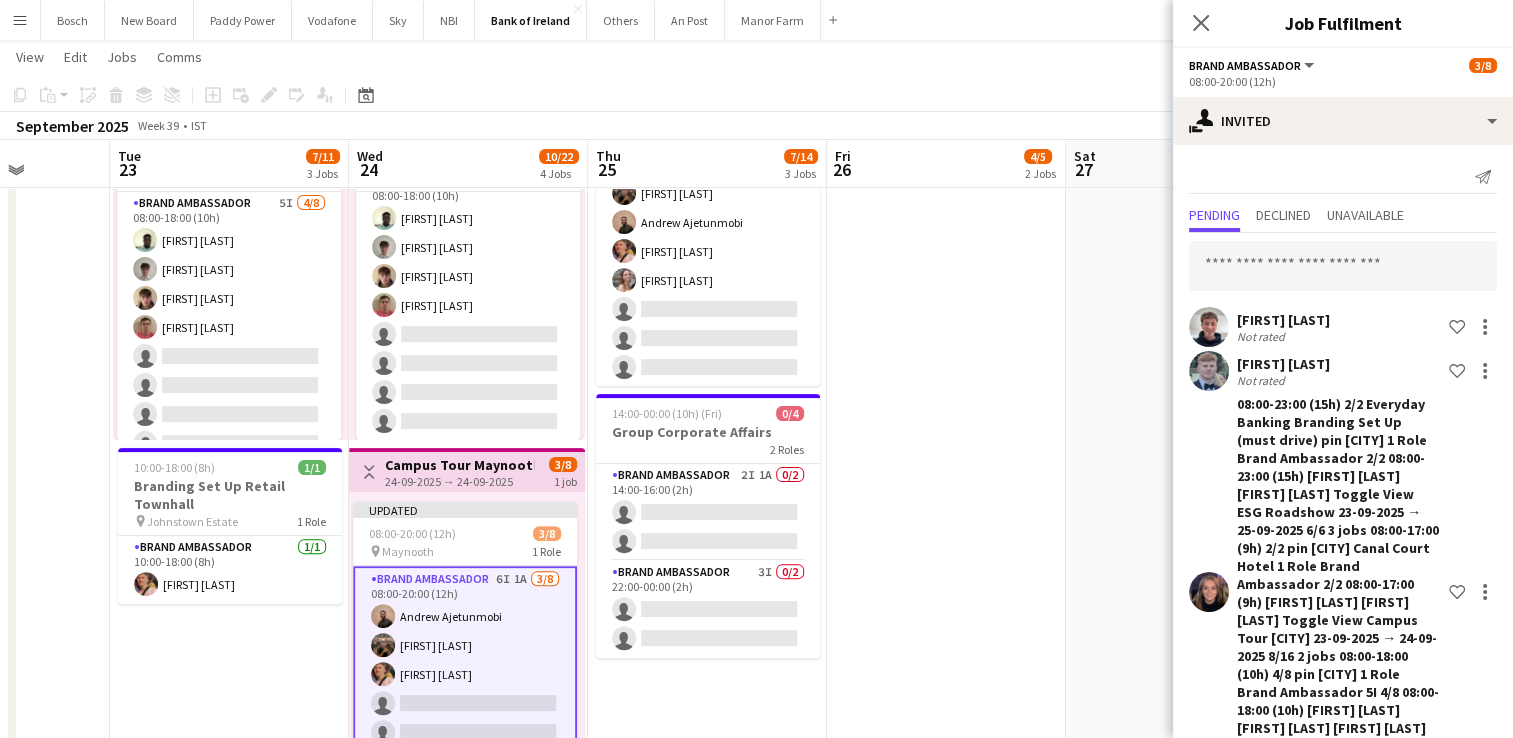 click on "Copy
Paste
Paste   Ctrl+V Paste with crew  Ctrl+Shift+V
Paste linked Job
Delete
Group
Ungroup
Add job
Add linked Job
Edit
Edit linked Job
Applicants
Date picker
AUG 2025 AUG 2025 Monday M Tuesday T Wednesday W Thursday T Friday F Saturday S Sunday S  AUG   1   2   3   4   5   6   7   8   9   10   11   12   13   14   15   16   17   18   19   20   21   22   23   24   25   26   27   28   29   30   31
Comparison range
Comparison range
Today" 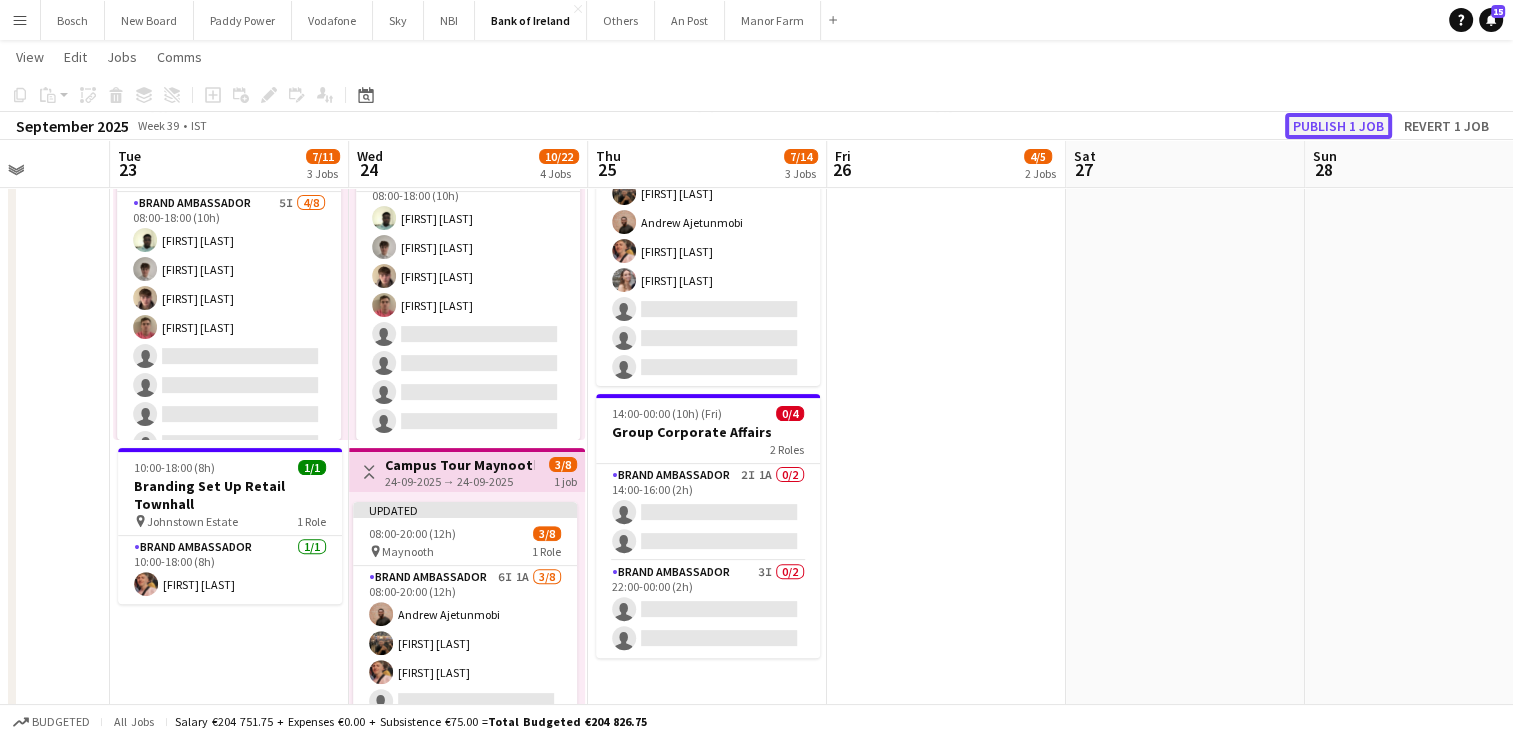 click on "Publish 1 job" 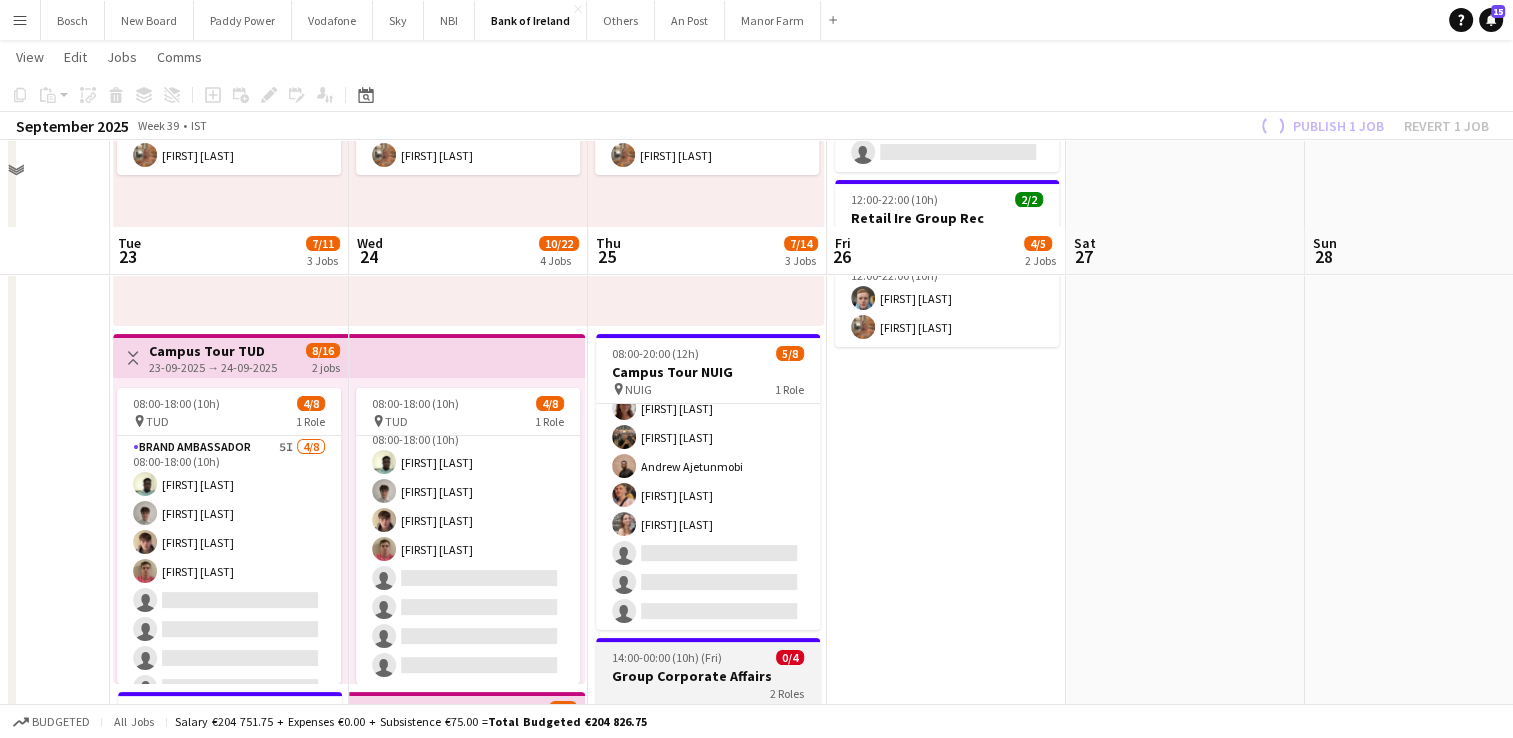 scroll, scrollTop: 0, scrollLeft: 0, axis: both 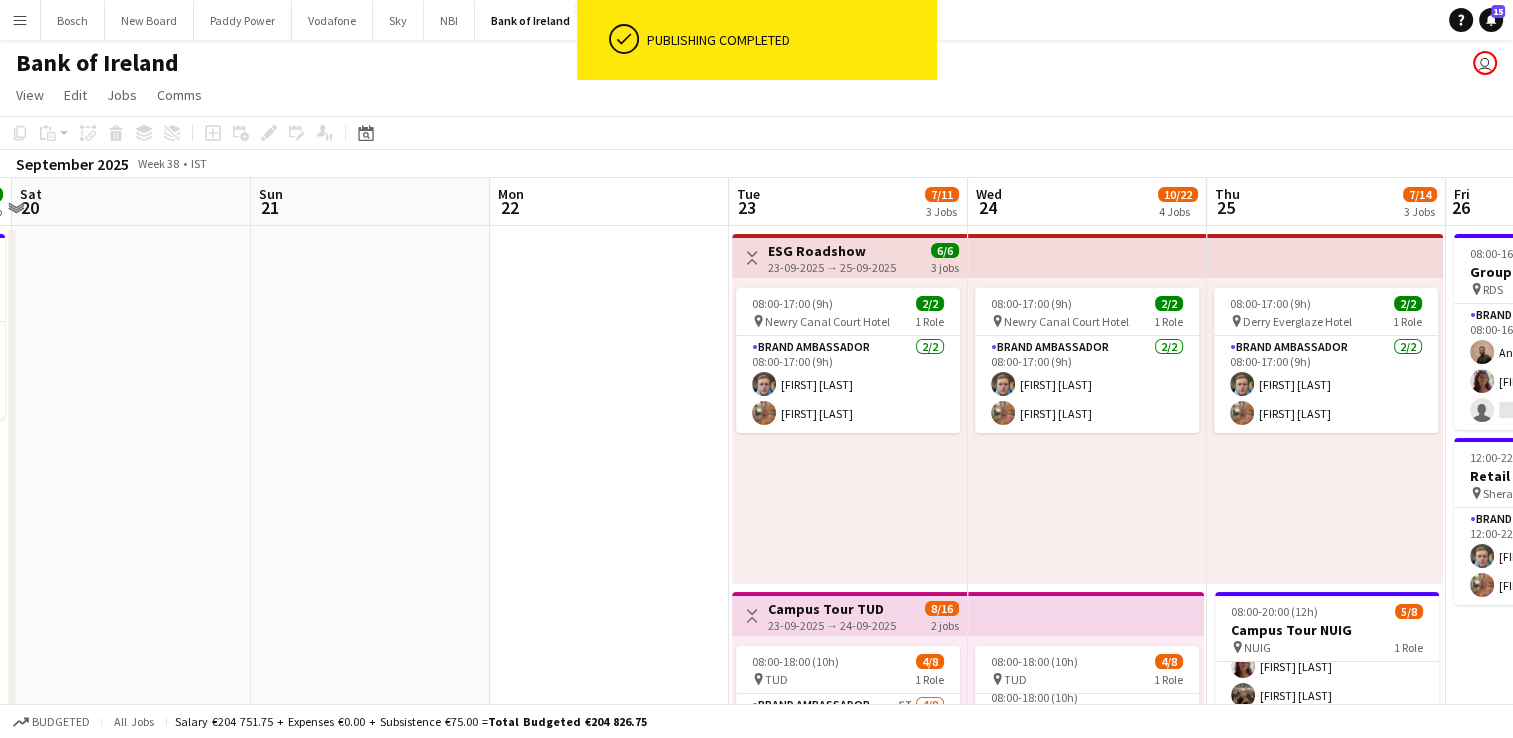drag, startPoint x: 696, startPoint y: 515, endPoint x: 1276, endPoint y: 496, distance: 580.3111 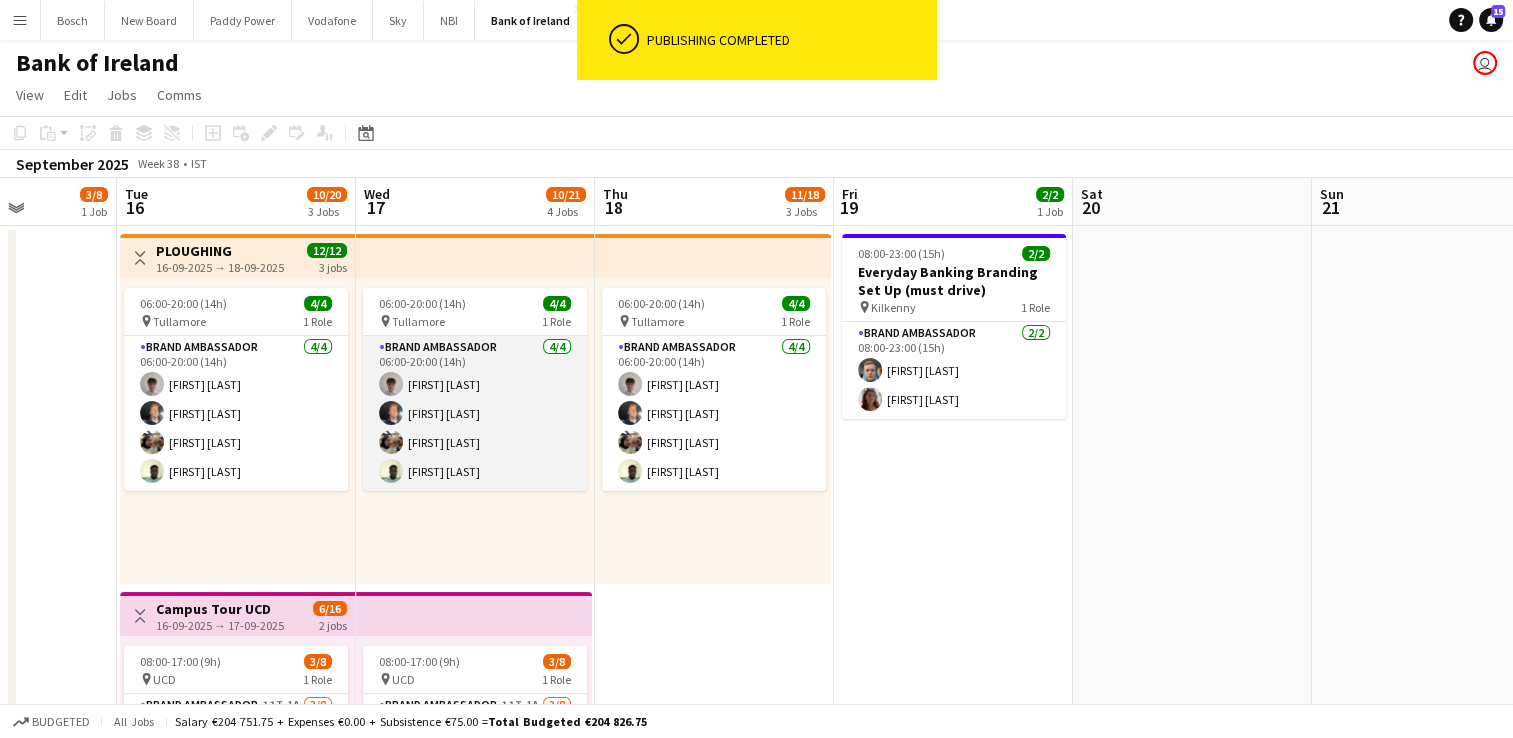 scroll, scrollTop: 0, scrollLeft: 504, axis: horizontal 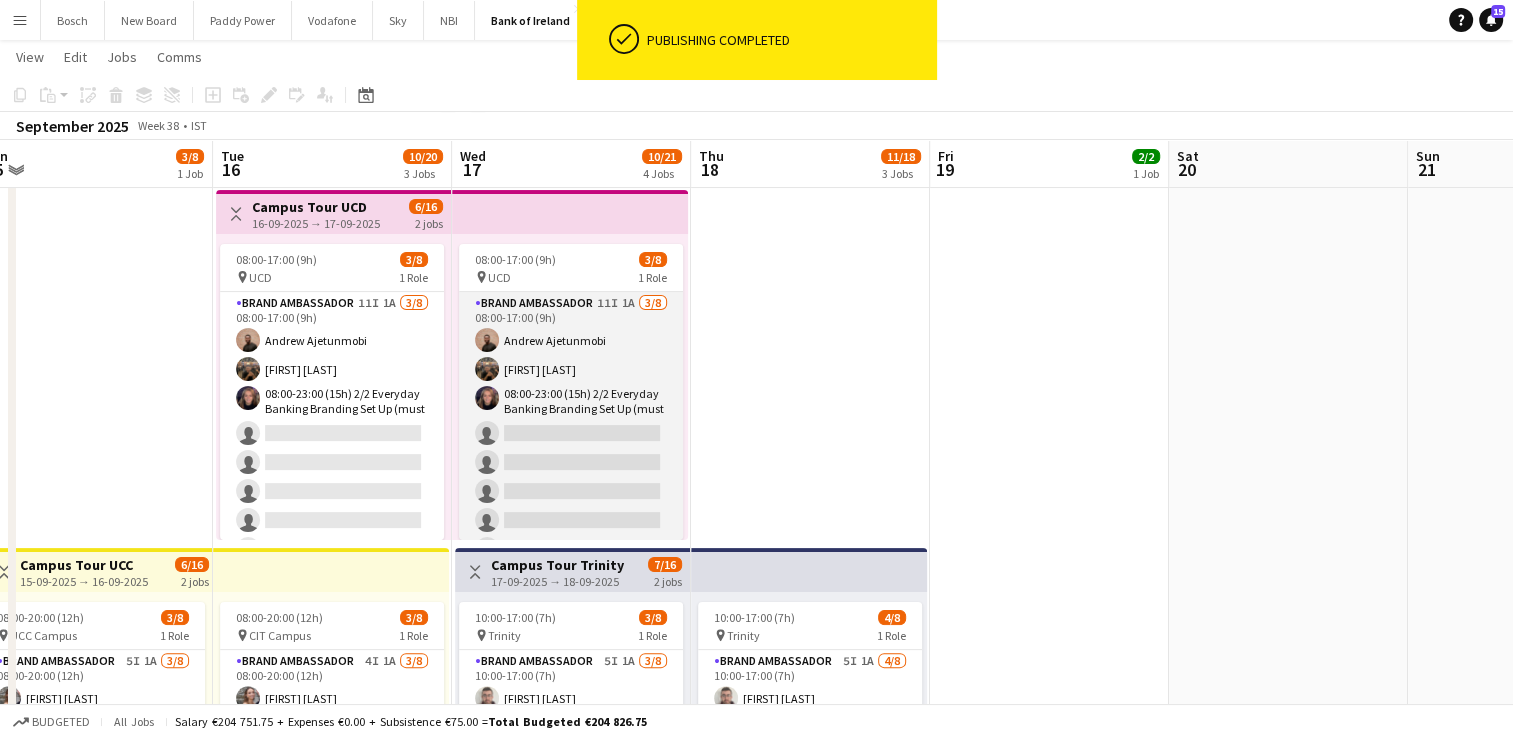 click on "Brand Ambassador   11I   1A   3/8   08:00-17:00 (9h)
Andrew Ajetunmobi Matheus Cramolich Jessica Blyth
single-neutral-actions
single-neutral-actions
single-neutral-actions
single-neutral-actions
single-neutral-actions" at bounding box center [571, 430] 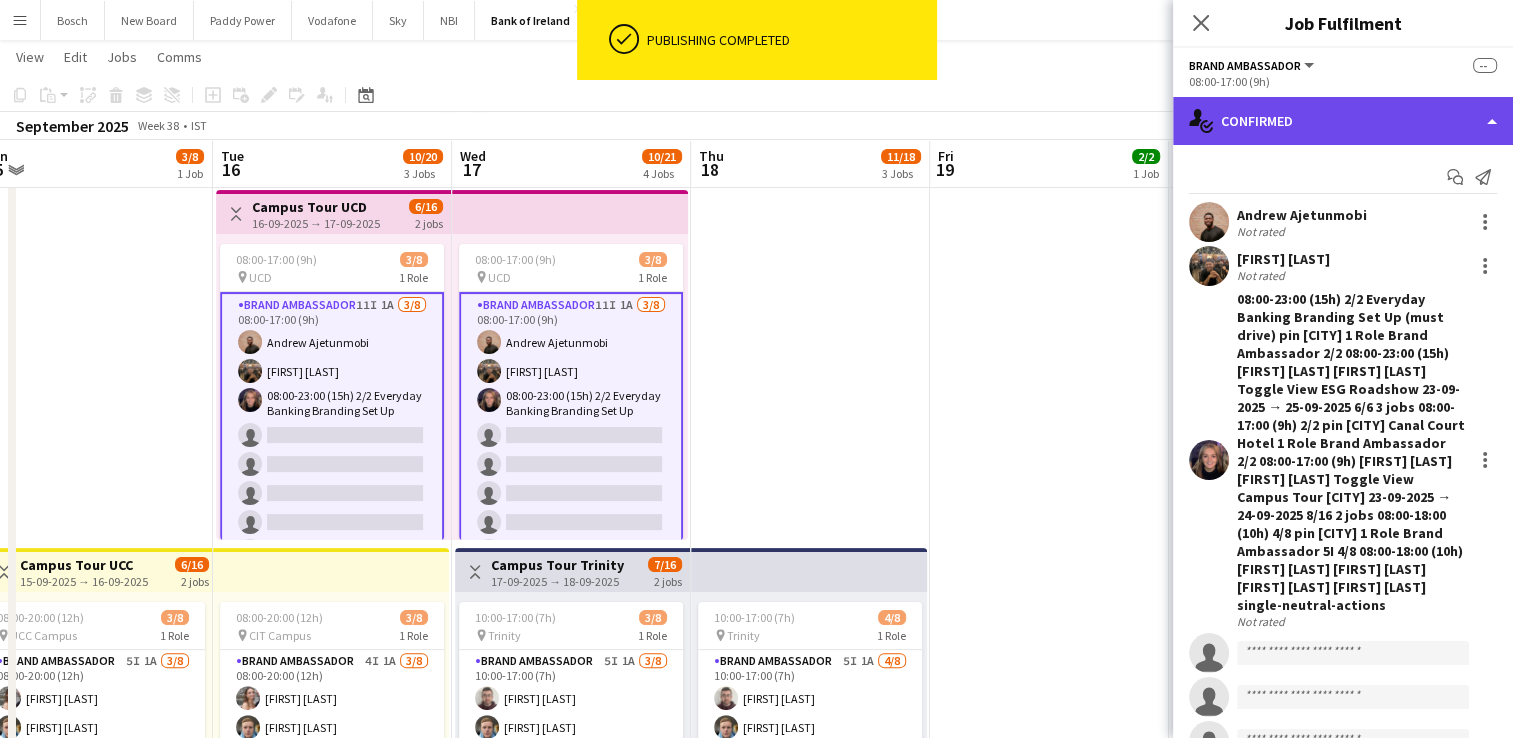 click on "single-neutral-actions-check-2
Confirmed" 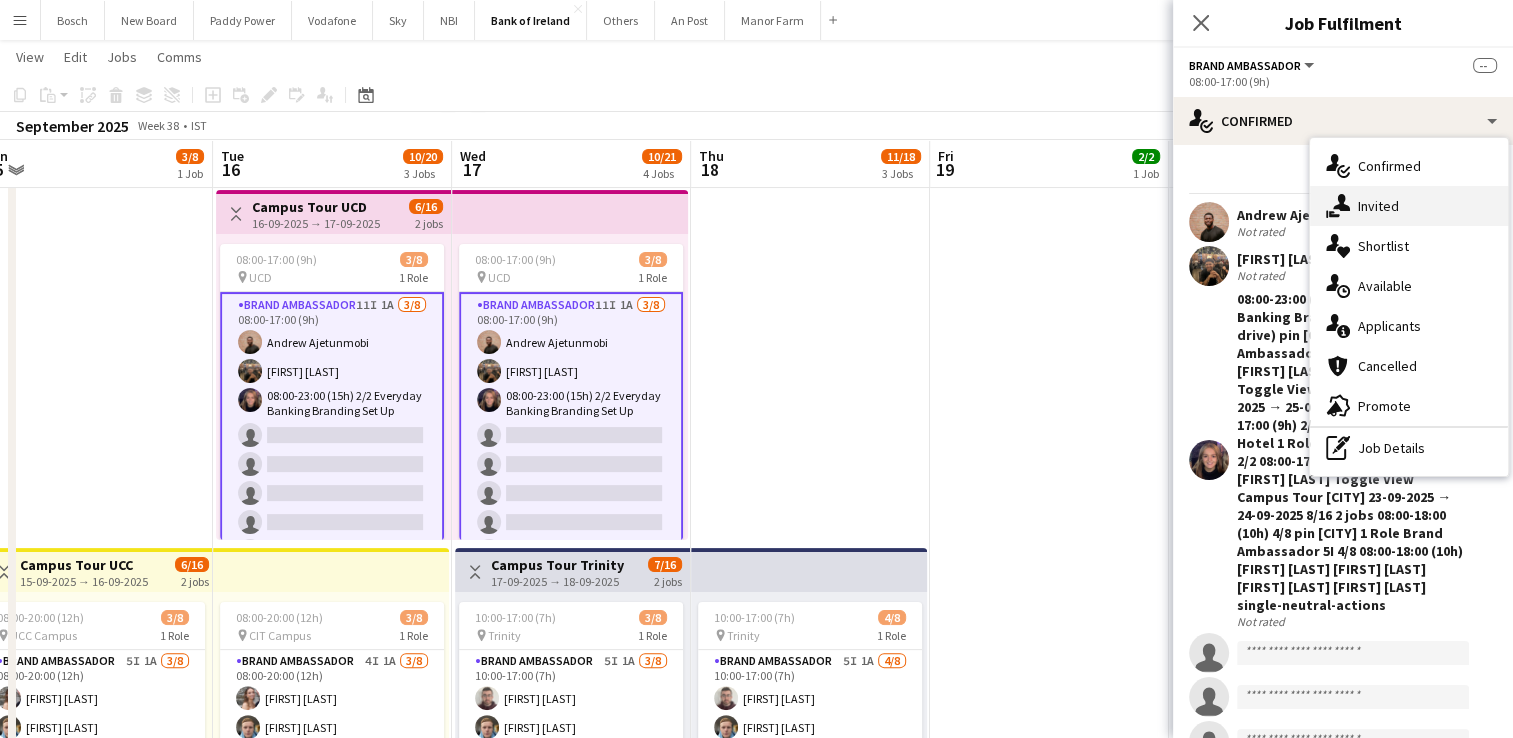 click on "single-neutral-actions-share-1
Invited" at bounding box center (1409, 206) 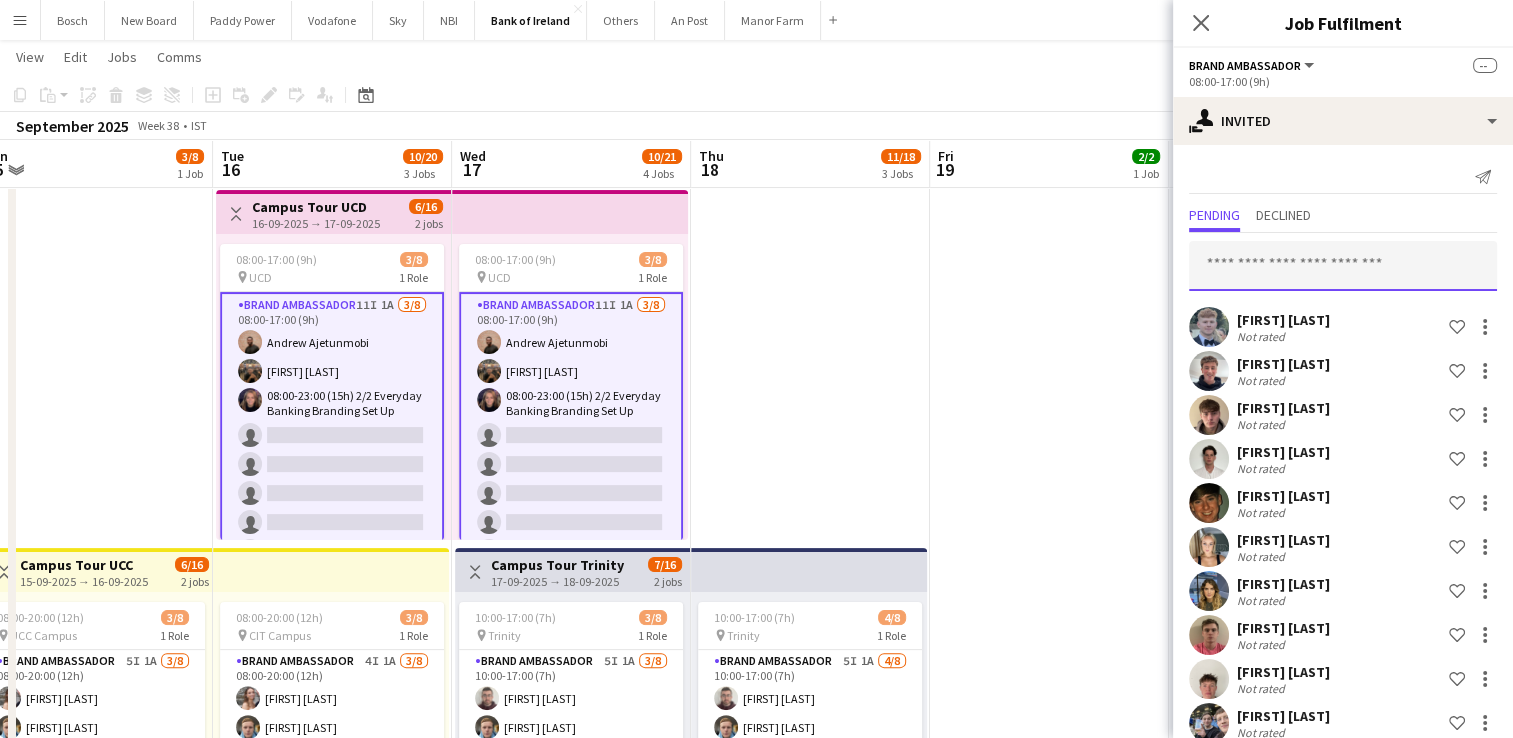 click at bounding box center [1343, 266] 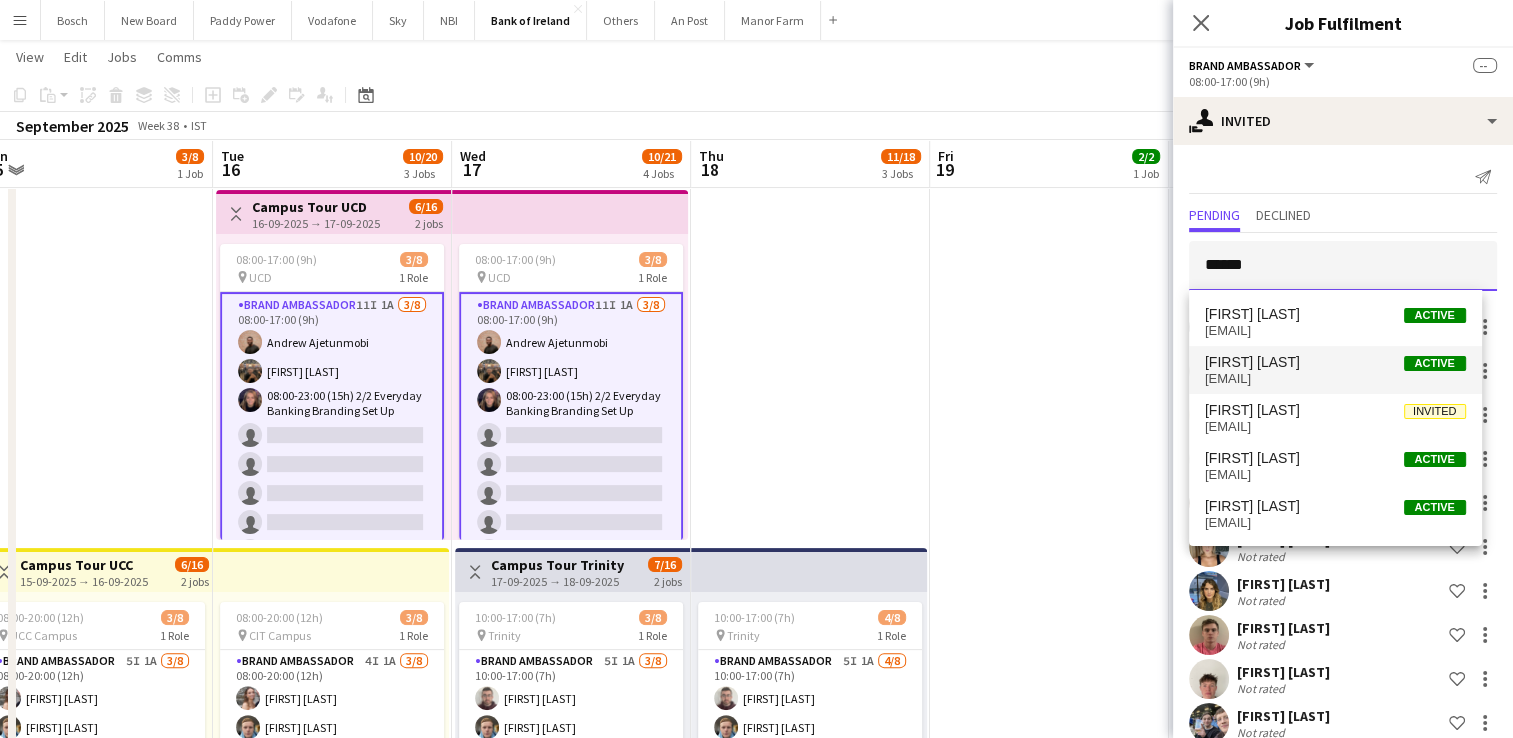 type on "******" 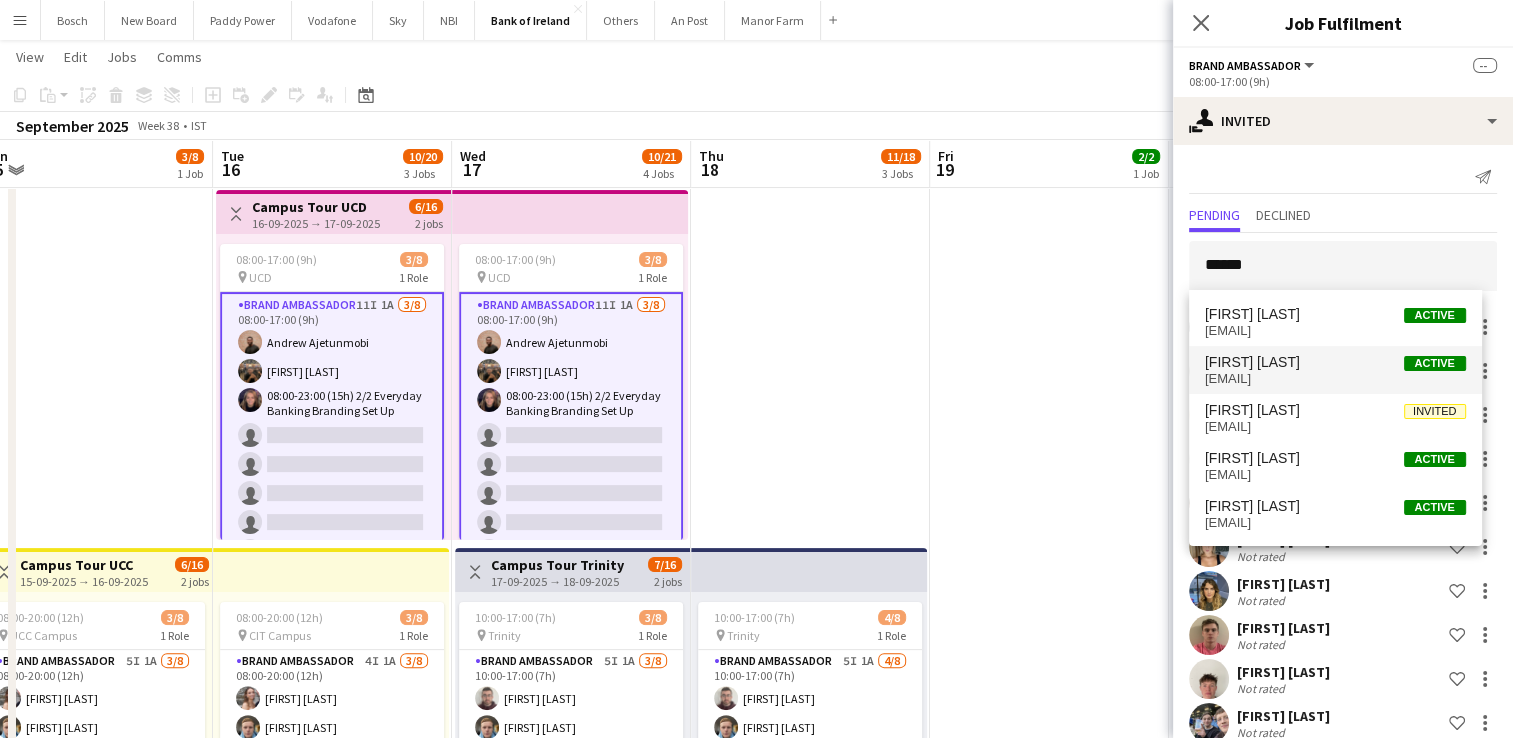 click on "Michael Byrnes  Active  milogab3@gmail.com" at bounding box center [1335, 370] 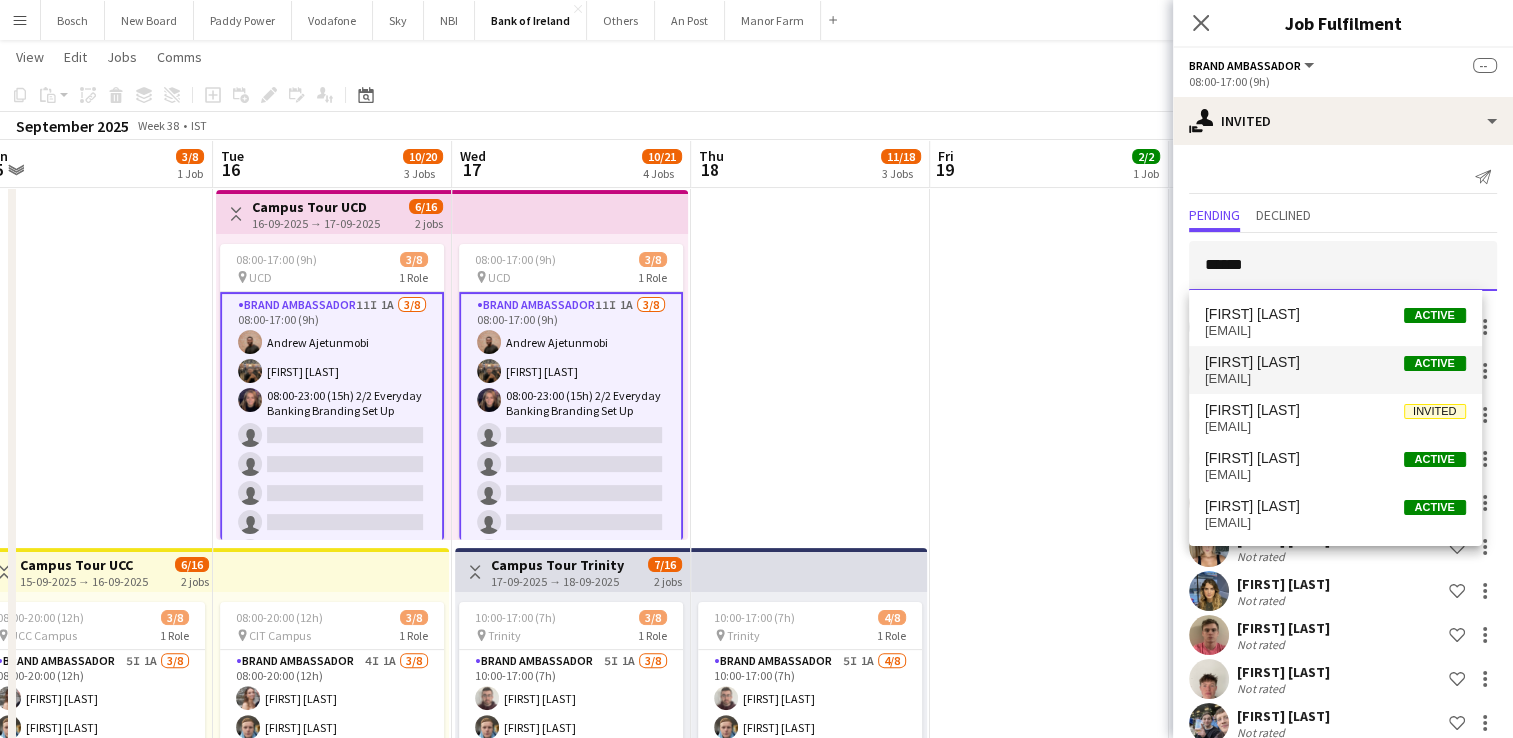 type 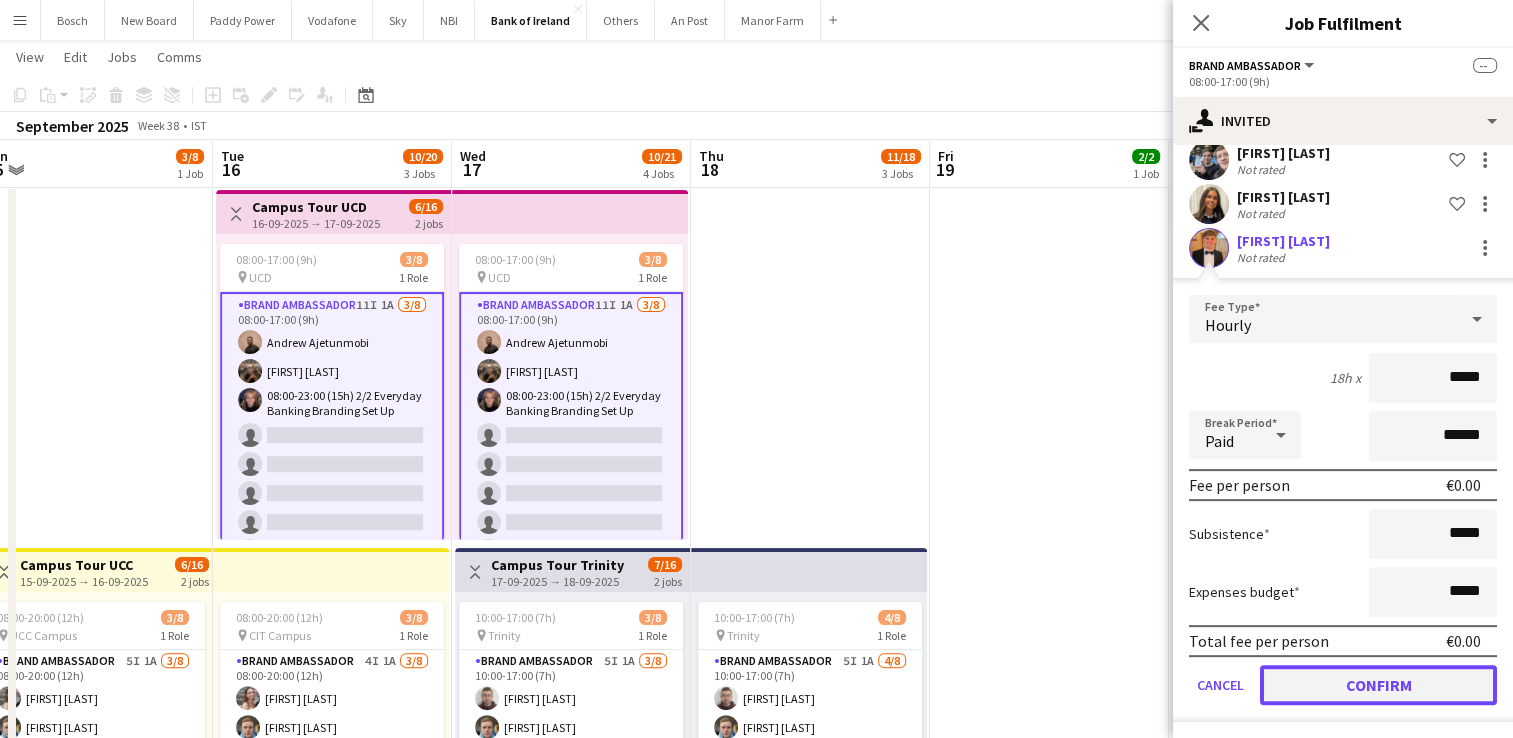 click on "Confirm" 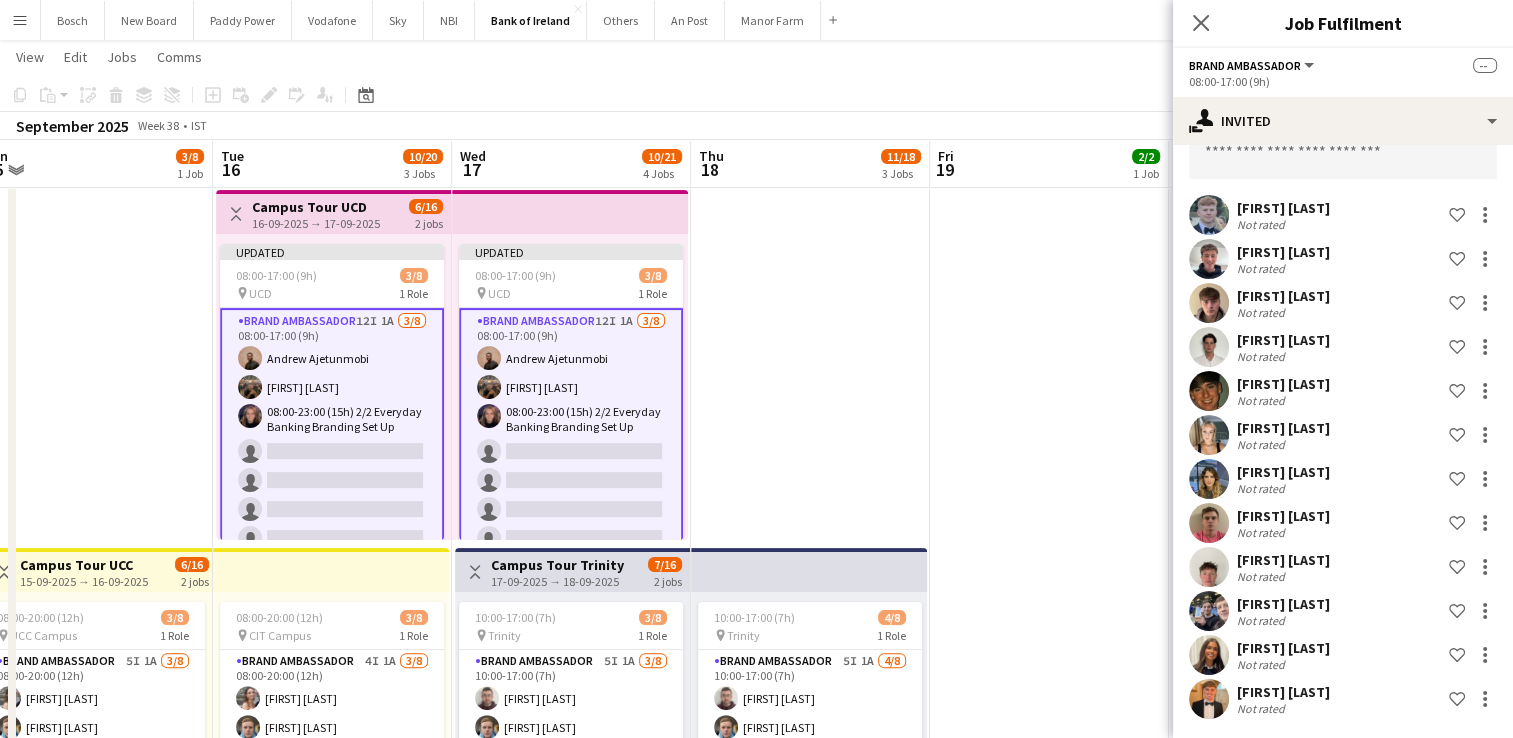 click on "September 2025   Week 38
•   IST   Publish 2 jobs   Revert 2 jobs" 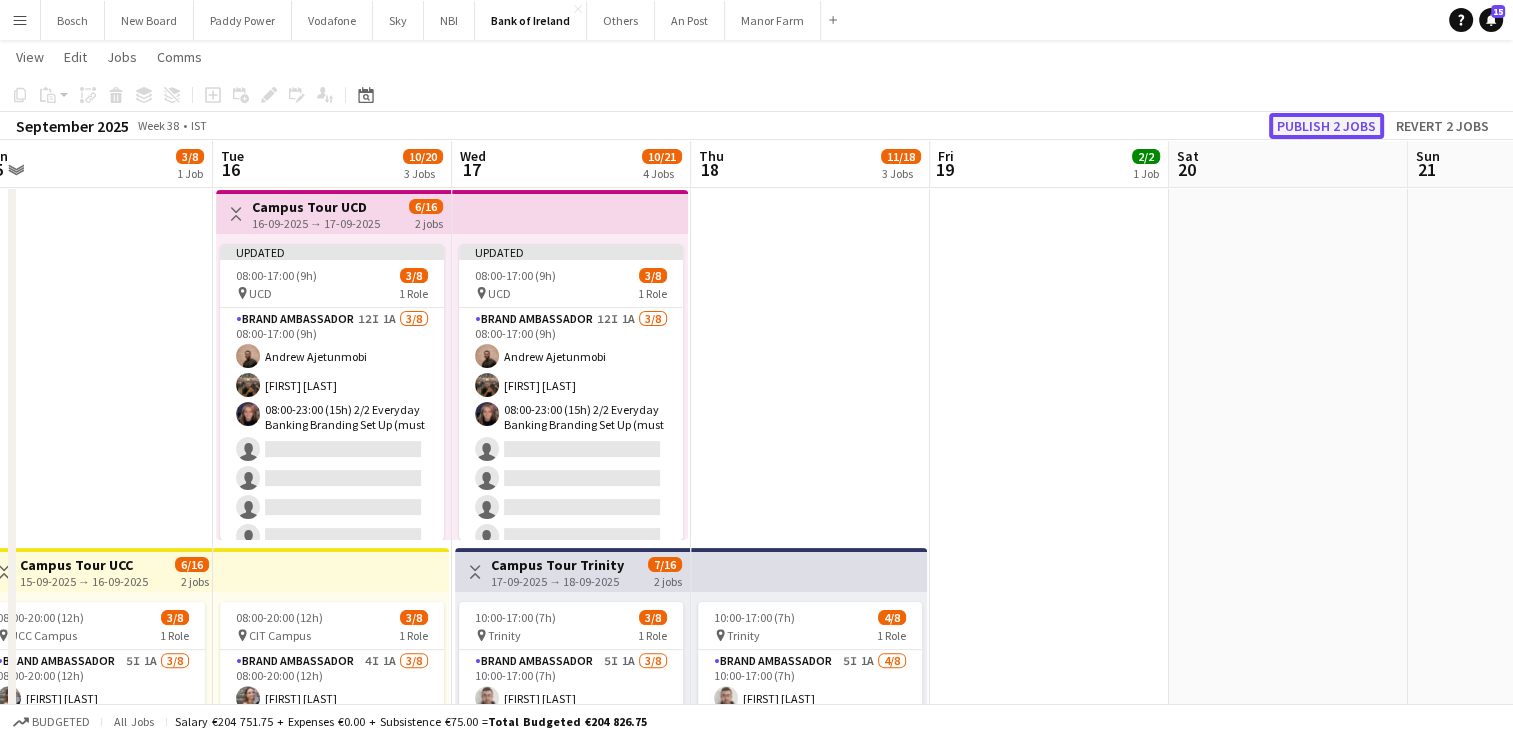 click on "Publish 2 jobs" 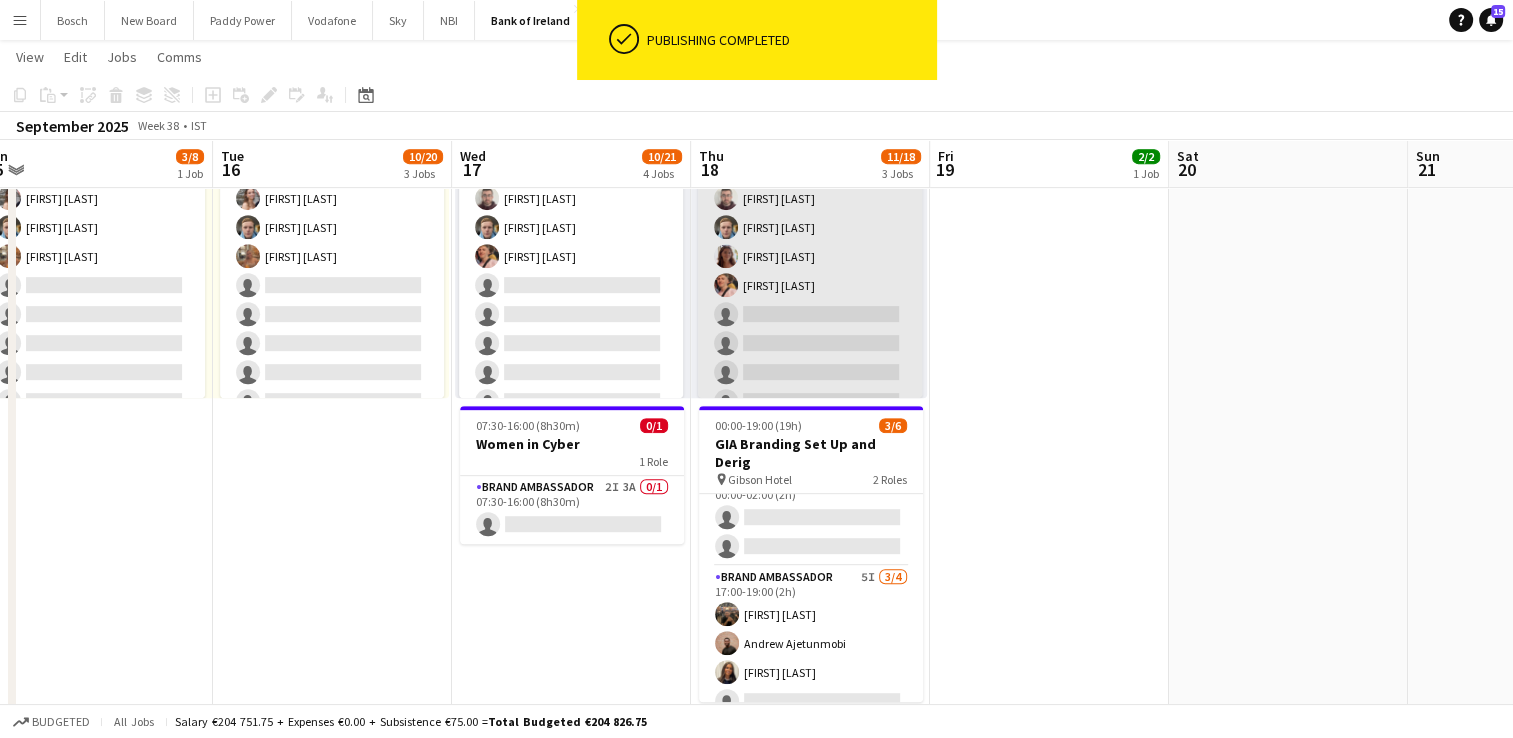 scroll, scrollTop: 5, scrollLeft: 0, axis: vertical 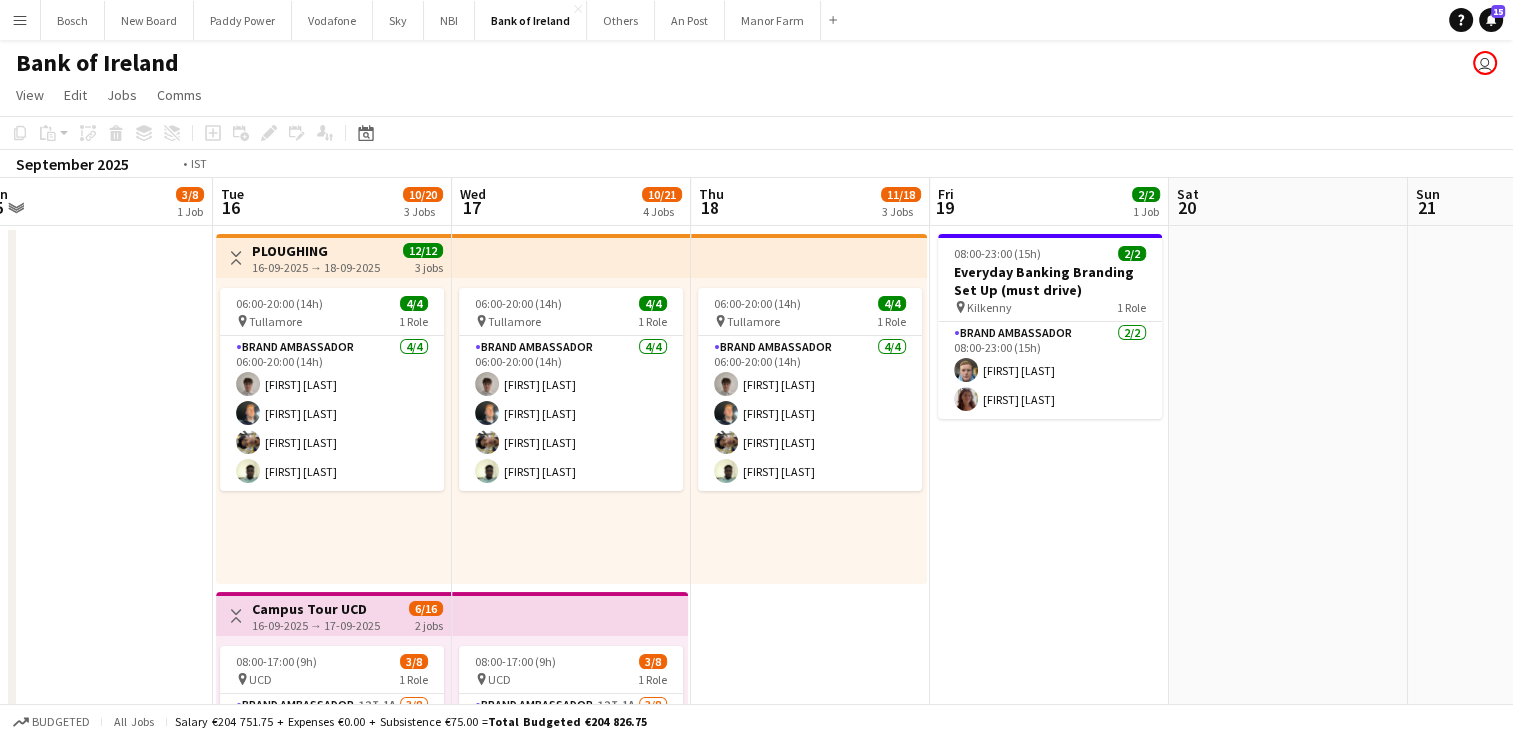 drag, startPoint x: 732, startPoint y: 478, endPoint x: 1375, endPoint y: 478, distance: 643 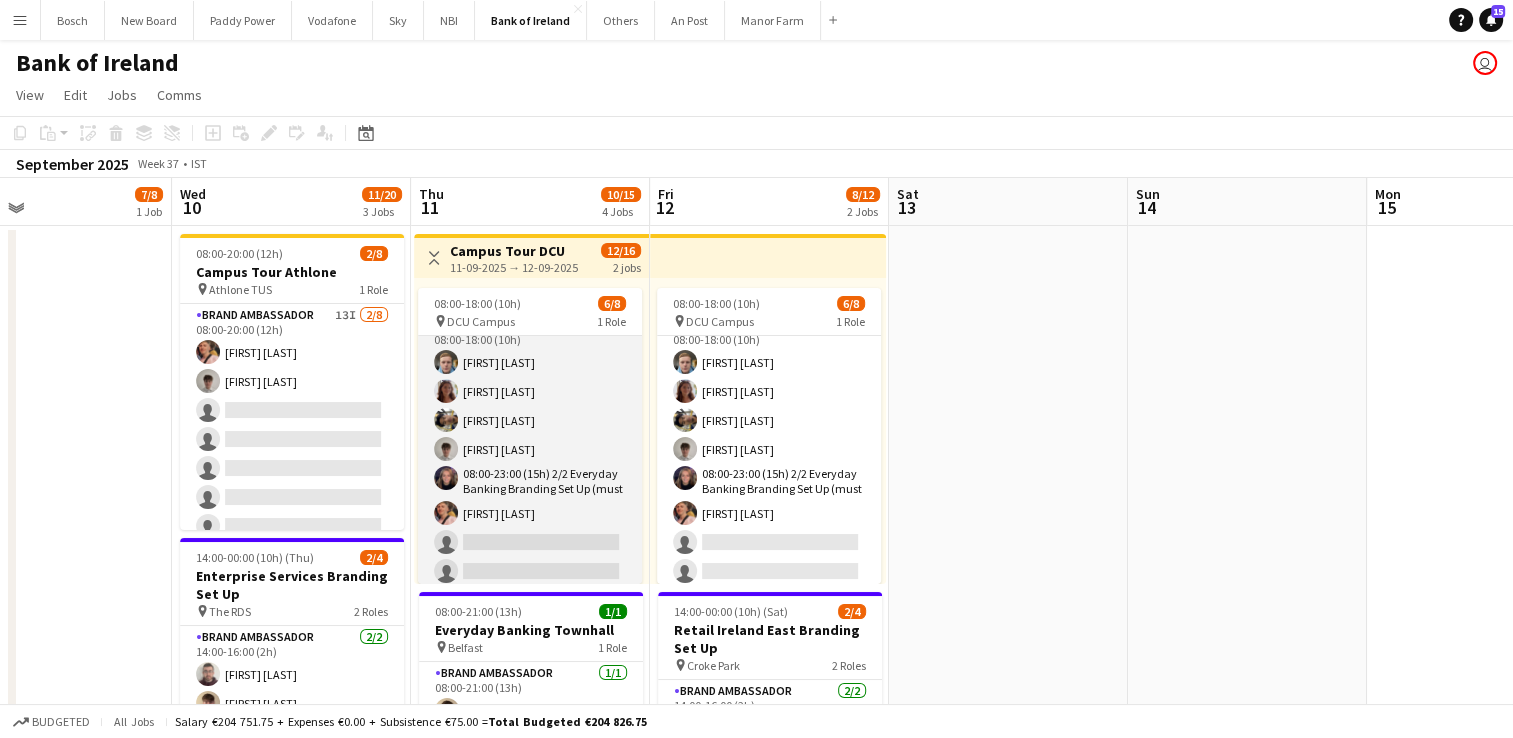click on "Brand Ambassador   5I   1A   6/8   08:00-18:00 (10h)
Dominik Morycki Amelia Morycka Patrick Delos Santos Jakub Kula Jessica Blyth Mark O’Shea
single-neutral-actions
single-neutral-actions" at bounding box center (530, 452) 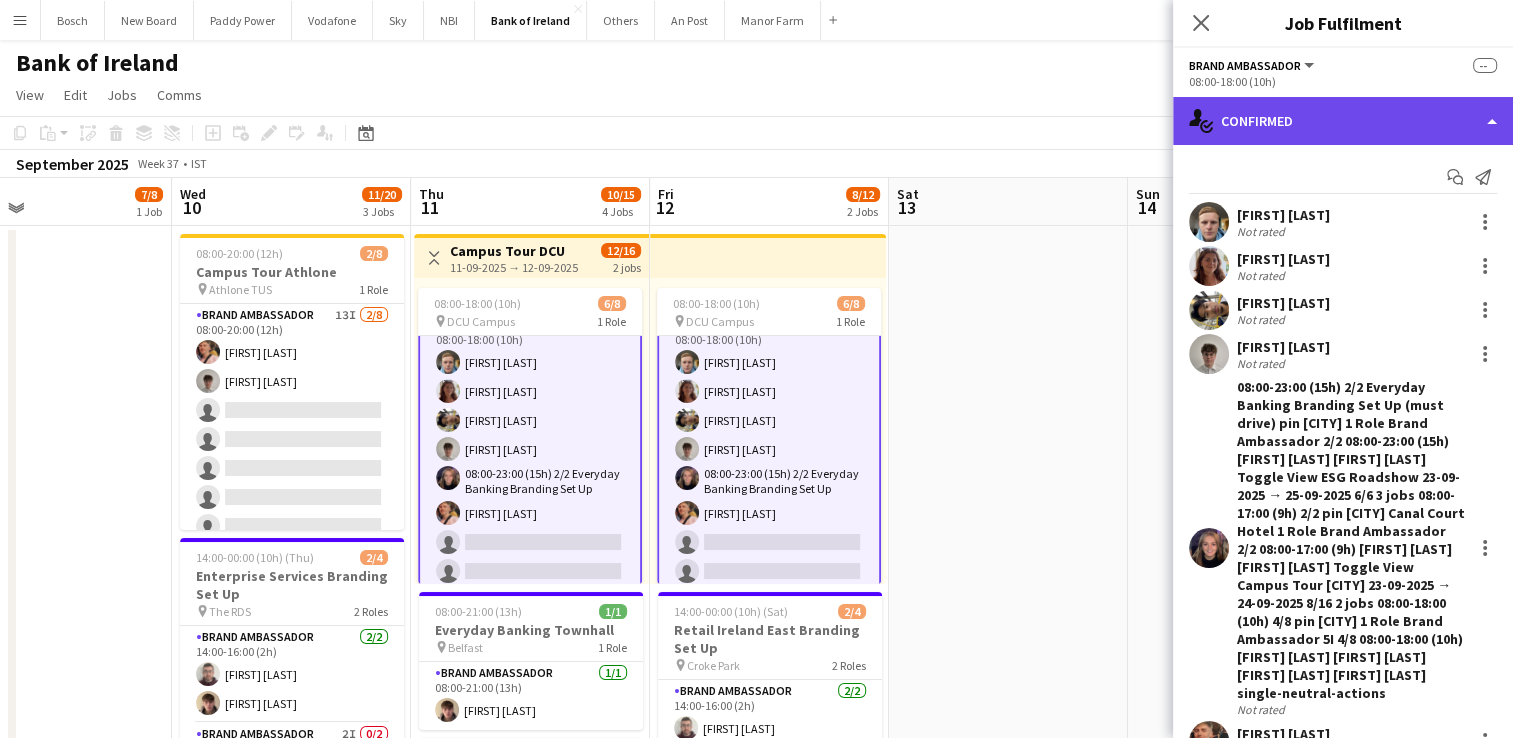 click on "single-neutral-actions-check-2
Confirmed" 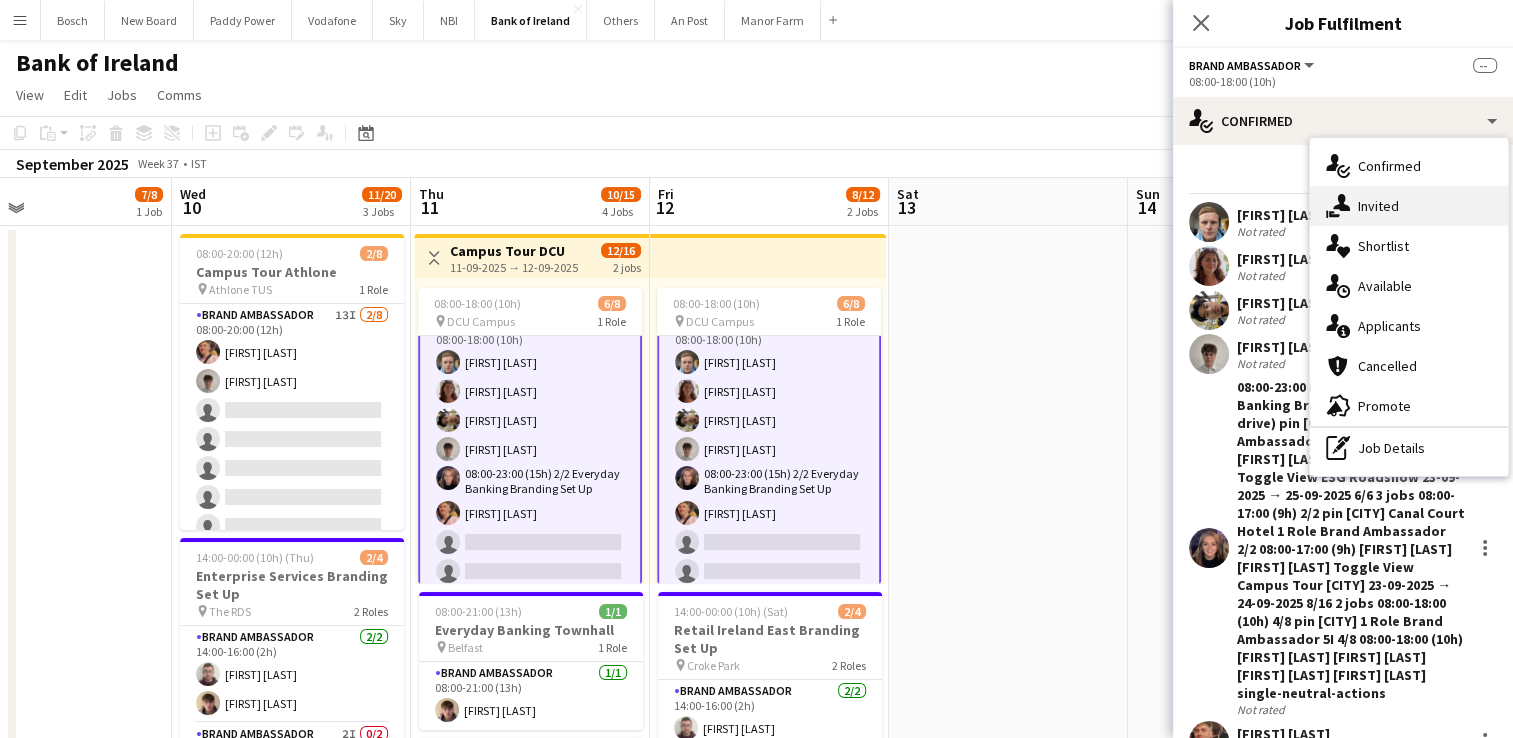 click on "single-neutral-actions-share-1
Invited" at bounding box center [1409, 206] 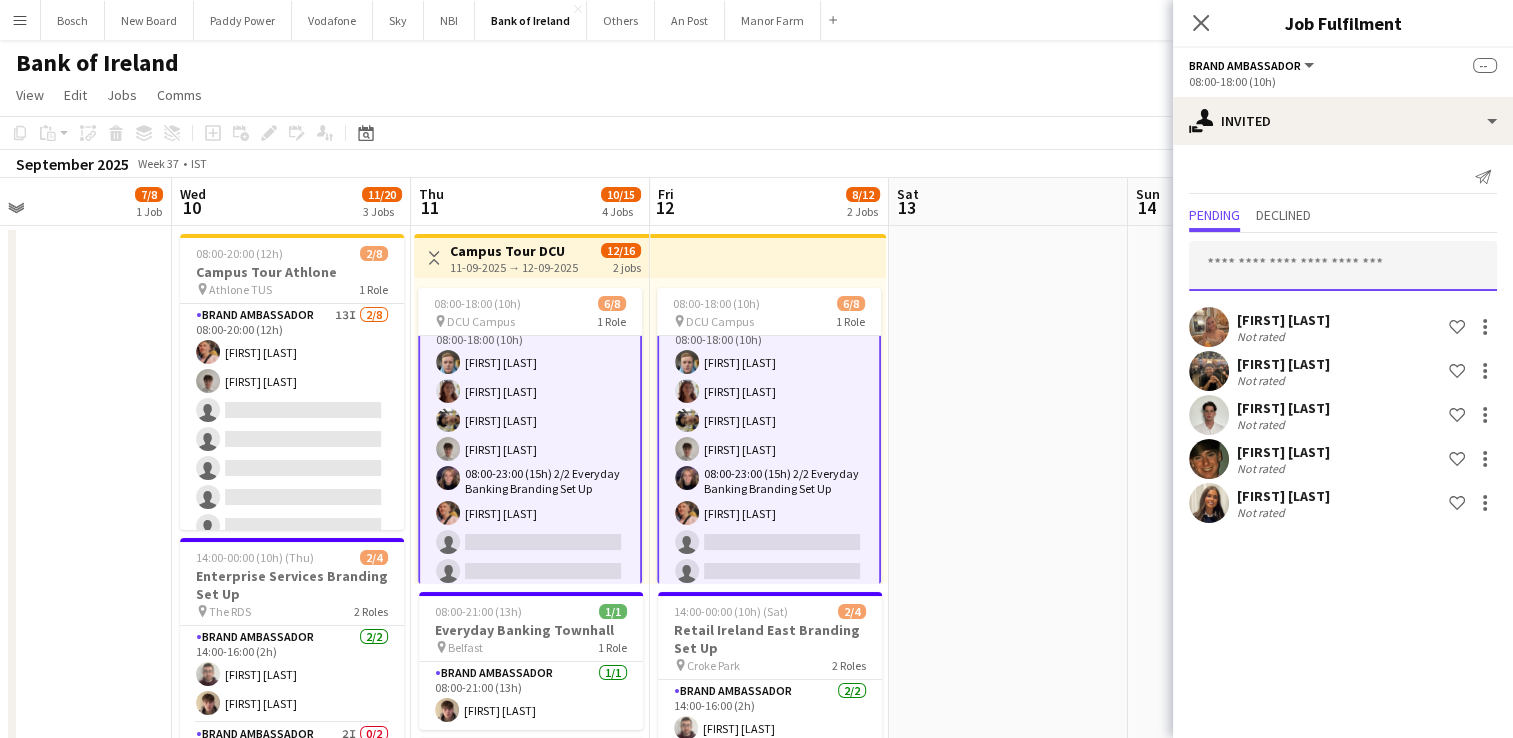 click at bounding box center [1343, 266] 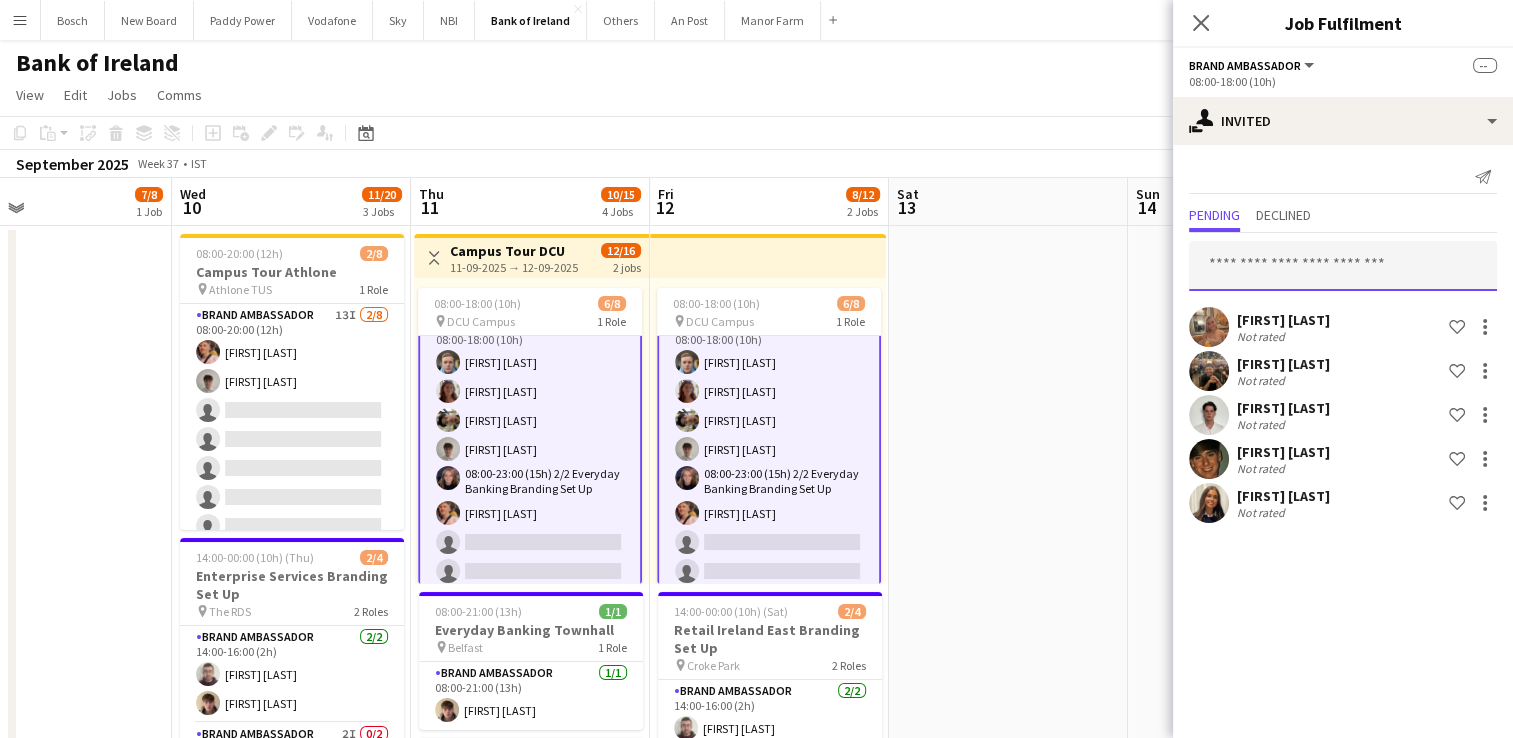 type on "*" 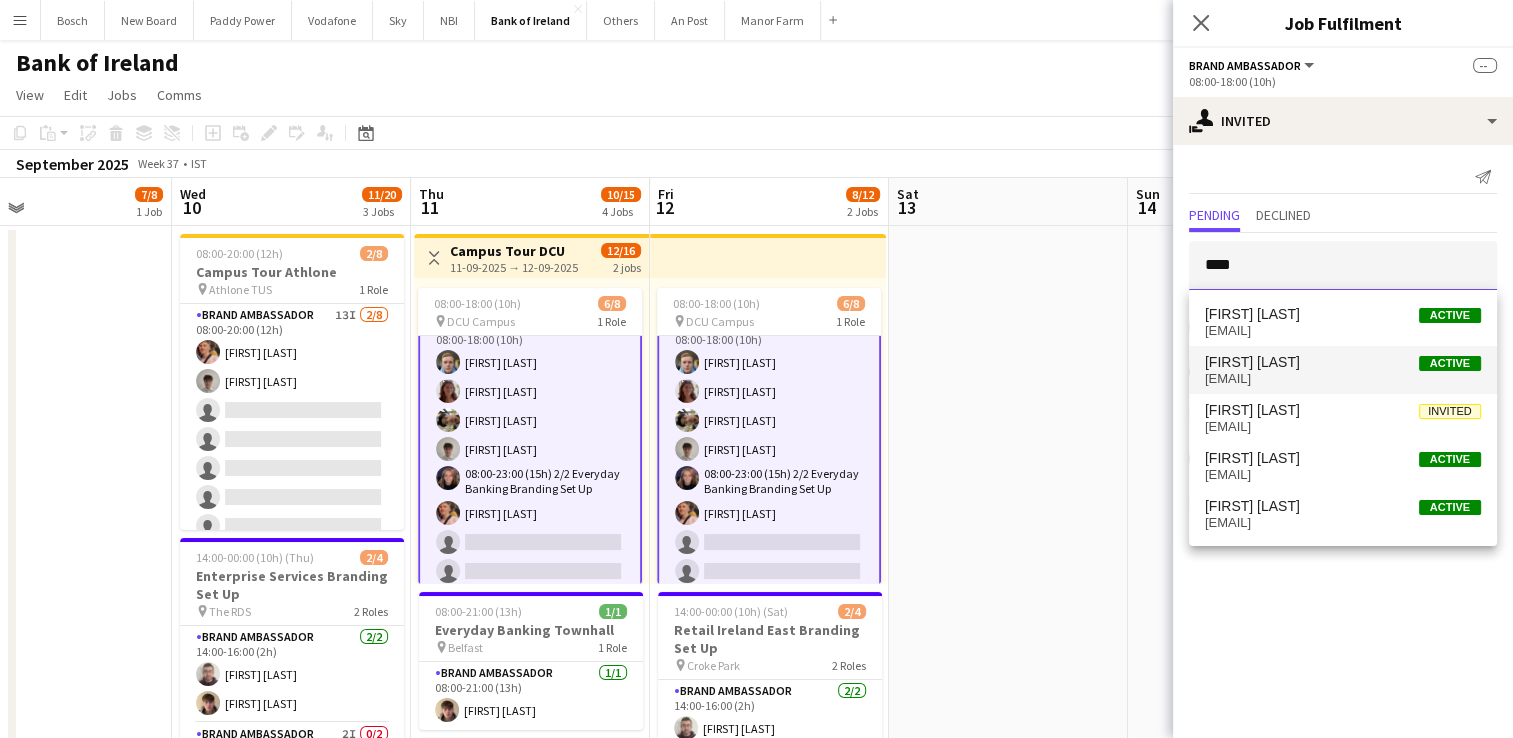 type on "****" 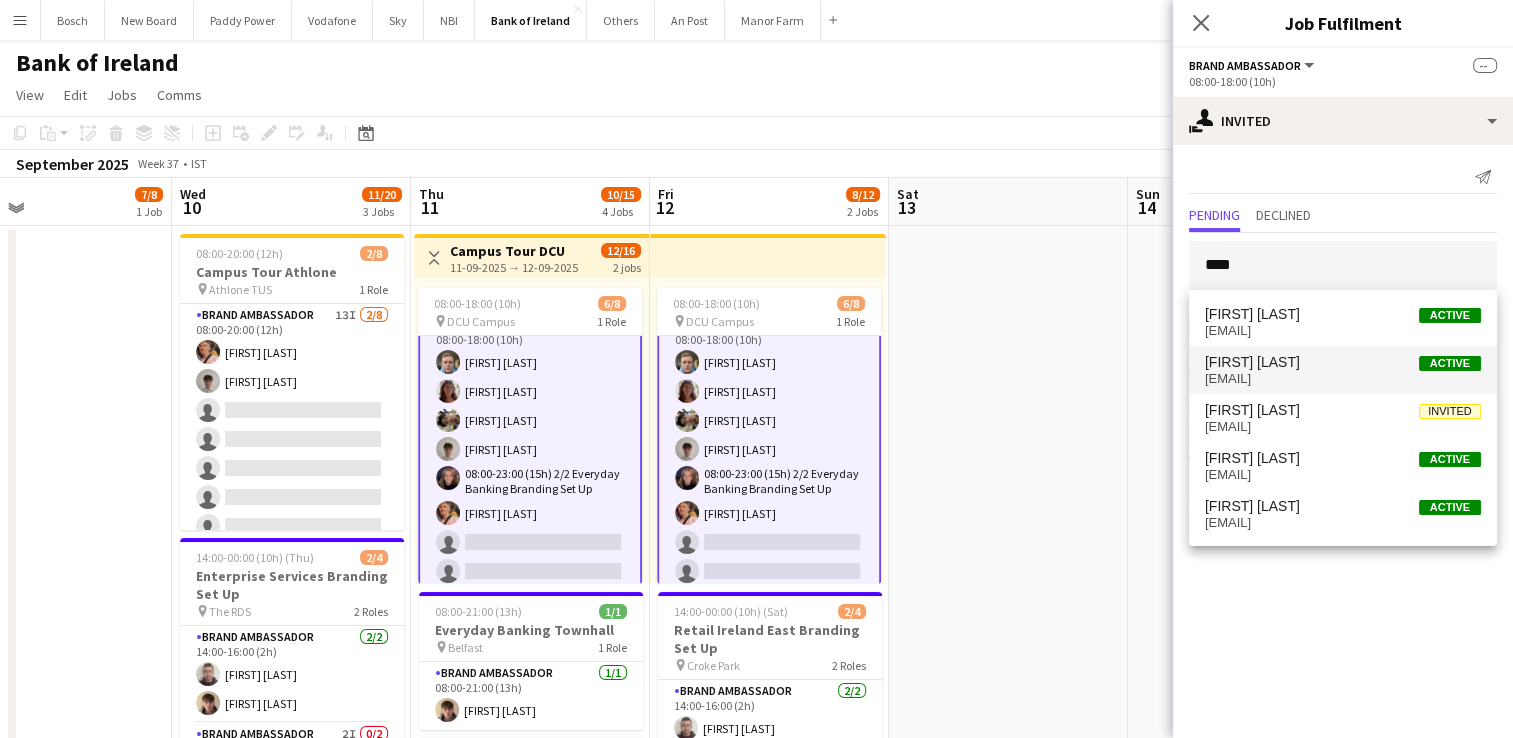 click on "milogab3@gmail.com" at bounding box center (1343, 379) 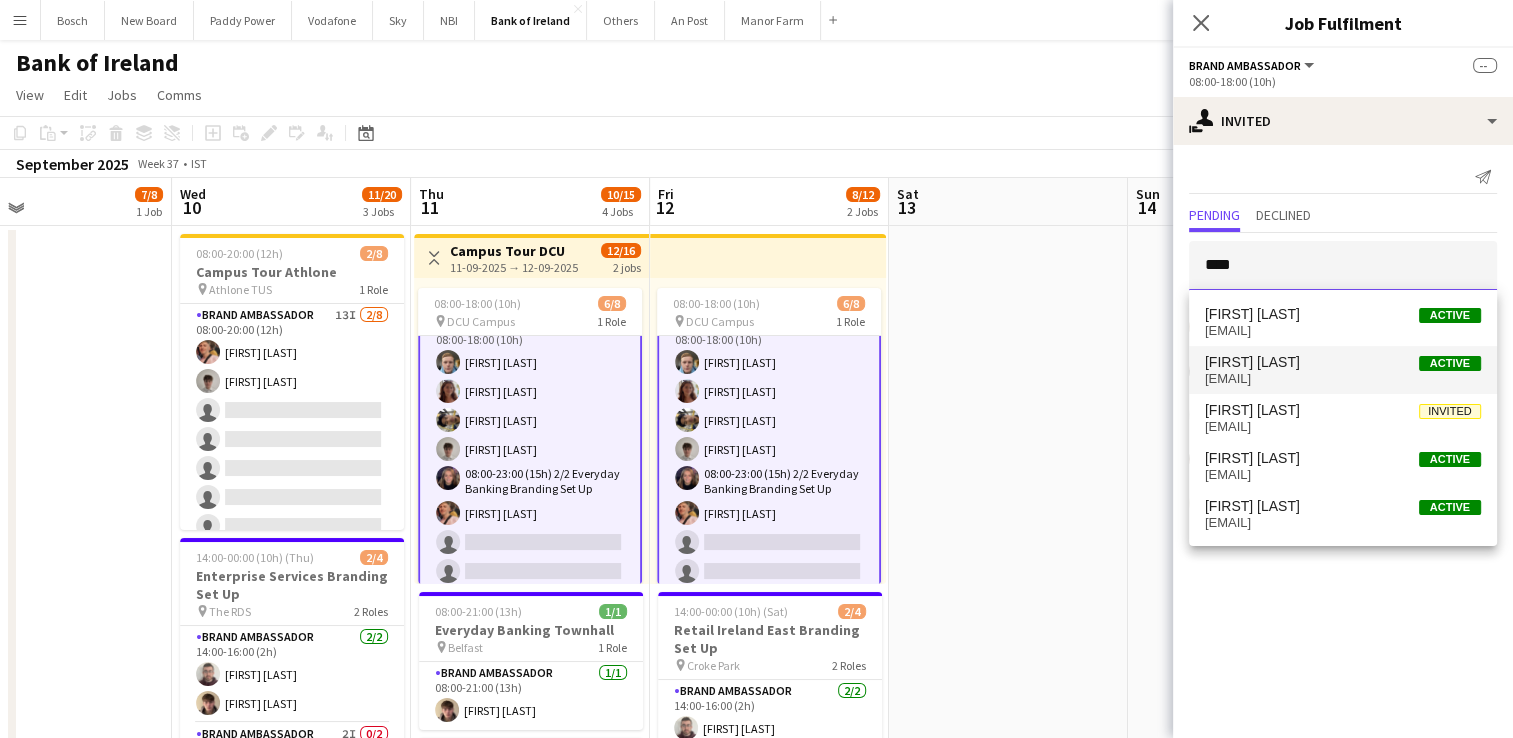 type 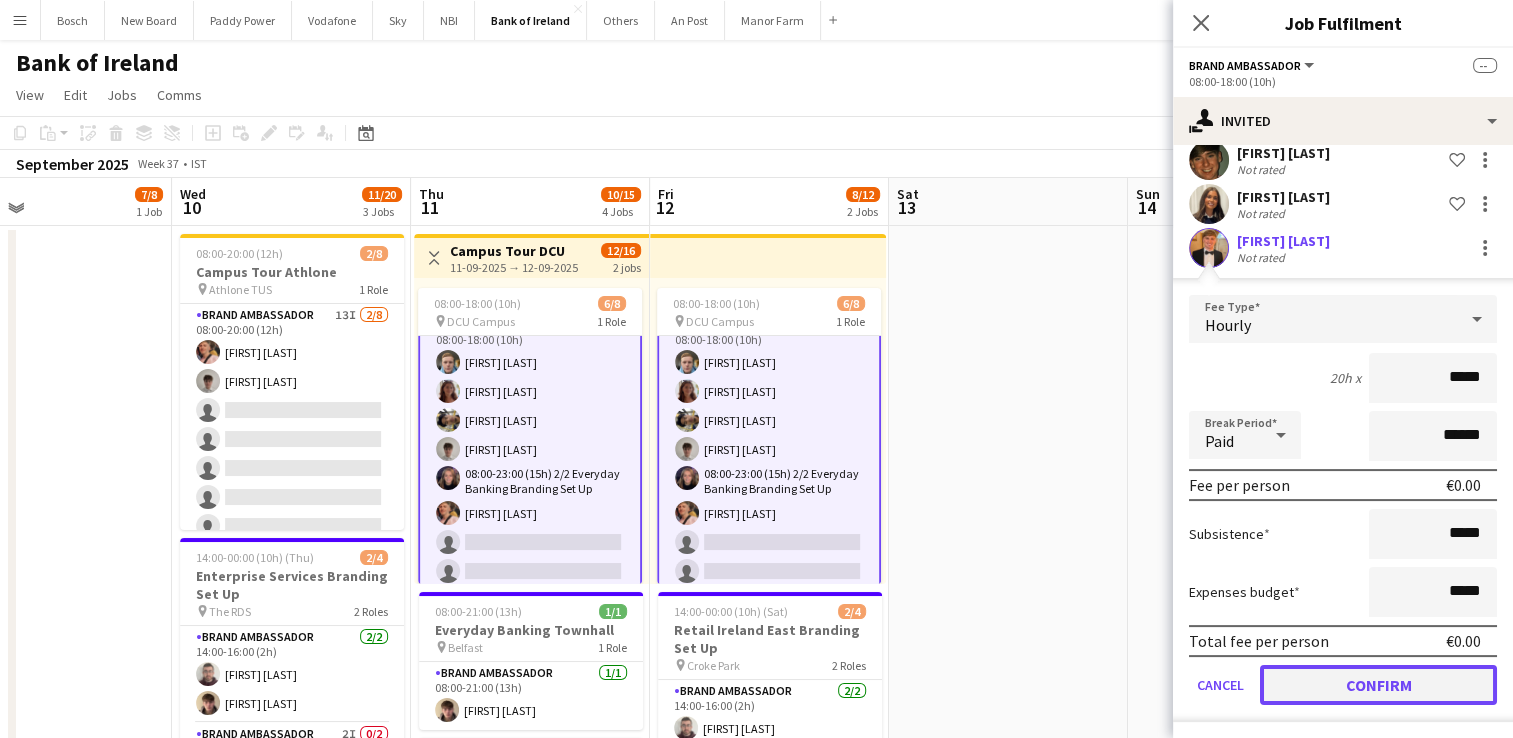 click on "Confirm" 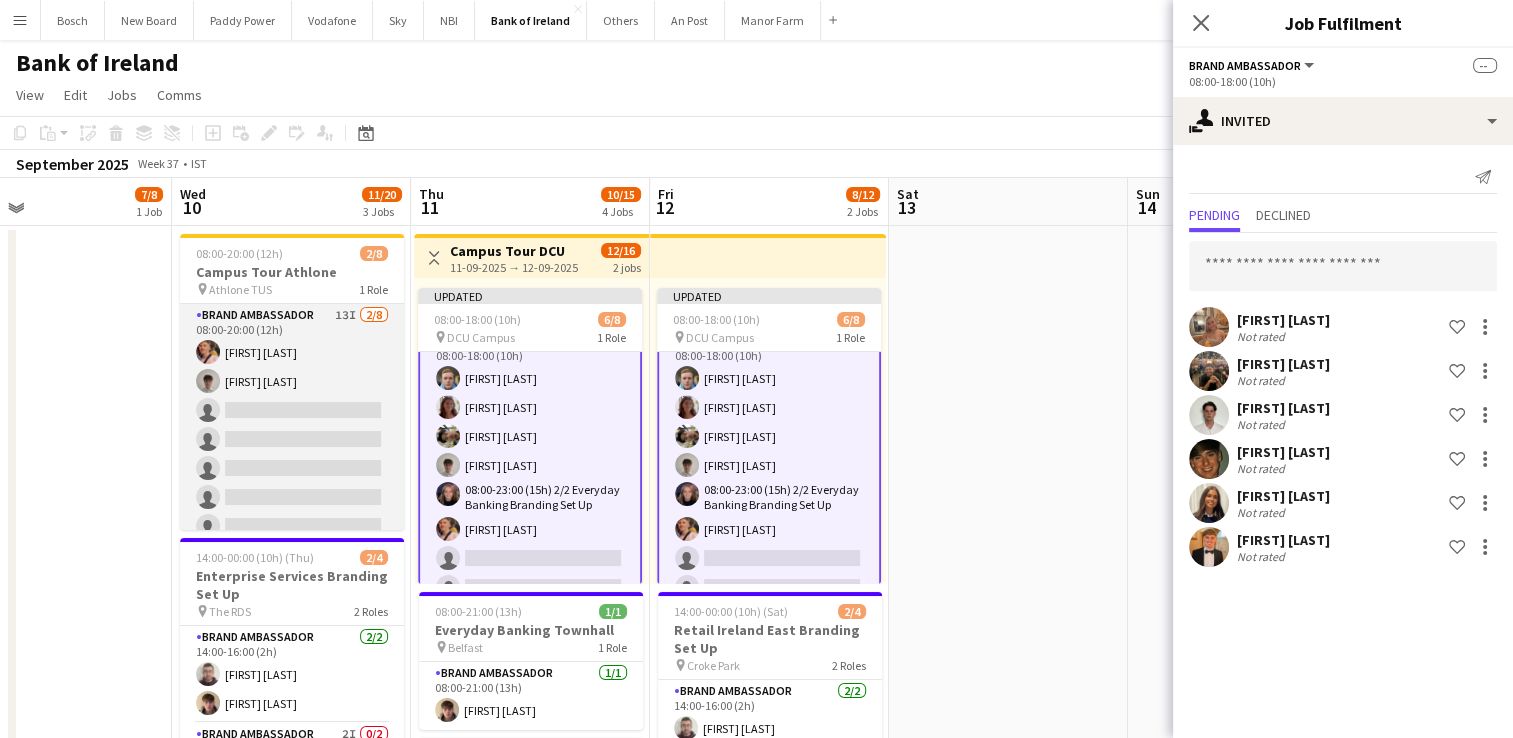click on "Brand Ambassador   13I   2/8   08:00-20:00 (12h)
Mark O’Shea Jakub Kula
single-neutral-actions
single-neutral-actions
single-neutral-actions
single-neutral-actions
single-neutral-actions
single-neutral-actions" at bounding box center (292, 439) 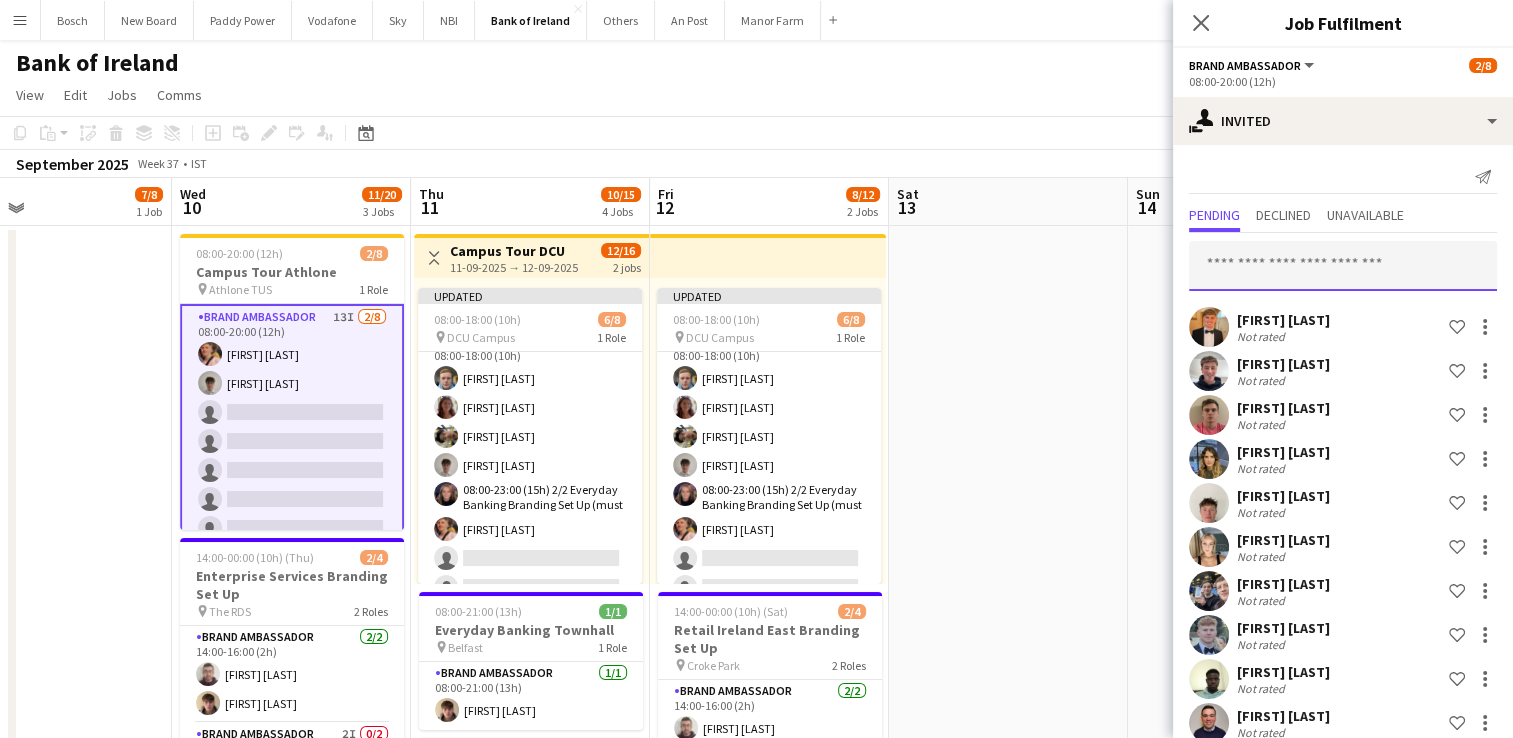 click at bounding box center [1343, 266] 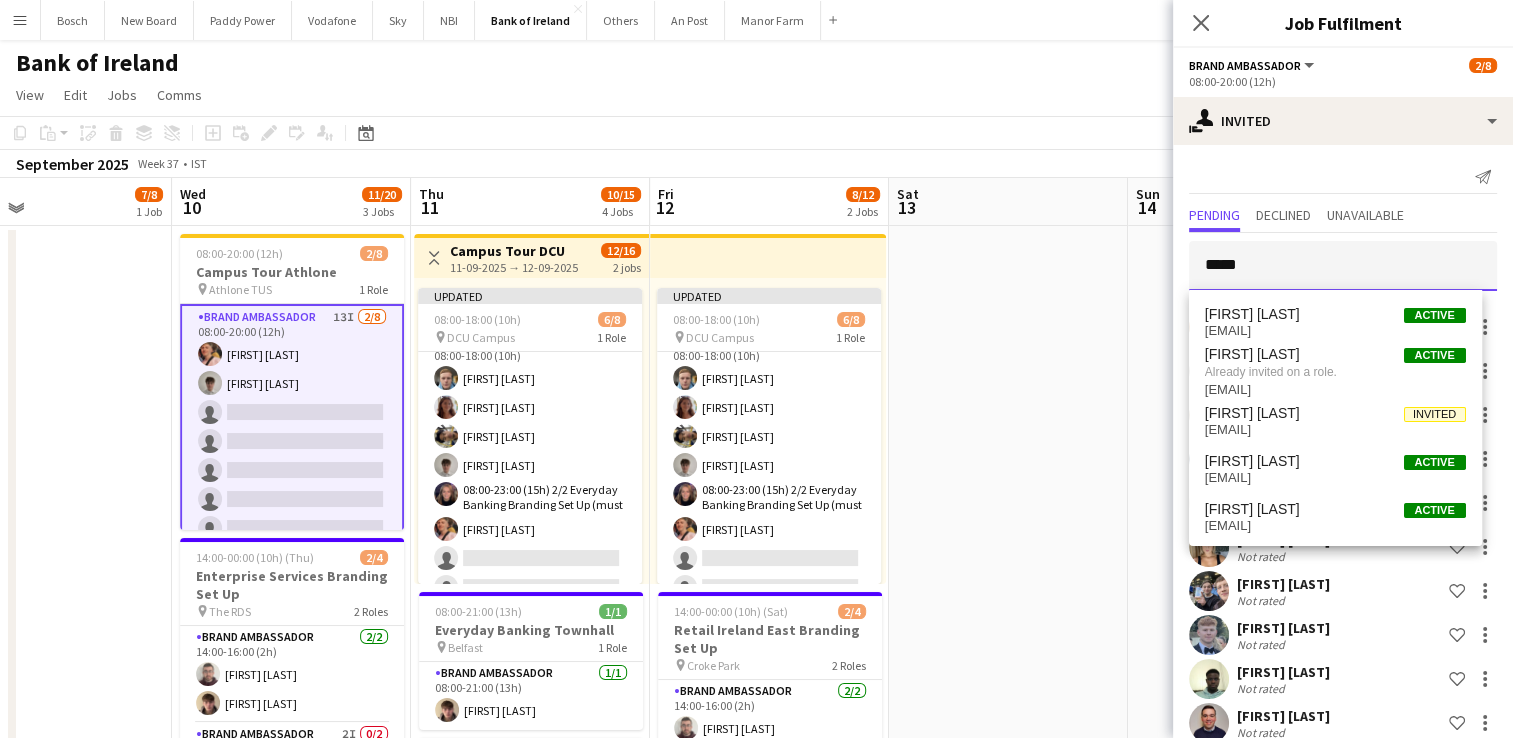 type on "*****" 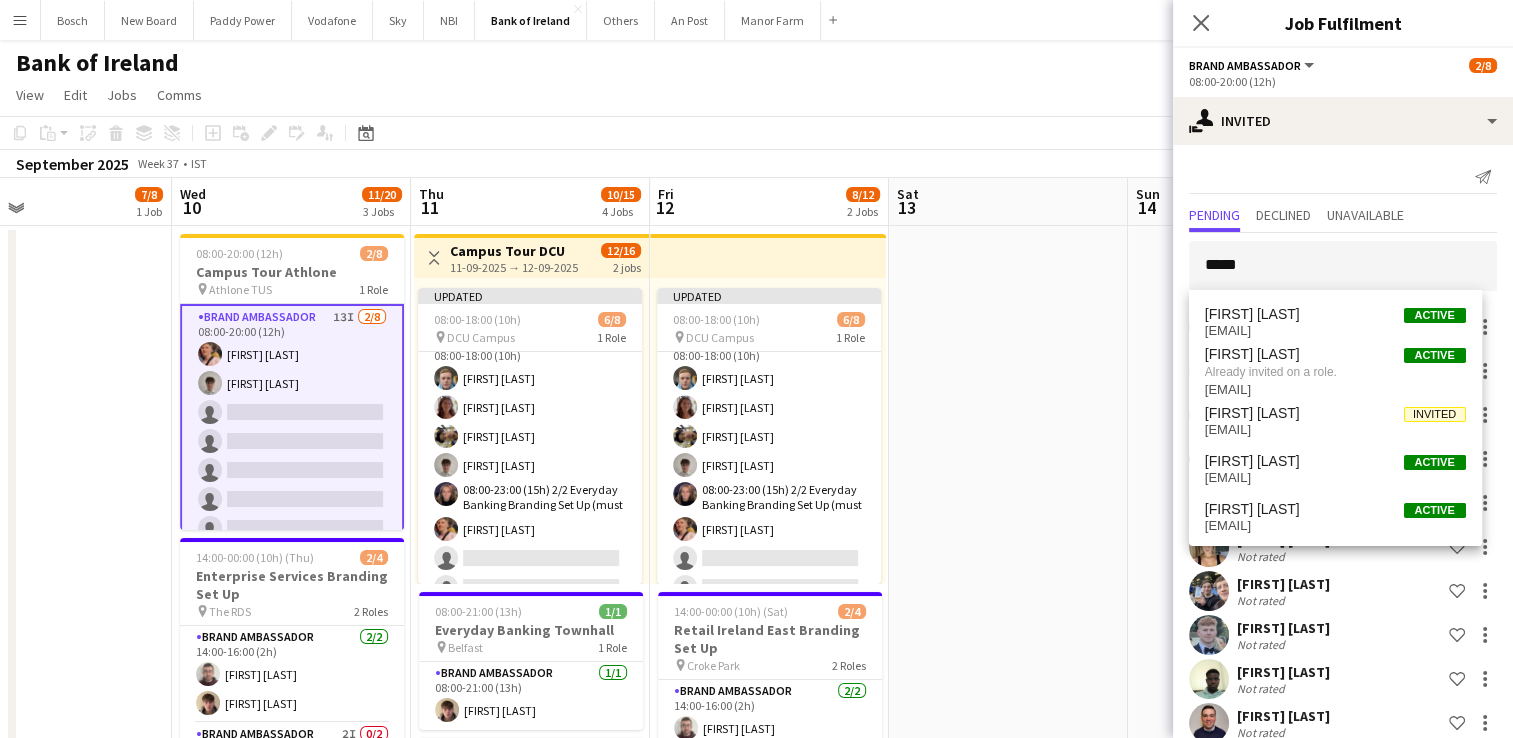 click on "View  Day view expanded Day view collapsed Month view Date picker Jump to today Expand Linked Jobs Collapse Linked Jobs  Edit  Copy Ctrl+C  Paste  Without Crew Ctrl+V With Crew Ctrl+Shift+V Paste as linked job  Group  Group Ungroup  Jobs  New Job Edit Job Delete Job New Linked Job Edit Linked Jobs Job fulfilment Promote Role Copy Role URL  Comms  Notify confirmed crew Create chat" 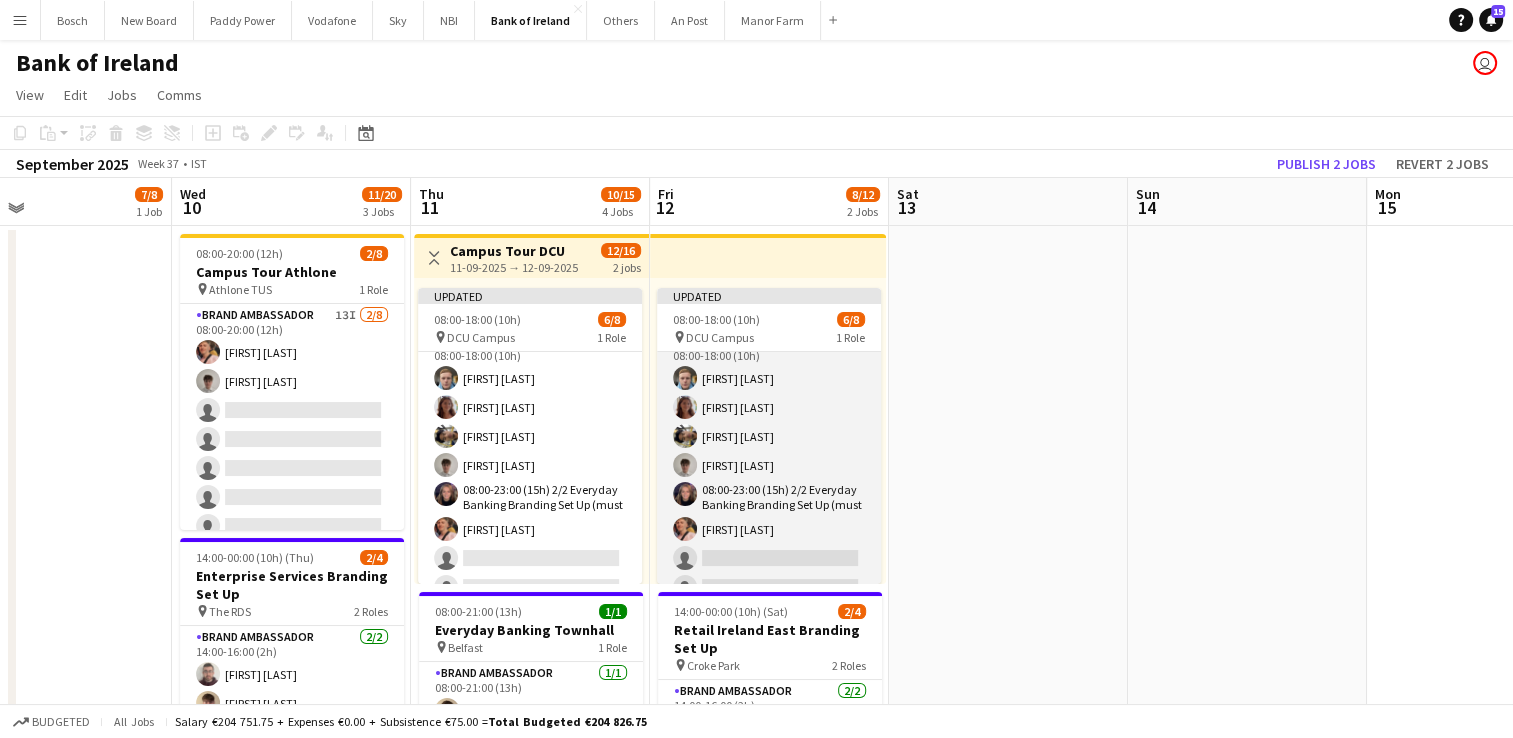 click on "Brand Ambassador   6I   1A   6/8   08:00-18:00 (10h)
Dominik Morycki Amelia Morycka Patrick Delos Santos Jakub Kula Jessica Blyth Mark O’Shea
single-neutral-actions
single-neutral-actions" at bounding box center [769, 468] 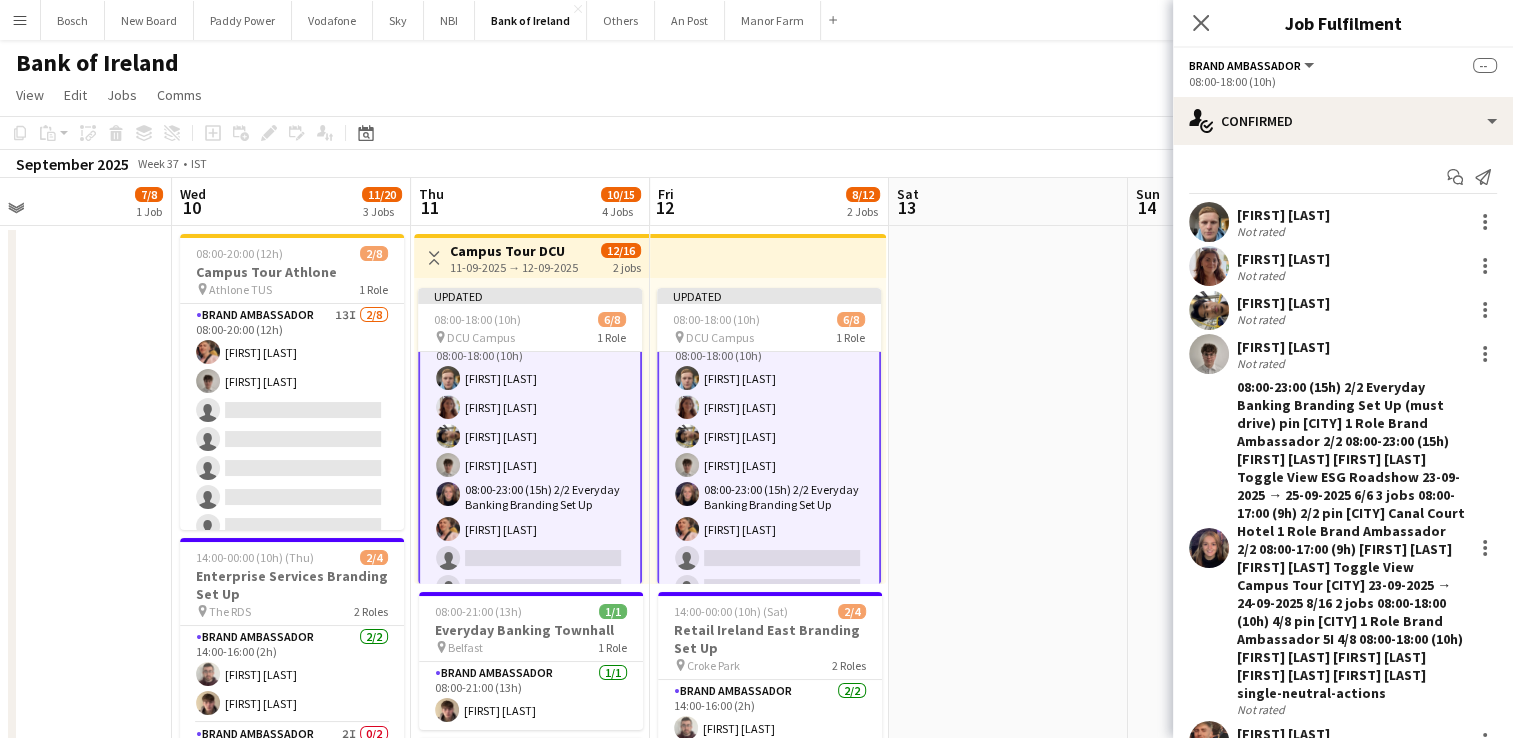 drag, startPoint x: 1088, startPoint y: 118, endPoint x: 1171, endPoint y: 116, distance: 83.02409 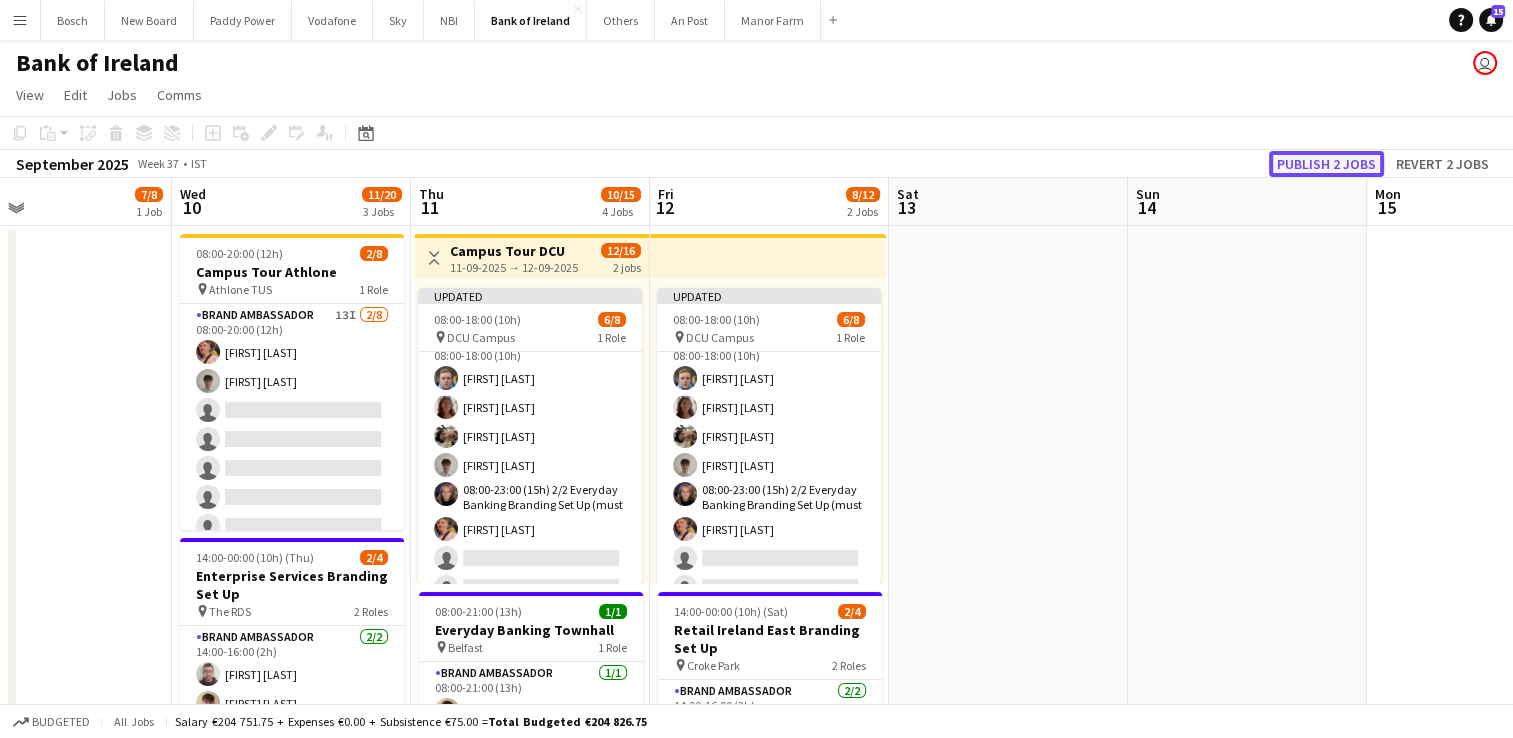 click on "Publish 2 jobs" 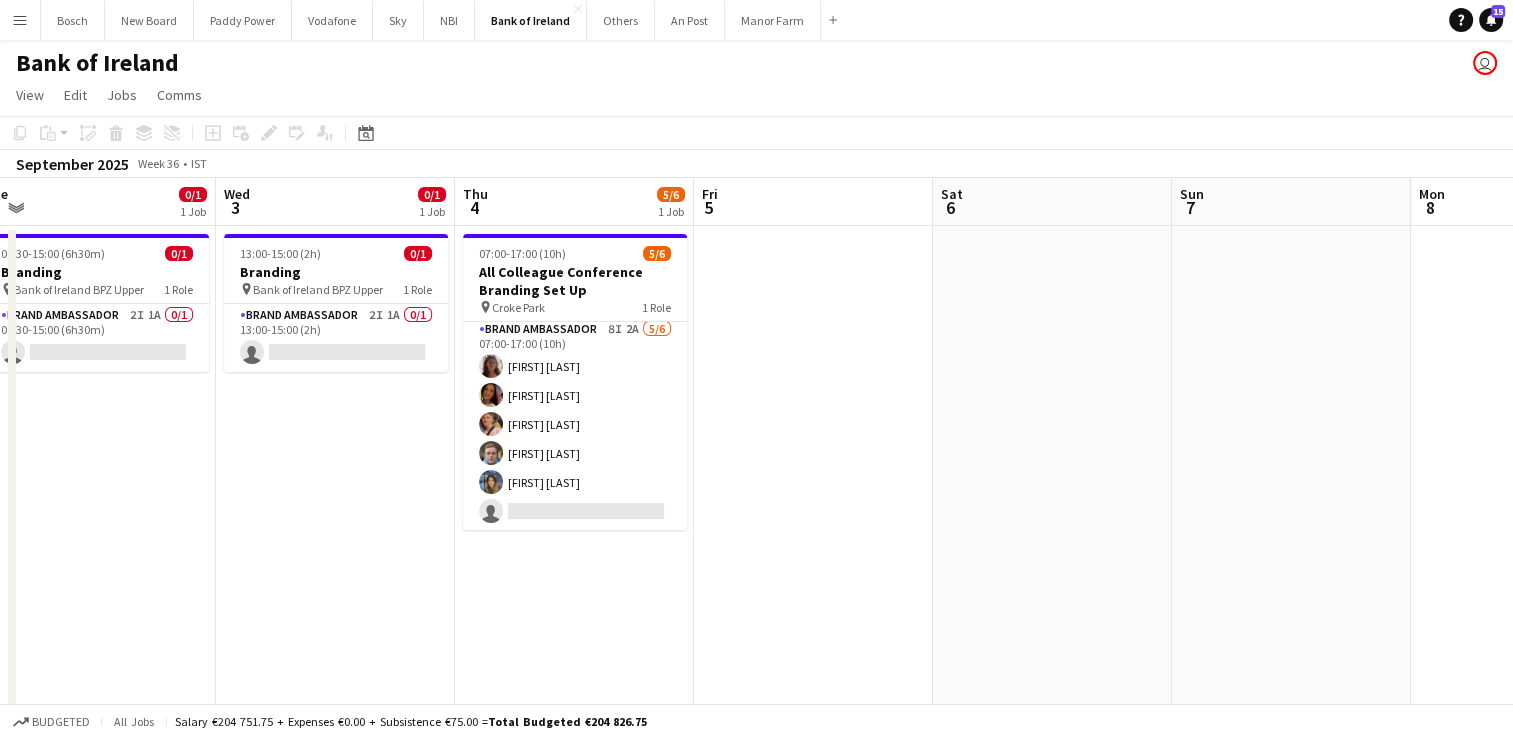 scroll, scrollTop: 4, scrollLeft: 0, axis: vertical 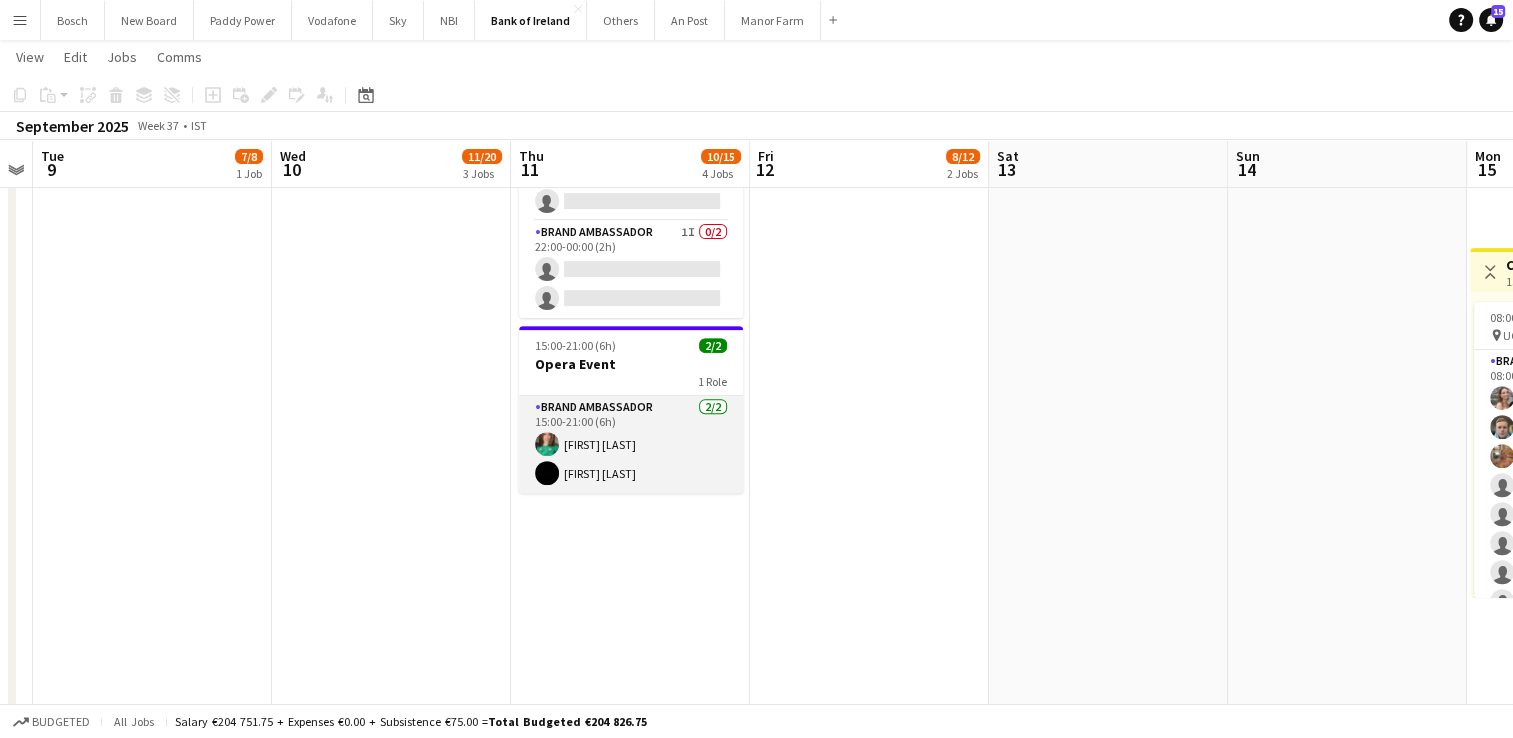 click on "Brand Ambassador   2/2   15:00-21:00 (6h)
Sapphire Trepel Cerys MacKenzie" at bounding box center (631, 444) 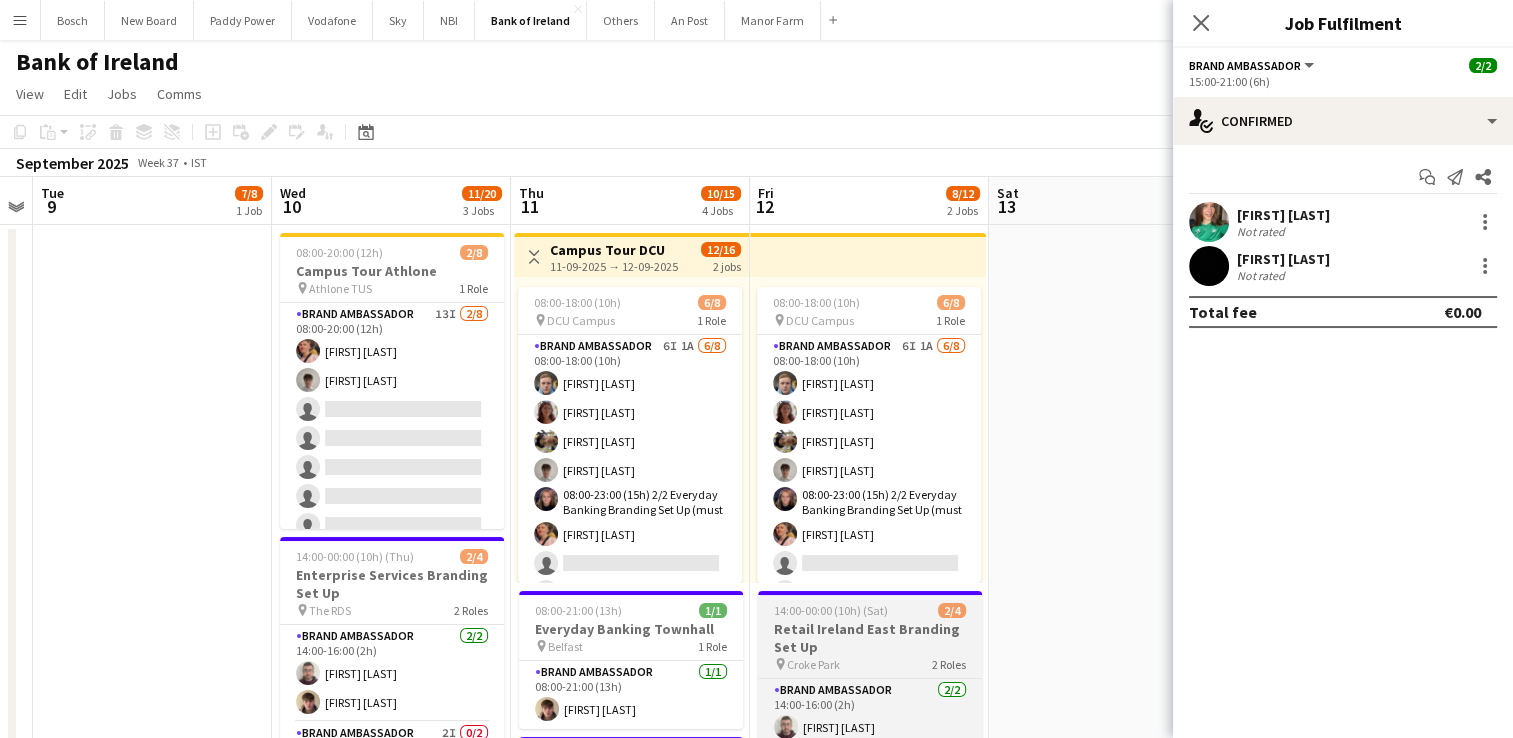 scroll, scrollTop: 0, scrollLeft: 0, axis: both 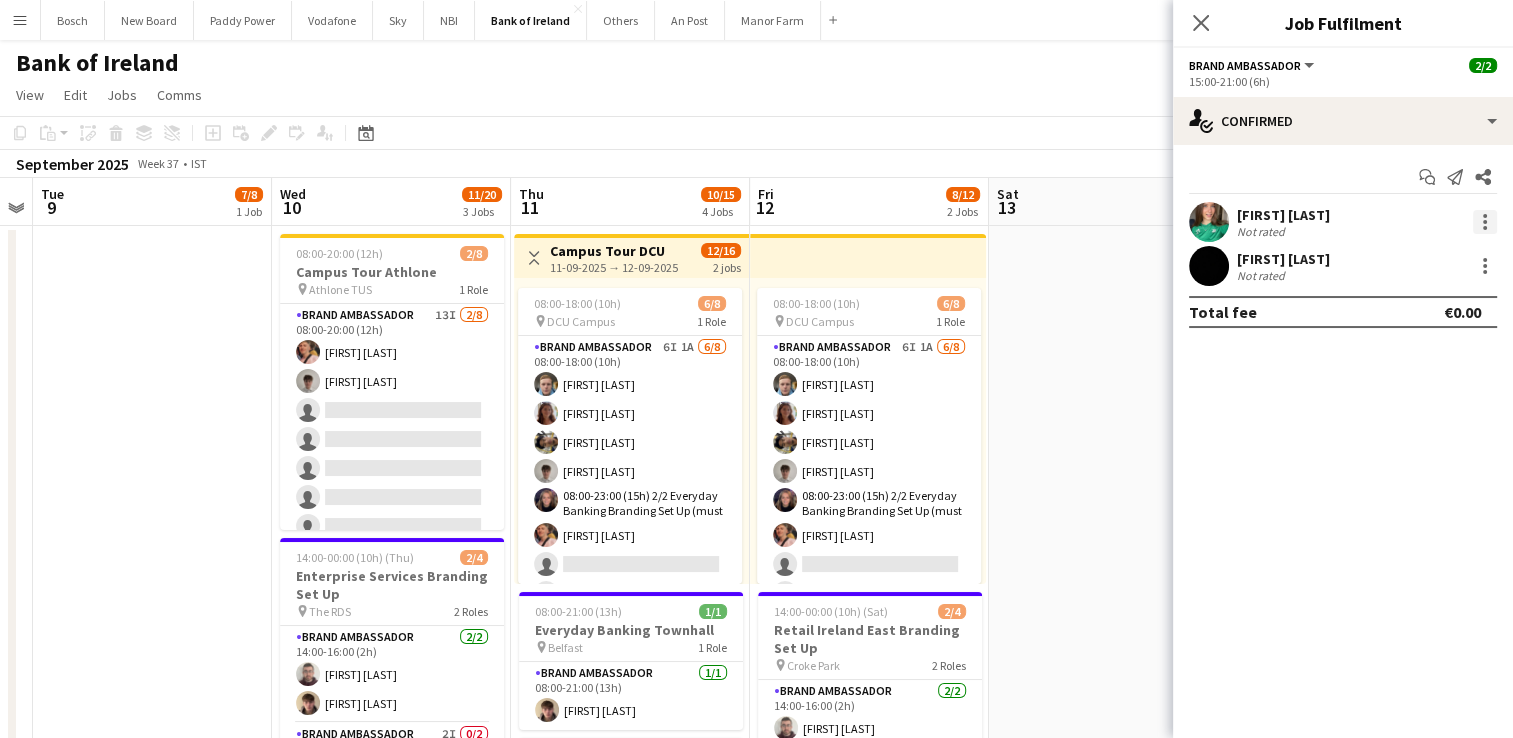 click at bounding box center [1485, 222] 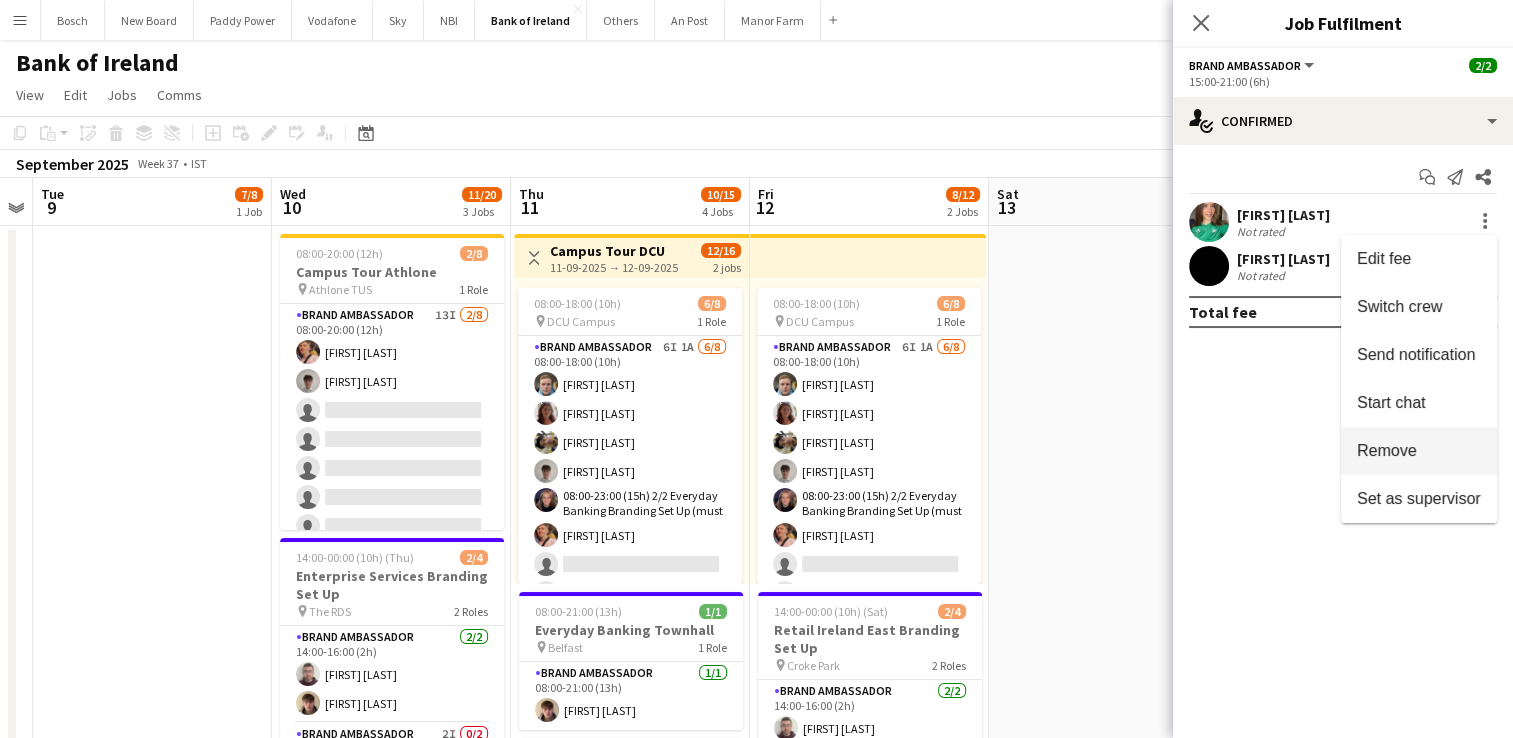 click on "Remove" at bounding box center (1387, 450) 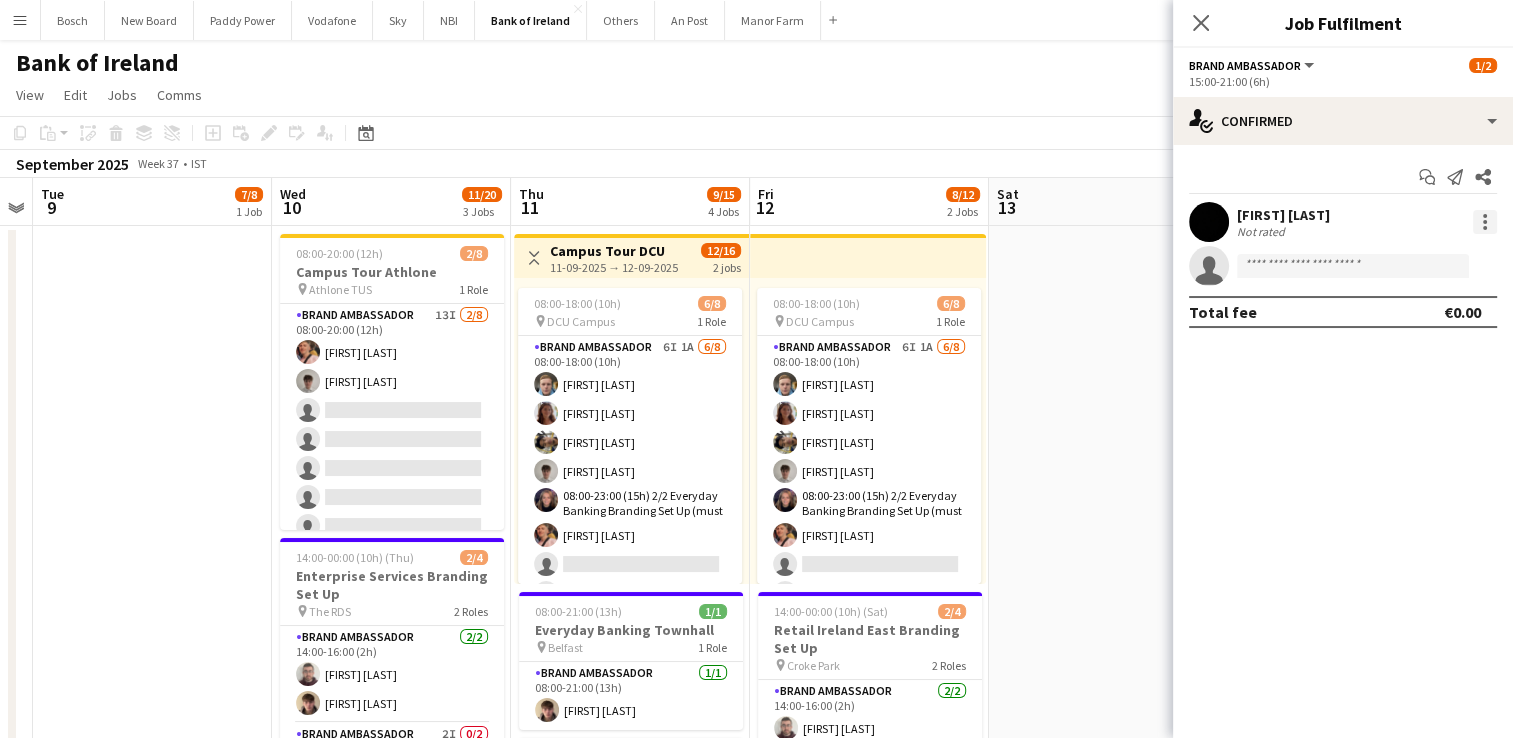 click at bounding box center [1485, 222] 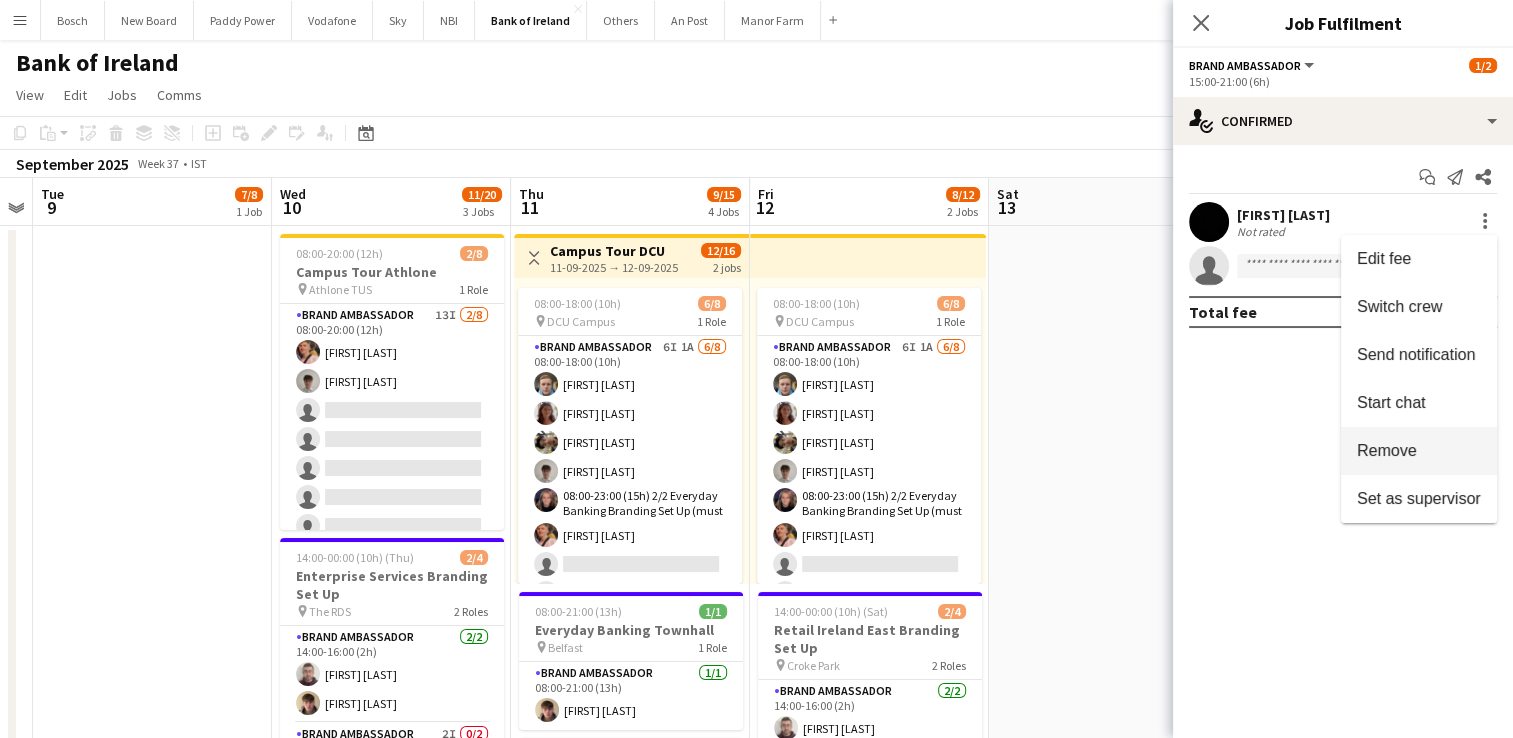 click on "Remove" at bounding box center (1419, 451) 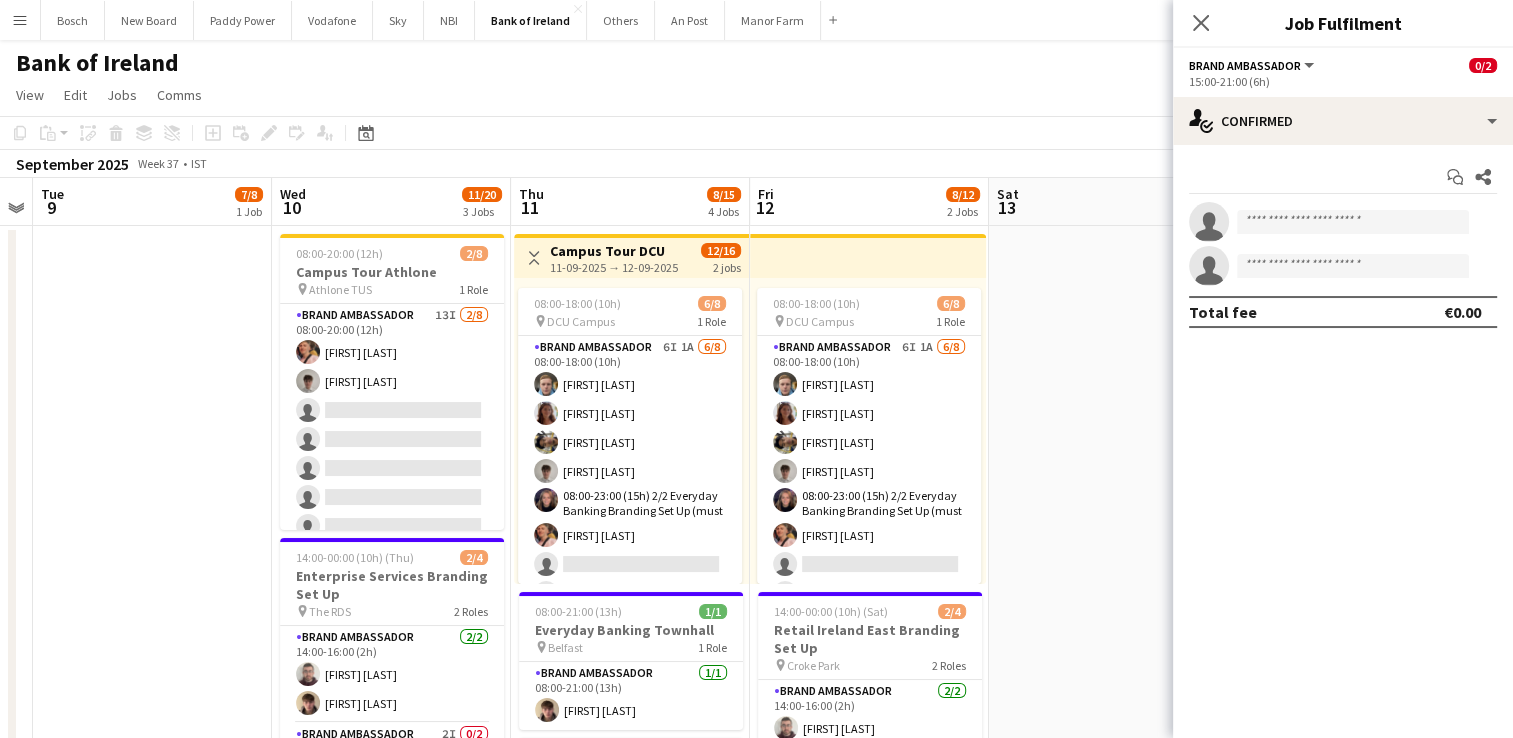click on "Campus Tour DCU" at bounding box center [614, 251] 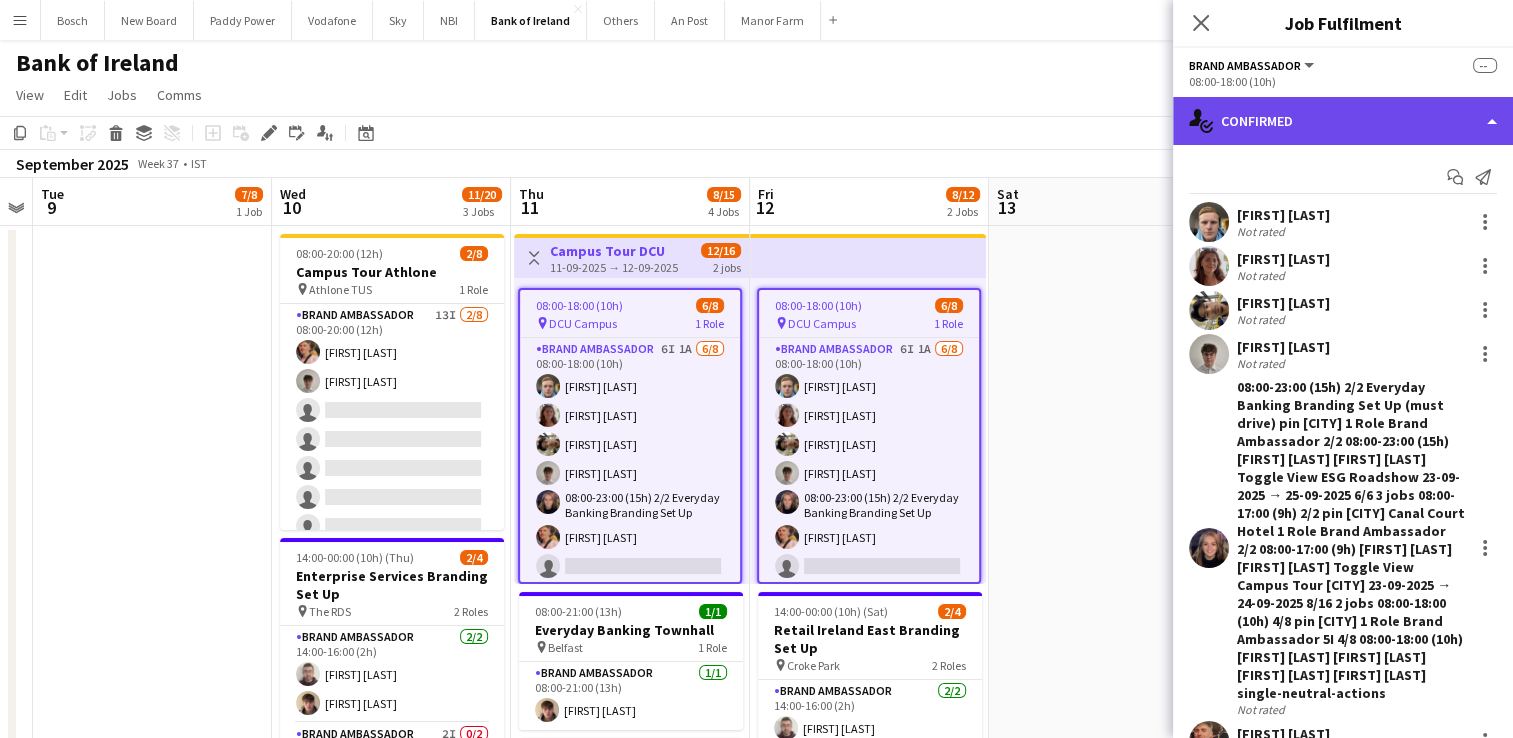 click on "single-neutral-actions-check-2
Confirmed" 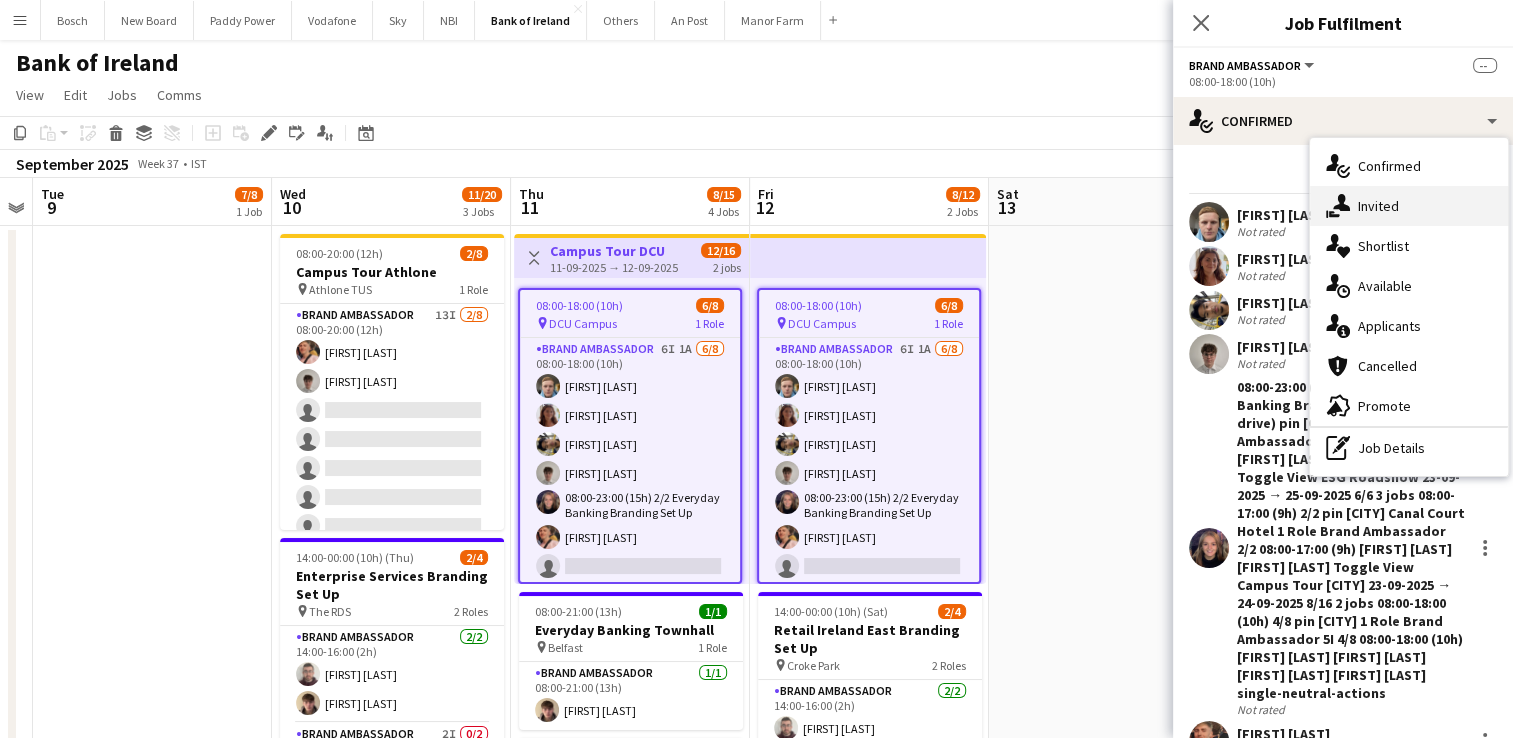 click on "single-neutral-actions-share-1
Invited" at bounding box center (1409, 206) 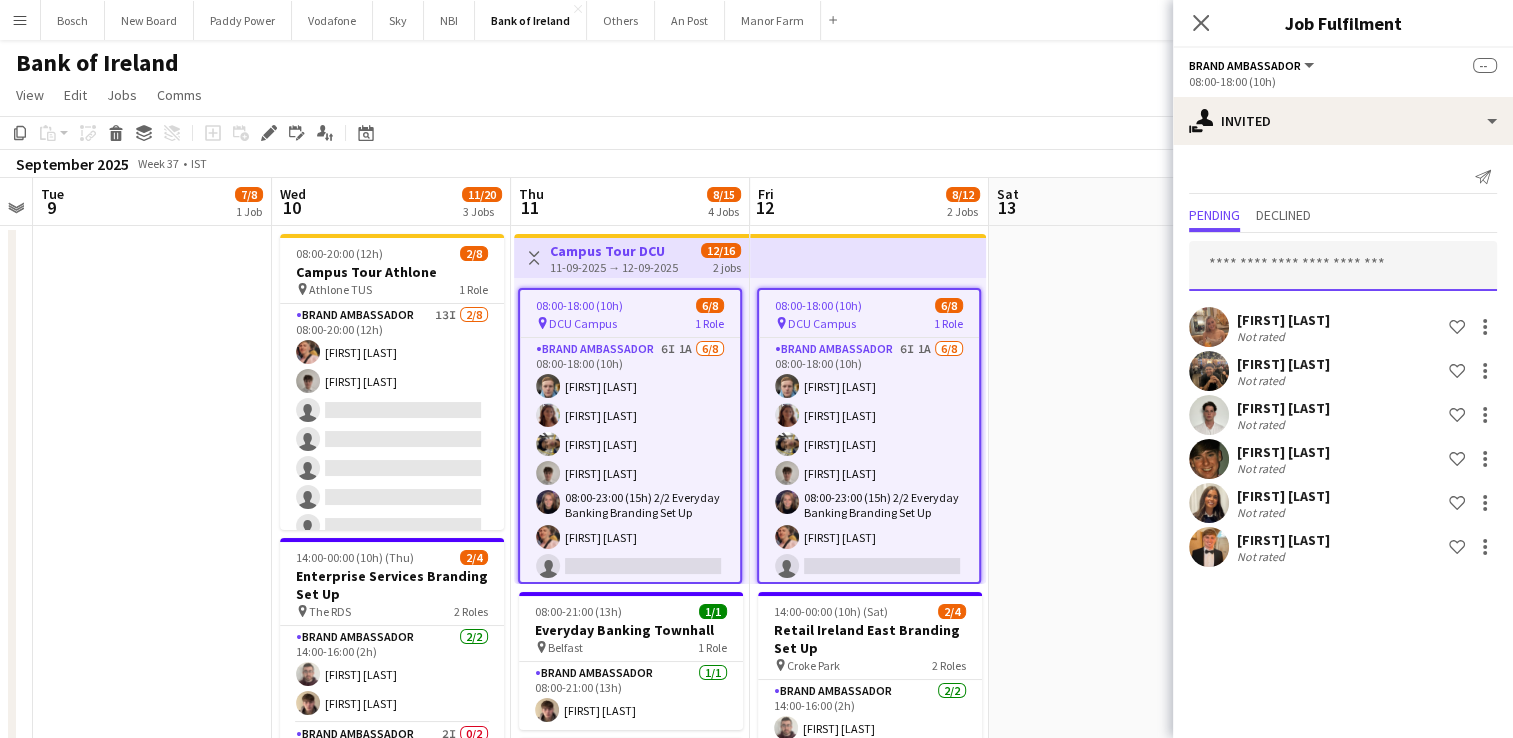 click at bounding box center (1343, 266) 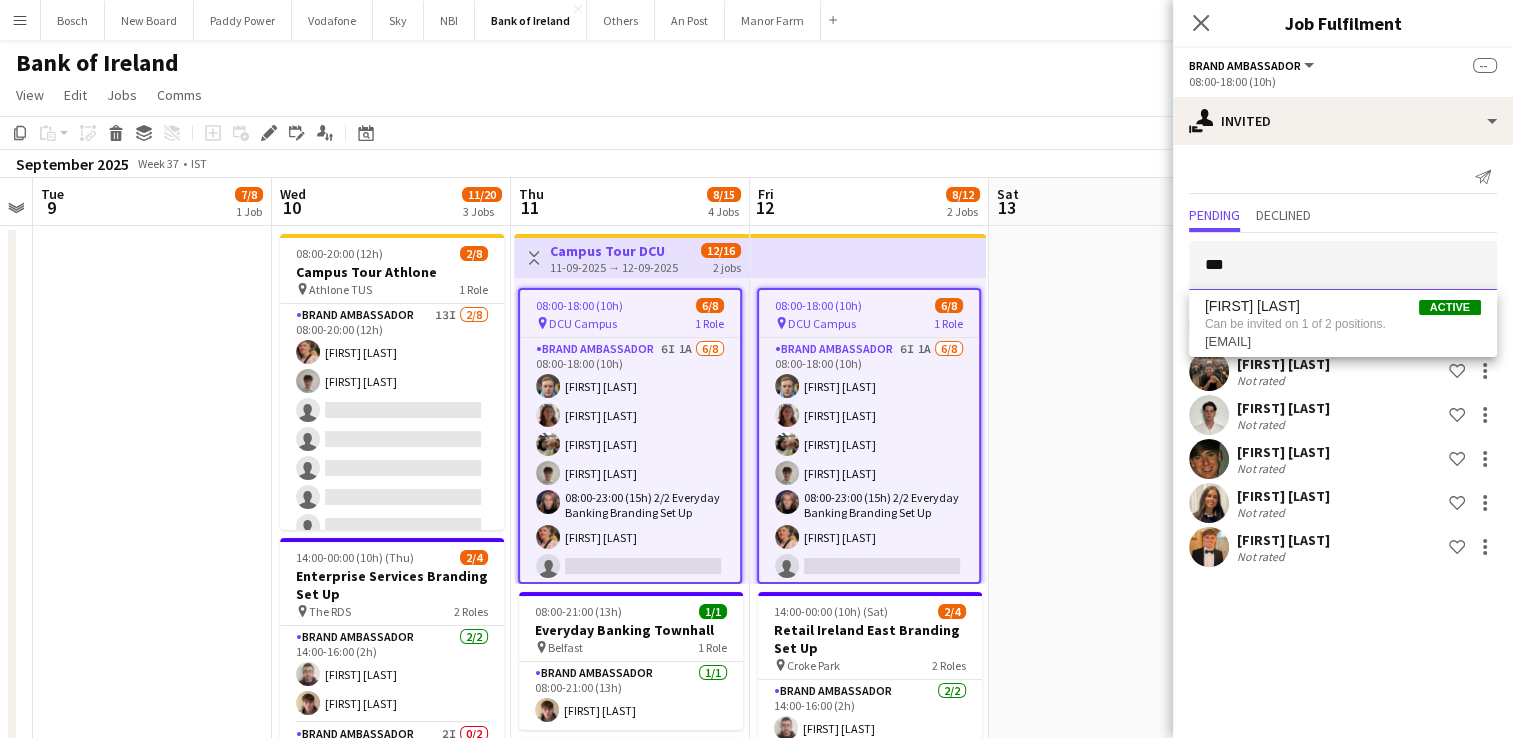 type on "***" 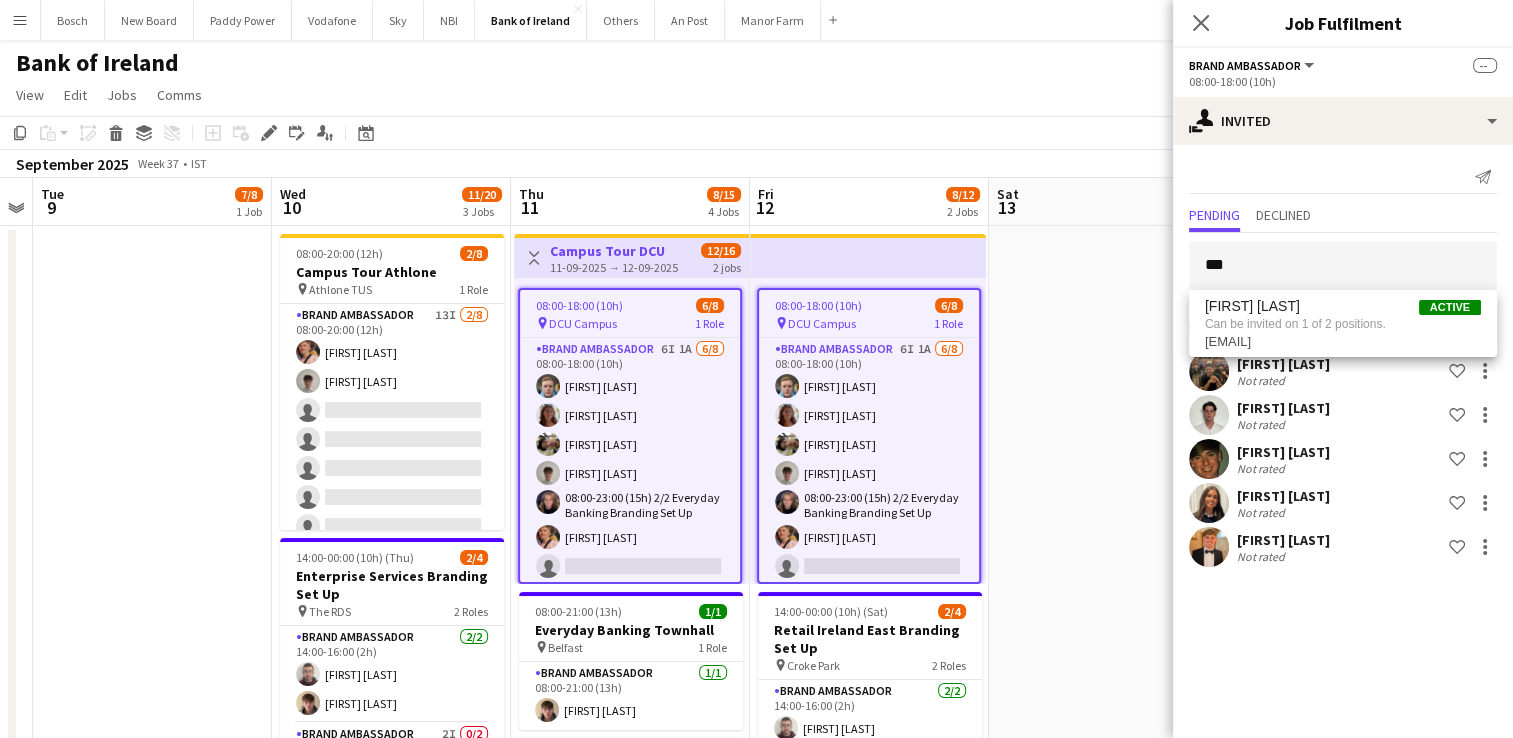 click on "Copy
Paste
Paste   Ctrl+V Paste with crew  Ctrl+Shift+V
Paste linked Job
Delete
Group
Ungroup
Add job
Add linked Job
Edit
Edit linked Job
Applicants
Date picker
AUG 2025 AUG 2025 Monday M Tuesday T Wednesday W Thursday T Friday F Saturday S Sunday S  AUG   1   2   3   4   5   6   7   8   9   10   11   12   13   14   15   16   17   18   19   20   21   22   23   24   25   26   27   28   29   30   31
Comparison range
Comparison range
Today" 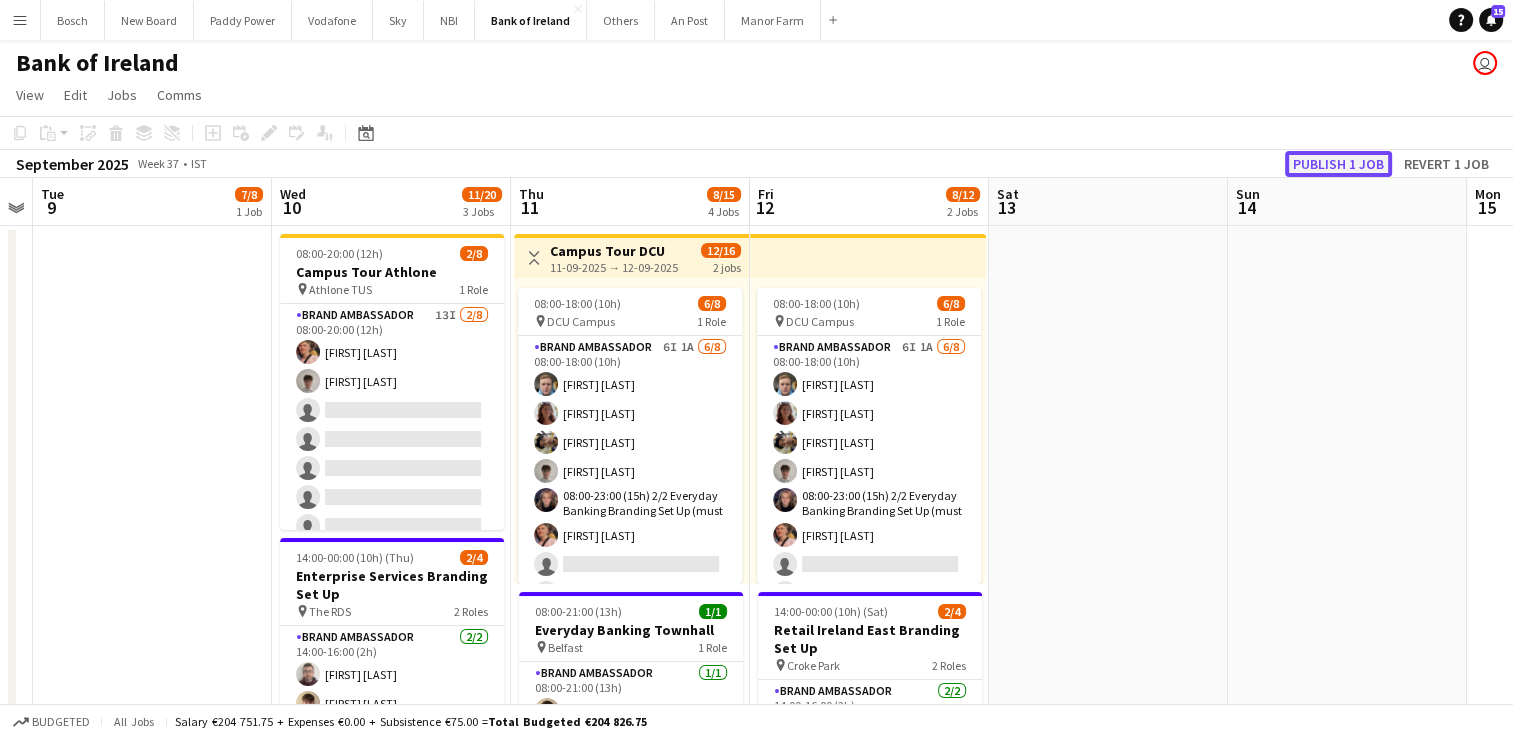 click on "Publish 1 job" 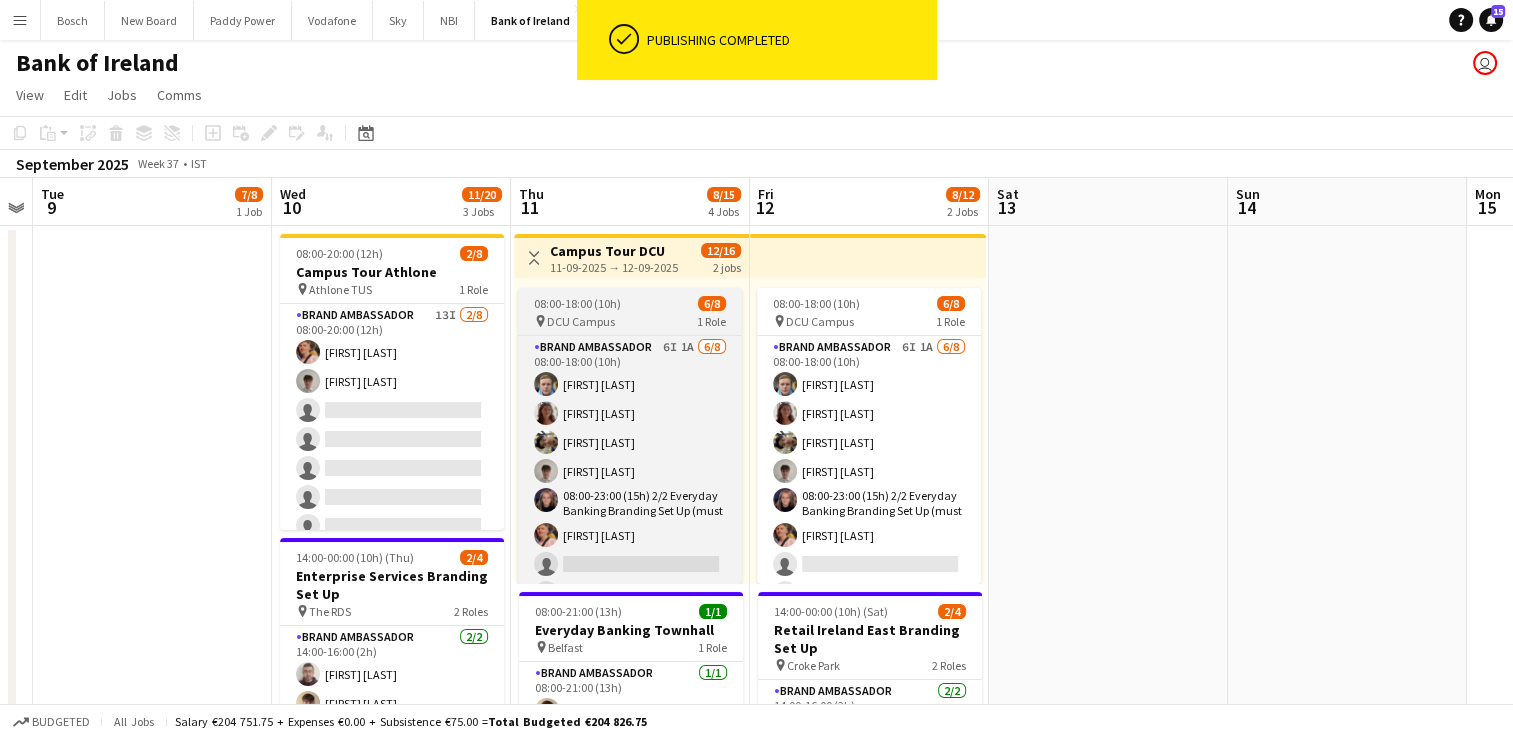 click on "08:00-18:00 (10h)    6/8
pin
DCU Campus   1 Role   Brand Ambassador   6I   1A   6/8   08:00-18:00 (10h)
Dominik Morycki Amelia Morycka Patrick Delos Santos Jakub Kula Jessica Blyth Mark O’Shea
single-neutral-actions
single-neutral-actions" at bounding box center (630, 436) 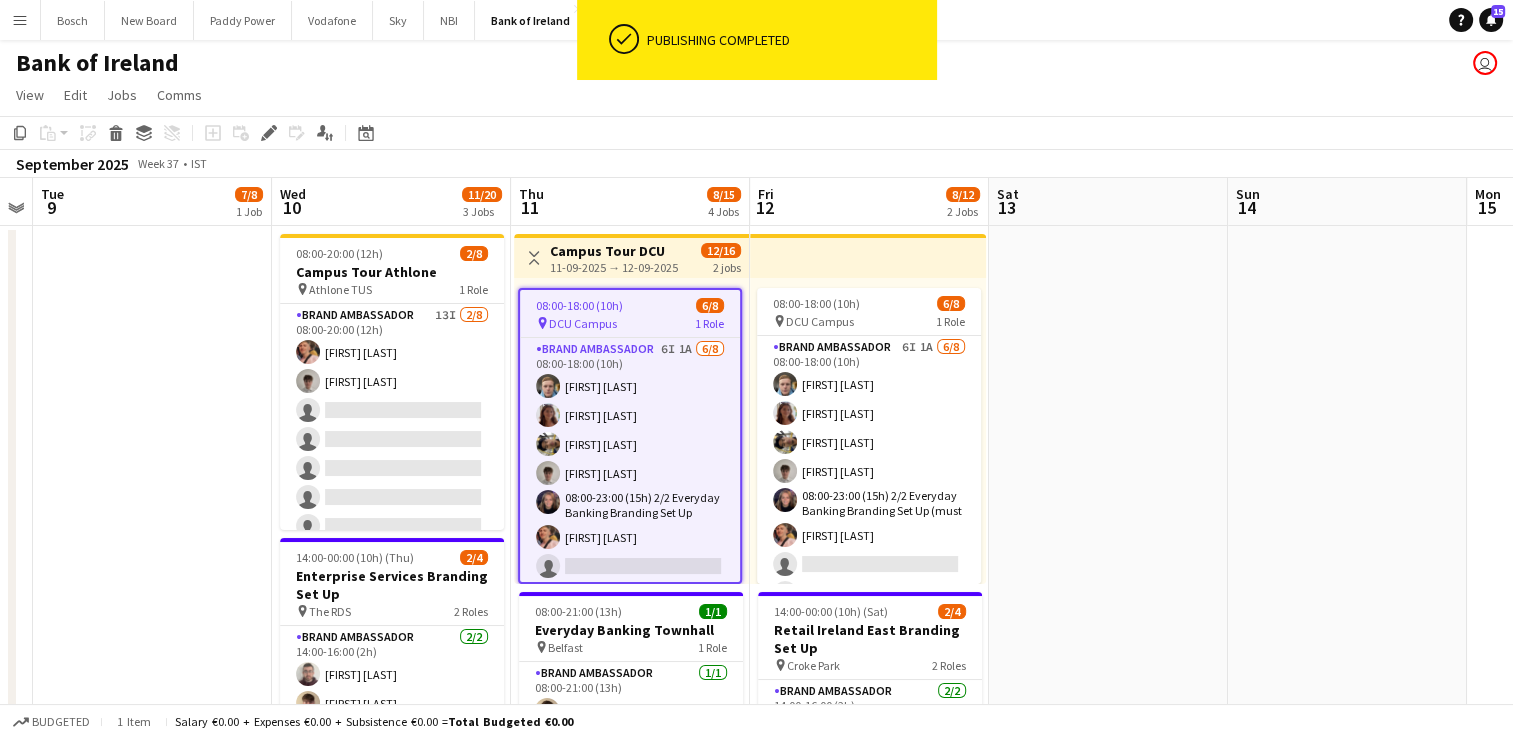 click on "11-09-2025 → 12-09-2025" at bounding box center [614, 267] 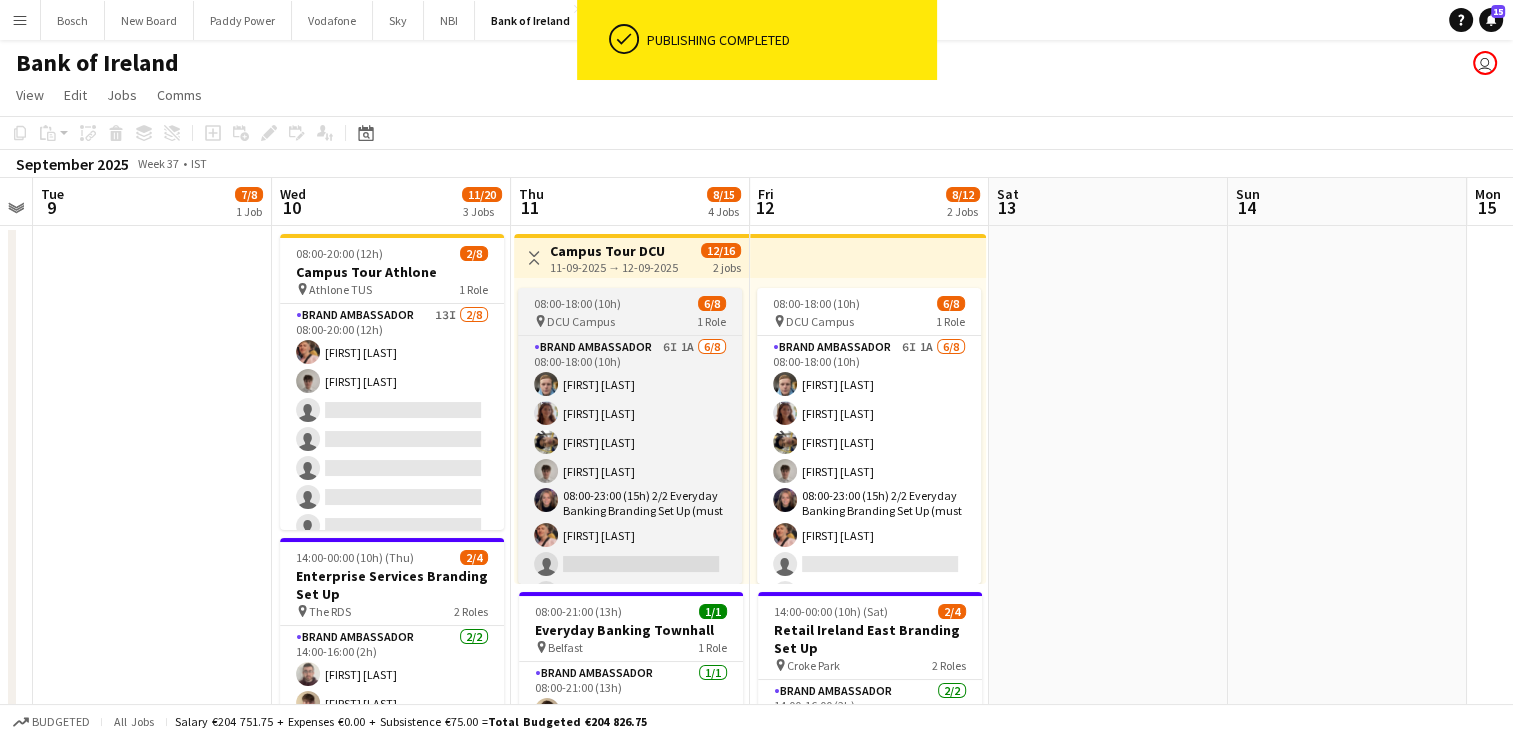 click on "08:00-18:00 (10h)" at bounding box center [577, 303] 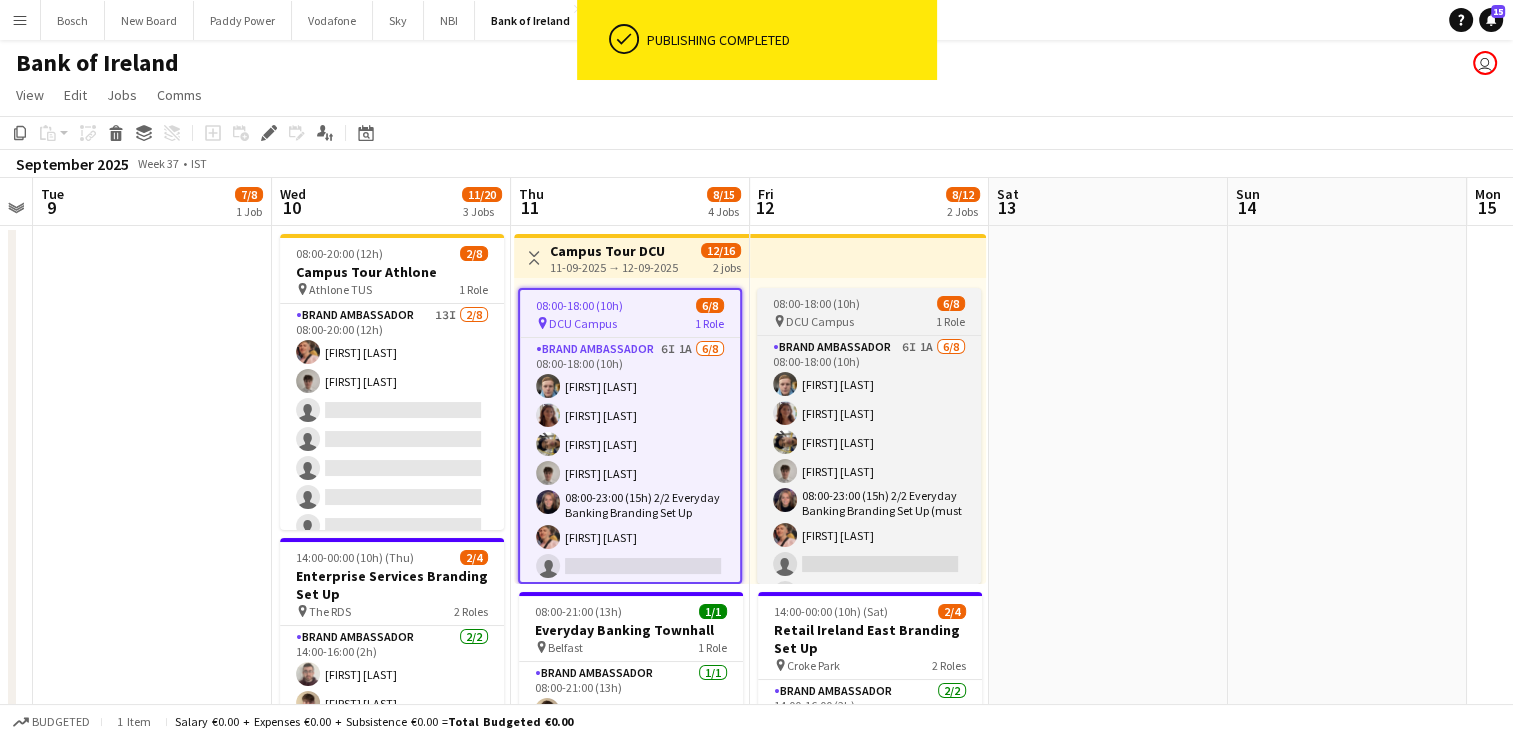 click on "08:00-18:00 (10h)" at bounding box center [816, 303] 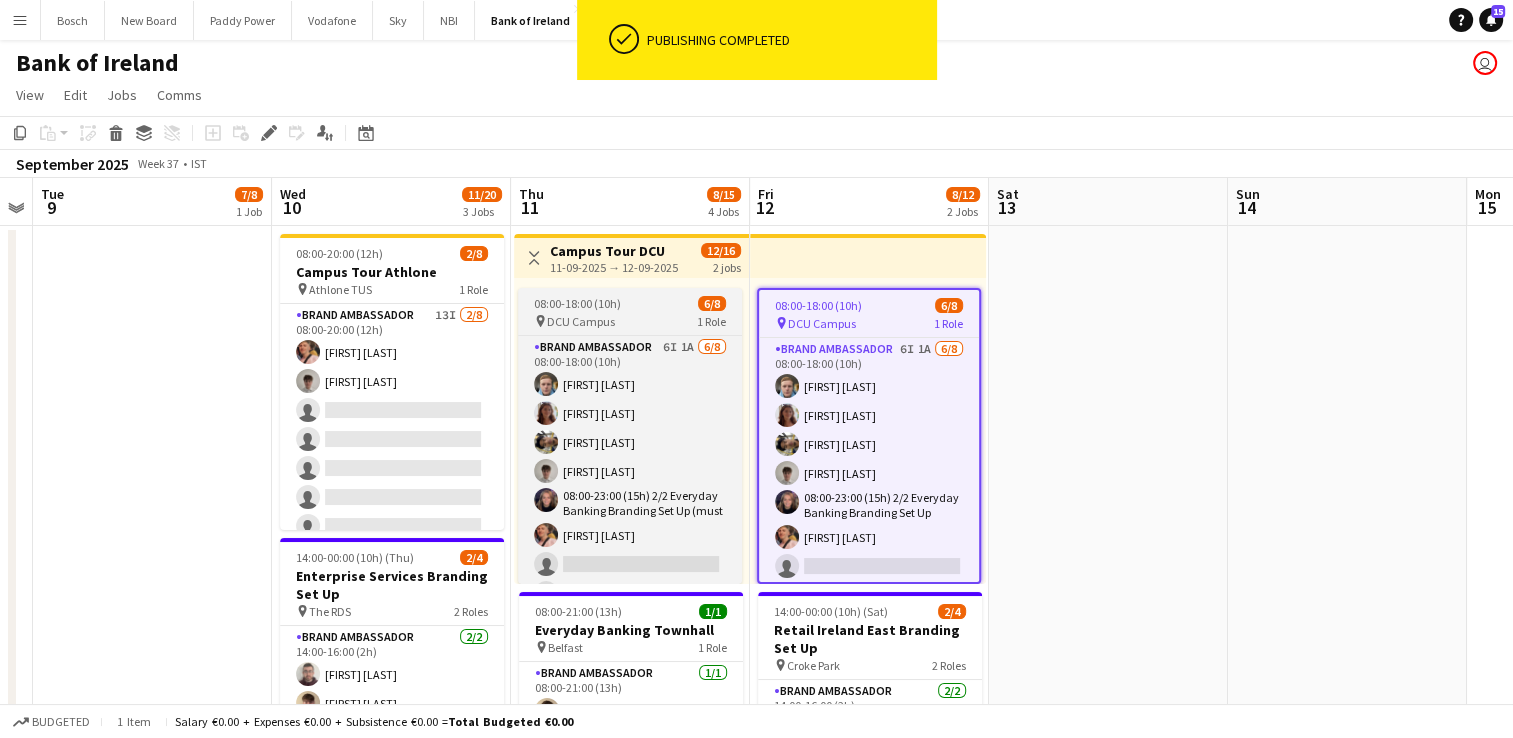 click on "pin
DCU Campus   1 Role" at bounding box center [630, 321] 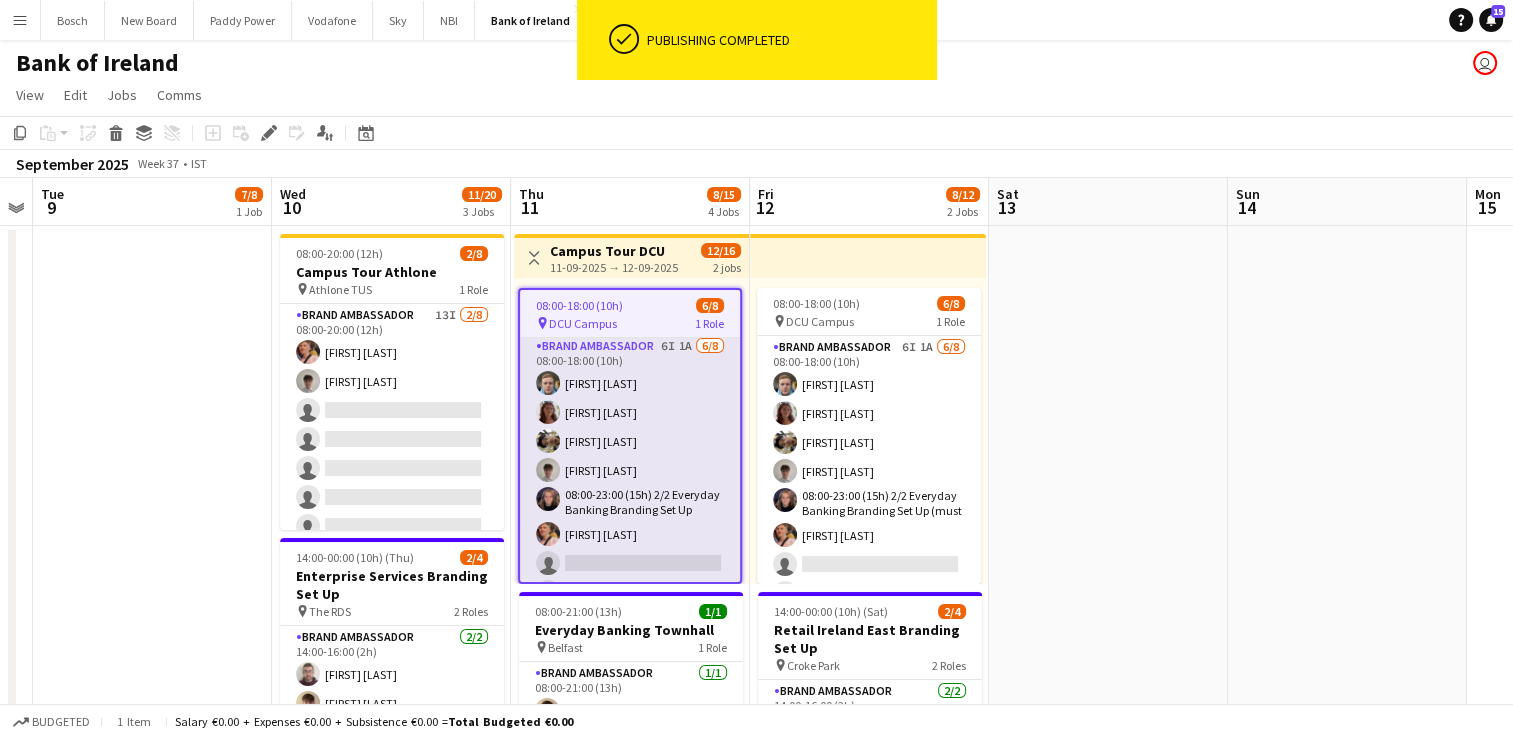 scroll, scrollTop: 0, scrollLeft: 0, axis: both 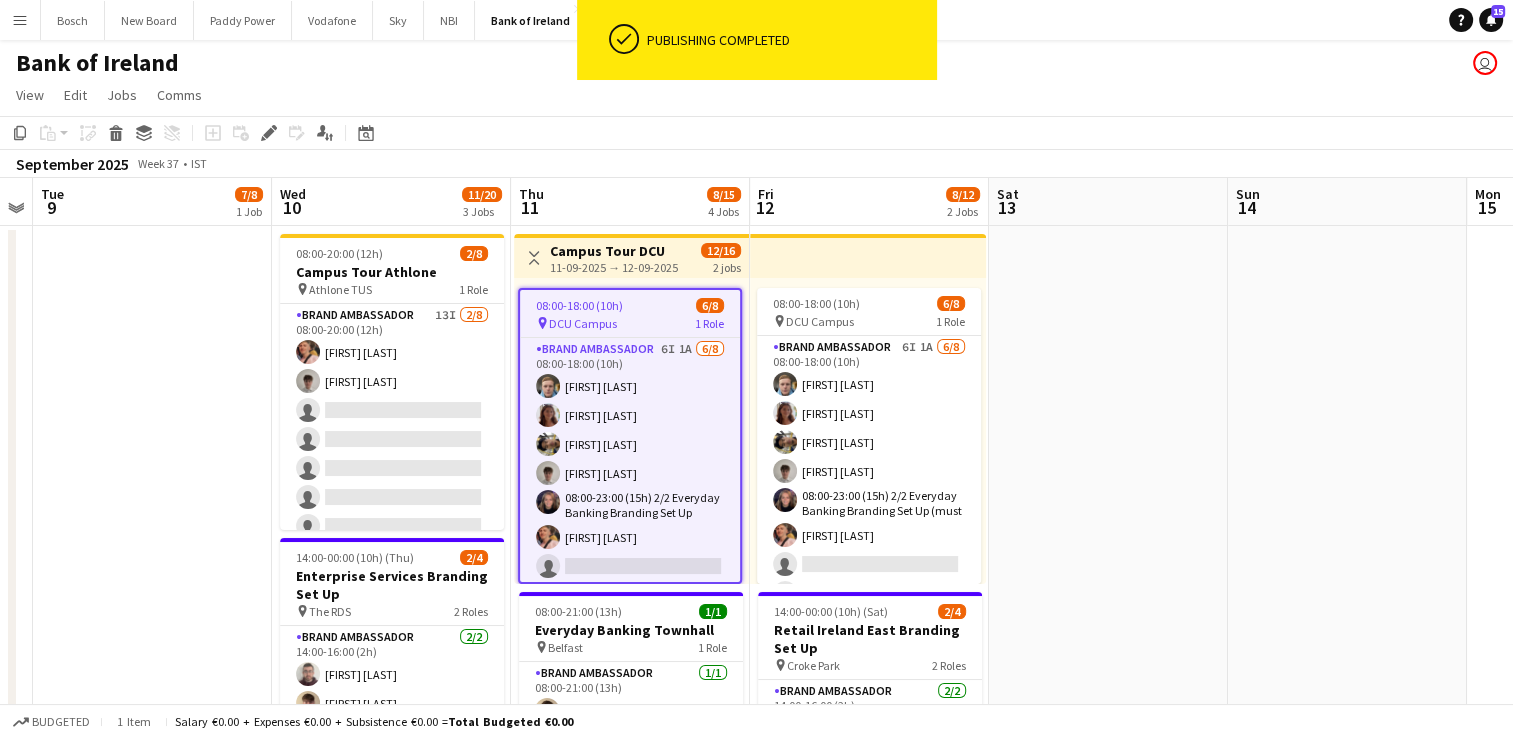 click on "Thu   11   8/15   4 Jobs" at bounding box center (630, 202) 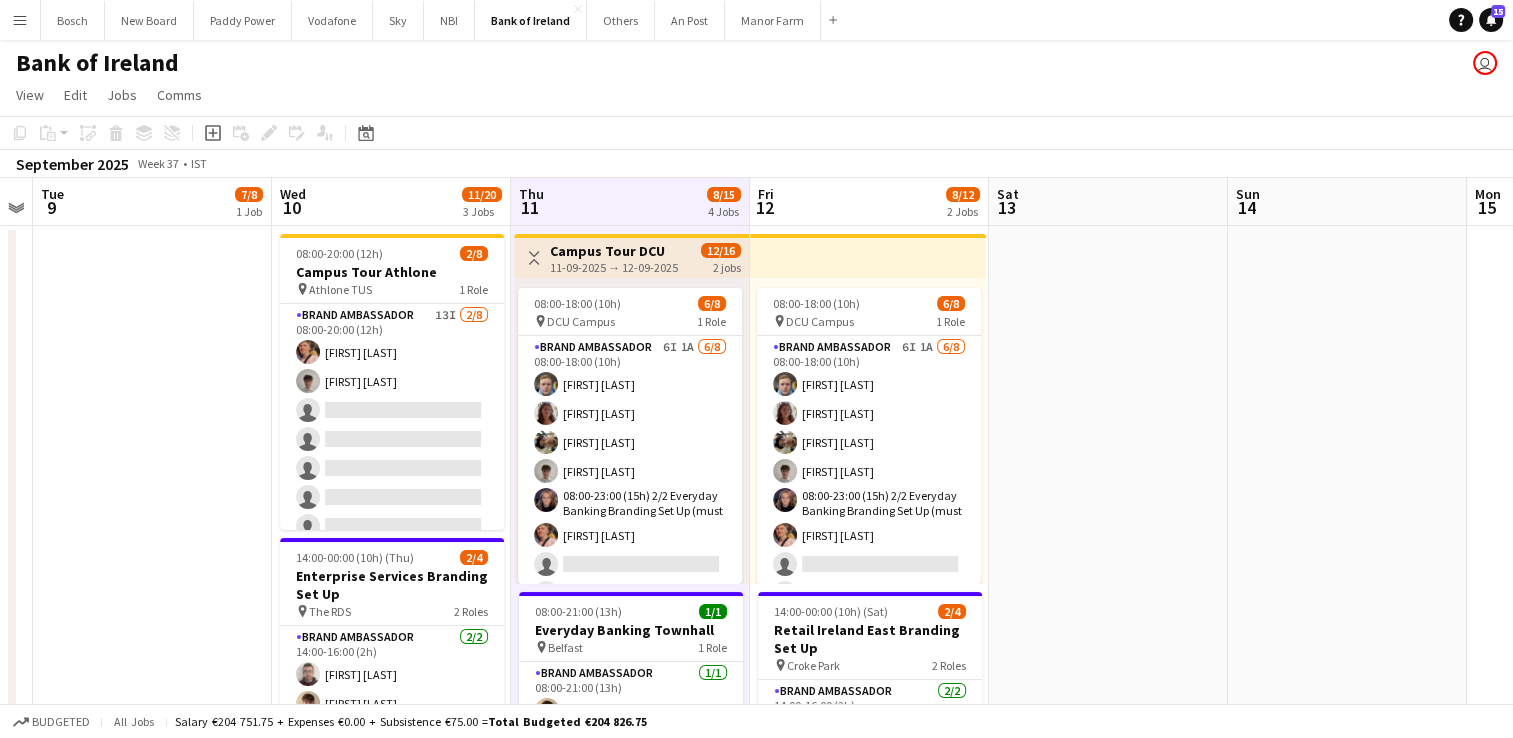 click on "Campus Tour DCU" at bounding box center [614, 251] 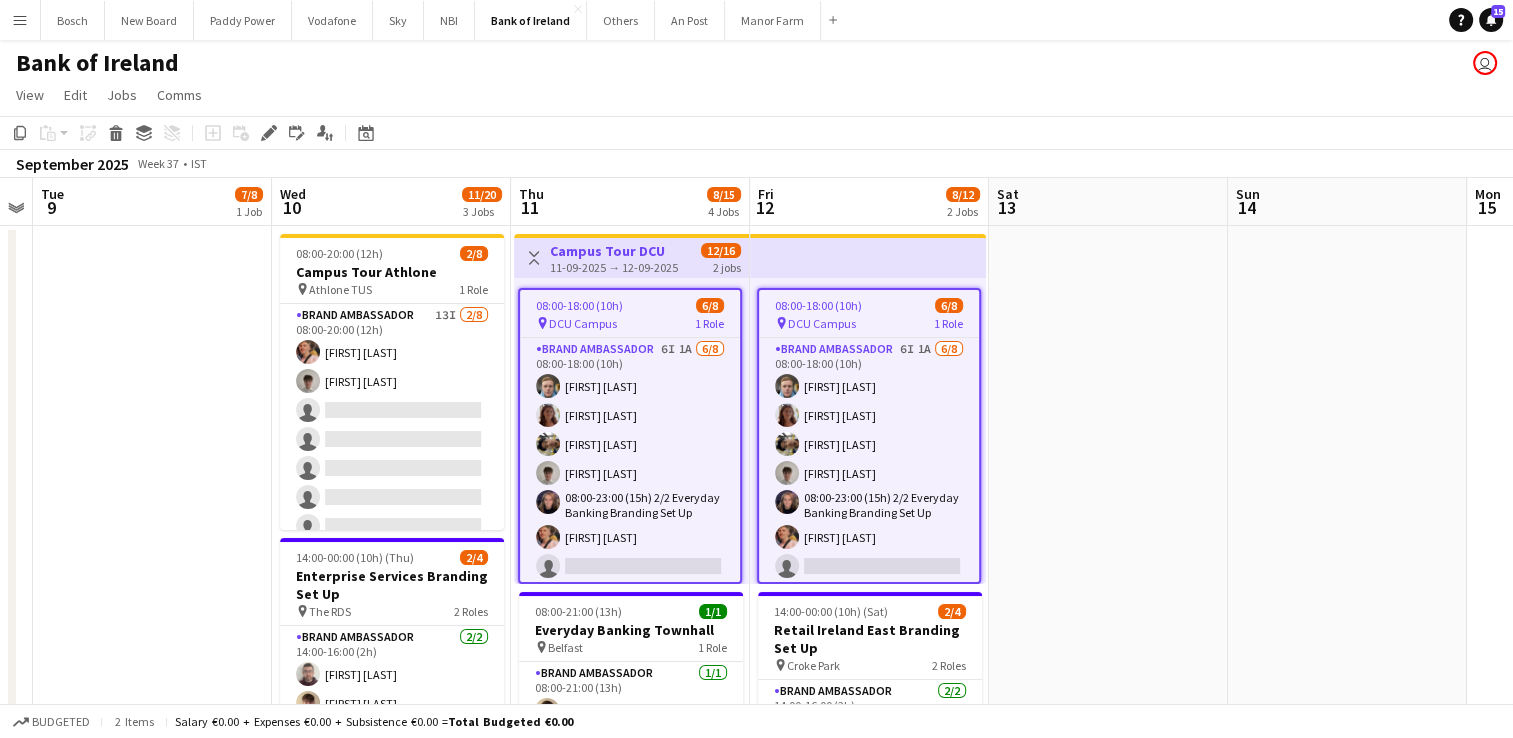 click on "08:00-18:00 (10h)    6/8
pin
DCU Campus   1 Role   Brand Ambassador   6I   1A   6/8   08:00-18:00 (10h)
Dominik Morycki Amelia Morycka Patrick Delos Santos Jakub Kula Jessica Blyth Mark O’Shea
single-neutral-actions
single-neutral-actions" at bounding box center [630, 436] 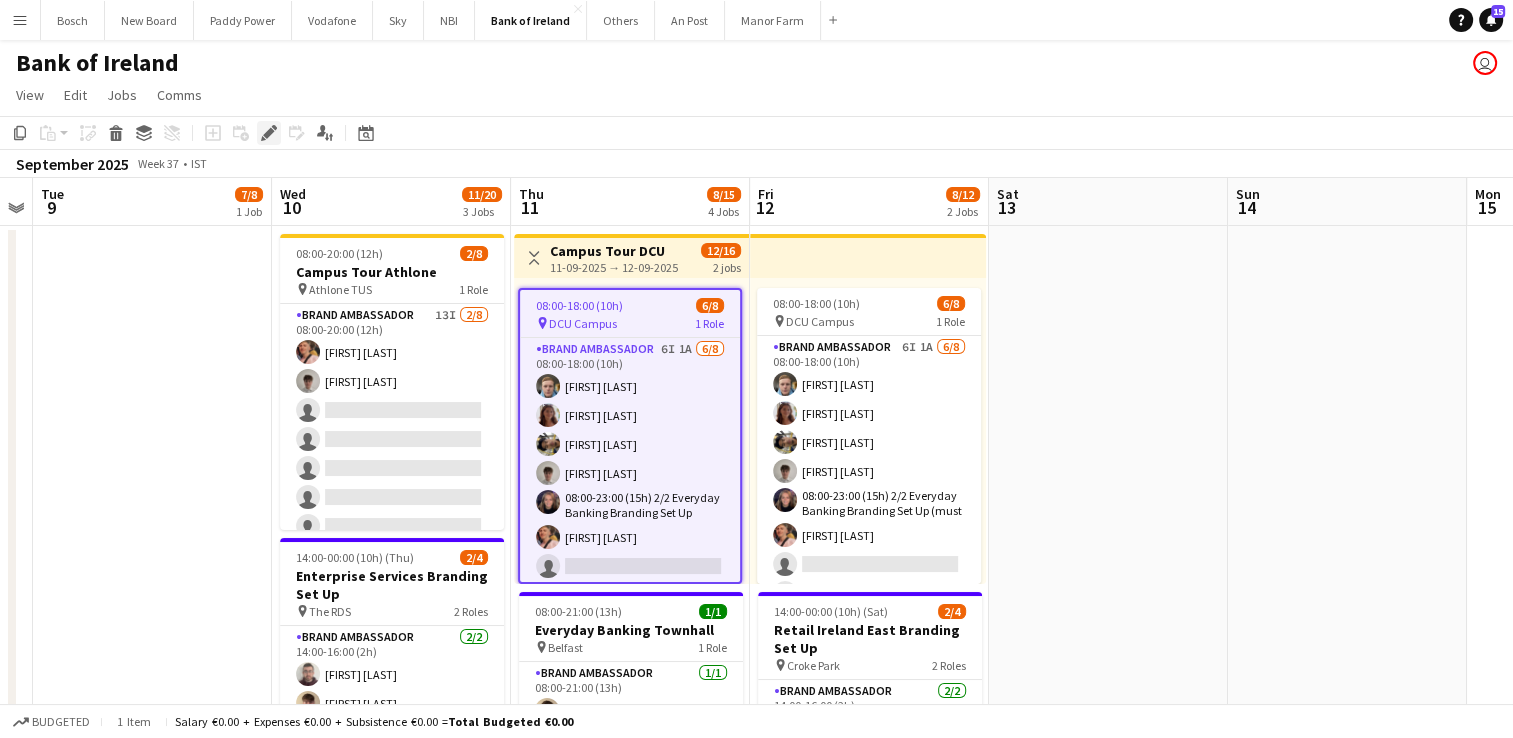 click on "Edit" at bounding box center (269, 133) 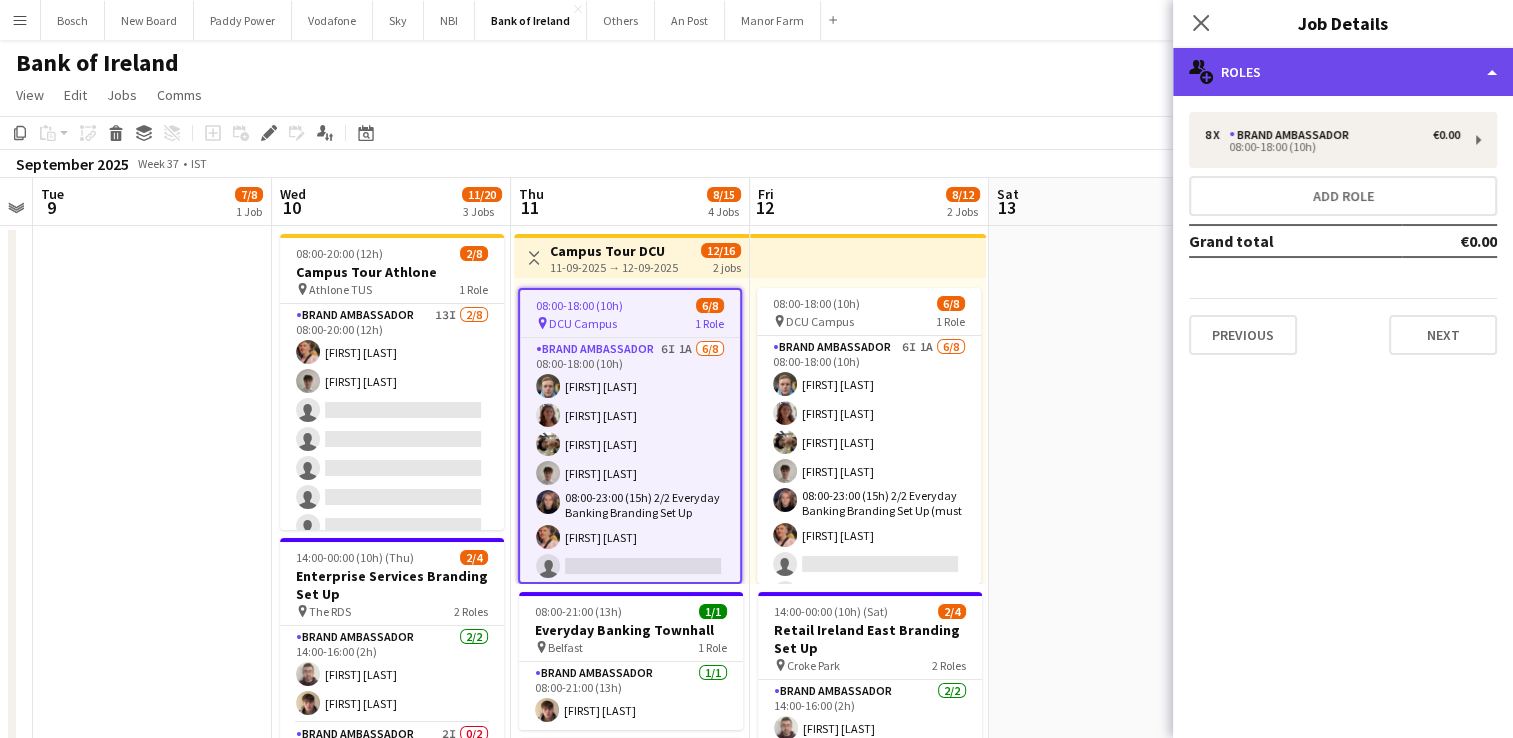 click on "multiple-users-add
Roles" 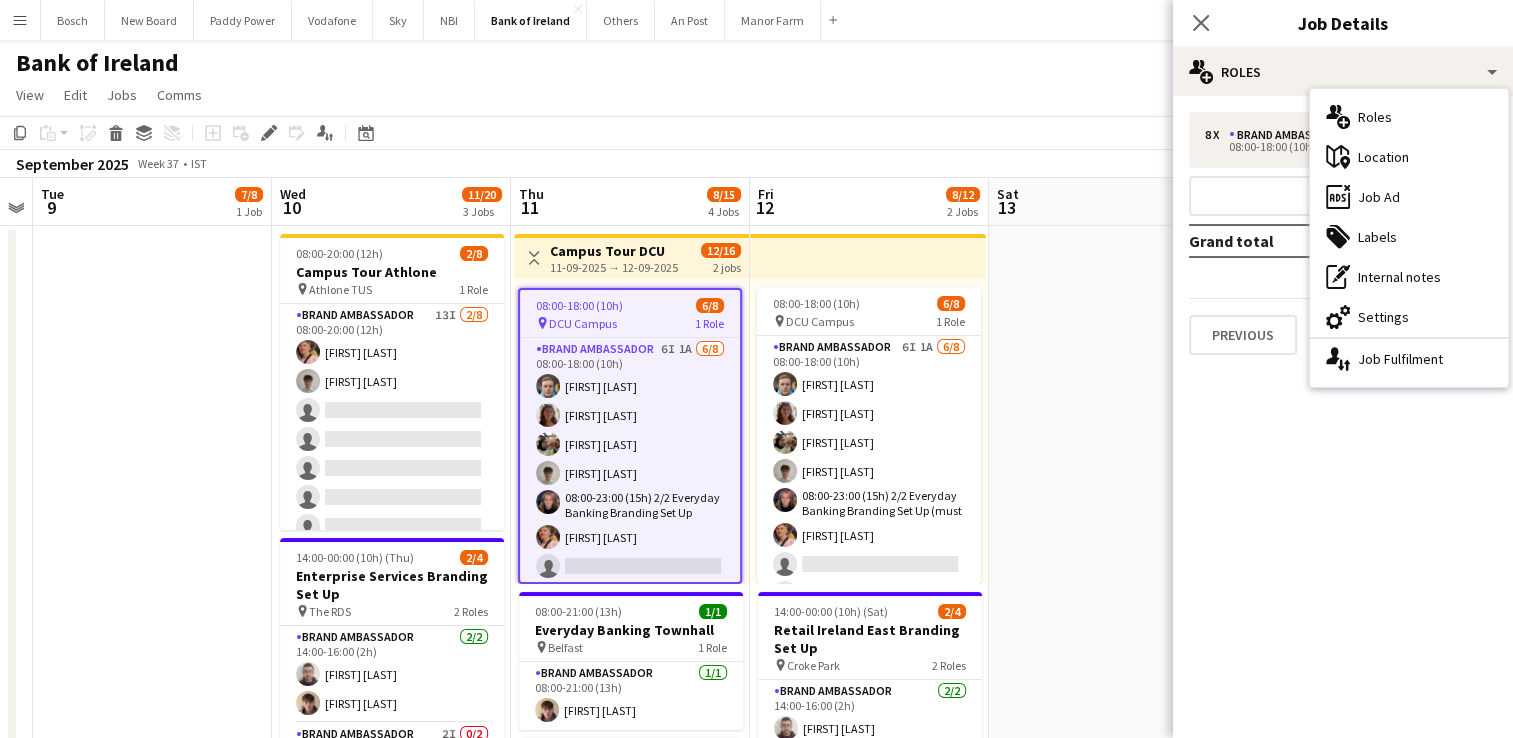 click on "September 2025   Week 37
•   IST" 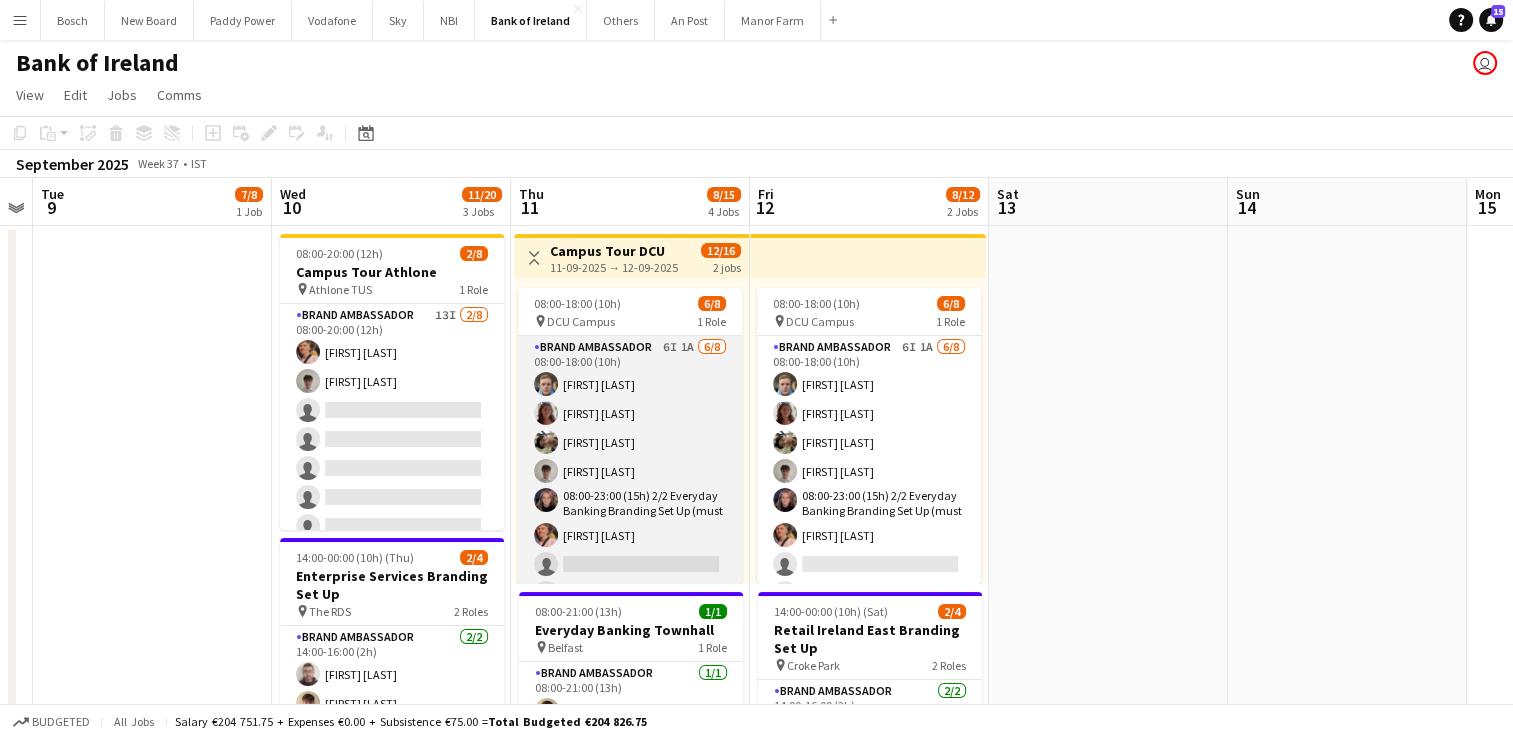 click on "Brand Ambassador   6I   1A   6/8   08:00-18:00 (10h)
Dominik Morycki Amelia Morycka Patrick Delos Santos Jakub Kula Jessica Blyth Mark O’Shea
single-neutral-actions
single-neutral-actions" at bounding box center [630, 474] 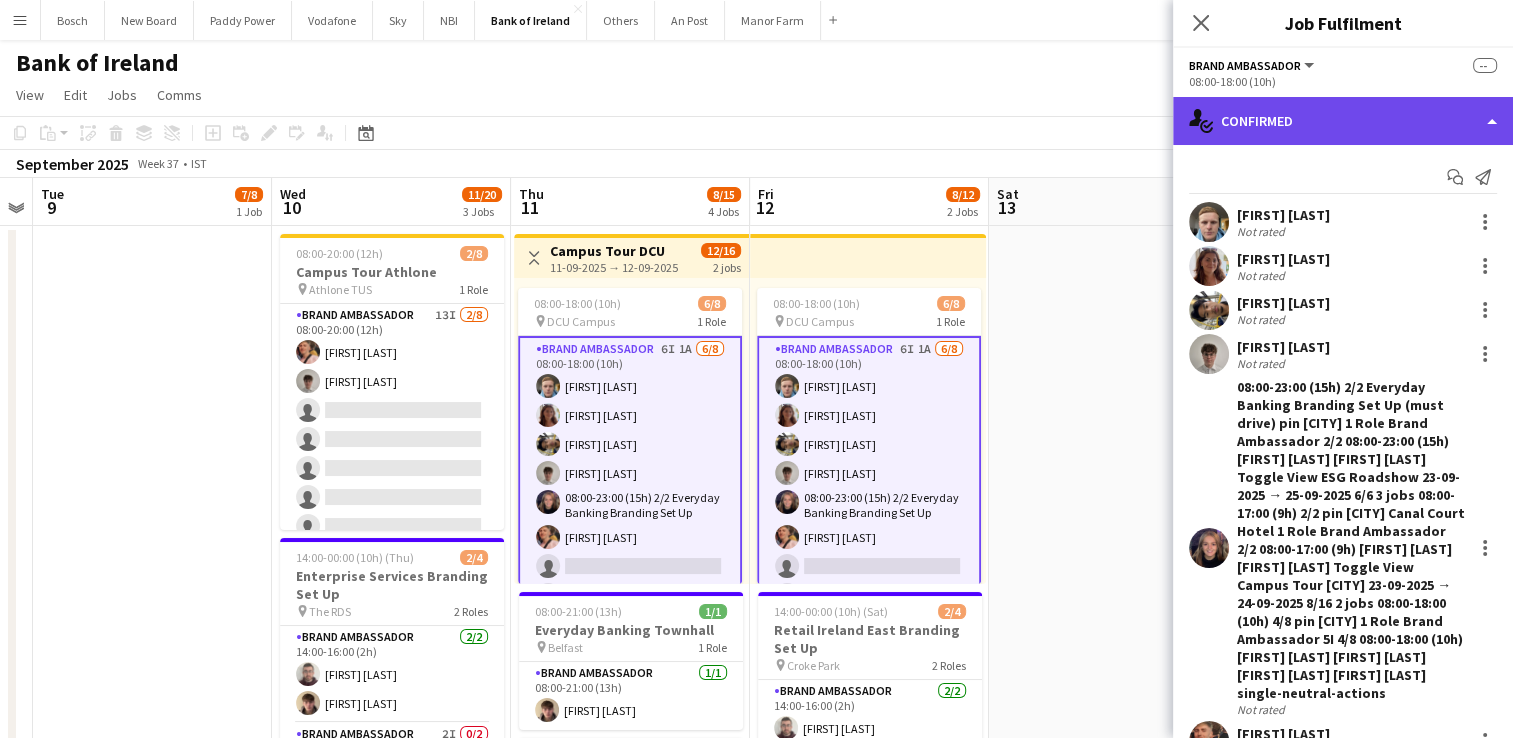 click on "single-neutral-actions-check-2
Confirmed" 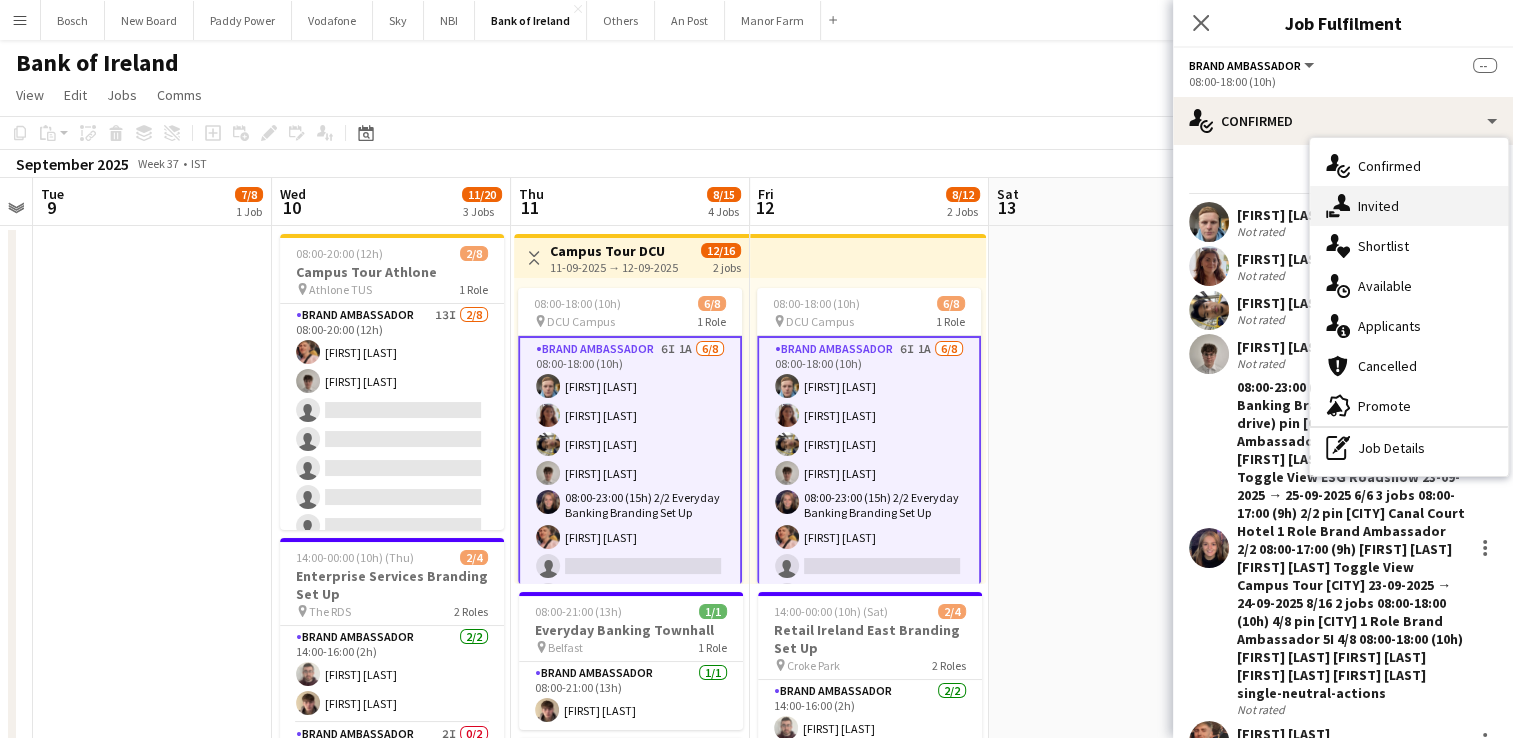 click on "single-neutral-actions-share-1
Invited" at bounding box center (1409, 206) 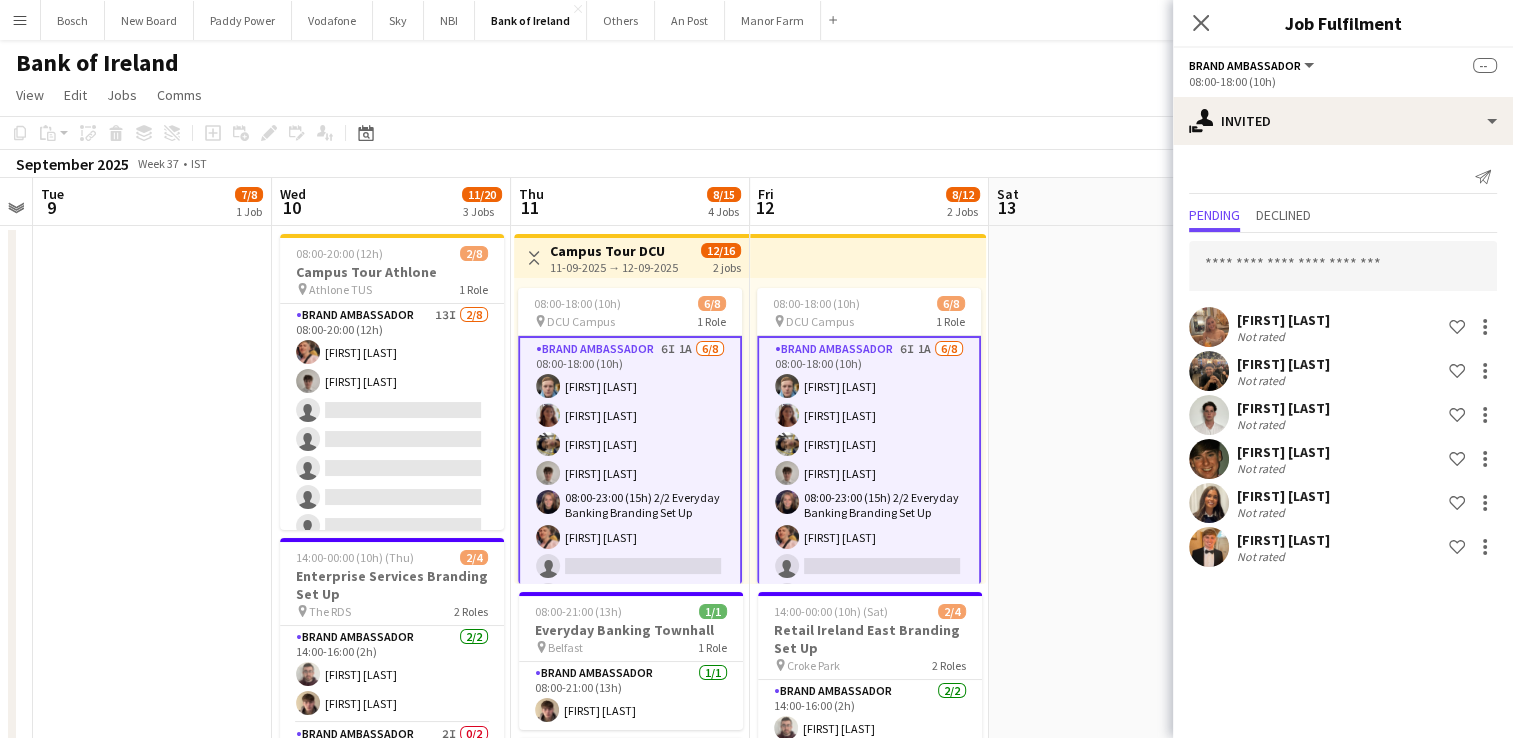 click on "Ciara Gorman   Not rated
Shortlist crew
Matheus Cramolich   Not rated
Shortlist crew
Shane McCarthy   Not rated
Shortlist crew
Stephen Jordan   Not rated
Shortlist crew
Lauren Bradshaw   Not rated
Shortlist crew
Michael Byrnes   Not rated
Shortlist crew" at bounding box center [1343, 402] 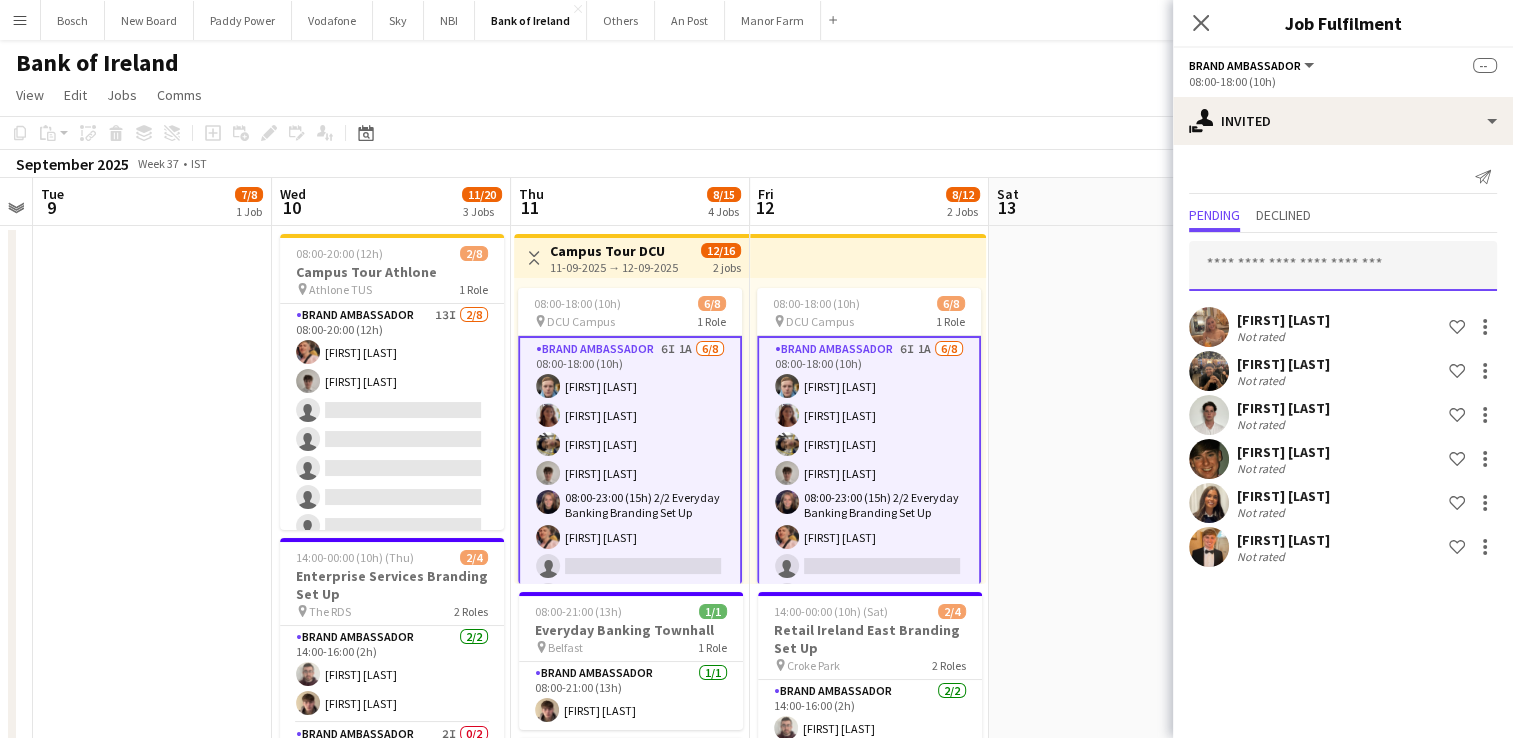 click at bounding box center (1343, 266) 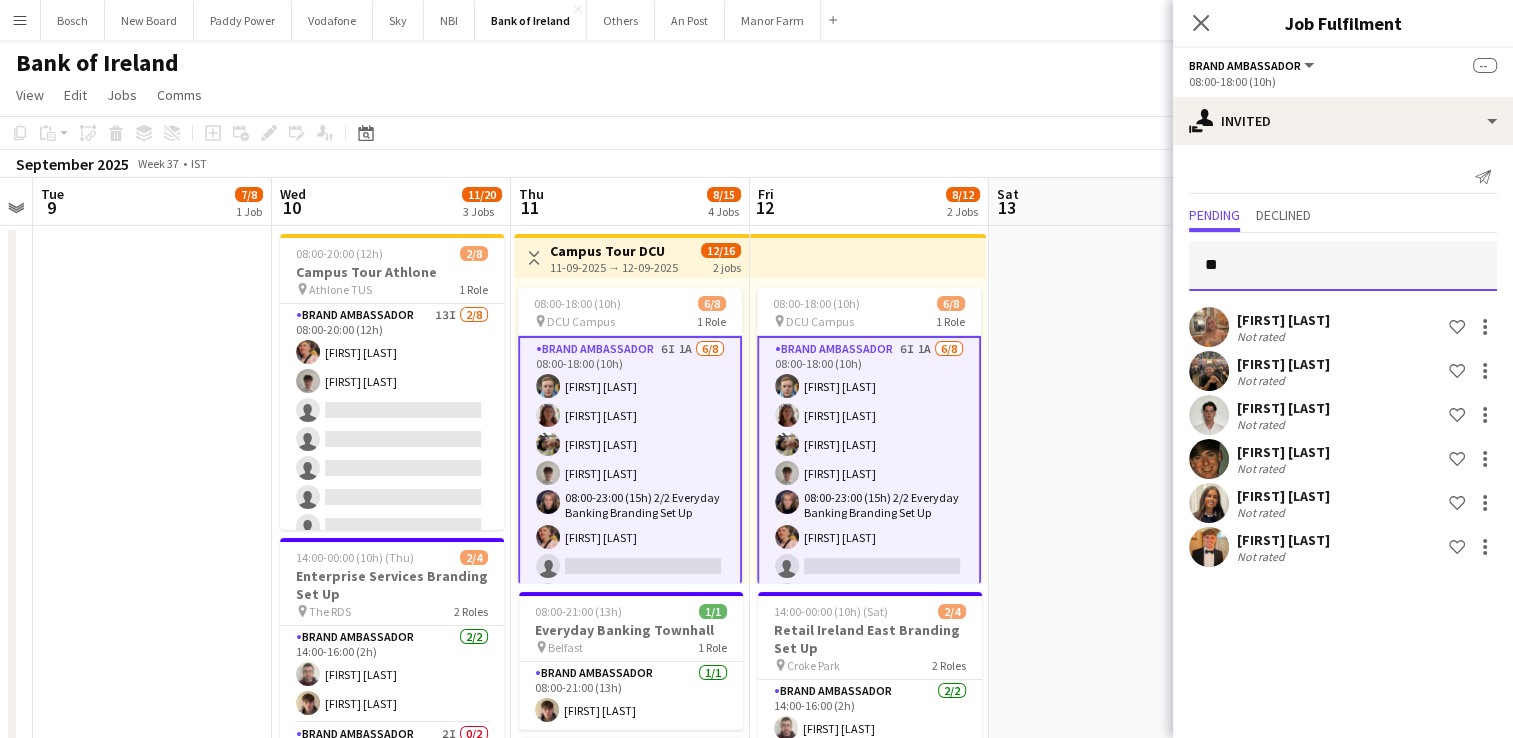 type on "*" 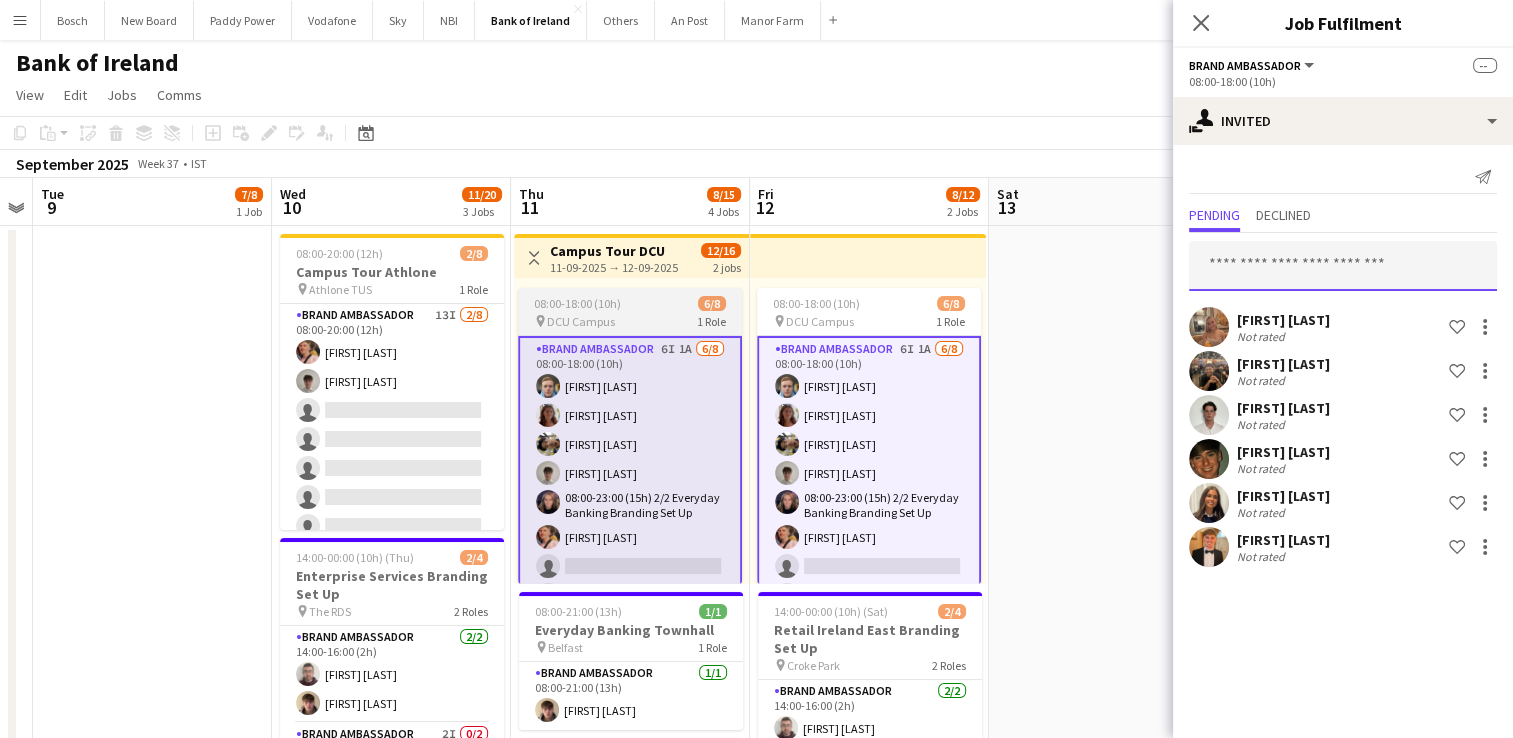 scroll, scrollTop: 25, scrollLeft: 0, axis: vertical 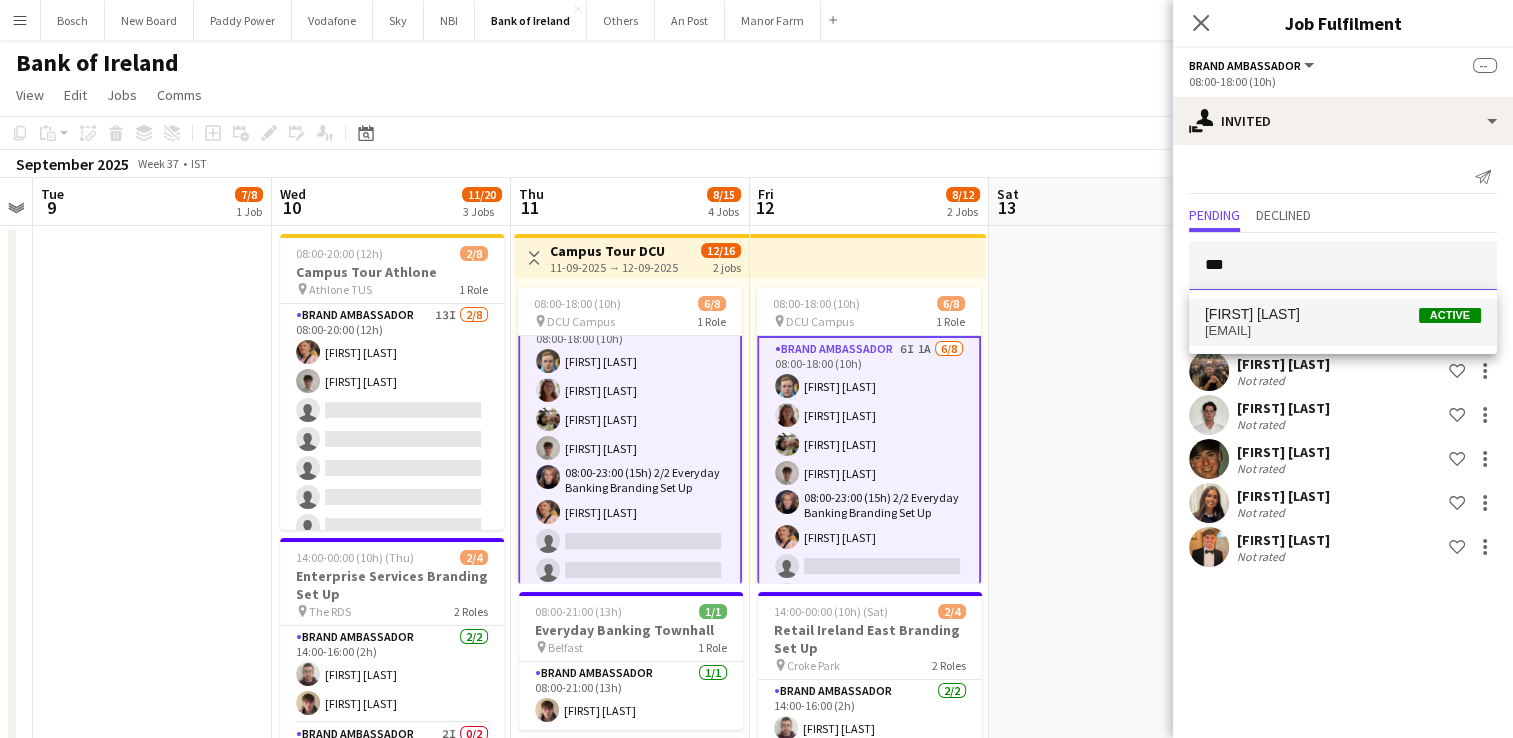 type on "***" 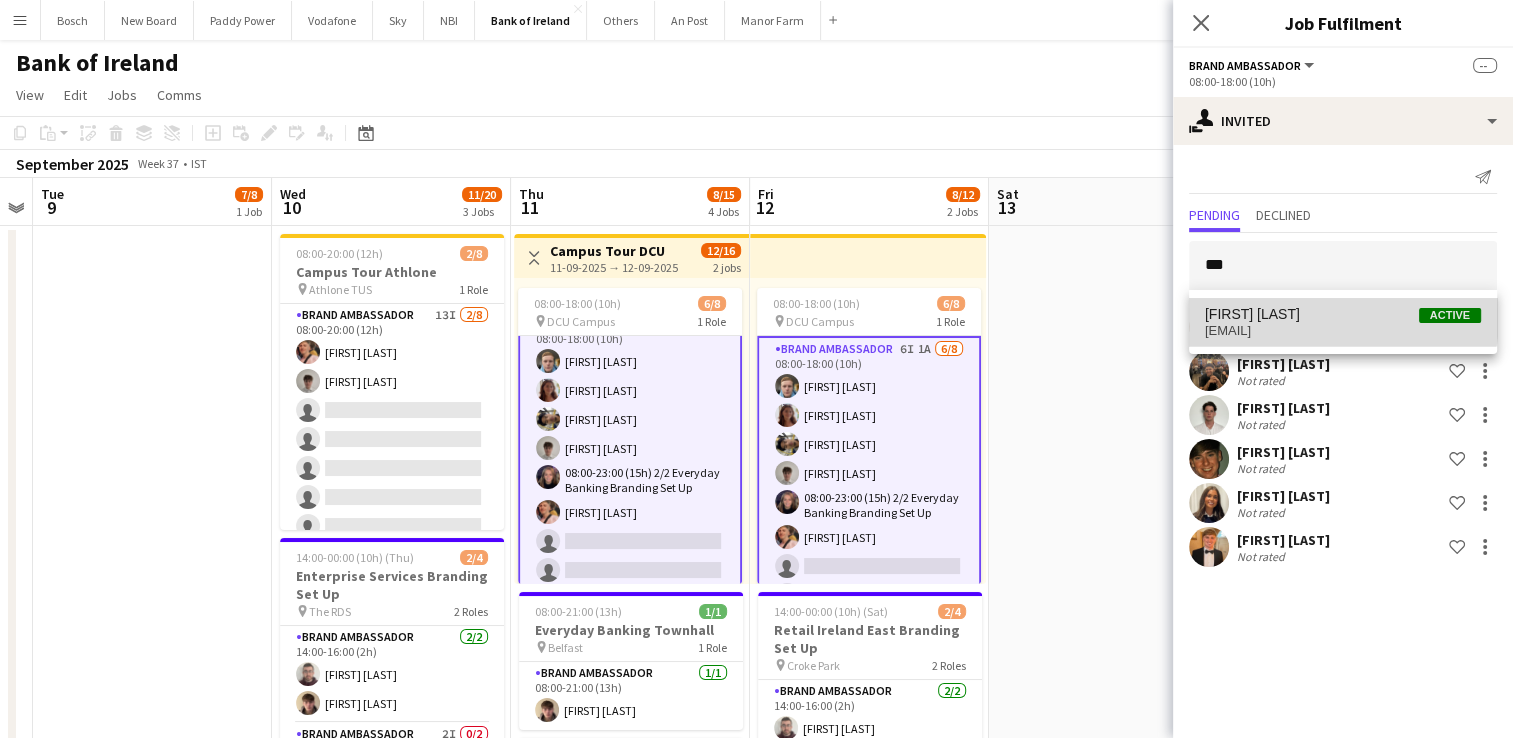 click on "[FIRST] [LAST]" at bounding box center (1252, 314) 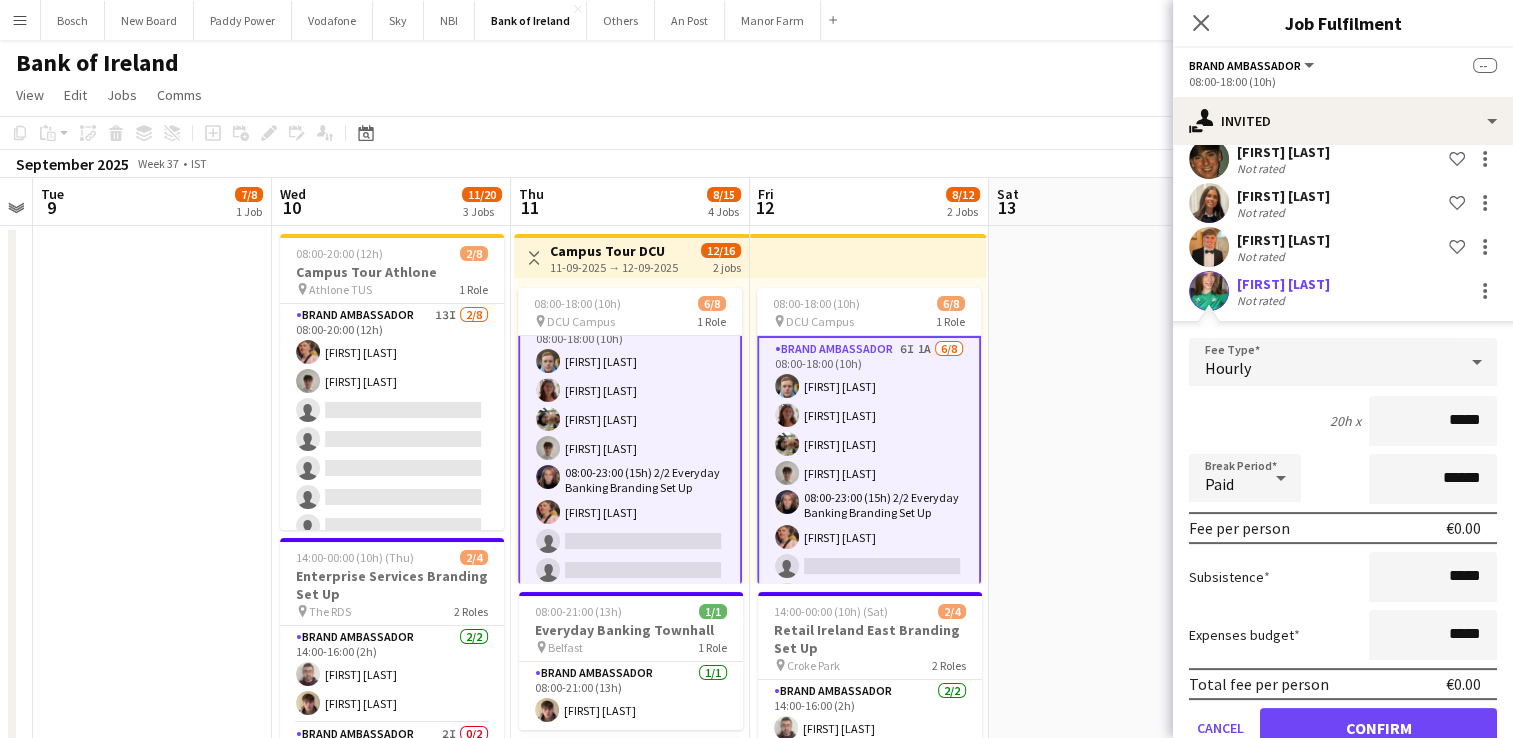 scroll, scrollTop: 0, scrollLeft: 0, axis: both 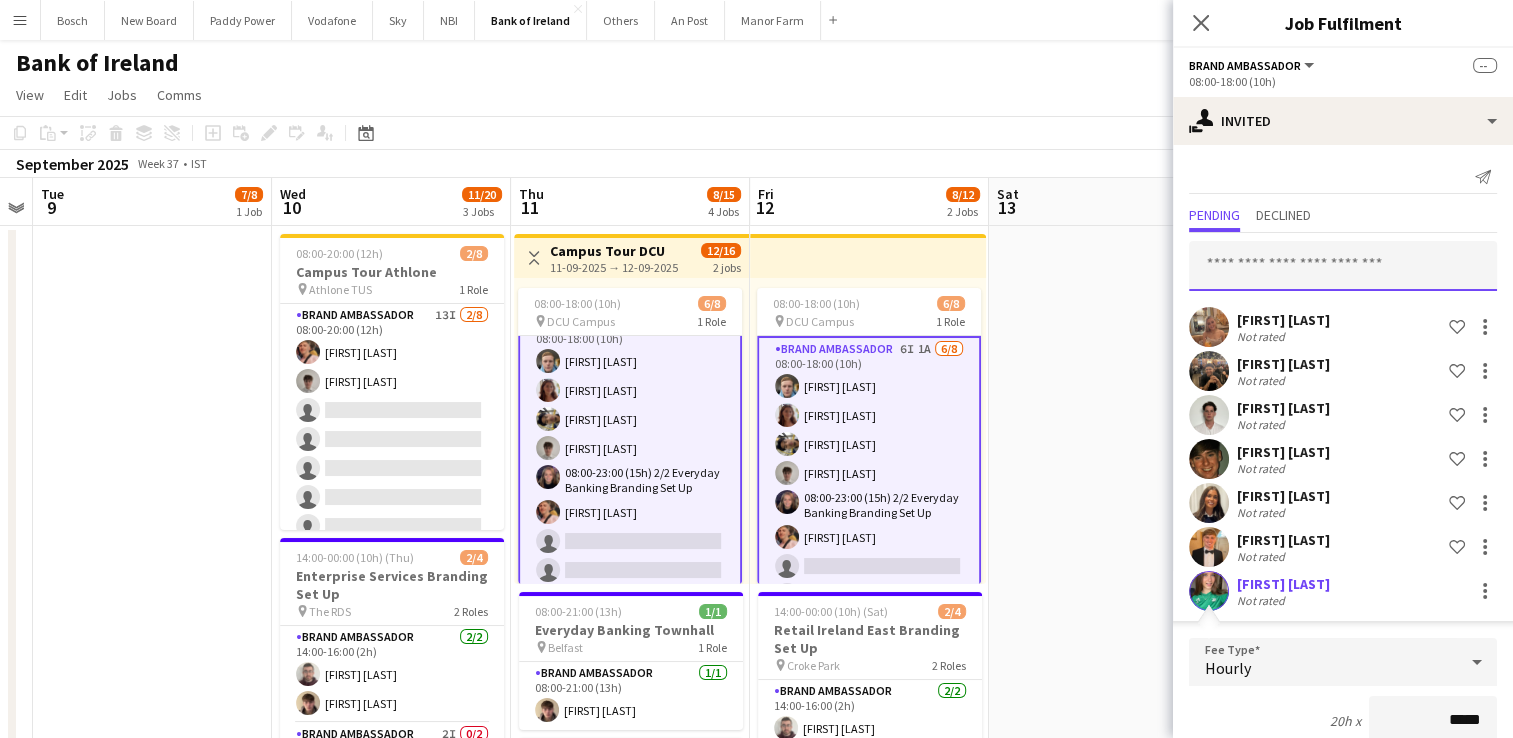 click at bounding box center (1343, 266) 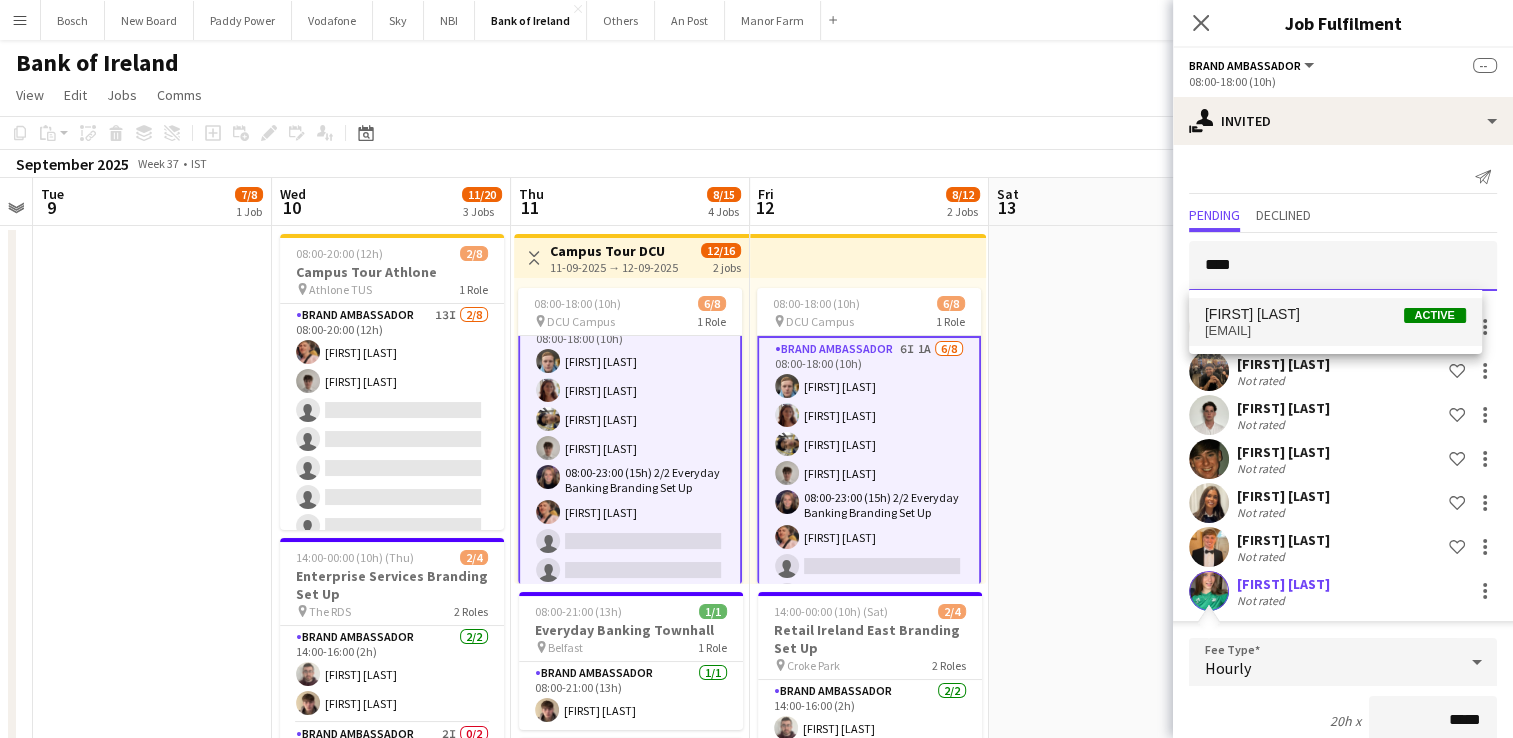 type on "****" 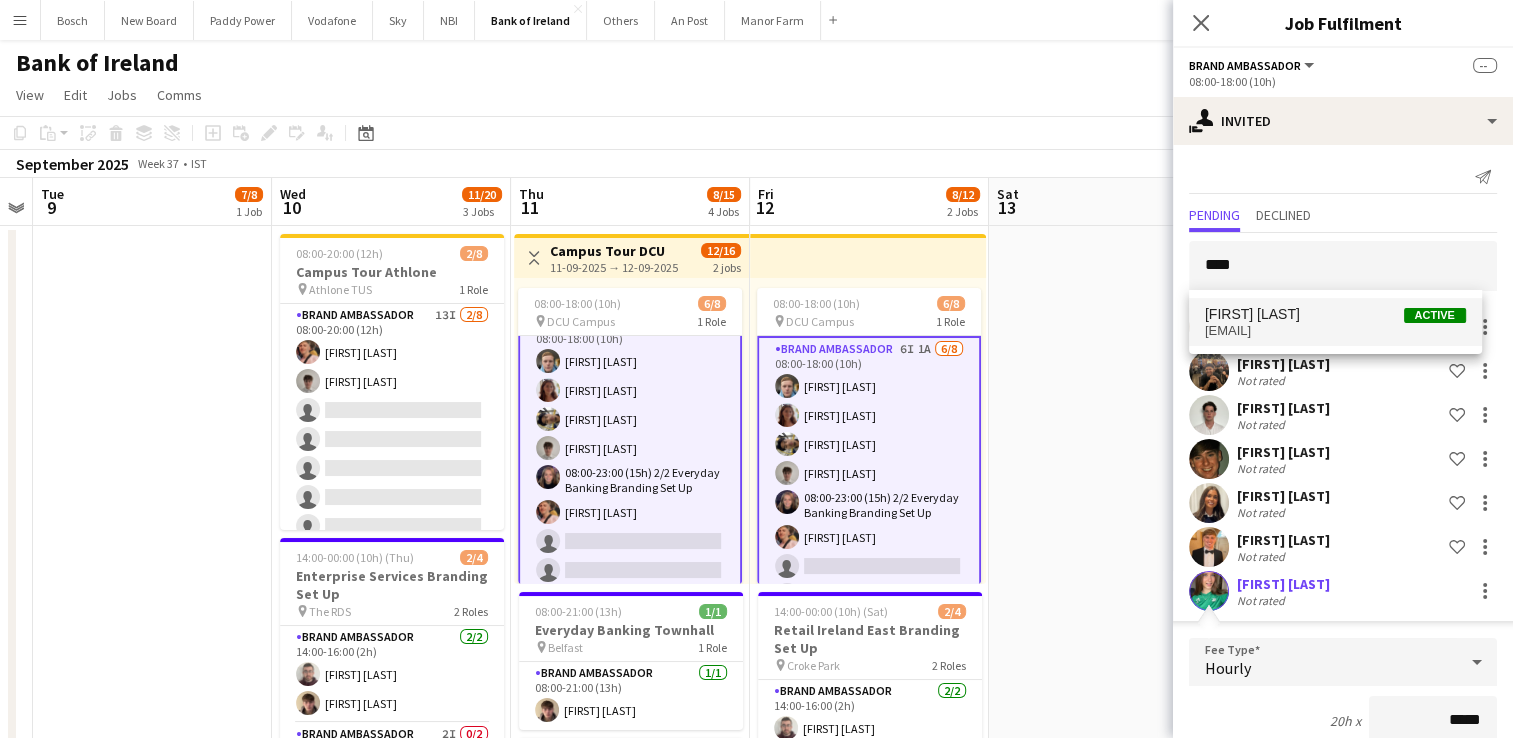 click on "cerys.mackenz@gmail.com" at bounding box center (1335, 331) 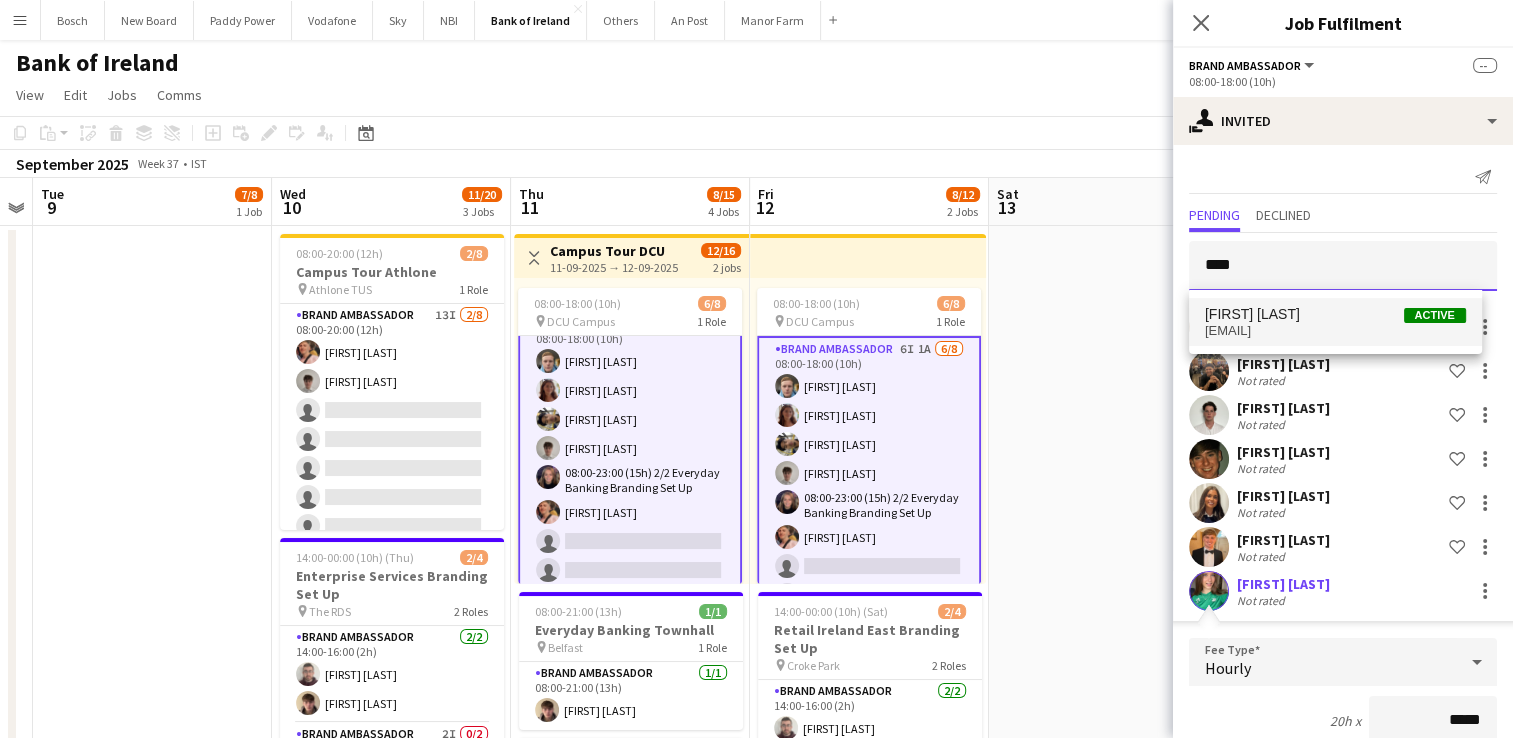 type 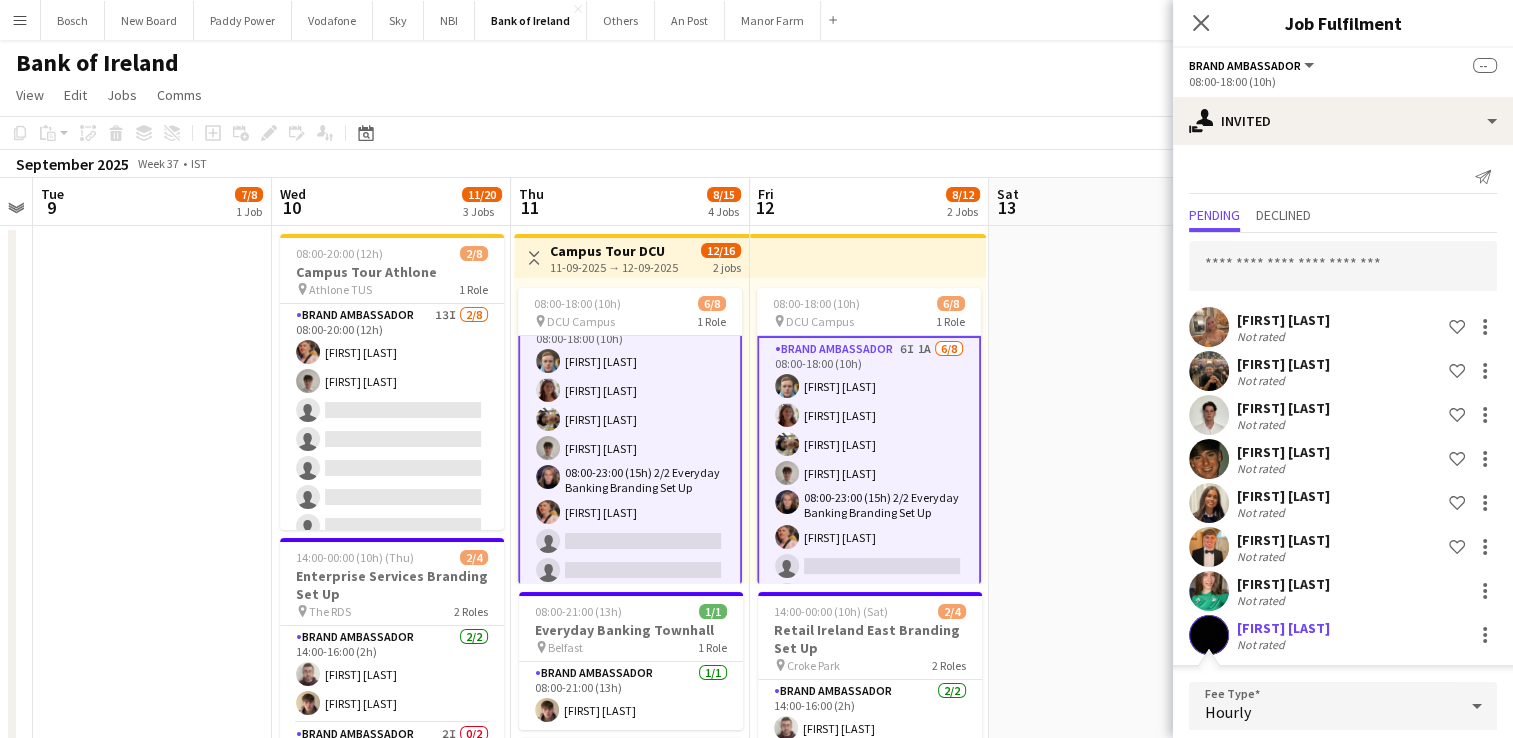 scroll, scrollTop: 387, scrollLeft: 0, axis: vertical 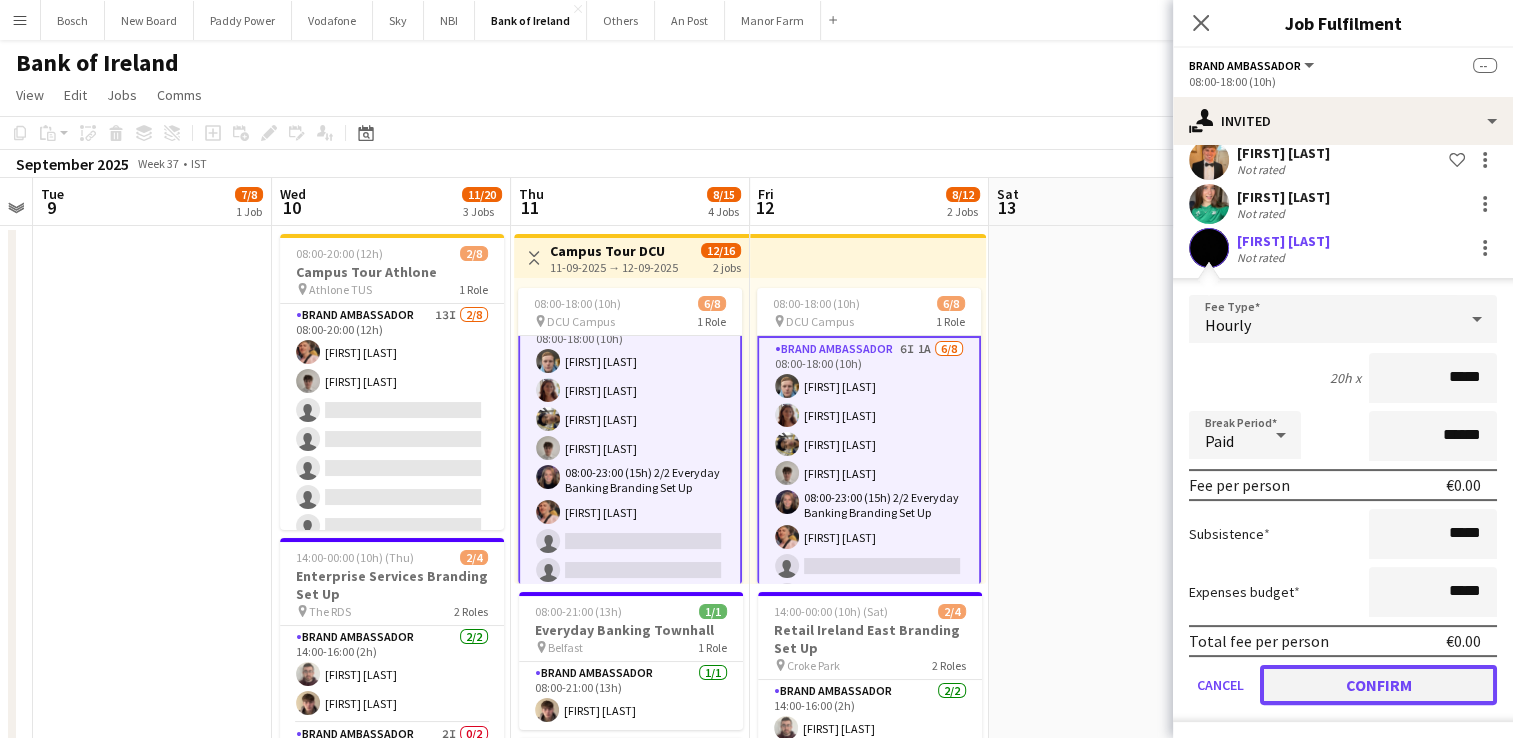 click on "Confirm" 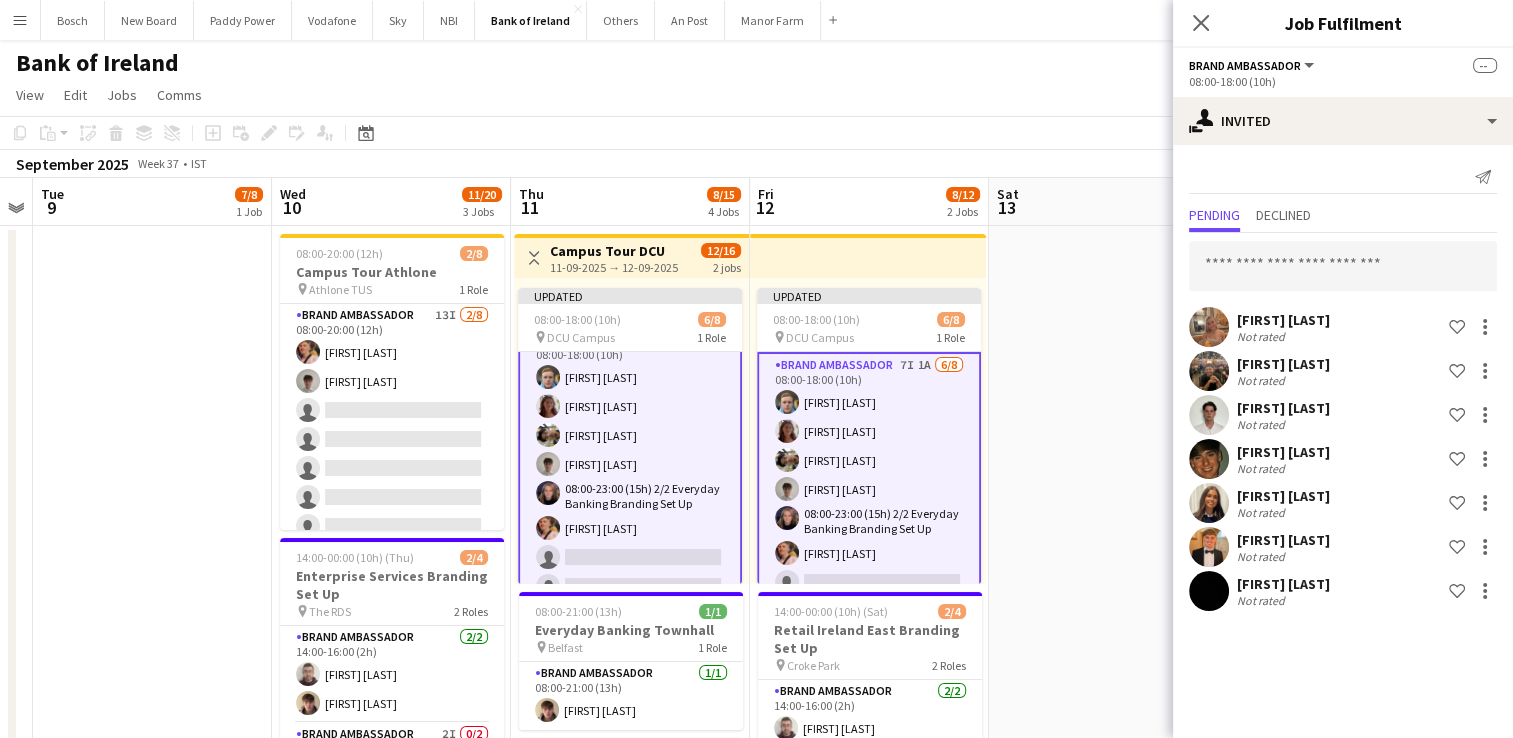 scroll, scrollTop: 0, scrollLeft: 0, axis: both 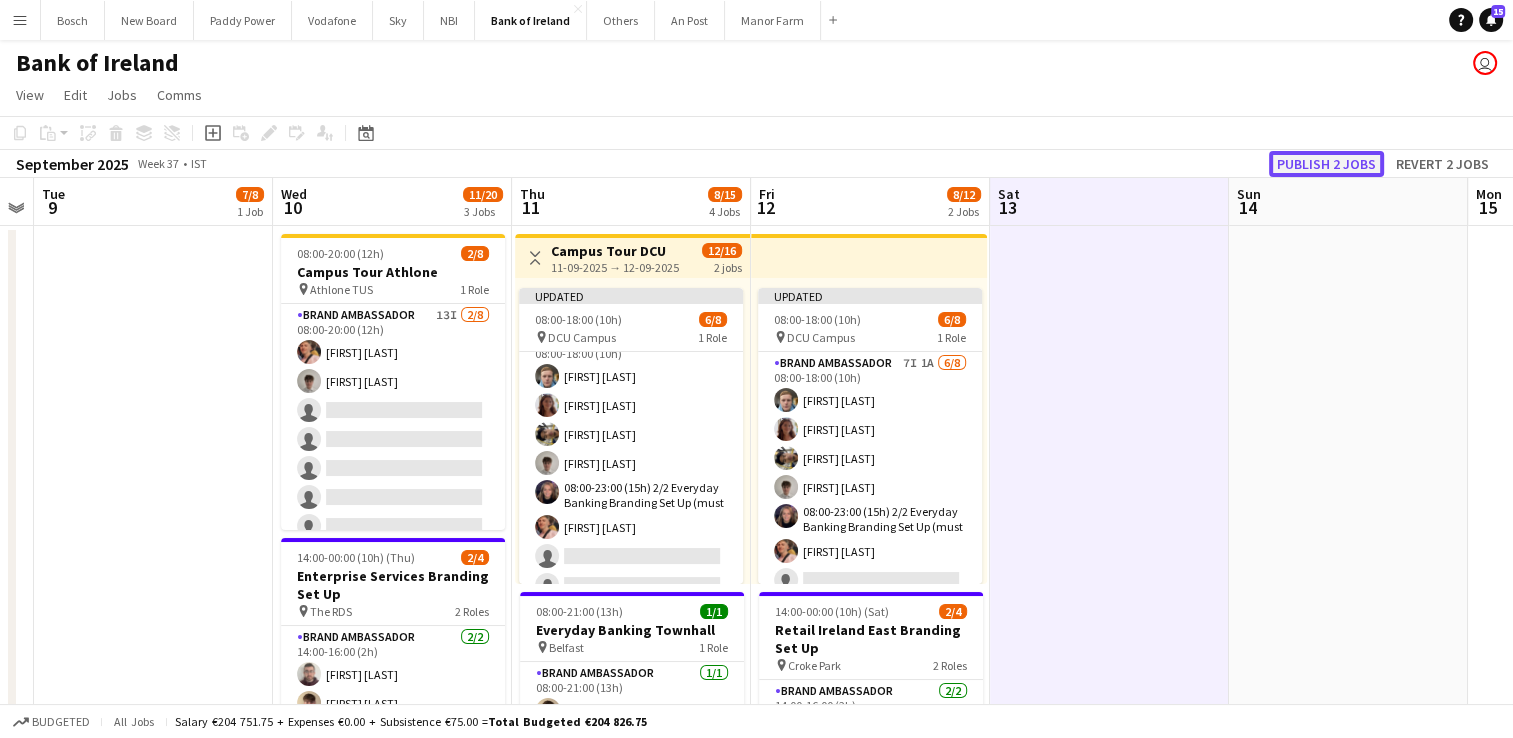 click on "Publish 2 jobs" 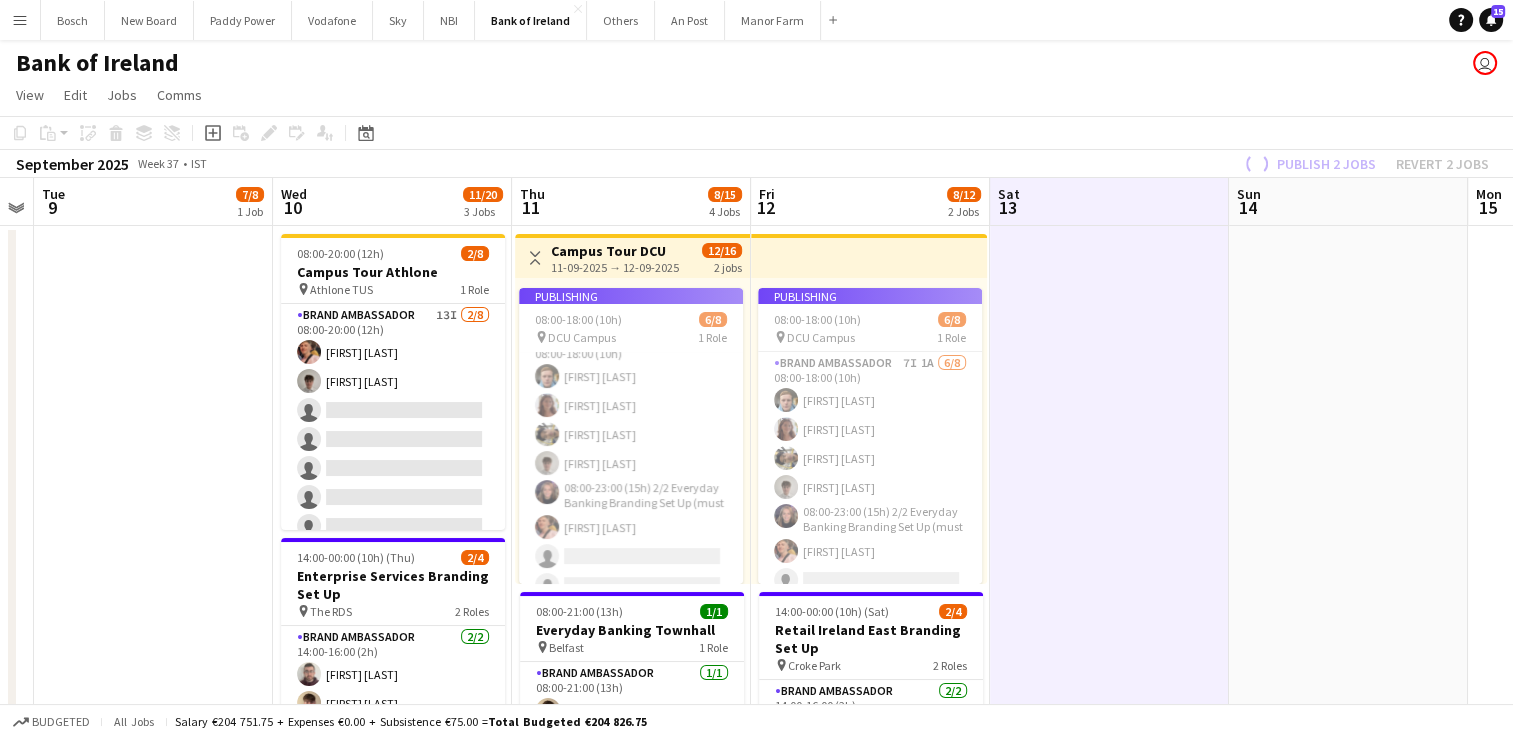 scroll, scrollTop: 492, scrollLeft: 0, axis: vertical 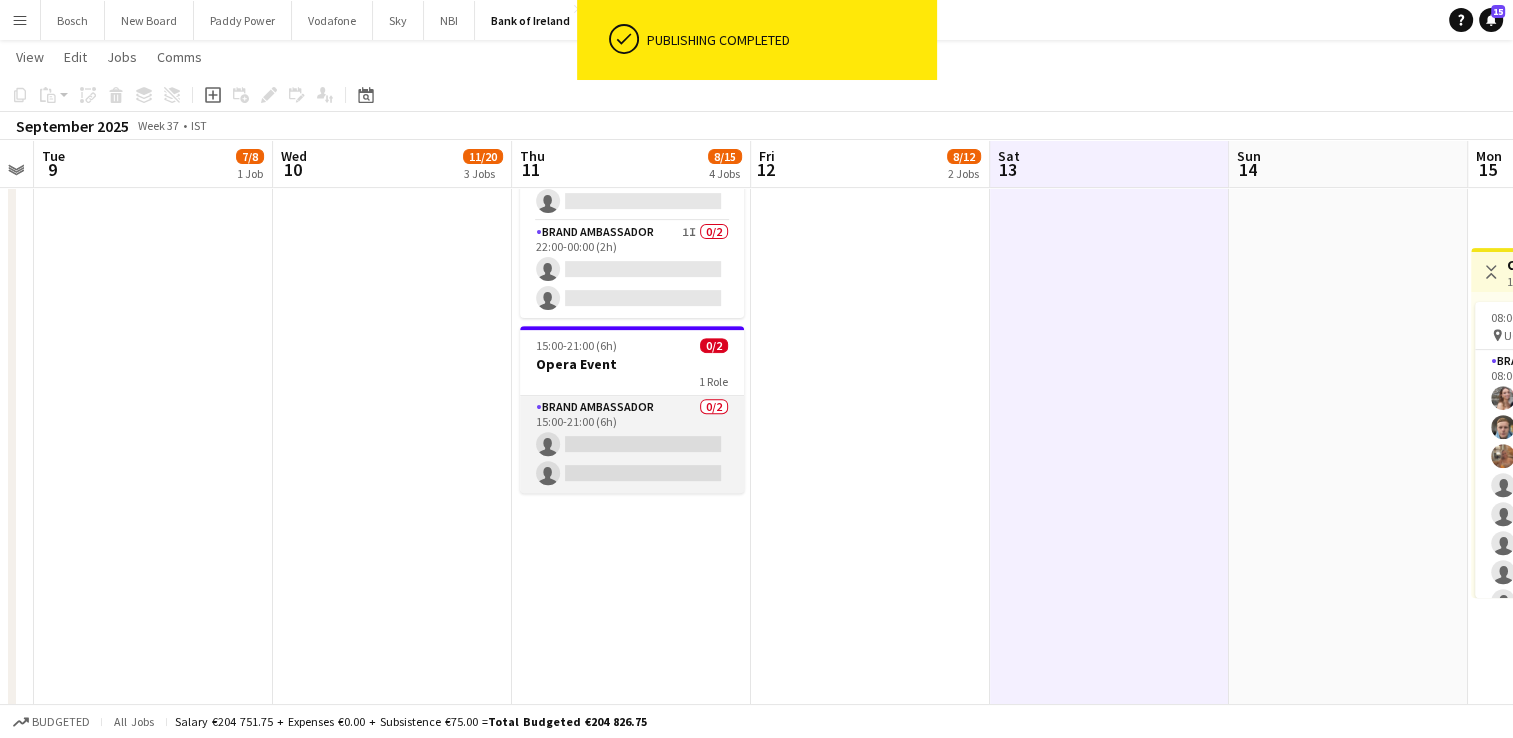 click on "Brand Ambassador   0/2   15:00-21:00 (6h)
single-neutral-actions
single-neutral-actions" at bounding box center (632, 444) 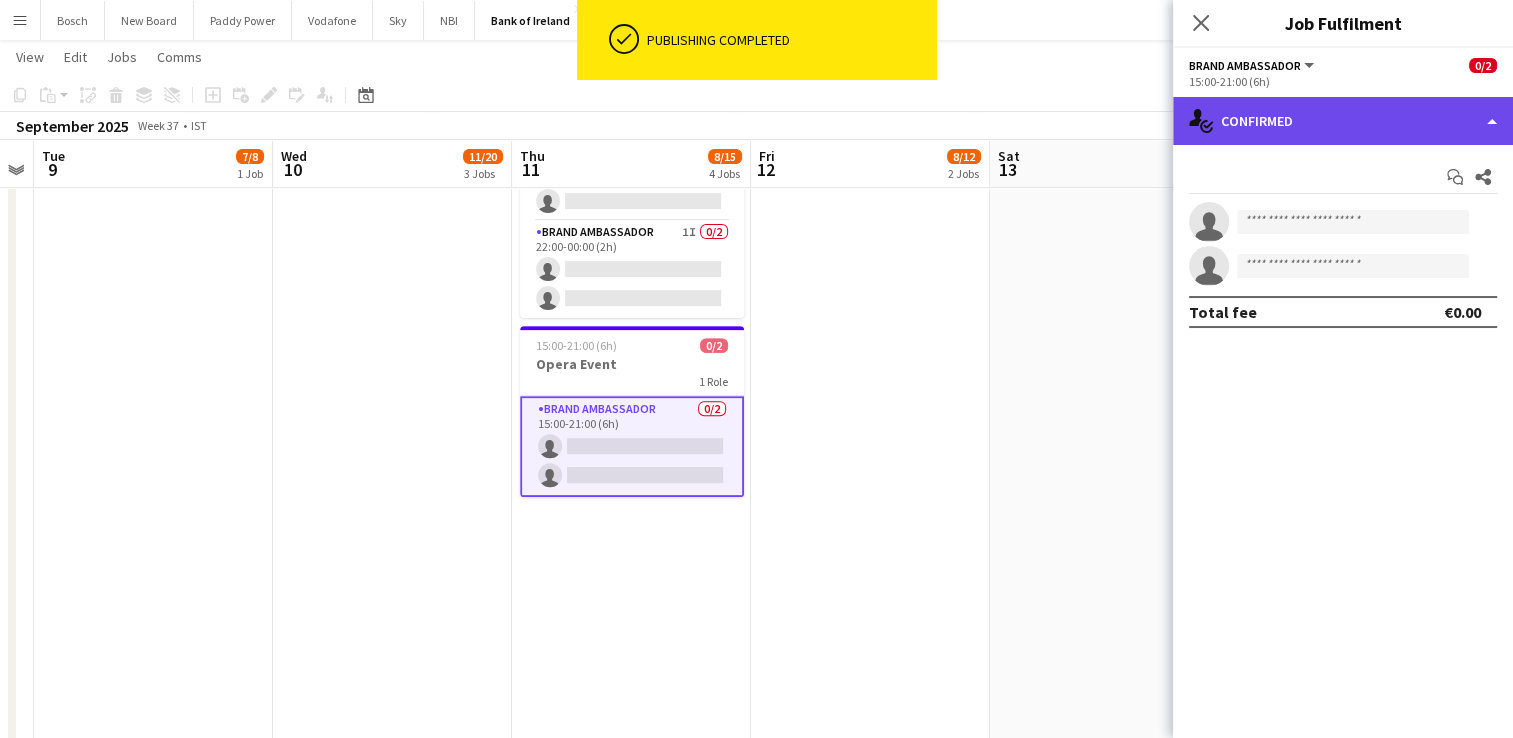click on "single-neutral-actions-check-2
Confirmed" 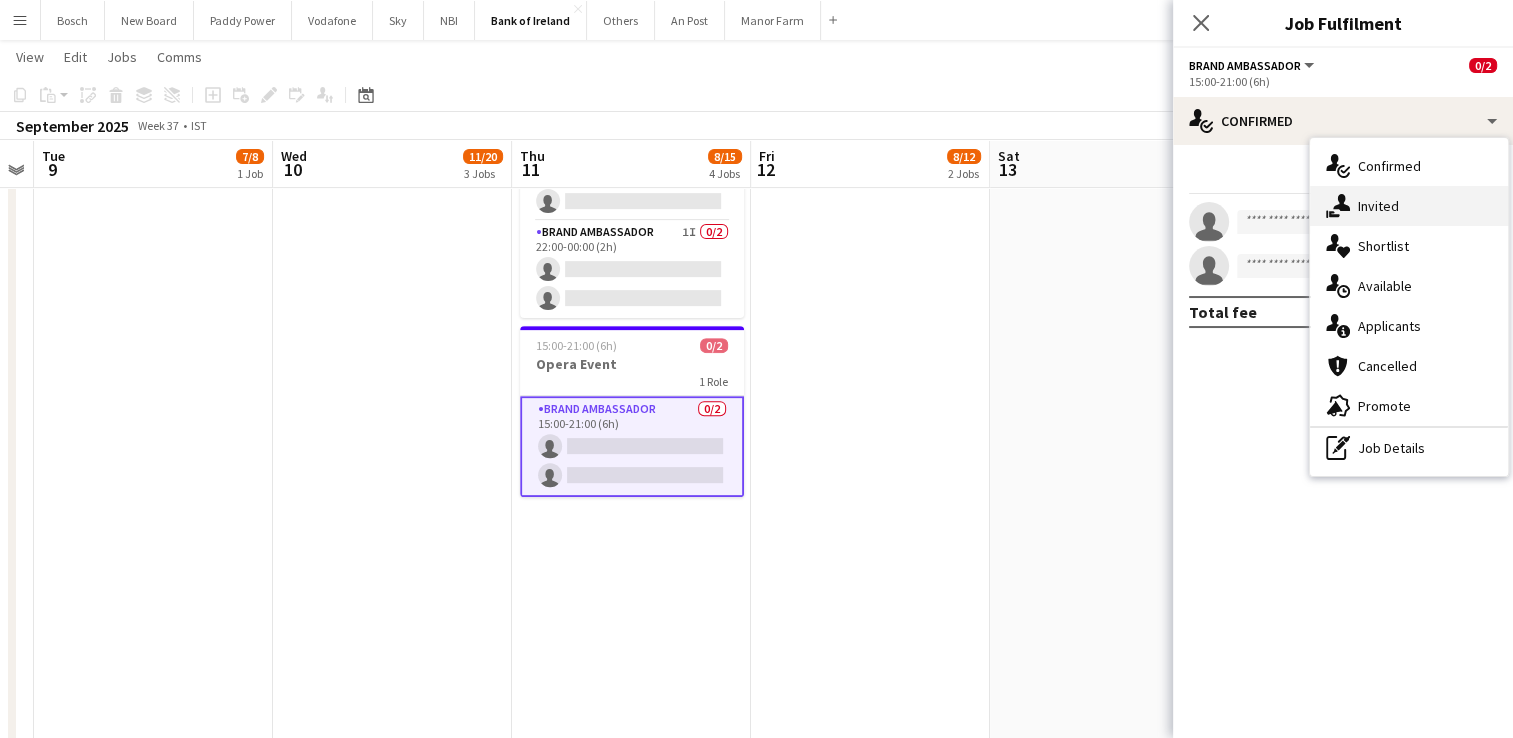 click on "single-neutral-actions-share-1
Invited" at bounding box center [1409, 206] 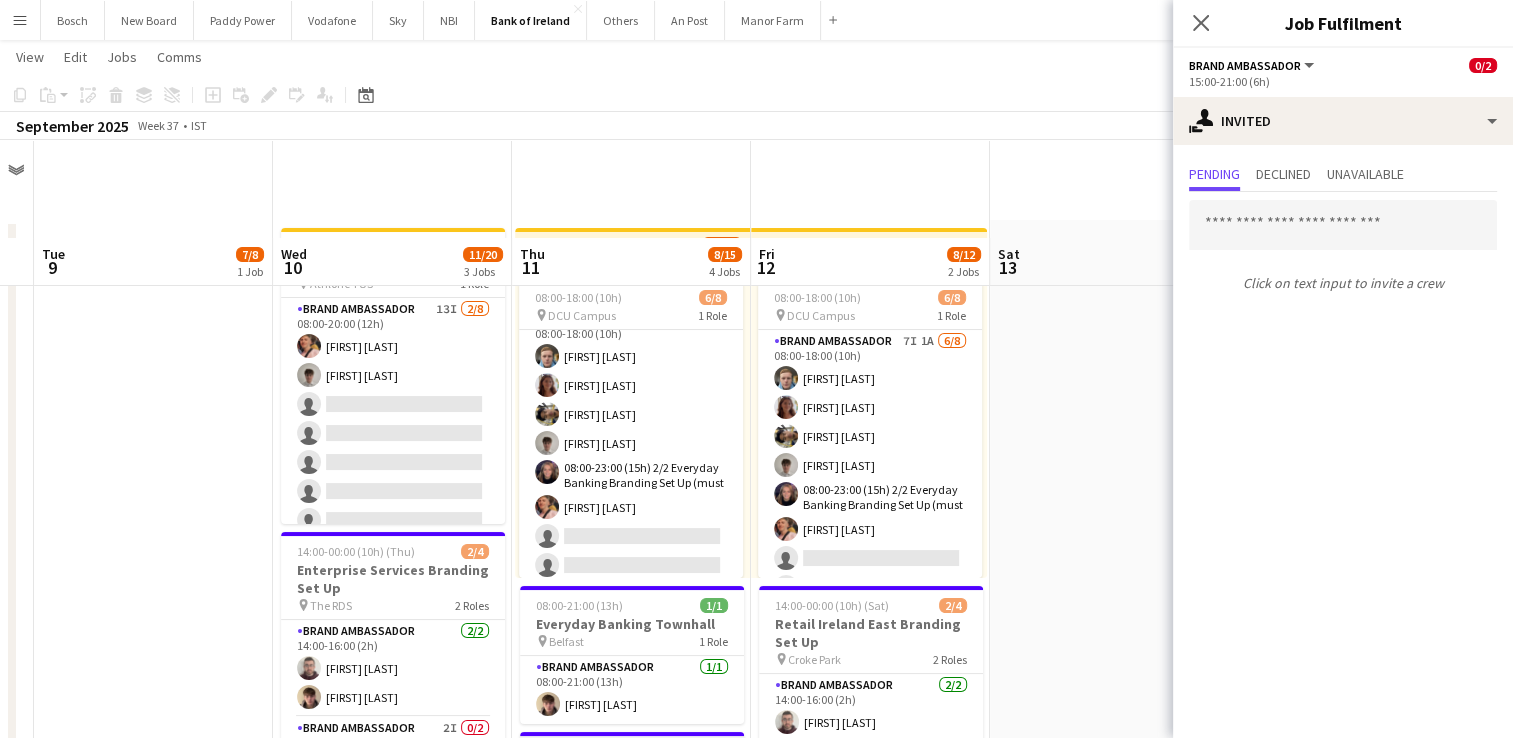 scroll, scrollTop: 0, scrollLeft: 0, axis: both 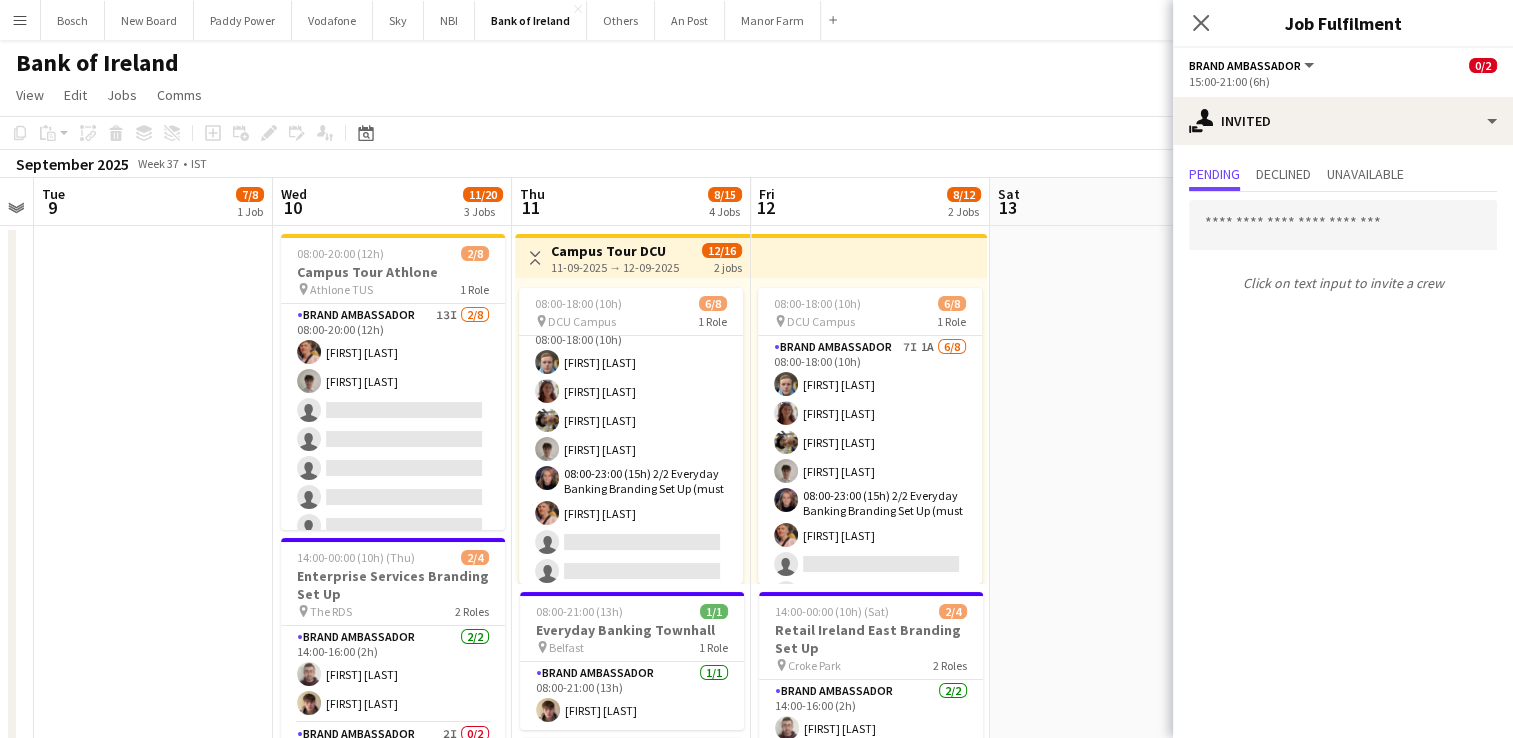 click on "Bank of Ireland
user" 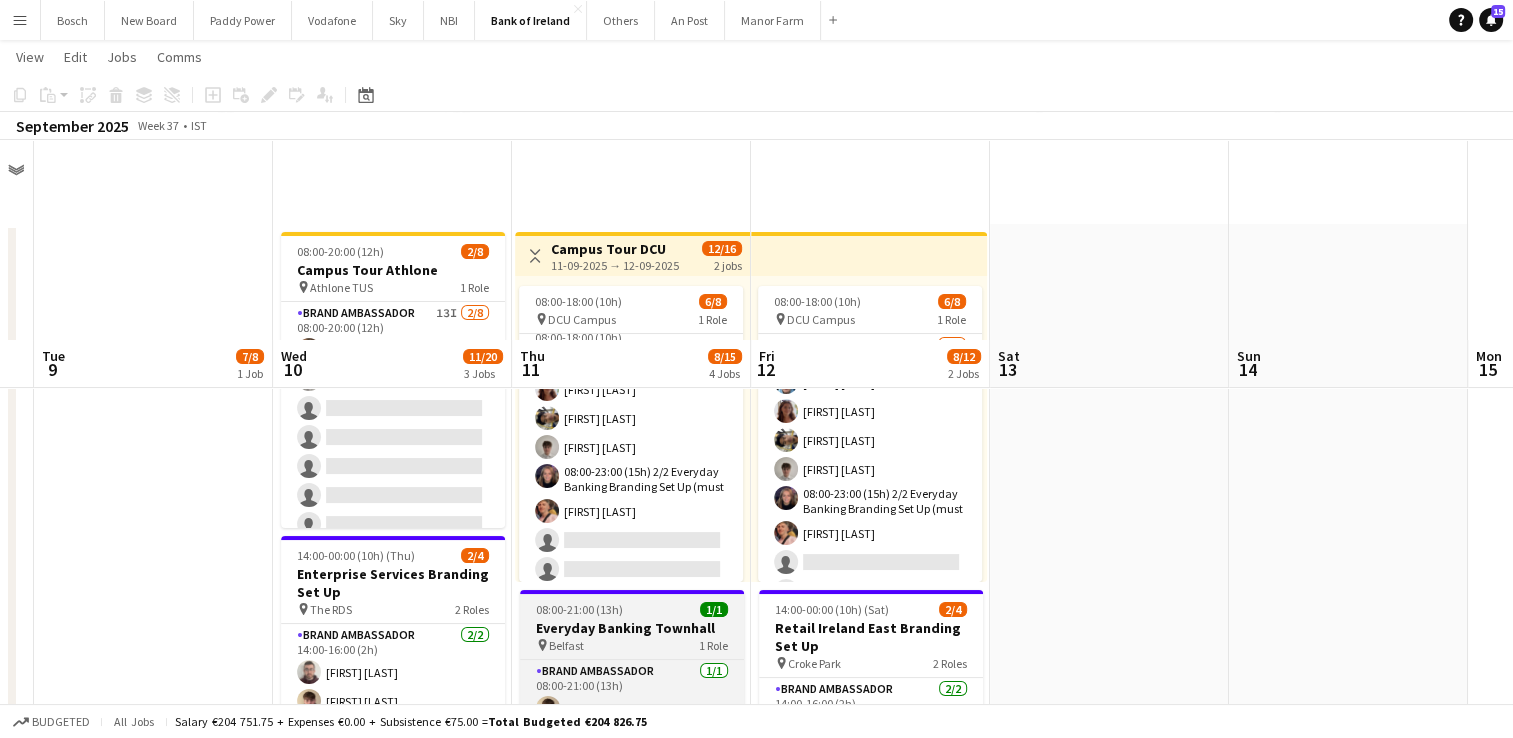 scroll, scrollTop: 200, scrollLeft: 0, axis: vertical 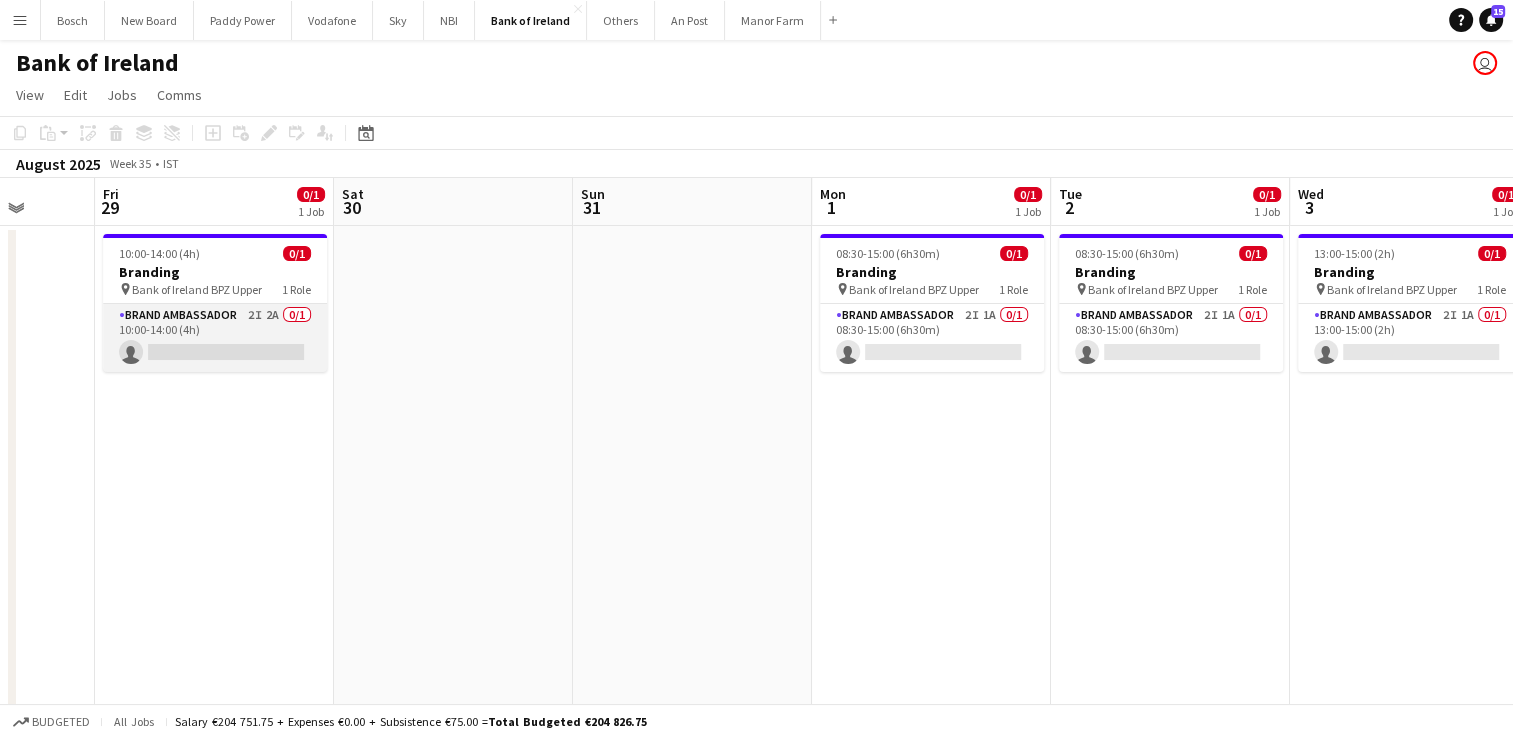 click on "Brand Ambassador   2I   2A   0/1   10:00-14:00 (4h)
single-neutral-actions" at bounding box center [215, 338] 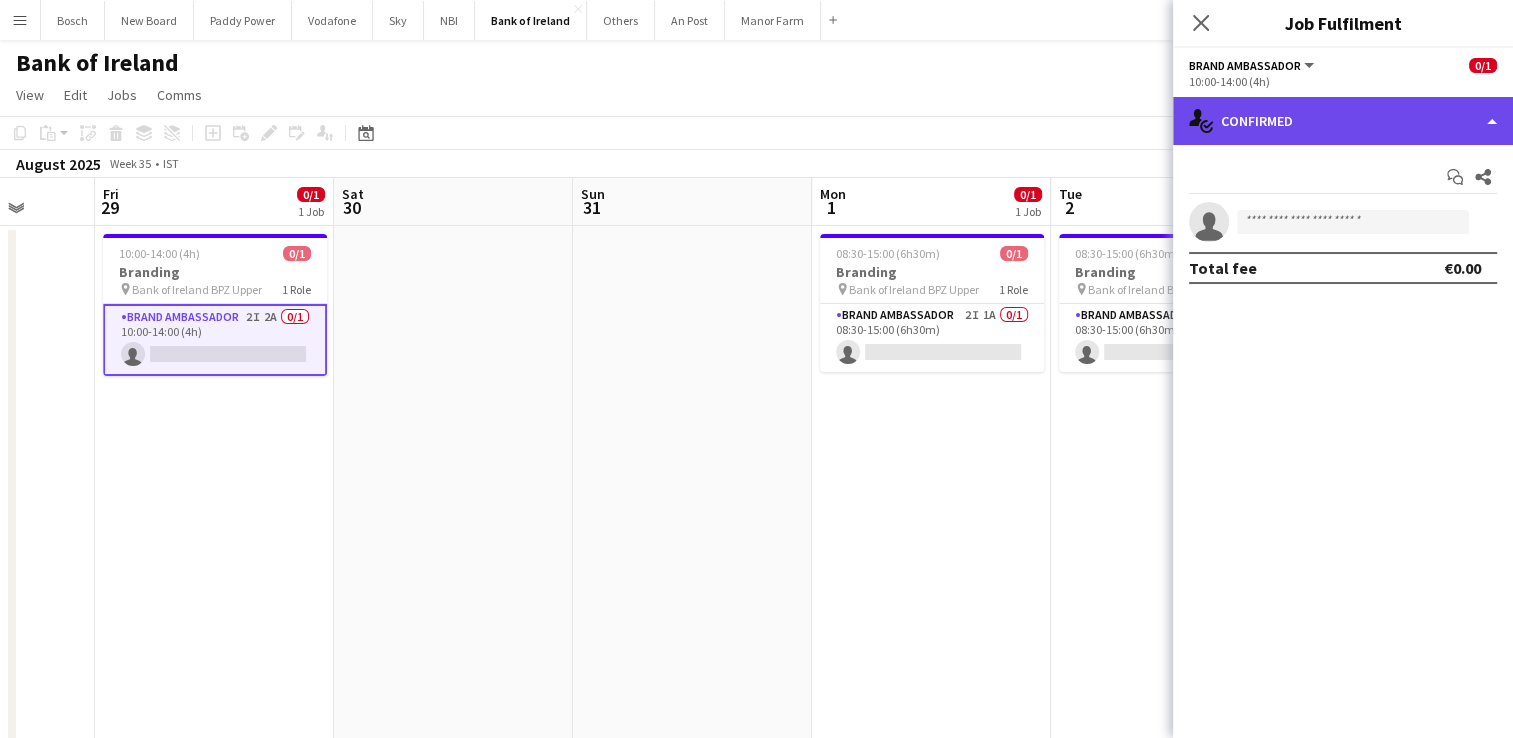 click on "single-neutral-actions-check-2
Confirmed" 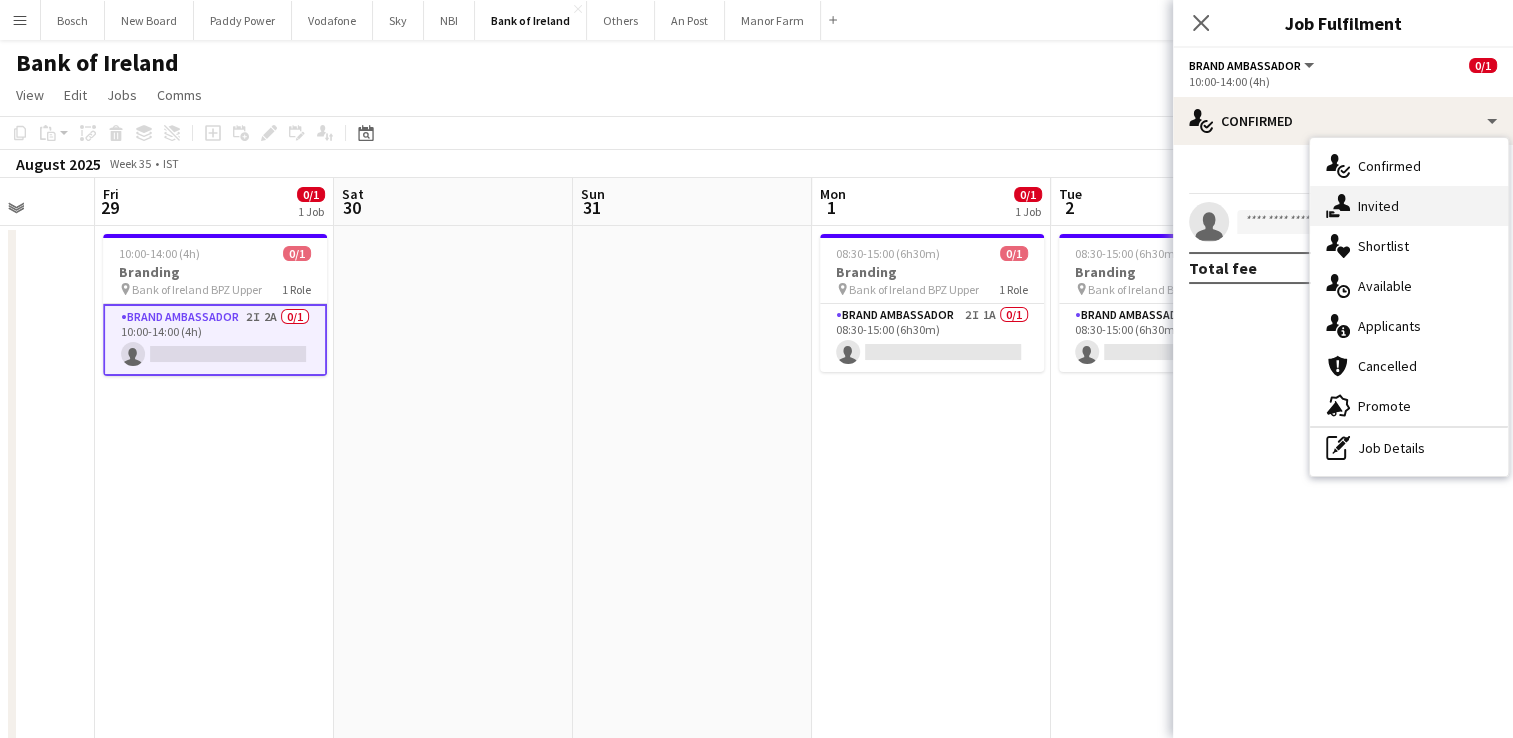 click on "single-neutral-actions-share-1
Invited" at bounding box center (1409, 206) 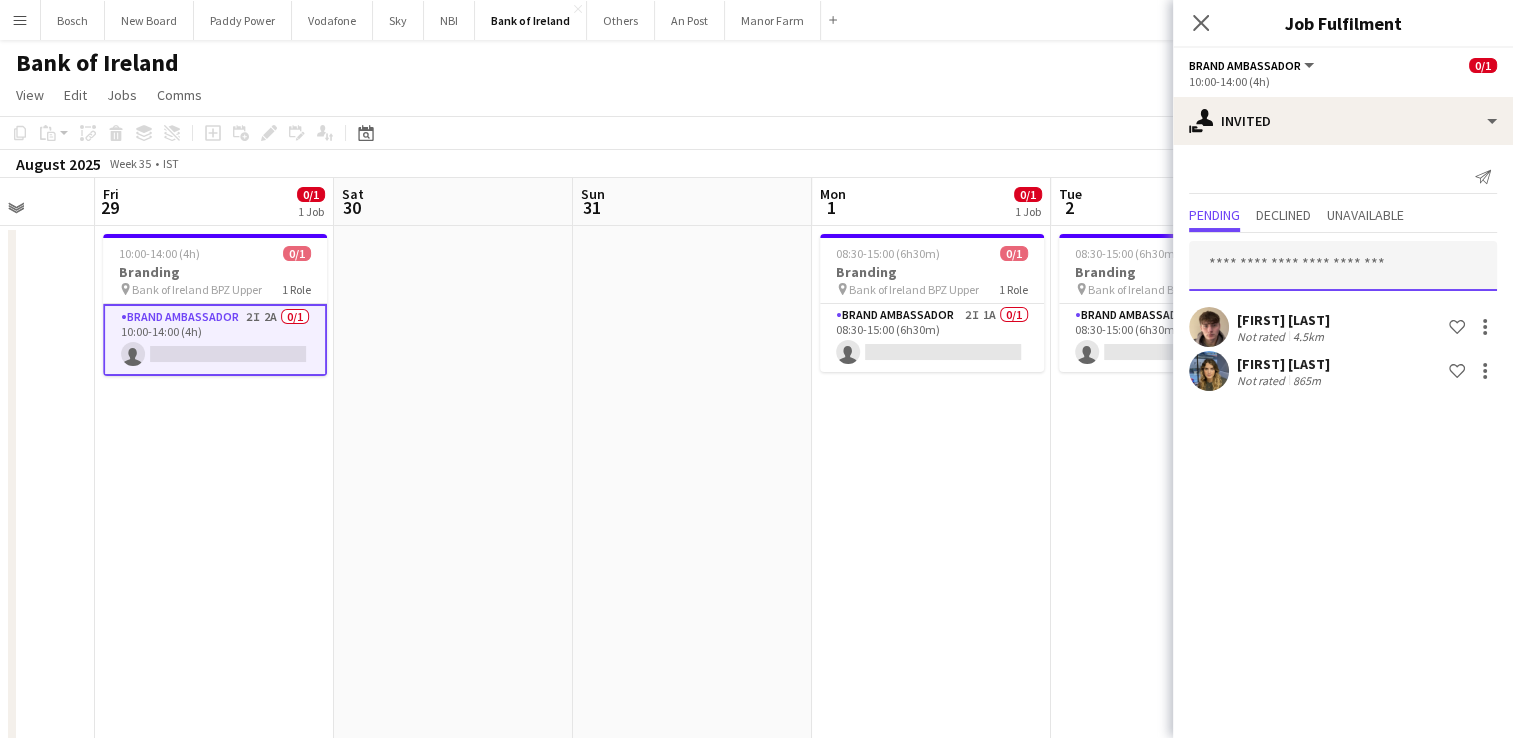click at bounding box center [1343, 266] 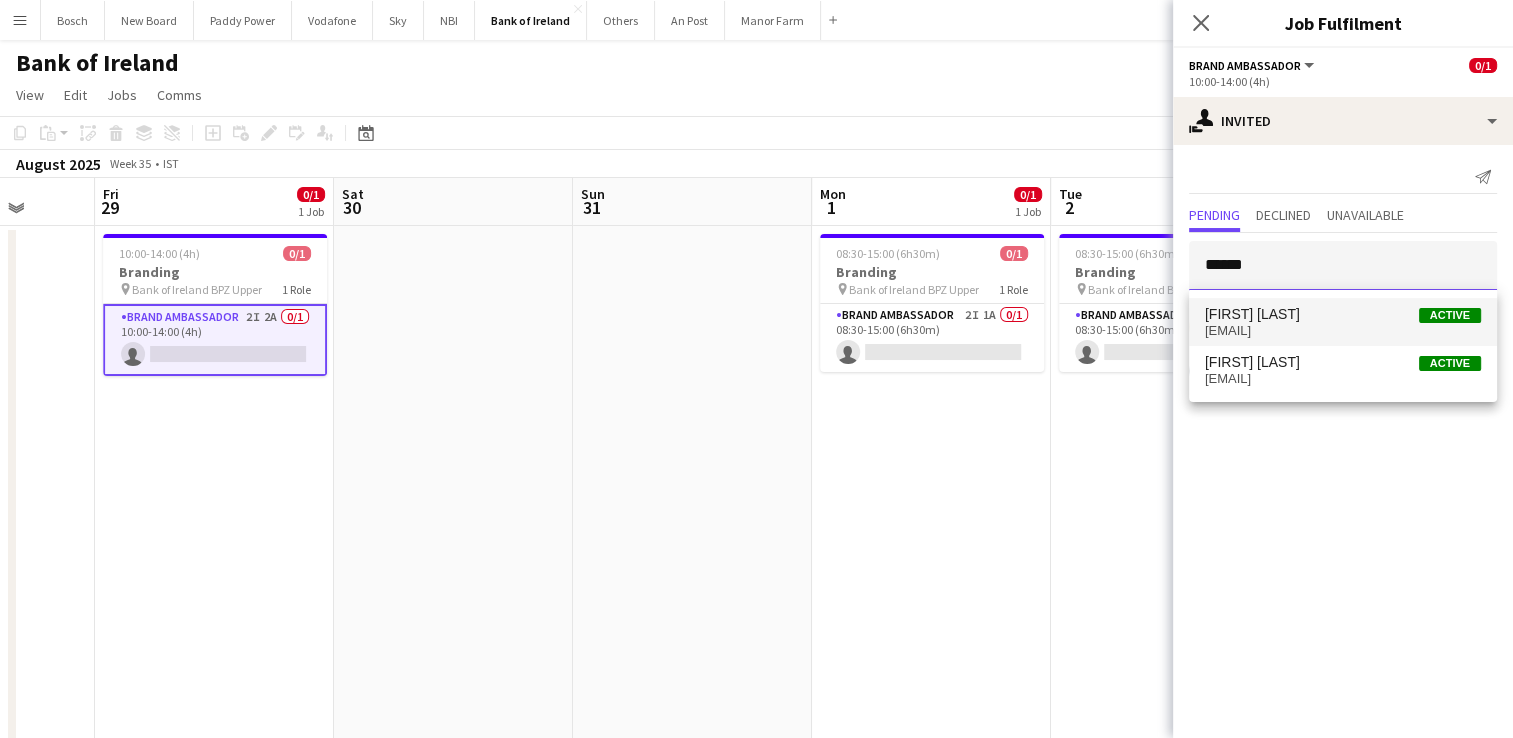 type on "******" 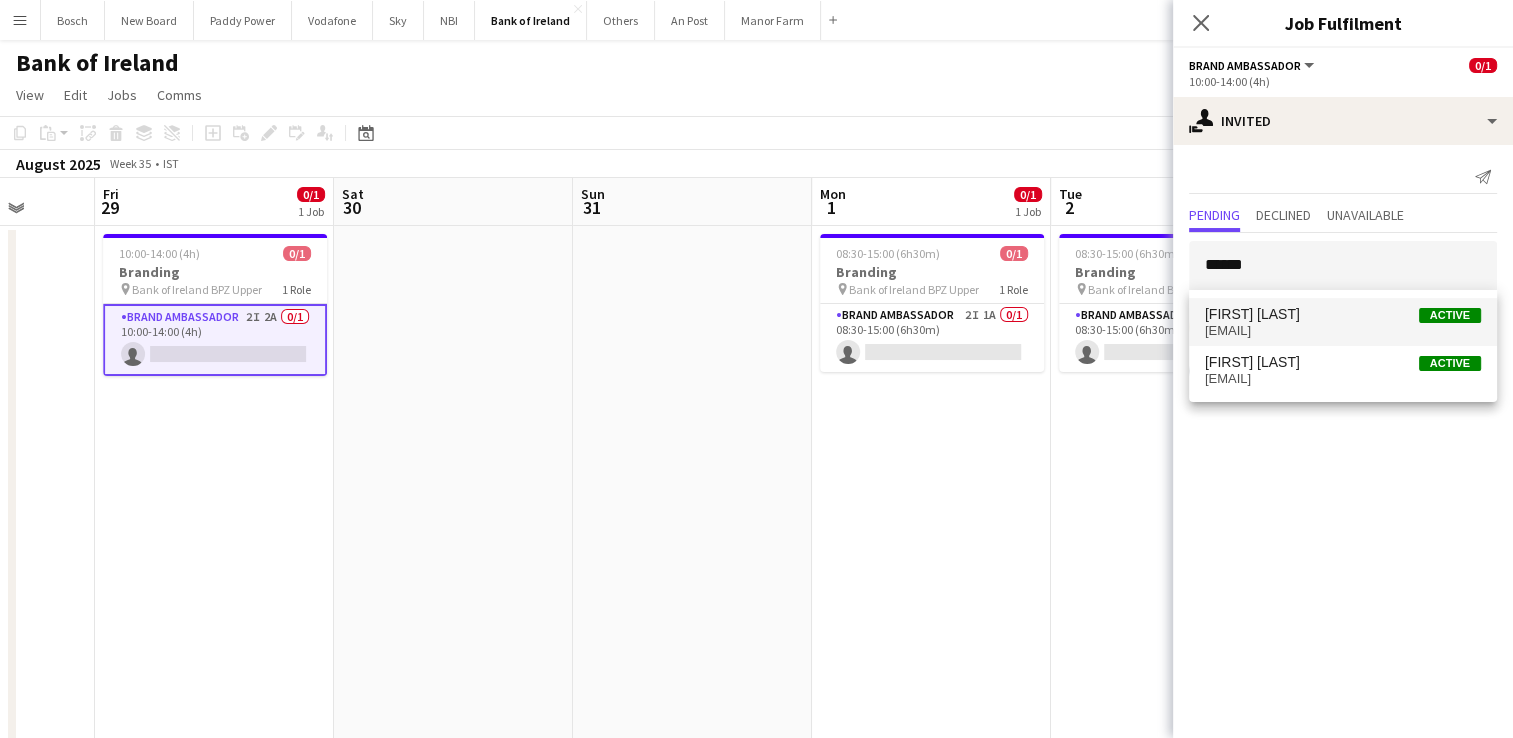 click on "ameliamorycka13@gmail.com" at bounding box center (1343, 331) 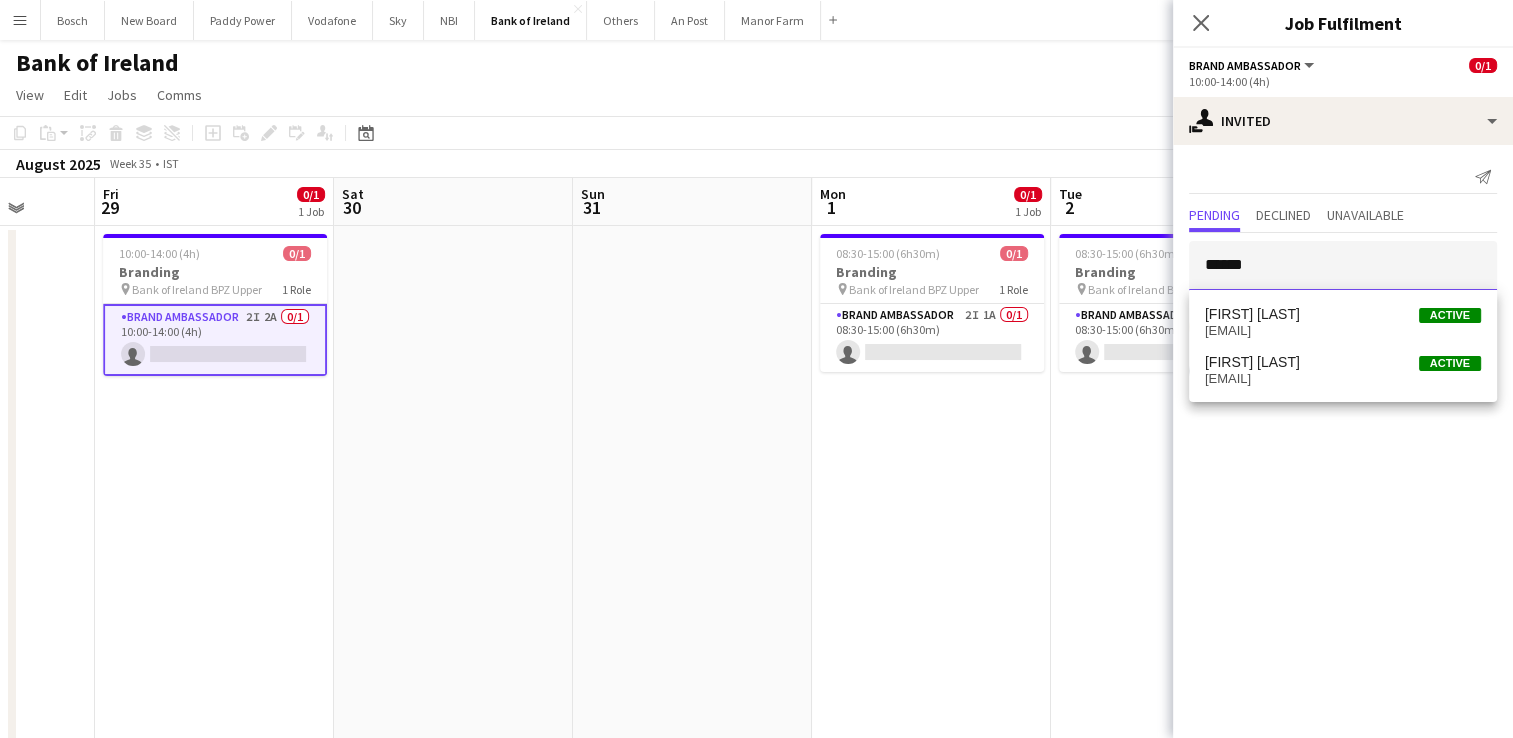 type 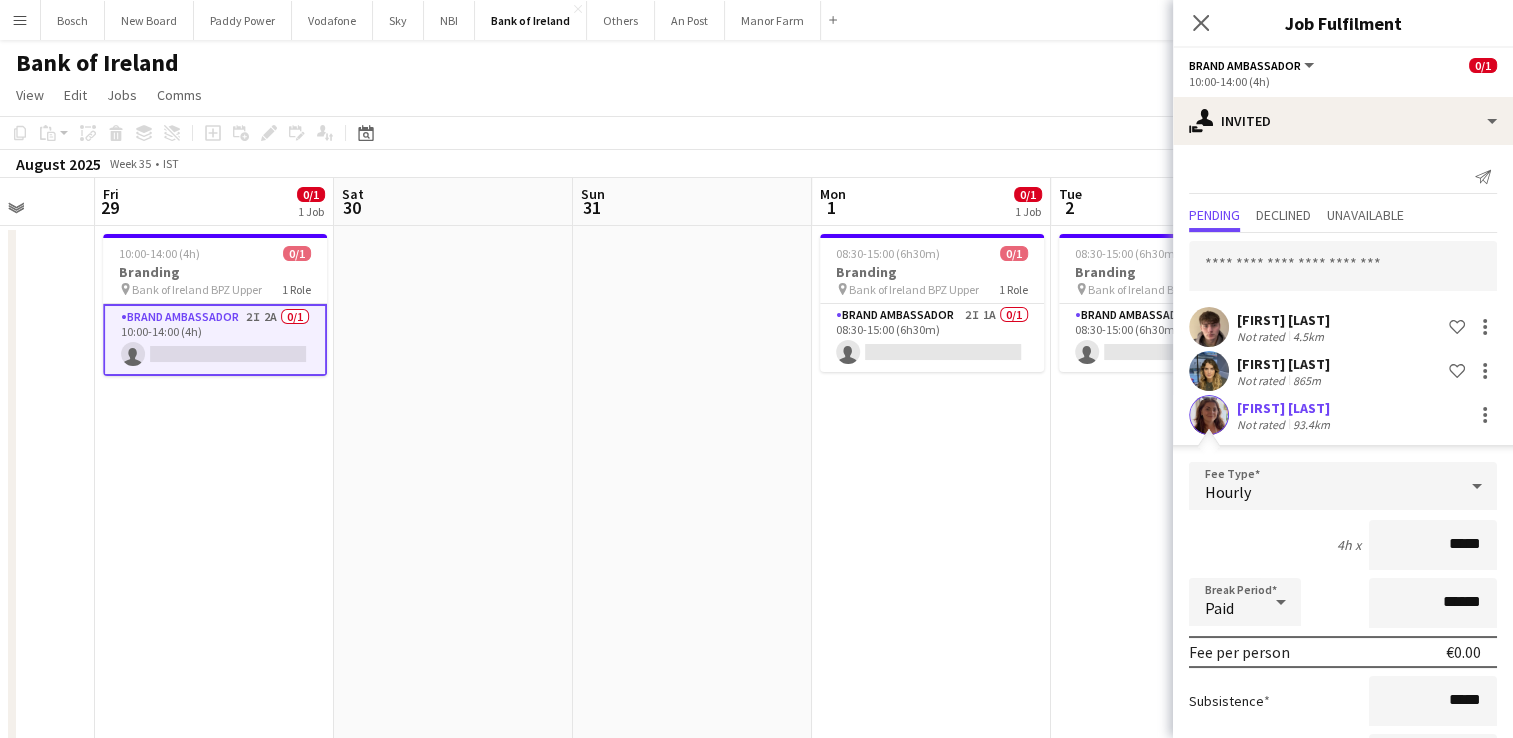 scroll, scrollTop: 167, scrollLeft: 0, axis: vertical 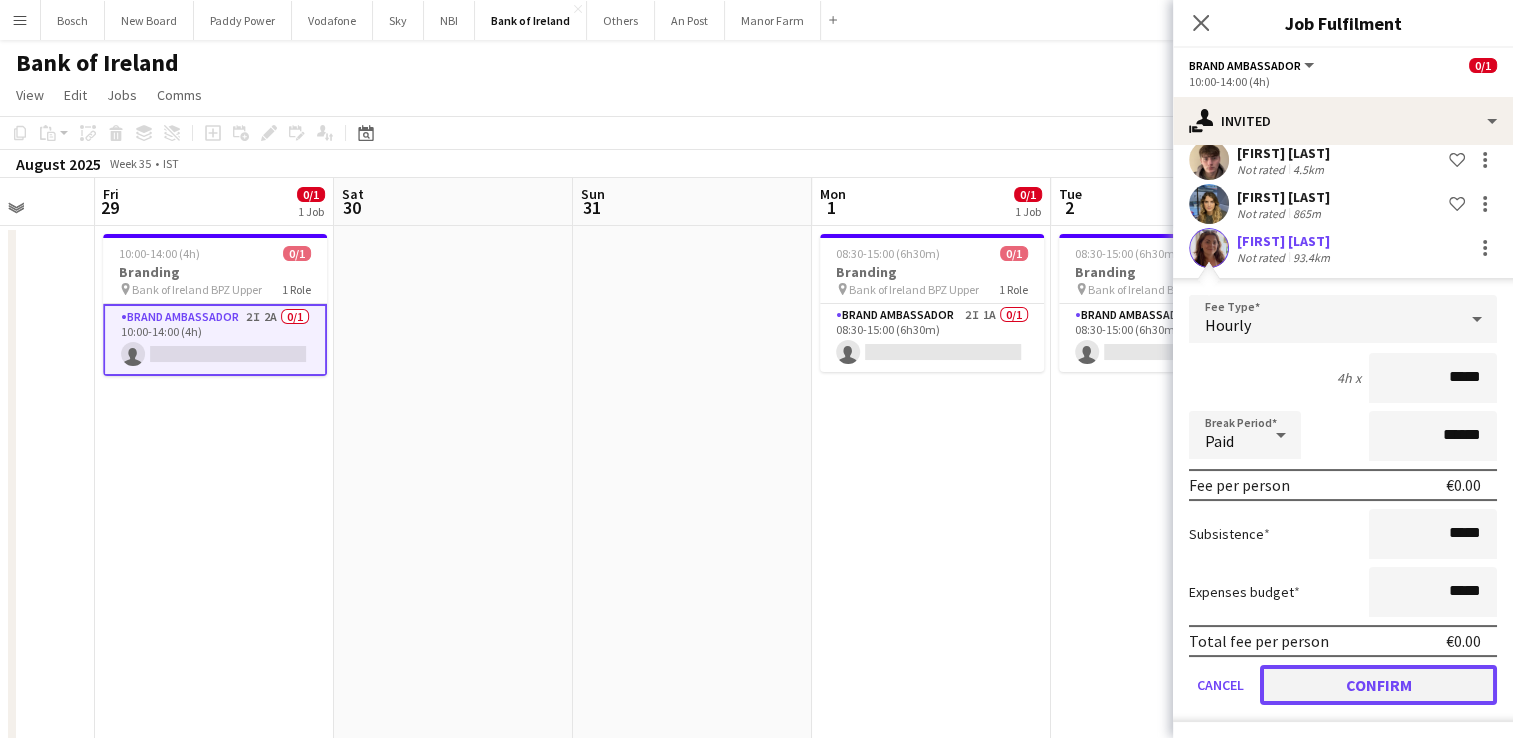 click on "Confirm" 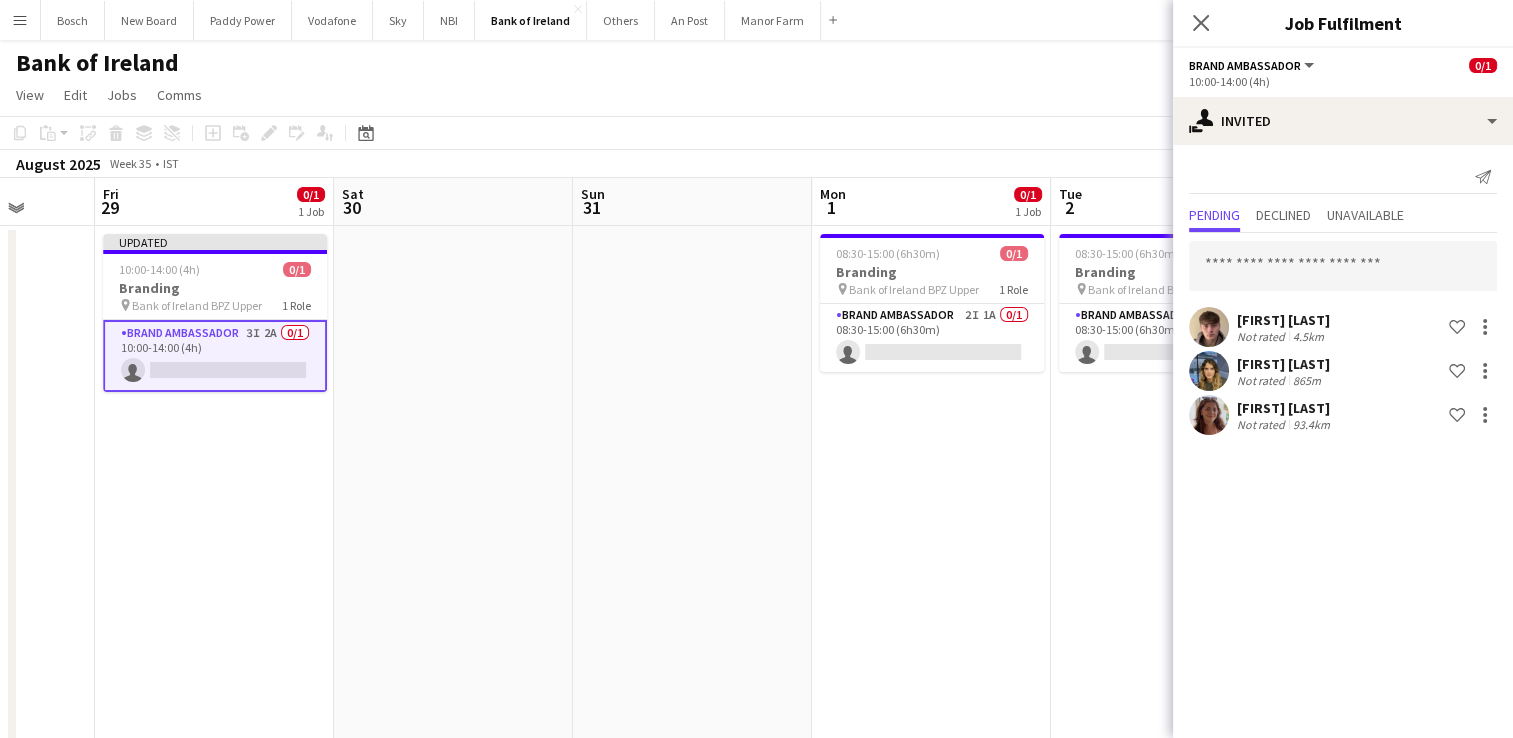 scroll, scrollTop: 0, scrollLeft: 0, axis: both 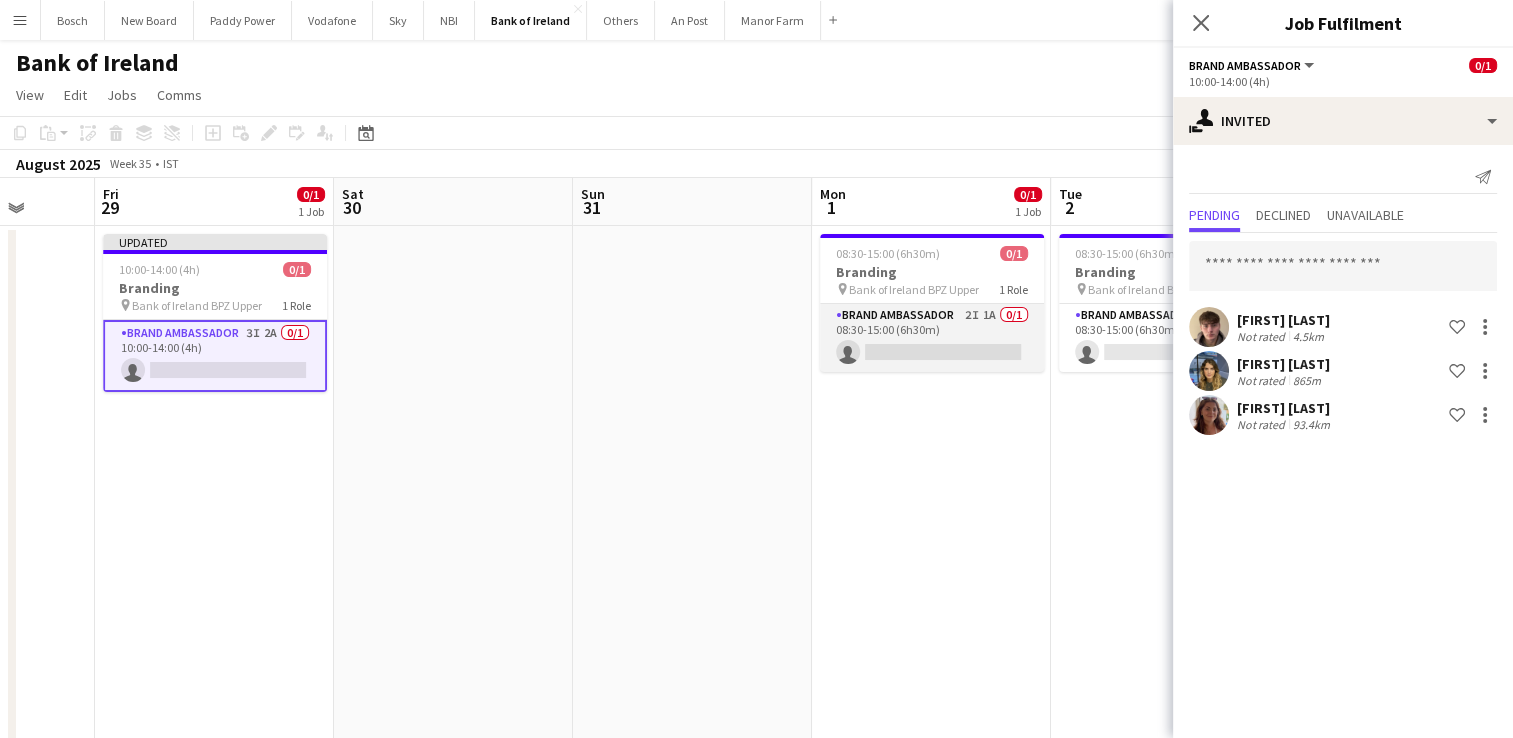 click on "Brand Ambassador   2I   1A   0/1   08:30-15:00 (6h30m)
single-neutral-actions" at bounding box center (932, 338) 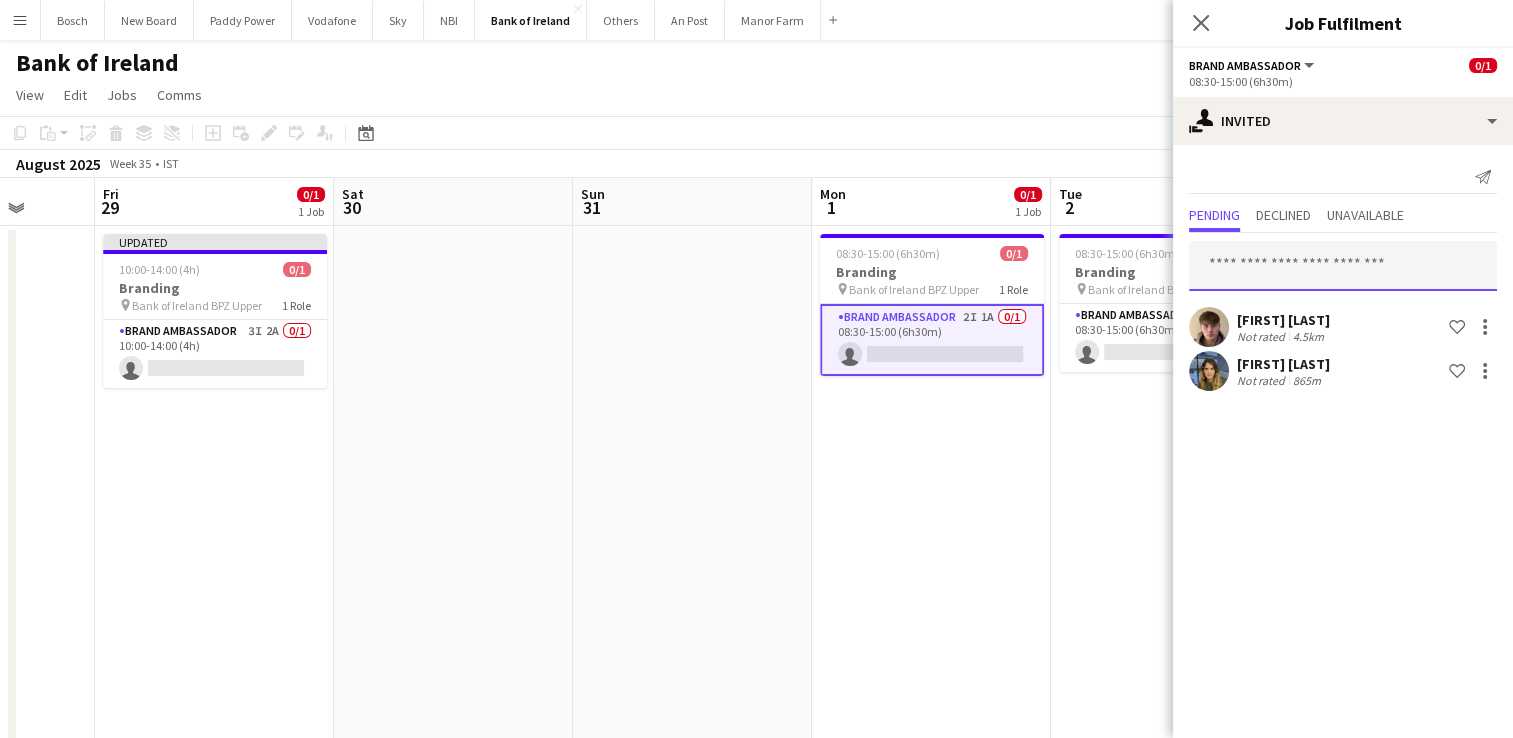 click at bounding box center [1343, 266] 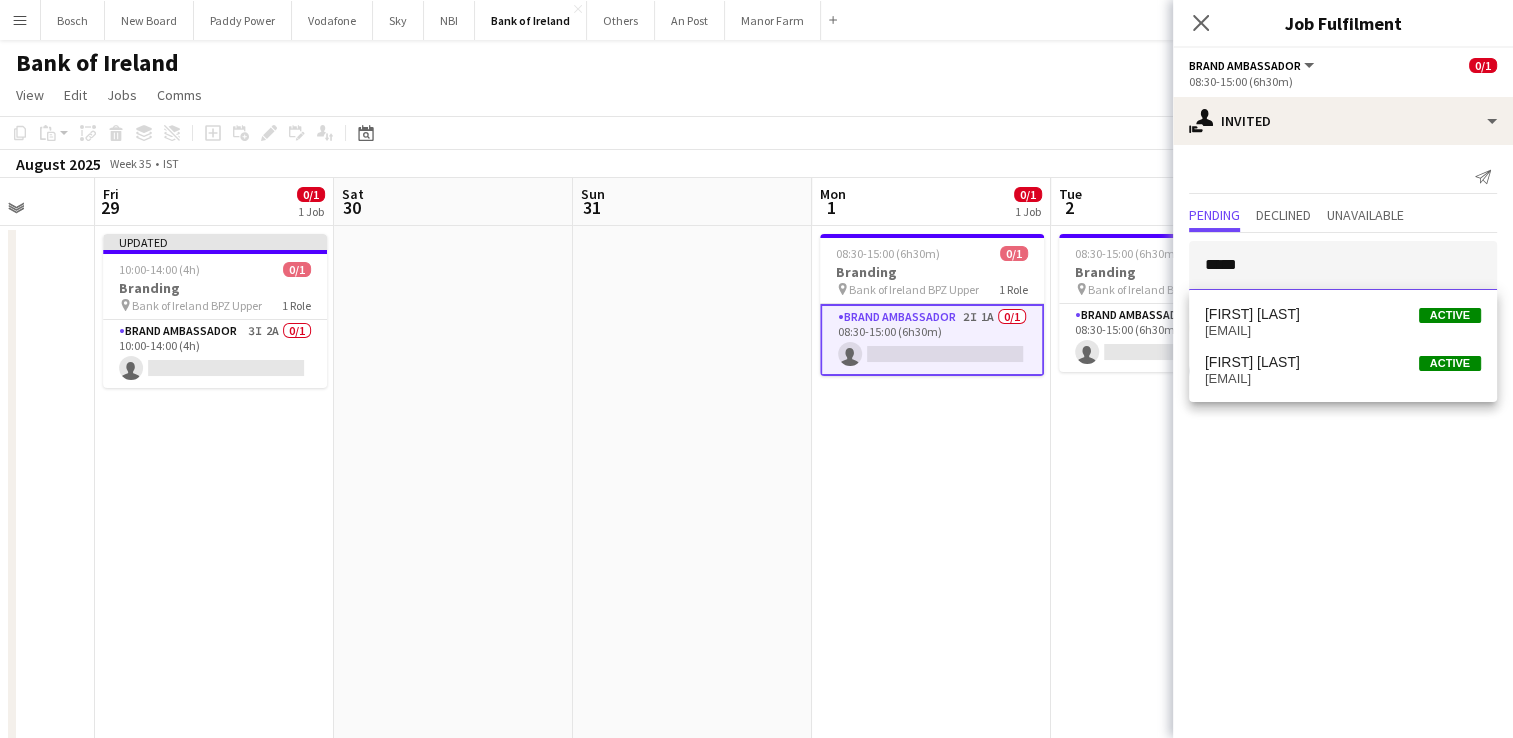 type on "*****" 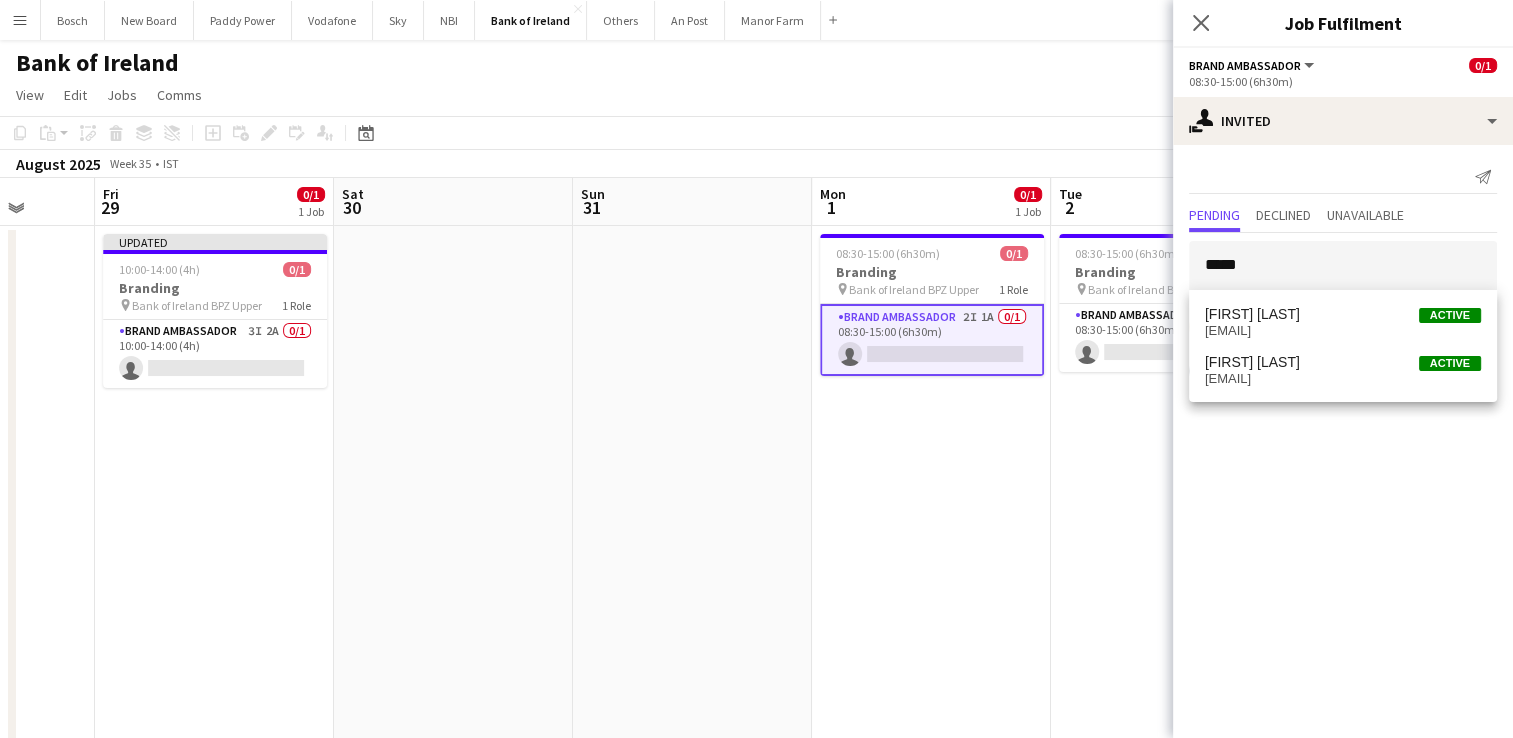 click on "Amelia Morycka  Active" at bounding box center (1343, 314) 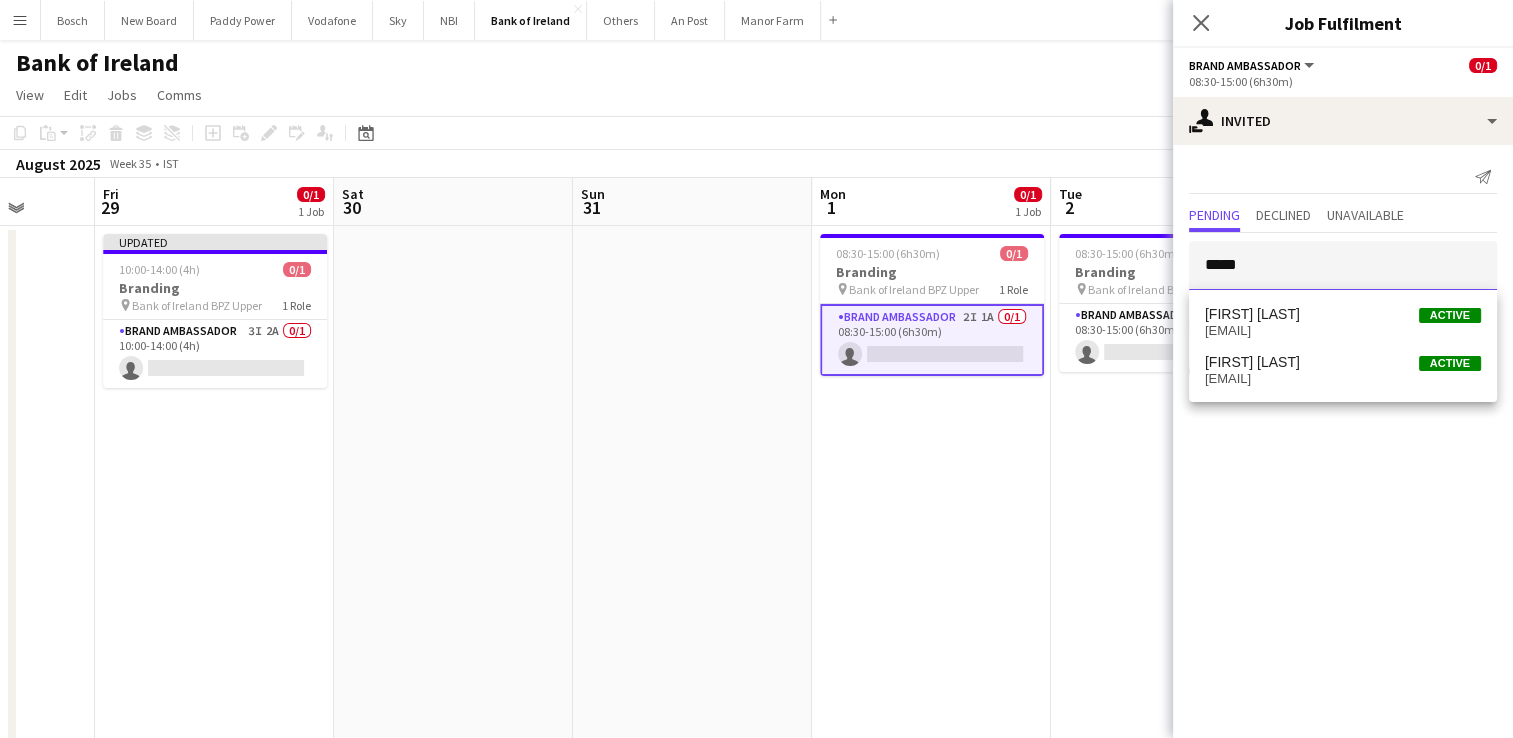 type 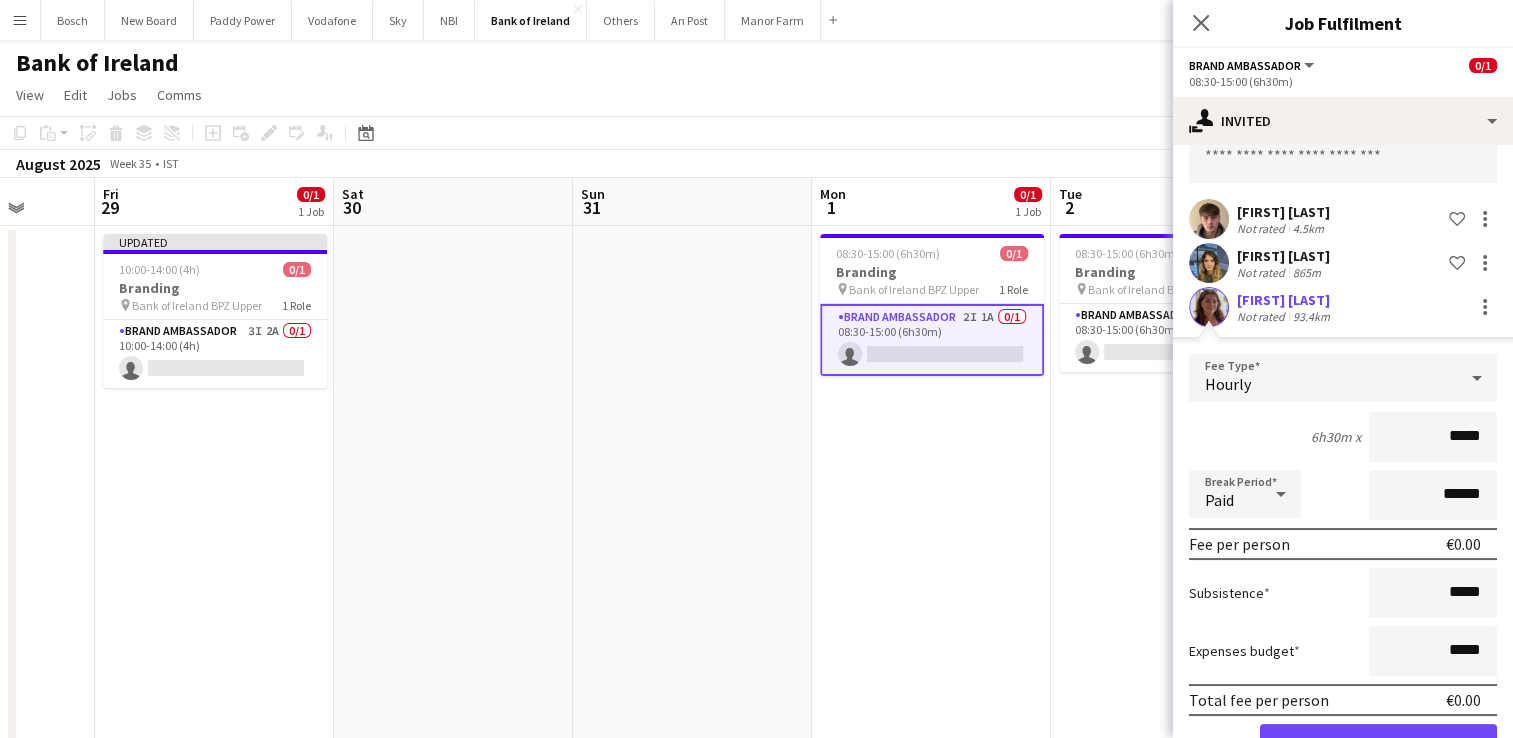 scroll, scrollTop: 167, scrollLeft: 0, axis: vertical 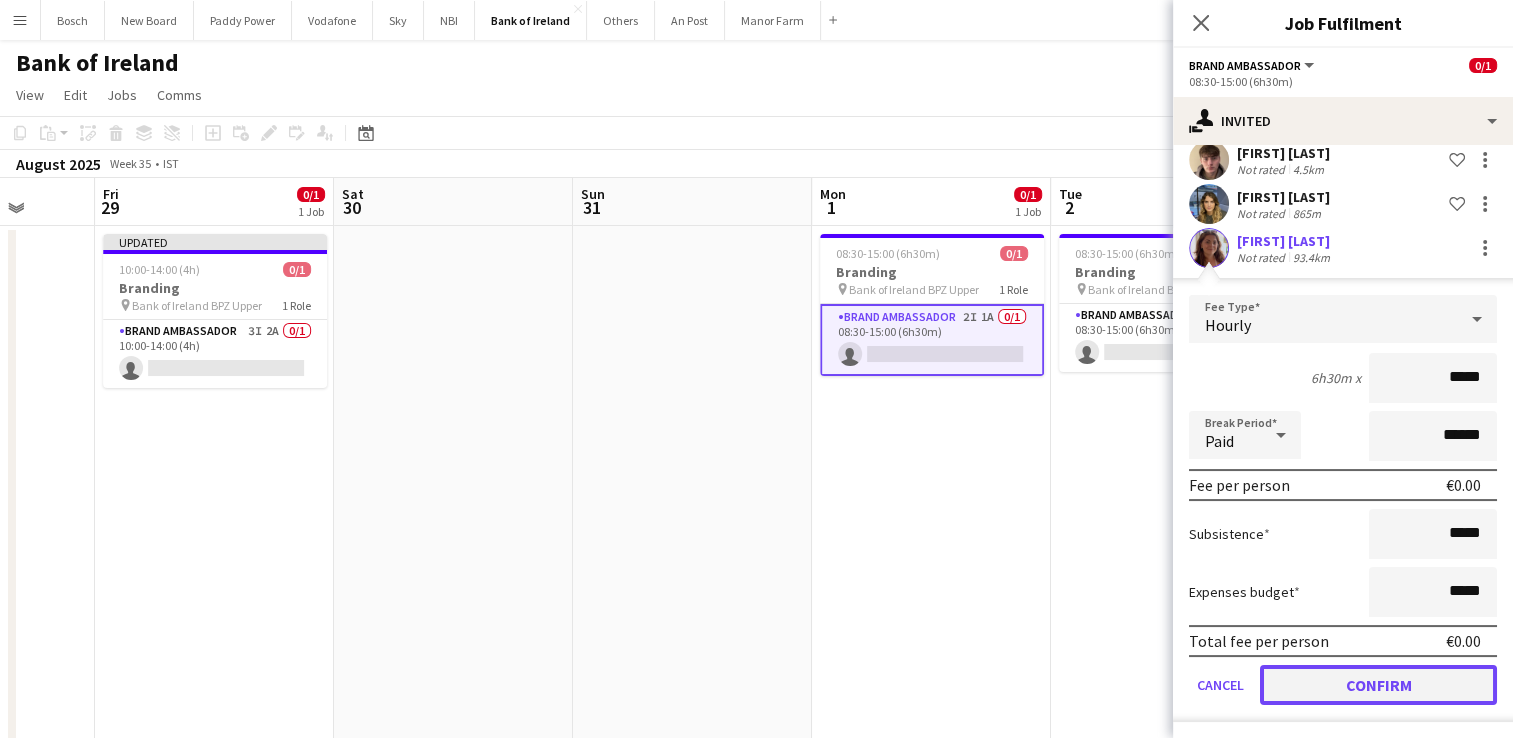 click on "Confirm" 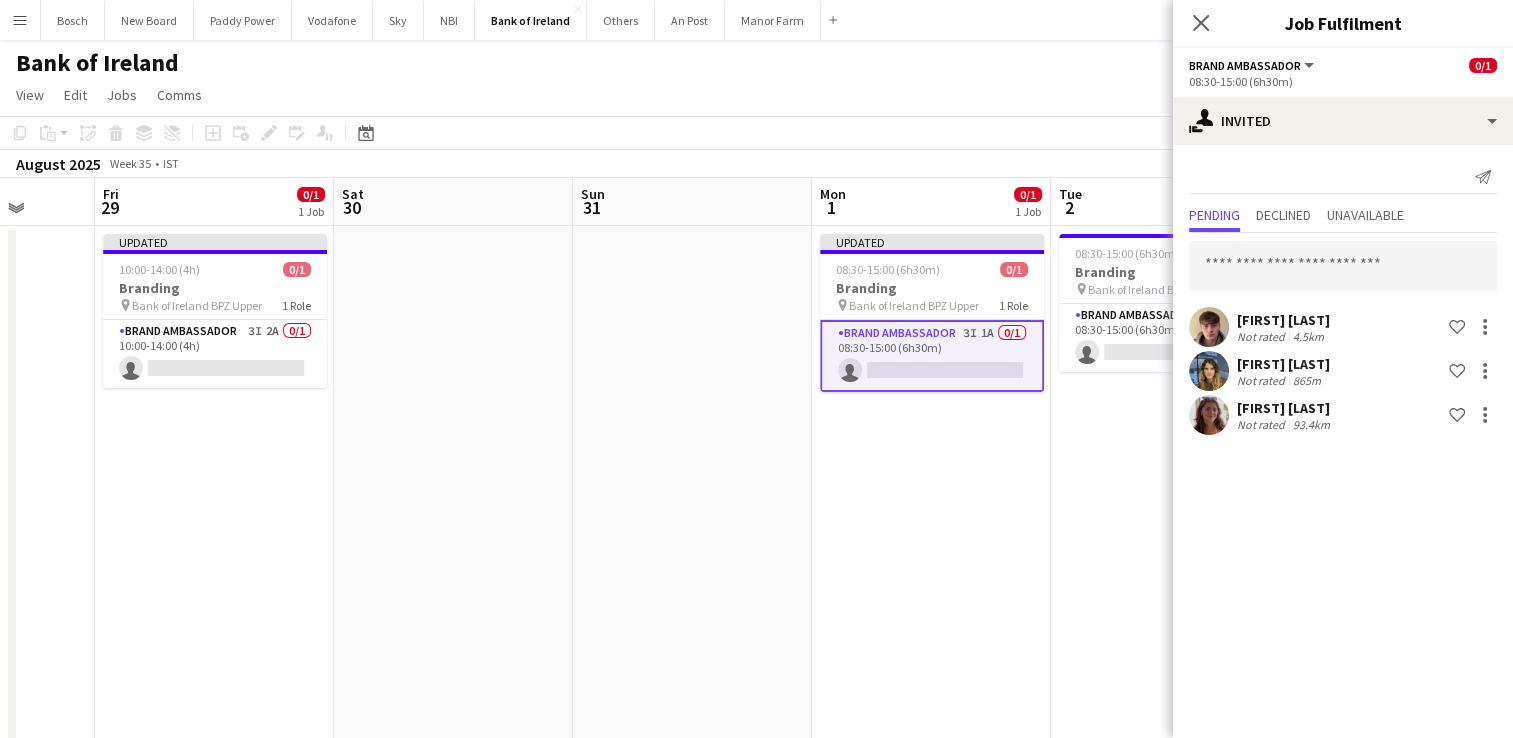 scroll, scrollTop: 0, scrollLeft: 0, axis: both 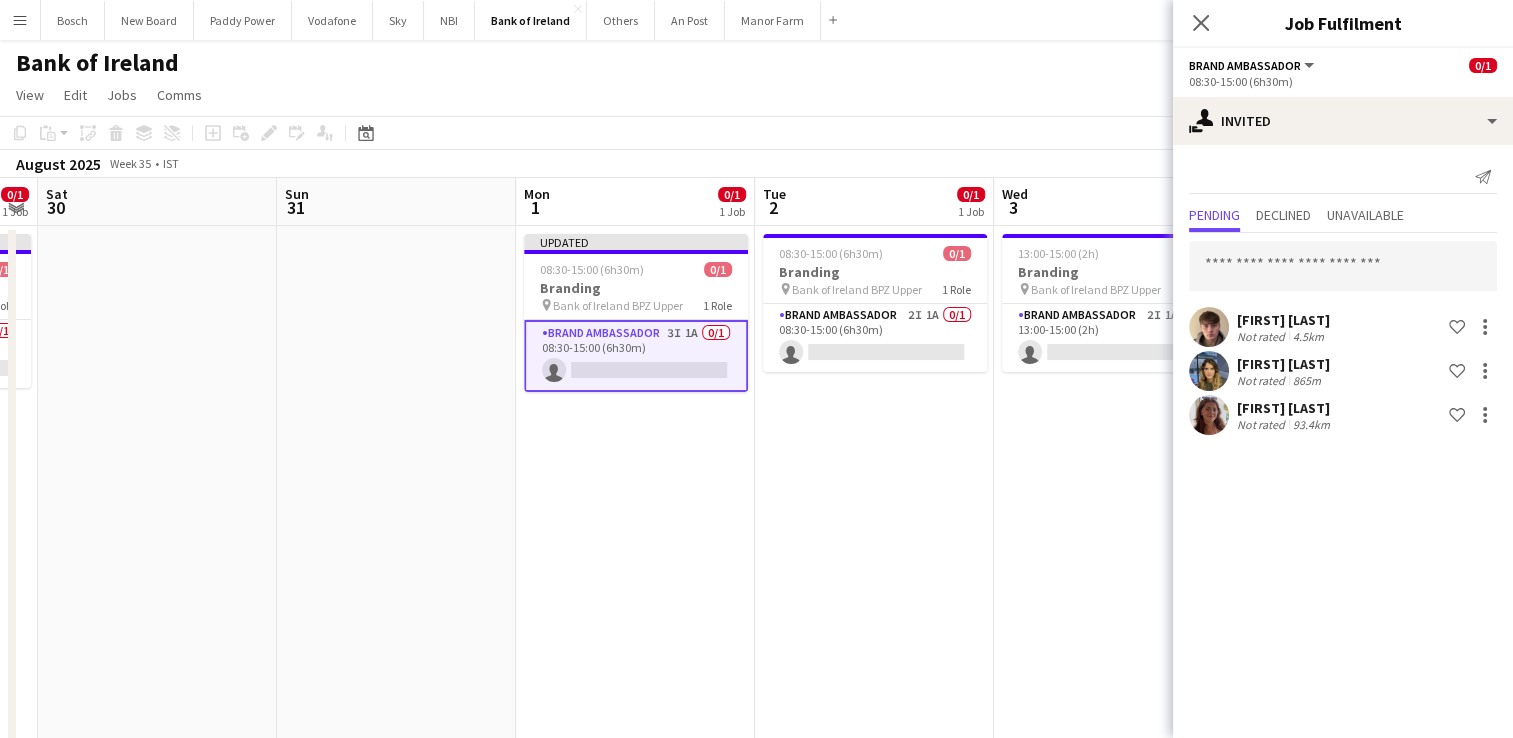 drag, startPoint x: 1044, startPoint y: 507, endPoint x: 777, endPoint y: 430, distance: 277.88126 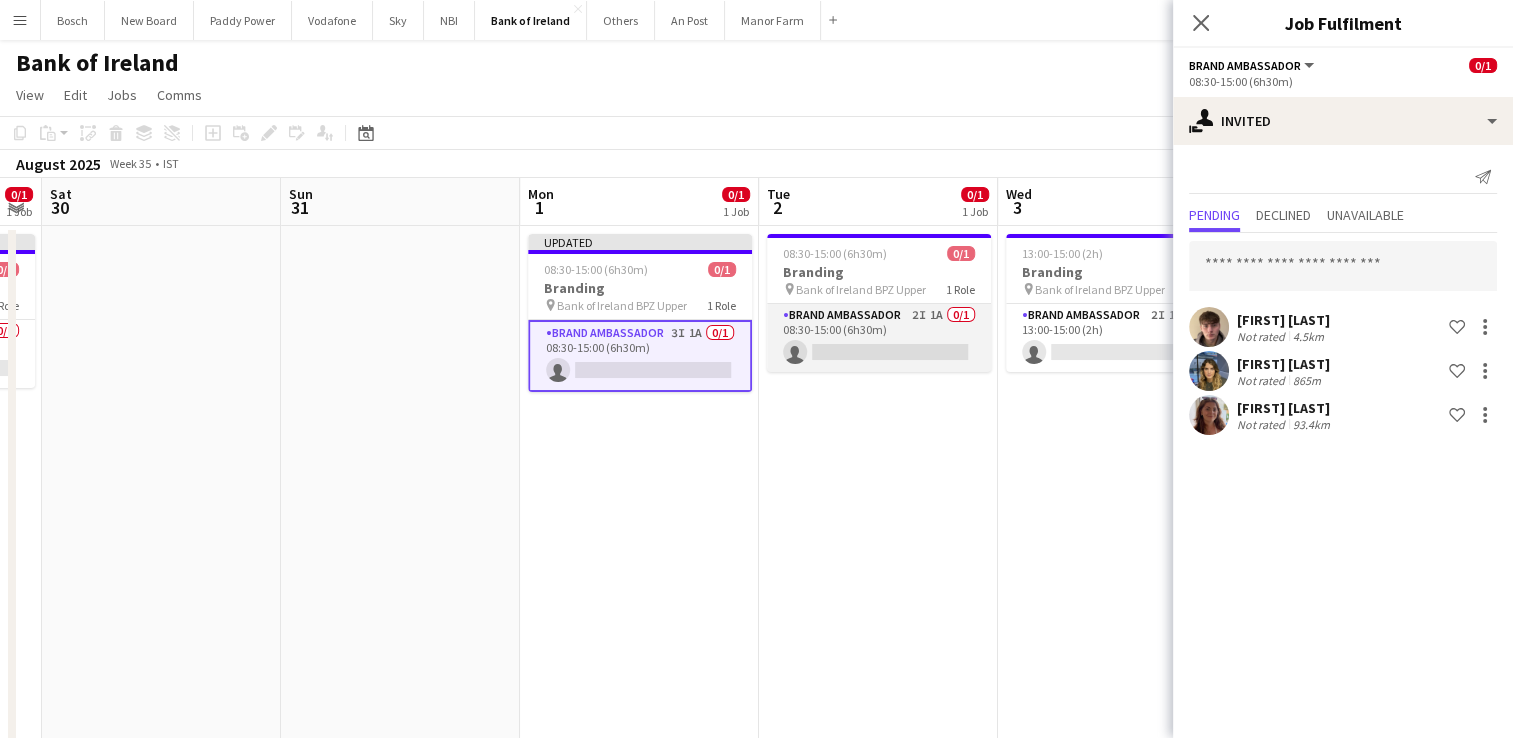 click on "Brand Ambassador   2I   1A   0/1   08:30-15:00 (6h30m)
single-neutral-actions" at bounding box center [879, 338] 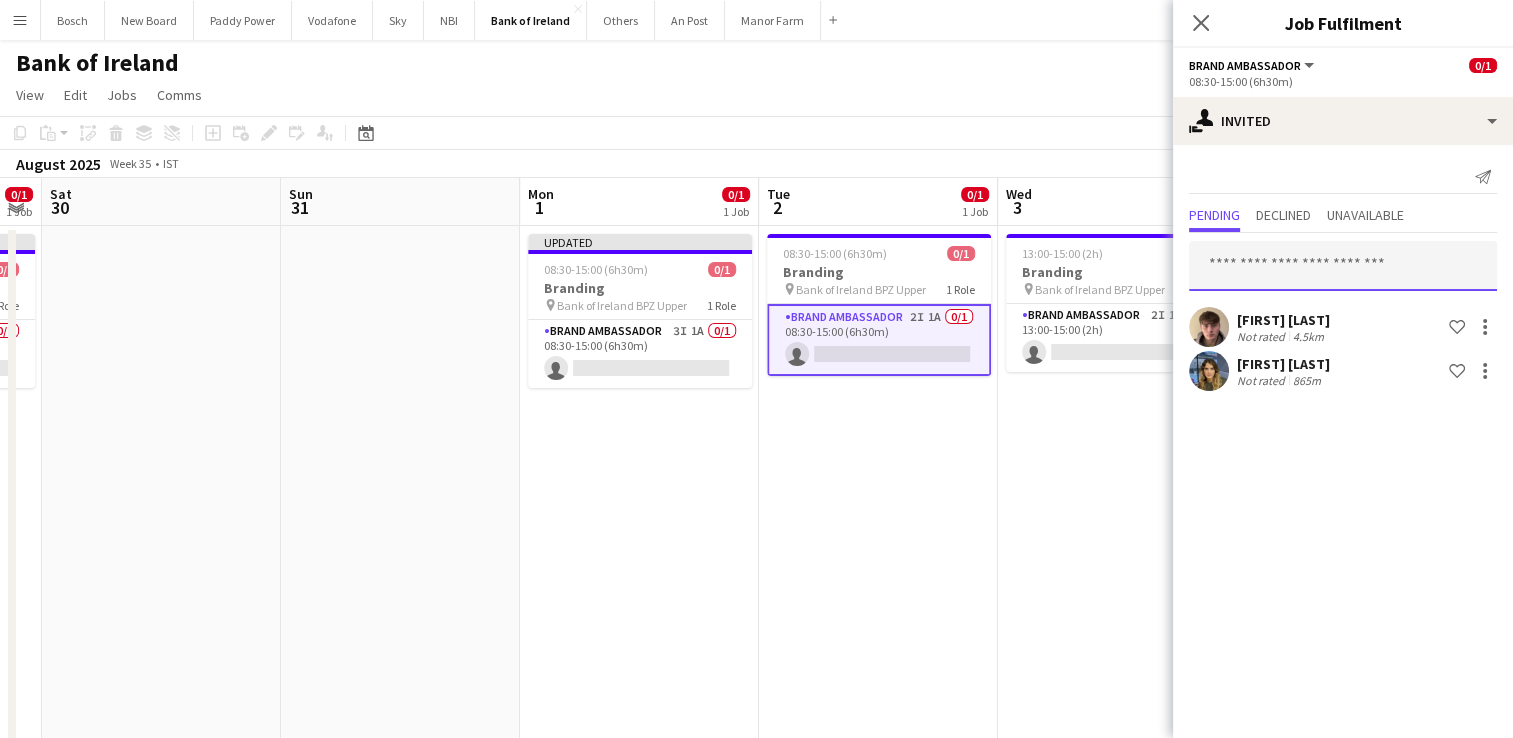 click at bounding box center [1343, 266] 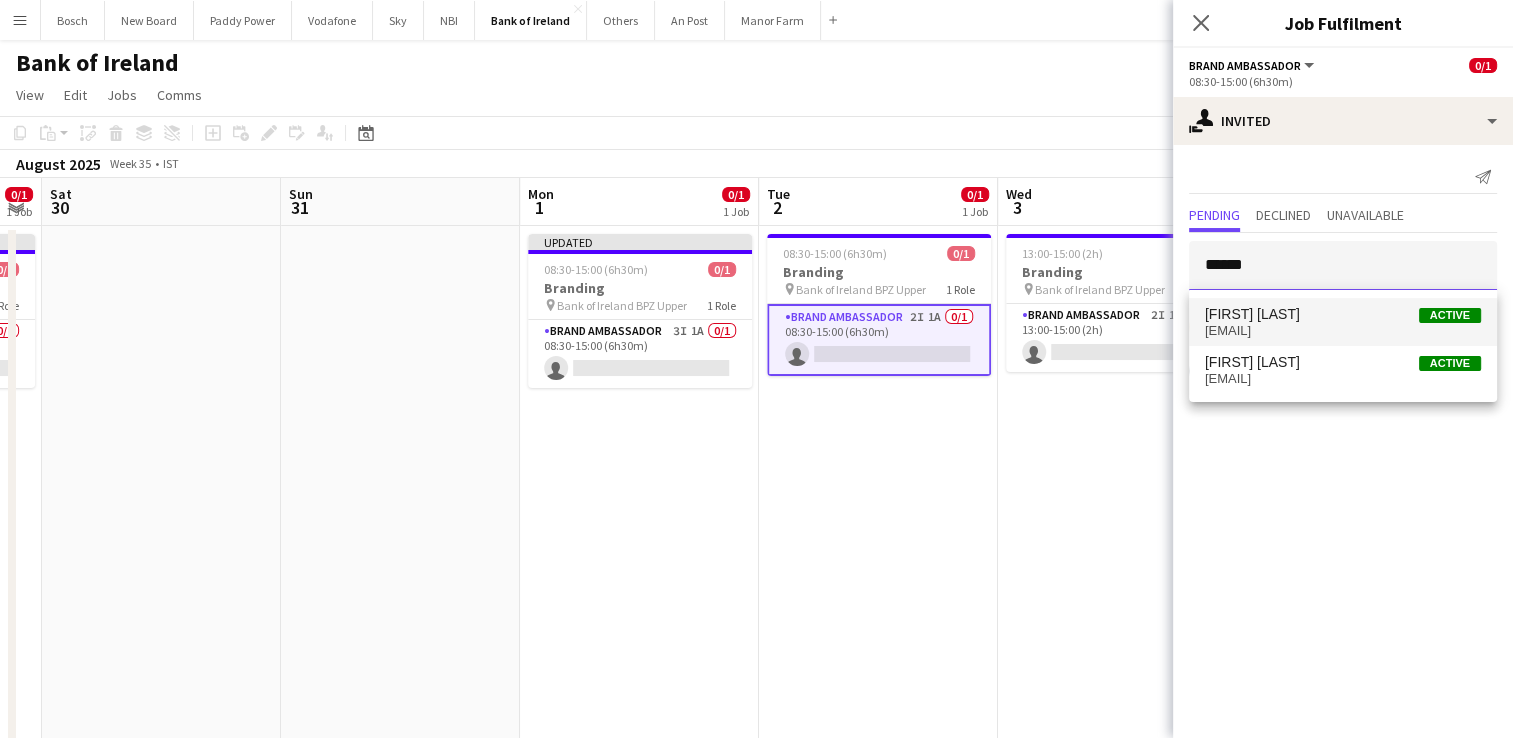 type on "******" 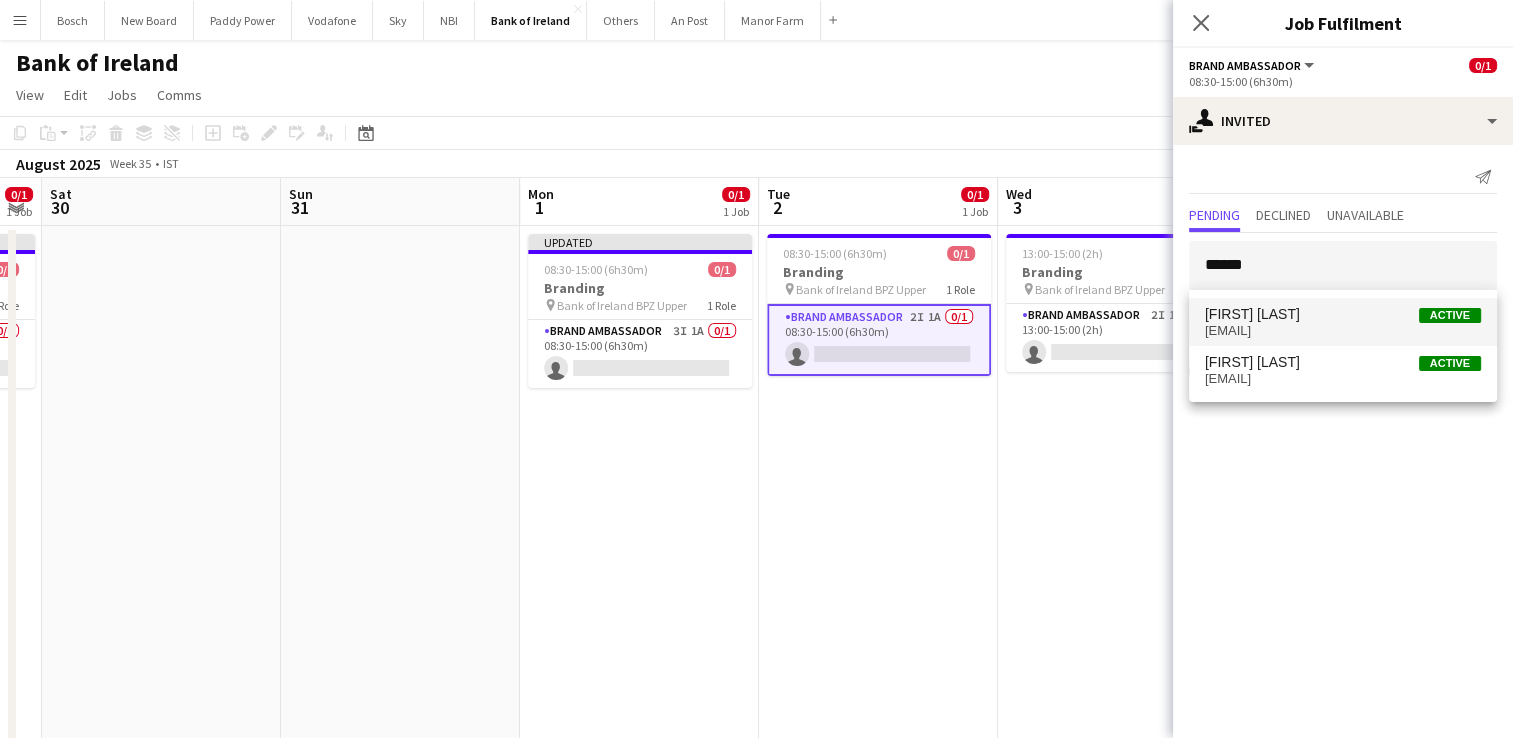 click on "Amelia Morycka  Active  ameliamorycka13@gmail.com" at bounding box center [1343, 322] 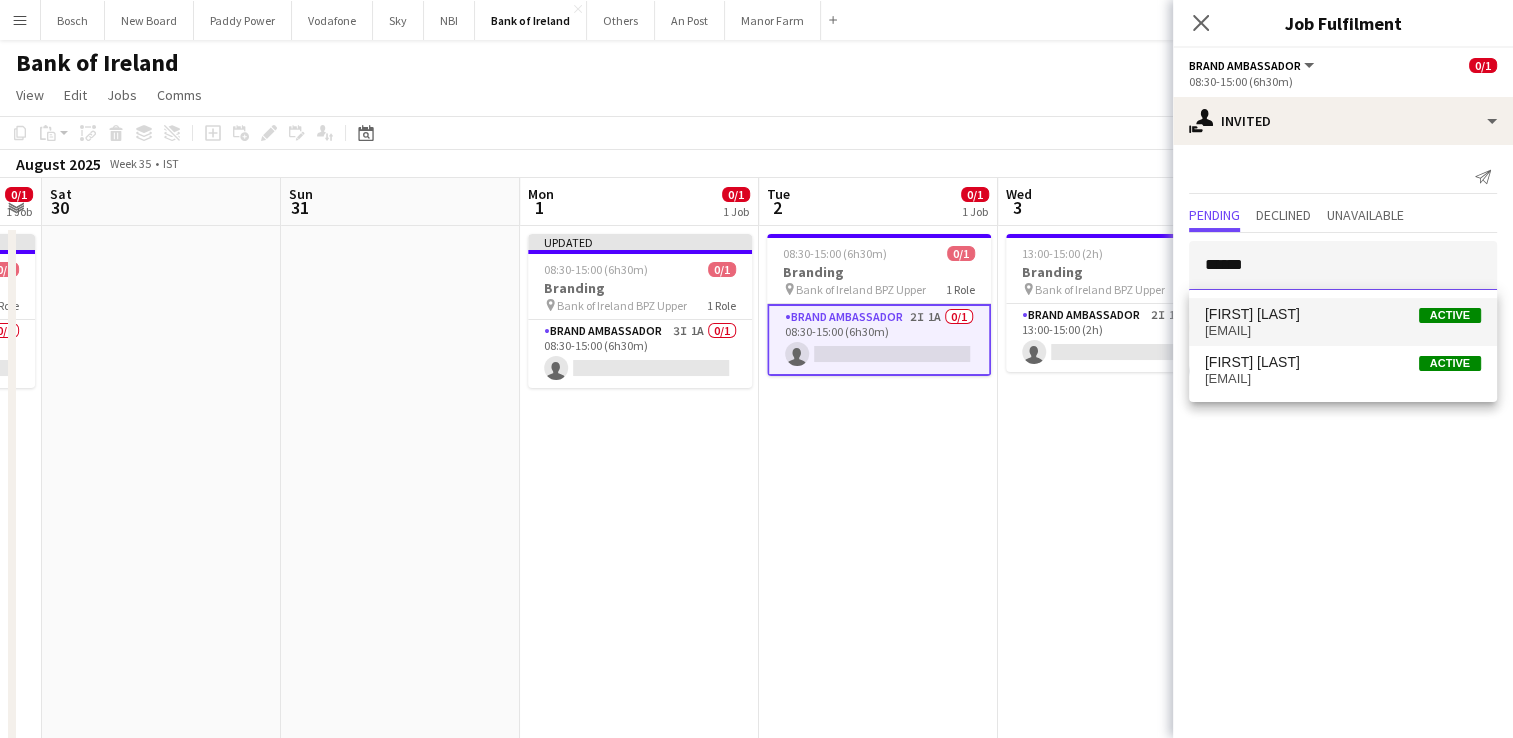 type 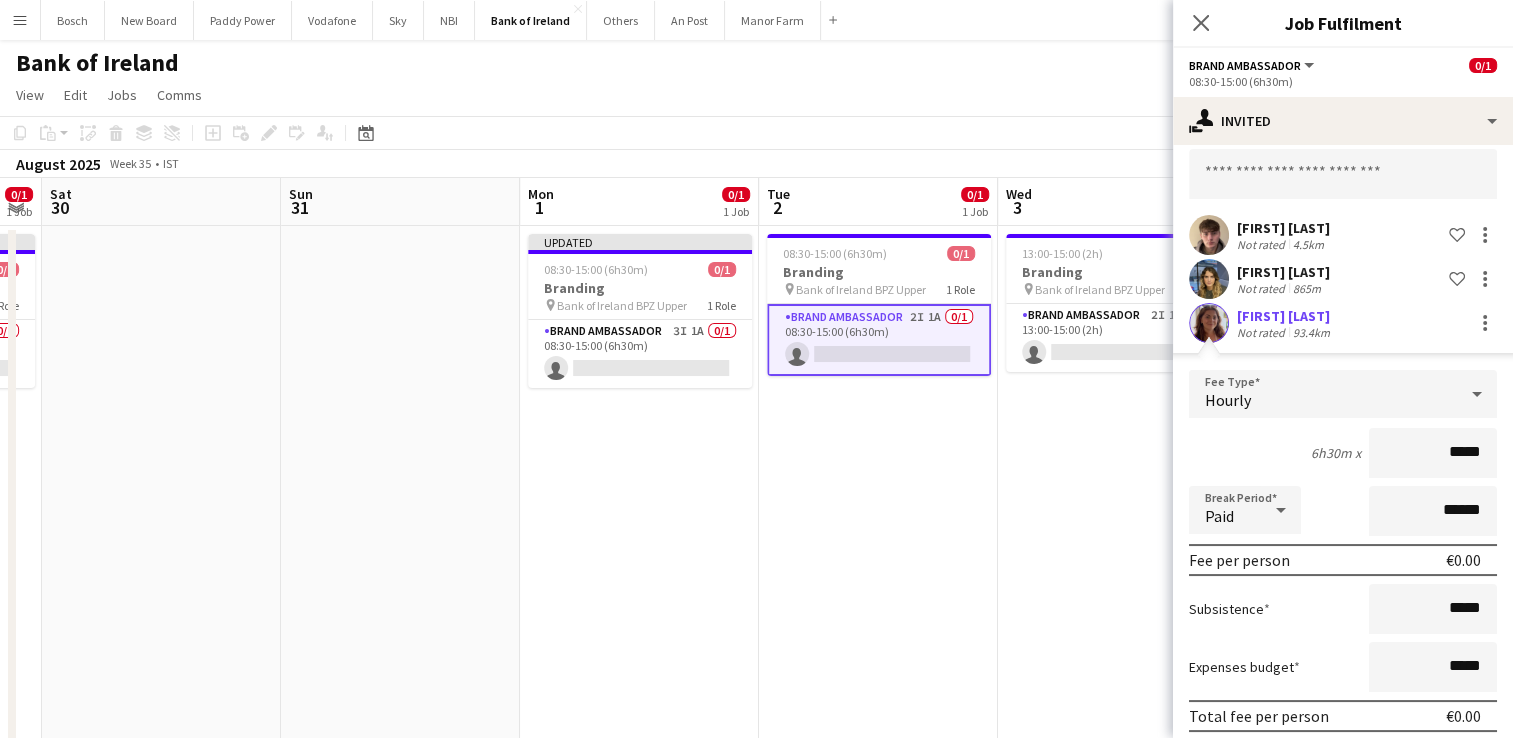 scroll, scrollTop: 167, scrollLeft: 0, axis: vertical 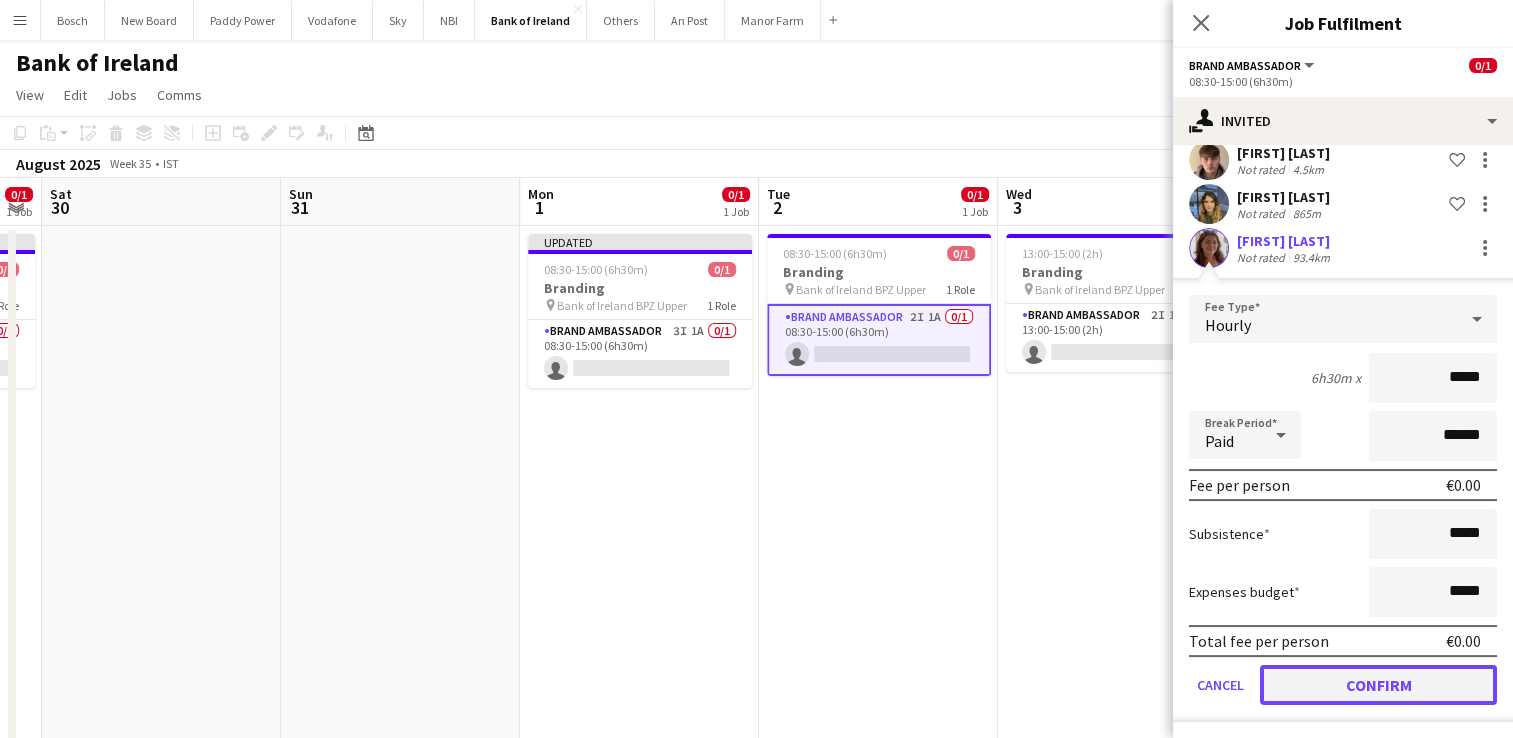 click on "Confirm" 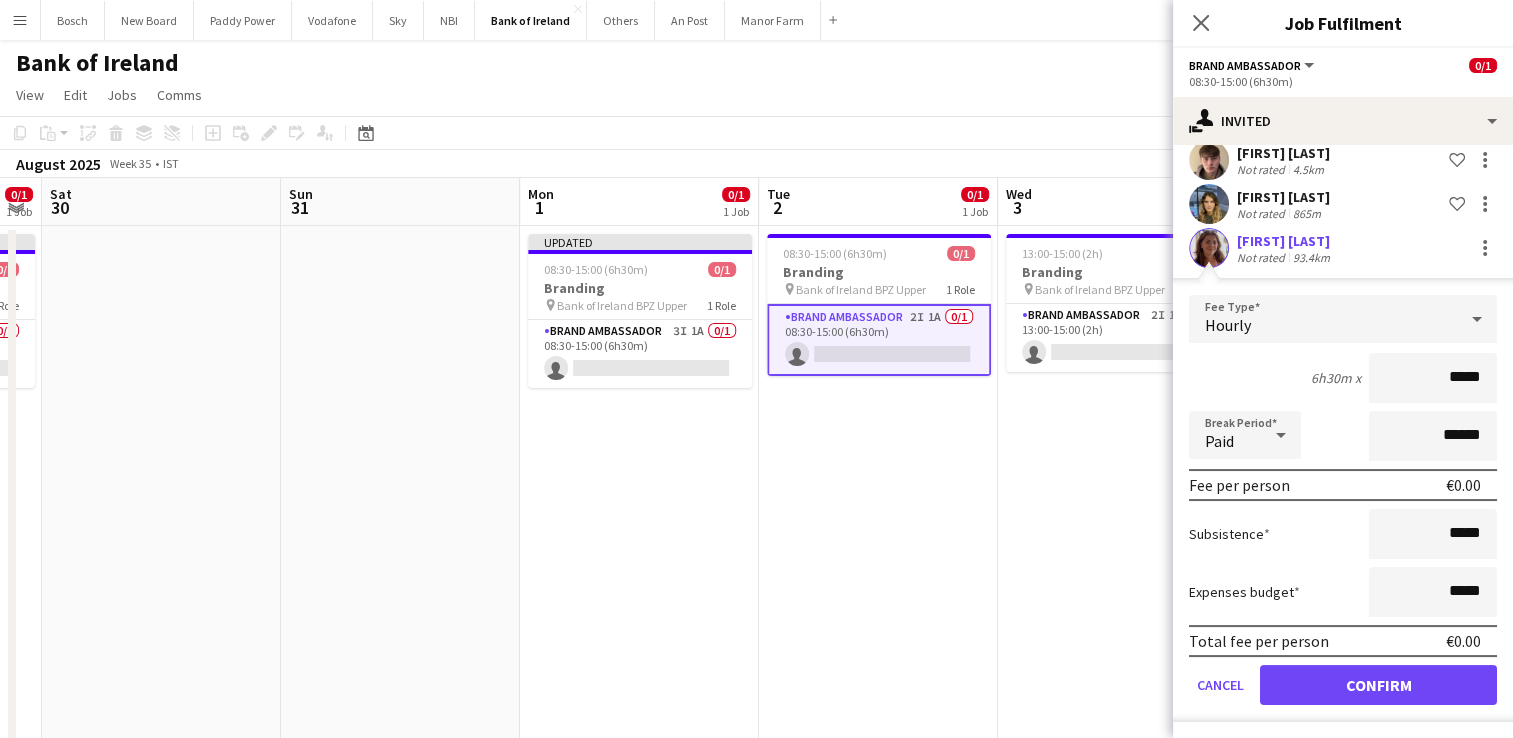 scroll, scrollTop: 0, scrollLeft: 0, axis: both 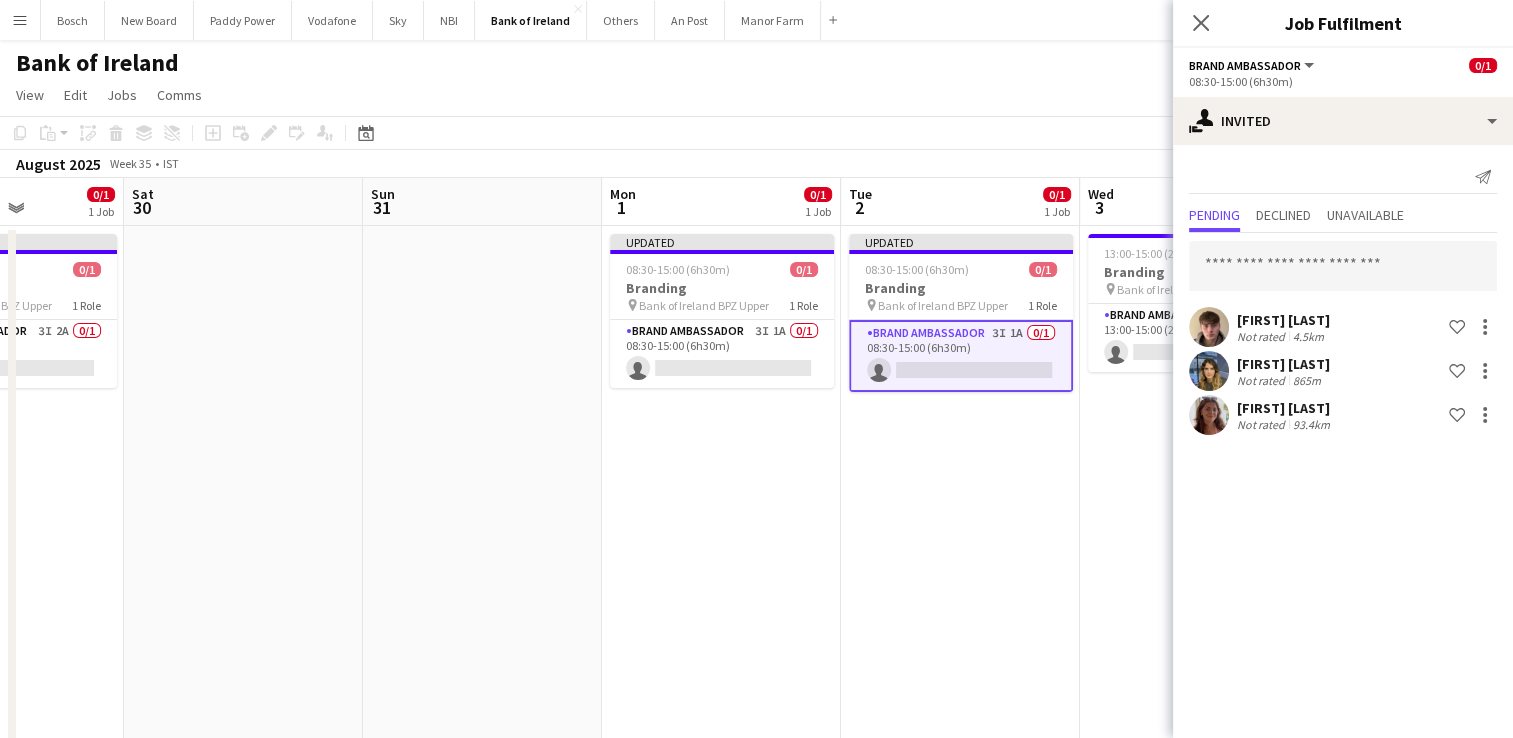 drag, startPoint x: 982, startPoint y: 548, endPoint x: 843, endPoint y: 410, distance: 195.86986 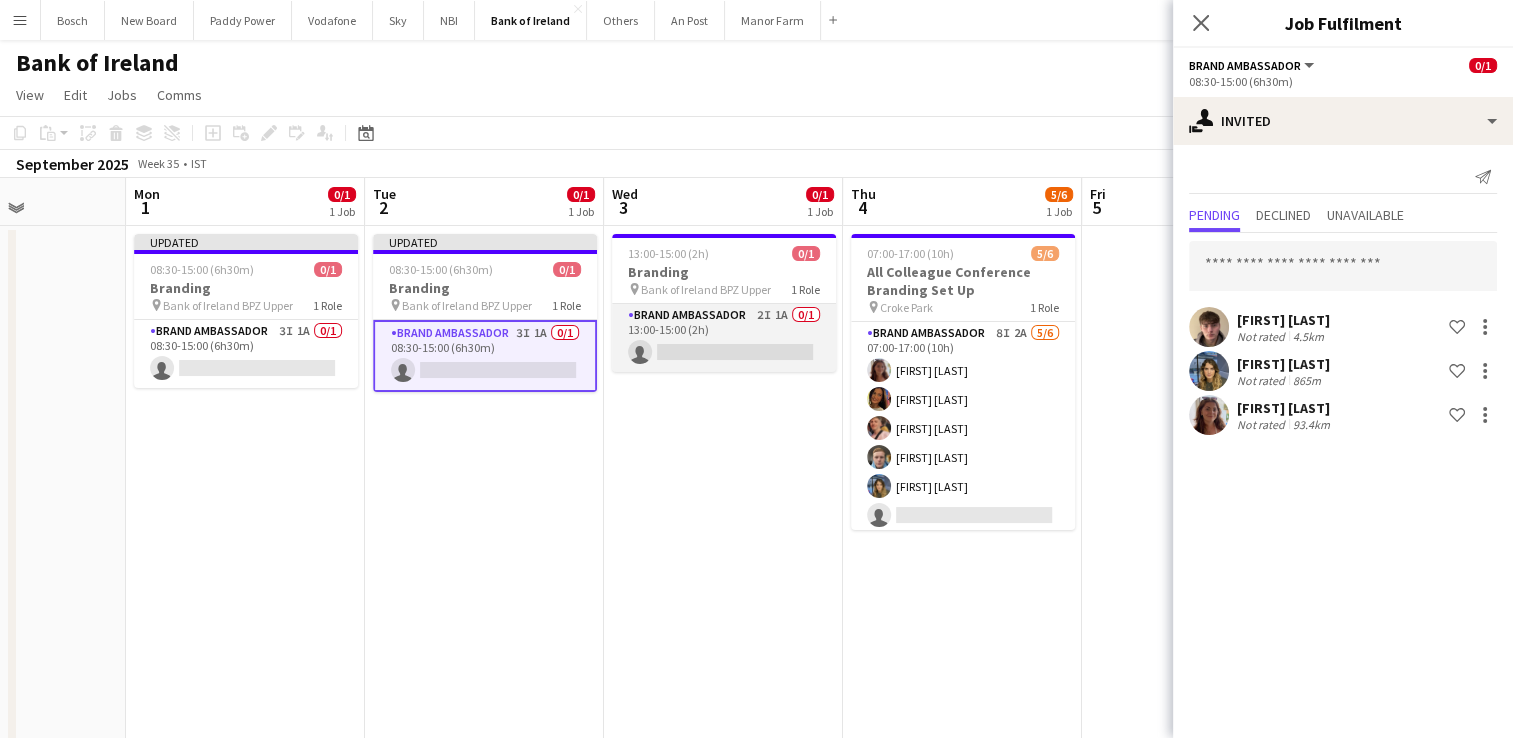 click on "Brand Ambassador   2I   1A   0/1   13:00-15:00 (2h)
single-neutral-actions" at bounding box center (724, 338) 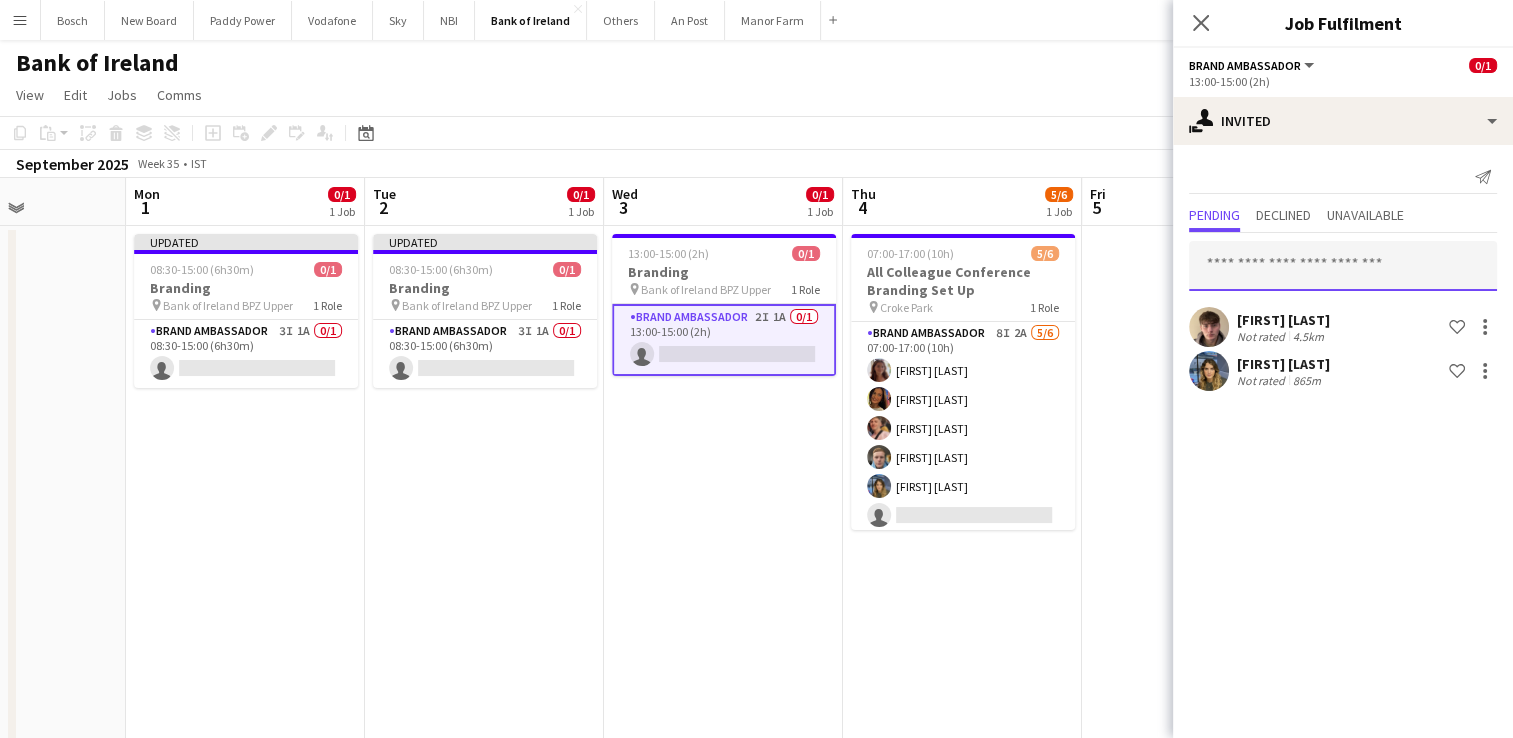 click at bounding box center [1343, 266] 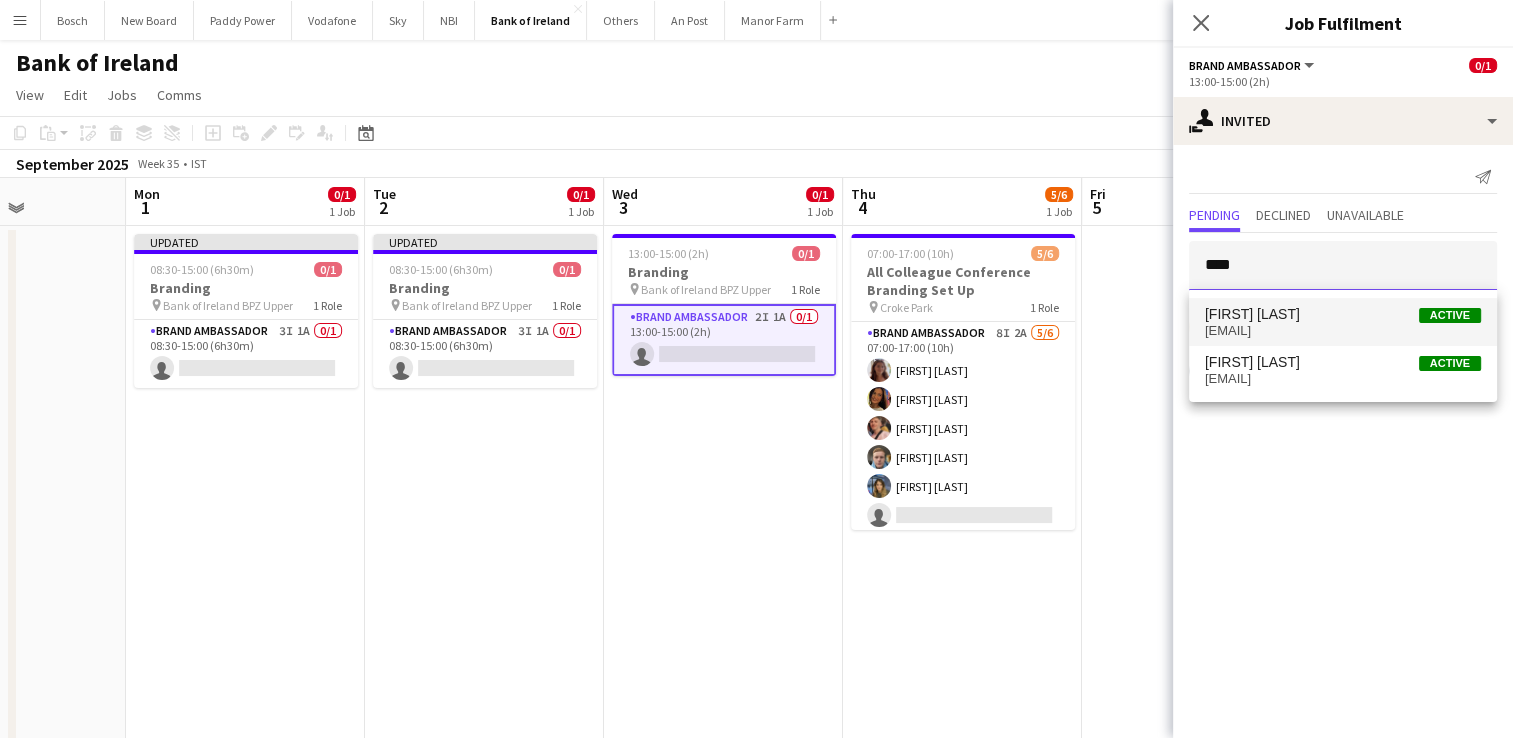 drag, startPoint x: 1382, startPoint y: 286, endPoint x: 1382, endPoint y: 300, distance: 14 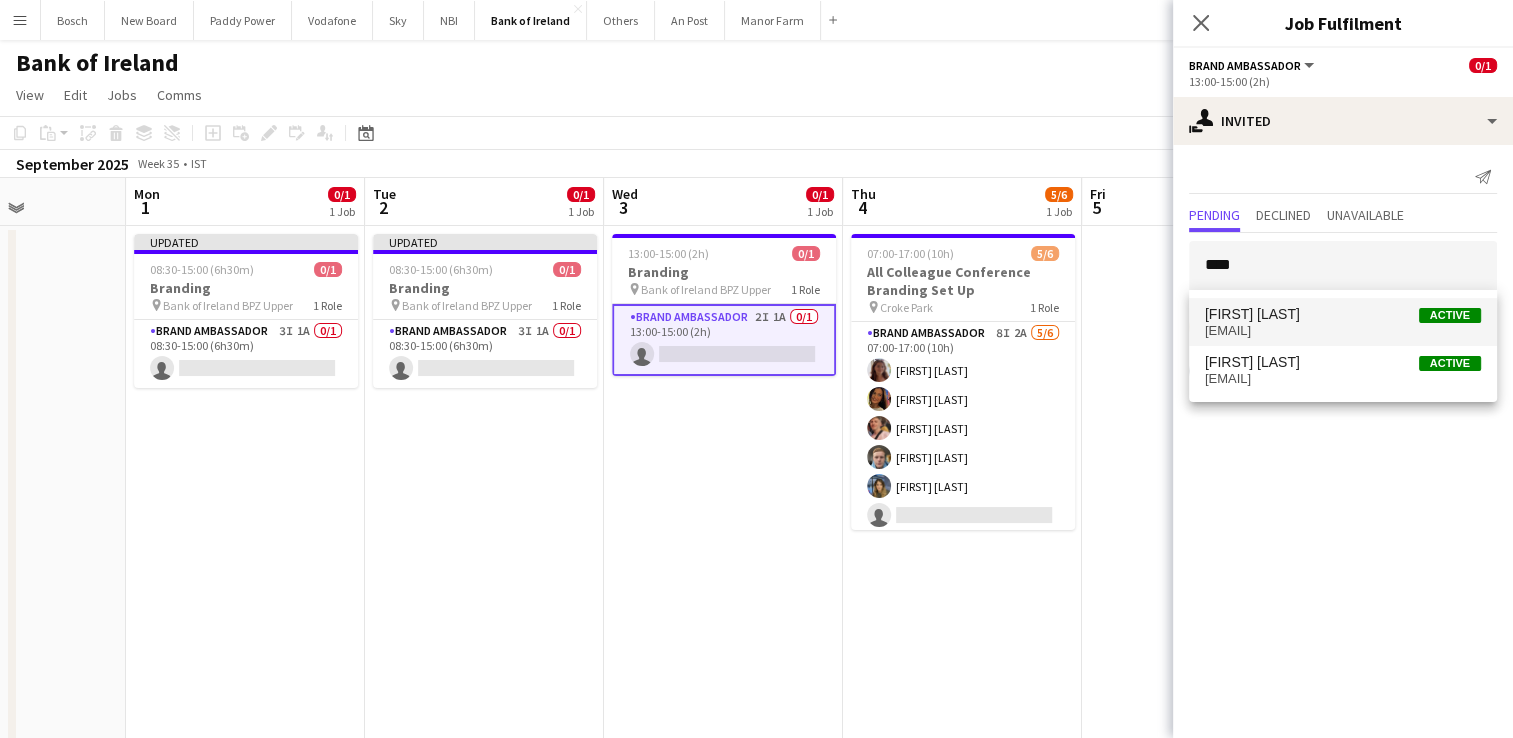 click on "Amelia Morycka  Active" at bounding box center [1343, 314] 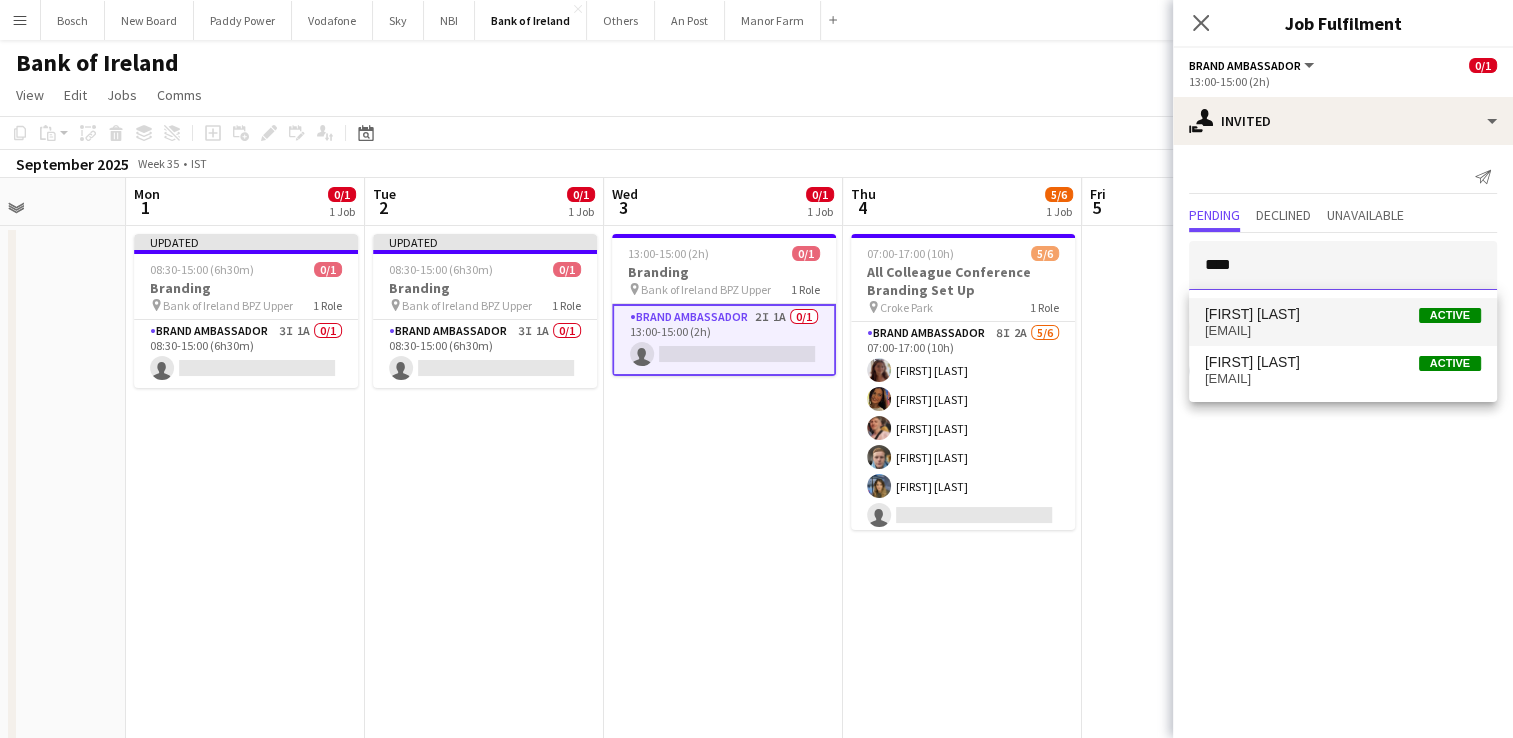 type 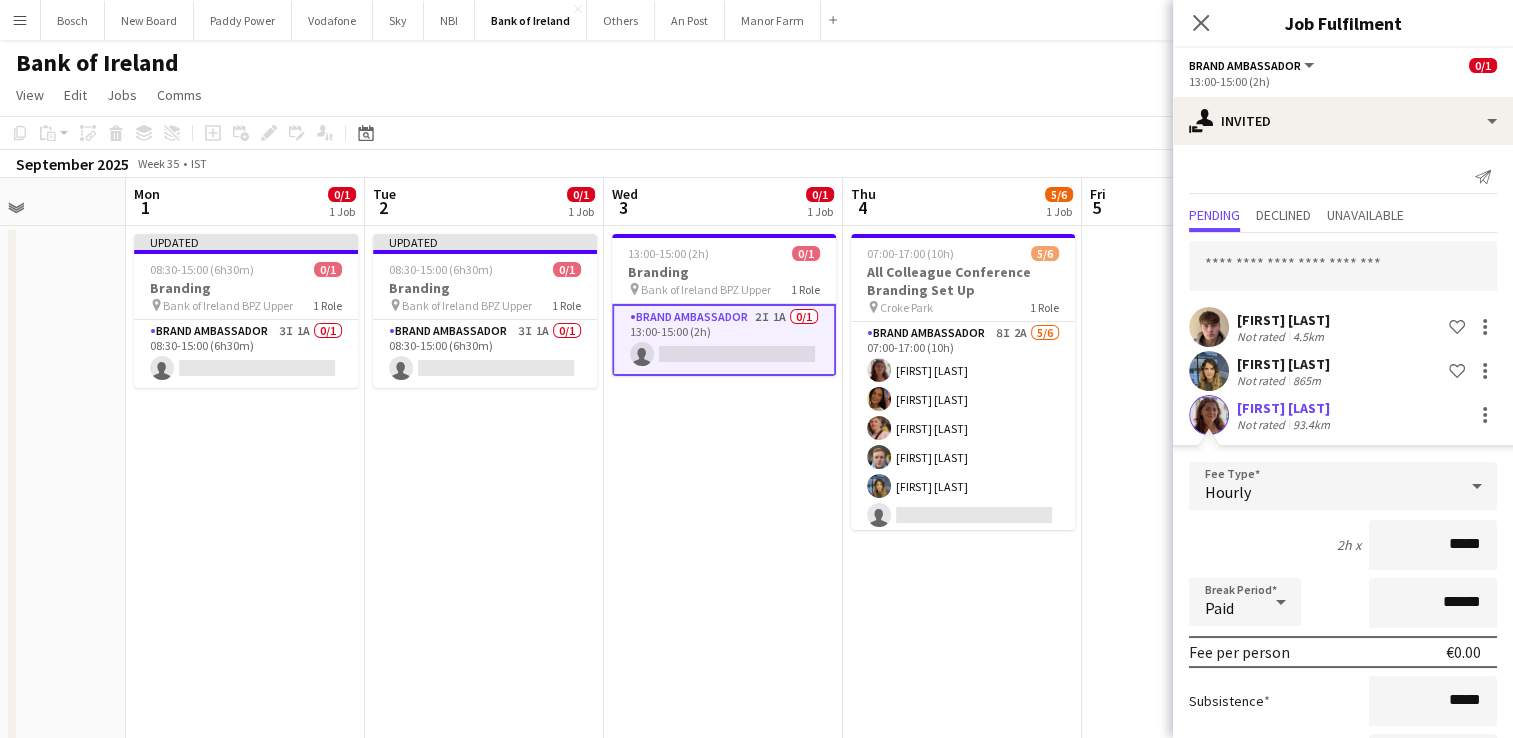scroll, scrollTop: 167, scrollLeft: 0, axis: vertical 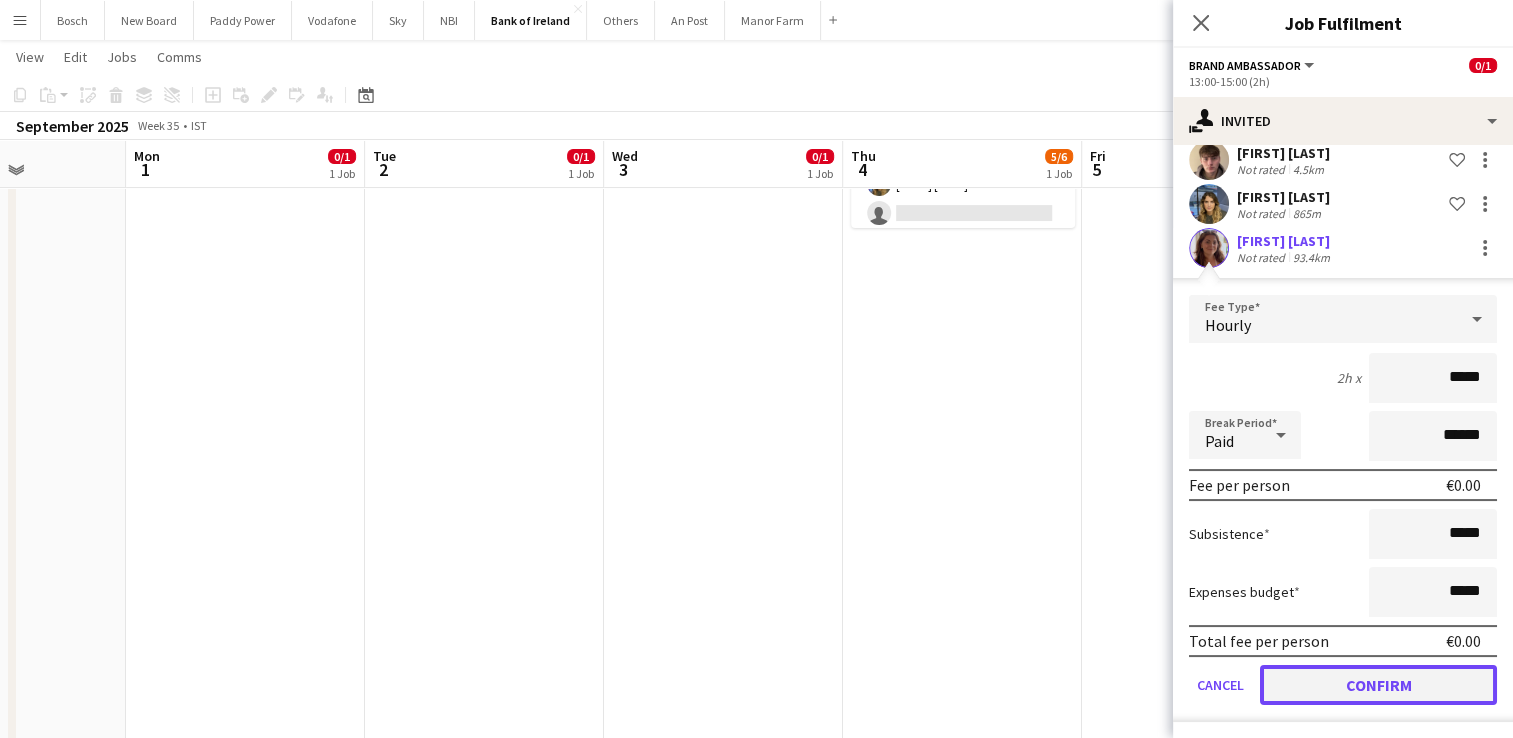 click on "Confirm" 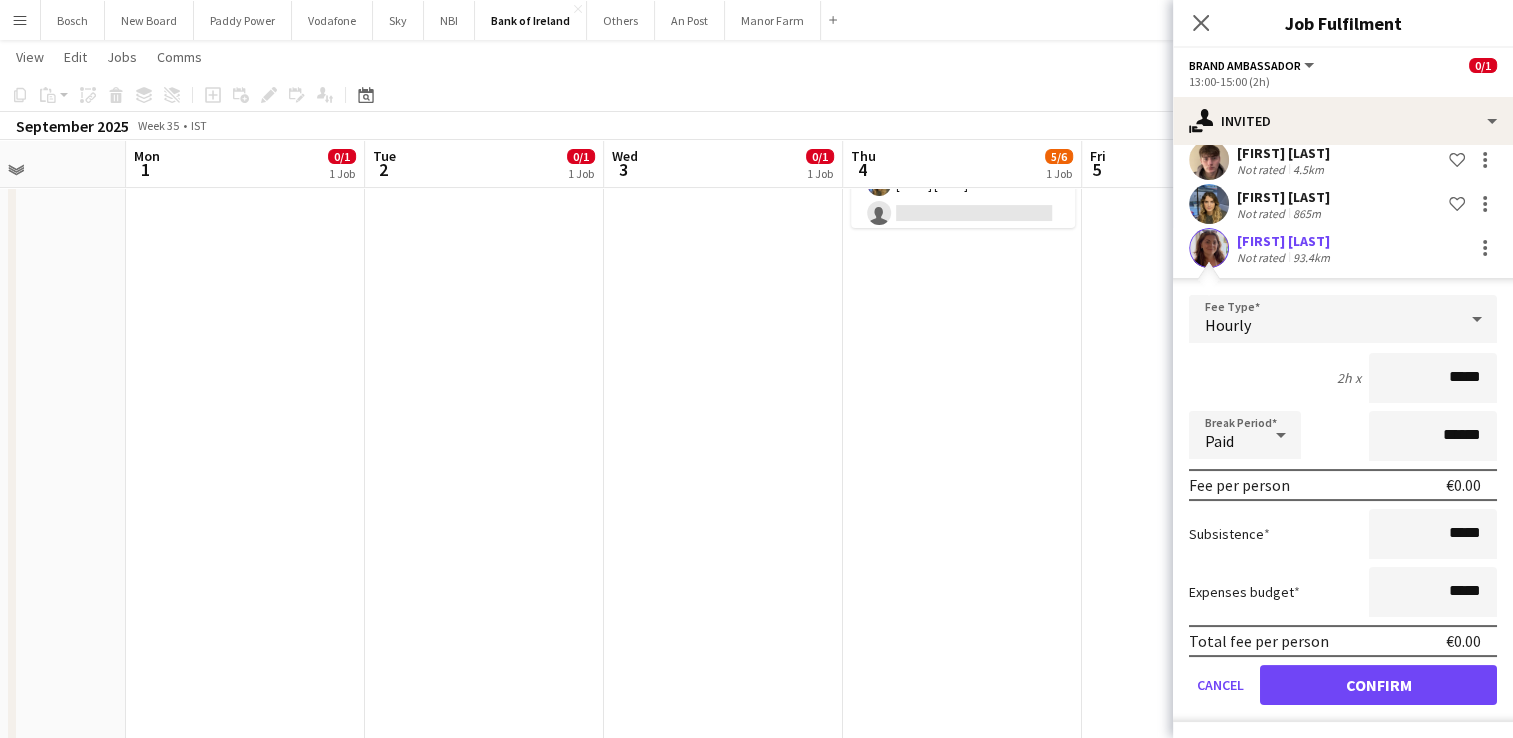 scroll, scrollTop: 0, scrollLeft: 0, axis: both 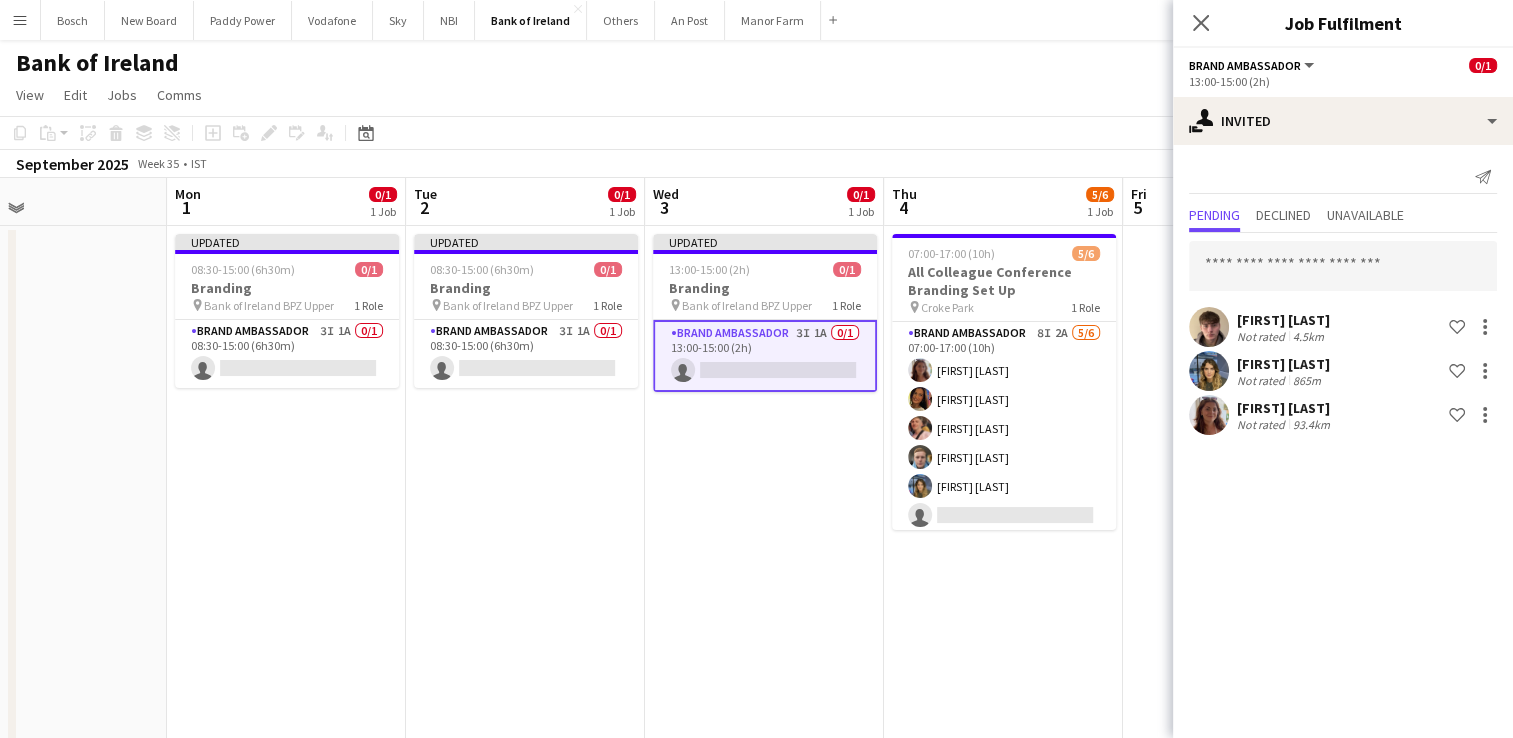 drag, startPoint x: 664, startPoint y: 536, endPoint x: 1210, endPoint y: 514, distance: 546.44305 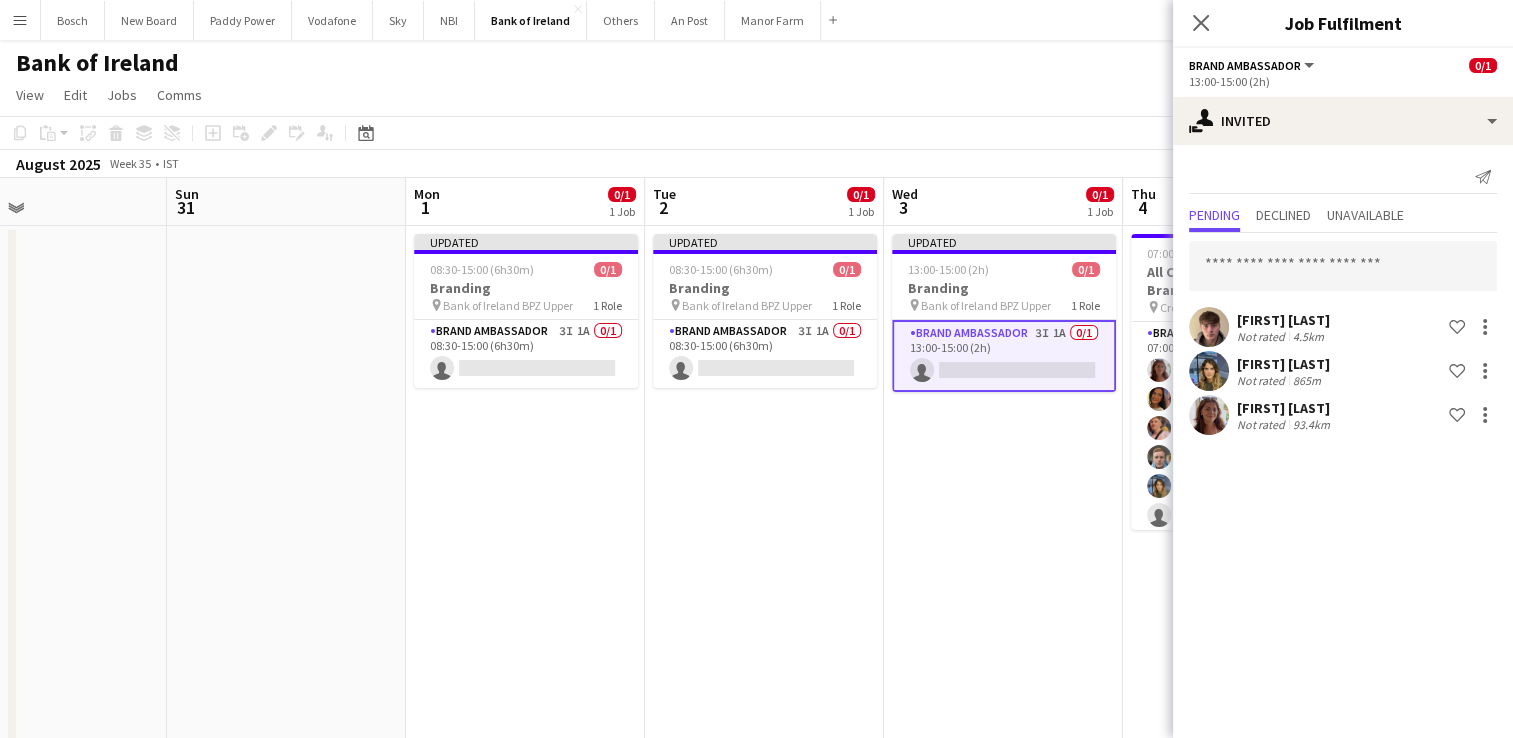 click on "Thu   28   Fri   29   0/1   1 Job   Sat   30   Sun   31   Mon   1   0/1   1 Job   Tue   2   0/1   1 Job   Wed   3   0/1   1 Job   Thu   4   5/6   1 Job   Fri   5   Sat   6   Sun   7   Mon   8   Updated   10:00-14:00 (4h)    0/1   Branding
pin
Bank of Ireland BPZ Upper   1 Role   Brand Ambassador   3I   2A   0/1   10:00-14:00 (4h)
single-neutral-actions
Updated   08:30-15:00 (6h30m)    0/1   Branding
pin
Bank of Ireland BPZ Upper   1 Role   Brand Ambassador   3I   1A   0/1   08:30-15:00 (6h30m)
single-neutral-actions
Updated   08:30-15:00 (6h30m)    0/1   Branding
pin
Bank of Ireland BPZ Upper   1 Role   Brand Ambassador   3I   1A   0/1   08:30-15:00 (6h30m)
single-neutral-actions
Updated   13:00-15:00 (2h)    0/1   Branding
pin
1 Role   3I" at bounding box center (756, 1754) 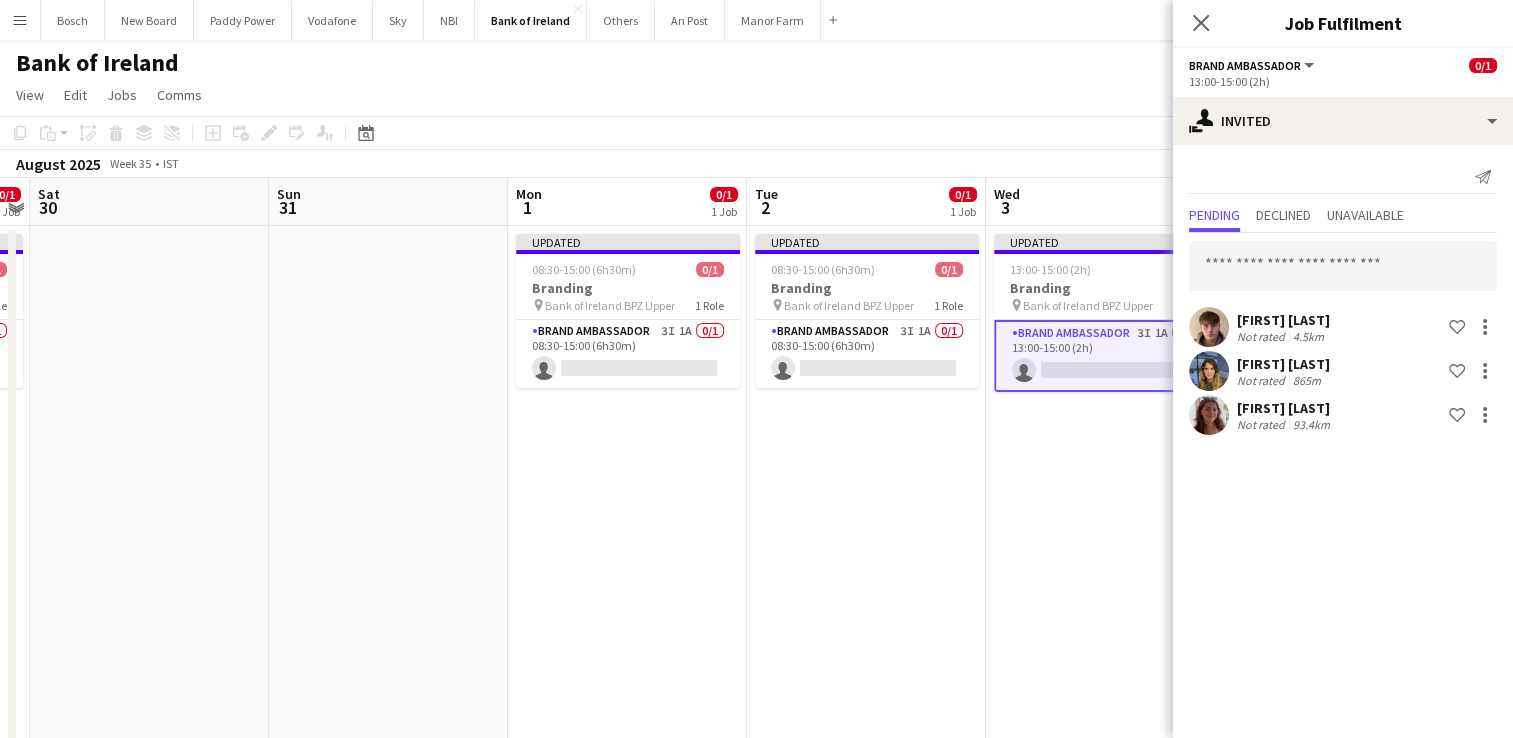 drag, startPoint x: 676, startPoint y: 394, endPoint x: 514, endPoint y: 390, distance: 162.04938 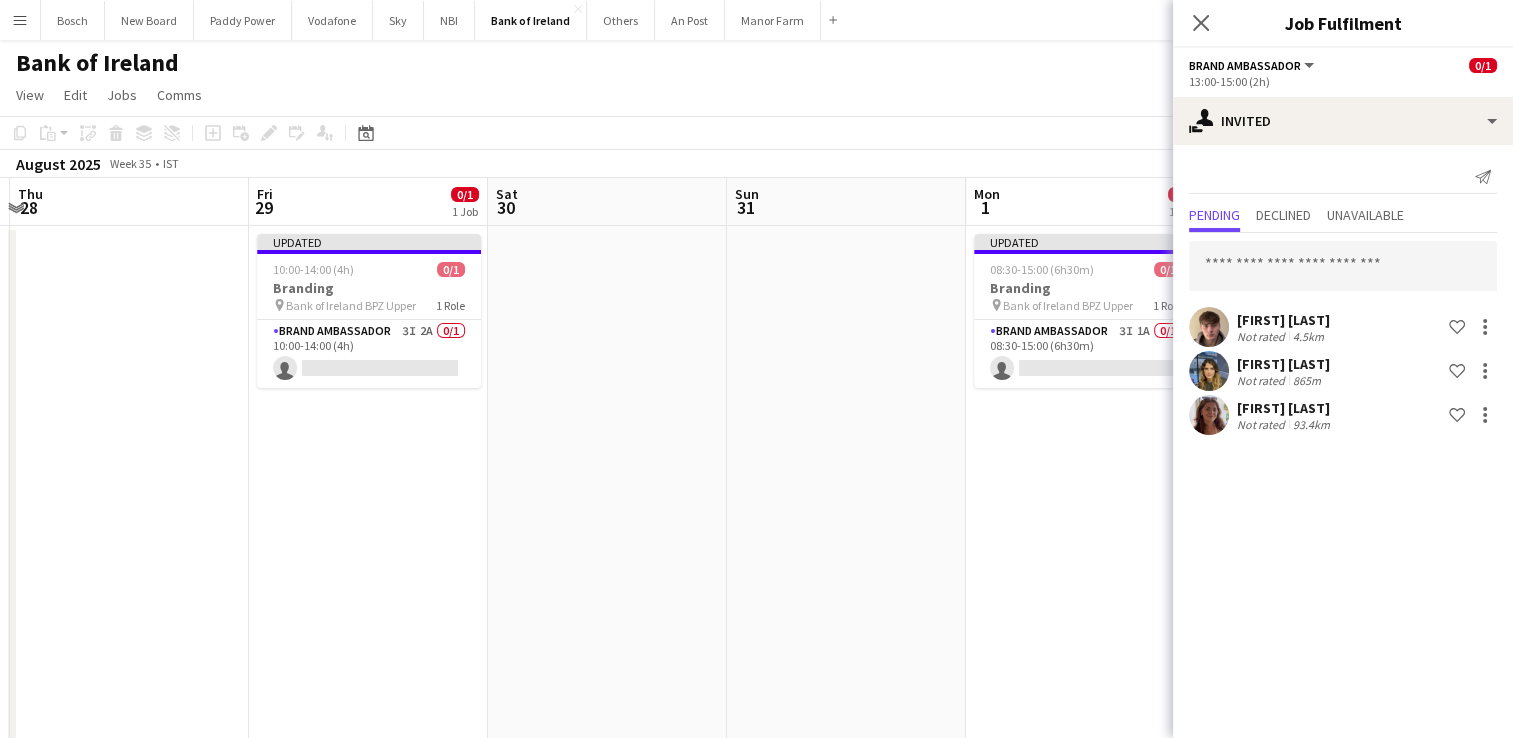 click on "Tue   26   Wed   27   Thu   28   Fri   29   0/1   1 Job   Sat   30   Sun   31   Mon   1   0/1   1 Job   Tue   2   0/1   1 Job   Wed   3   0/1   1 Job   Thu   4   5/6   1 Job   Fri   5   Sat   6   Updated   10:00-14:00 (4h)    0/1   Branding
pin
Bank of Ireland BPZ Upper   1 Role   Brand Ambassador   3I   2A   0/1   10:00-14:00 (4h)
single-neutral-actions
Updated   08:30-15:00 (6h30m)    0/1   Branding
pin
Bank of Ireland BPZ Upper   1 Role   Brand Ambassador   3I   1A   0/1   08:30-15:00 (6h30m)
single-neutral-actions
Updated   08:30-15:00 (6h30m)    0/1   Branding
pin
Bank of Ireland BPZ Upper   1 Role   Brand Ambassador   3I   1A   0/1   08:30-15:00 (6h30m)
single-neutral-actions
Updated   13:00-15:00 (2h)    0/1   Branding
pin
1 Role   3I" at bounding box center [756, 1754] 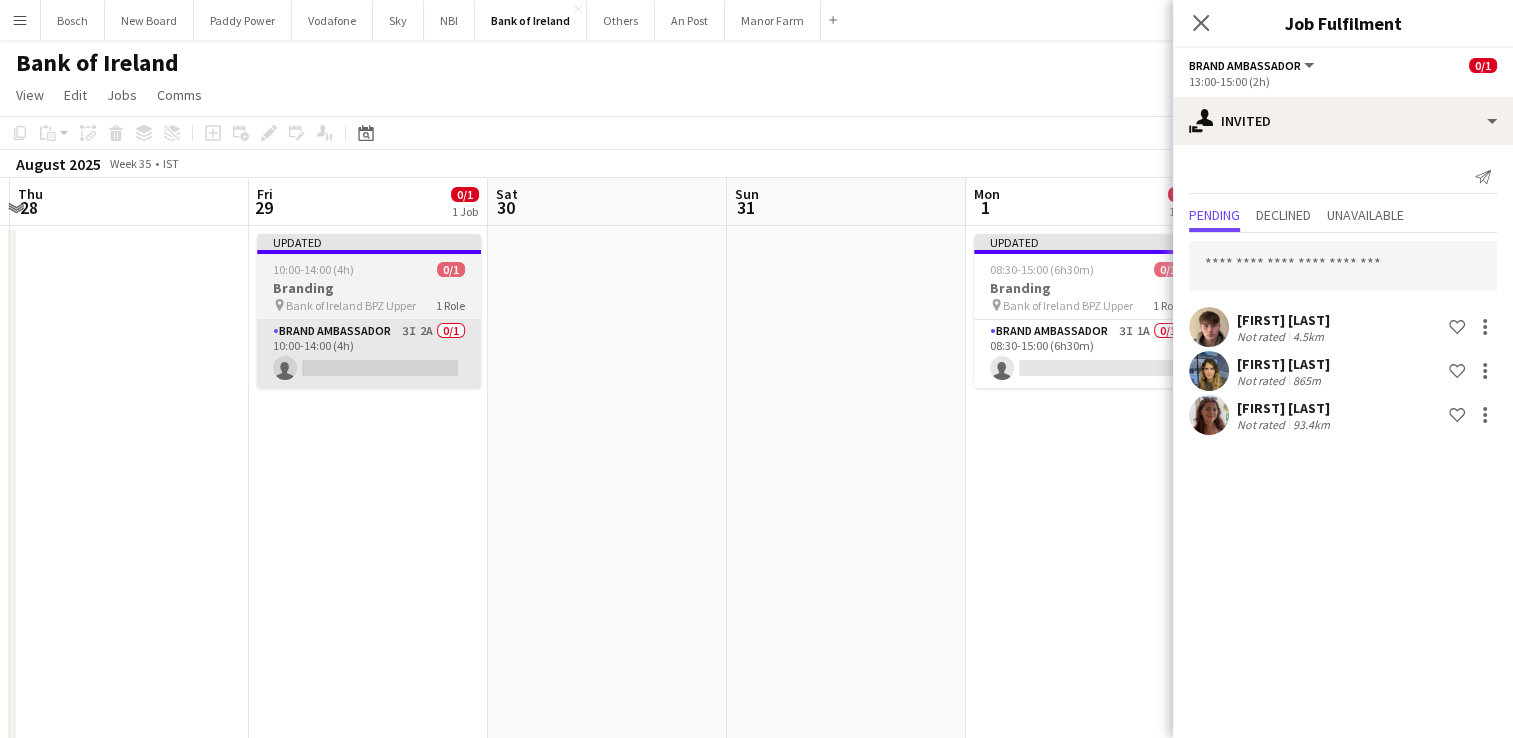 scroll, scrollTop: 0, scrollLeft: 464, axis: horizontal 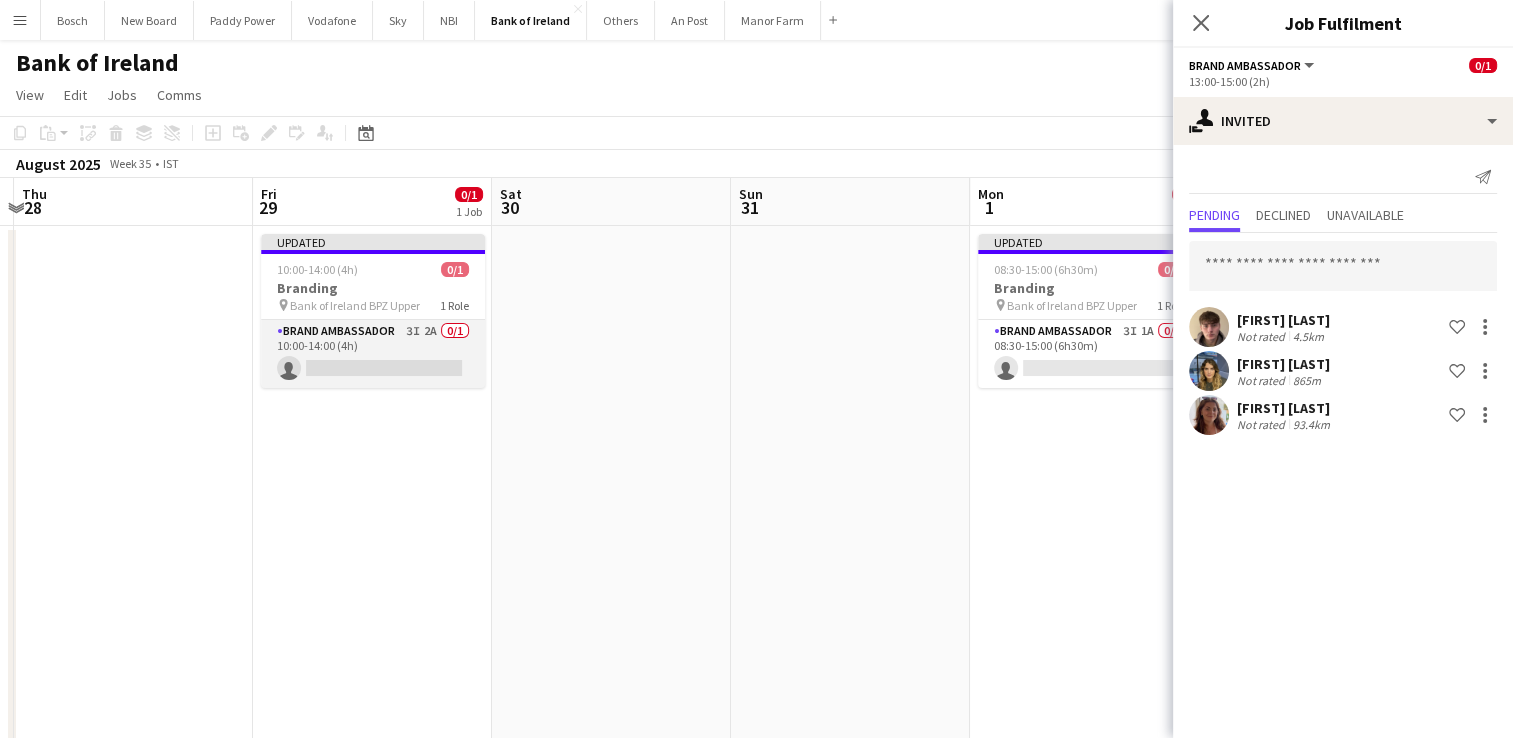 click on "Brand Ambassador   3I   2A   0/1   10:00-14:00 (4h)
single-neutral-actions" at bounding box center (373, 354) 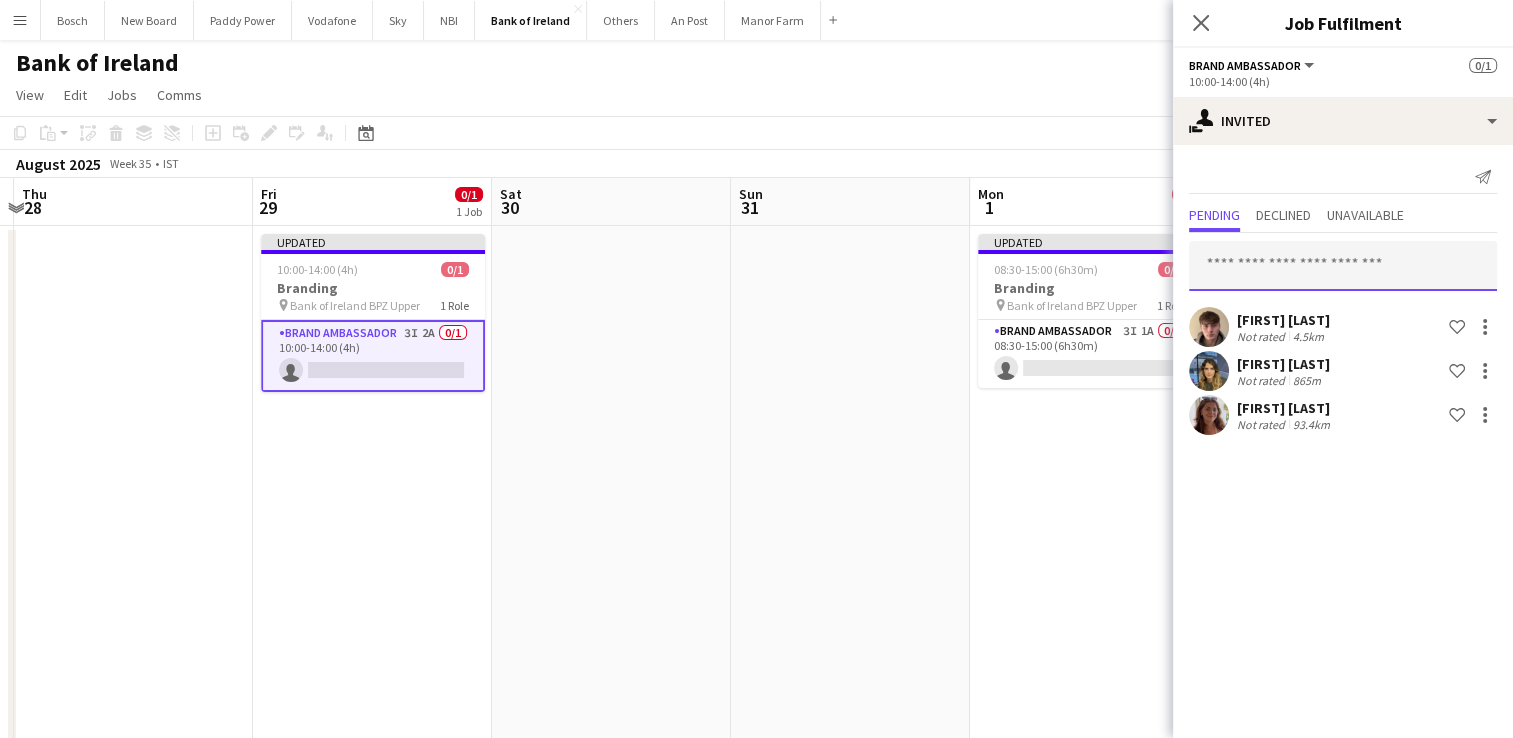 click at bounding box center (1343, 266) 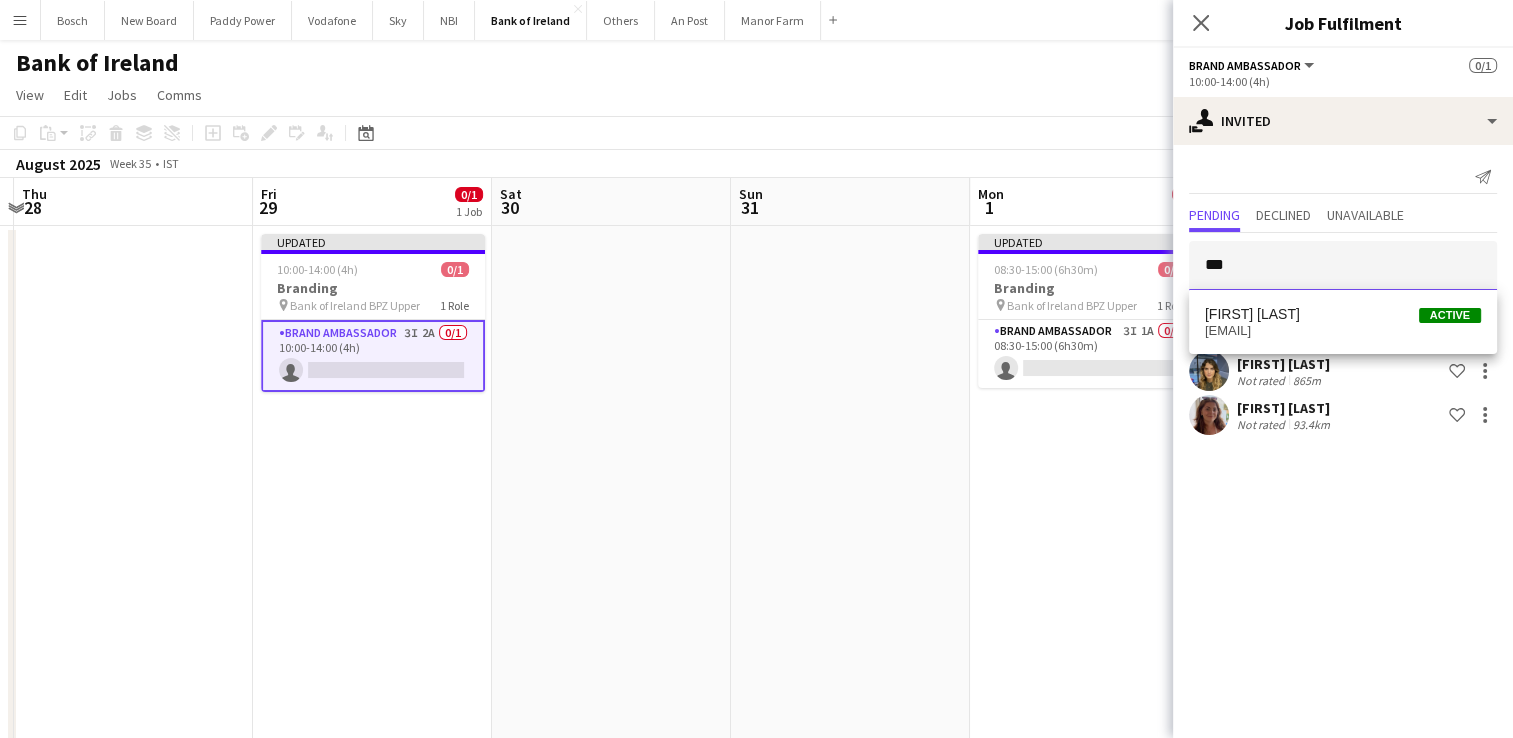 type on "***" 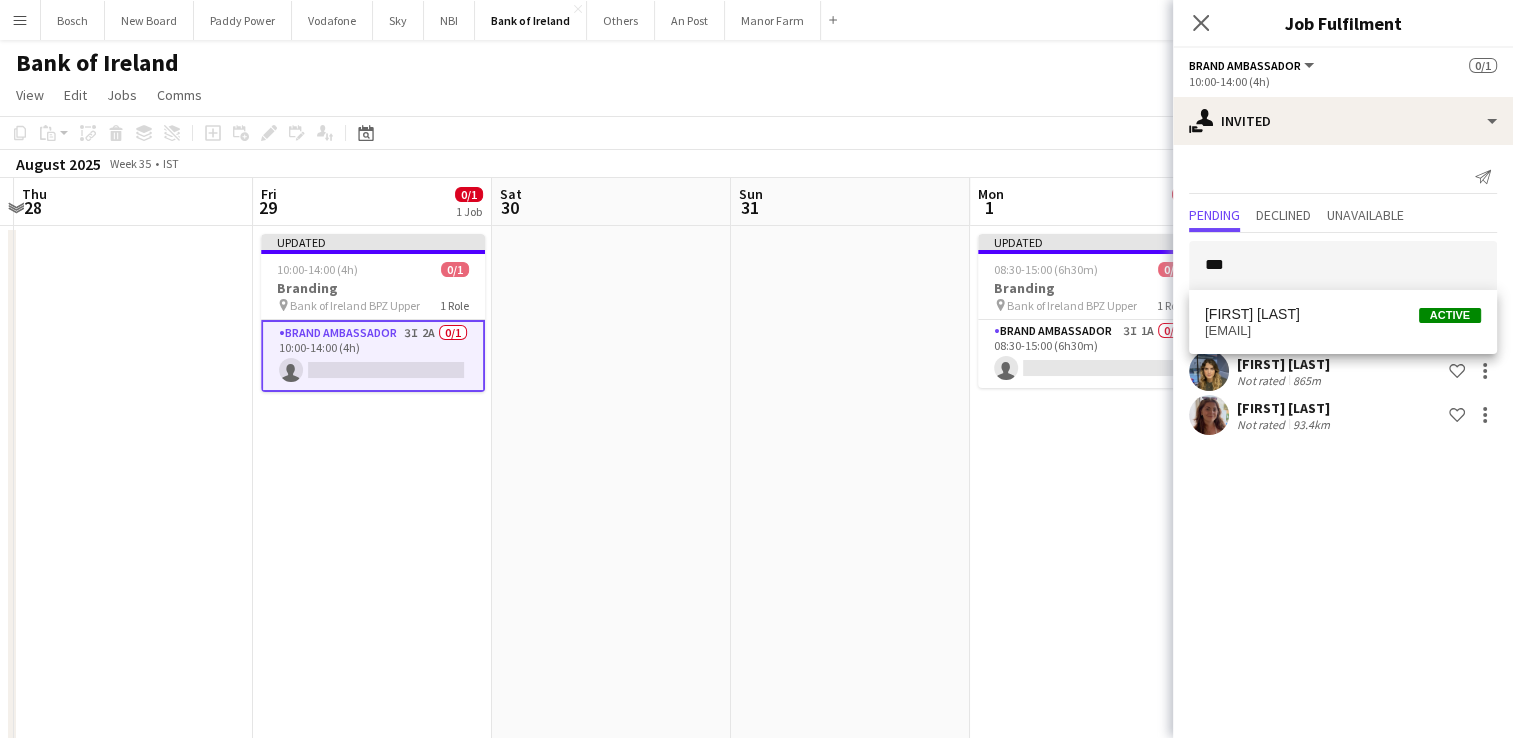 click on "moryckid@gmail.com" at bounding box center [1343, 331] 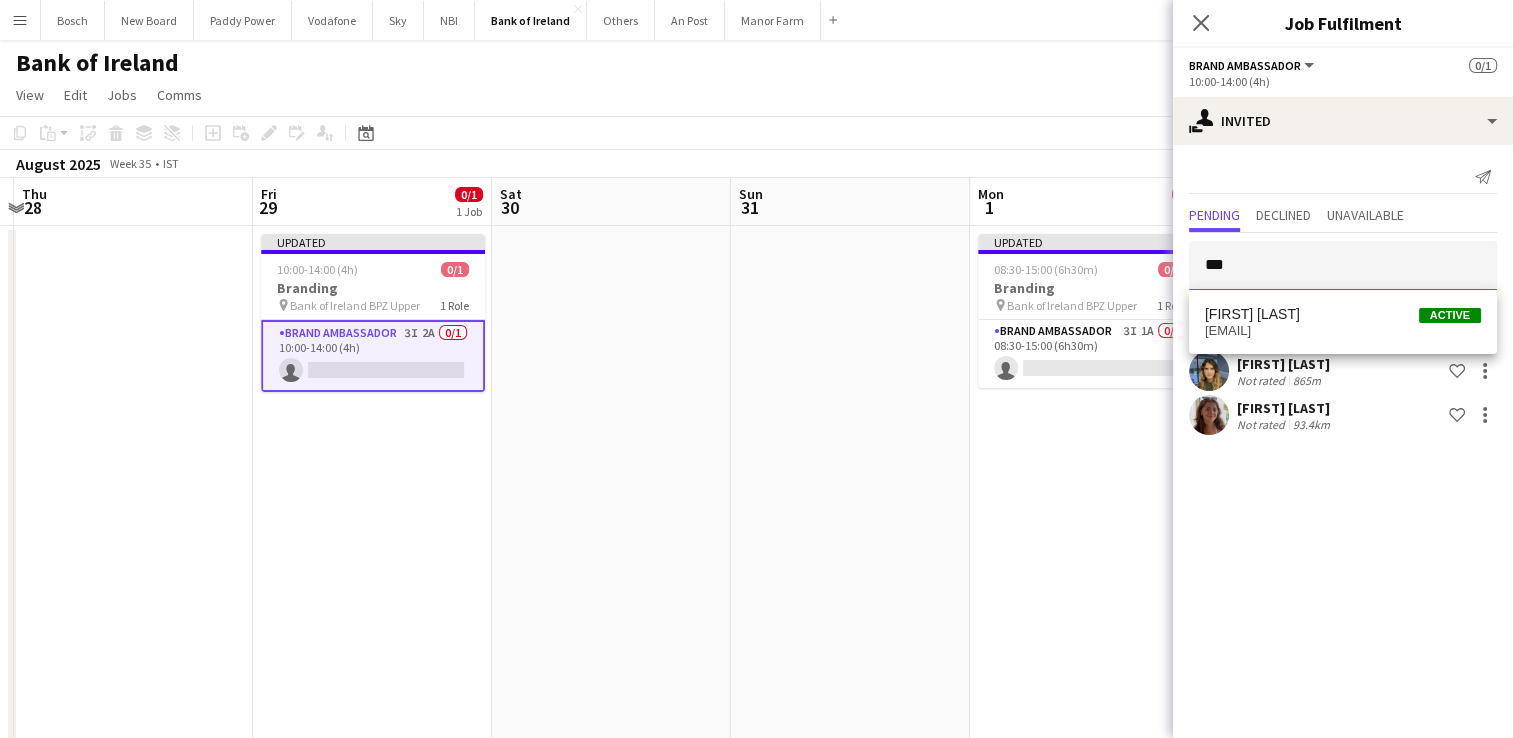 type 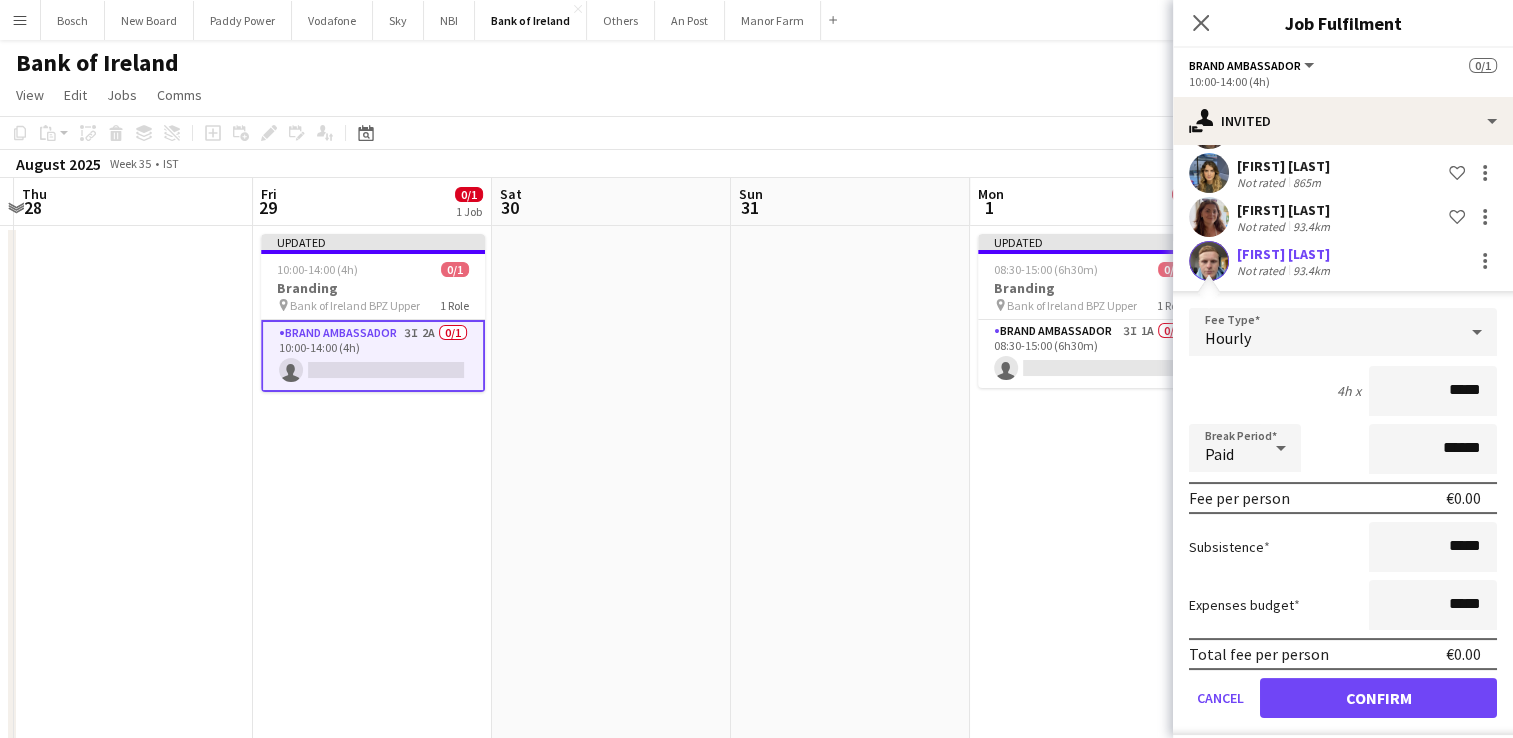 scroll, scrollTop: 211, scrollLeft: 0, axis: vertical 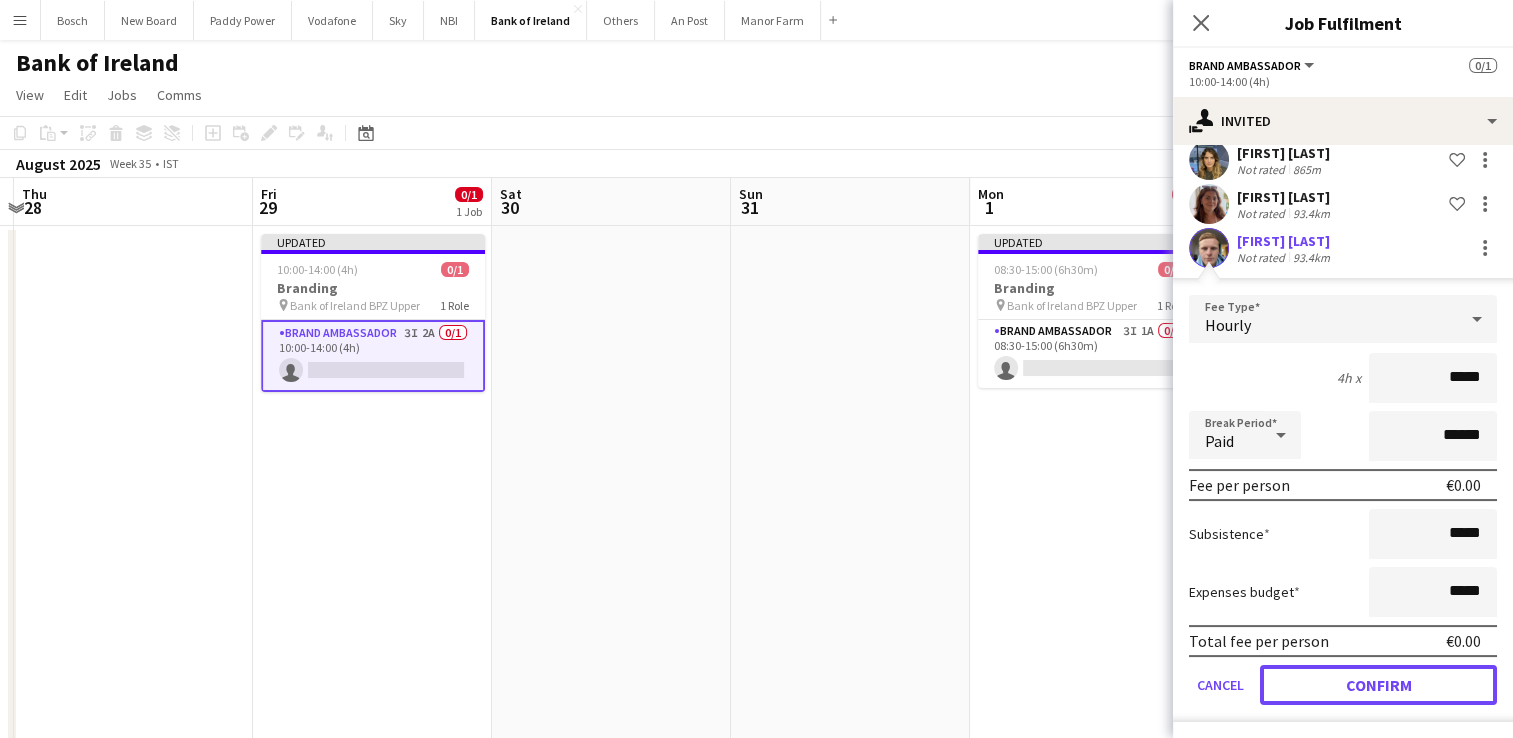 drag, startPoint x: 1365, startPoint y: 678, endPoint x: 1361, endPoint y: 652, distance: 26.305893 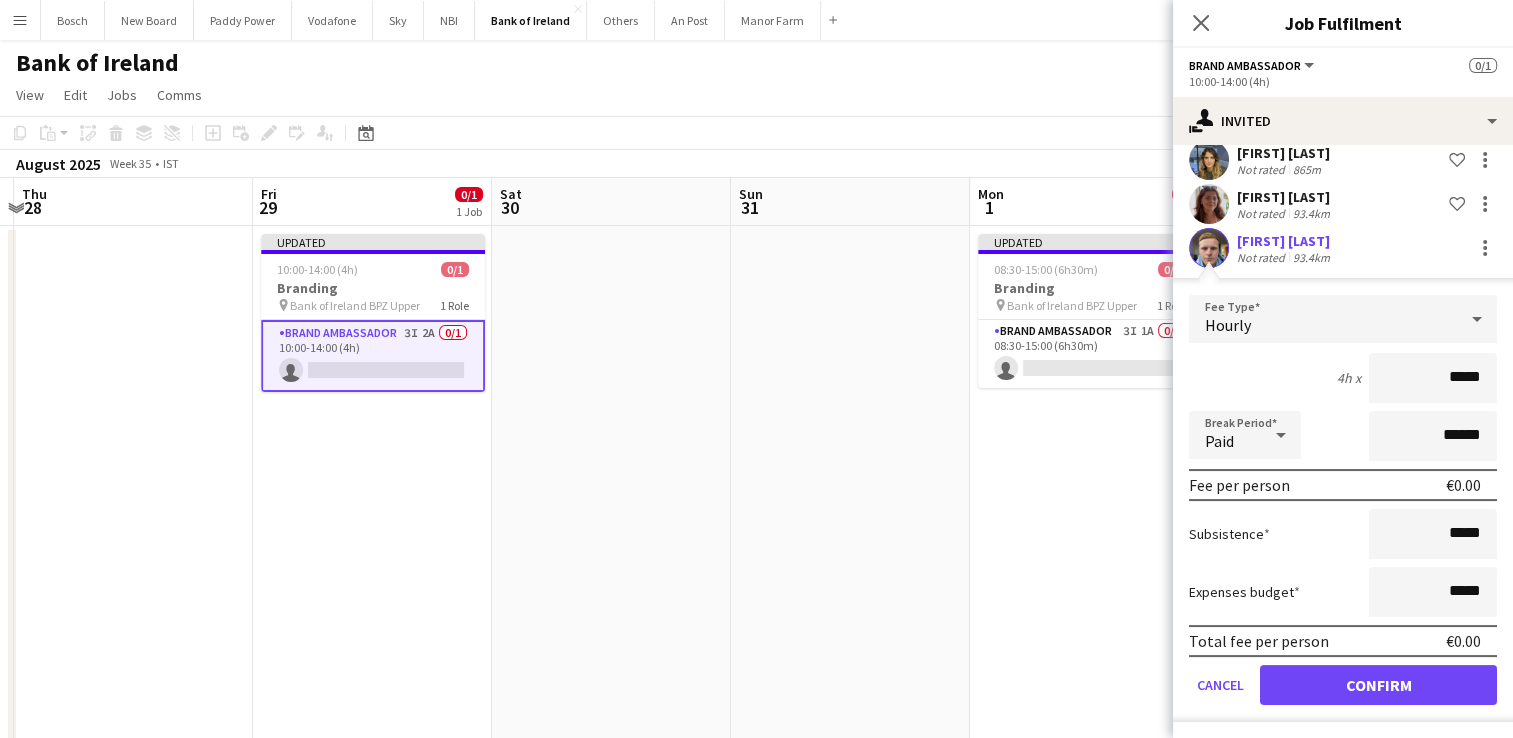 scroll, scrollTop: 0, scrollLeft: 0, axis: both 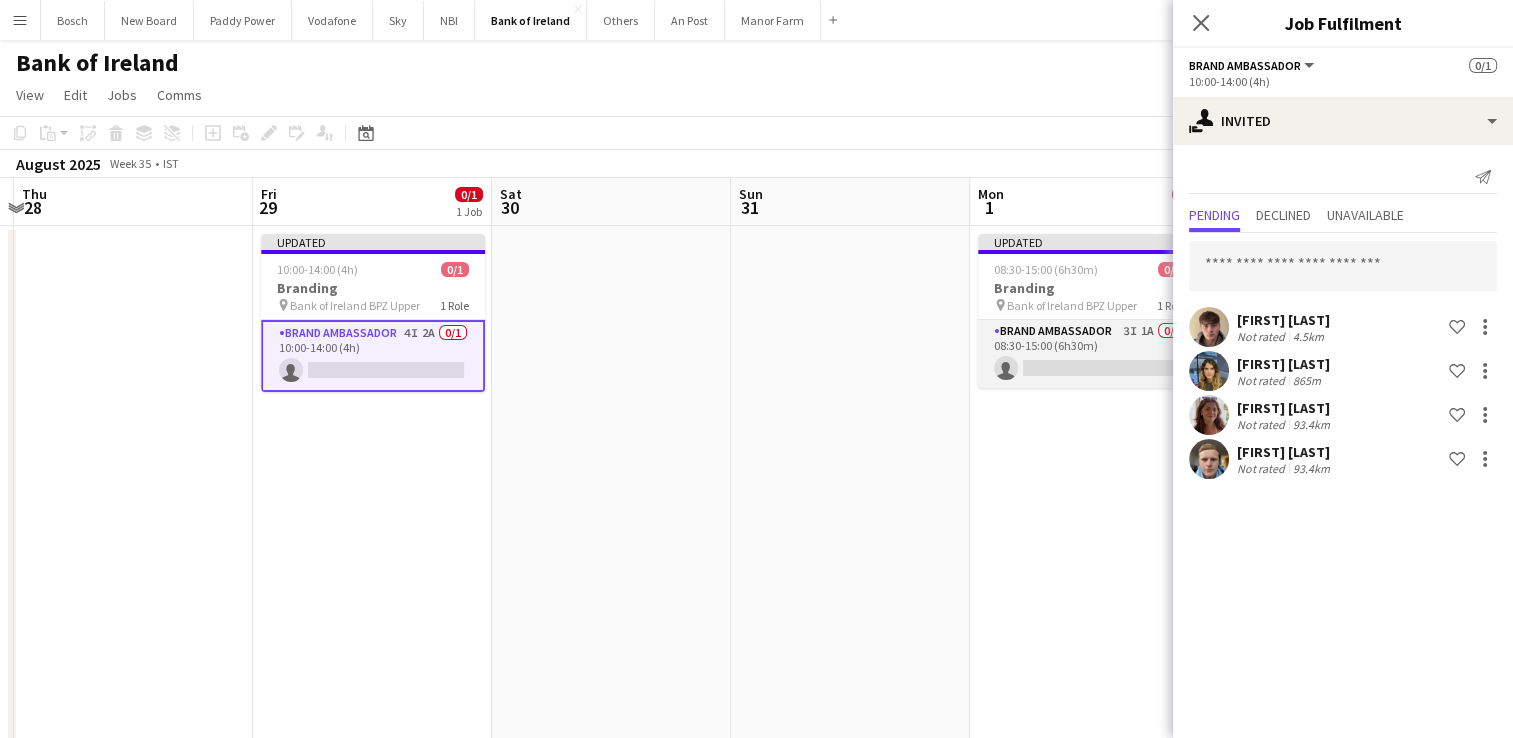 click on "Brand Ambassador   3I   1A   0/1   08:30-15:00 (6h30m)
single-neutral-actions" at bounding box center [1090, 354] 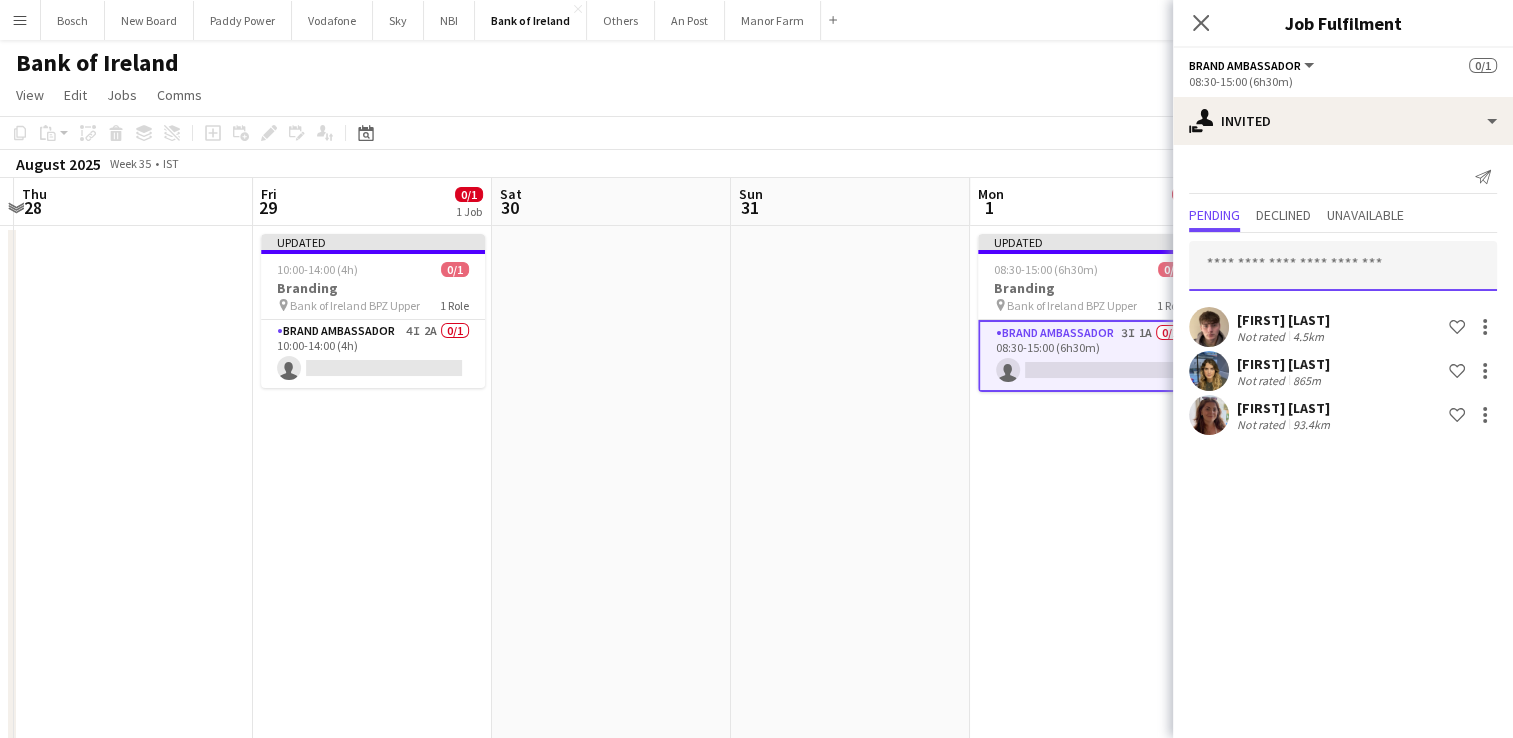 click at bounding box center (1343, 266) 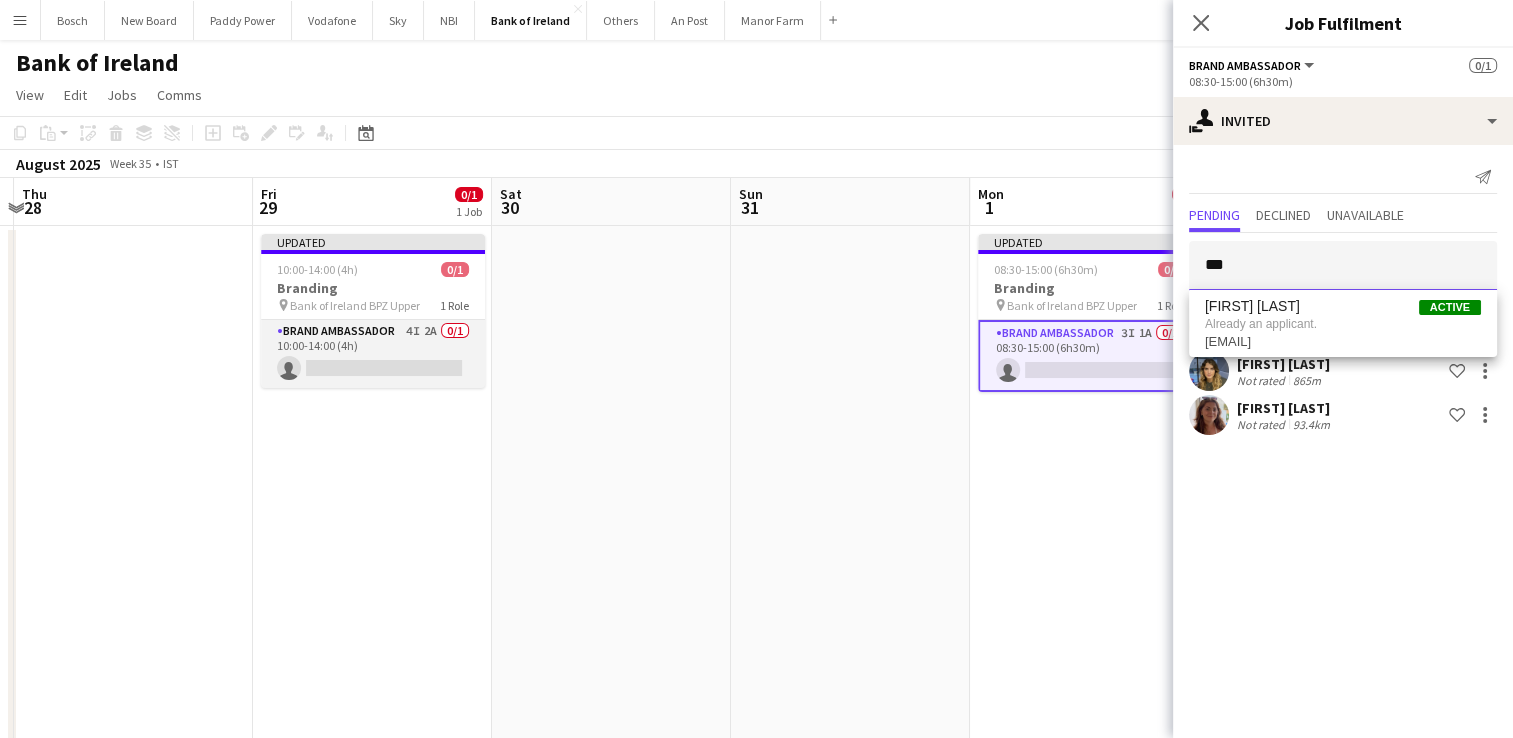type on "***" 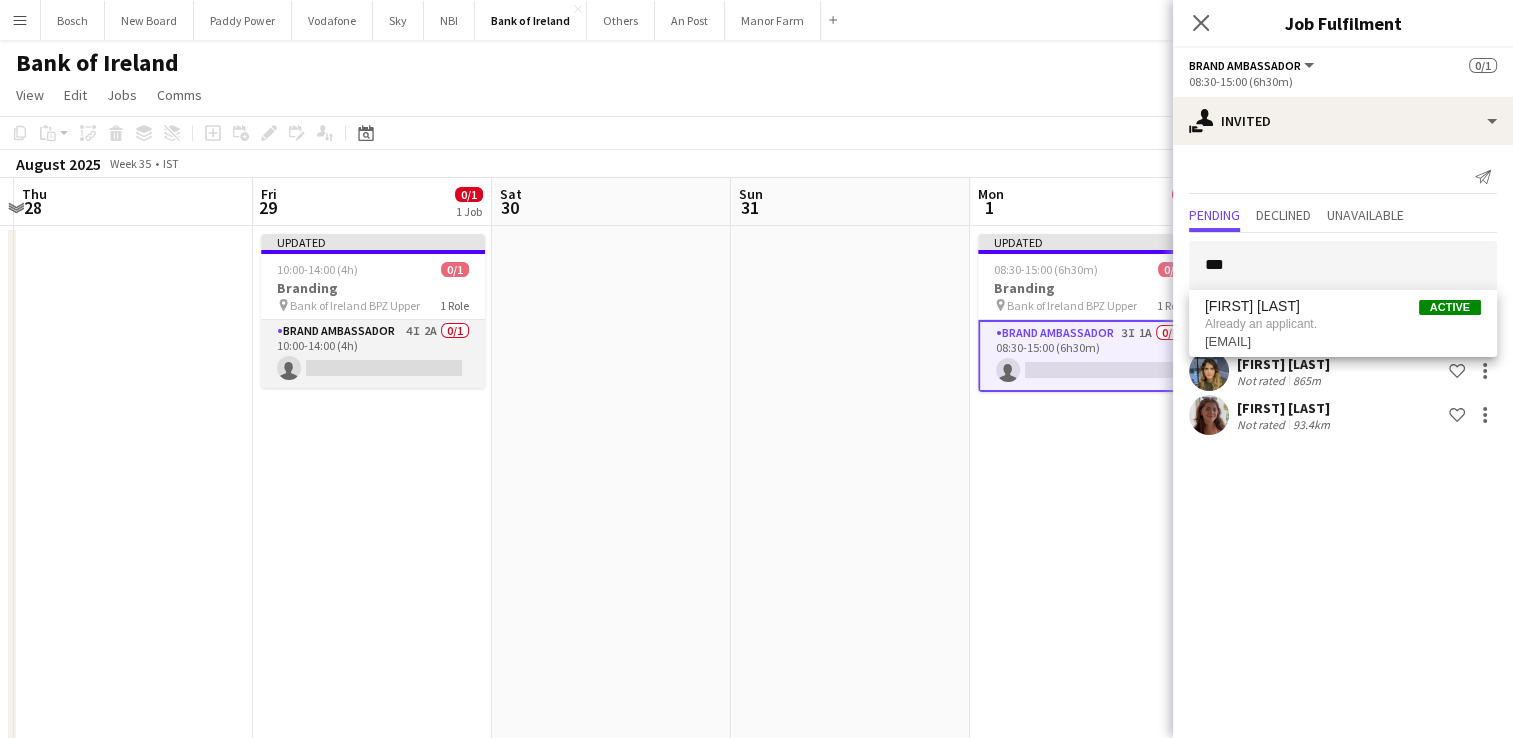 click on "Brand Ambassador   4I   2A   0/1   10:00-14:00 (4h)
single-neutral-actions" at bounding box center (373, 354) 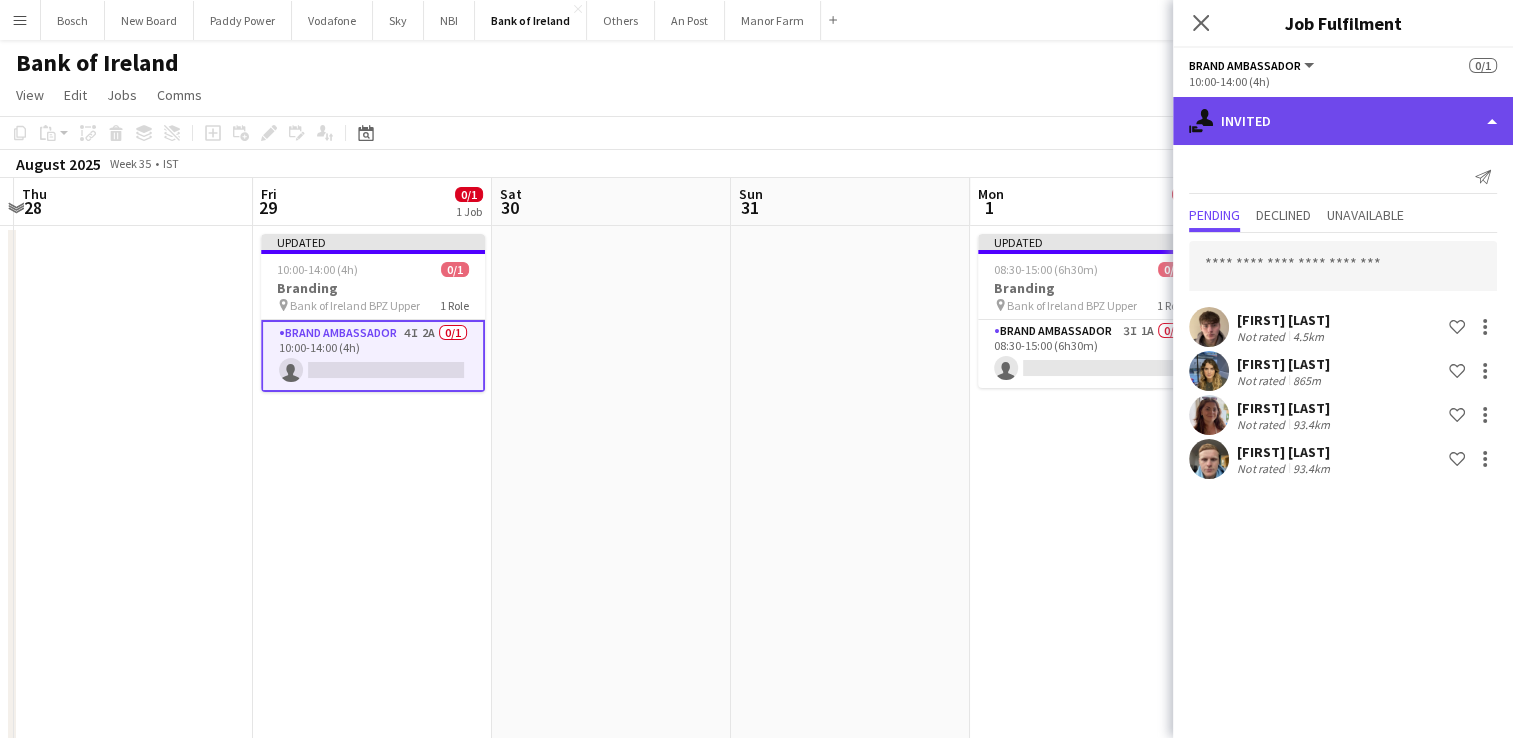 click on "single-neutral-actions-share-1
Invited" 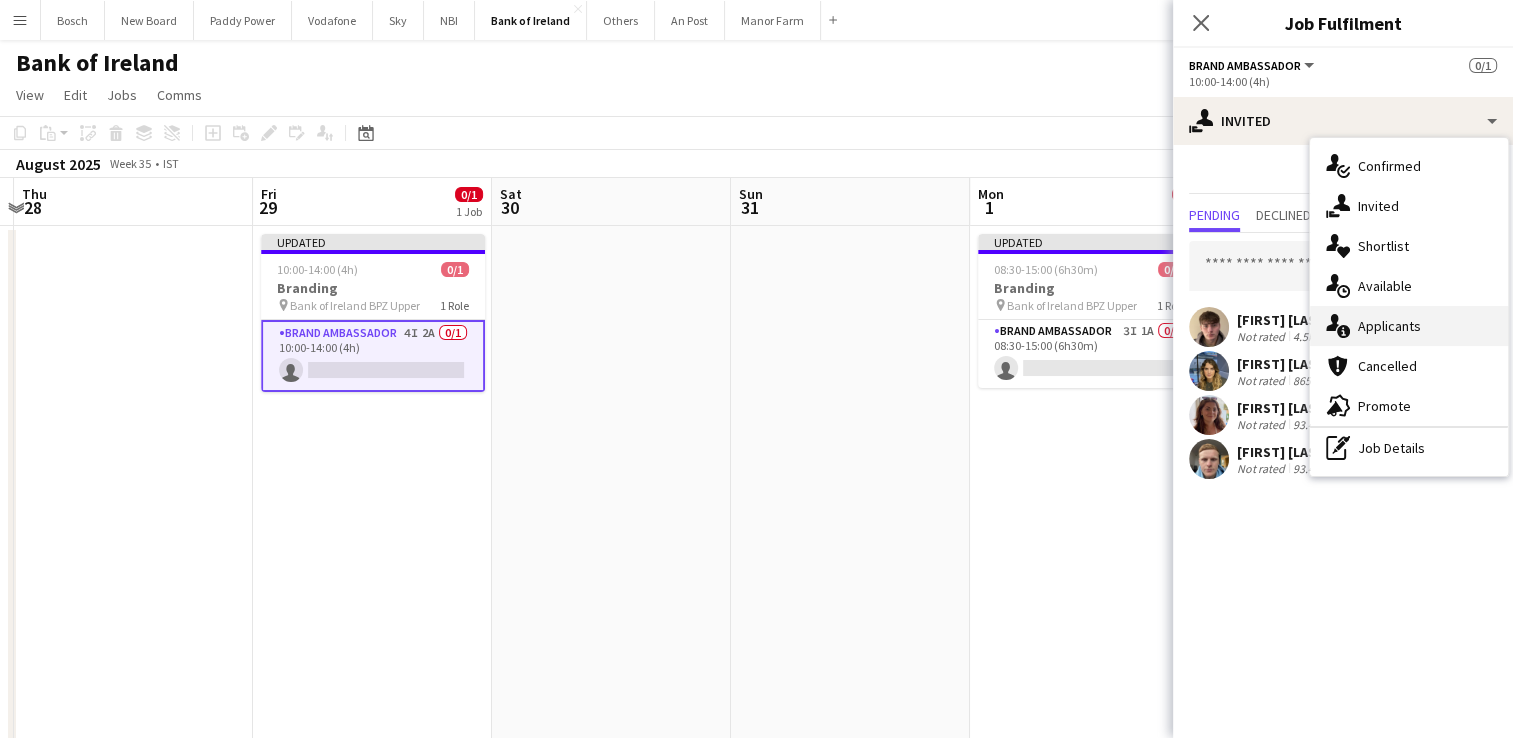 click on "single-neutral-actions-information
Applicants" at bounding box center [1409, 326] 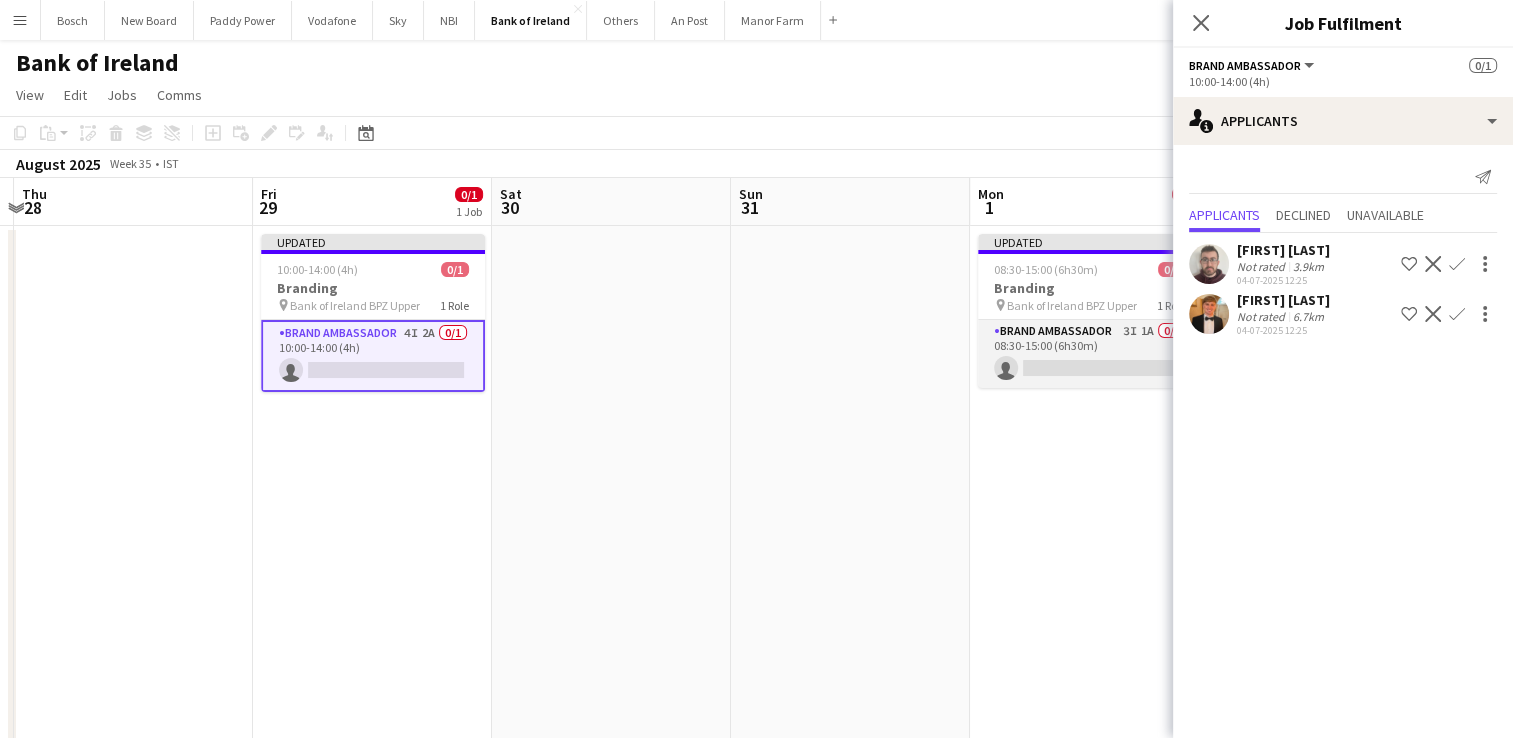 click on "Brand Ambassador   3I   1A   0/1   08:30-15:00 (6h30m)
single-neutral-actions" at bounding box center (1090, 354) 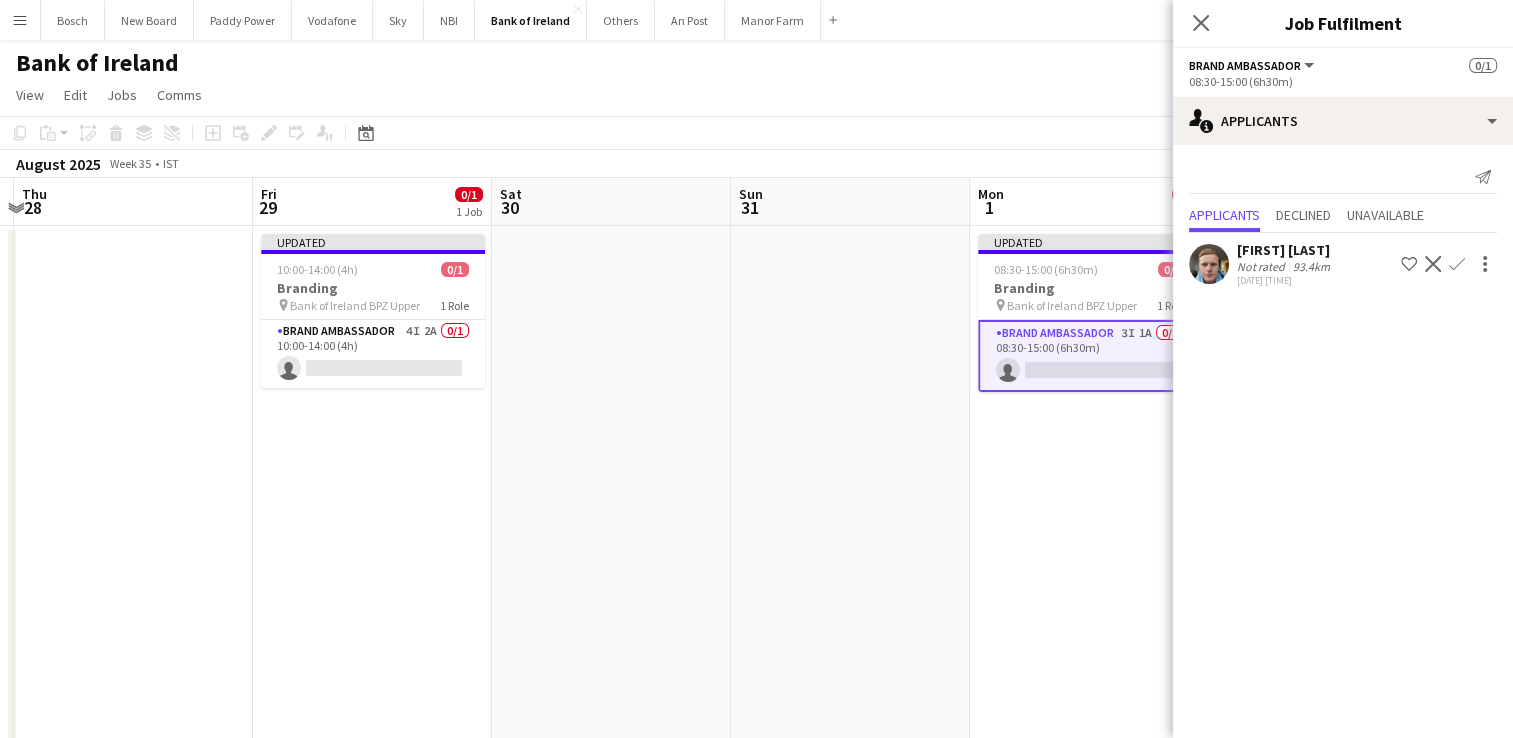 click on "Confirm" 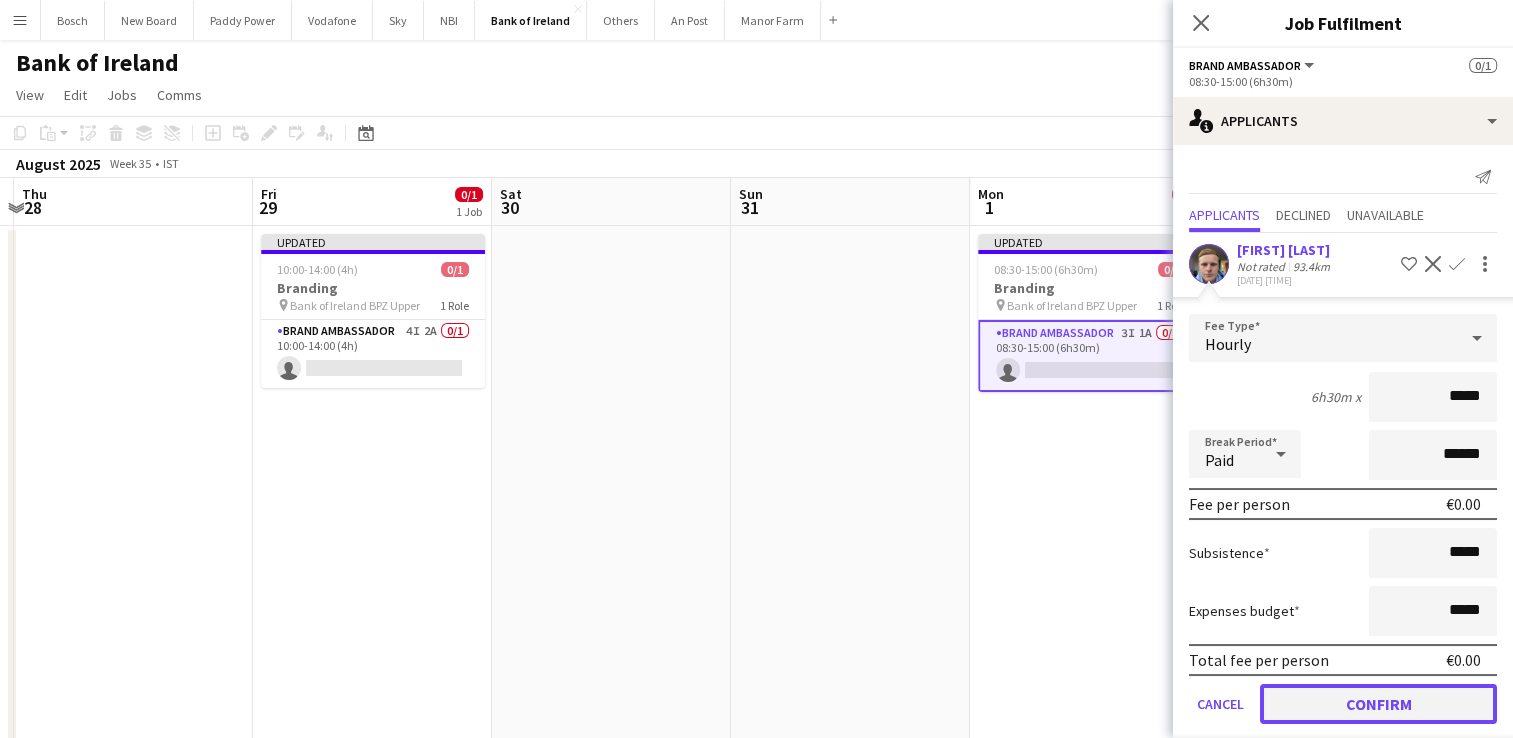 click on "Confirm" 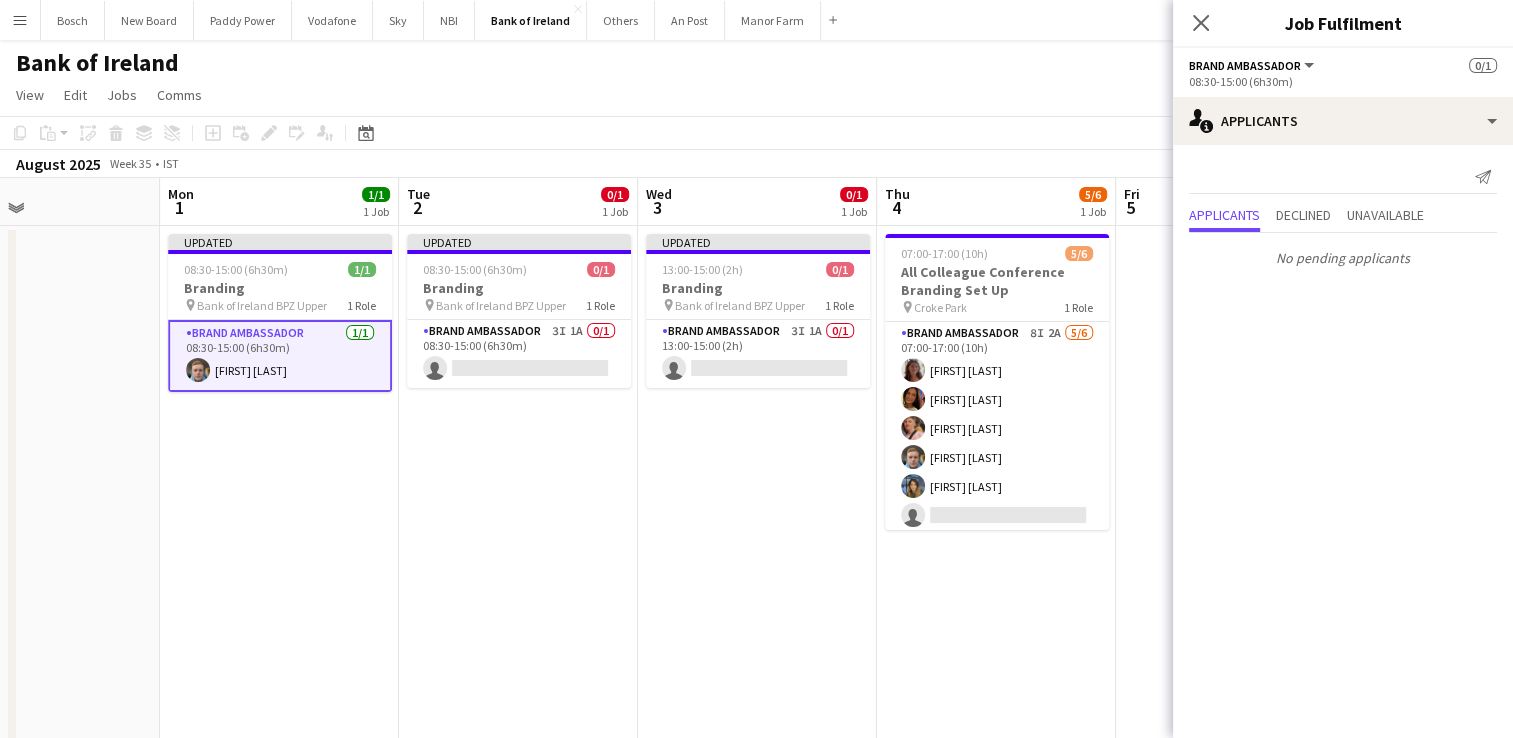 drag, startPoint x: 948, startPoint y: 506, endPoint x: 441, endPoint y: 362, distance: 527.0531 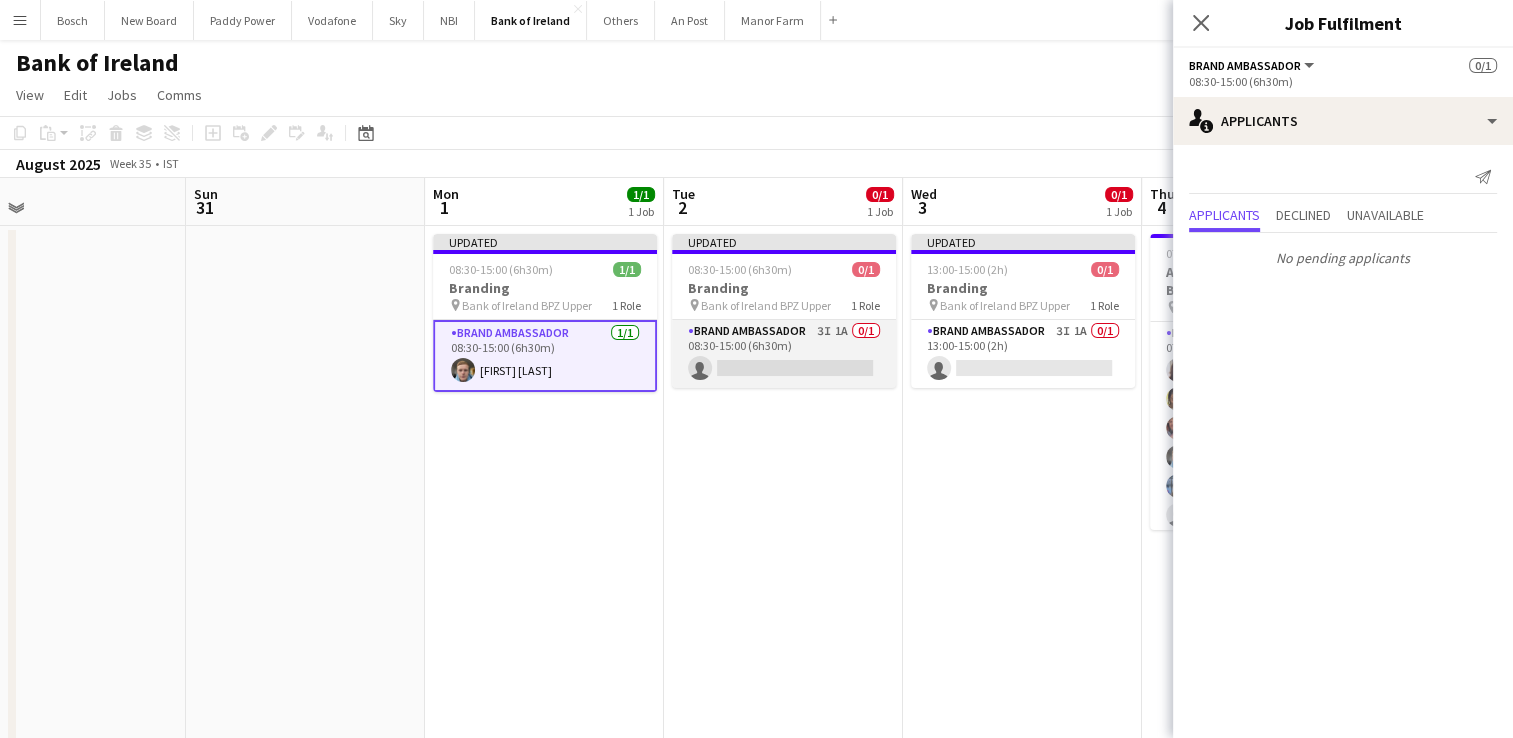 click on "Brand Ambassador   3I   1A   0/1   08:30-15:00 (6h30m)
single-neutral-actions" at bounding box center [784, 354] 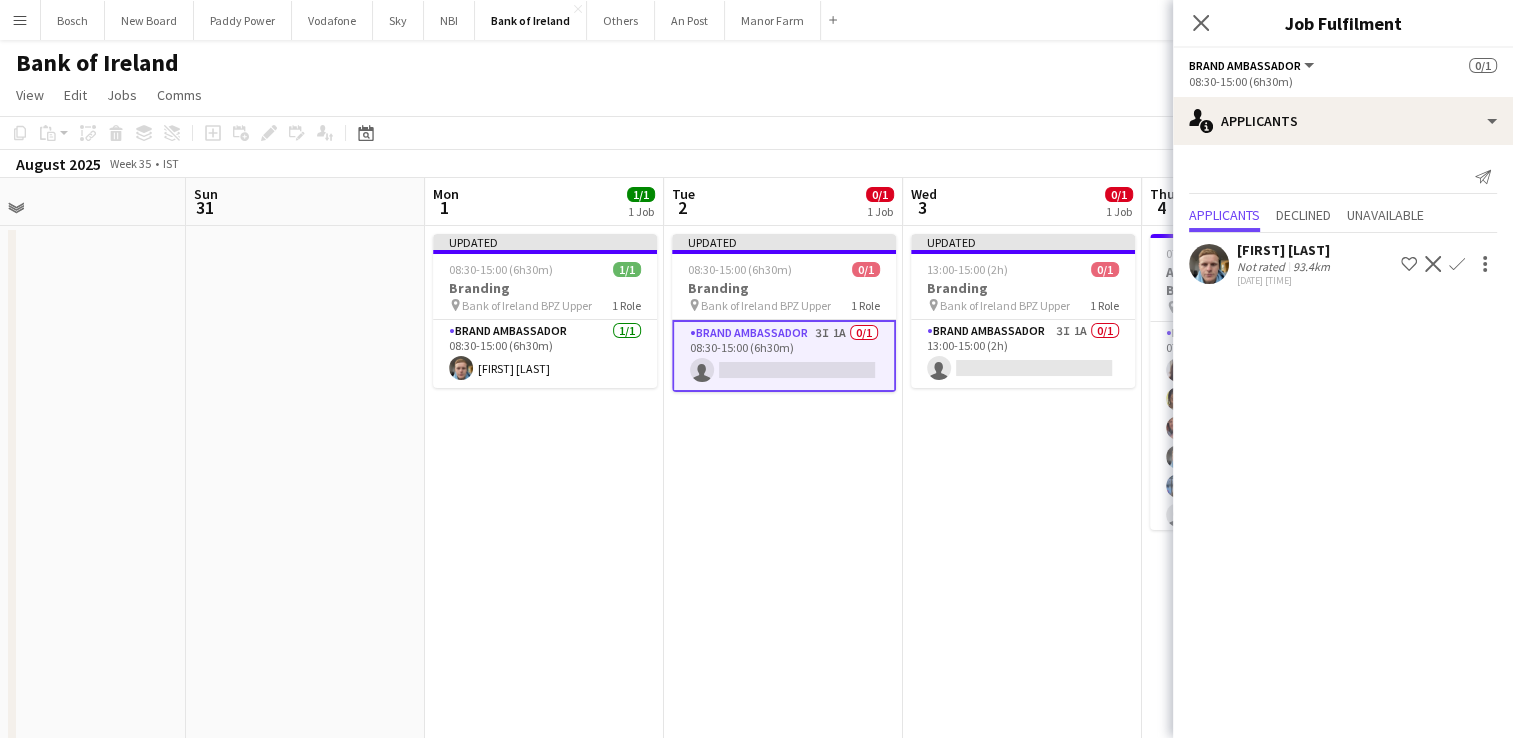 click on "Confirm" 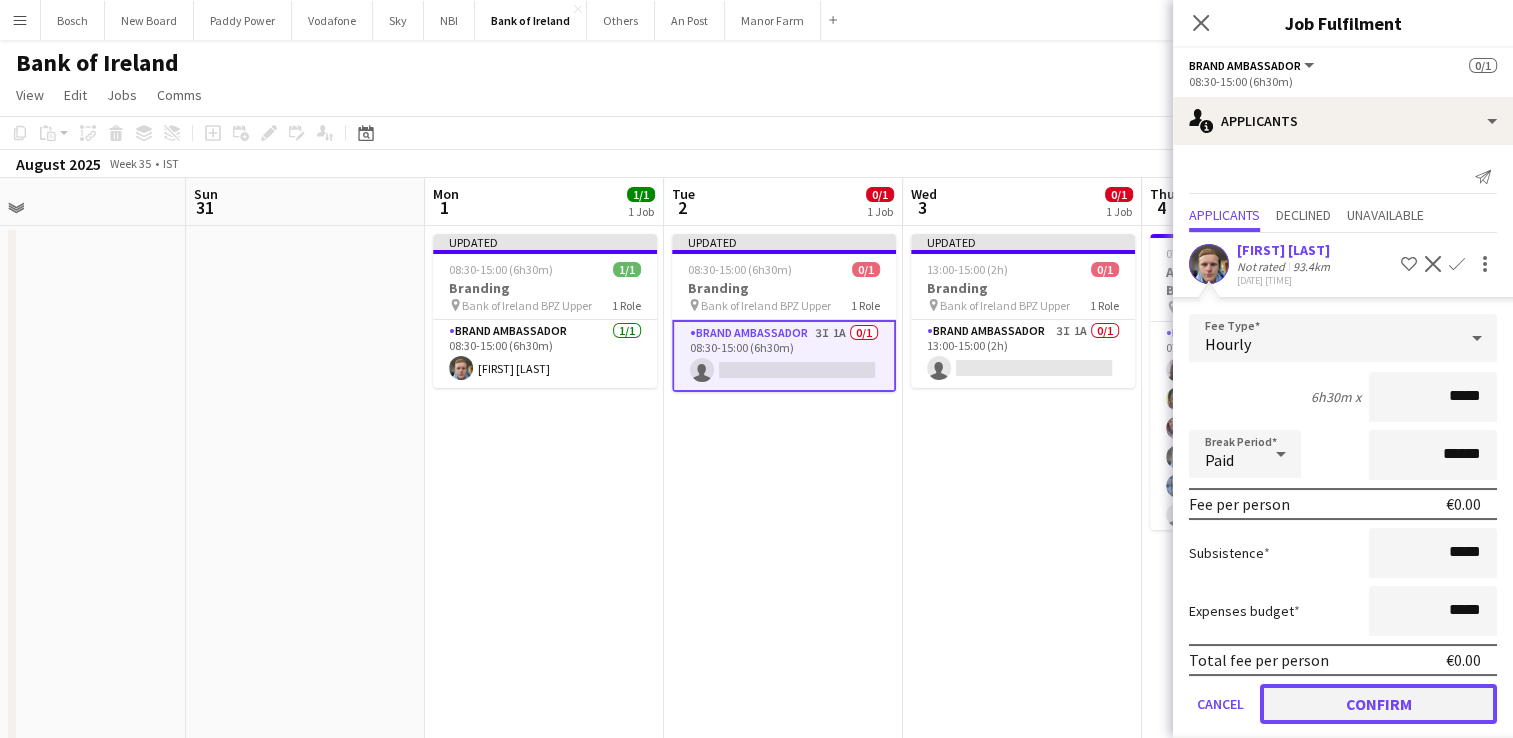 click on "Confirm" 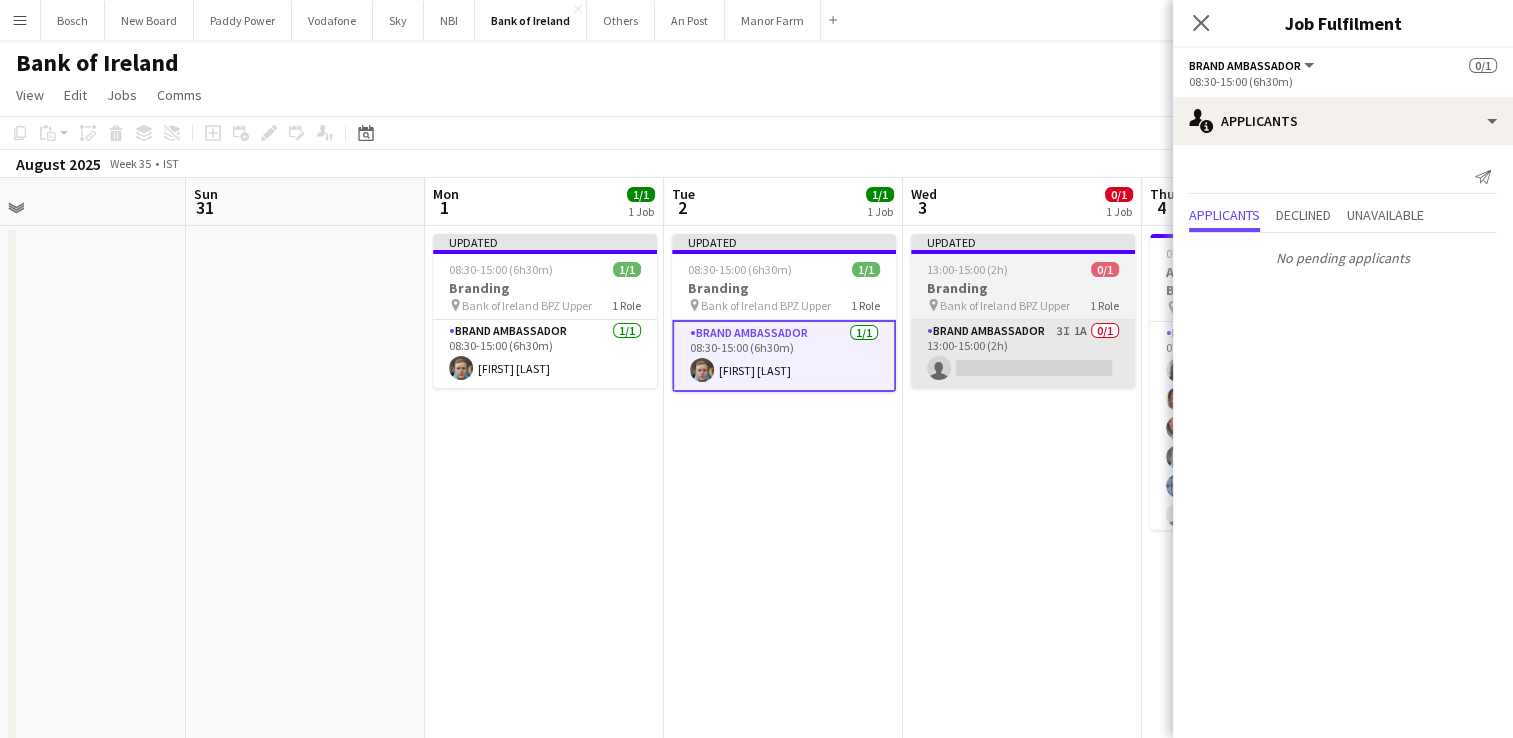 click on "Brand Ambassador   3I   1A   0/1   13:00-15:00 (2h)
single-neutral-actions" at bounding box center [1023, 354] 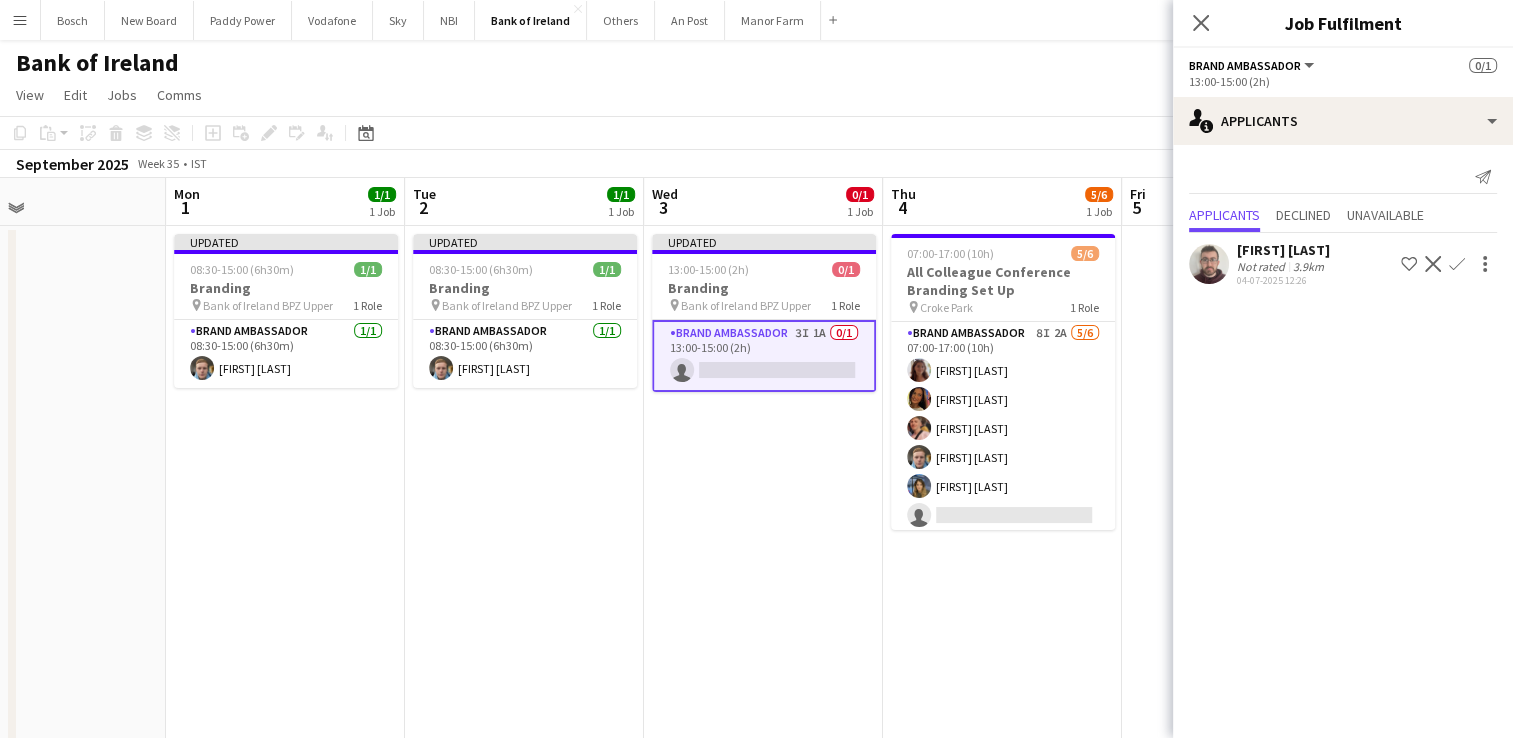 scroll, scrollTop: 0, scrollLeft: 794, axis: horizontal 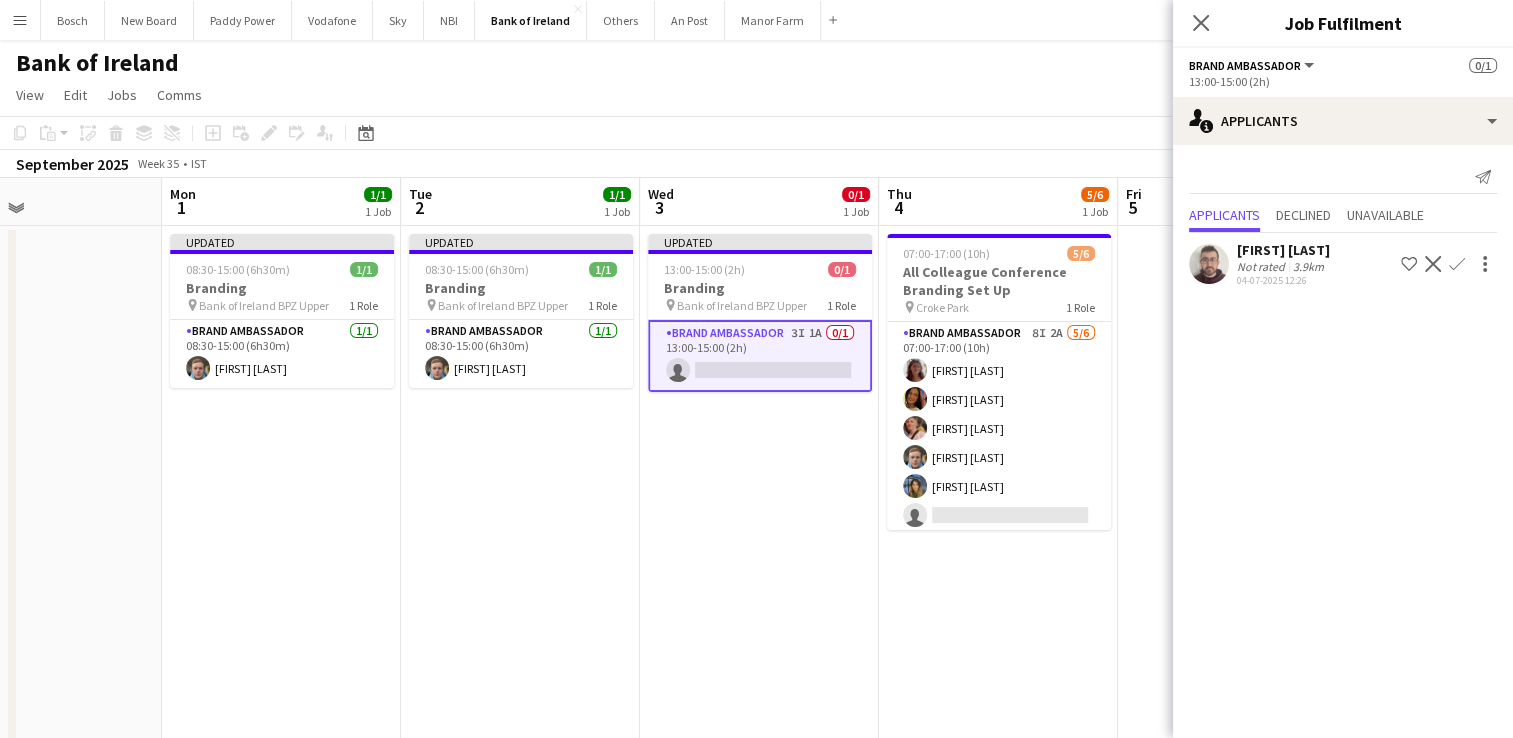 click on "Thu   28   Fri   29   0/1   1 Job   Sat   30   Sun   31   Mon   1   1/1   1 Job   Tue   2   1/1   1 Job   Wed   3   0/1   1 Job   Thu   4   5/6   1 Job   Fri   5   Sat   6   Sun   7   Mon   8   Updated   10:00-14:00 (4h)    0/1   Branding
pin
Bank of Ireland BPZ Upper   1 Role   Brand Ambassador   4I   2A   0/1   10:00-14:00 (4h)
single-neutral-actions
Updated   08:30-15:00 (6h30m)    1/1   Branding
pin
Bank of Ireland BPZ Upper   1 Role   Brand Ambassador   1/1   08:30-15:00 (6h30m)
Dominik Morycki  Updated   08:30-15:00 (6h30m)    1/1   Branding
pin
Bank of Ireland BPZ Upper   1 Role   Brand Ambassador   1/1   08:30-15:00 (6h30m)
Dominik Morycki  Updated   13:00-15:00 (2h)    0/1   Branding
pin
Bank of Ireland BPZ Upper   1 Role   Brand Ambassador   3I   1A   0/1   13:00-15:00 (2h)" at bounding box center [756, 1754] 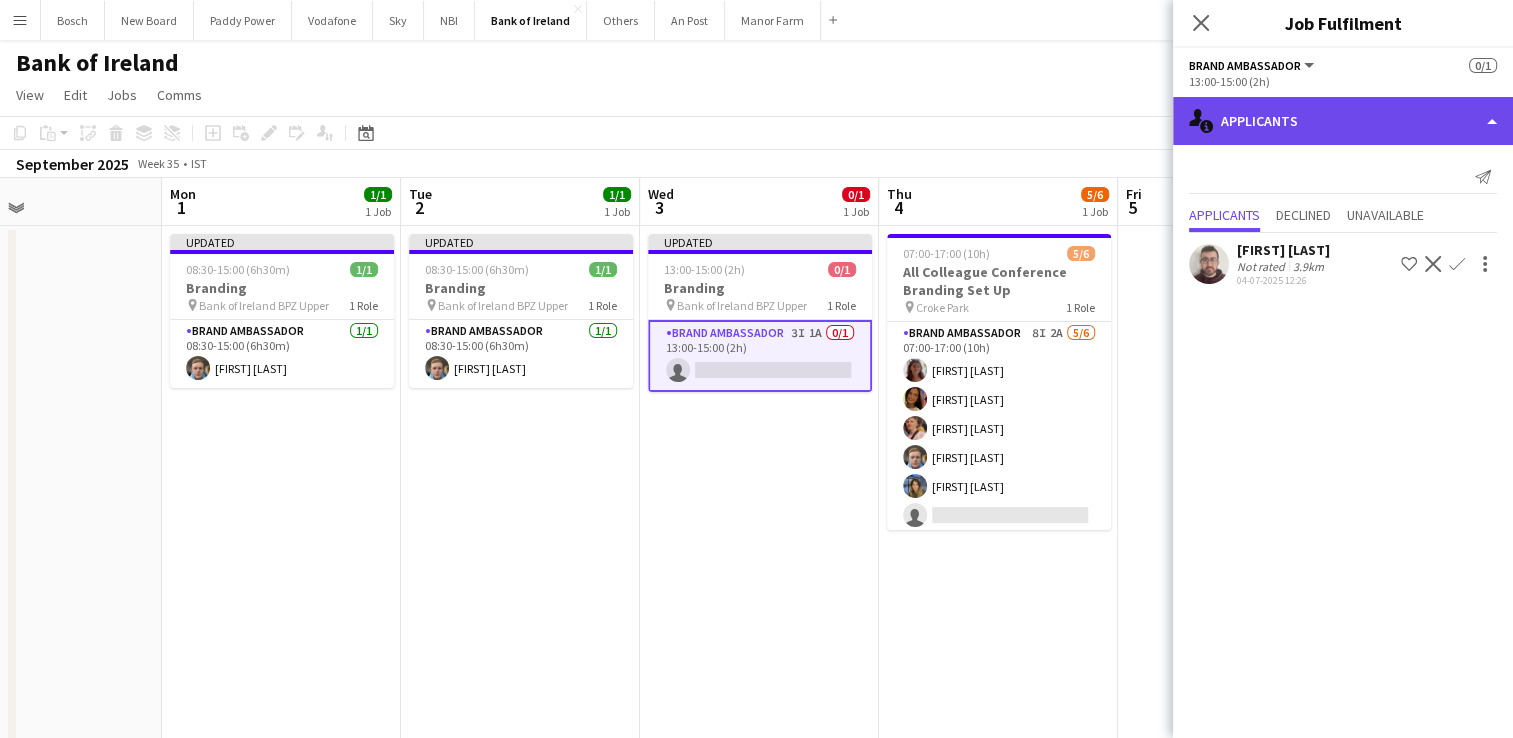 click on "single-neutral-actions-information
Applicants" 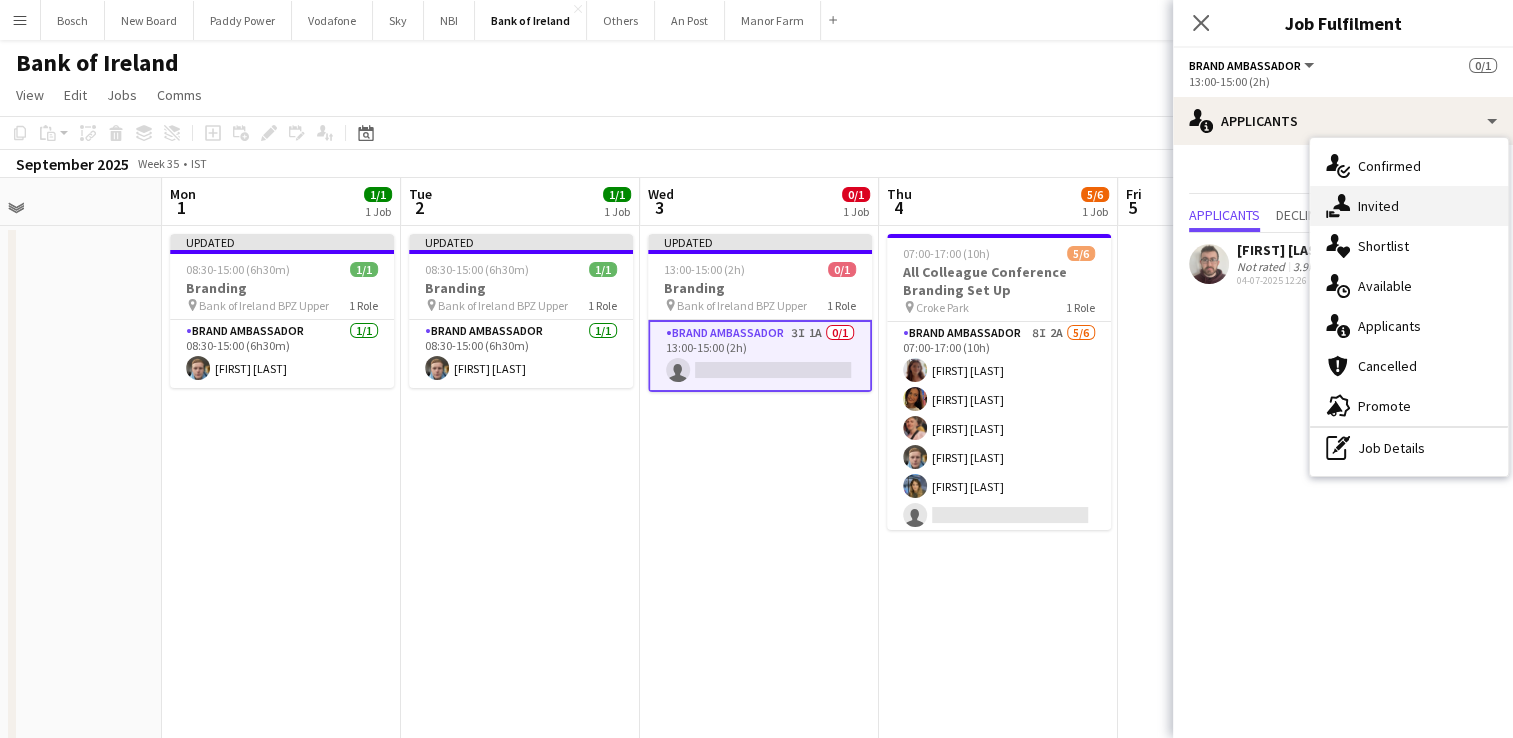 click on "single-neutral-actions-share-1
Invited" at bounding box center (1409, 206) 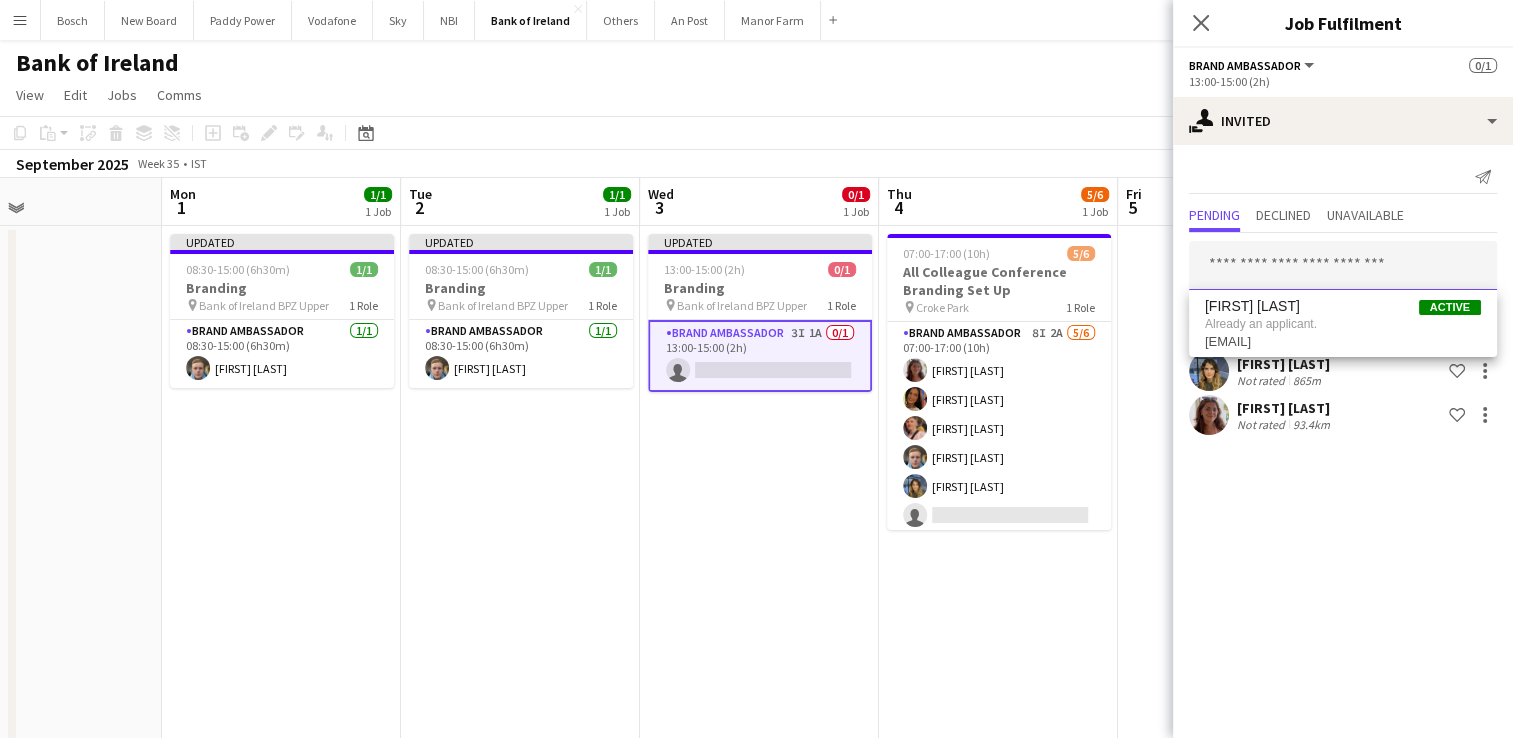 click at bounding box center [1343, 266] 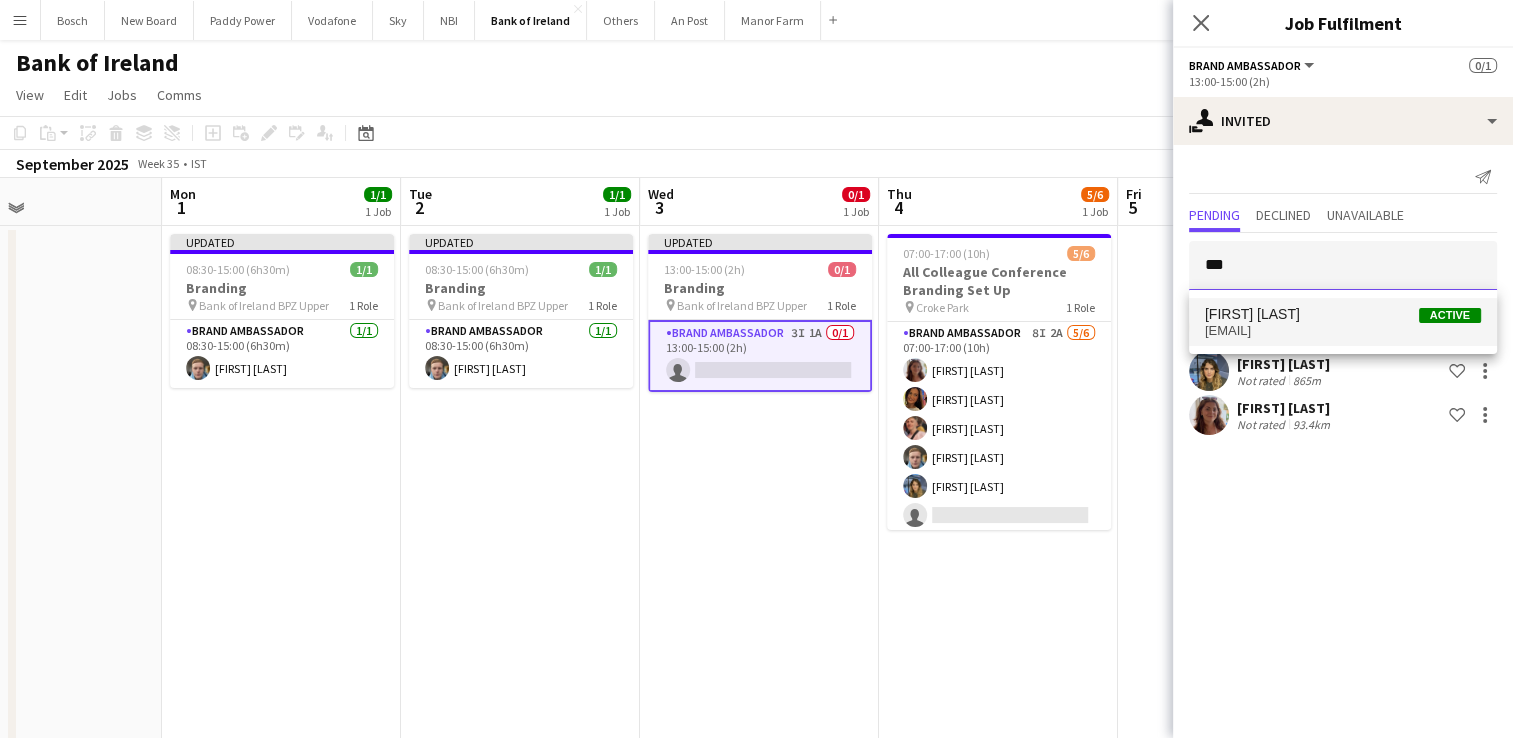 type on "***" 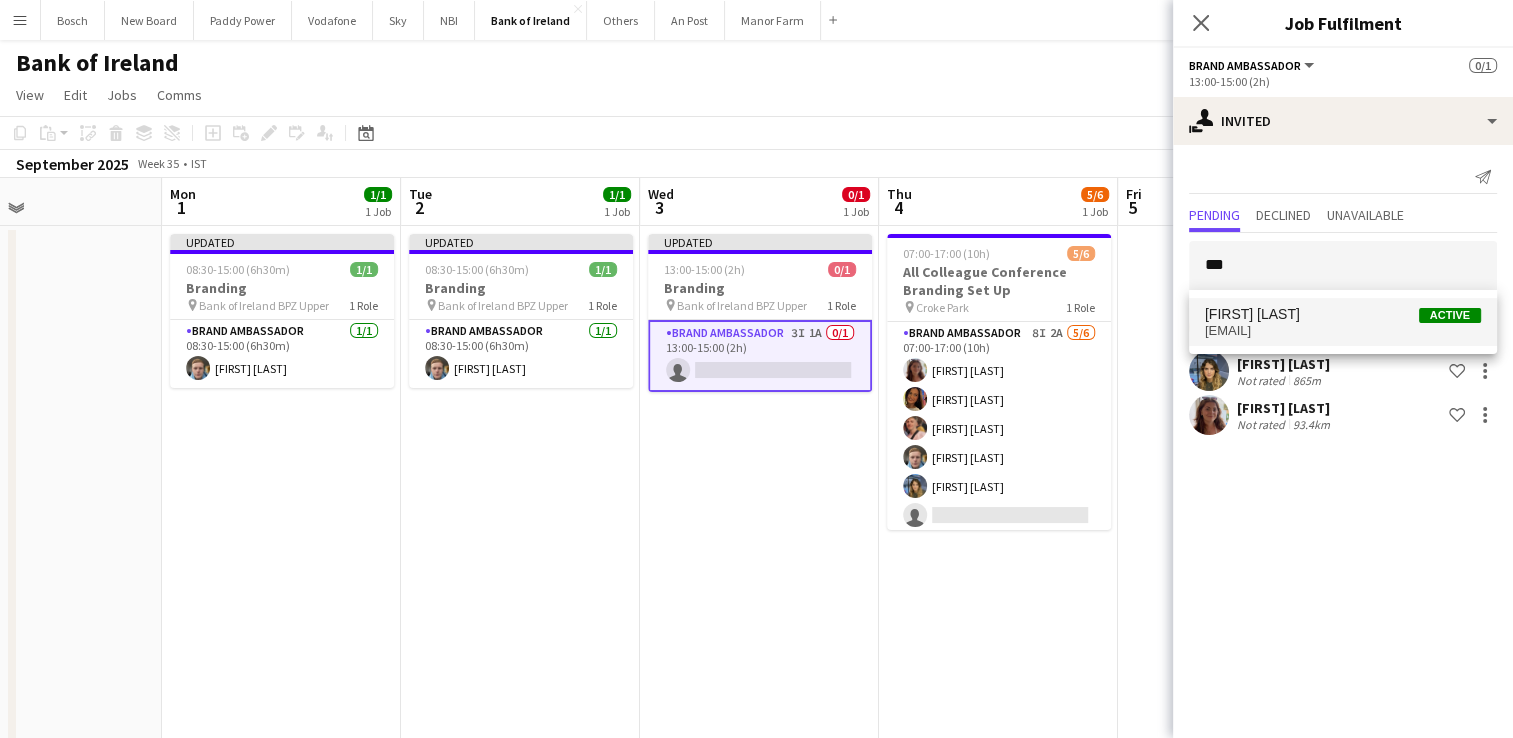 click on "Dominik Morycki  Active" at bounding box center [1343, 314] 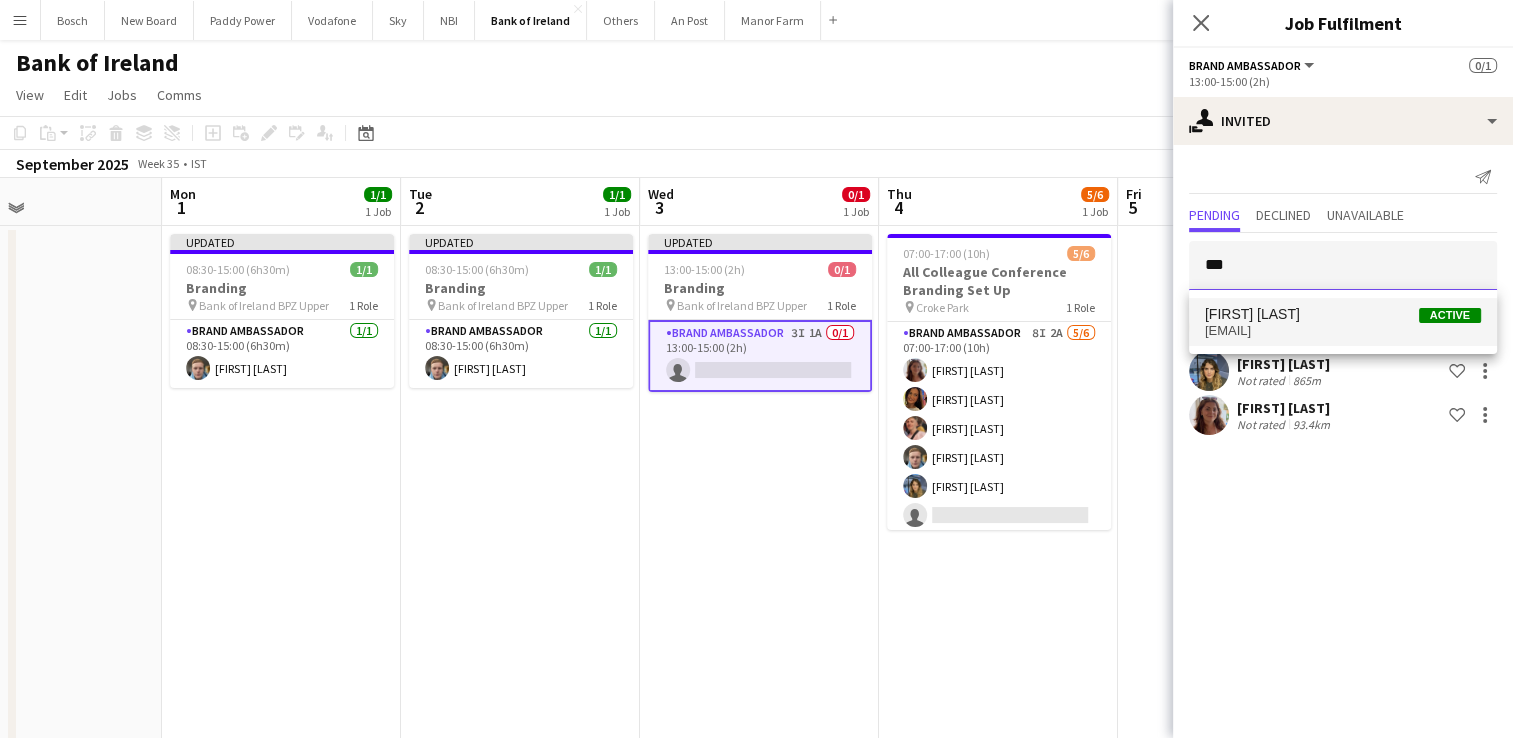 type 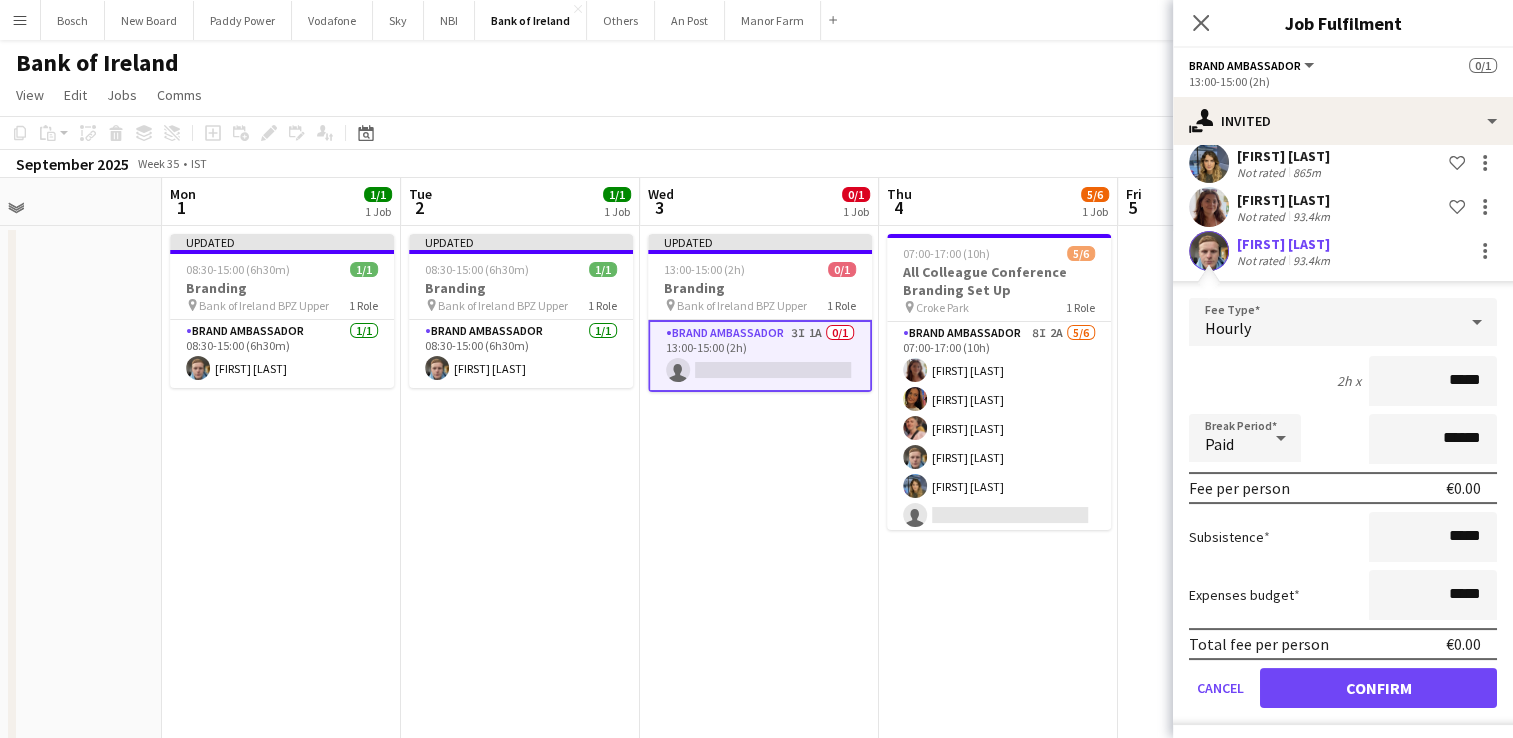 scroll, scrollTop: 211, scrollLeft: 0, axis: vertical 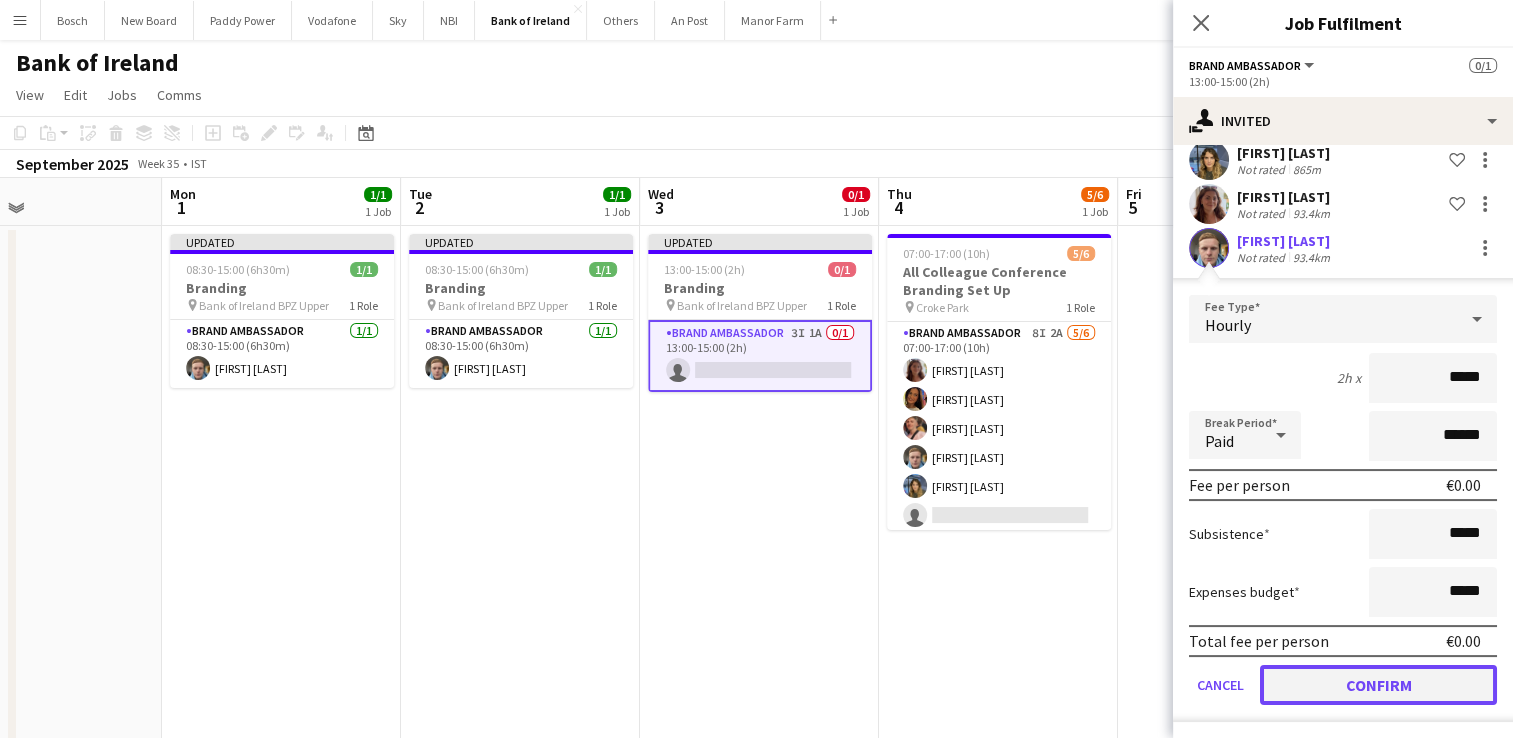 click on "Confirm" 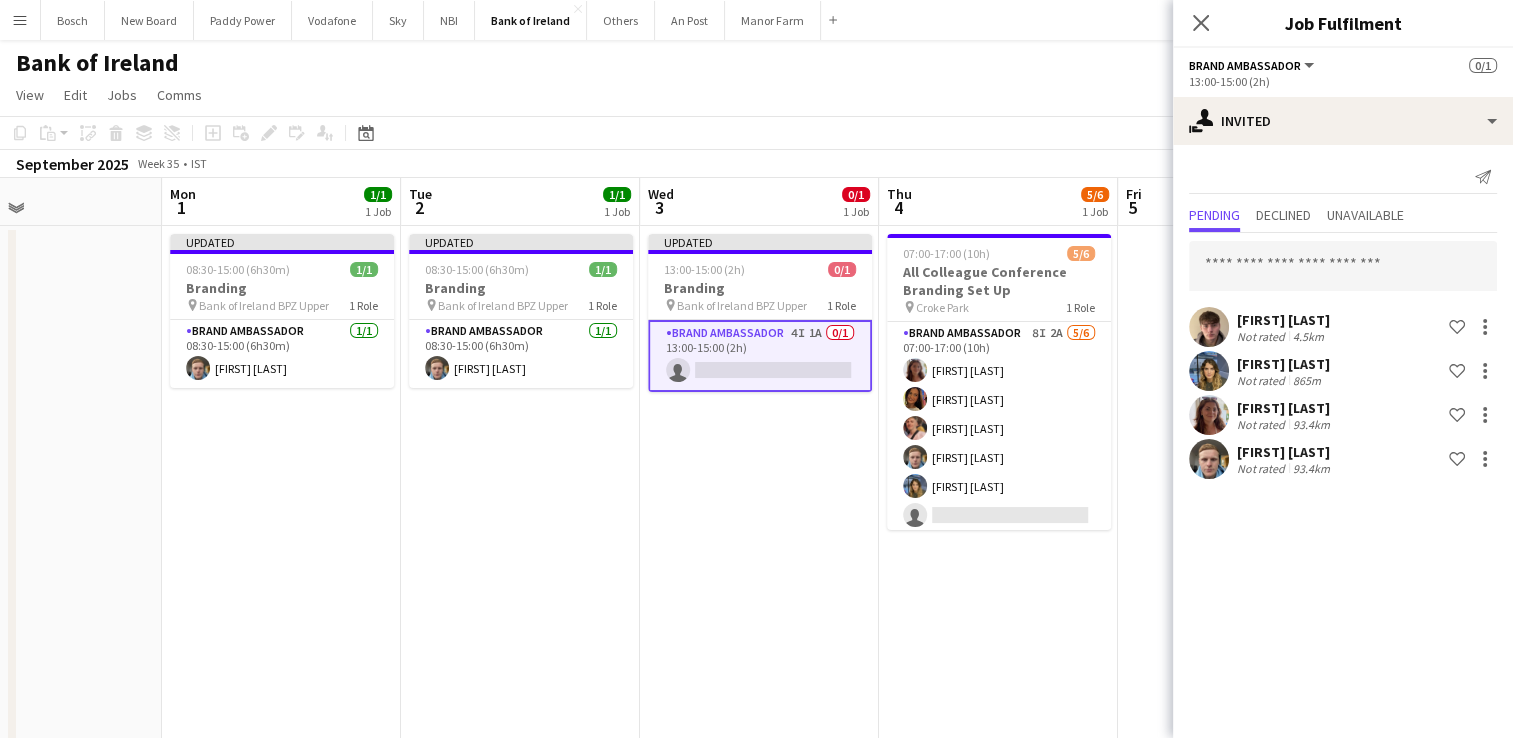 scroll, scrollTop: 0, scrollLeft: 0, axis: both 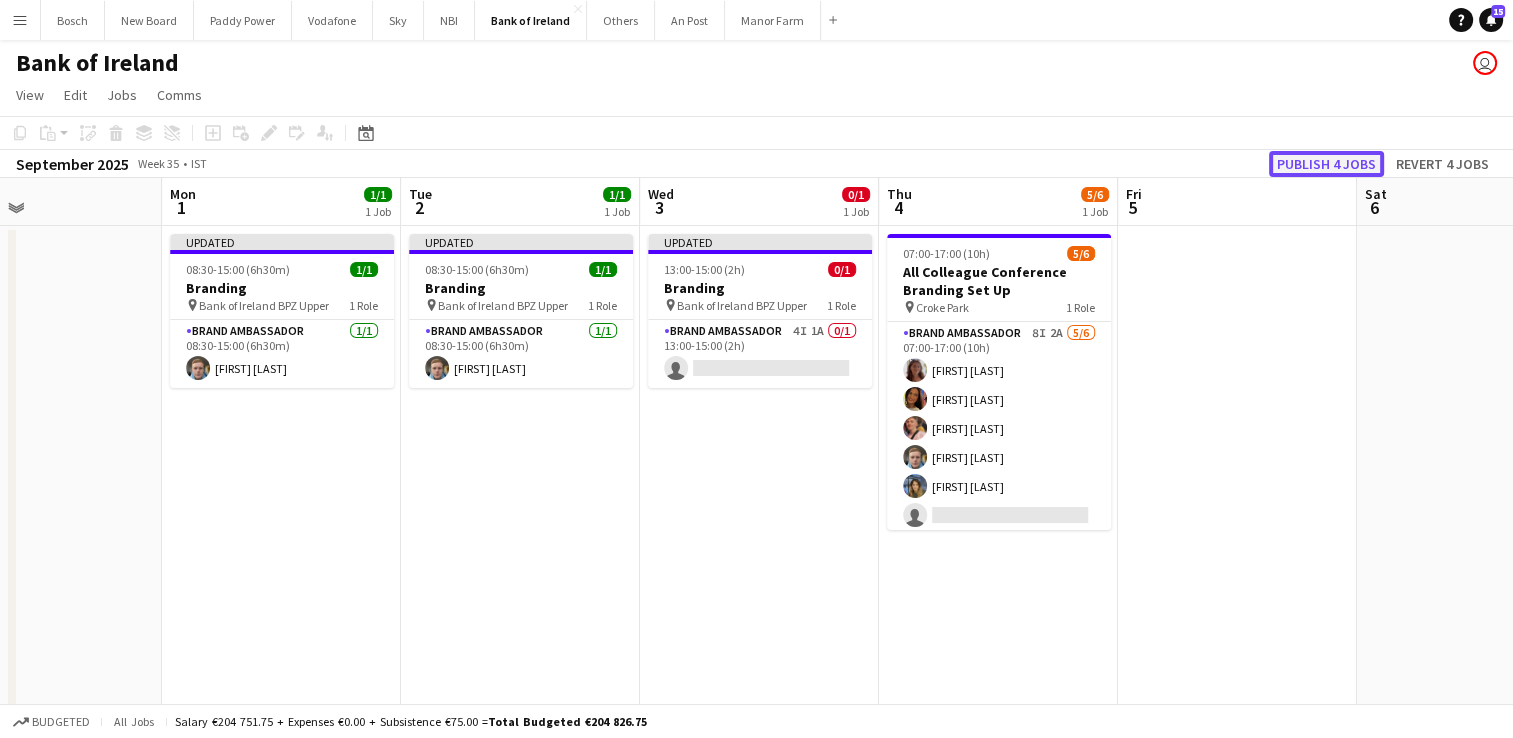 click on "Publish 4 jobs" 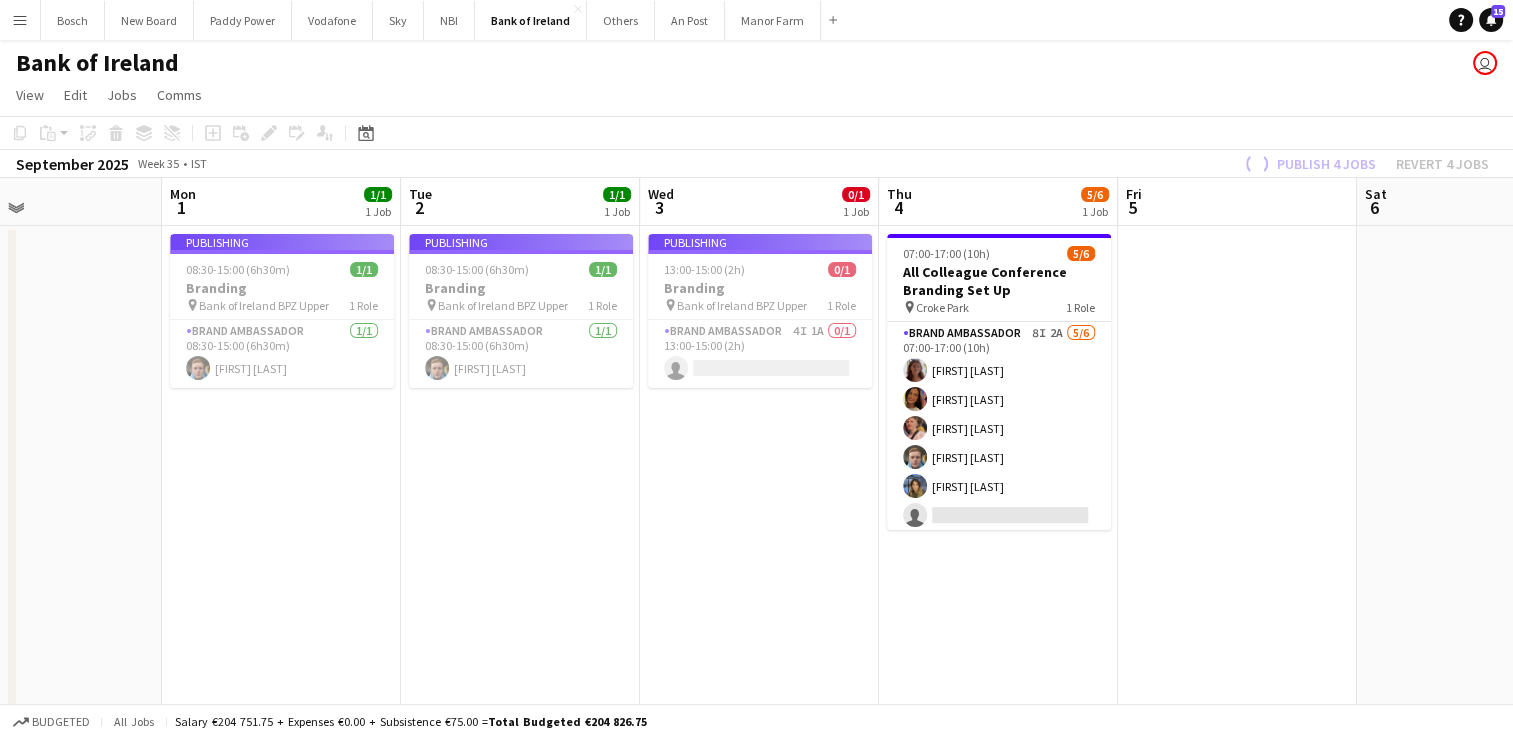drag, startPoint x: 415, startPoint y: 448, endPoint x: 1097, endPoint y: 436, distance: 682.1056 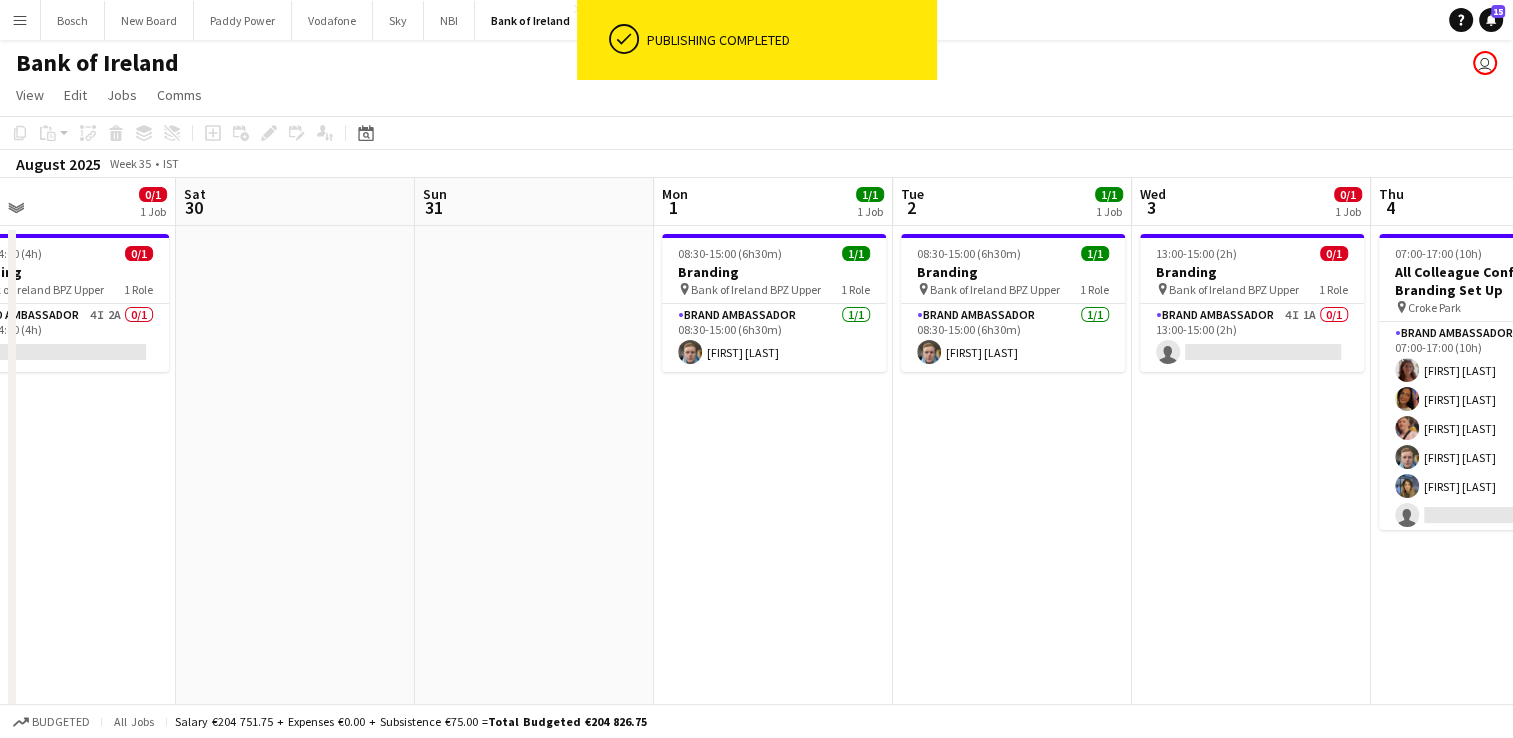scroll, scrollTop: 0, scrollLeft: 618, axis: horizontal 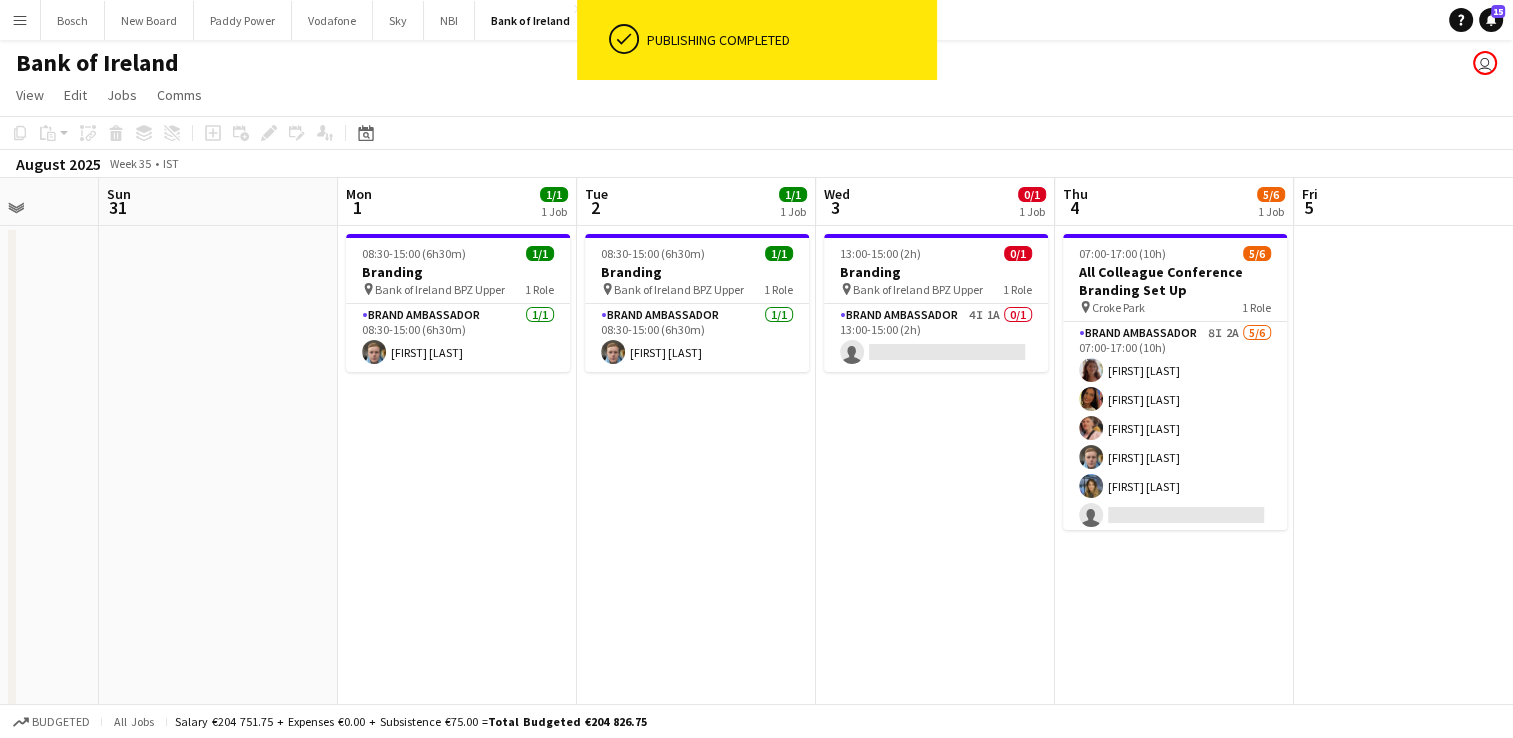 drag, startPoint x: 649, startPoint y: 421, endPoint x: 200, endPoint y: 402, distance: 449.40182 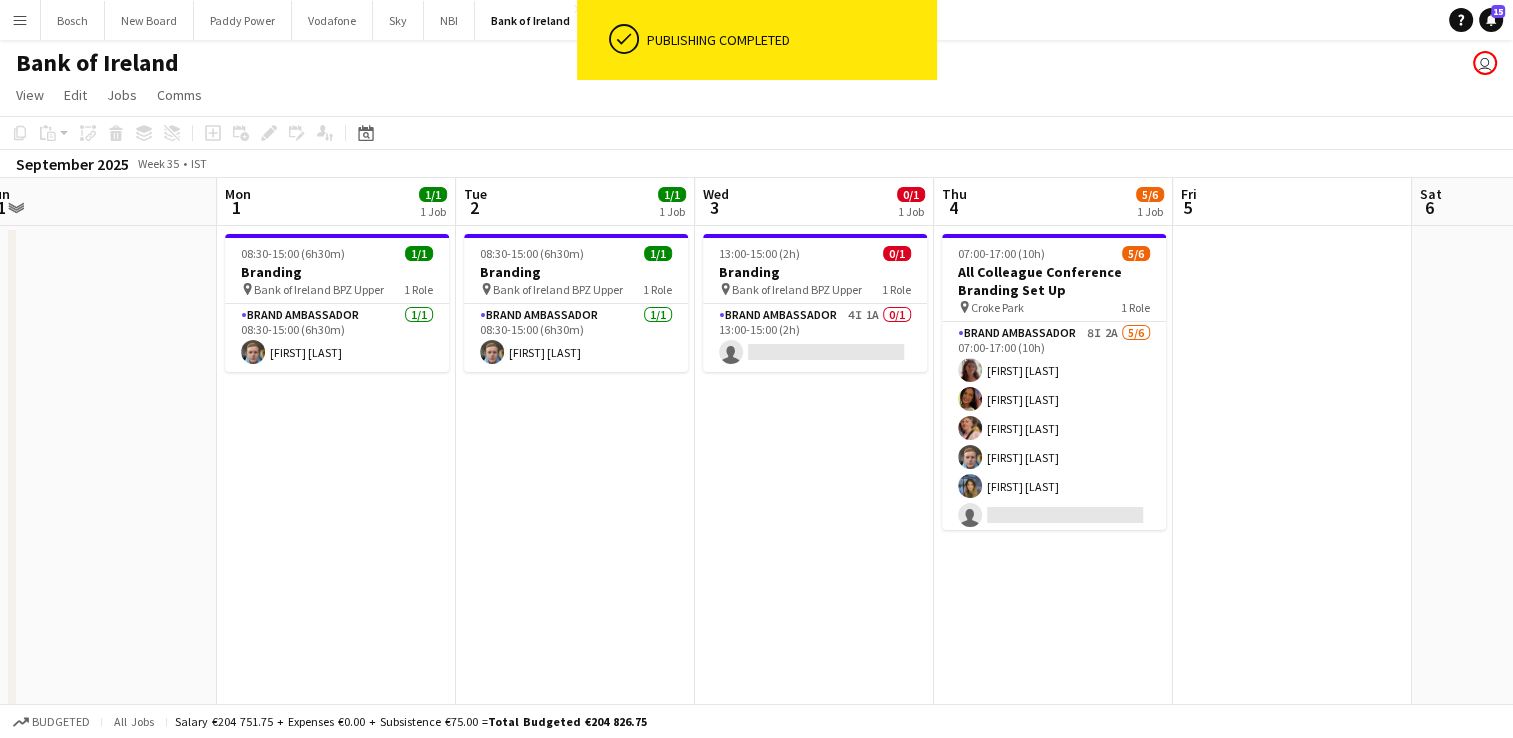 drag, startPoint x: 697, startPoint y: 406, endPoint x: 576, endPoint y: 405, distance: 121.004135 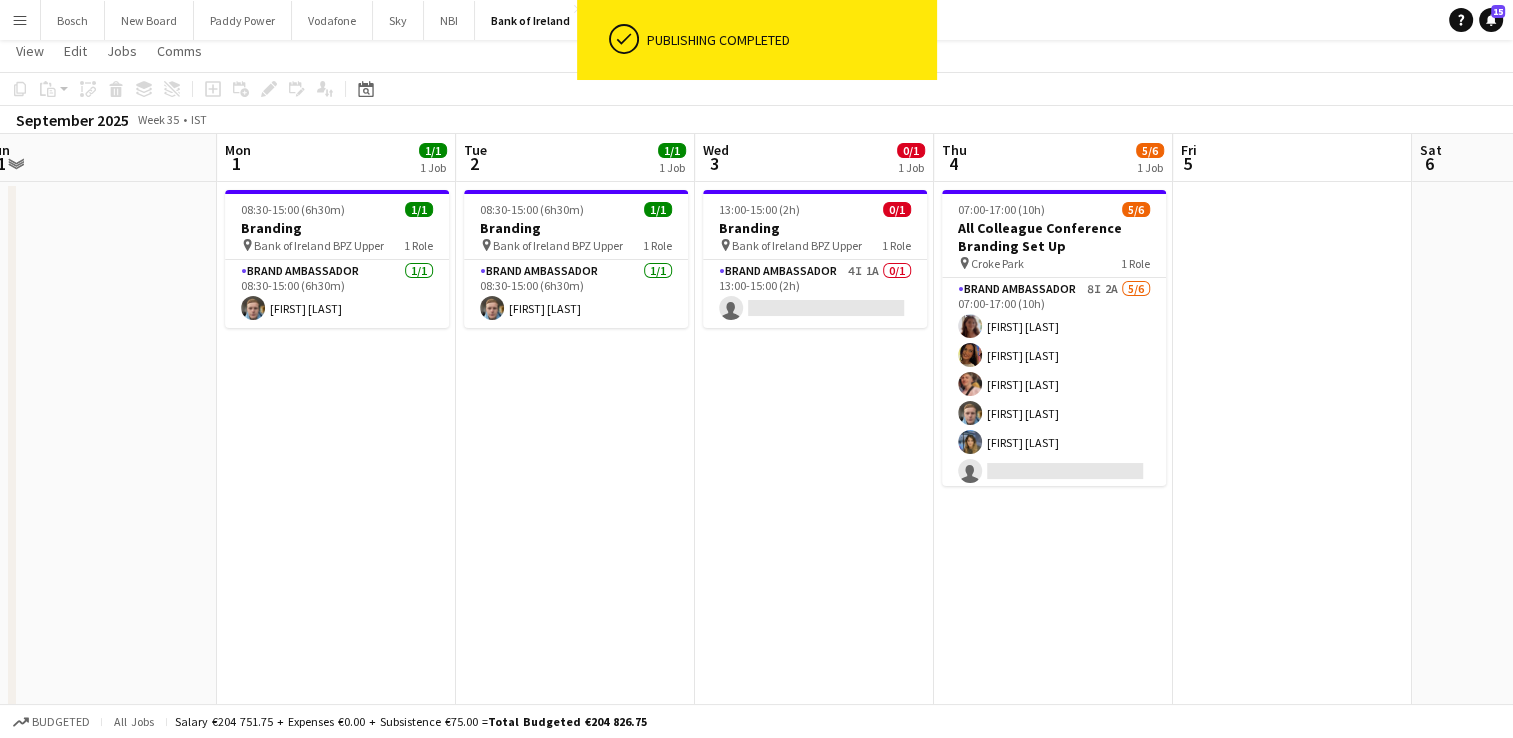 scroll, scrollTop: 0, scrollLeft: 0, axis: both 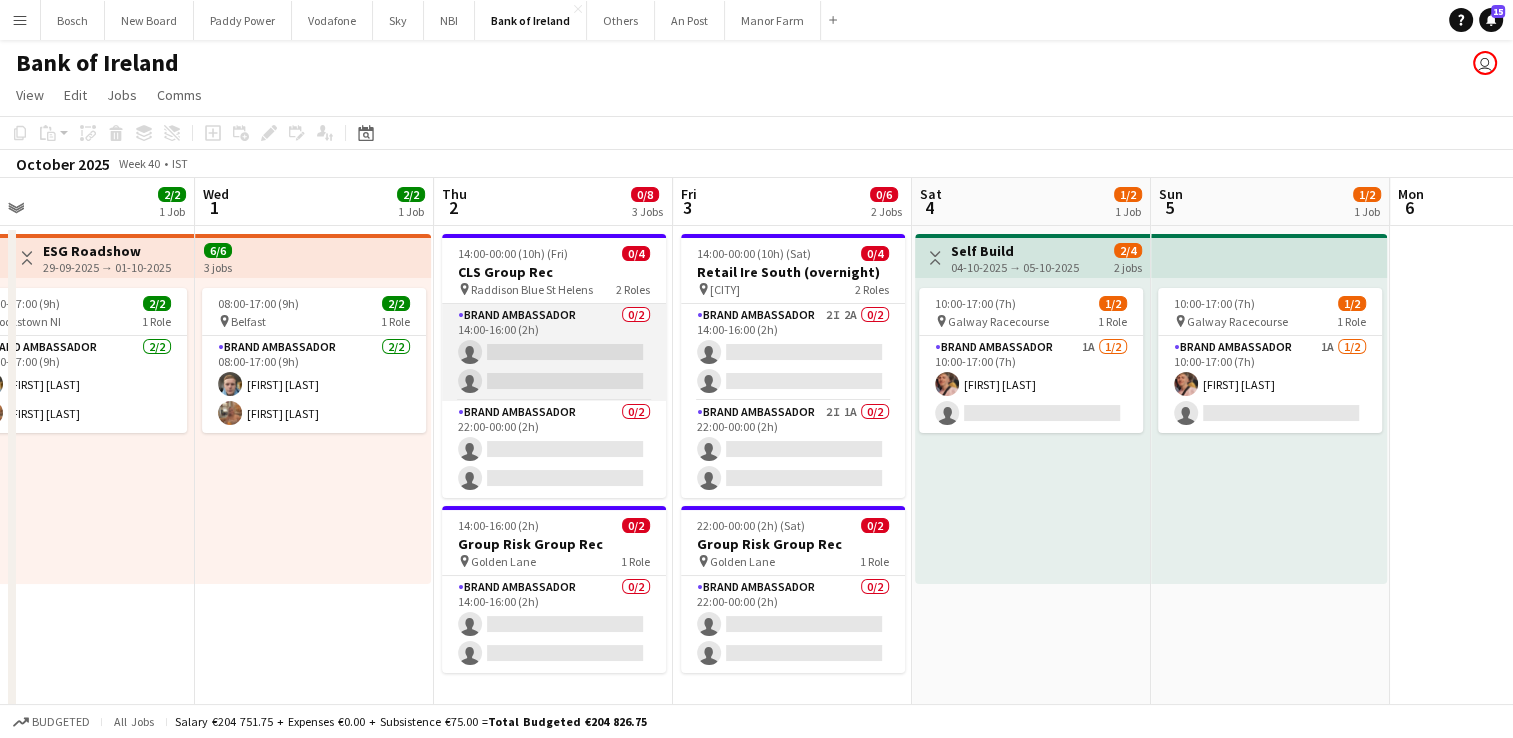 click on "Brand Ambassador   0/2   14:00-16:00 (2h)
single-neutral-actions
single-neutral-actions" at bounding box center [554, 352] 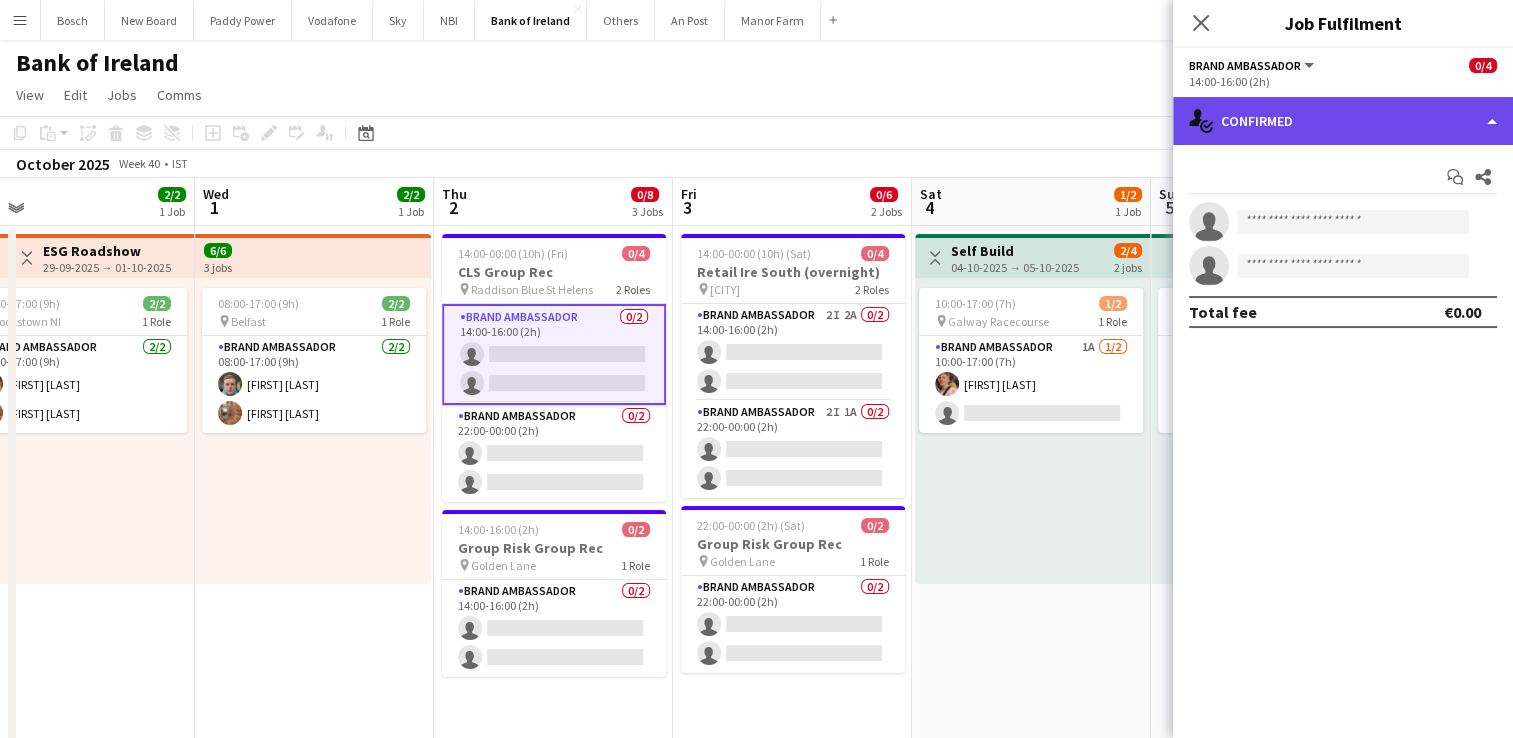 click on "single-neutral-actions-check-2
Confirmed" 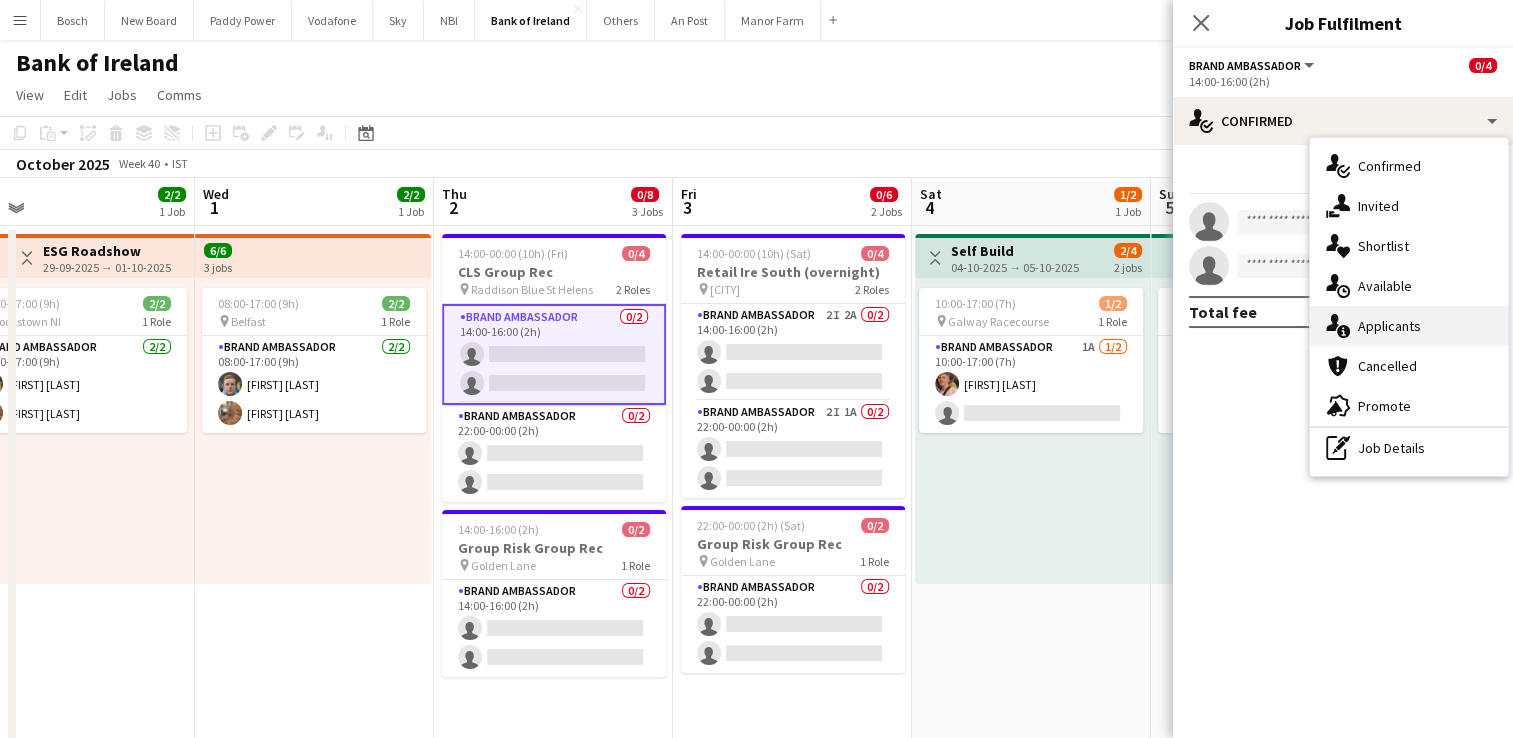 click on "single-neutral-actions-information
Applicants" at bounding box center (1409, 326) 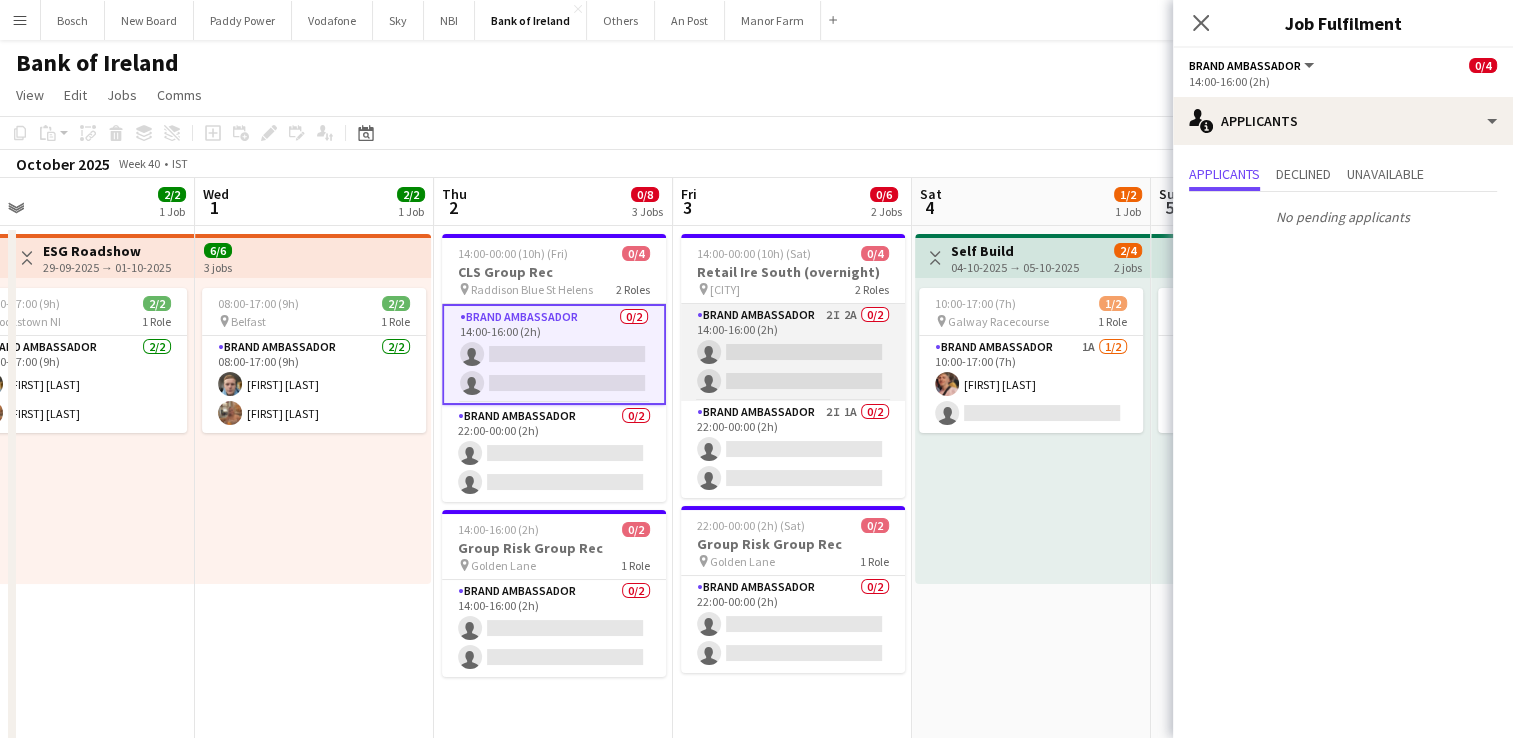 click on "Brand Ambassador   2I   2A   0/2   14:00-16:00 (2h)
single-neutral-actions
single-neutral-actions" at bounding box center [793, 352] 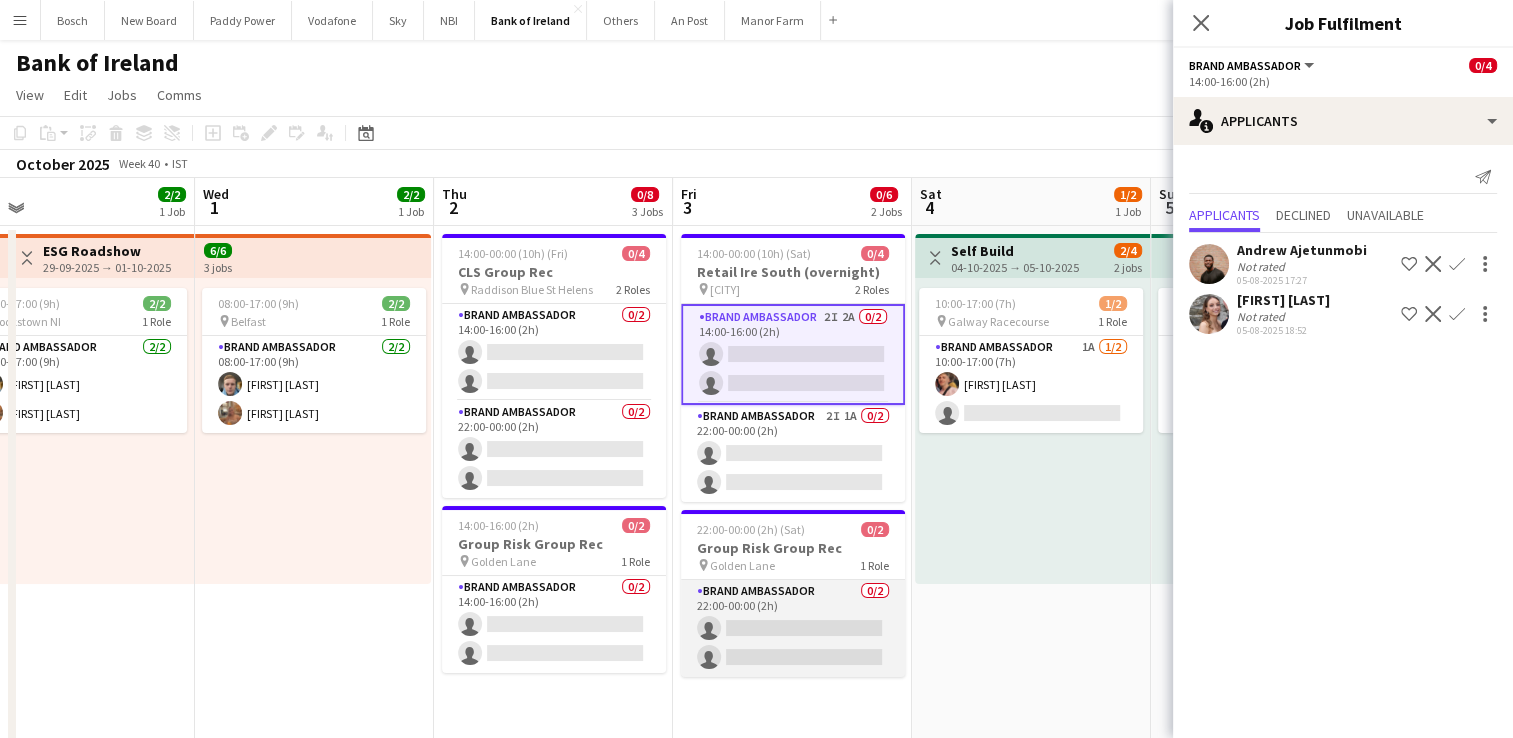 click on "Brand Ambassador   0/2   22:00-00:00 (2h)
single-neutral-actions
single-neutral-actions" at bounding box center (793, 628) 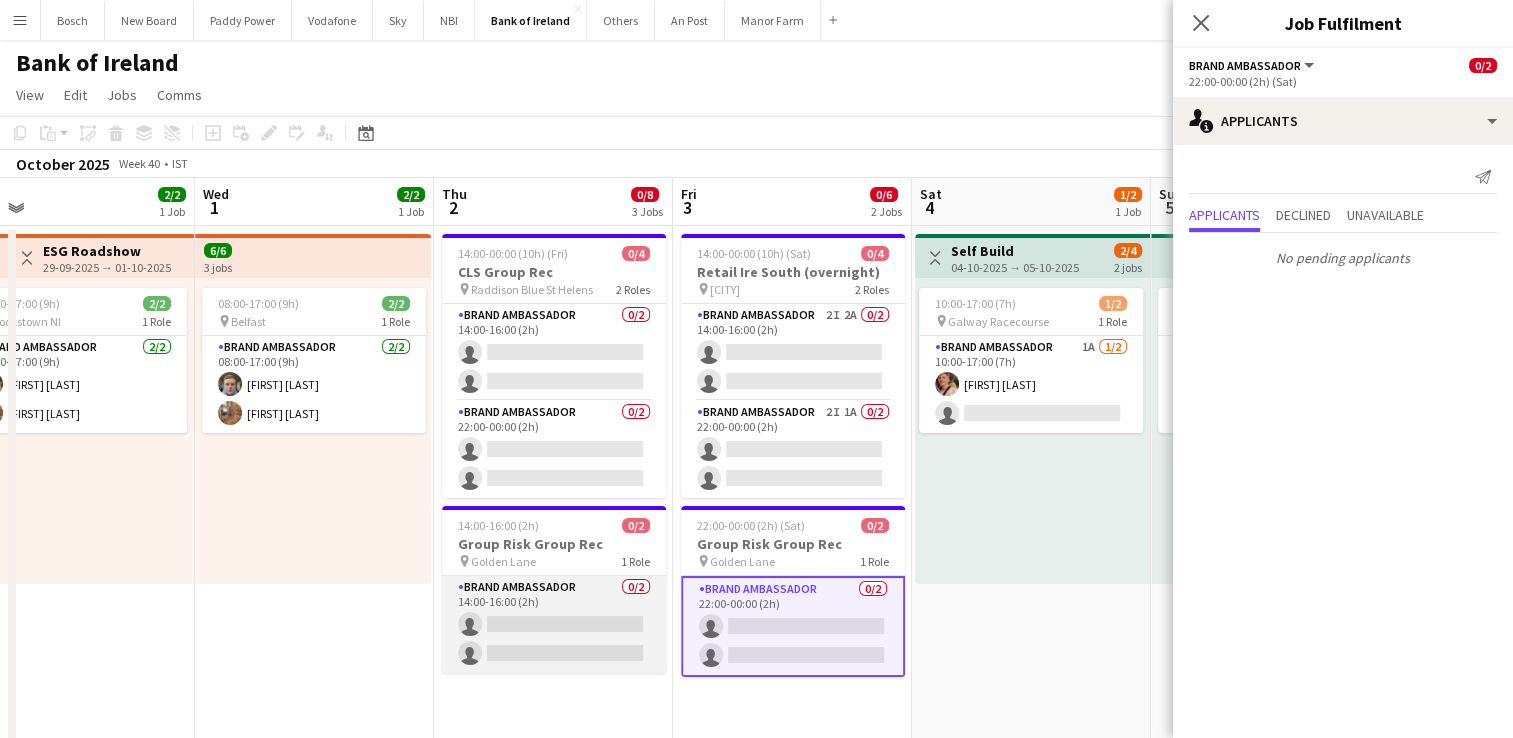 click on "Brand Ambassador   0/2   14:00-16:00 (2h)
single-neutral-actions
single-neutral-actions" at bounding box center (554, 624) 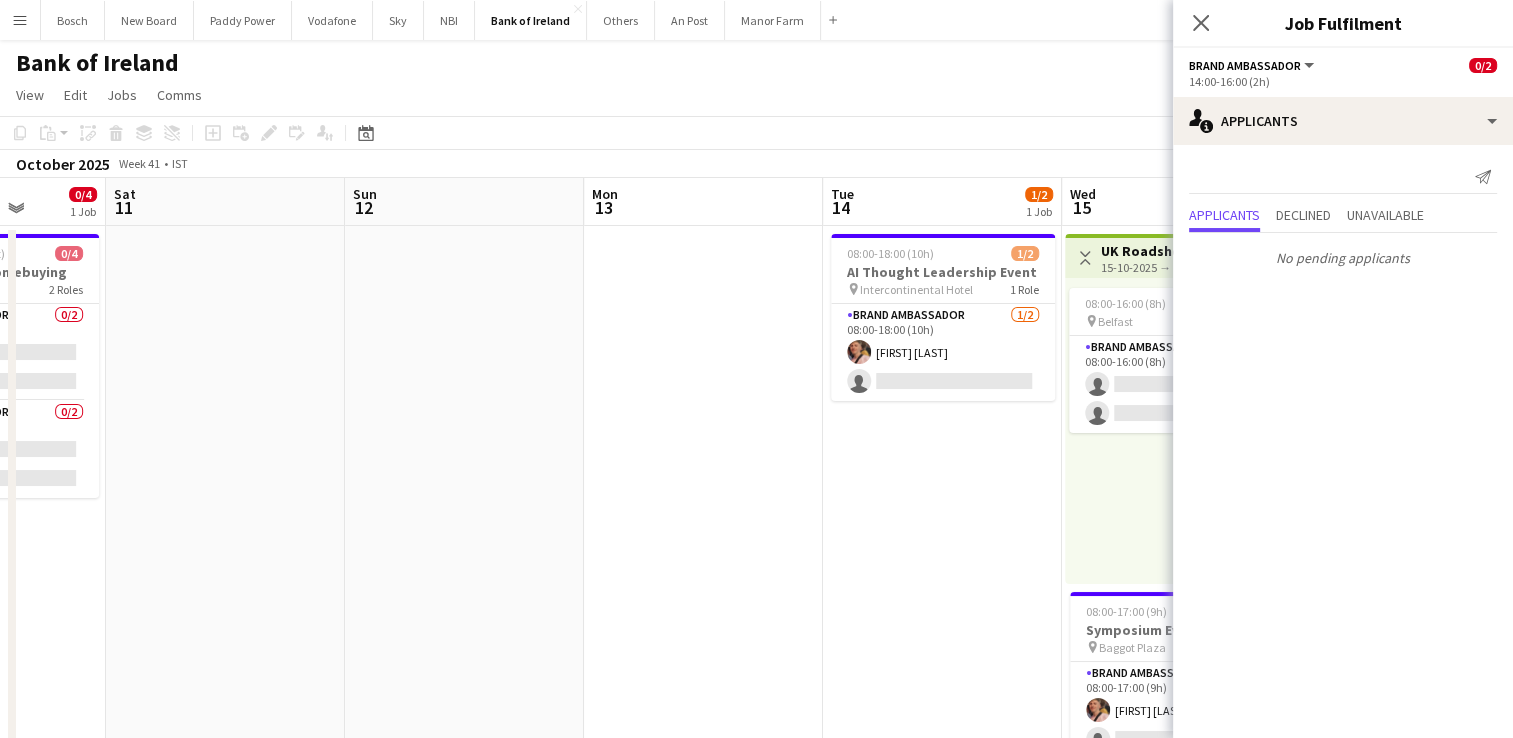 scroll, scrollTop: 0, scrollLeft: 612, axis: horizontal 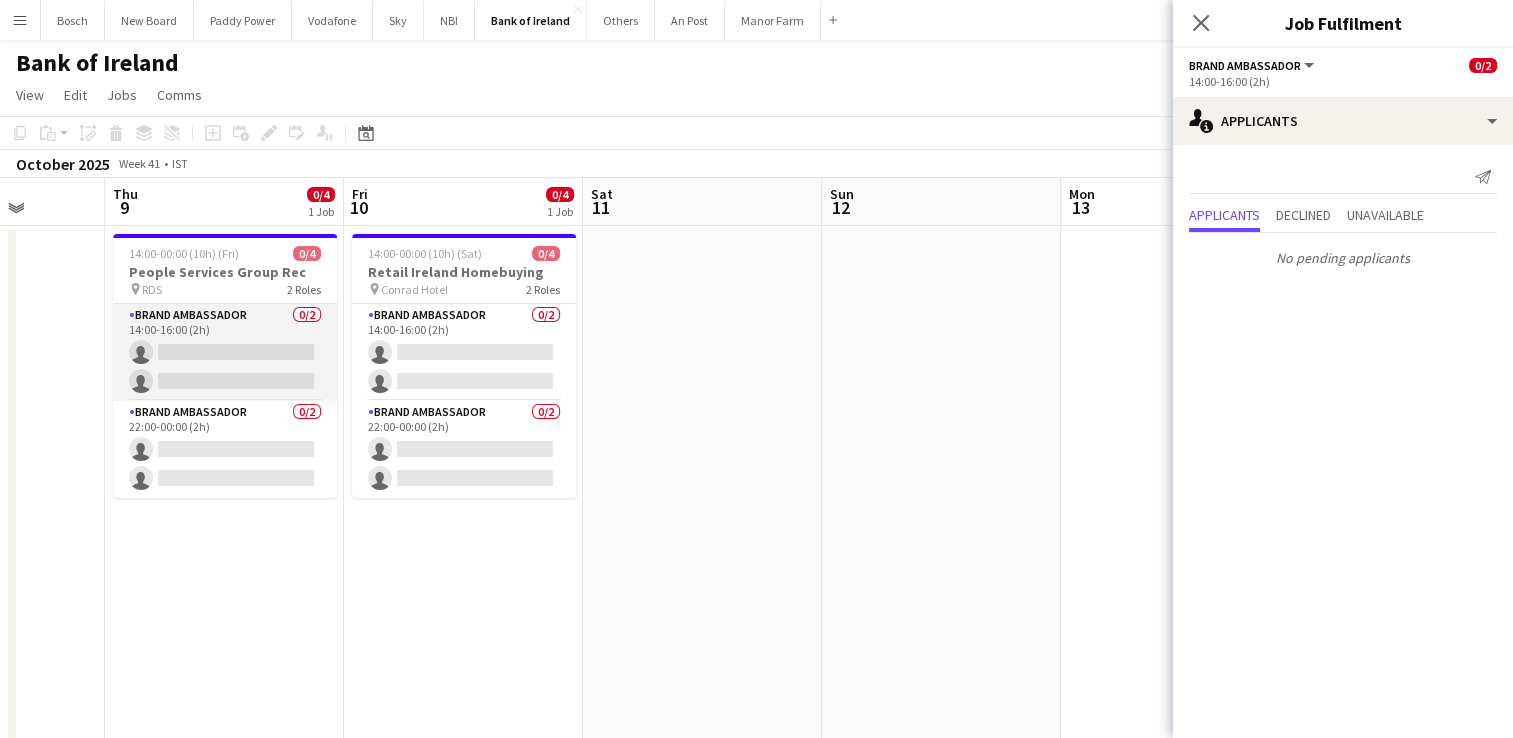 click on "Brand Ambassador   0/2   14:00-16:00 (2h)
single-neutral-actions
single-neutral-actions" at bounding box center (225, 352) 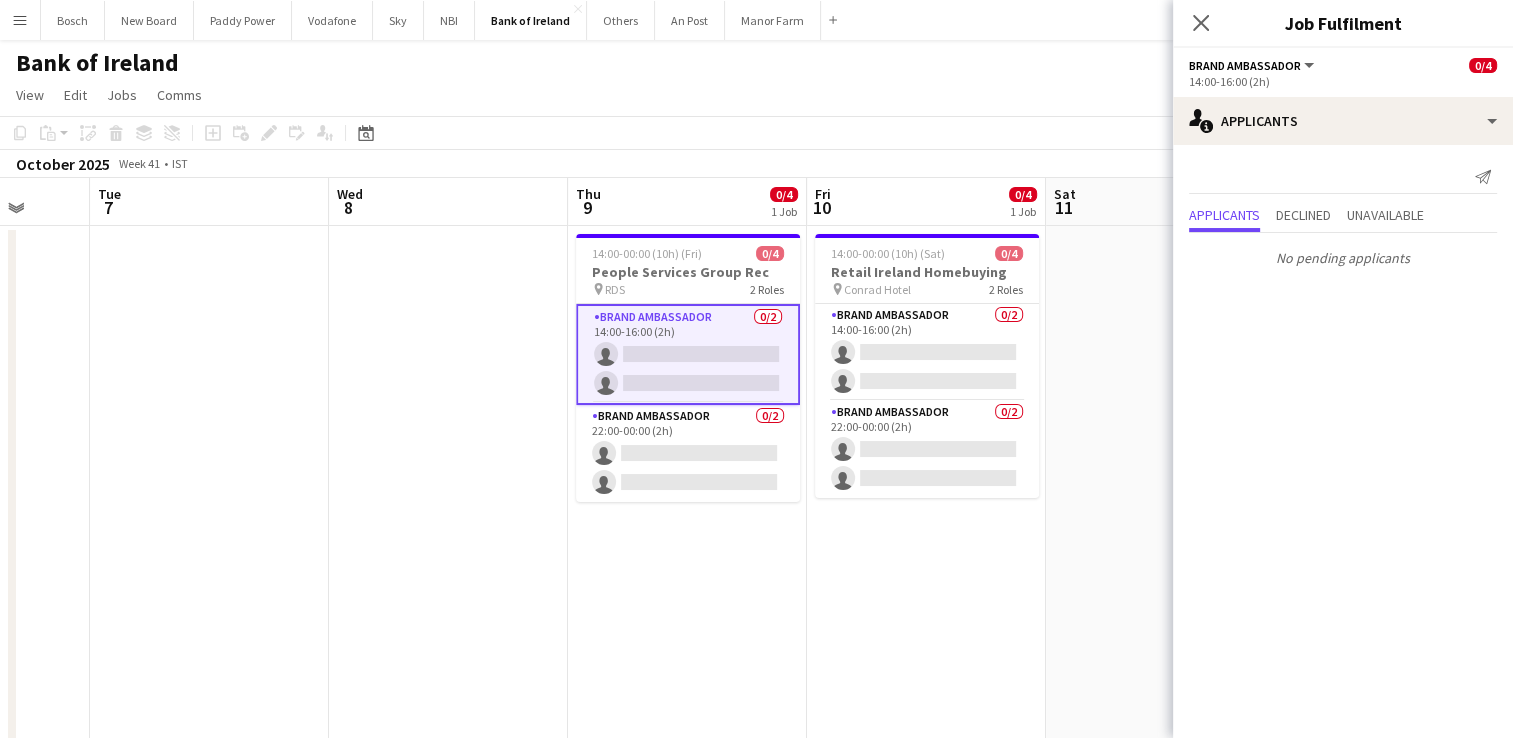 drag, startPoint x: 192, startPoint y: 488, endPoint x: 687, endPoint y: 505, distance: 495.29184 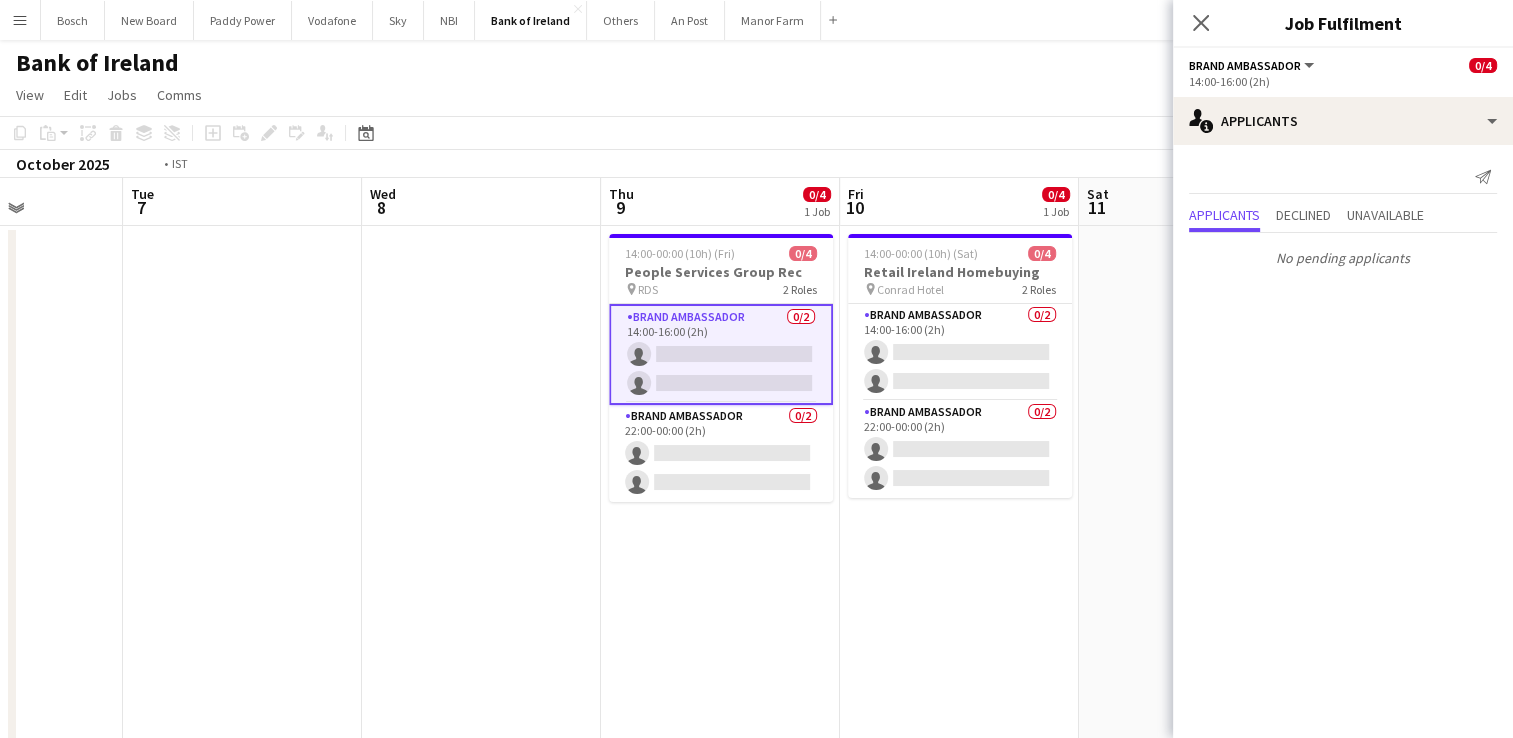 click on "Sat   4   1/2   1 Job   Sun   5   1/2   1 Job   Mon   6   Tue   7   Wed   8   Thu   9   0/4   1 Job   Fri   10   0/4   1 Job   Sat   11   Sun   12   Mon   13   Tue   14   1/2   1 Job   Wed   15   1/6   3 Jobs
Toggle View
Self Build  04-10-2025 → 05-10-2025   2/4   2 jobs      10:00-17:00 (7h)    1/2
pin
Galway Racecourse   1 Role   Brand Ambassador   1A   1/2   10:00-17:00 (7h)
Mark O’Shea
single-neutral-actions
10:00-17:00 (7h)    1/2
pin
Galway Racecourse   1 Role   Brand Ambassador   1A   1/2   10:00-17:00 (7h)
Mark O’Shea
single-neutral-actions
14:00-00:00 (10h) (Fri)   0/4   People Services Group Rec
pin
RDS   2 Roles   Brand Ambassador   0/2   14:00-16:00 (2h)
single-neutral-actions
single-neutral-actions
0/2" at bounding box center [756, 1832] 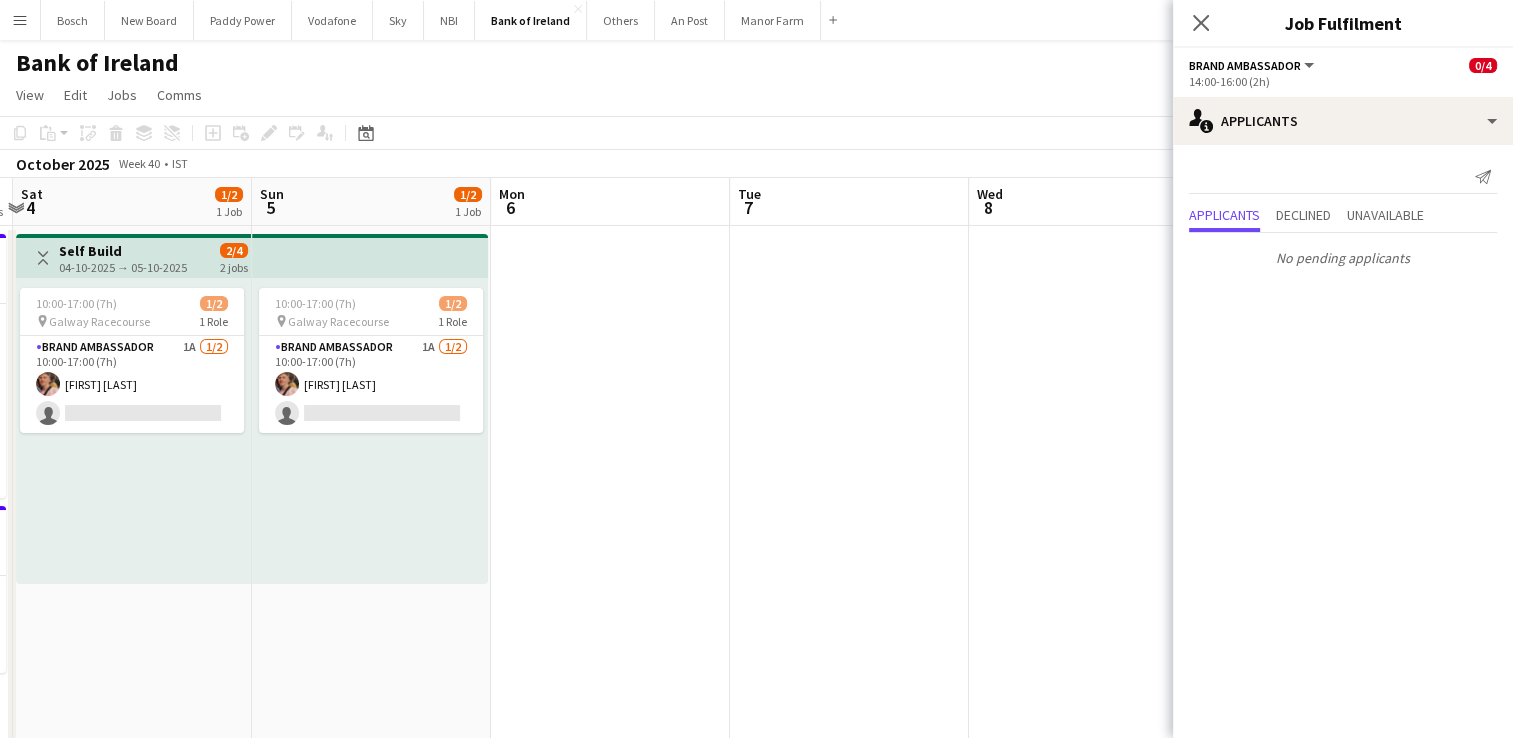 drag, startPoint x: 780, startPoint y: 514, endPoint x: 709, endPoint y: 510, distance: 71.11259 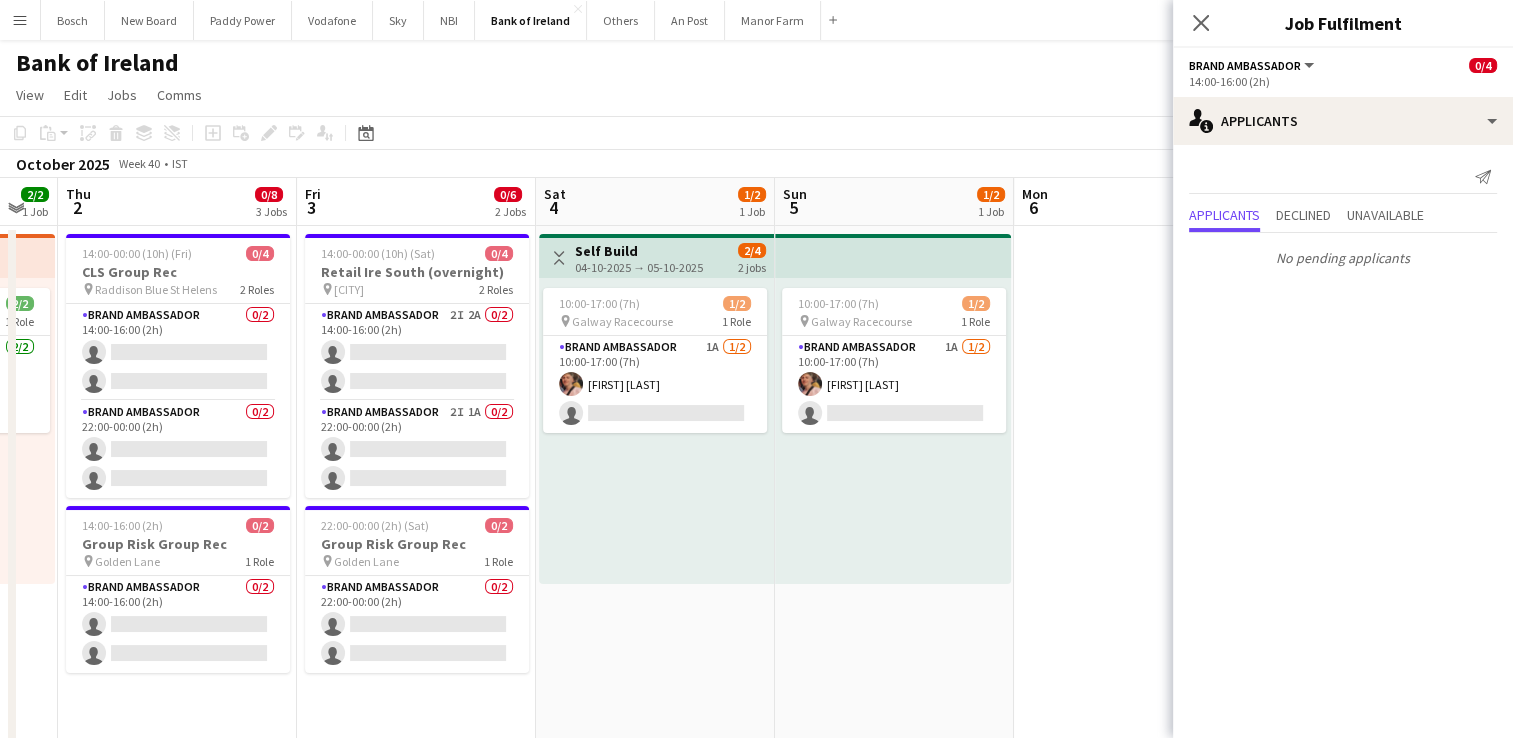 scroll, scrollTop: 0, scrollLeft: 418, axis: horizontal 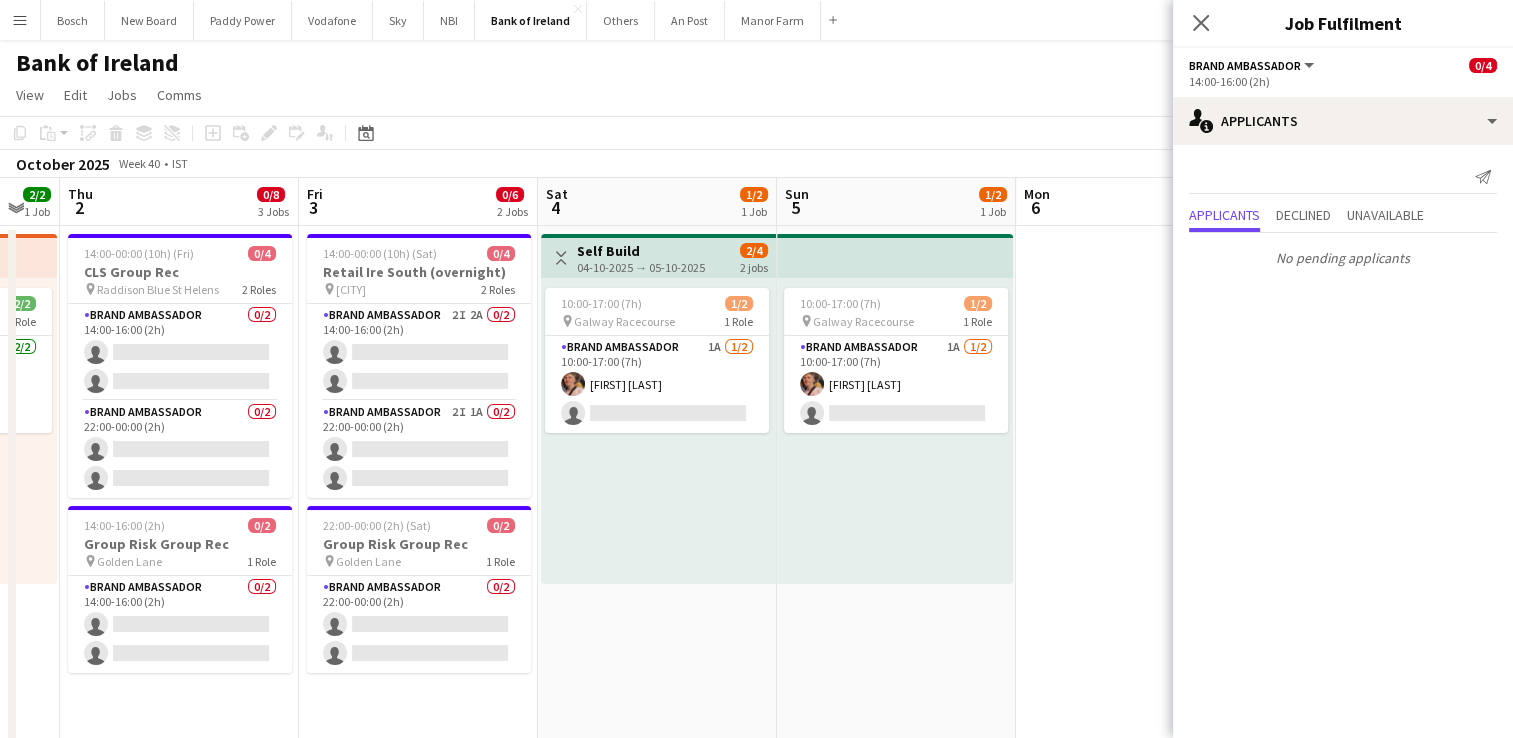 drag, startPoint x: 595, startPoint y: 506, endPoint x: 1014, endPoint y: 516, distance: 419.11932 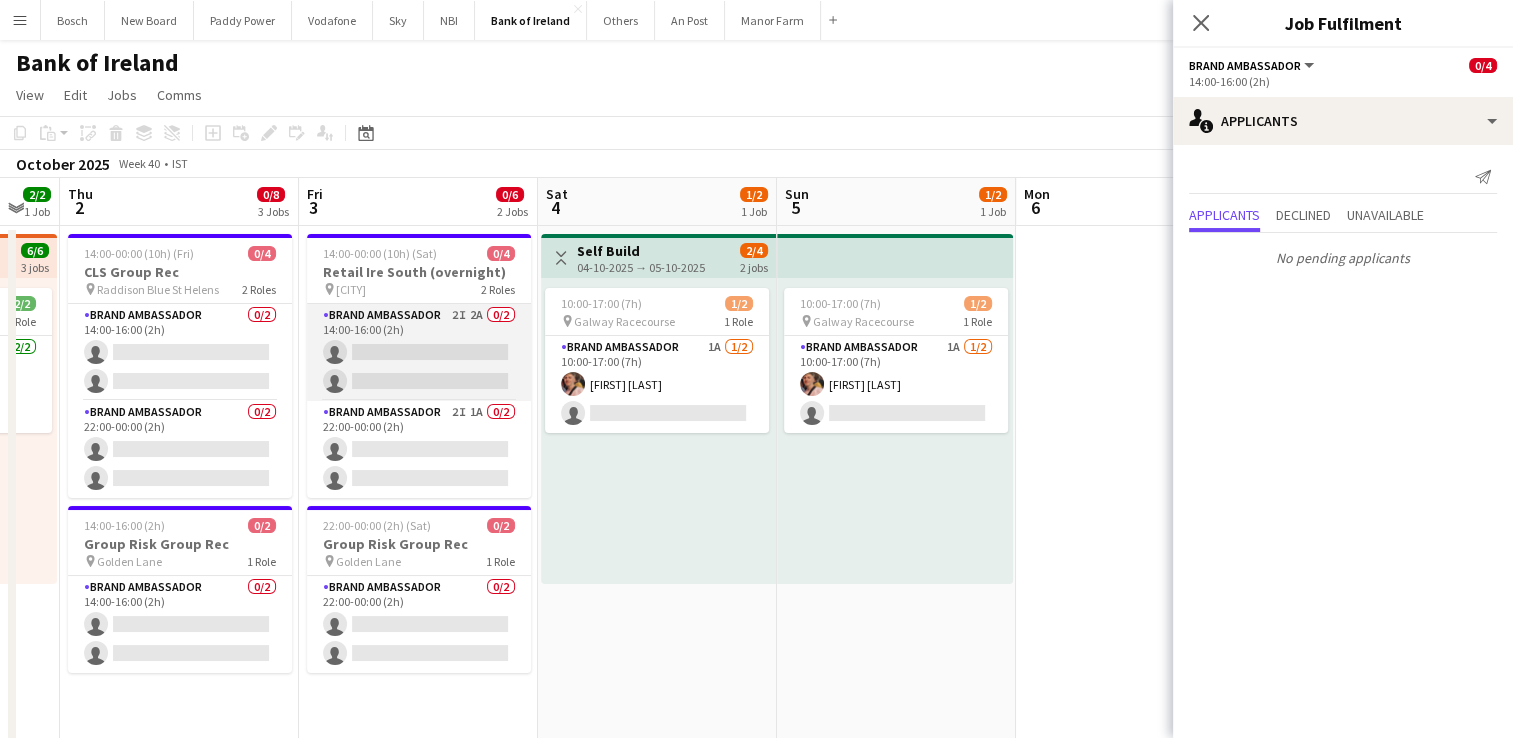click on "Brand Ambassador   2I   2A   0/2   14:00-16:00 (2h)
single-neutral-actions
single-neutral-actions" at bounding box center [419, 352] 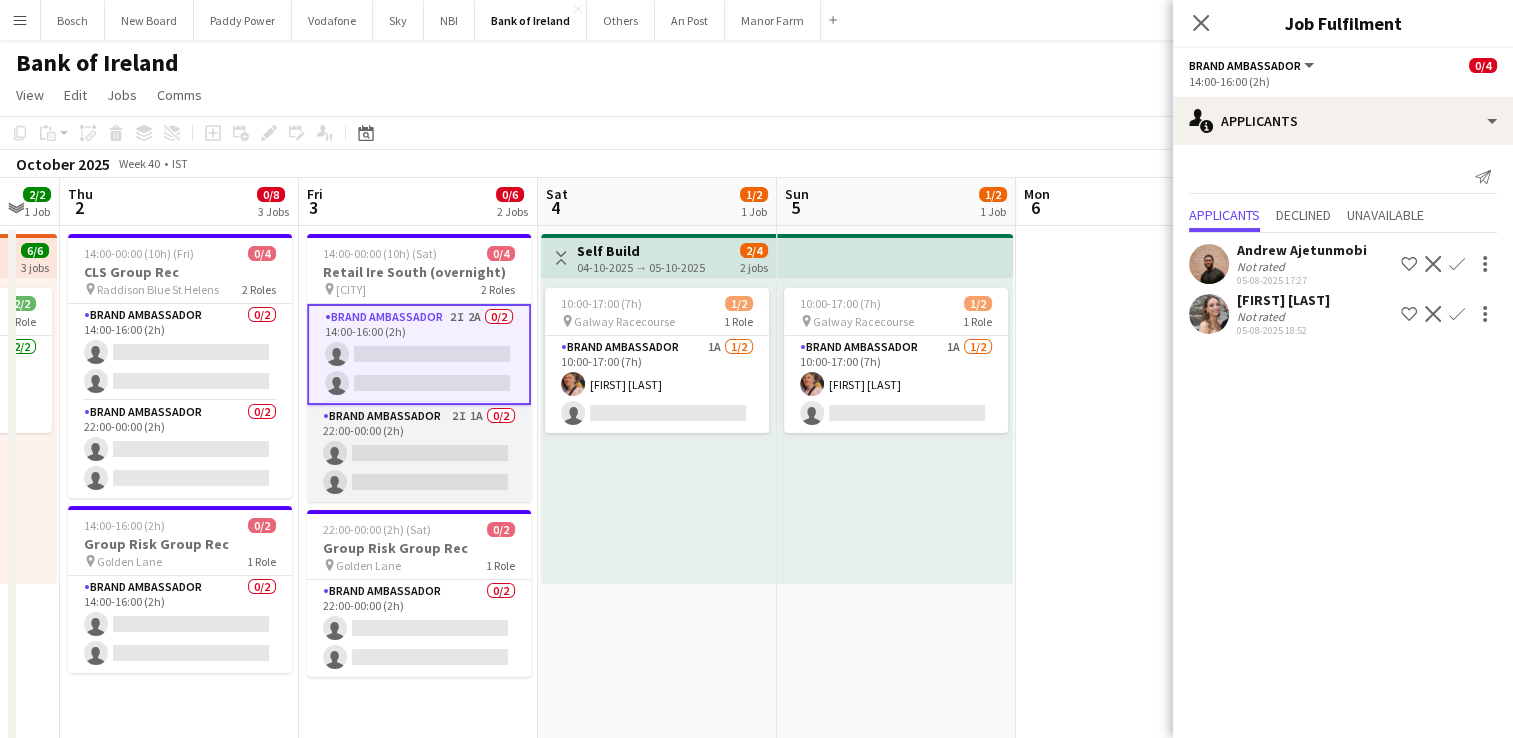 click on "Brand Ambassador   2I   1A   0/2   22:00-00:00 (2h)
single-neutral-actions
single-neutral-actions" at bounding box center (419, 453) 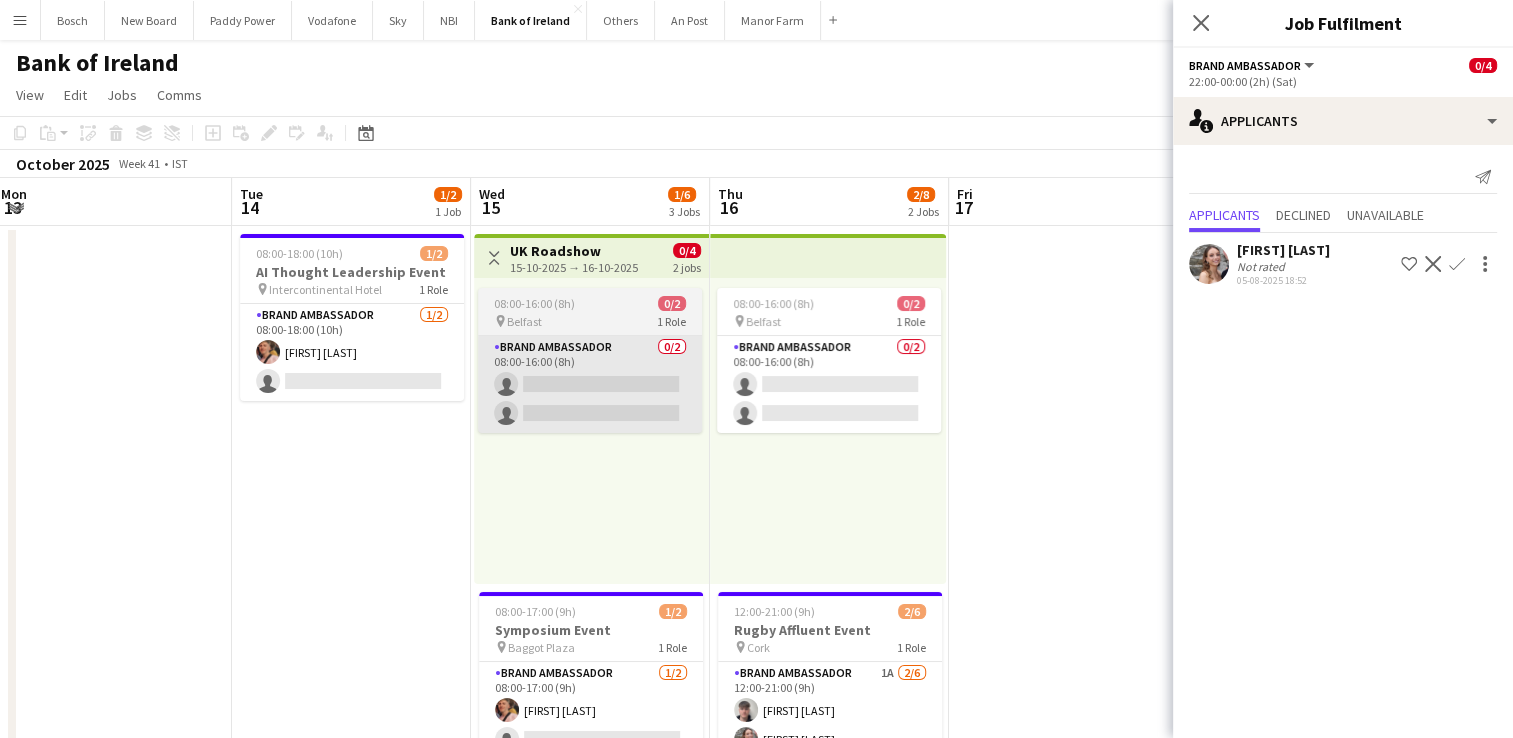 scroll, scrollTop: 0, scrollLeft: 769, axis: horizontal 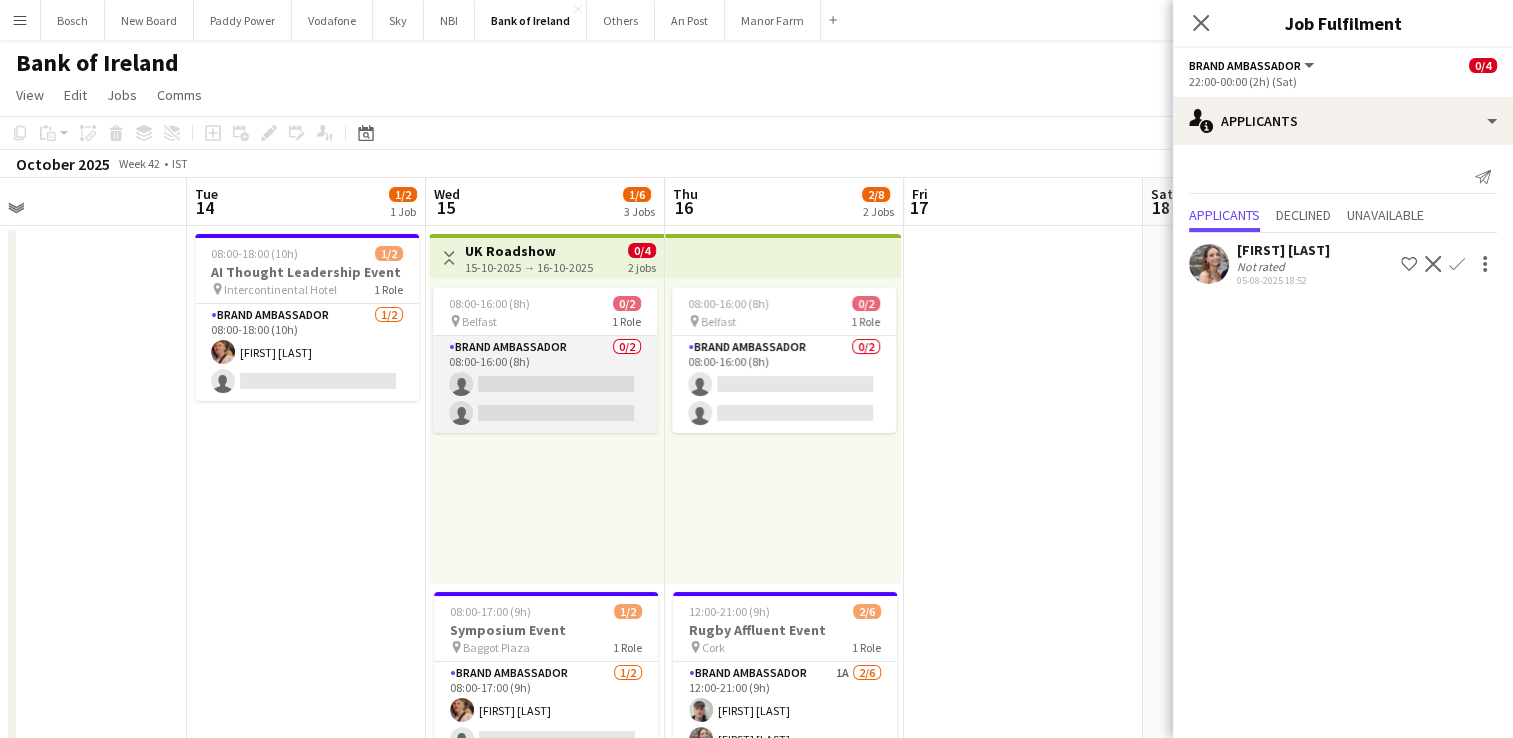 click on "Brand Ambassador   0/2   08:00-16:00 (8h)
single-neutral-actions
single-neutral-actions" at bounding box center [545, 384] 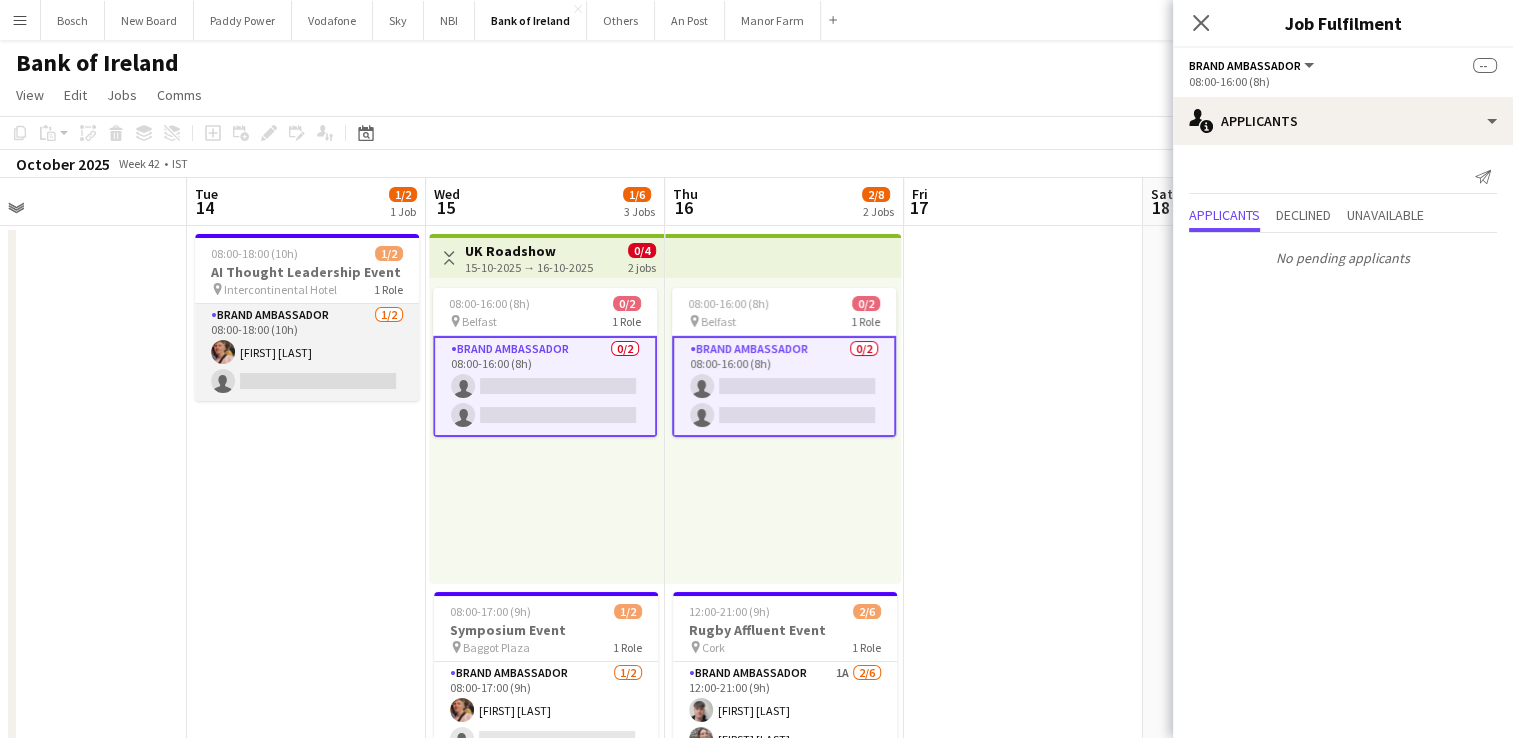 click on "Brand Ambassador   1/2   08:00-18:00 (10h)
Mark O’Shea
single-neutral-actions" at bounding box center (307, 352) 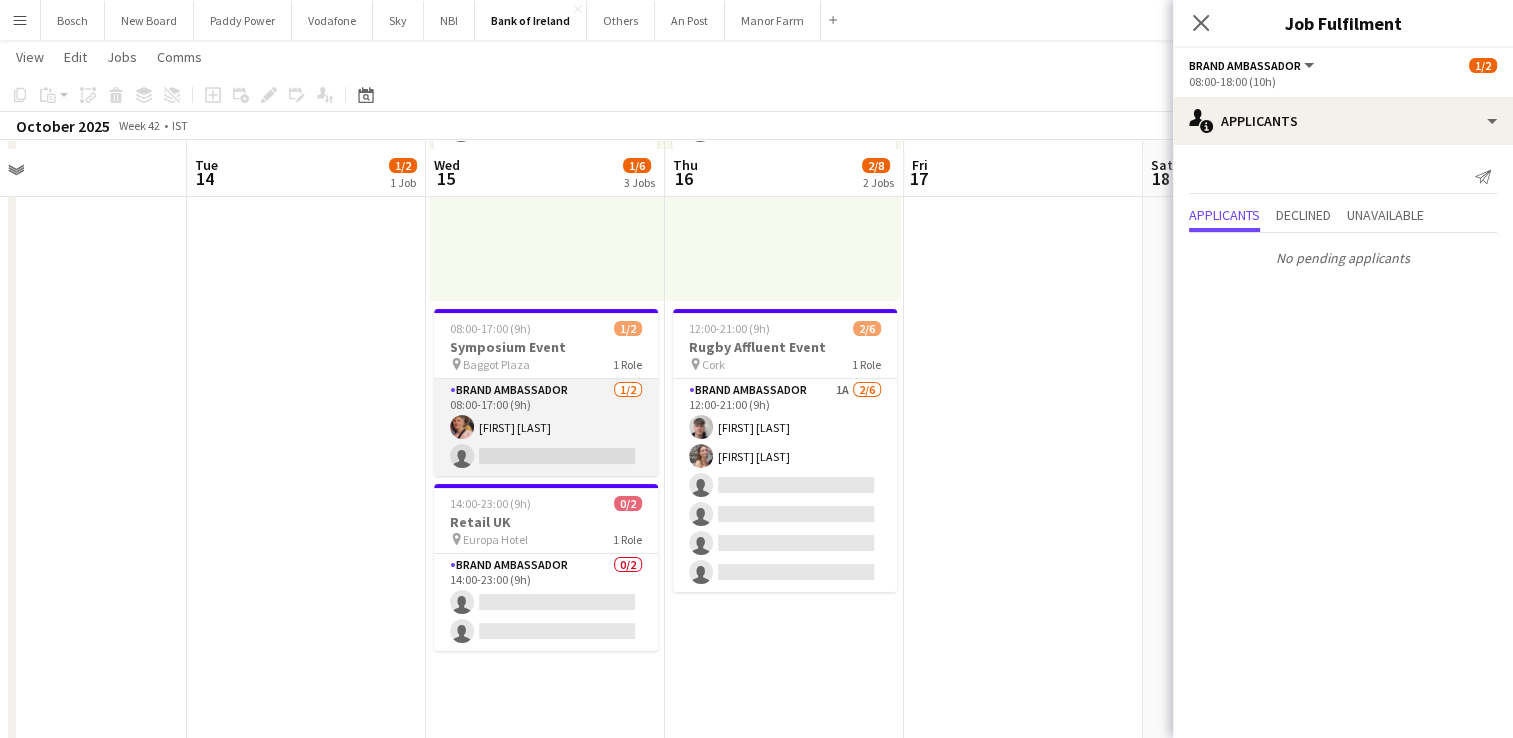 scroll, scrollTop: 300, scrollLeft: 0, axis: vertical 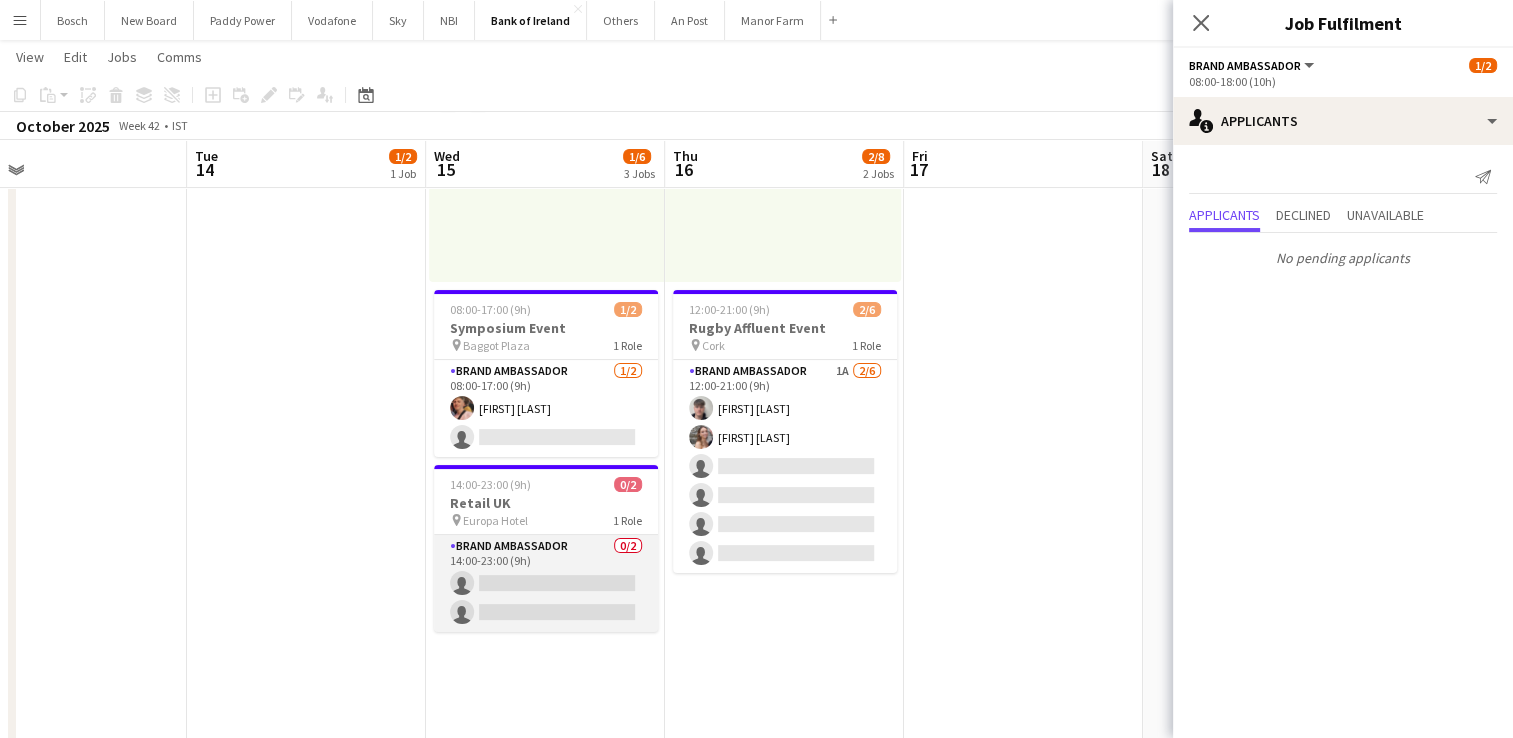 click on "Brand Ambassador   0/2   14:00-23:00 (9h)
single-neutral-actions
single-neutral-actions" at bounding box center [546, 583] 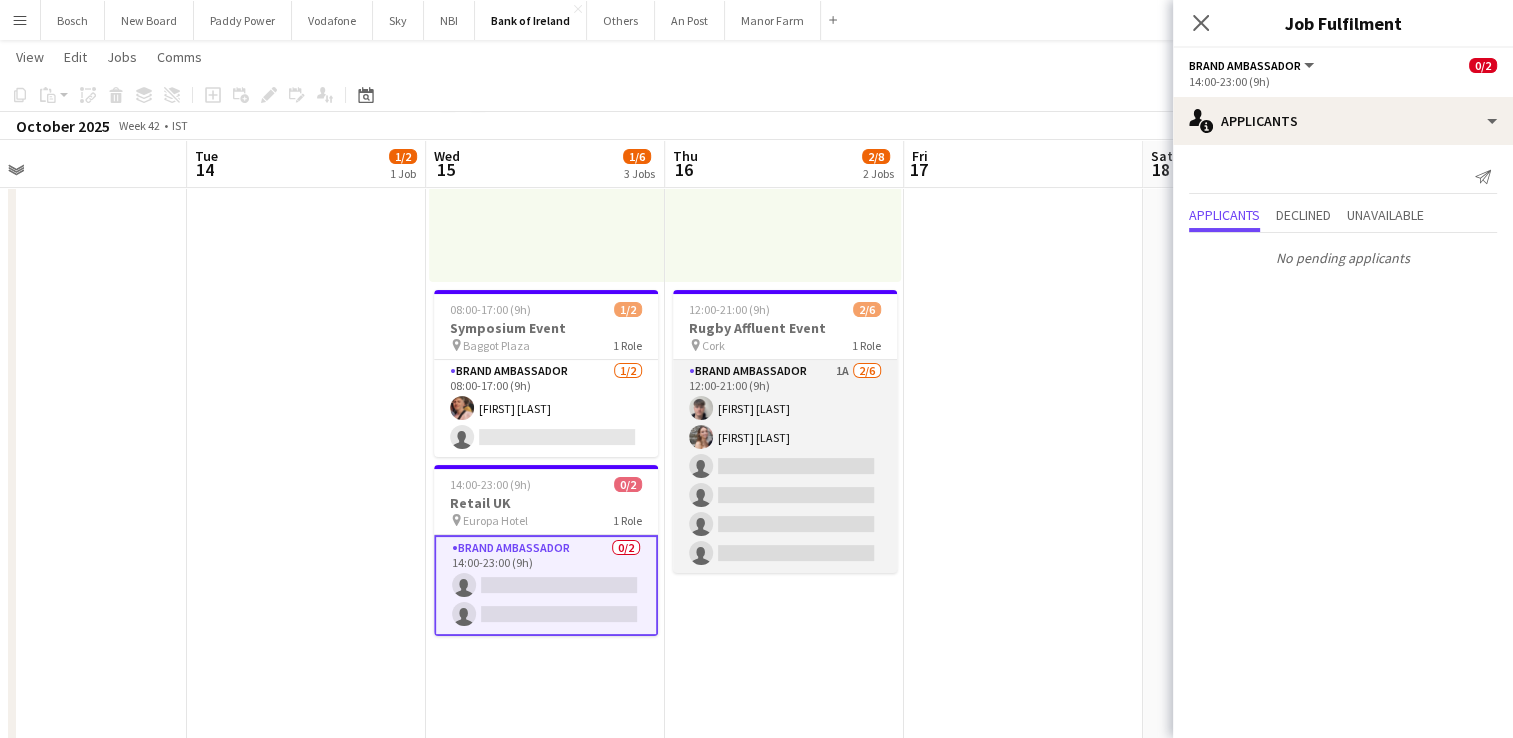 click on "Brand Ambassador   1A   2/6   12:00-21:00 (9h)
David Allen Clodagh O’ Callaghan
single-neutral-actions
single-neutral-actions
single-neutral-actions
single-neutral-actions" at bounding box center (785, 466) 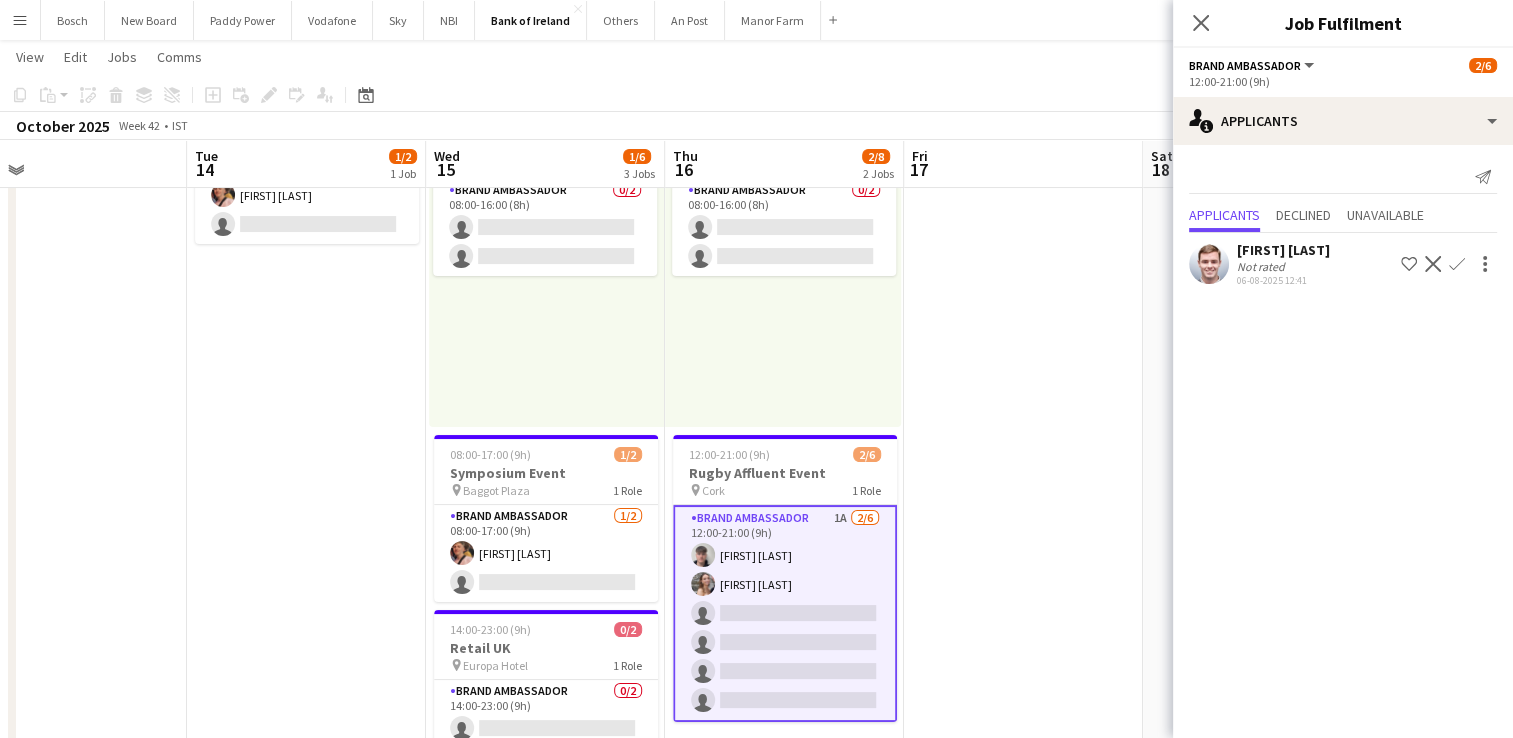 scroll, scrollTop: 179, scrollLeft: 0, axis: vertical 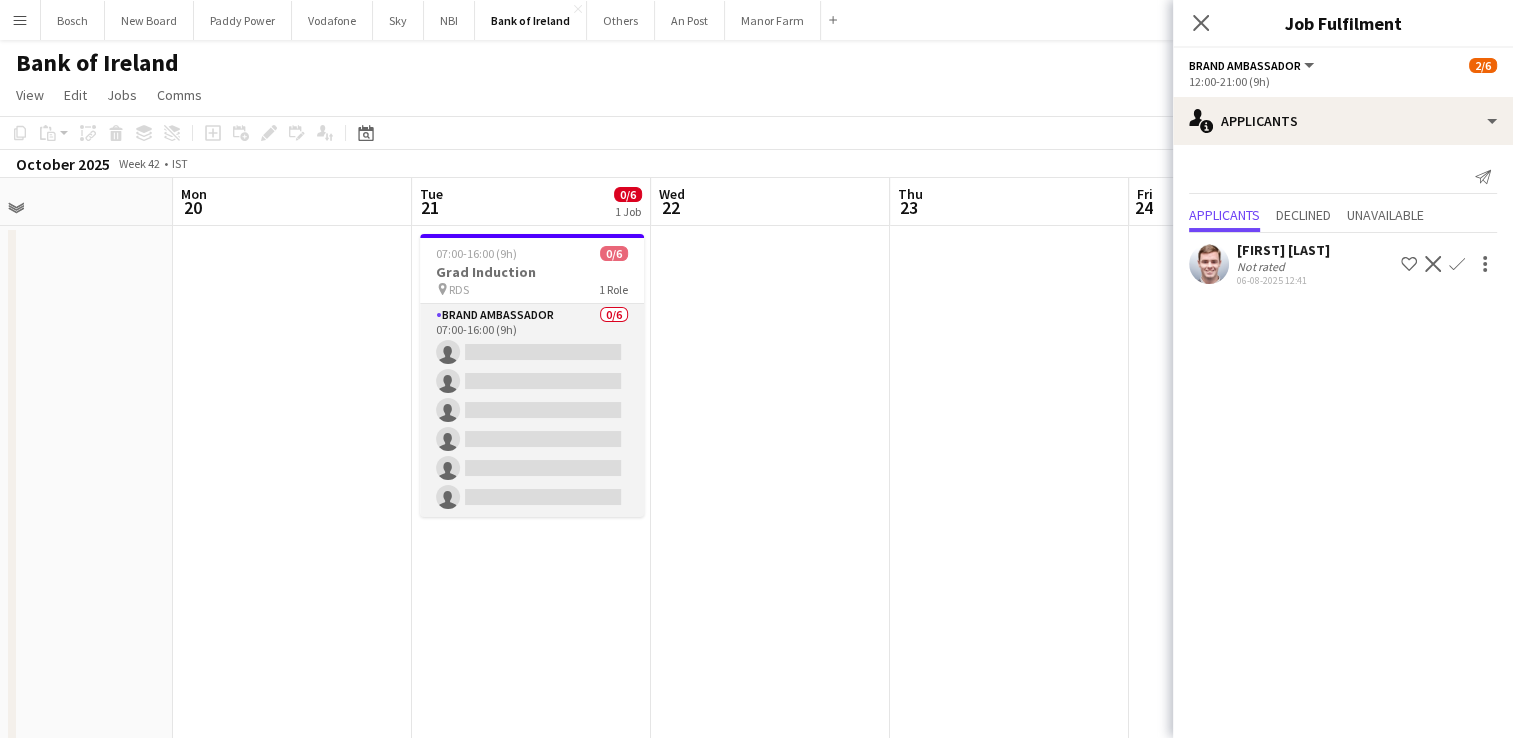 click on "Brand Ambassador   0/6   07:00-16:00 (9h)
single-neutral-actions
single-neutral-actions
single-neutral-actions
single-neutral-actions
single-neutral-actions
single-neutral-actions" at bounding box center (532, 410) 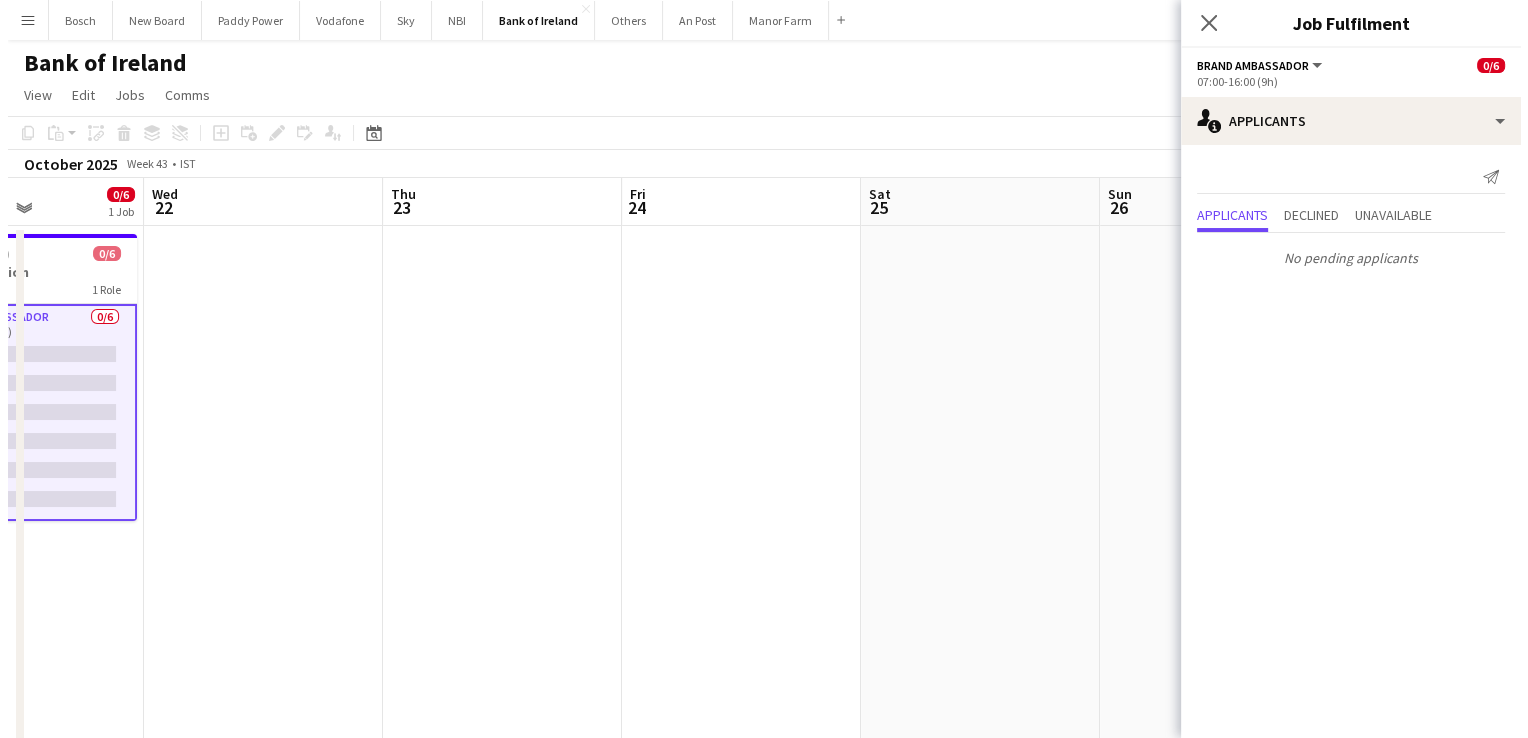scroll, scrollTop: 0, scrollLeft: 712, axis: horizontal 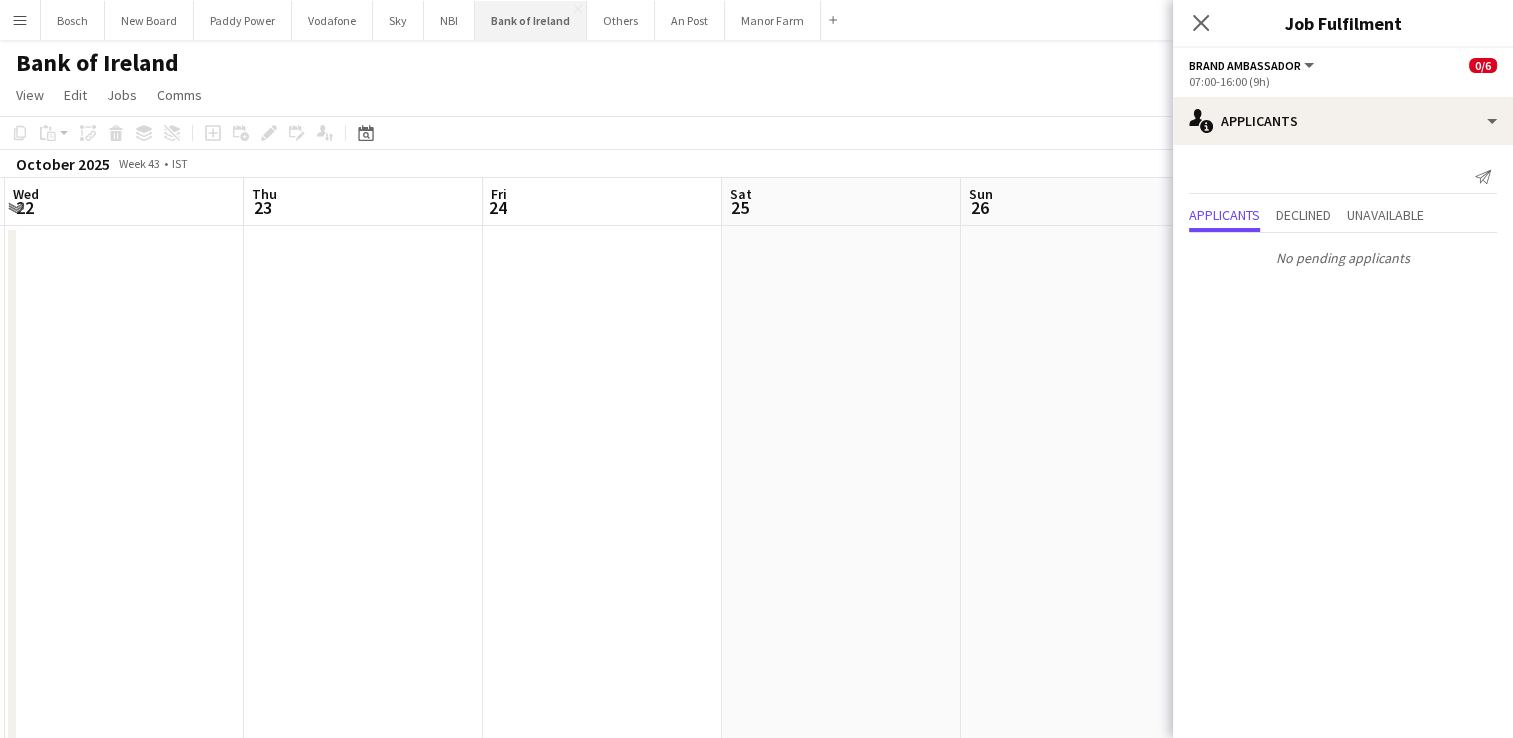 click on "Bank of Ireland
Close" at bounding box center [531, 20] 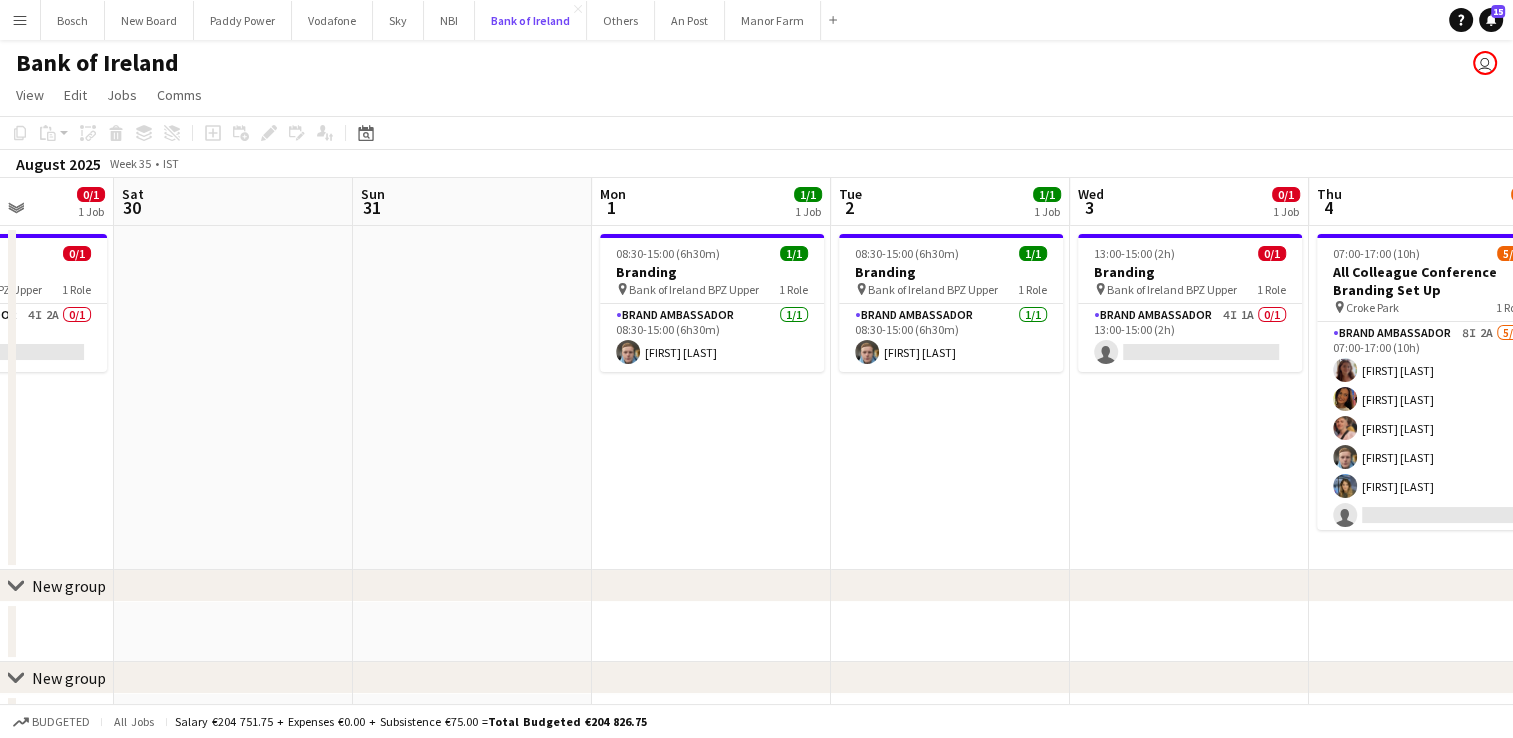 scroll, scrollTop: 0, scrollLeft: 604, axis: horizontal 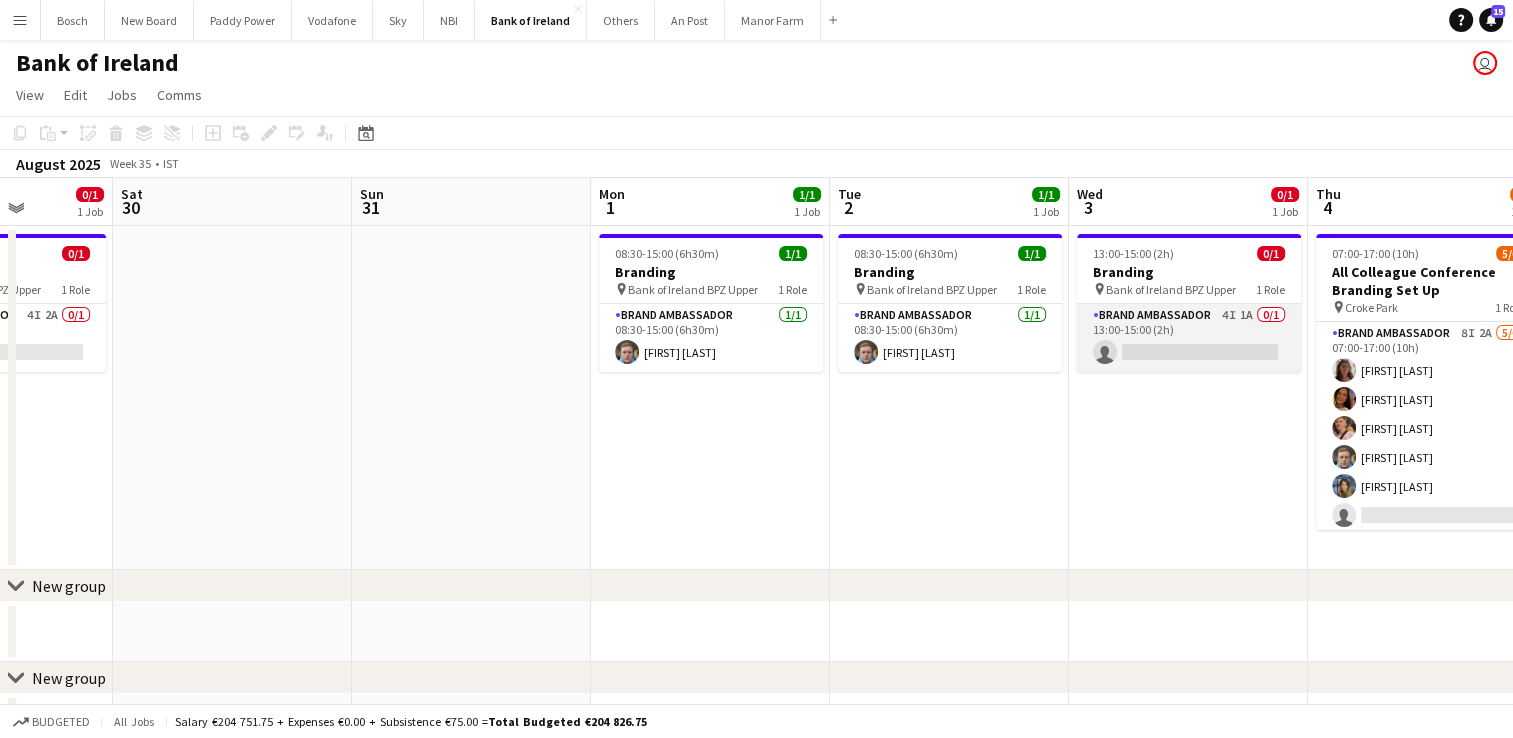 click on "Brand Ambassador   4I   1A   0/1   13:00-15:00 (2h)
single-neutral-actions" at bounding box center [1189, 338] 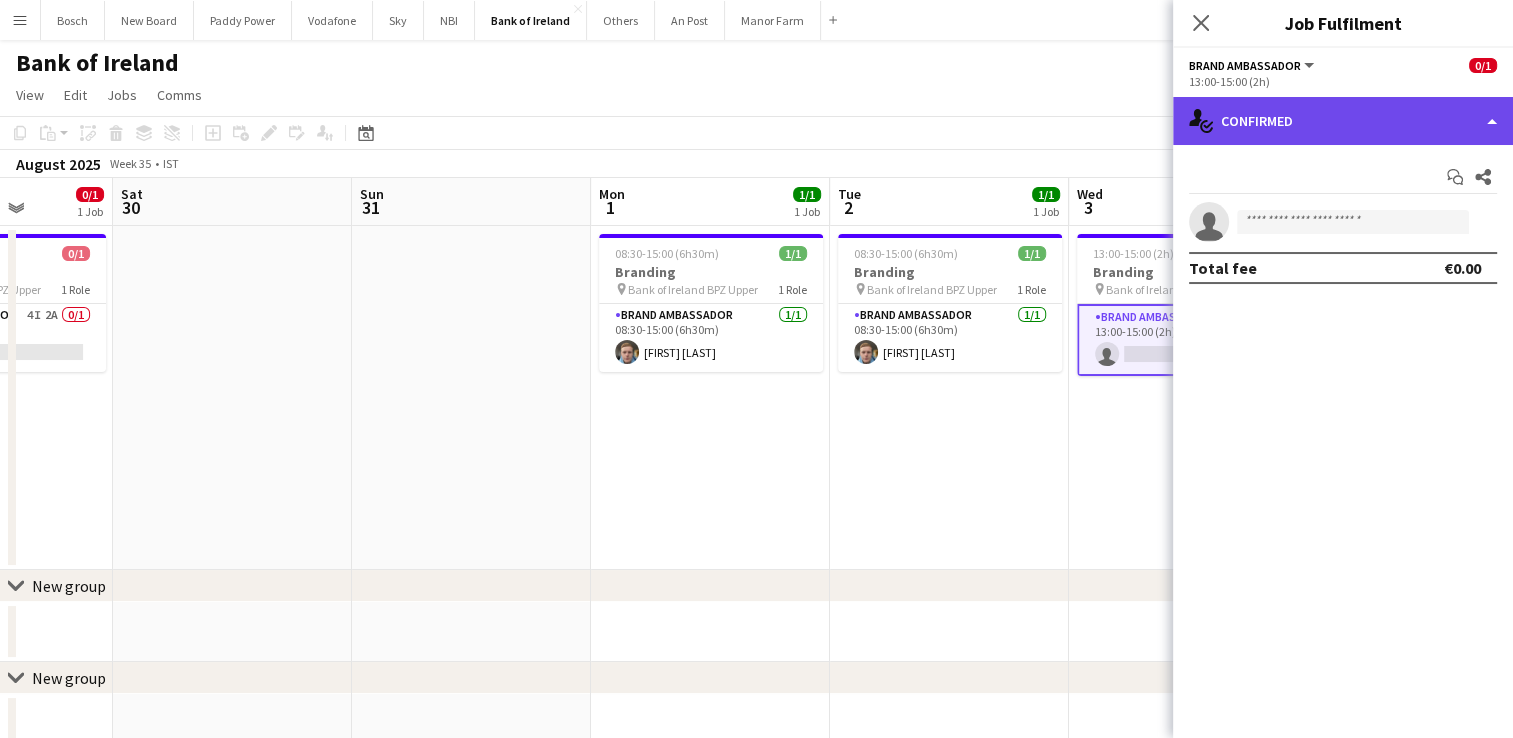 click on "single-neutral-actions-check-2
Confirmed" 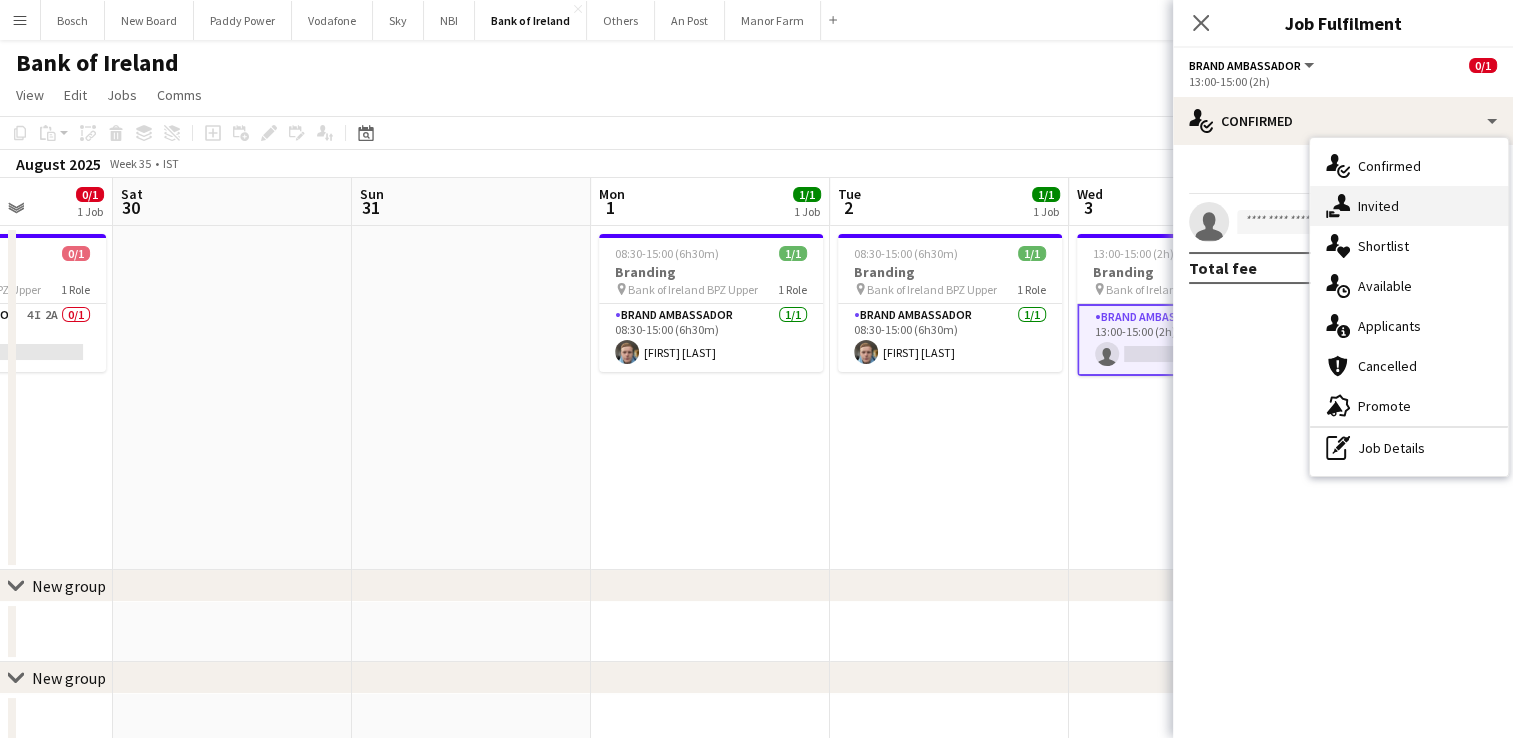 click on "single-neutral-actions-share-1
Invited" at bounding box center (1409, 206) 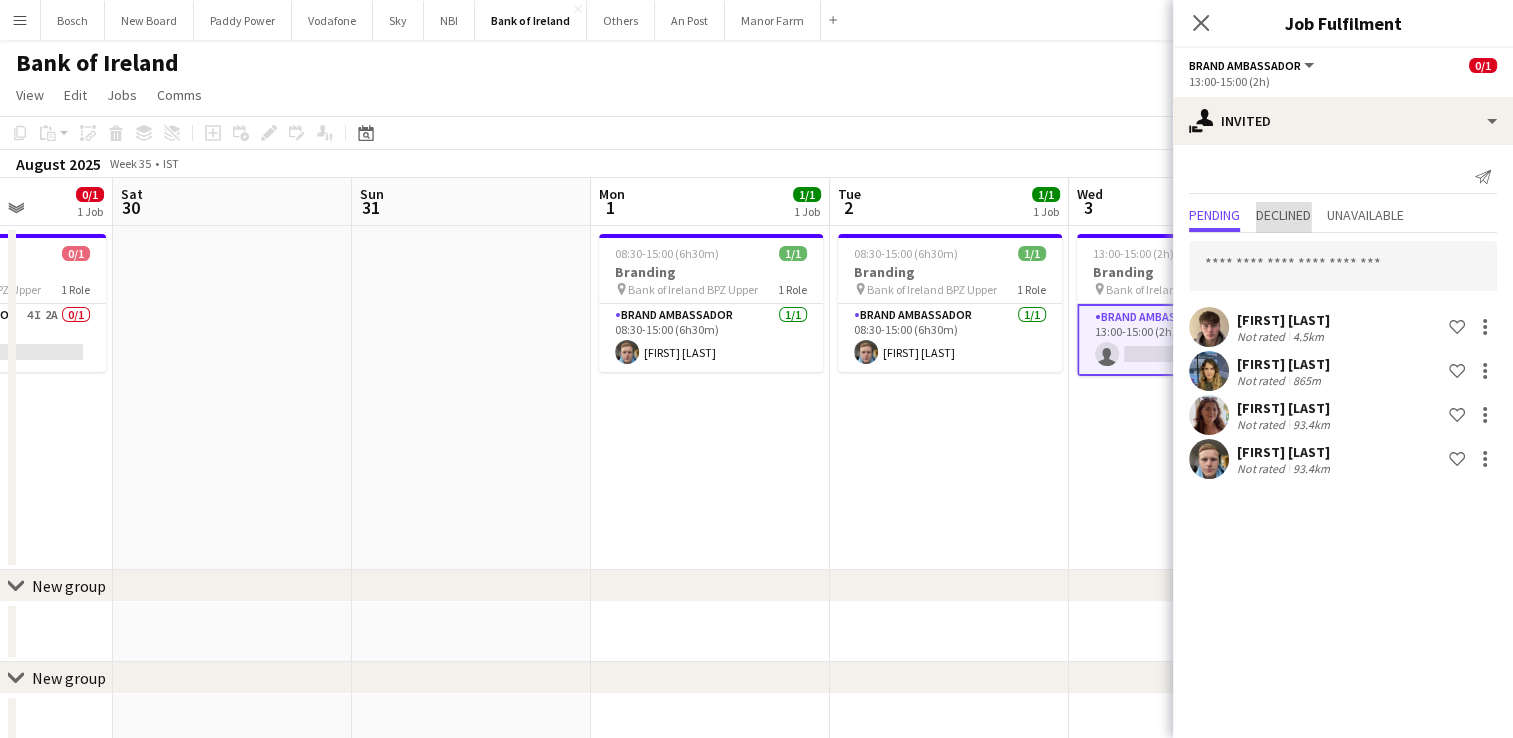 click on "Declined" at bounding box center [1283, 217] 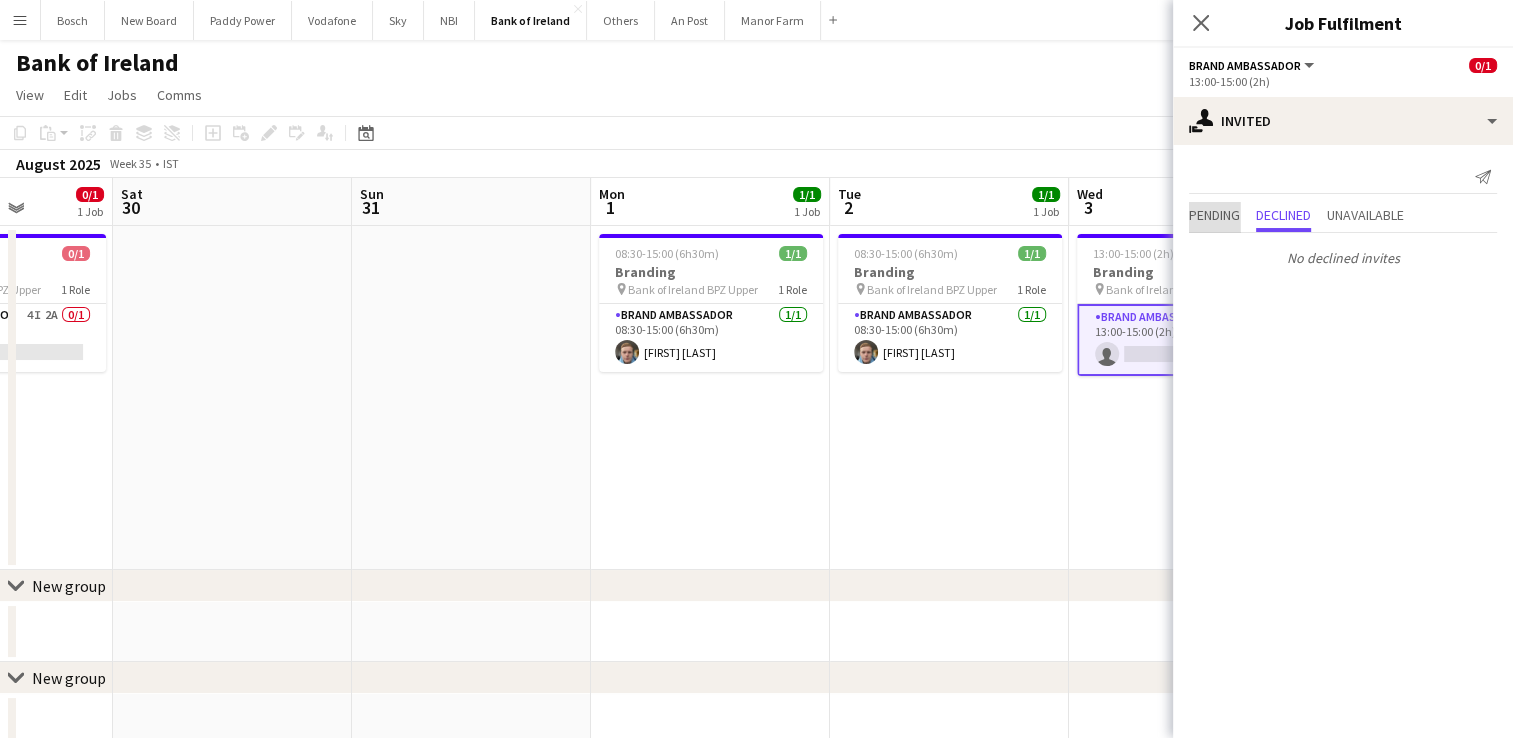 click on "Pending" at bounding box center (1214, 215) 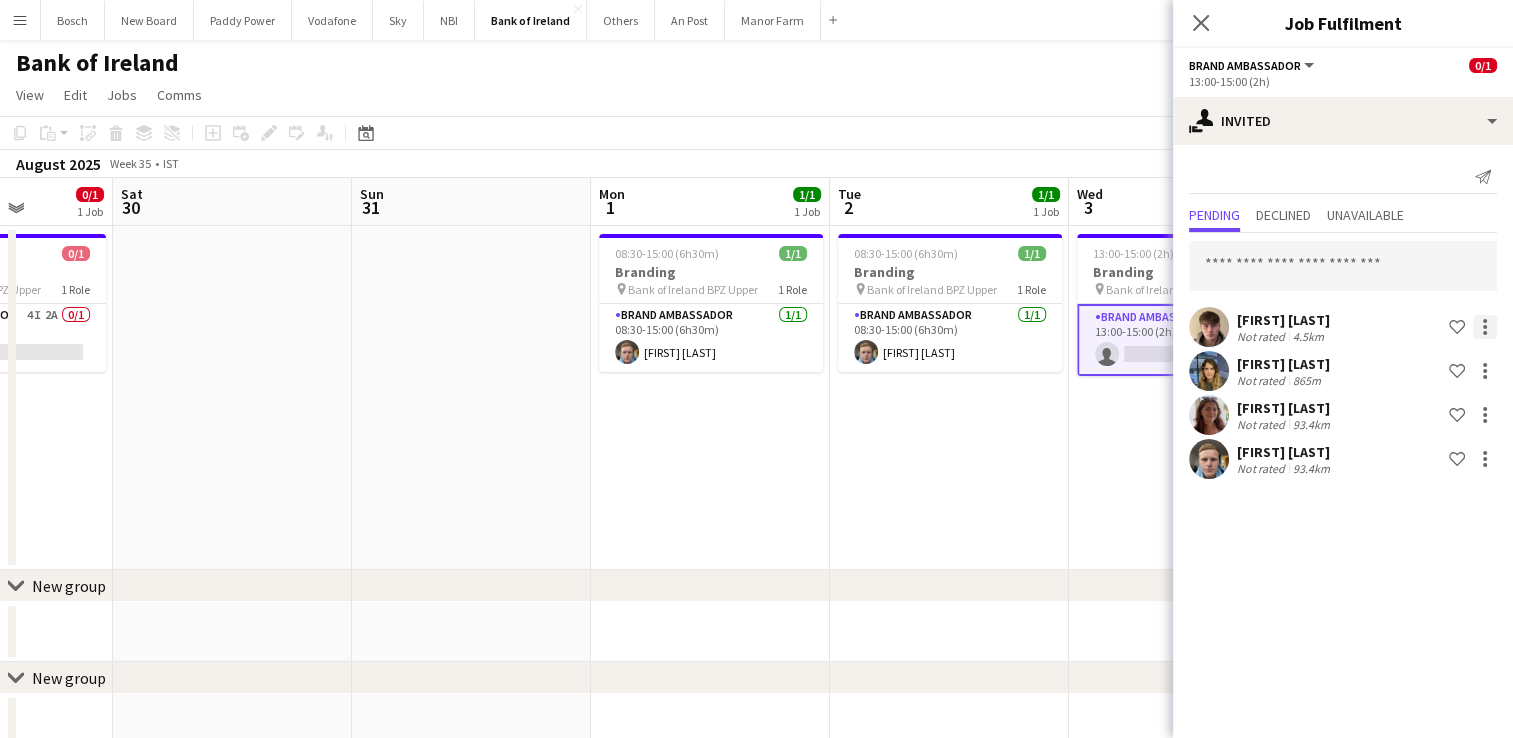 click on "David Woods   Not rated   4.5km
Shortlist crew" at bounding box center [1343, 415] 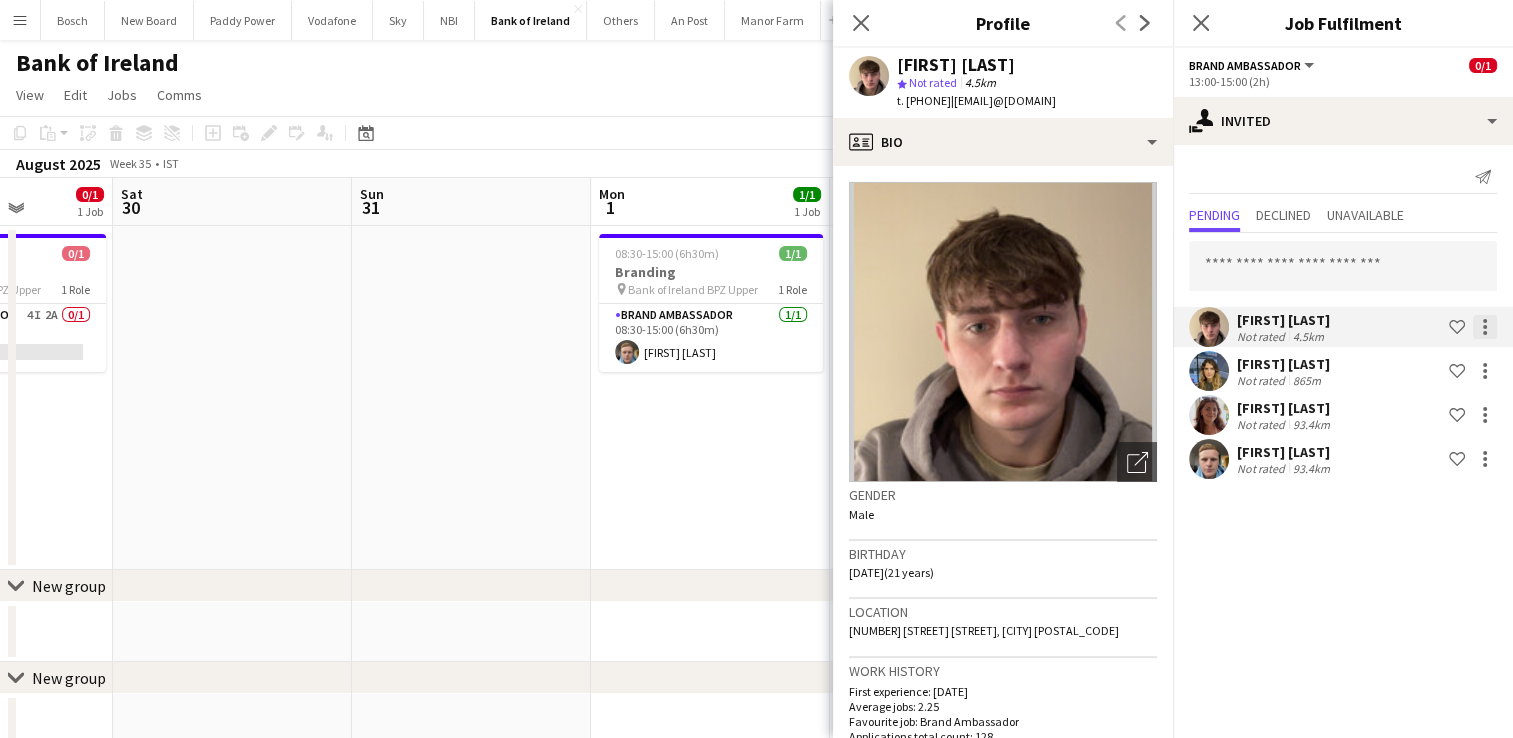 click 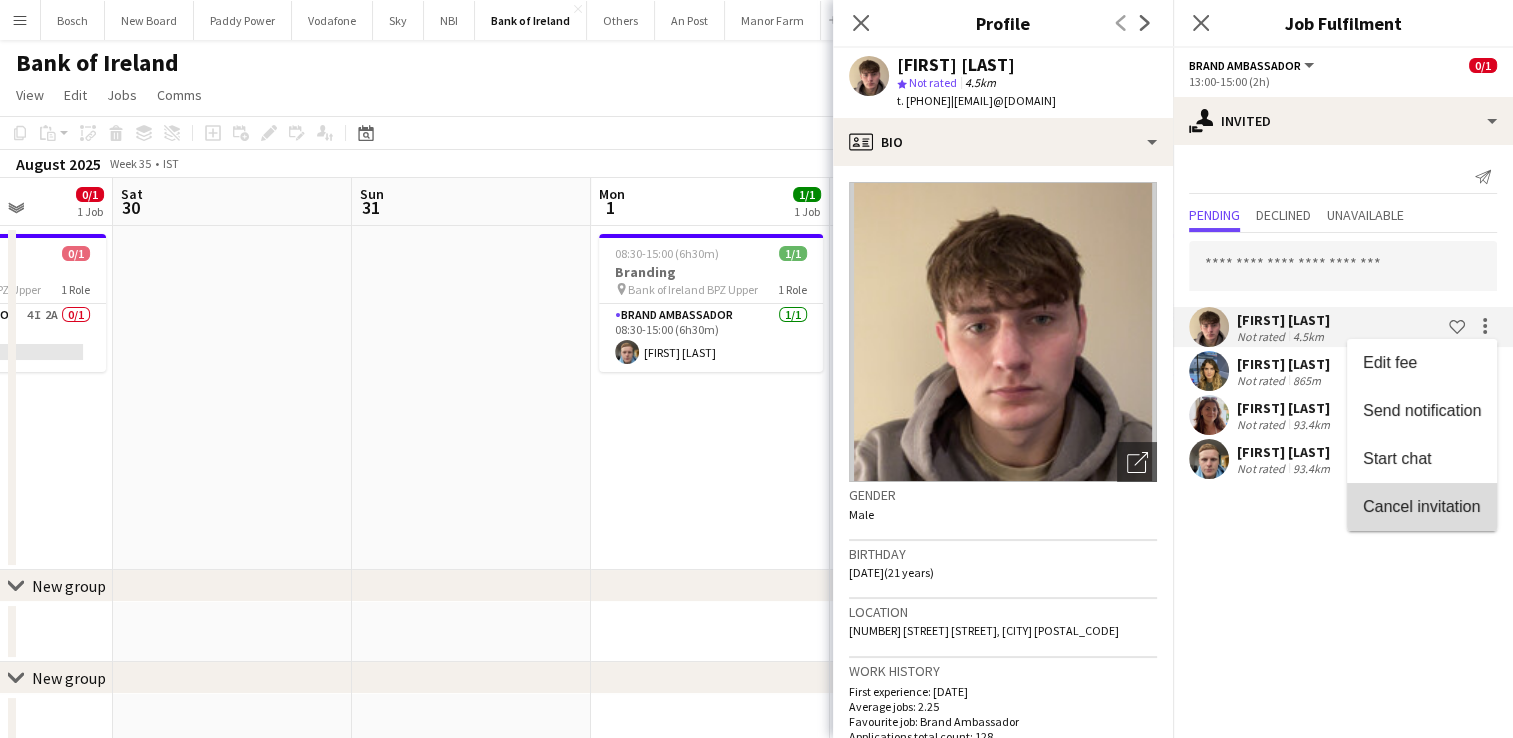 click on "Cancel invitation" at bounding box center [1421, 506] 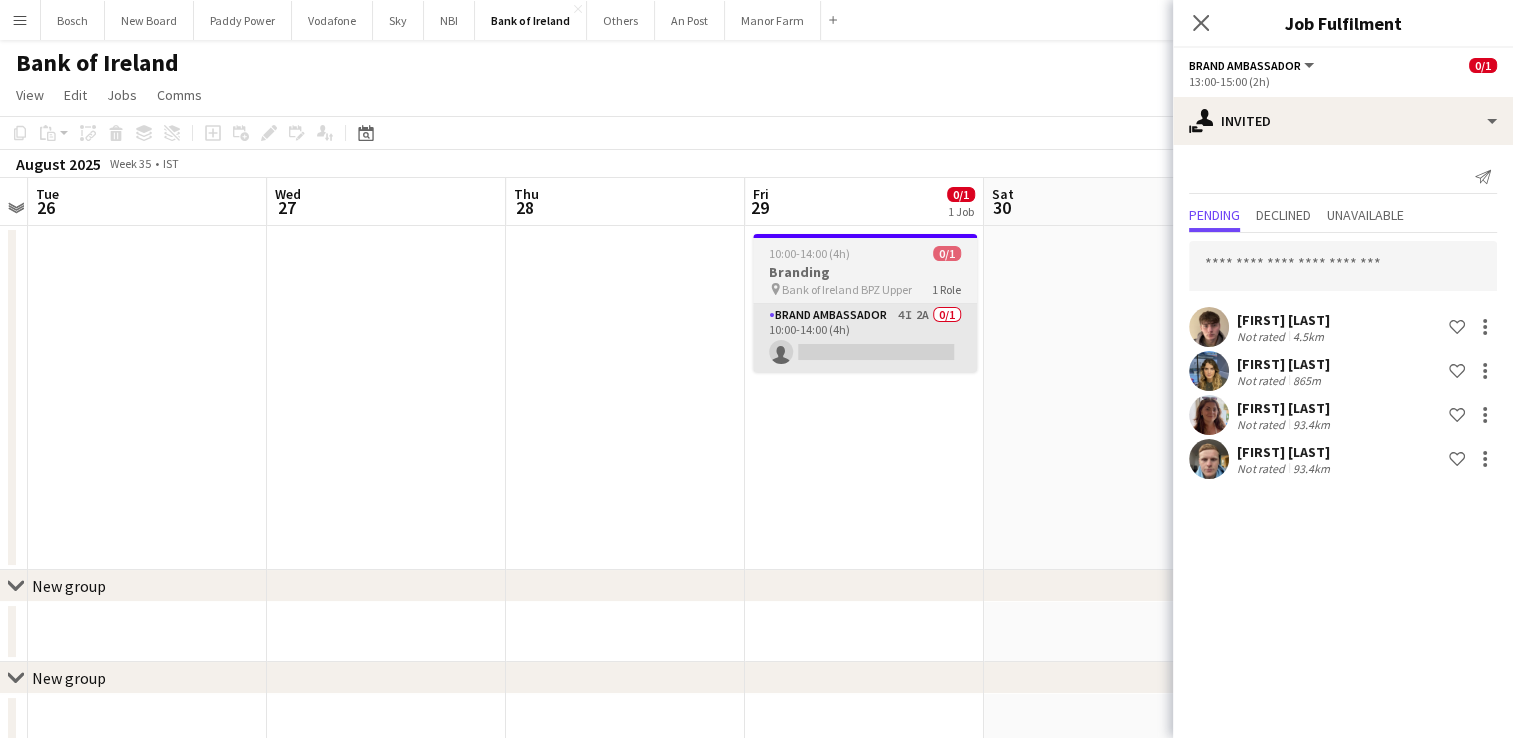 scroll, scrollTop: 0, scrollLeft: 928, axis: horizontal 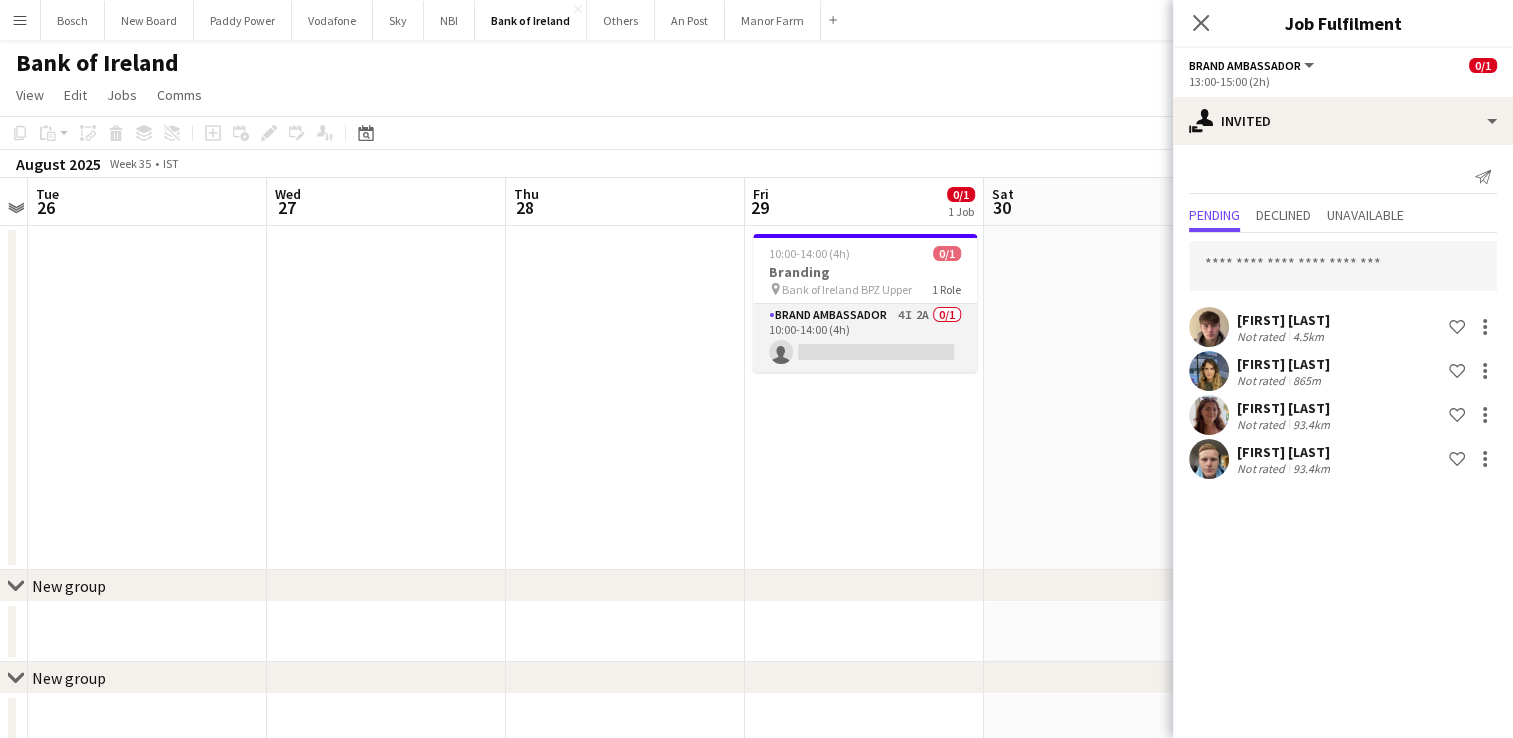 click on "Brand Ambassador   4I   2A   0/1   10:00-14:00 (4h)
single-neutral-actions" at bounding box center (865, 338) 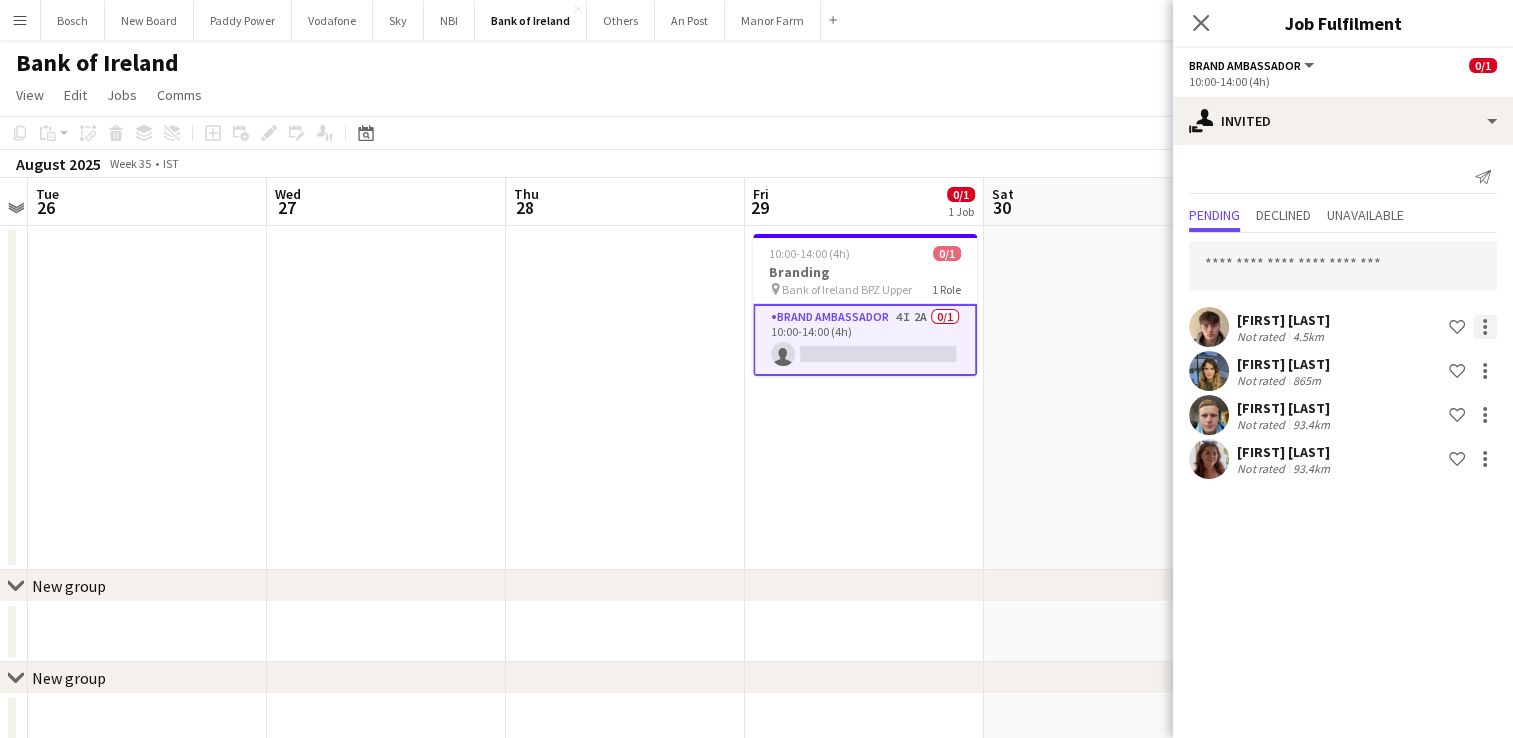 click at bounding box center [1485, 415] 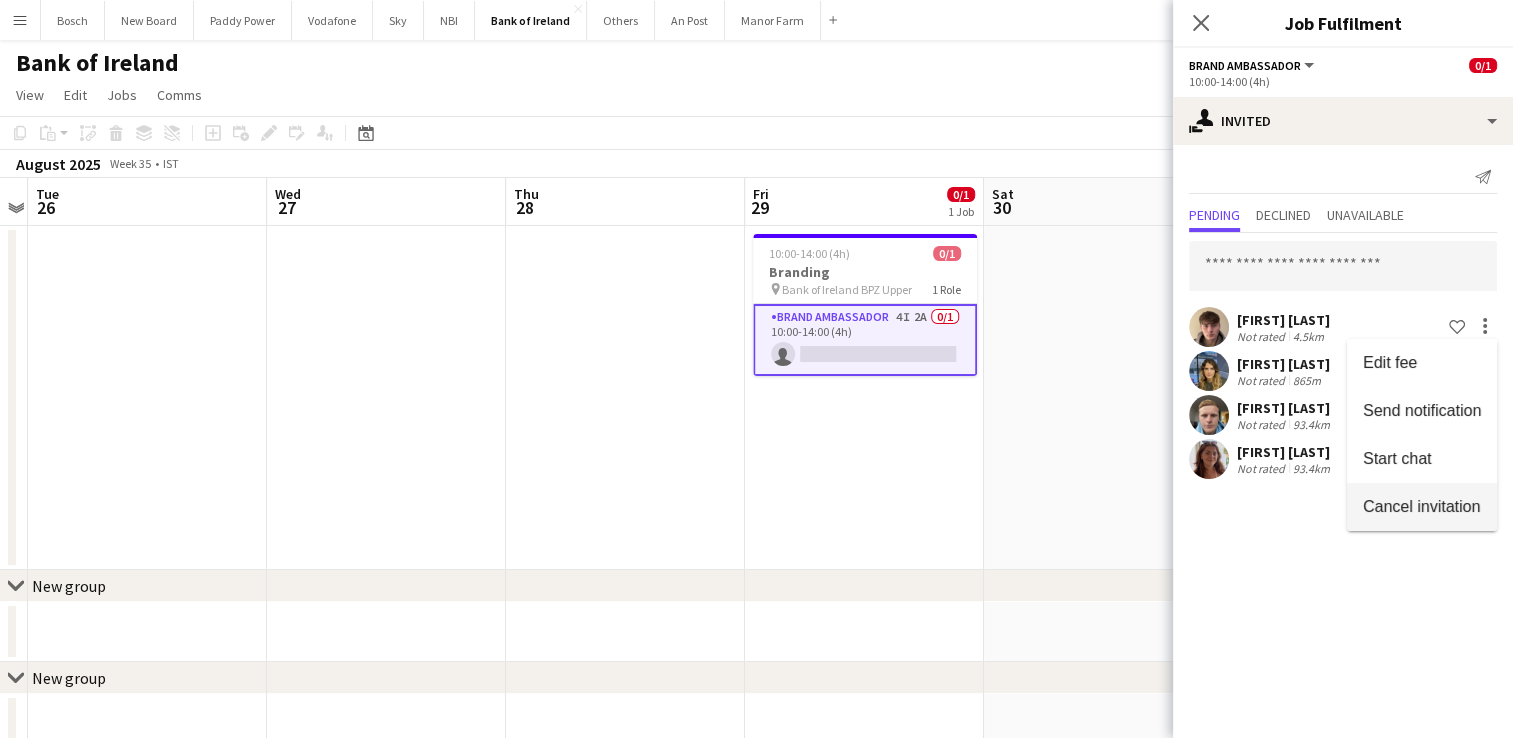 click on "Cancel invitation" at bounding box center (1421, 506) 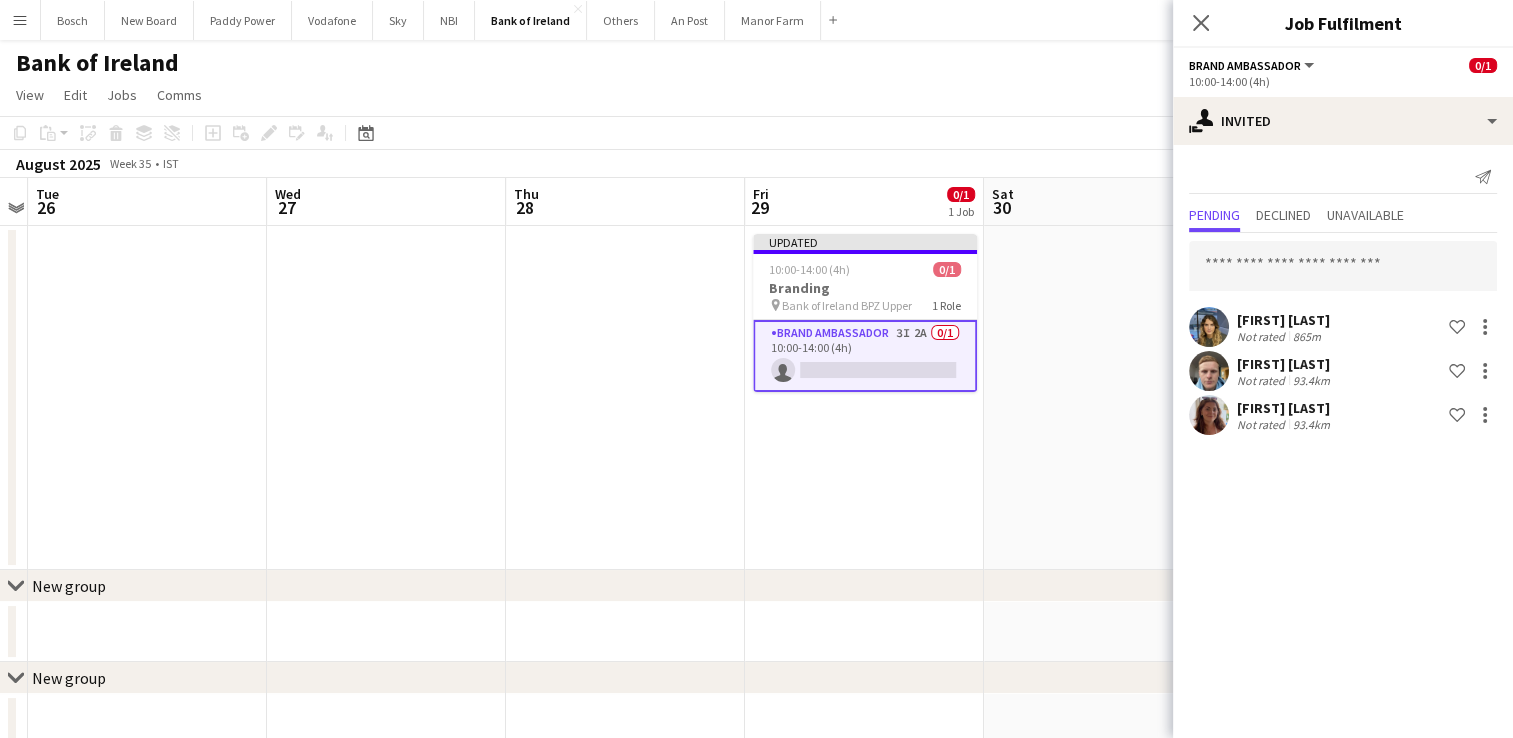 click on "Menu
Boards
Boards   Boards   All jobs   Status
Workforce
Workforce   My Workforce   Recruiting
Comms
Comms
Pay
Pay   Approvals
Platform Settings
Platform Settings   Your settings
Training Academy
Training Academy
Knowledge Base
Knowledge Base
Product Updates
Product Updates   Log Out   Privacy   Bosch
Close
New Board
Close
Paddy Power
Close
Vodafone
Close
Sky
Close
NBI
Close
Bank of Ireland
Close
Others
Close
An Post
Close
Manor Farm
Close
Add
Help" at bounding box center (756, 20) 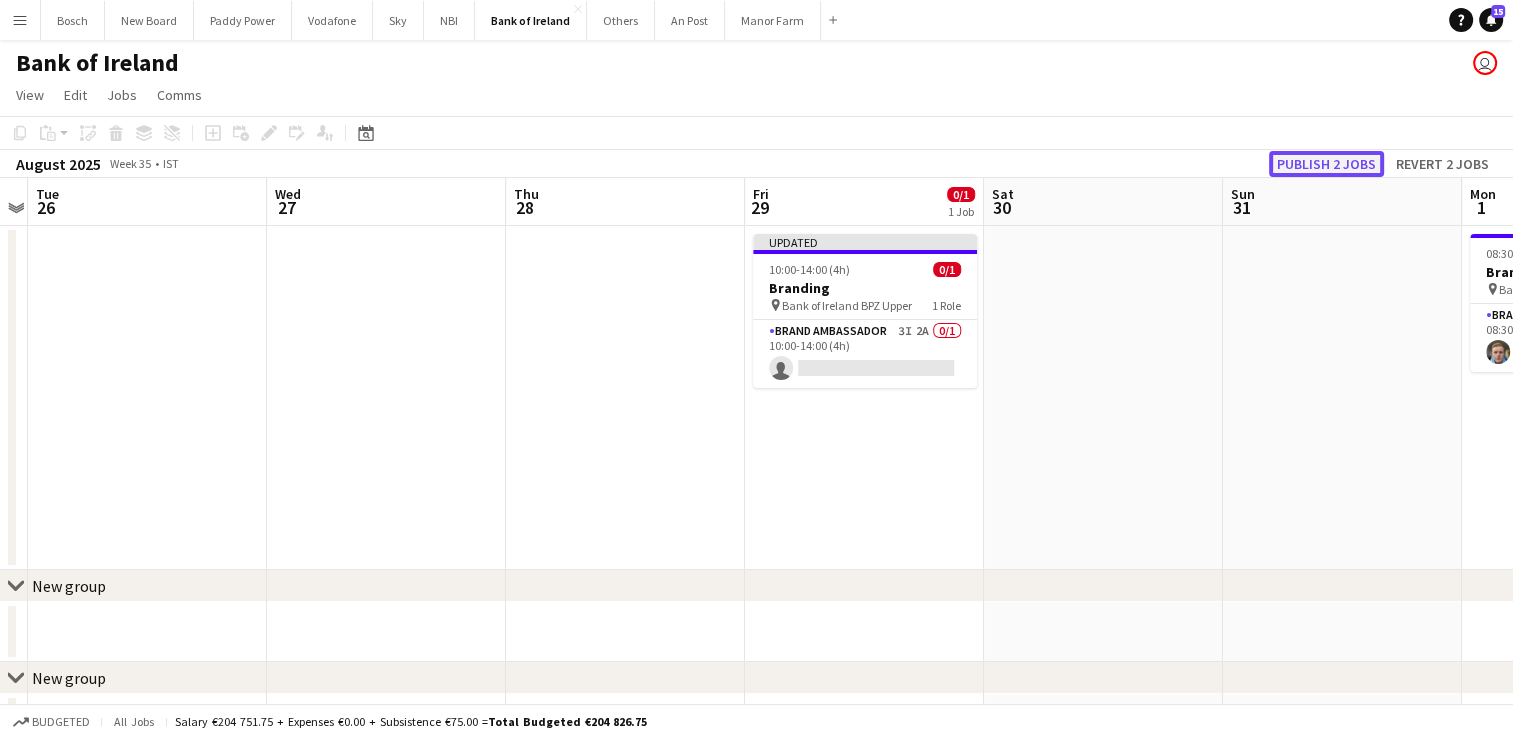 click on "Publish 2 jobs" 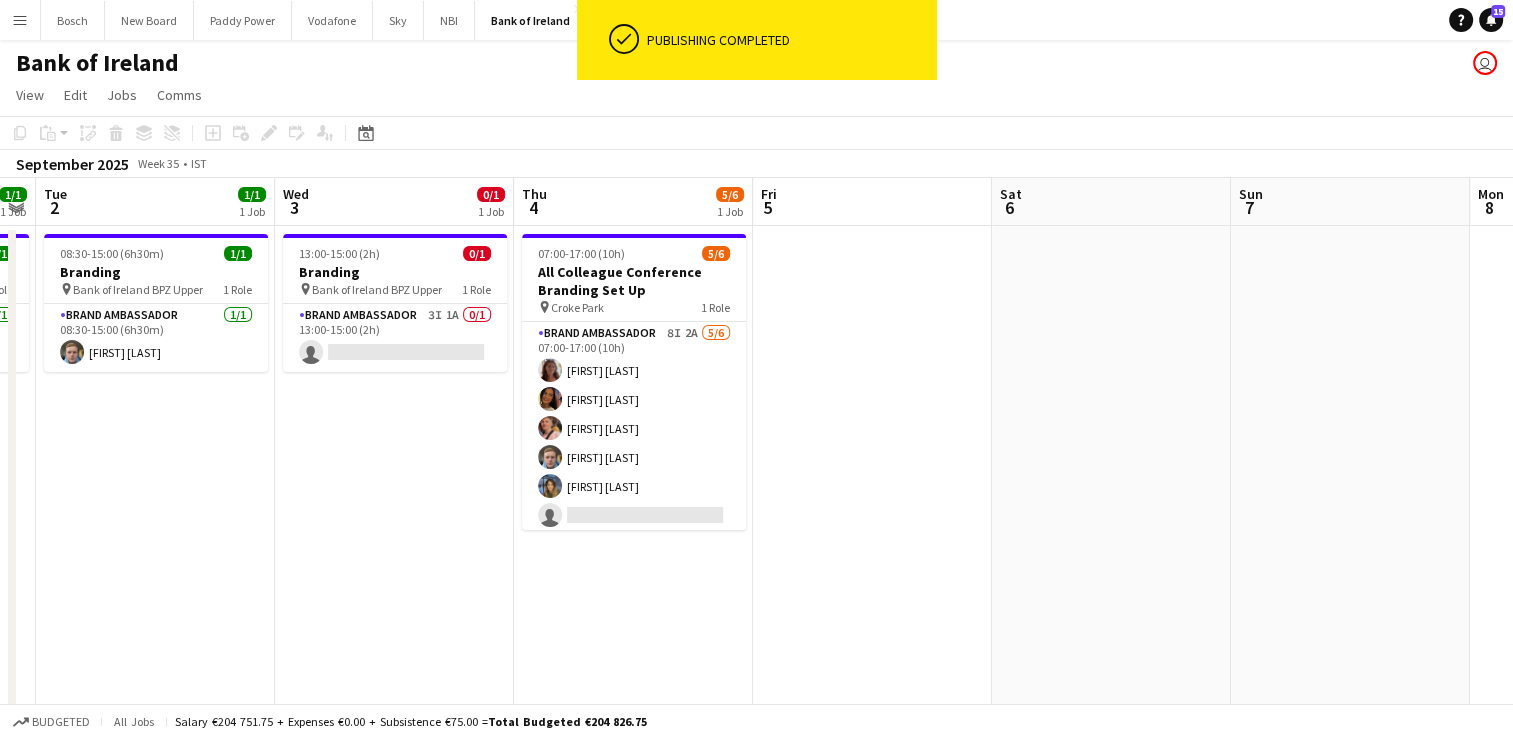 scroll, scrollTop: 0, scrollLeft: 499, axis: horizontal 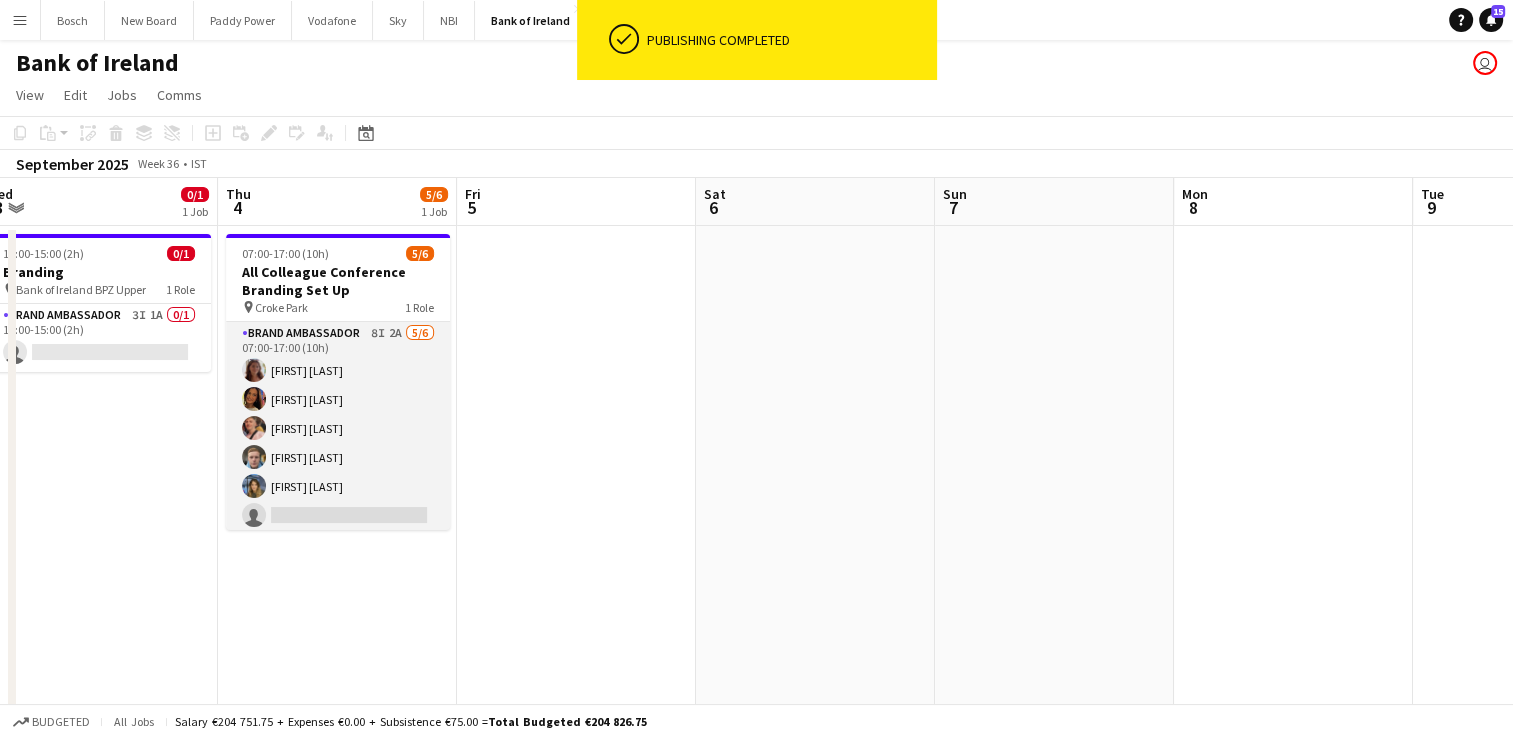 click on "Brand Ambassador   8I   2A   5/6   07:00-17:00 (10h)
Amelia Morycka sorcha McCarthy Mark O’Shea Dominik Morycki Molly Childs
single-neutral-actions" at bounding box center (338, 428) 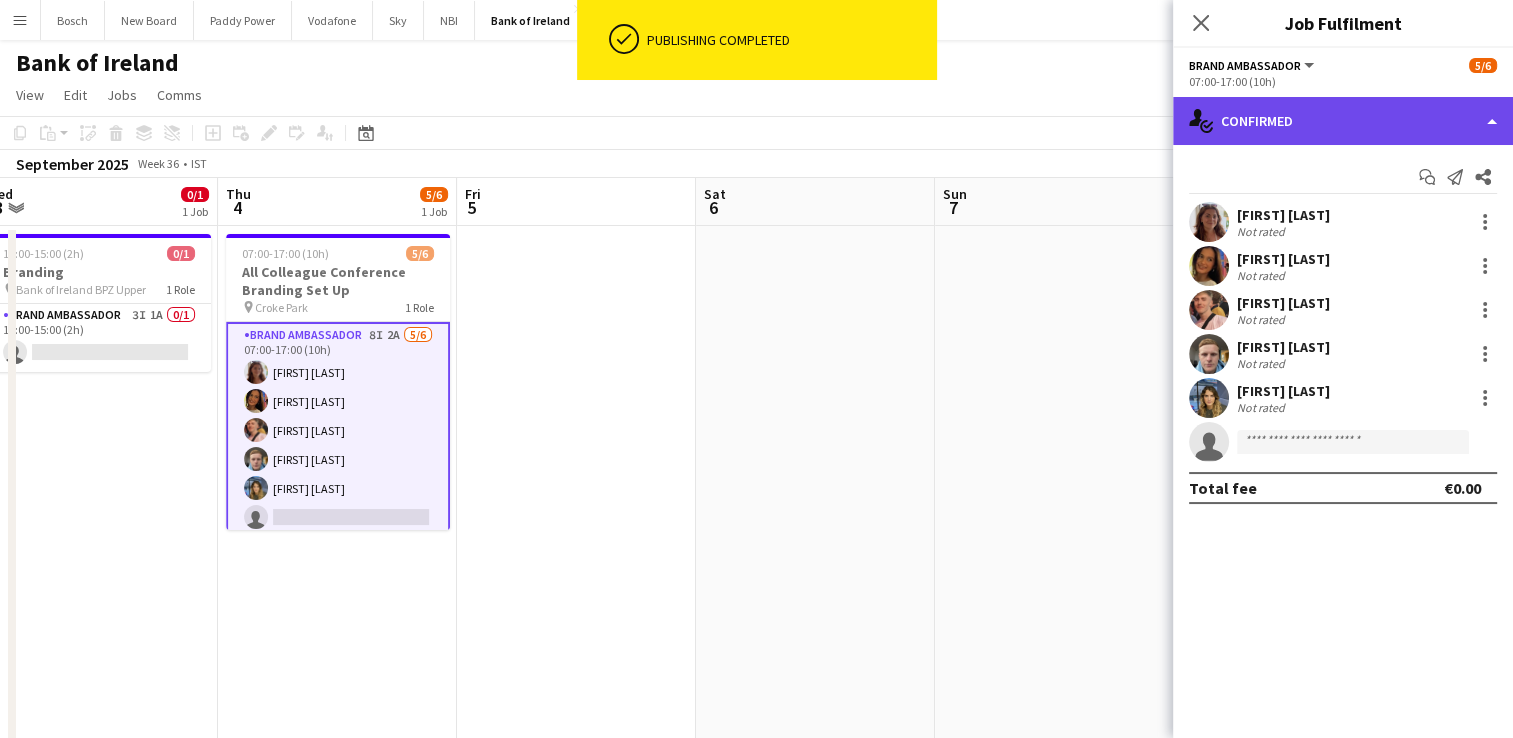 click on "single-neutral-actions-check-2
Confirmed" 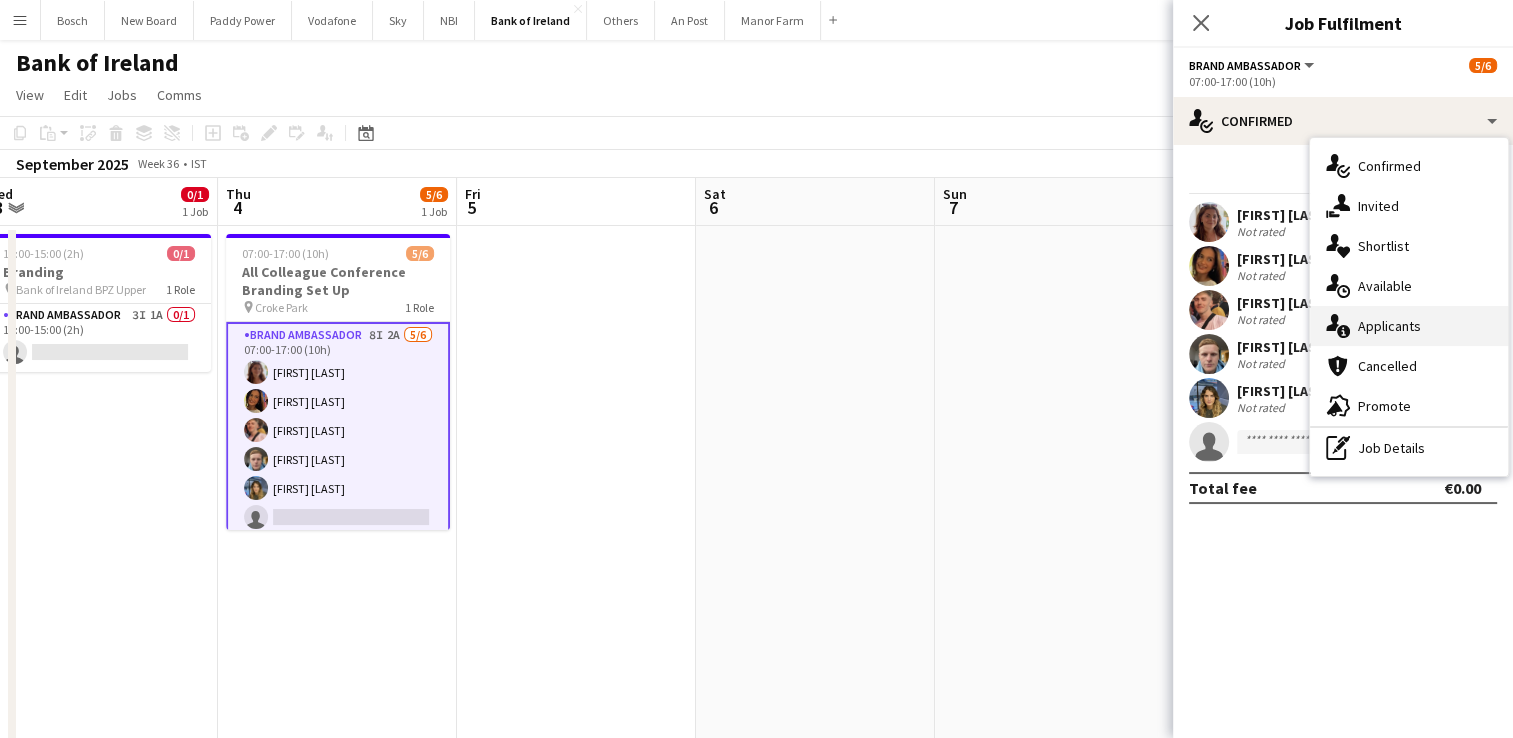 click on "single-neutral-actions-information
Applicants" at bounding box center [1409, 326] 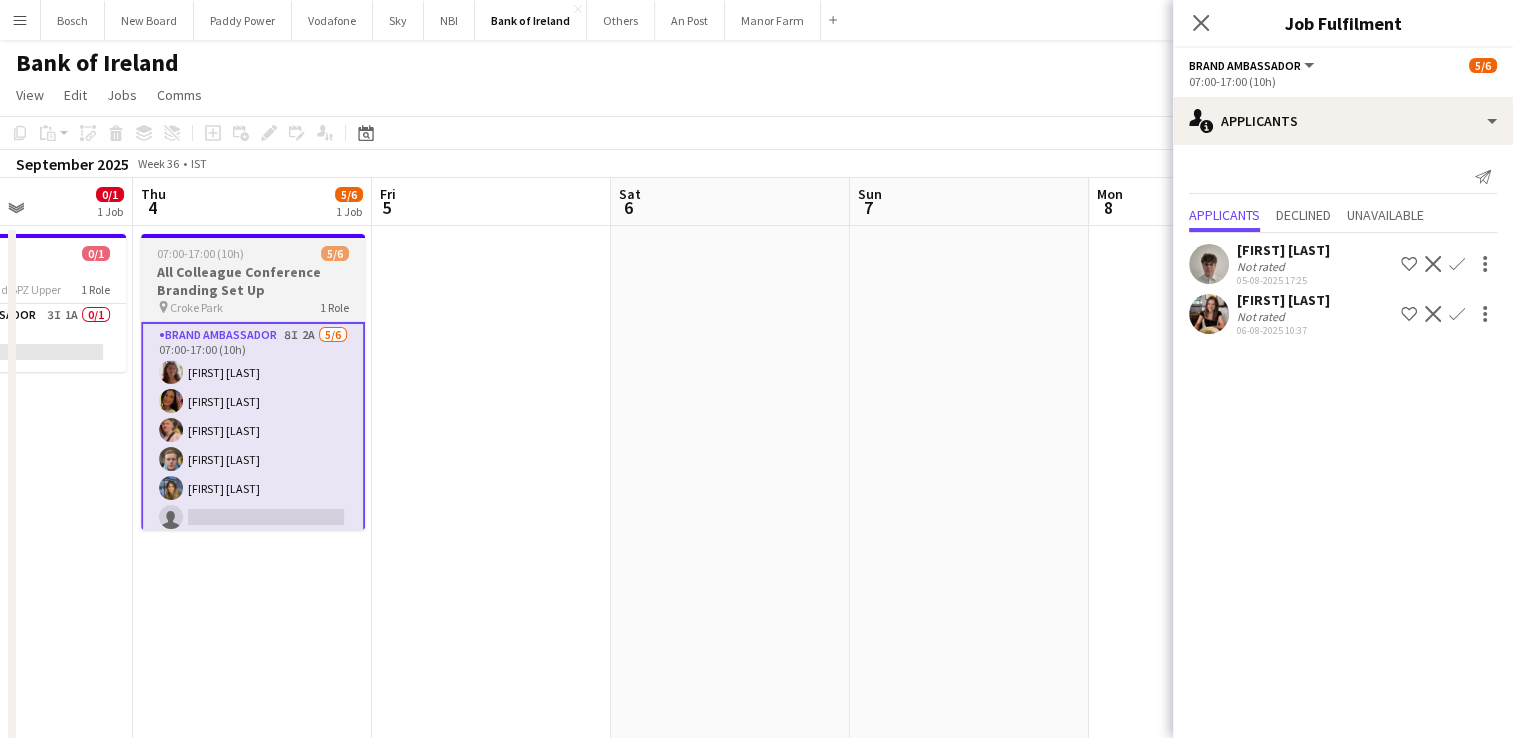 scroll, scrollTop: 0, scrollLeft: 580, axis: horizontal 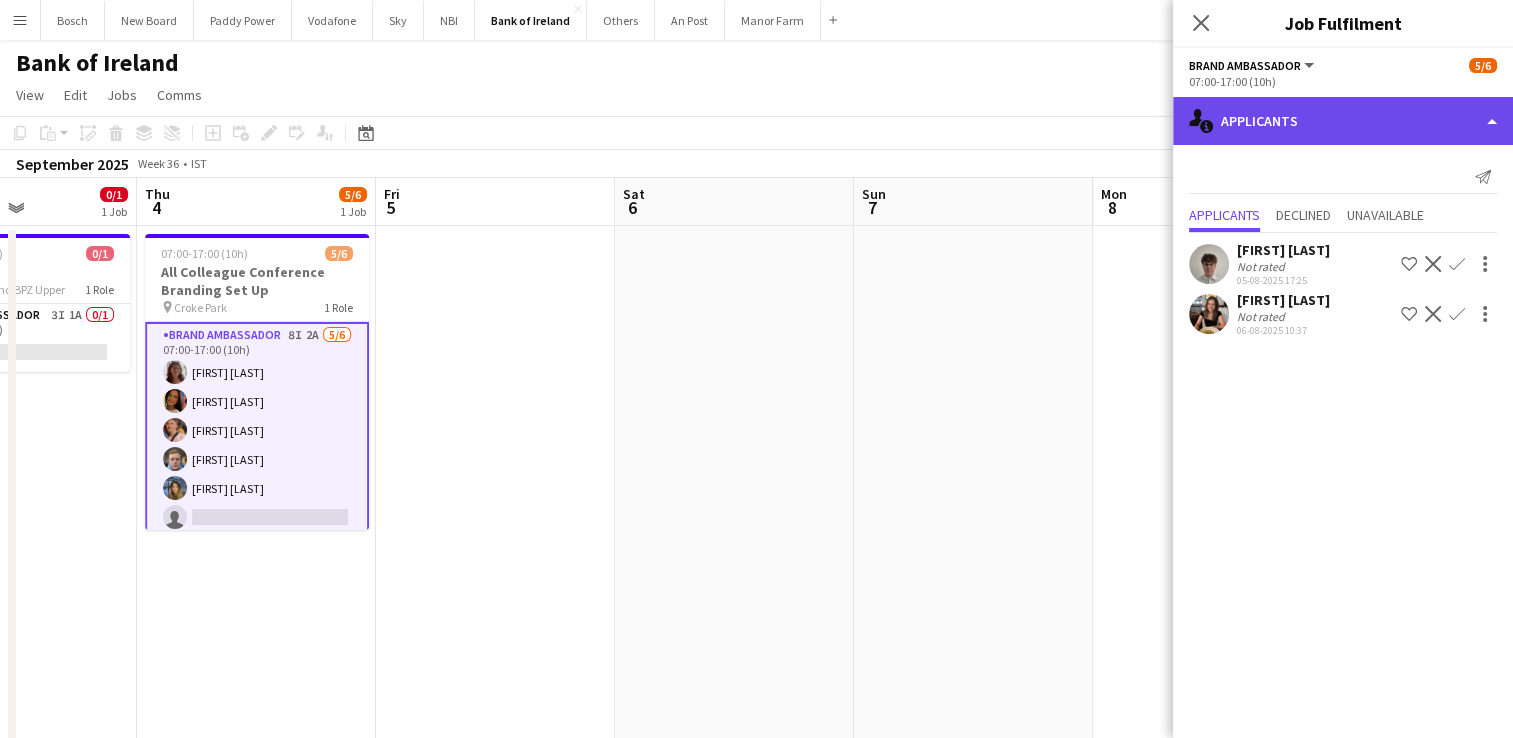 click on "single-neutral-actions-information
Applicants" 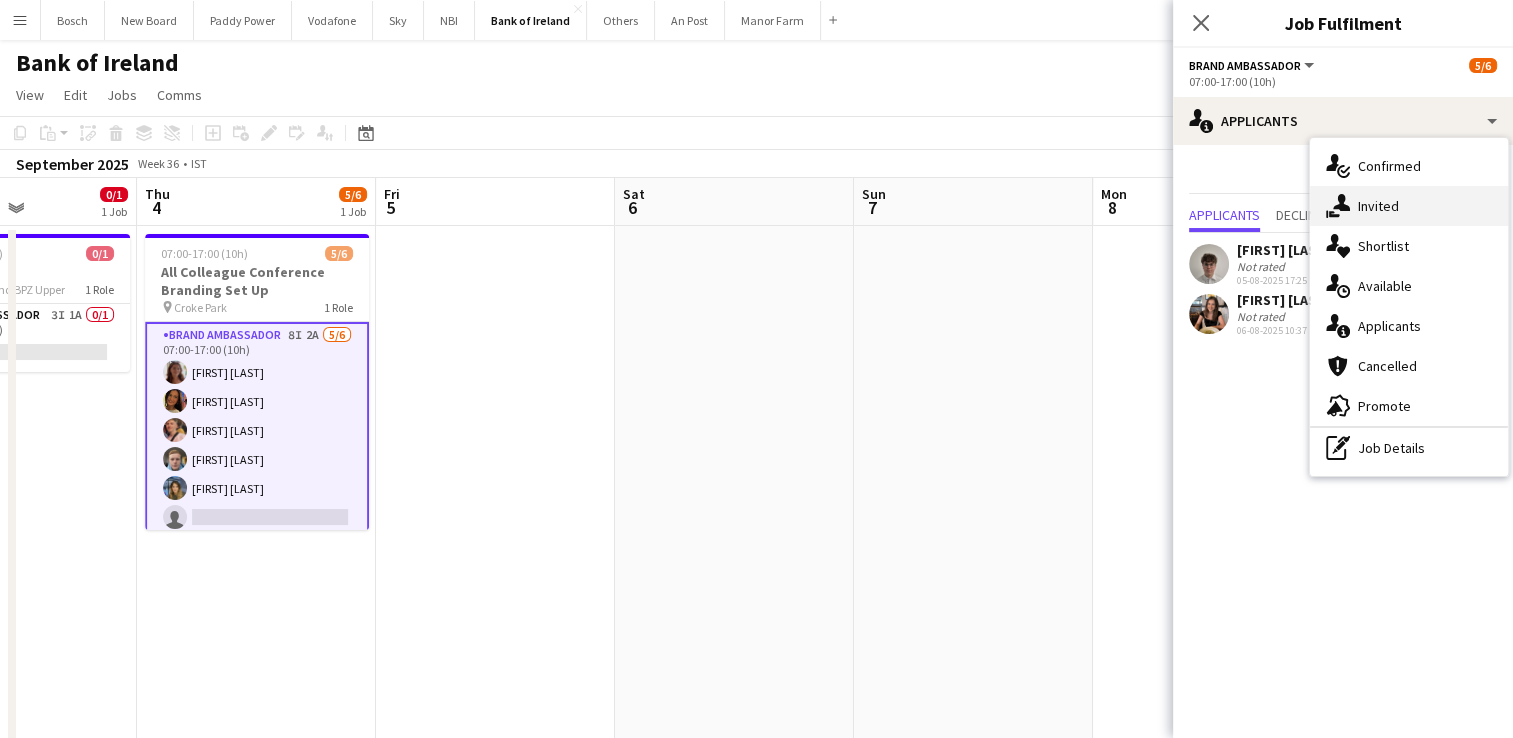 click on "single-neutral-actions-share-1" 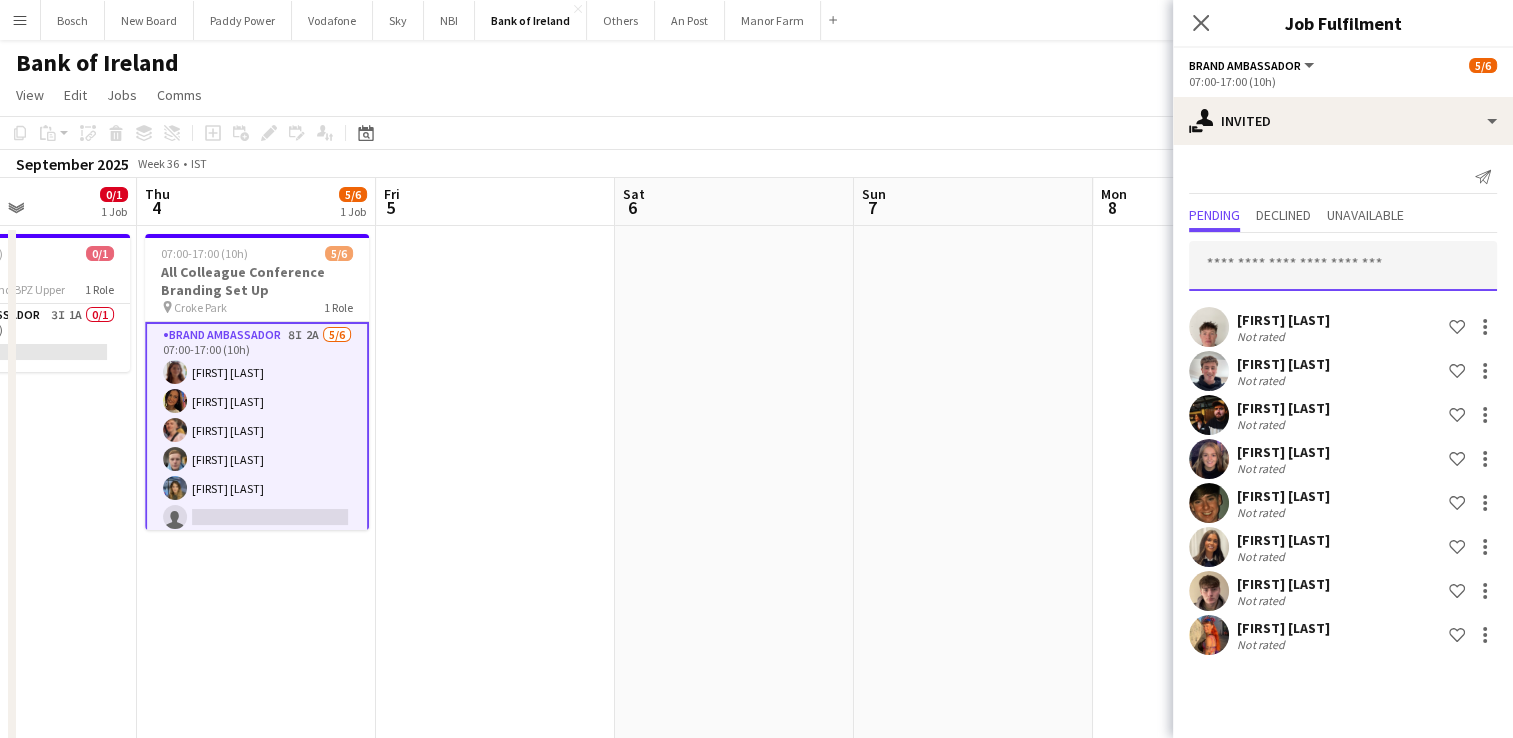 click at bounding box center [1343, 266] 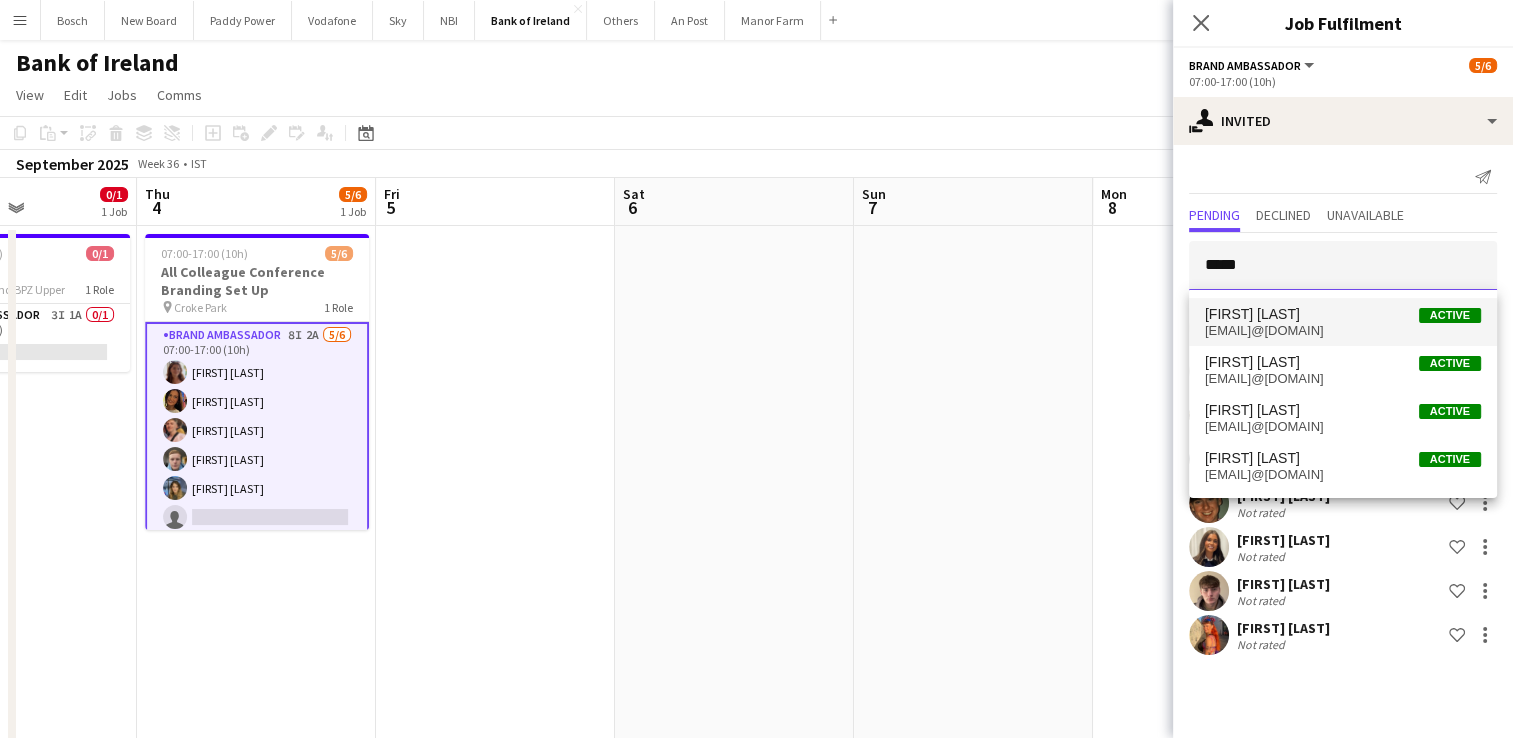 type on "*****" 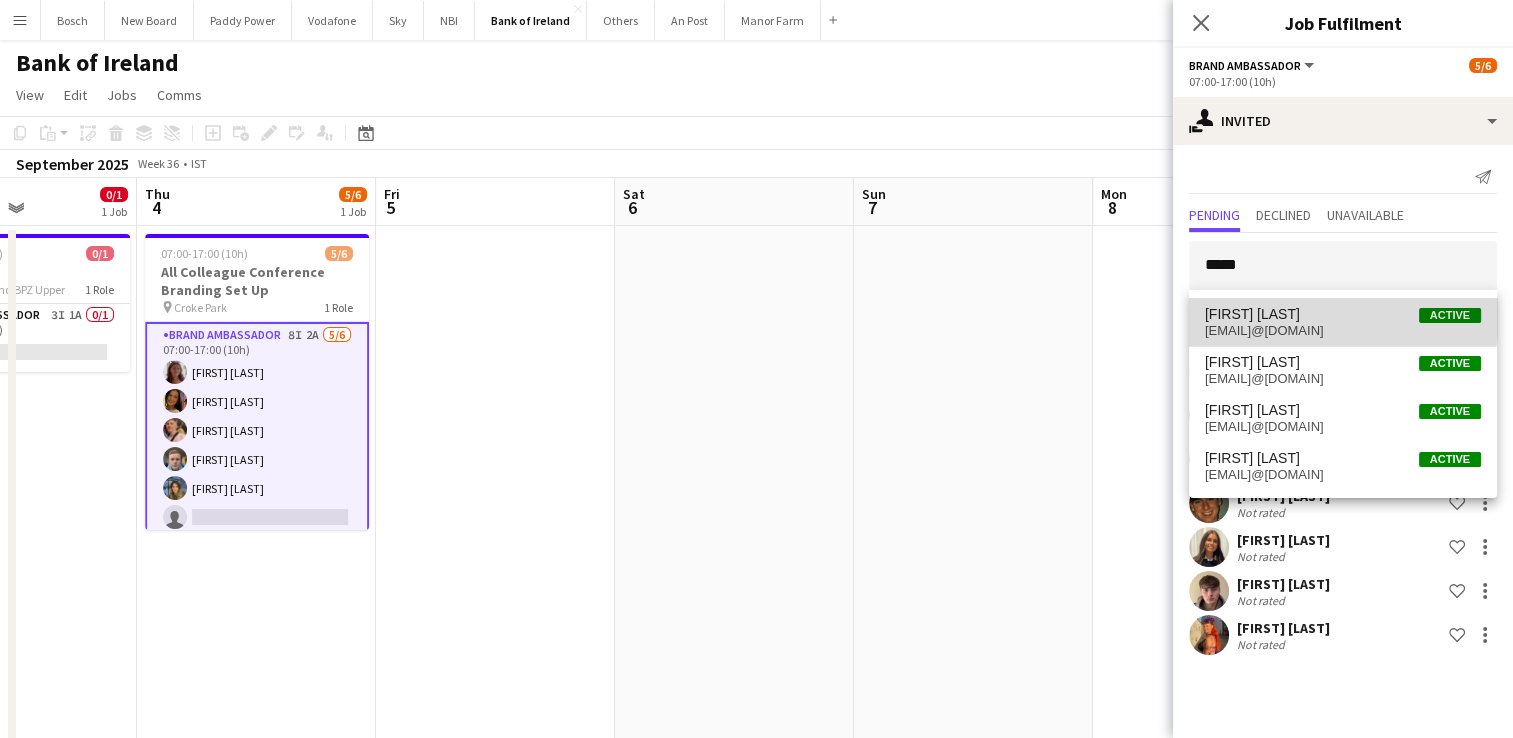 drag, startPoint x: 1294, startPoint y: 314, endPoint x: 1308, endPoint y: 374, distance: 61.611687 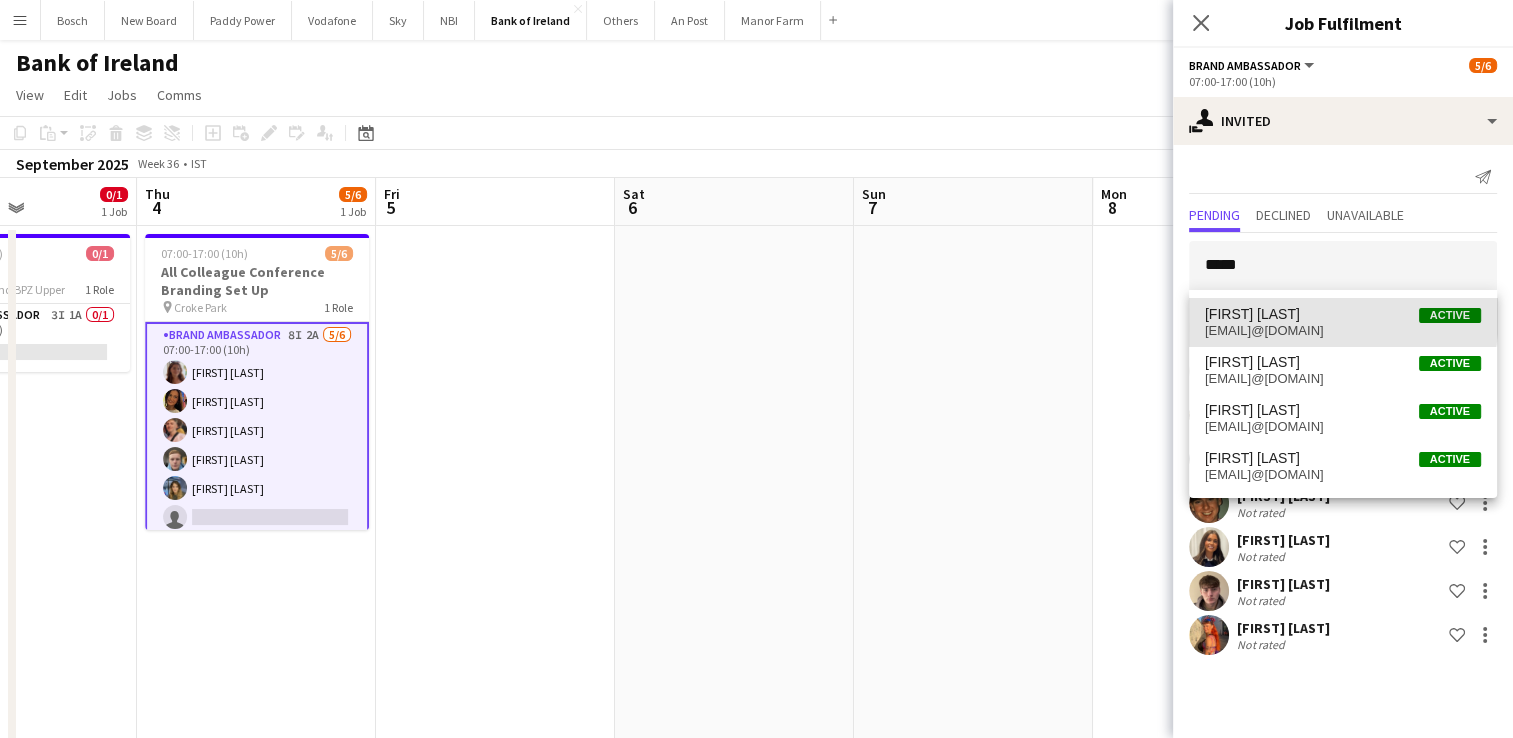 click on "Ciara Gorman  Active" at bounding box center (1343, 314) 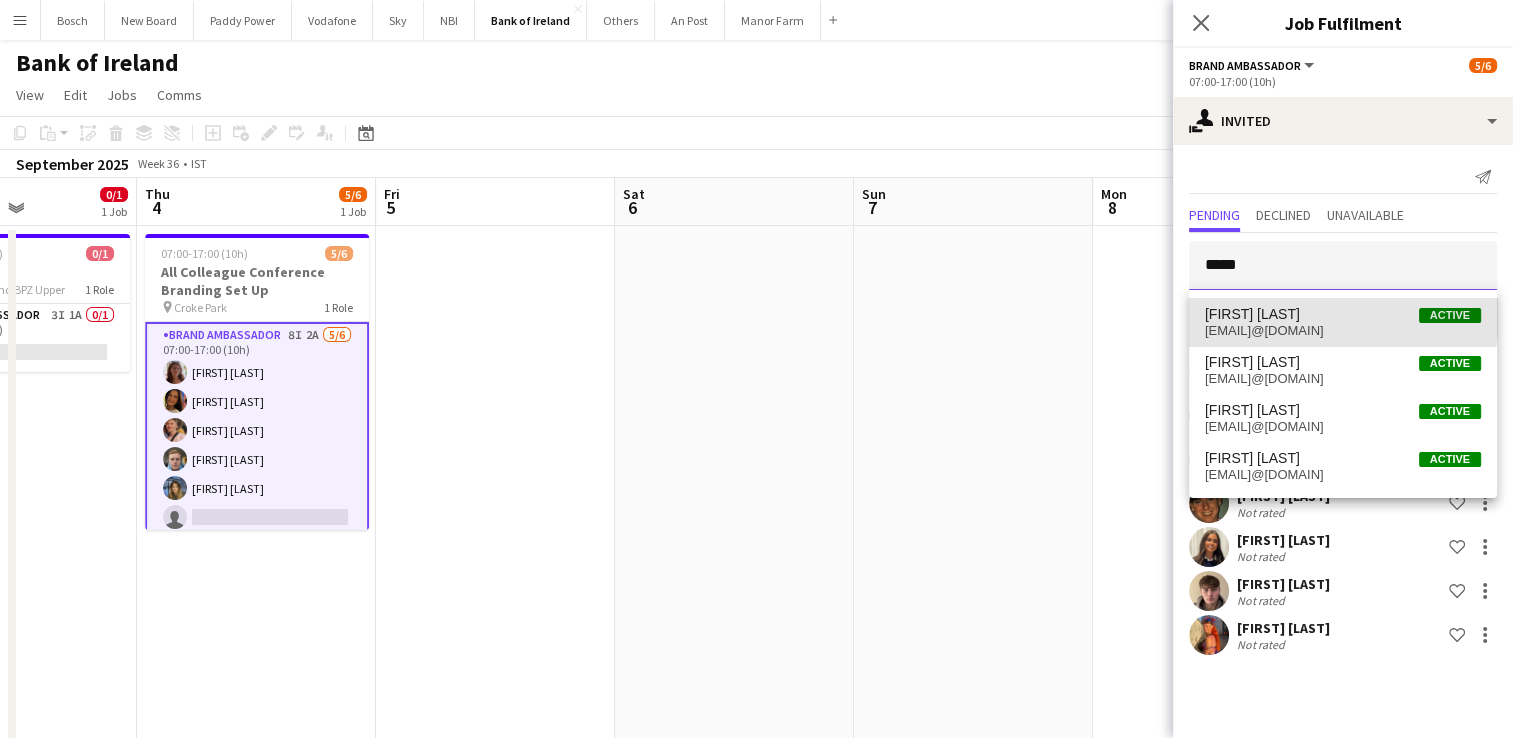 type 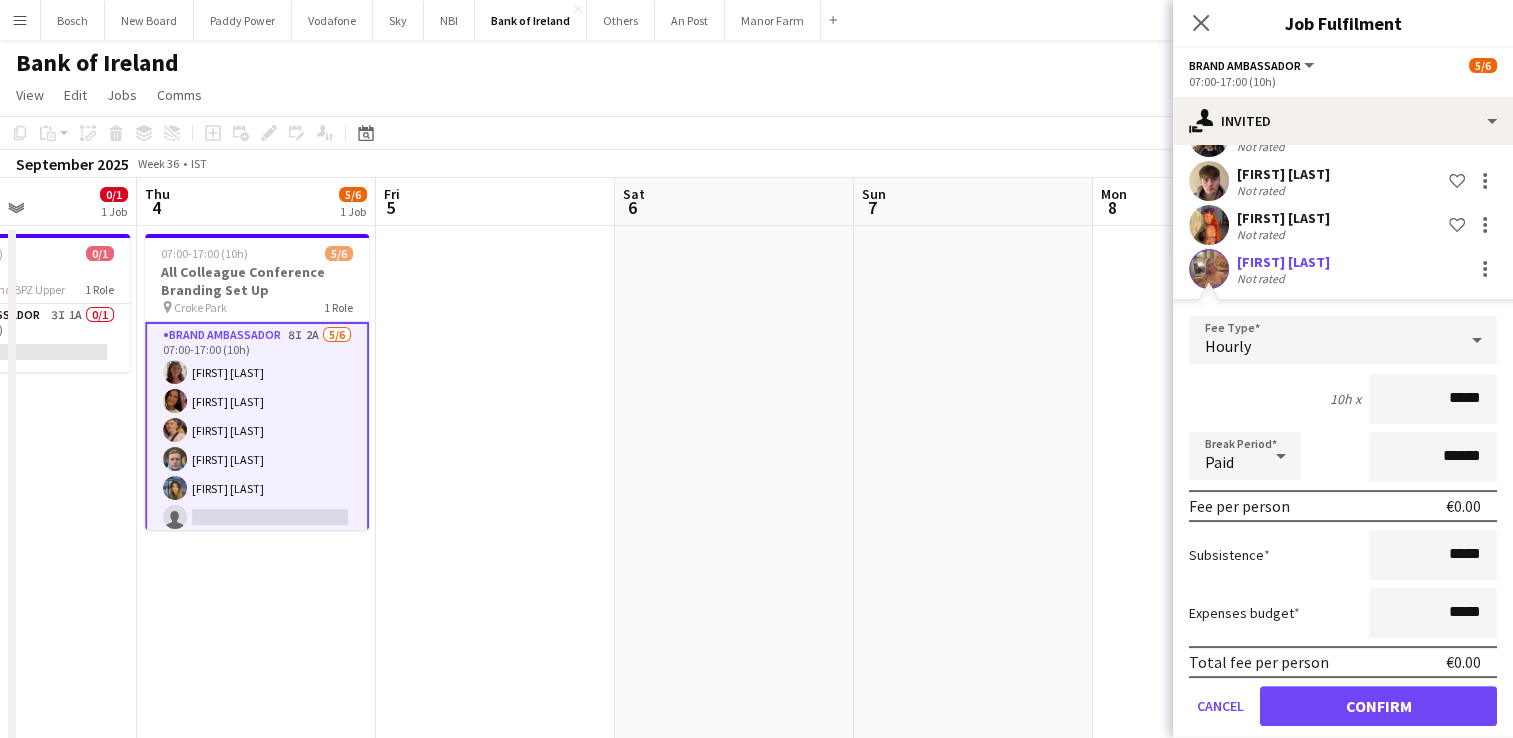 scroll, scrollTop: 431, scrollLeft: 0, axis: vertical 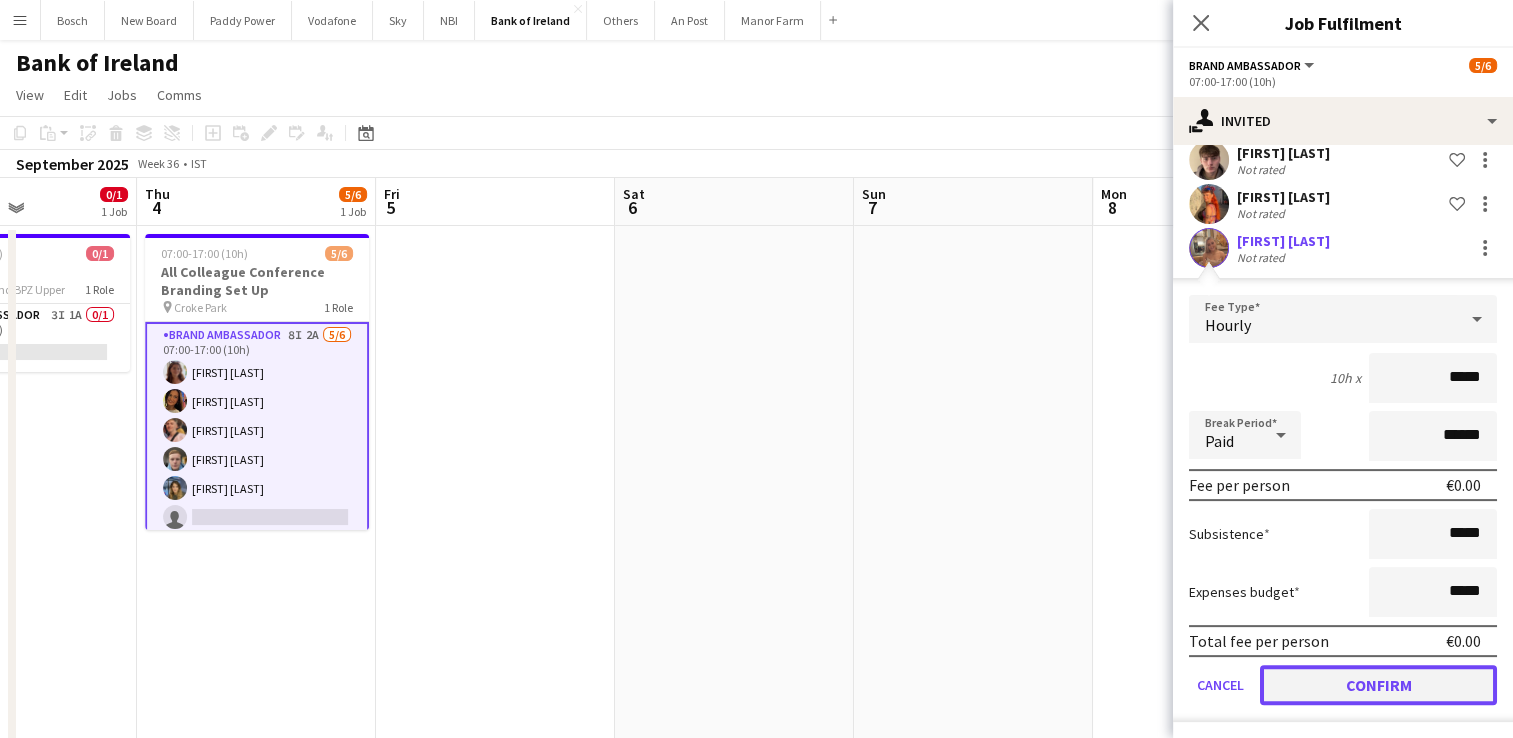 click on "Confirm" 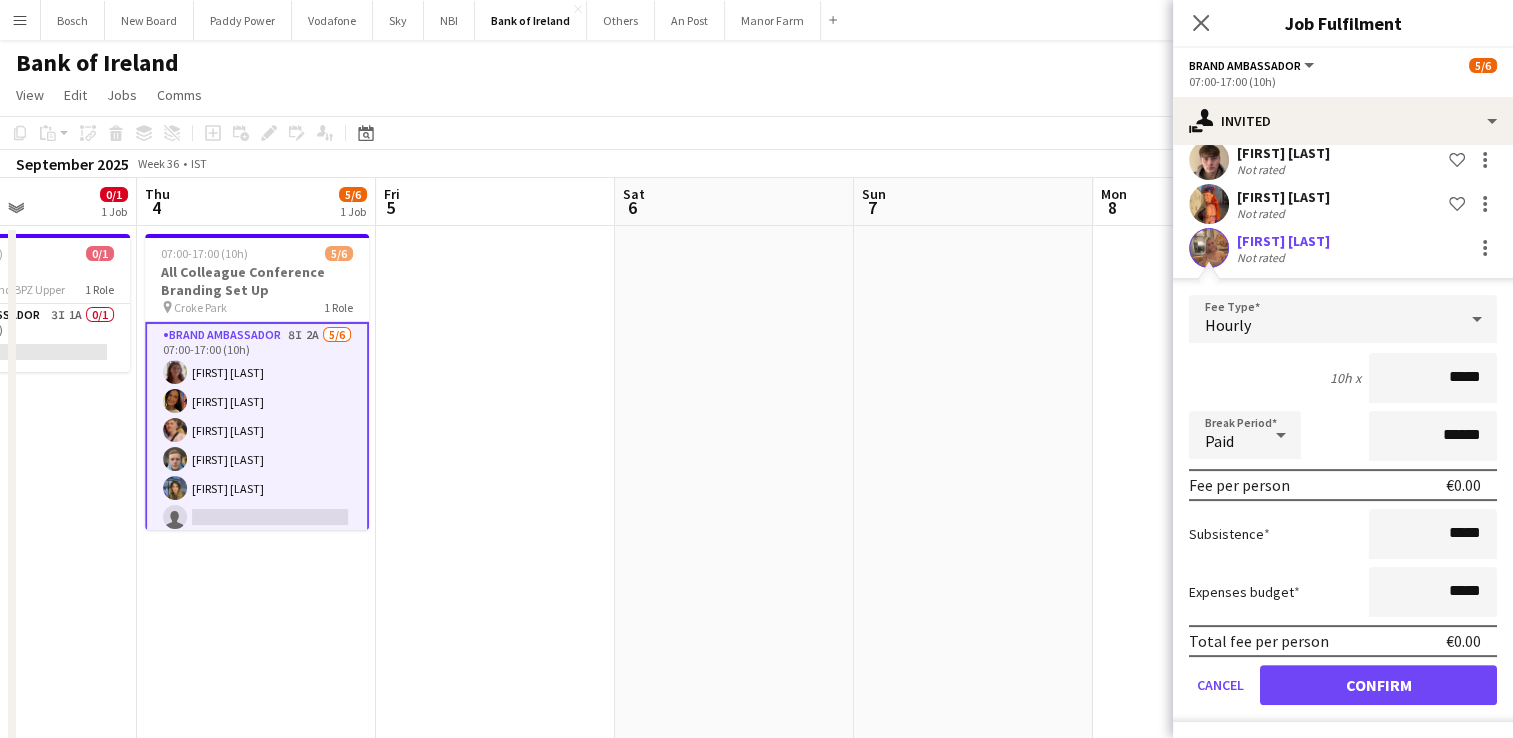 scroll, scrollTop: 0, scrollLeft: 0, axis: both 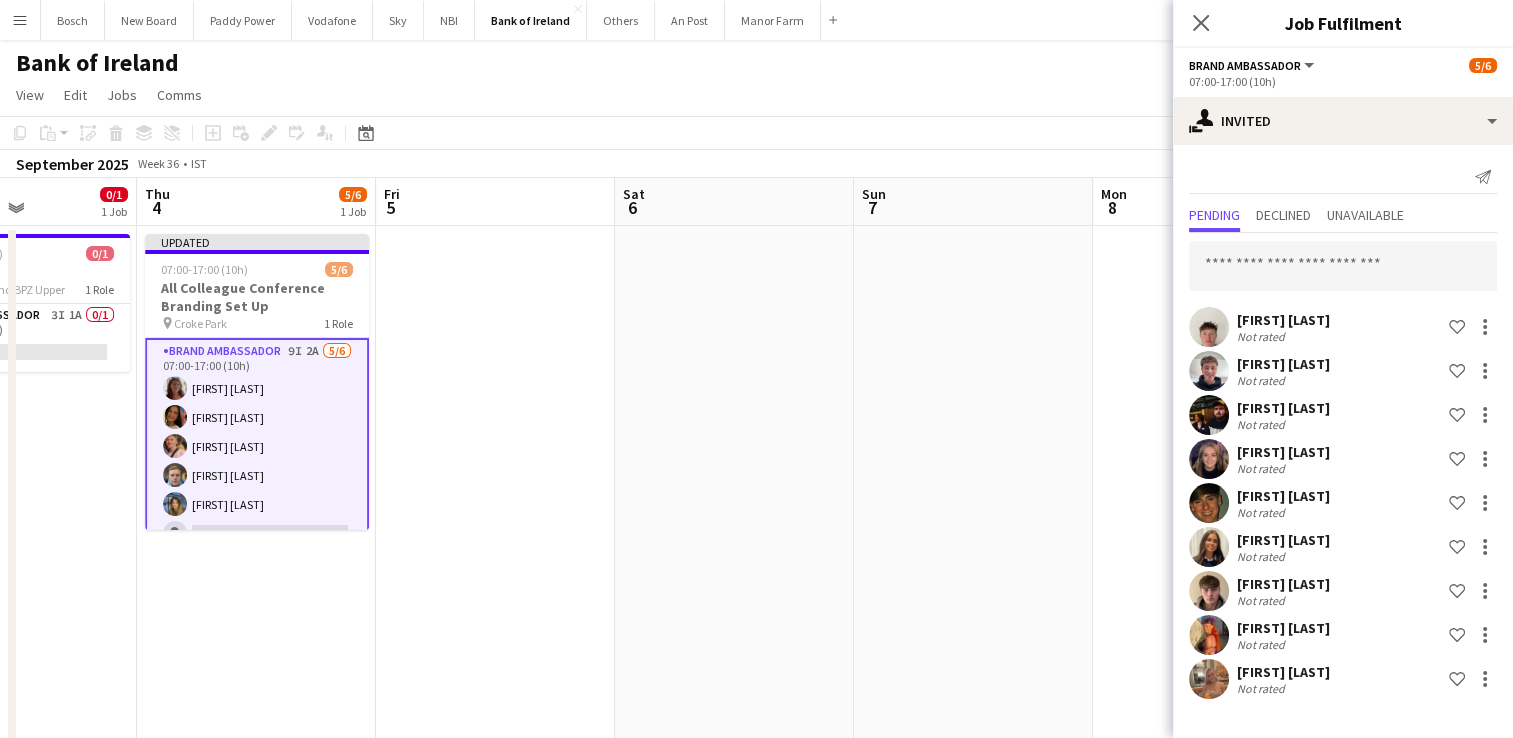 click on "Bank of Ireland
user" 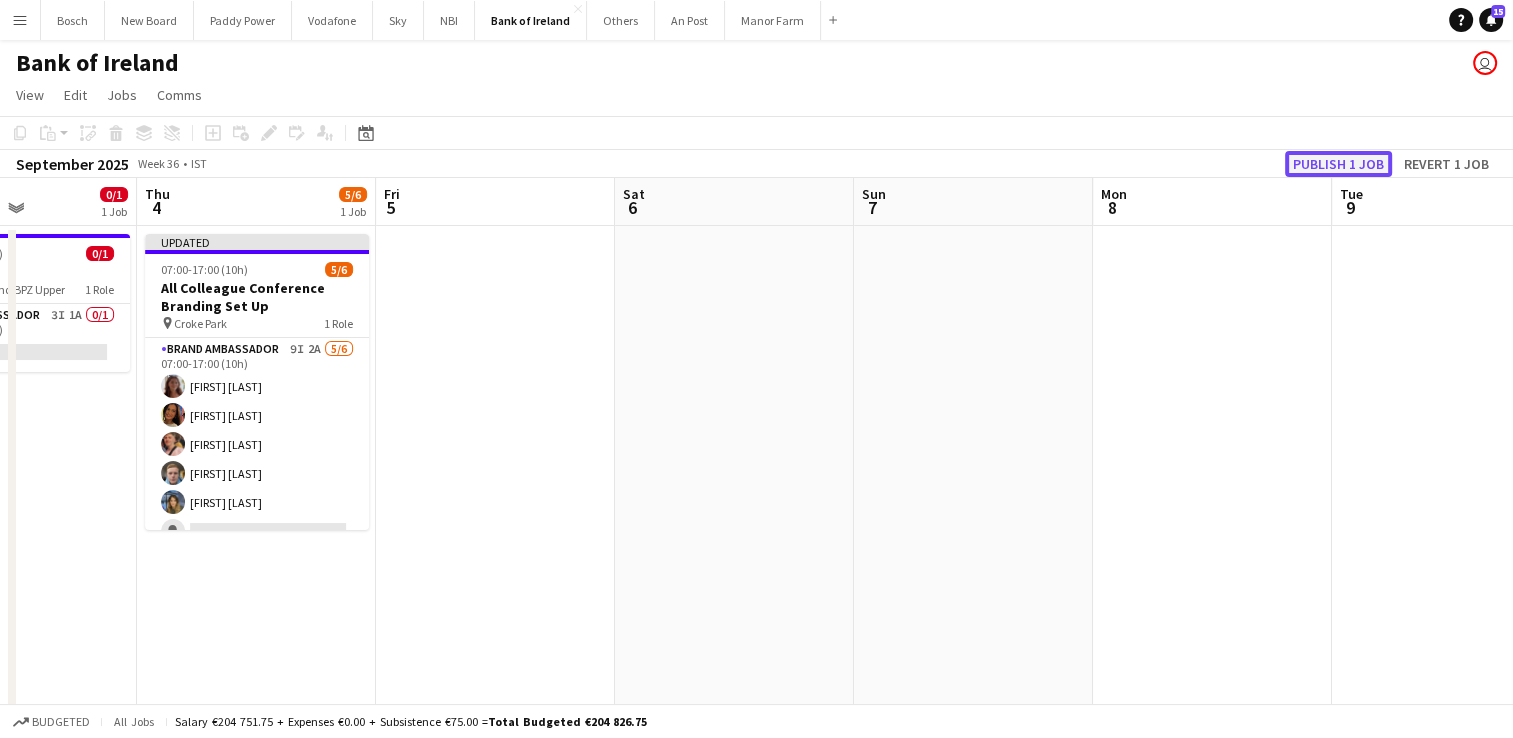 click on "Publish 1 job" 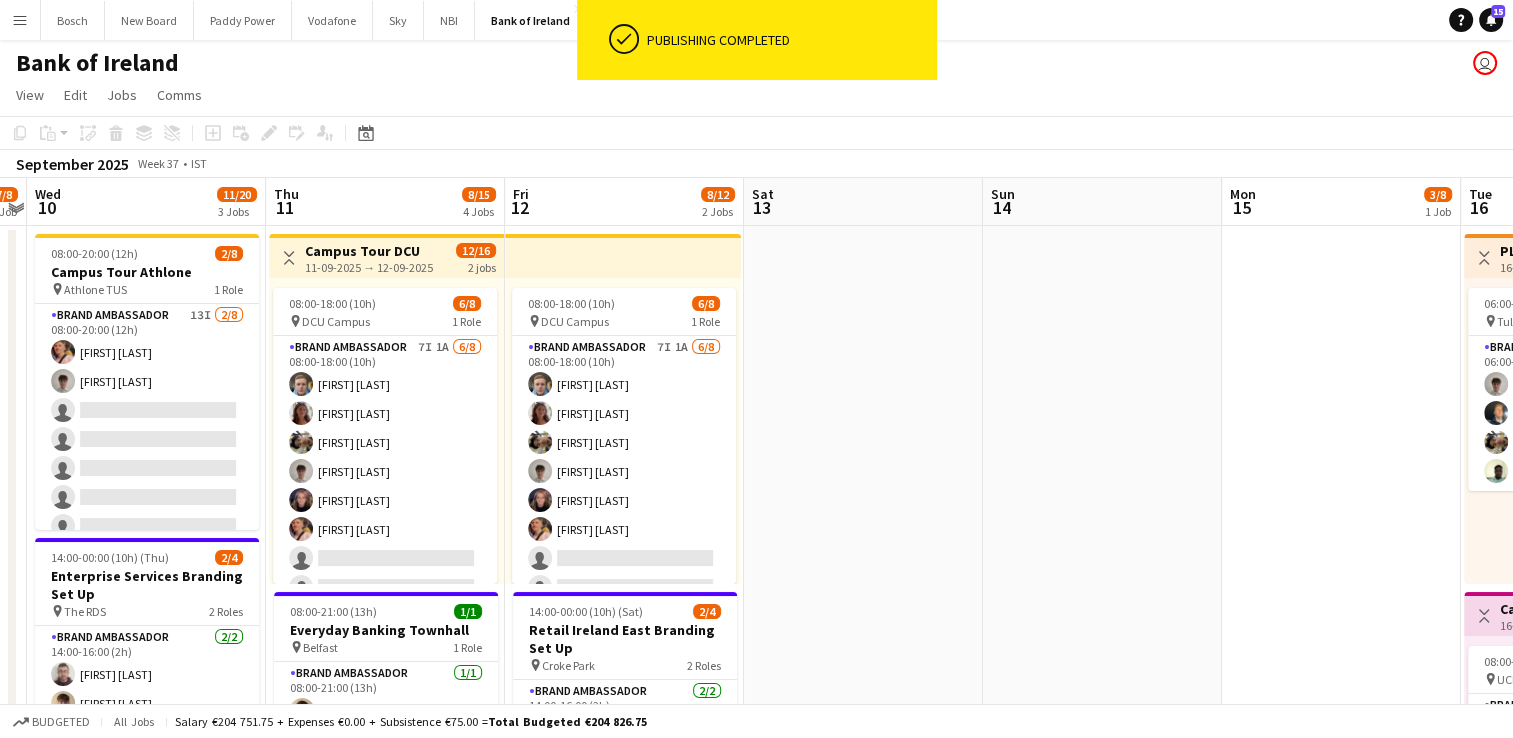 scroll, scrollTop: 0, scrollLeft: 546, axis: horizontal 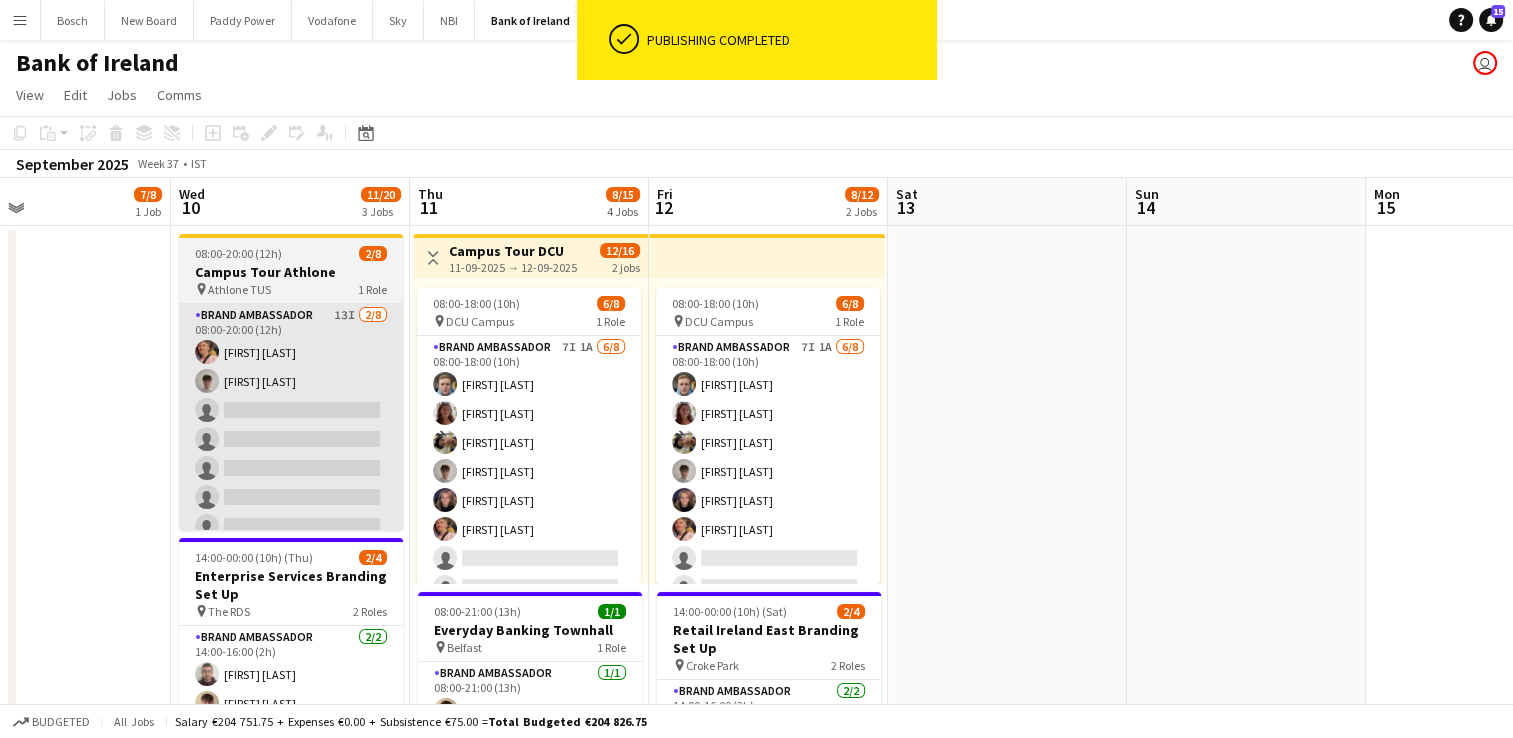 click on "Brand Ambassador   13I   2/8   08:00-20:00 (12h)
Mark O’Shea Jakub Kula
single-neutral-actions
single-neutral-actions
single-neutral-actions
single-neutral-actions
single-neutral-actions
single-neutral-actions" at bounding box center (291, 439) 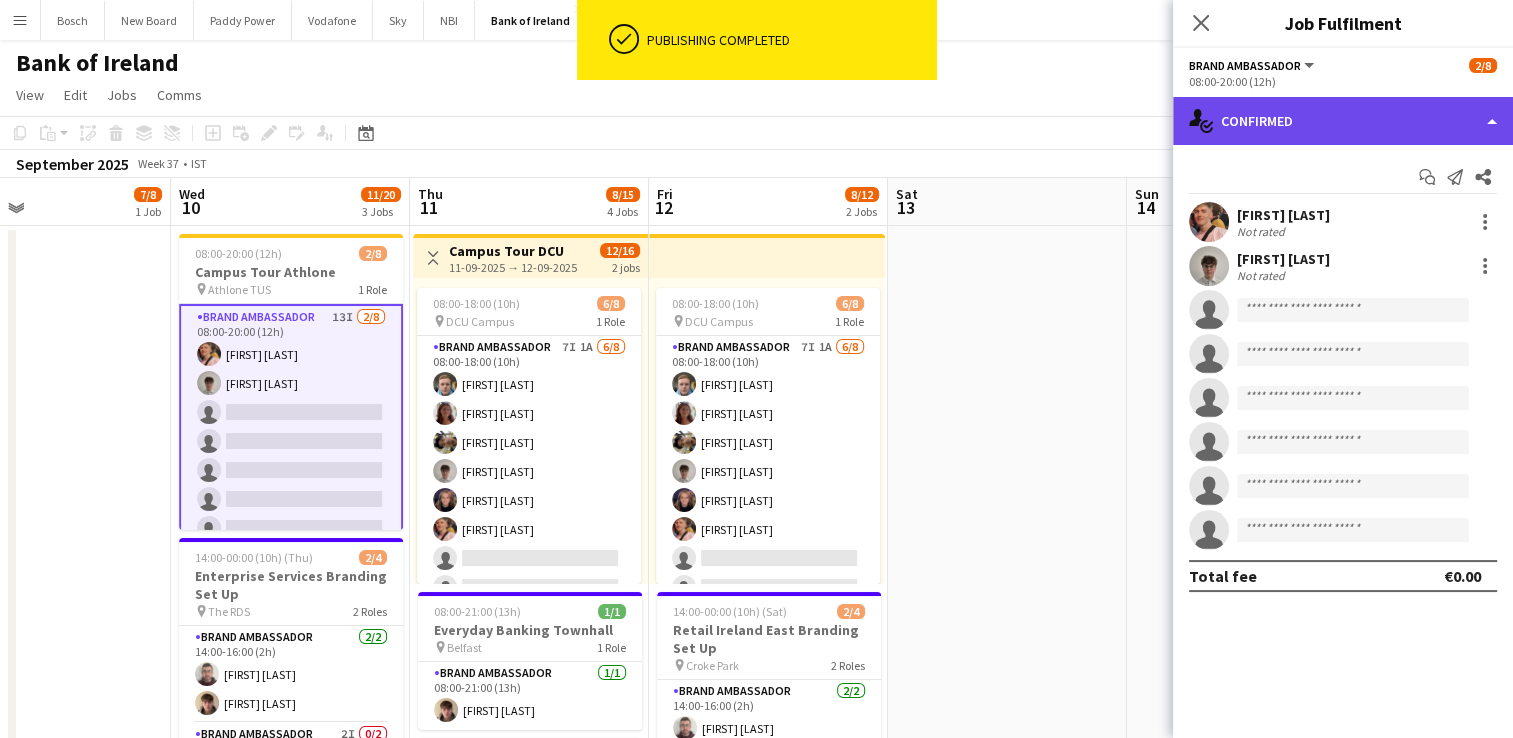 click on "single-neutral-actions-check-2
Confirmed" 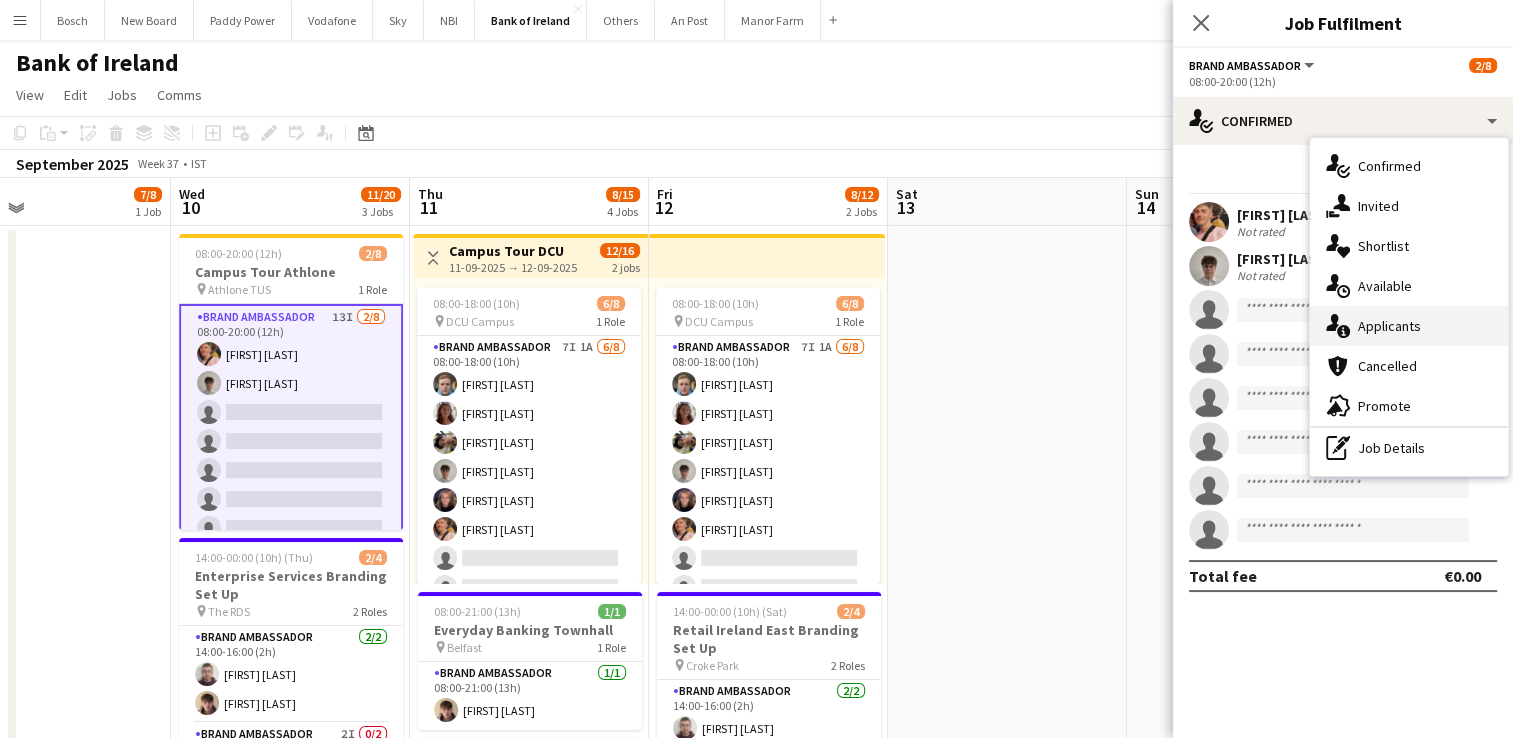 click on "single-neutral-actions-information
Applicants" at bounding box center (1409, 326) 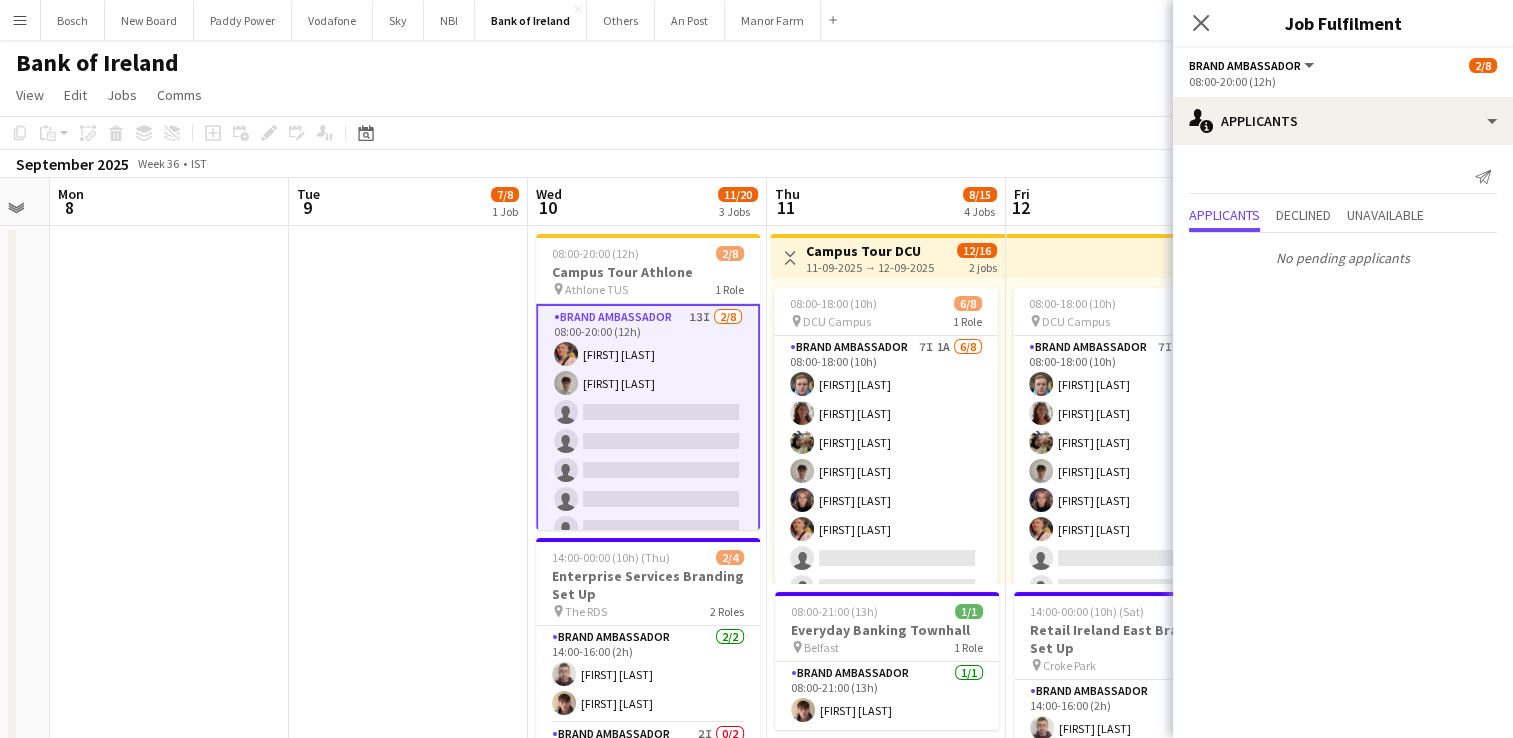 scroll, scrollTop: 0, scrollLeft: 427, axis: horizontal 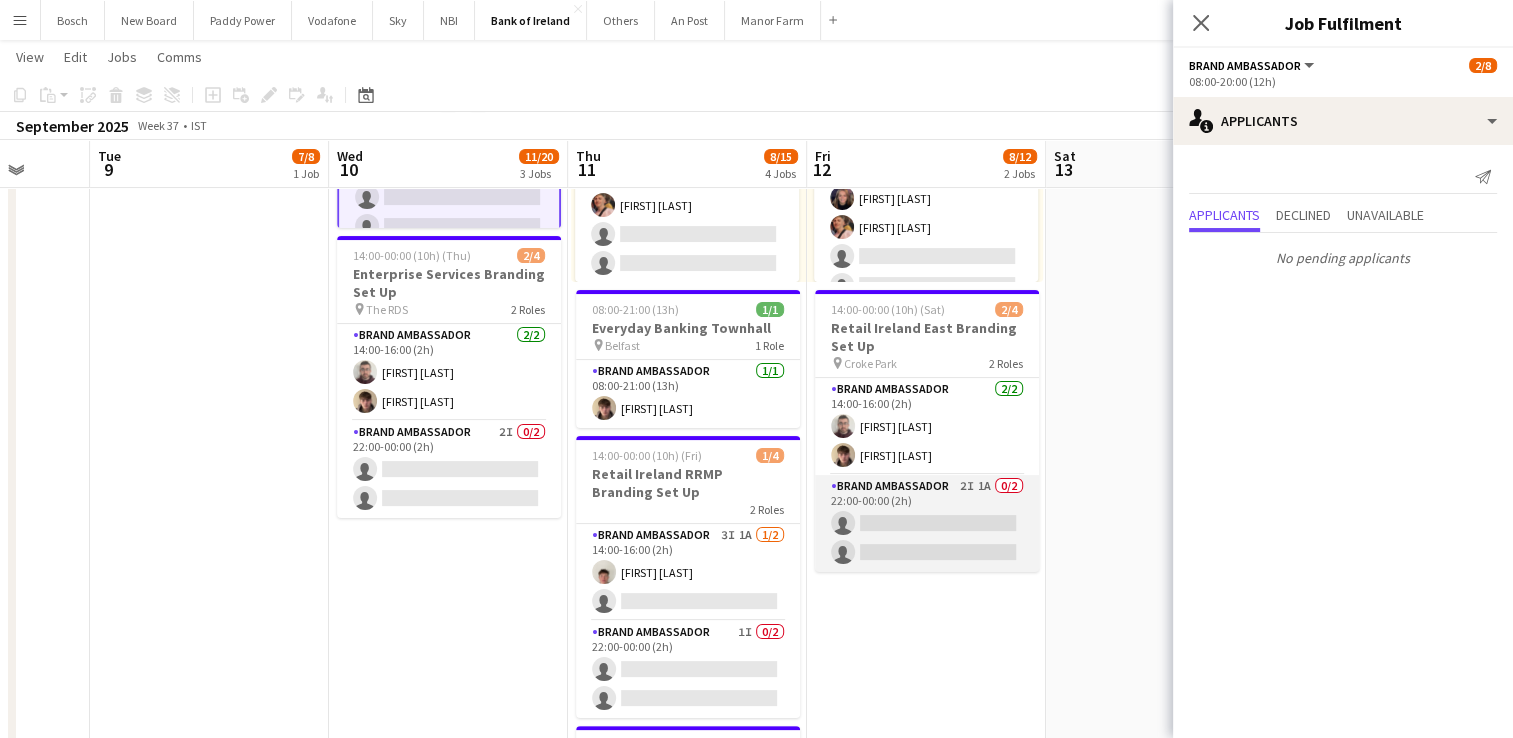click on "Brand Ambassador   2I   1A   0/2   22:00-00:00 (2h)
single-neutral-actions
single-neutral-actions" at bounding box center [927, 523] 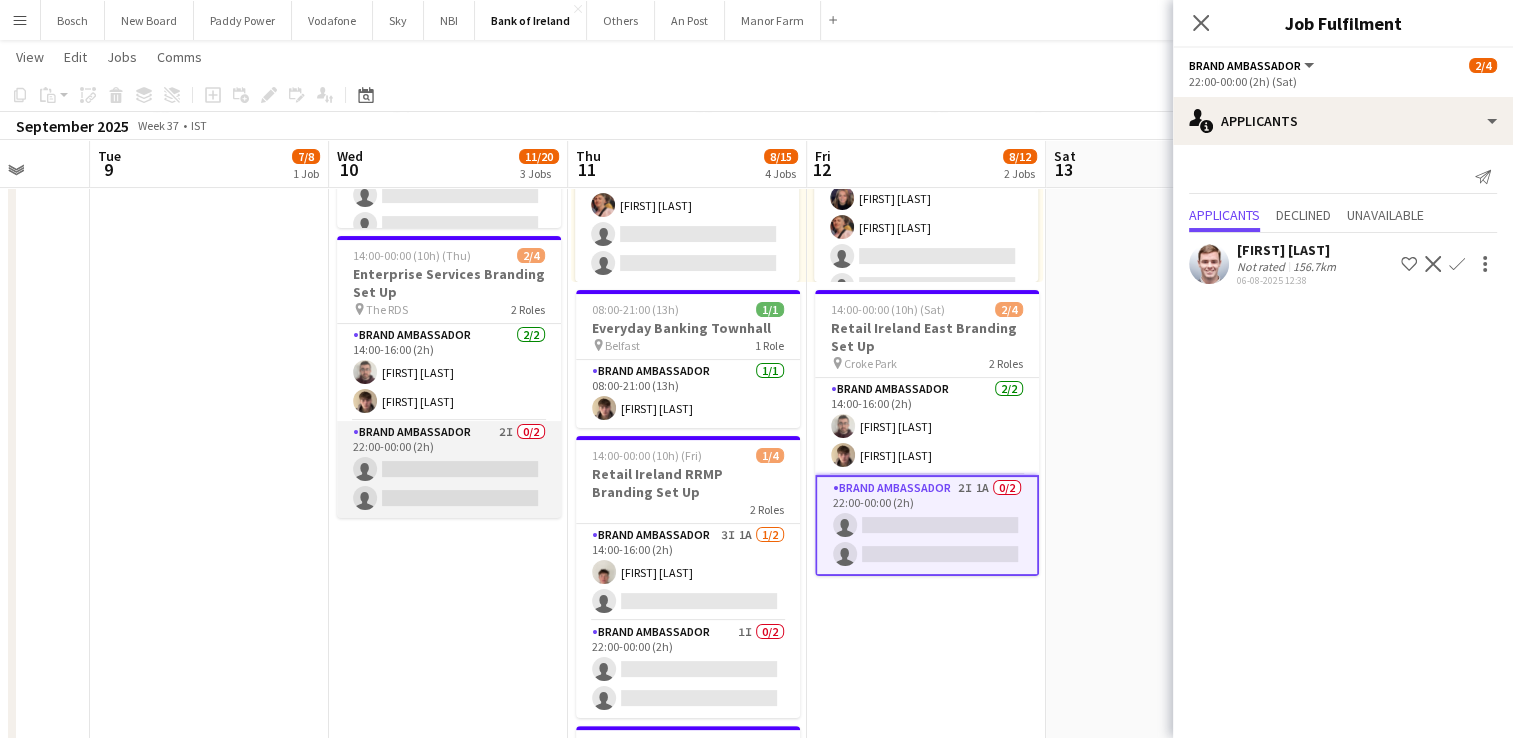 click on "Brand Ambassador   2I   0/2   22:00-00:00 (2h)
single-neutral-actions
single-neutral-actions" at bounding box center (449, 469) 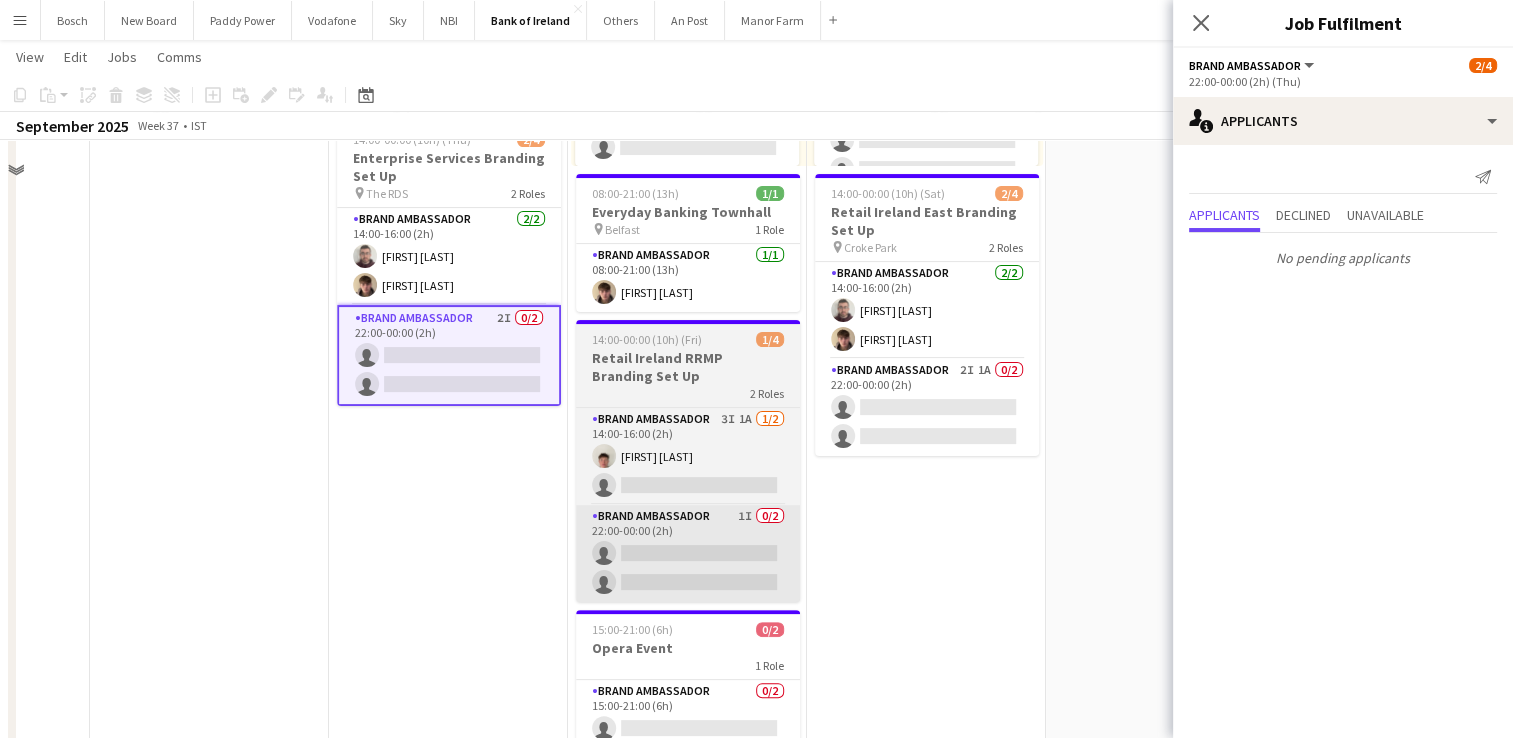 scroll, scrollTop: 500, scrollLeft: 0, axis: vertical 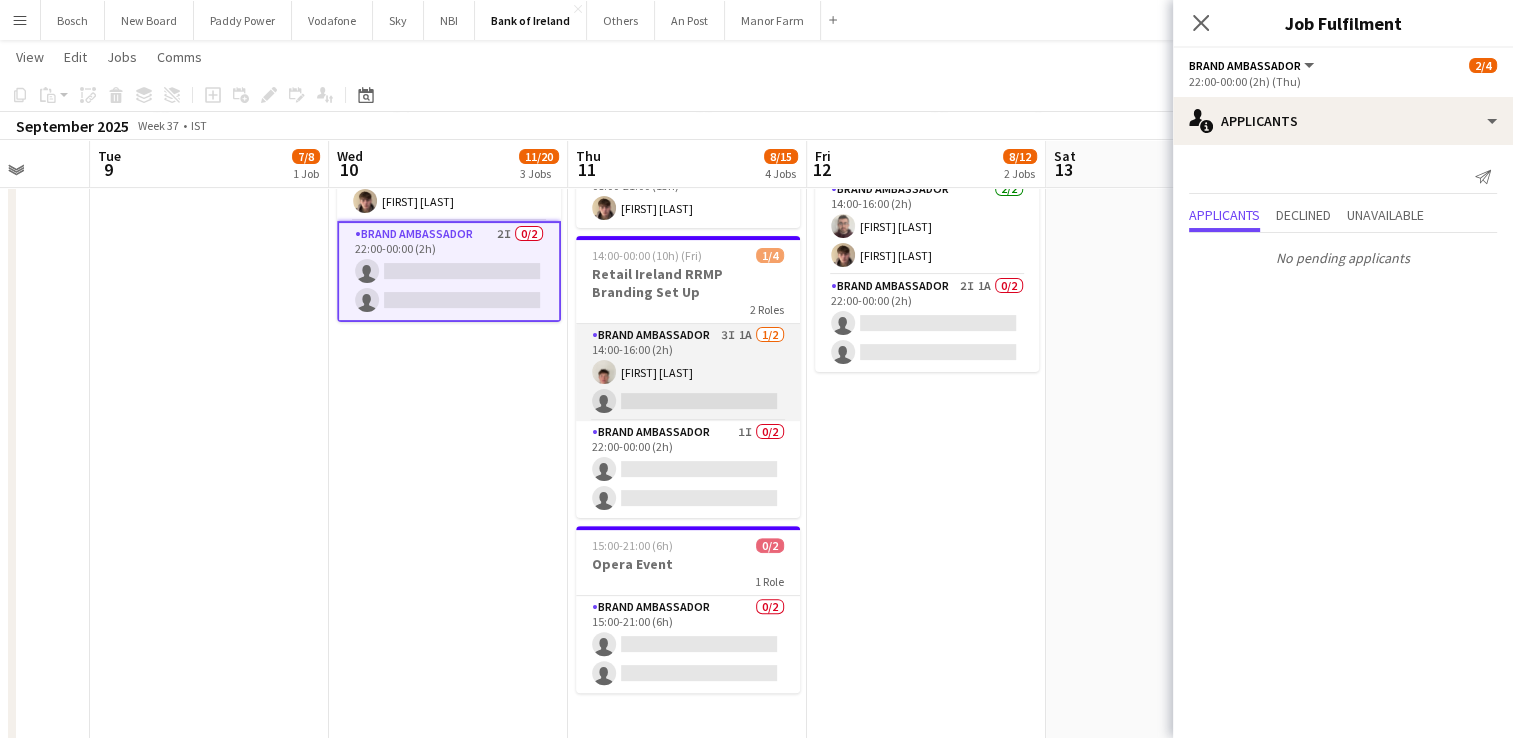 click on "Brand Ambassador   3I   1A   1/2   14:00-16:00 (2h)
Robert Harvey
single-neutral-actions" at bounding box center (688, 372) 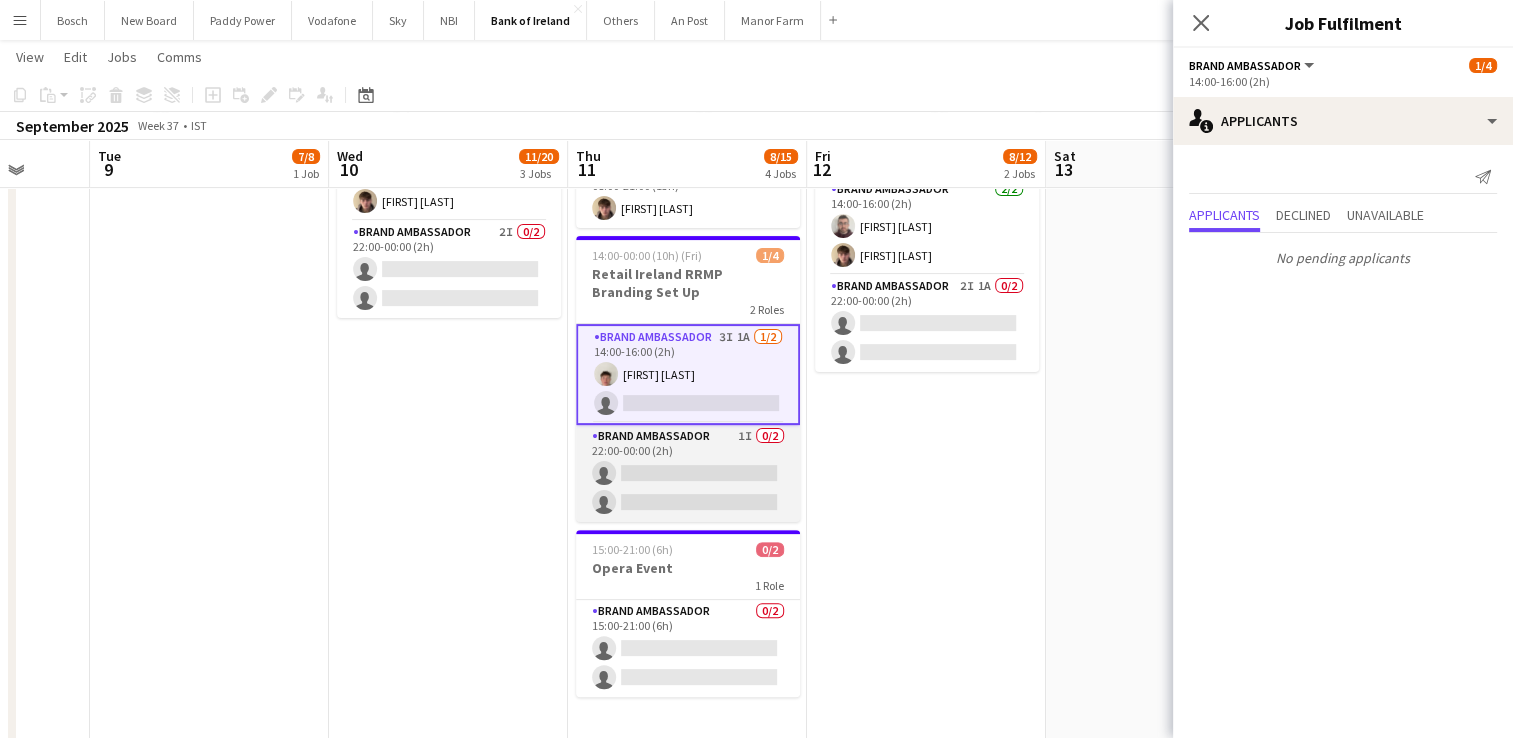 click on "Brand Ambassador   1I   0/2   22:00-00:00 (2h)
single-neutral-actions
single-neutral-actions" at bounding box center (688, 473) 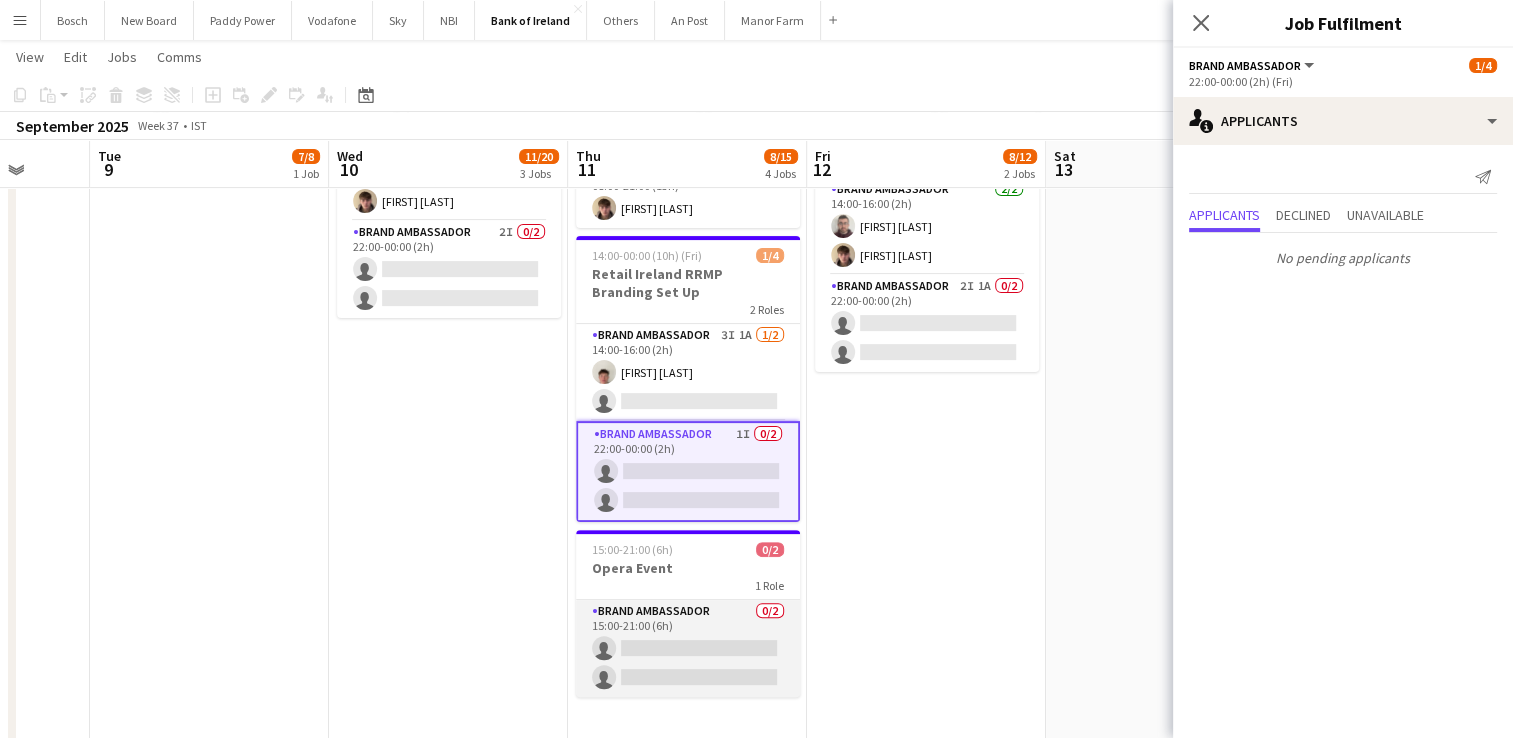 click on "Brand Ambassador   0/2   15:00-21:00 (6h)
single-neutral-actions
single-neutral-actions" at bounding box center (688, 648) 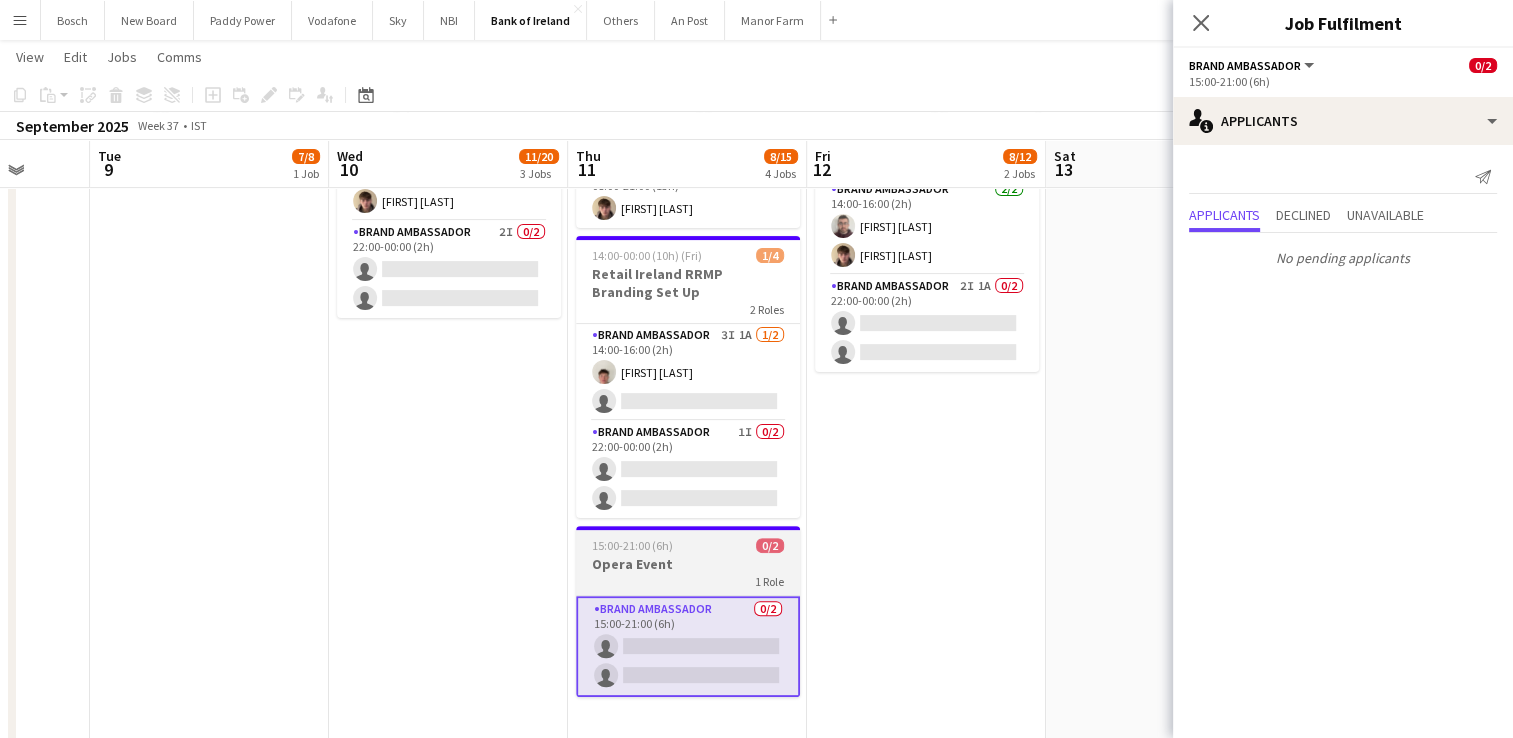 scroll, scrollTop: 0, scrollLeft: 633, axis: horizontal 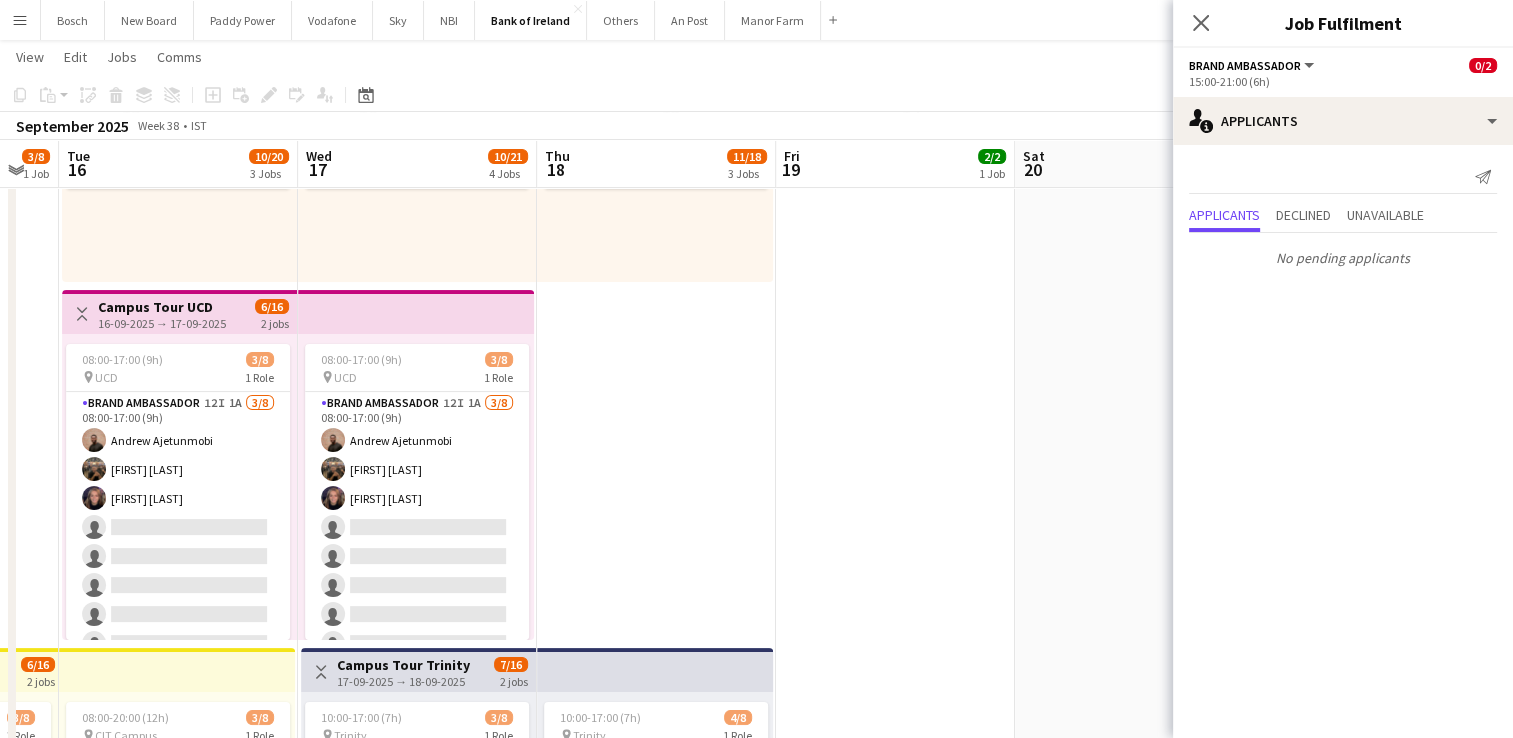 click on "08:00-17:00 (9h)    3/8
pin
UCD   1 Role   Brand Ambassador   12I   1A   3/8   08:00-17:00 (9h)
Andrew Ajetunmobi Matheus Cramolich Jessica Blyth
single-neutral-actions
single-neutral-actions
single-neutral-actions
single-neutral-actions
single-neutral-actions" at bounding box center [416, 487] 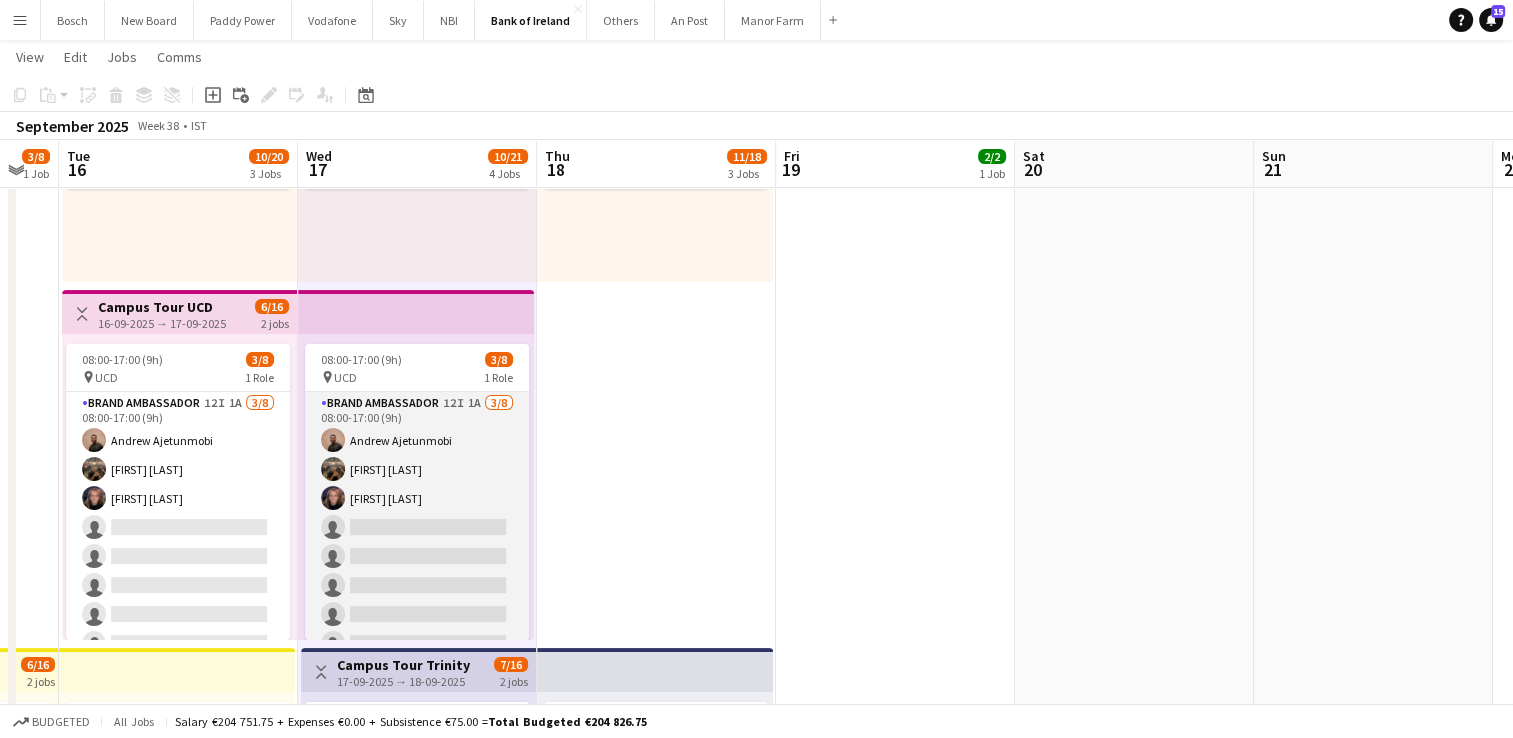 click on "Brand Ambassador   12I   1A   3/8   08:00-17:00 (9h)
Andrew Ajetunmobi Matheus Cramolich Jessica Blyth
single-neutral-actions
single-neutral-actions
single-neutral-actions
single-neutral-actions
single-neutral-actions" at bounding box center (417, 527) 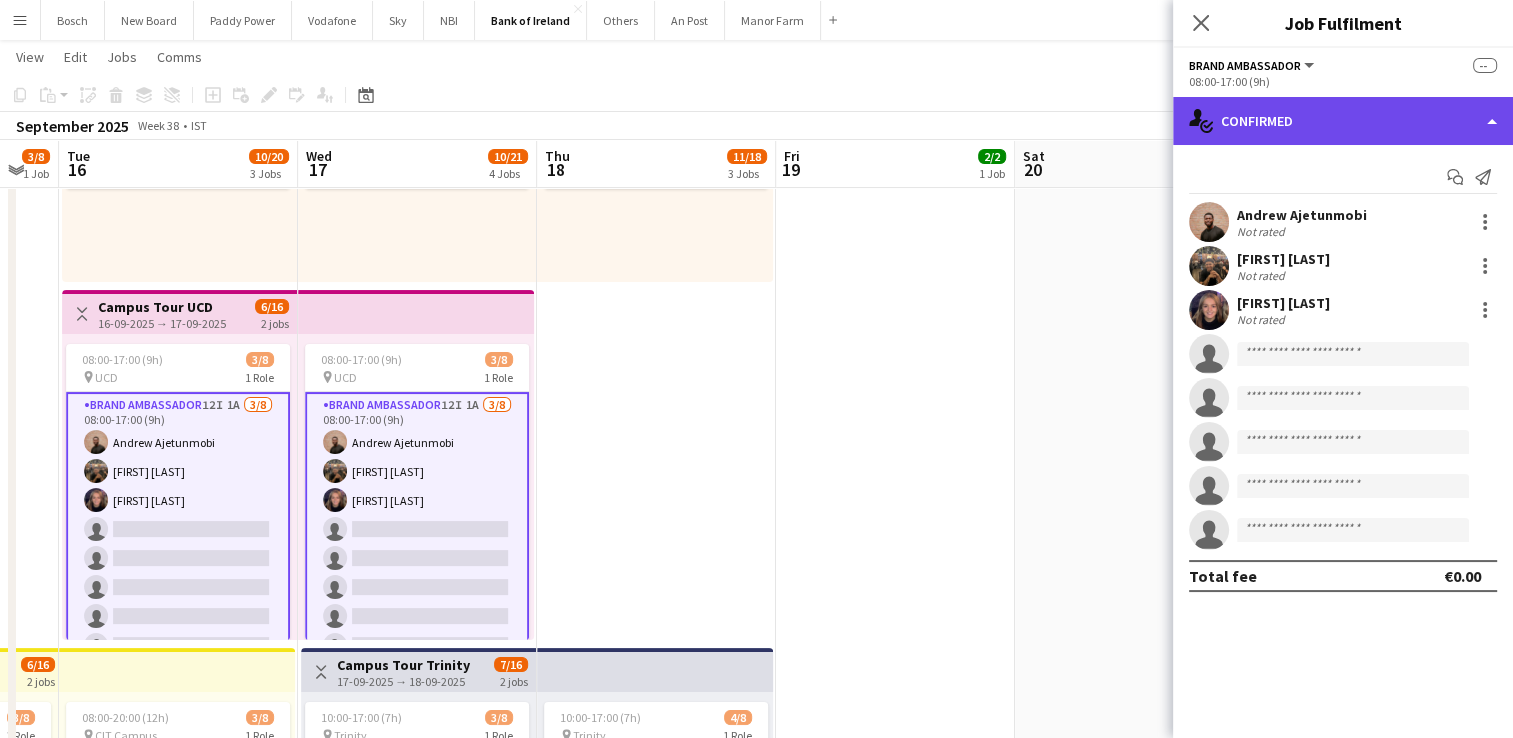click on "single-neutral-actions-check-2
Confirmed" 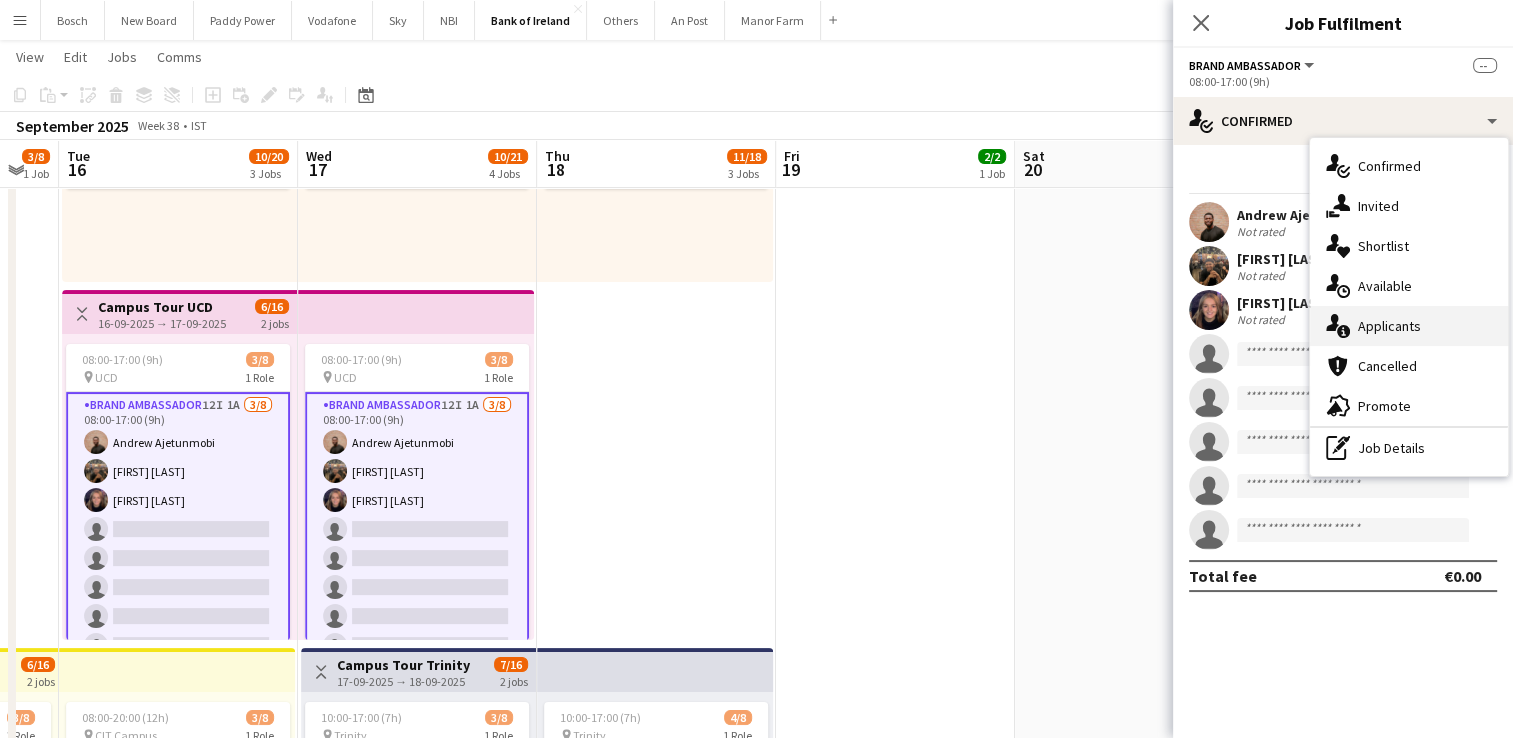click on "single-neutral-actions-information" 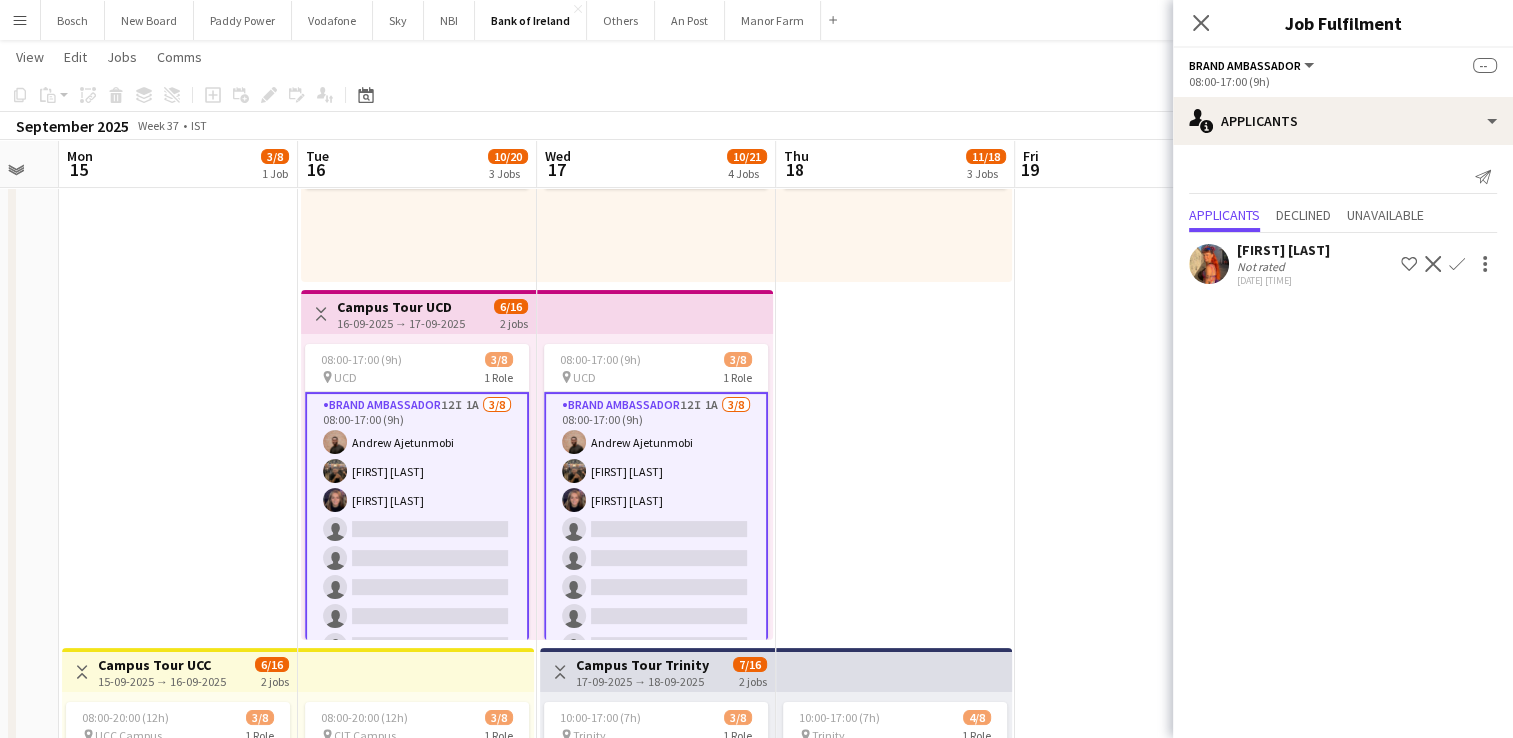 scroll, scrollTop: 0, scrollLeft: 419, axis: horizontal 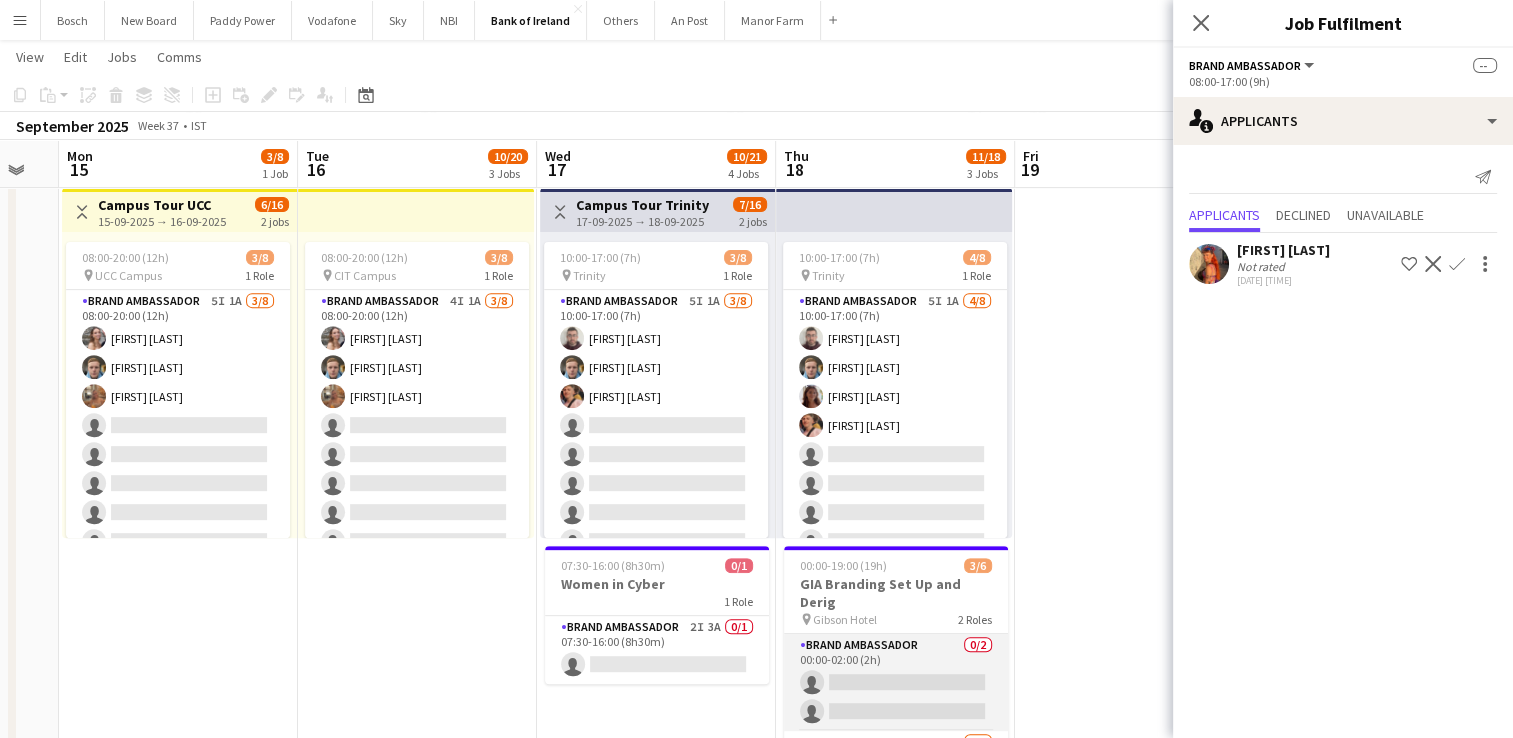 click on "Brand Ambassador   0/2   00:00-02:00 (2h)
single-neutral-actions
single-neutral-actions" at bounding box center [896, 682] 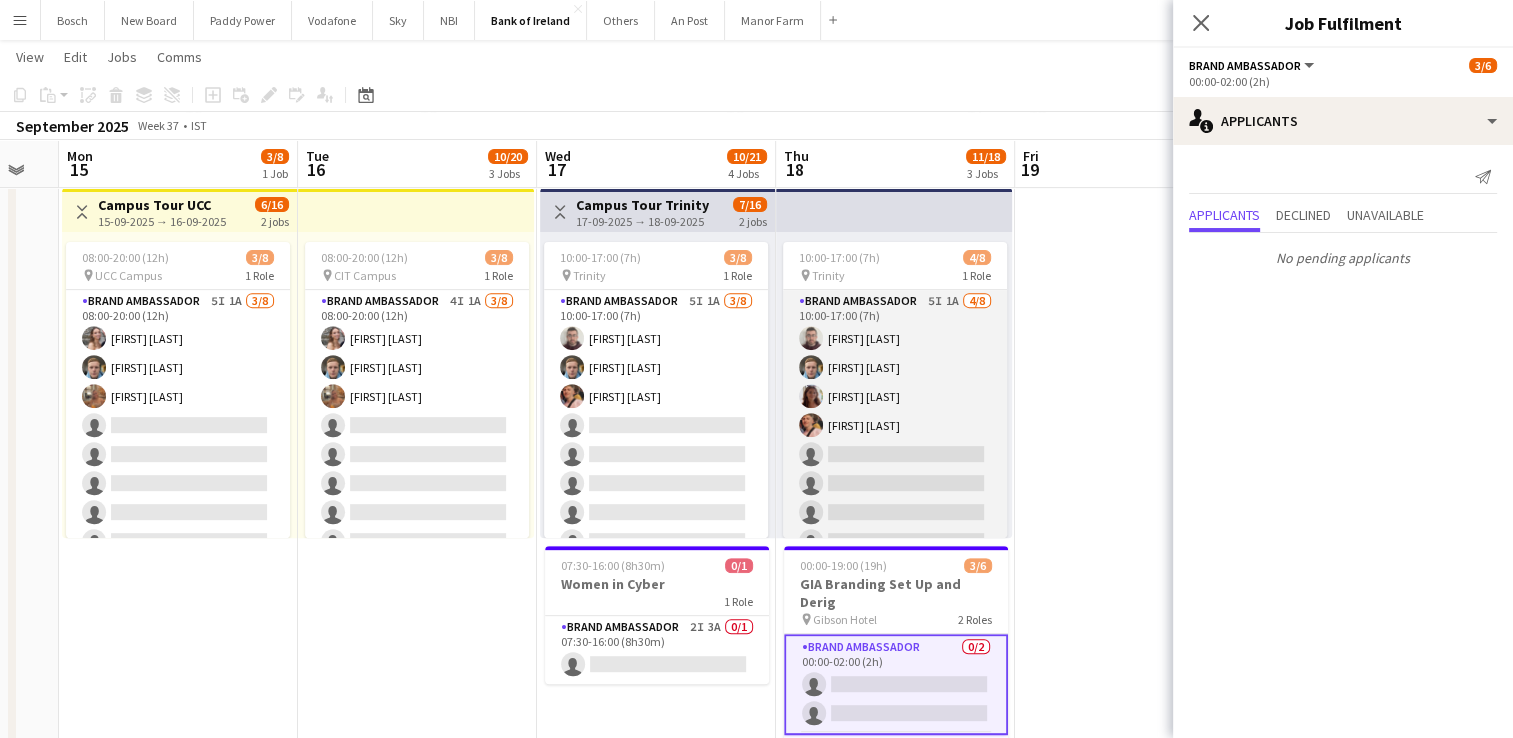 click on "Brand Ambassador   5I   1A   4/8   10:00-17:00 (7h)
Tom Hourihane Dominik Morycki Amelia Morycka Mark O’Shea
single-neutral-actions
single-neutral-actions
single-neutral-actions
single-neutral-actions" at bounding box center (895, 425) 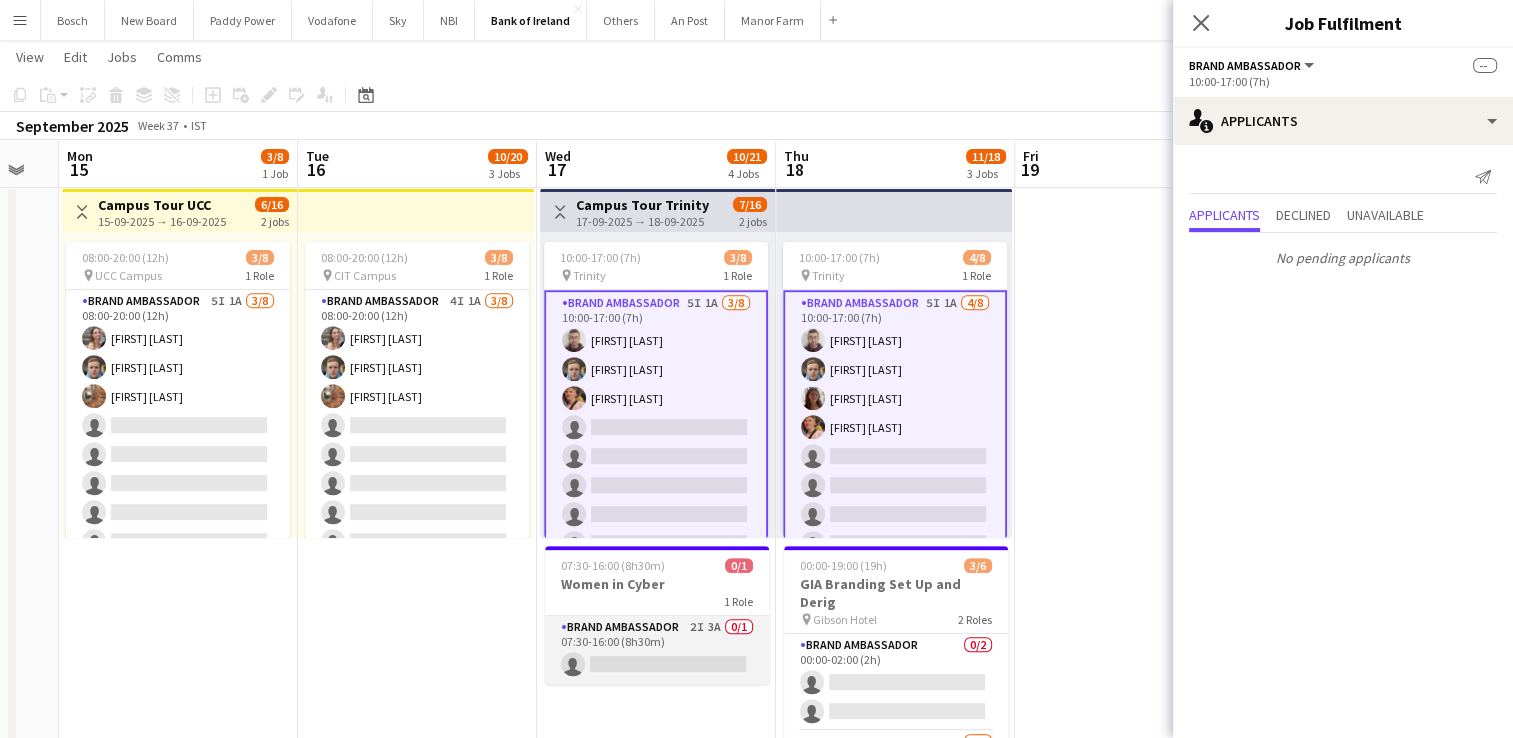 click on "Brand Ambassador   2I   3A   0/1   07:30-16:00 (8h30m)
single-neutral-actions" at bounding box center [657, 650] 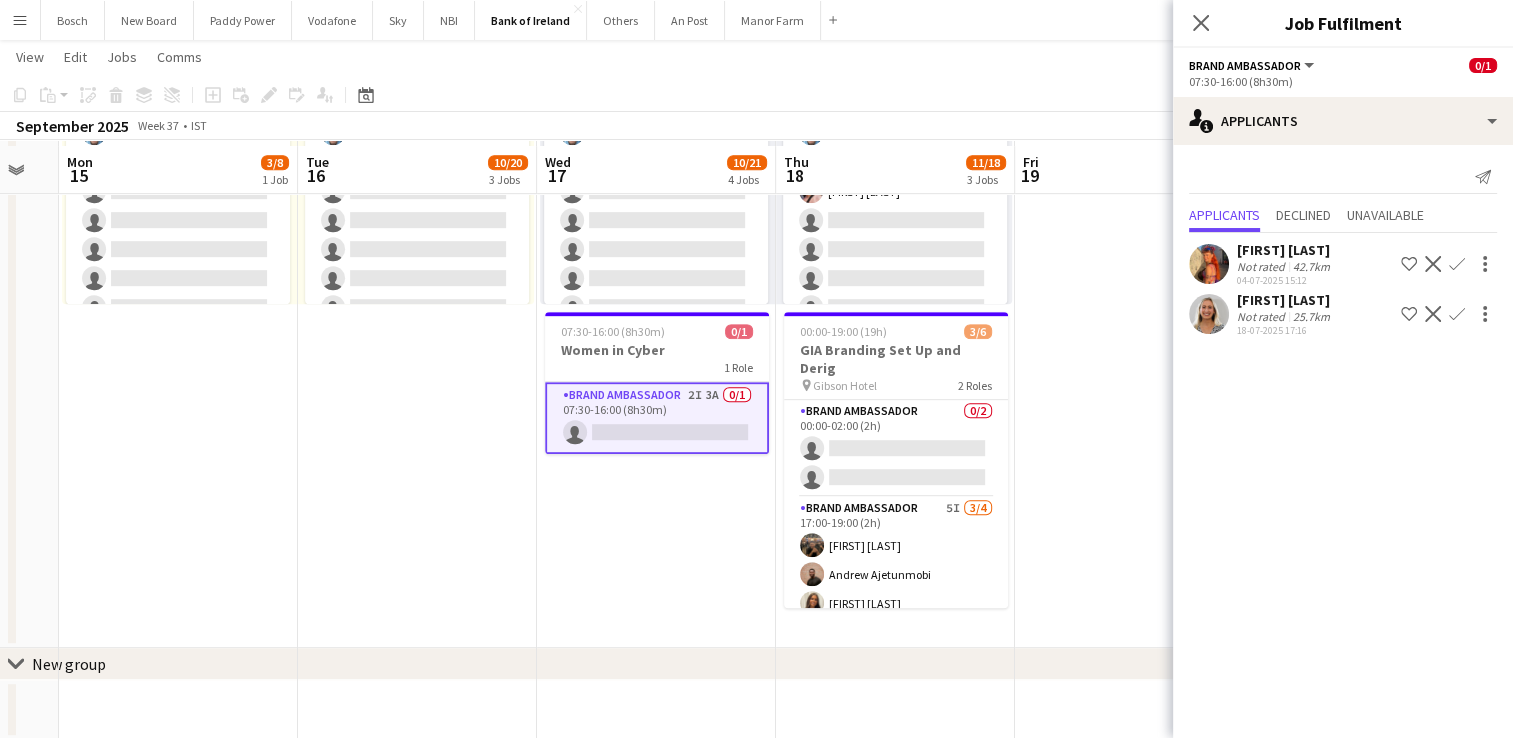 scroll, scrollTop: 1000, scrollLeft: 0, axis: vertical 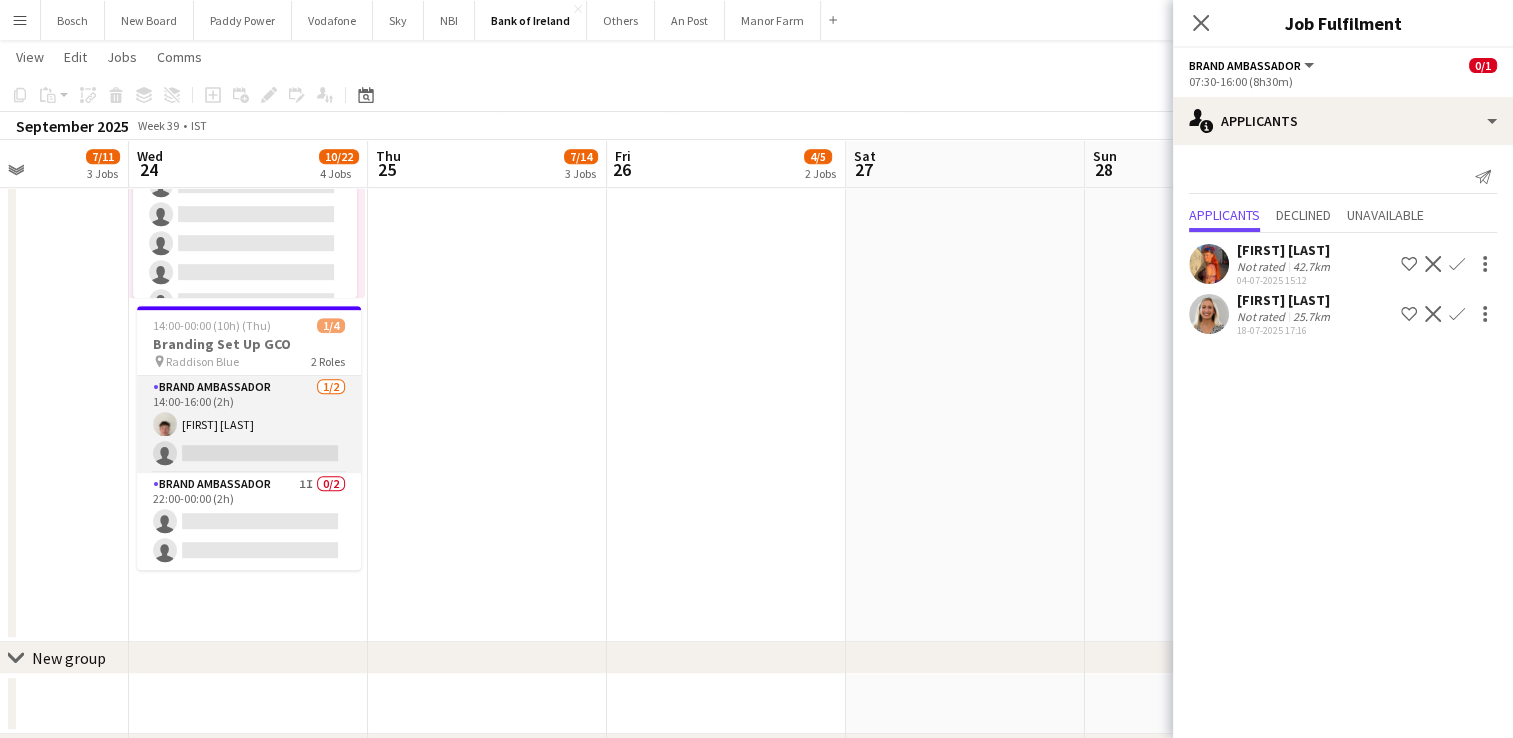 click on "Brand Ambassador   1/2   14:00-16:00 (2h)
Robert Harvey
single-neutral-actions" at bounding box center (249, 424) 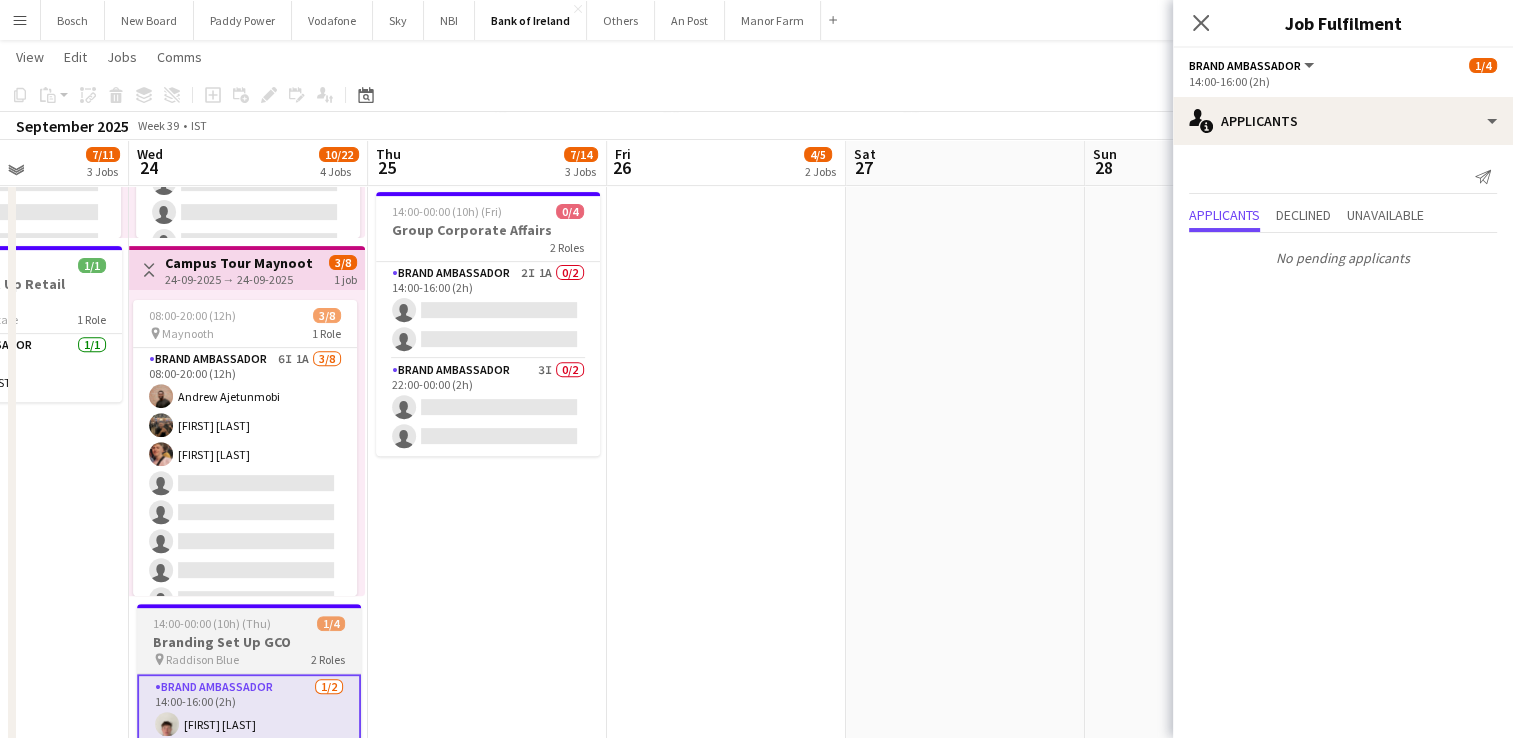 scroll, scrollTop: 700, scrollLeft: 0, axis: vertical 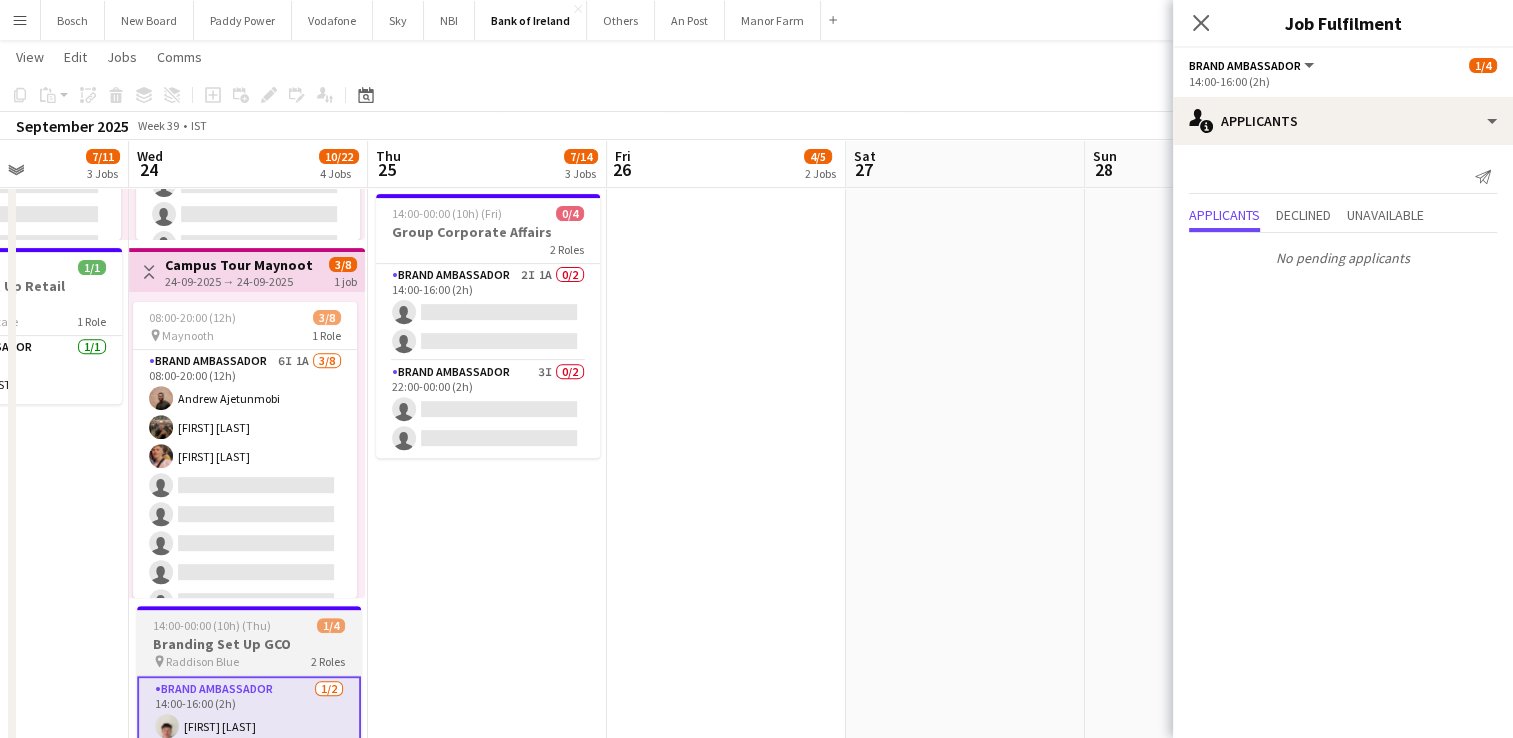 click on "Brand Ambassador   6I   1A   3/8   08:00-20:00 (12h)
Andrew Ajetunmobi Matheus Cramolich Mark O’Shea
single-neutral-actions
single-neutral-actions
single-neutral-actions
single-neutral-actions
single-neutral-actions" at bounding box center (245, 485) 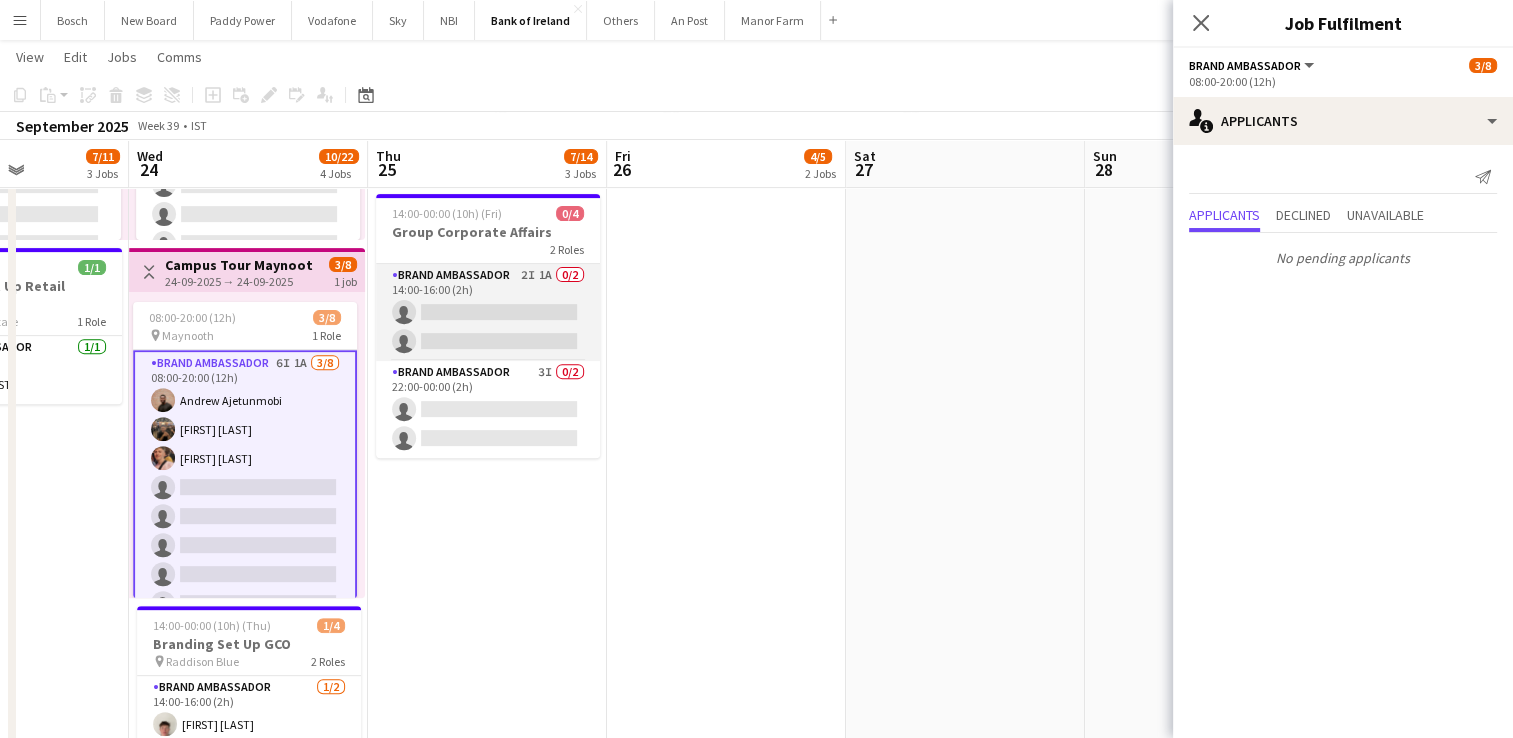 click on "Brand Ambassador   2I   1A   0/2   14:00-16:00 (2h)
single-neutral-actions
single-neutral-actions" at bounding box center (488, 312) 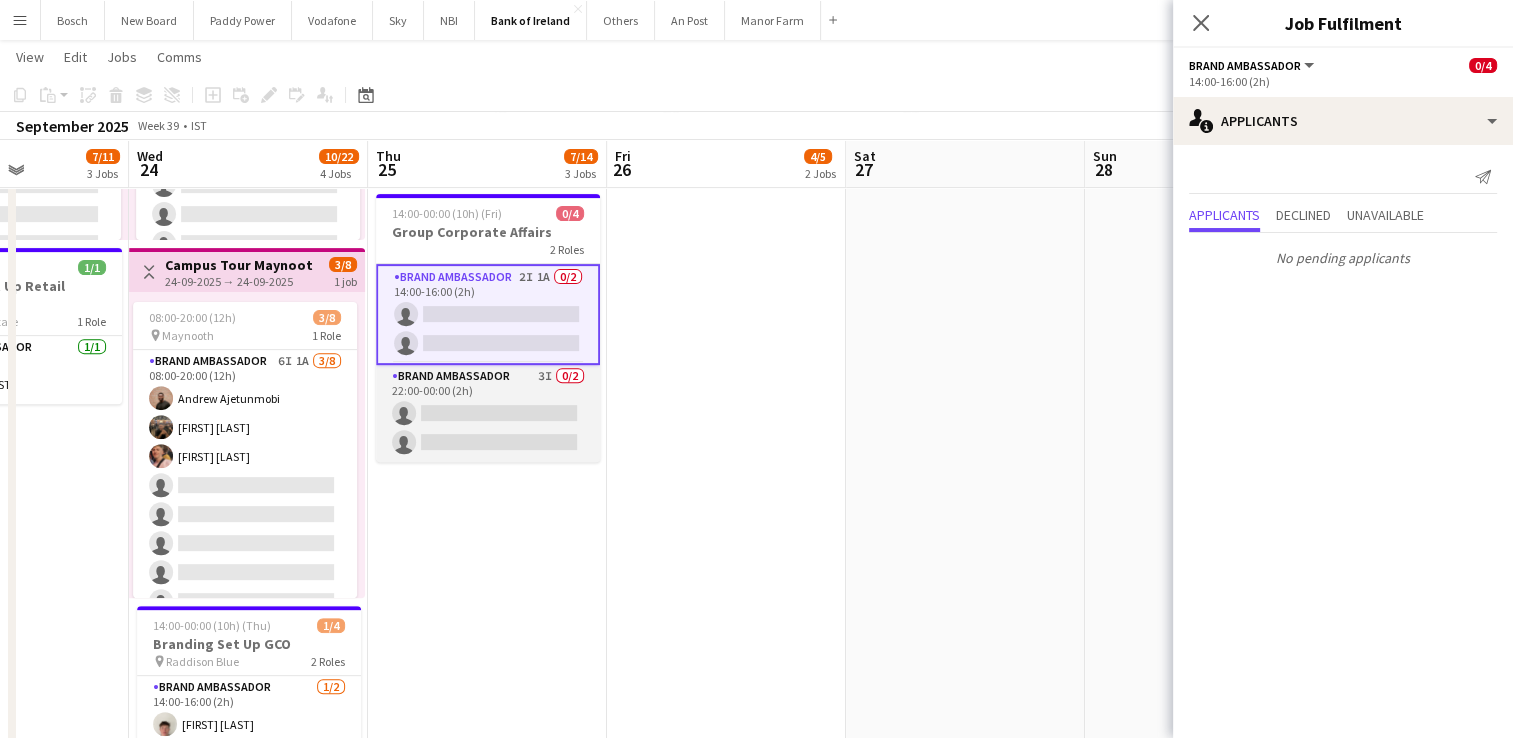click on "Brand Ambassador   3I   0/2   22:00-00:00 (2h)
single-neutral-actions
single-neutral-actions" at bounding box center (488, 413) 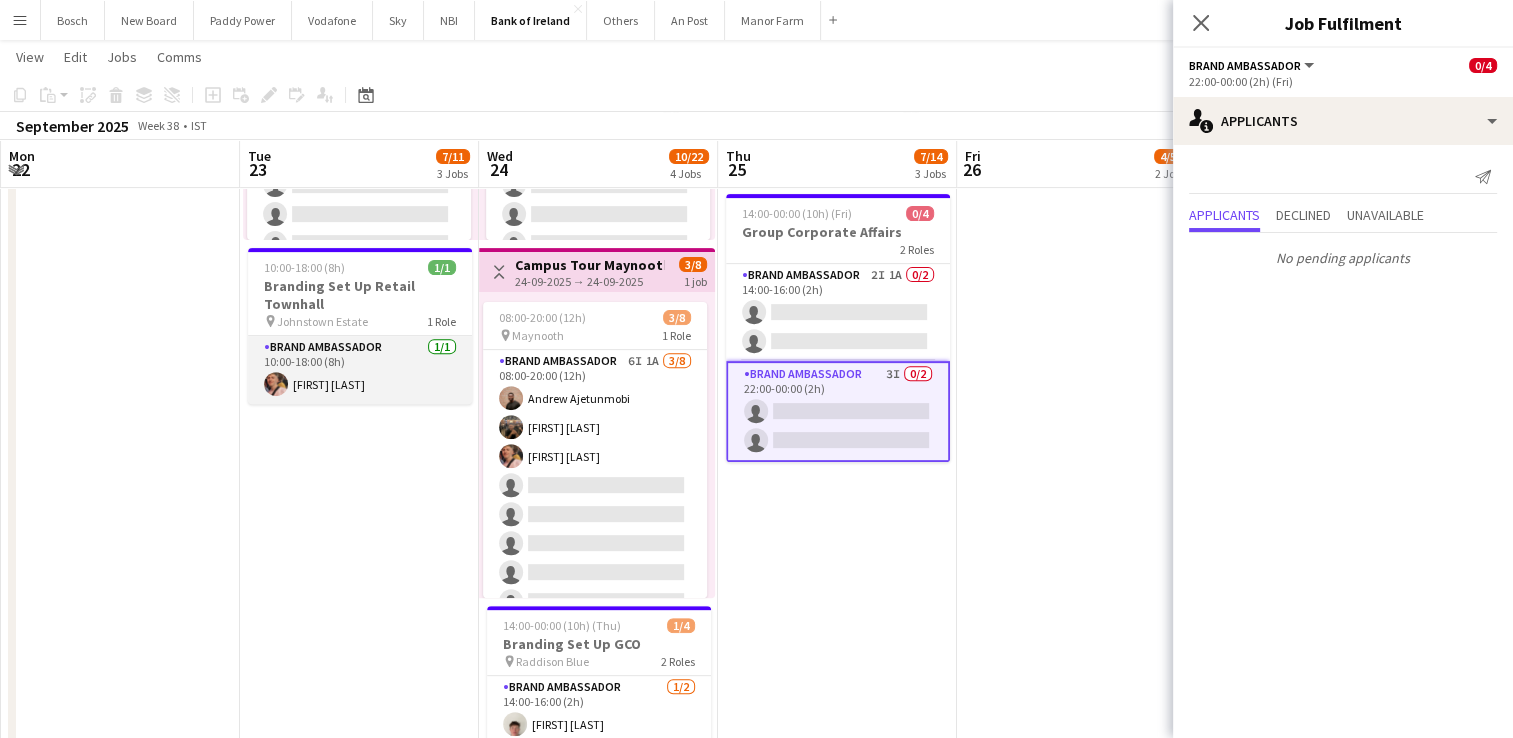 scroll, scrollTop: 0, scrollLeft: 473, axis: horizontal 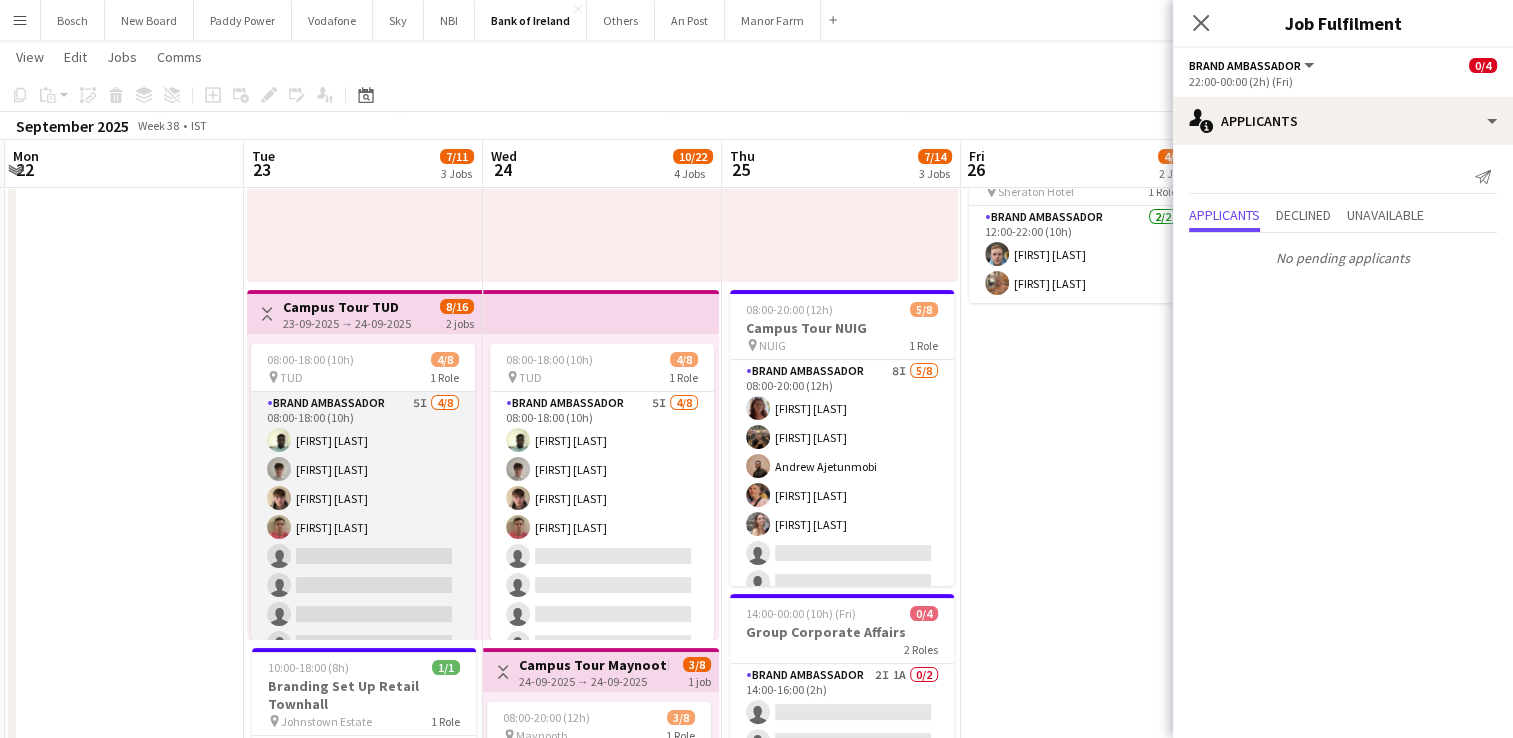 click on "Brand Ambassador   5I   4/8   08:00-18:00 (10h)
Daniel Muya Jakub Kula David Woods Zach Baird
single-neutral-actions
single-neutral-actions
single-neutral-actions
single-neutral-actions" at bounding box center (363, 527) 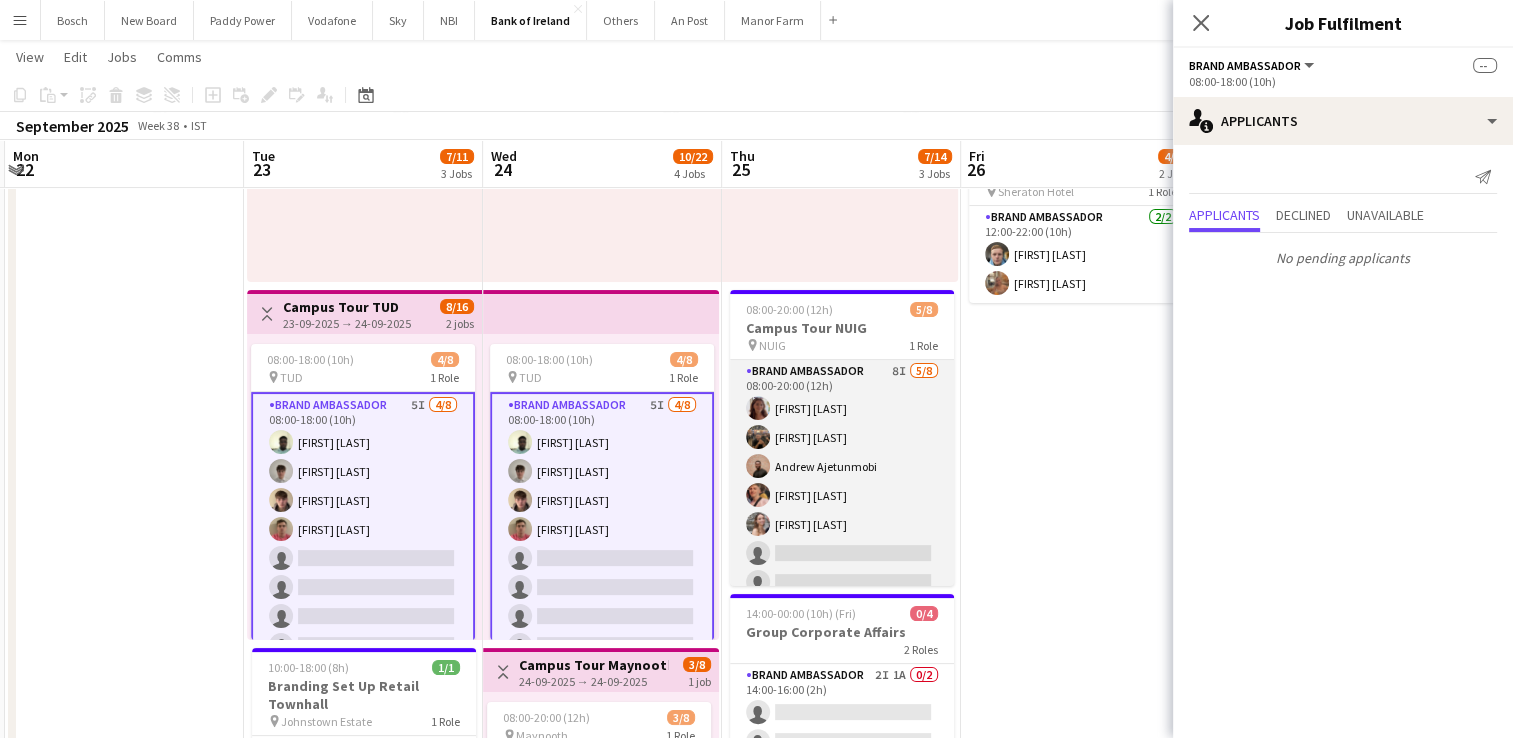 click on "Brand Ambassador   8I   5/8   08:00-20:00 (12h)
Amelia Morycka Matheus Cramolich Andrew Ajetunmobi Mark O’Shea Clodagh O’ Callaghan
single-neutral-actions
single-neutral-actions
single-neutral-actions" at bounding box center [842, 495] 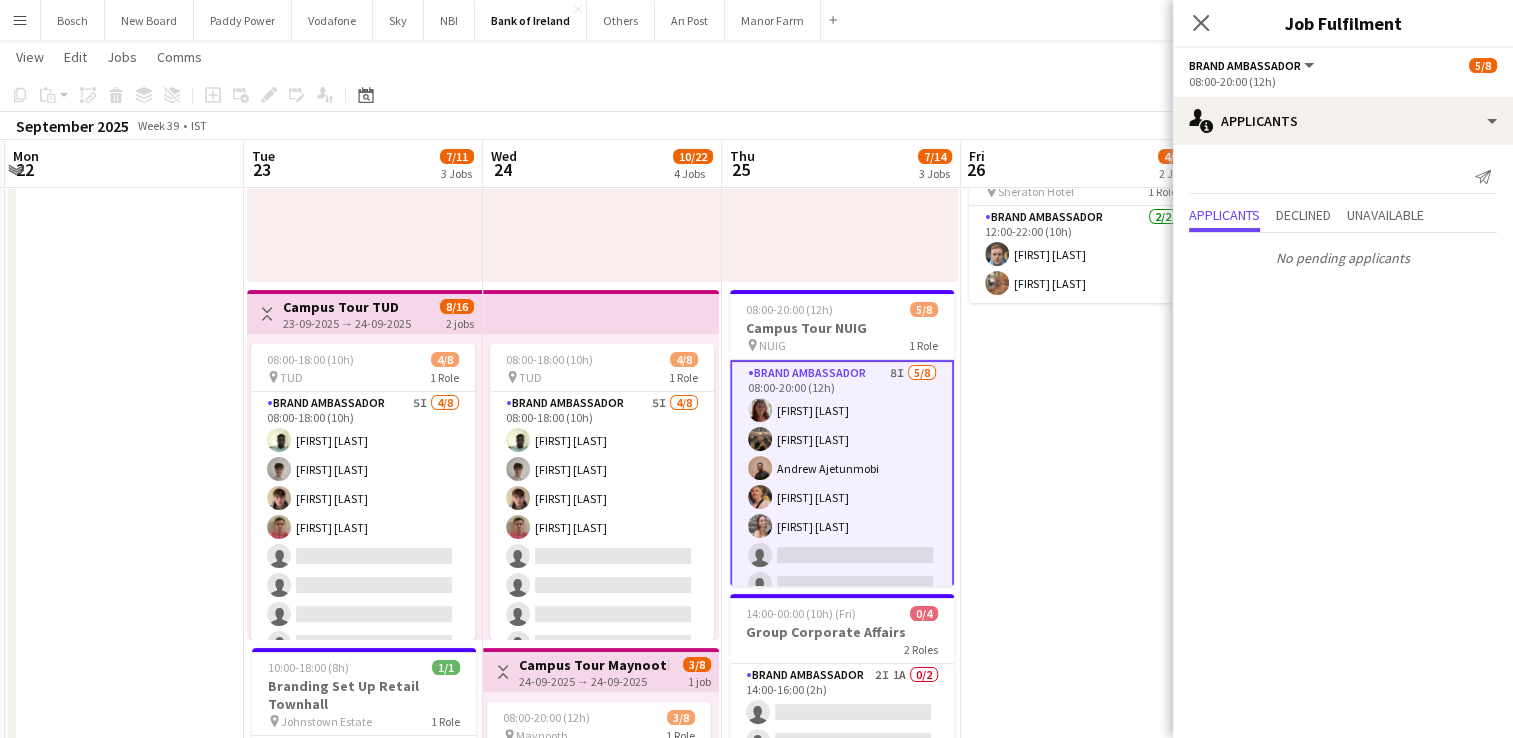 scroll, scrollTop: 0, scrollLeft: 506, axis: horizontal 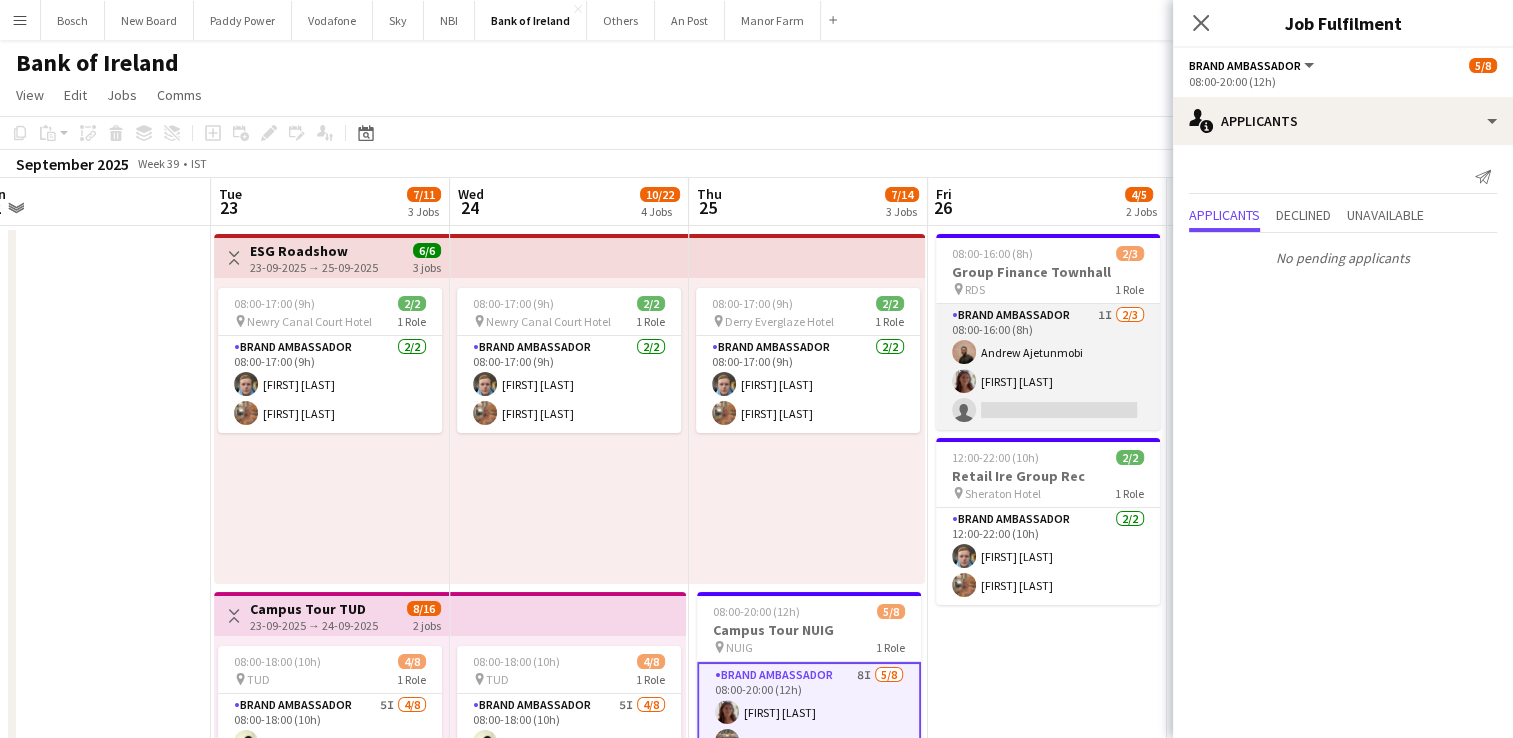 click on "Brand Ambassador   1I   2/3   08:00-16:00 (8h)
Andrew Ajetunmobi Amelia Morycka
single-neutral-actions" at bounding box center (1048, 367) 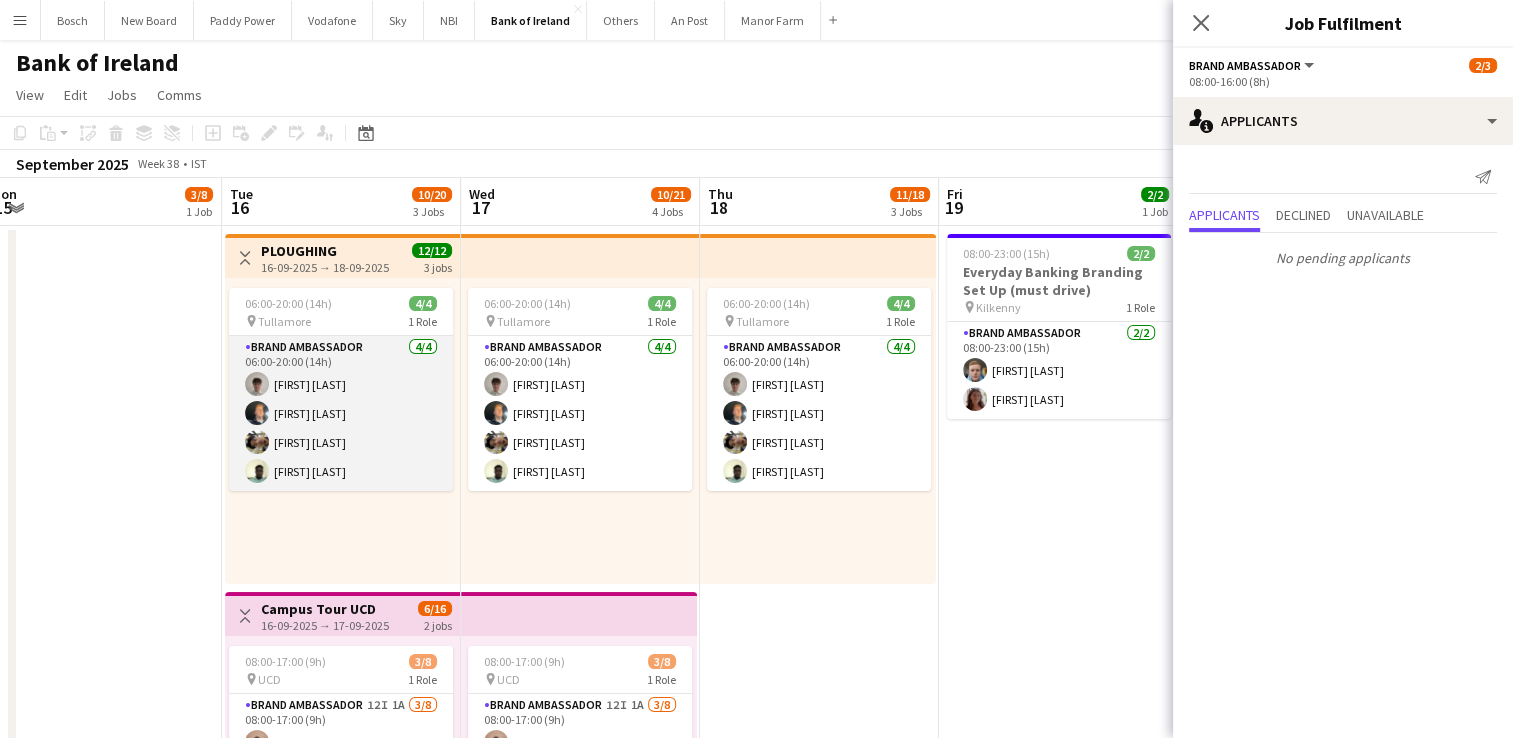 scroll, scrollTop: 0, scrollLeft: 492, axis: horizontal 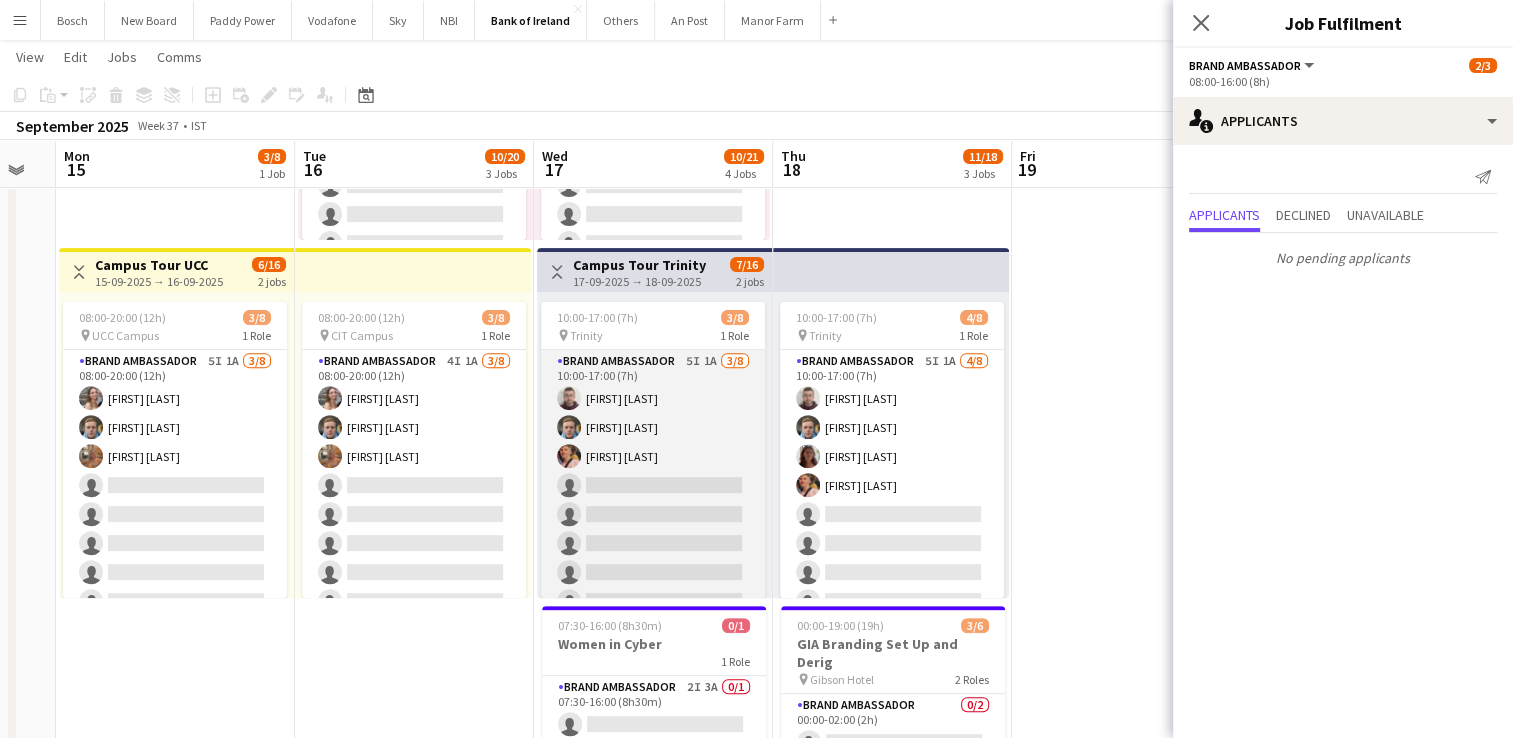 click on "Brand Ambassador   5I   1A   3/8   10:00-17:00 (7h)
Tom Hourihane Dominik Morycki Mark O’Shea
single-neutral-actions
single-neutral-actions
single-neutral-actions
single-neutral-actions
single-neutral-actions" at bounding box center (653, 485) 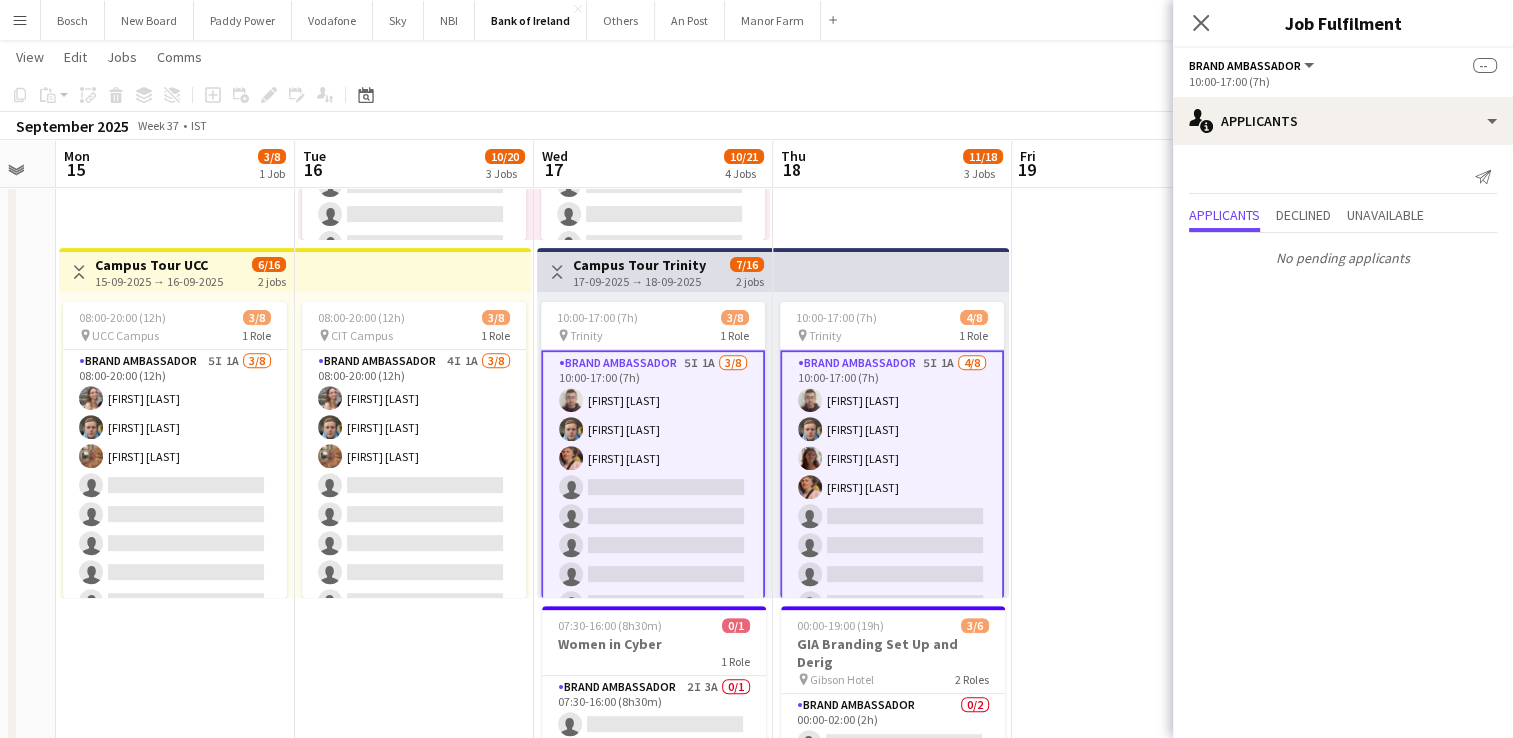 scroll, scrollTop: 26, scrollLeft: 0, axis: vertical 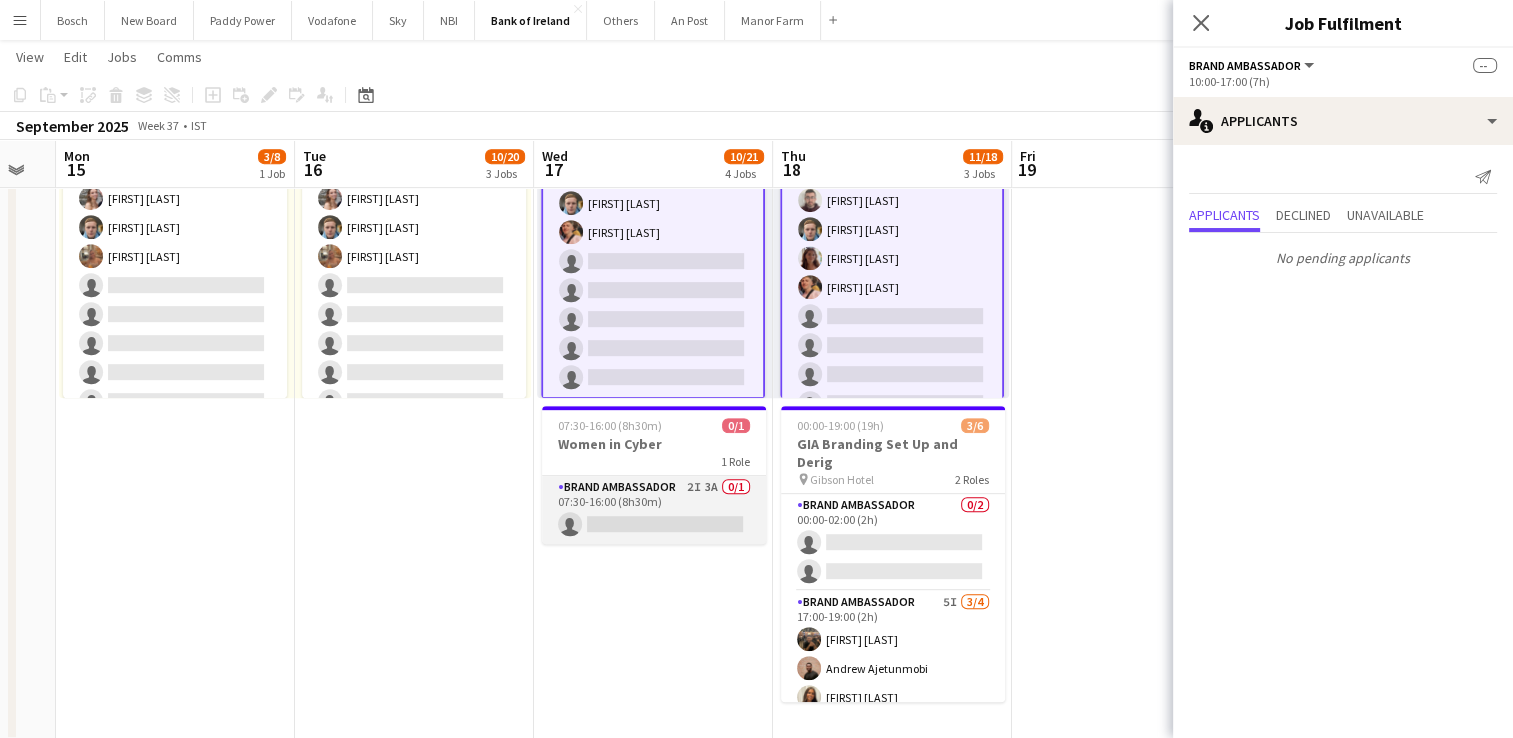 click on "Brand Ambassador   2I   3A   0/1   07:30-16:00 (8h30m)
single-neutral-actions" at bounding box center [654, 510] 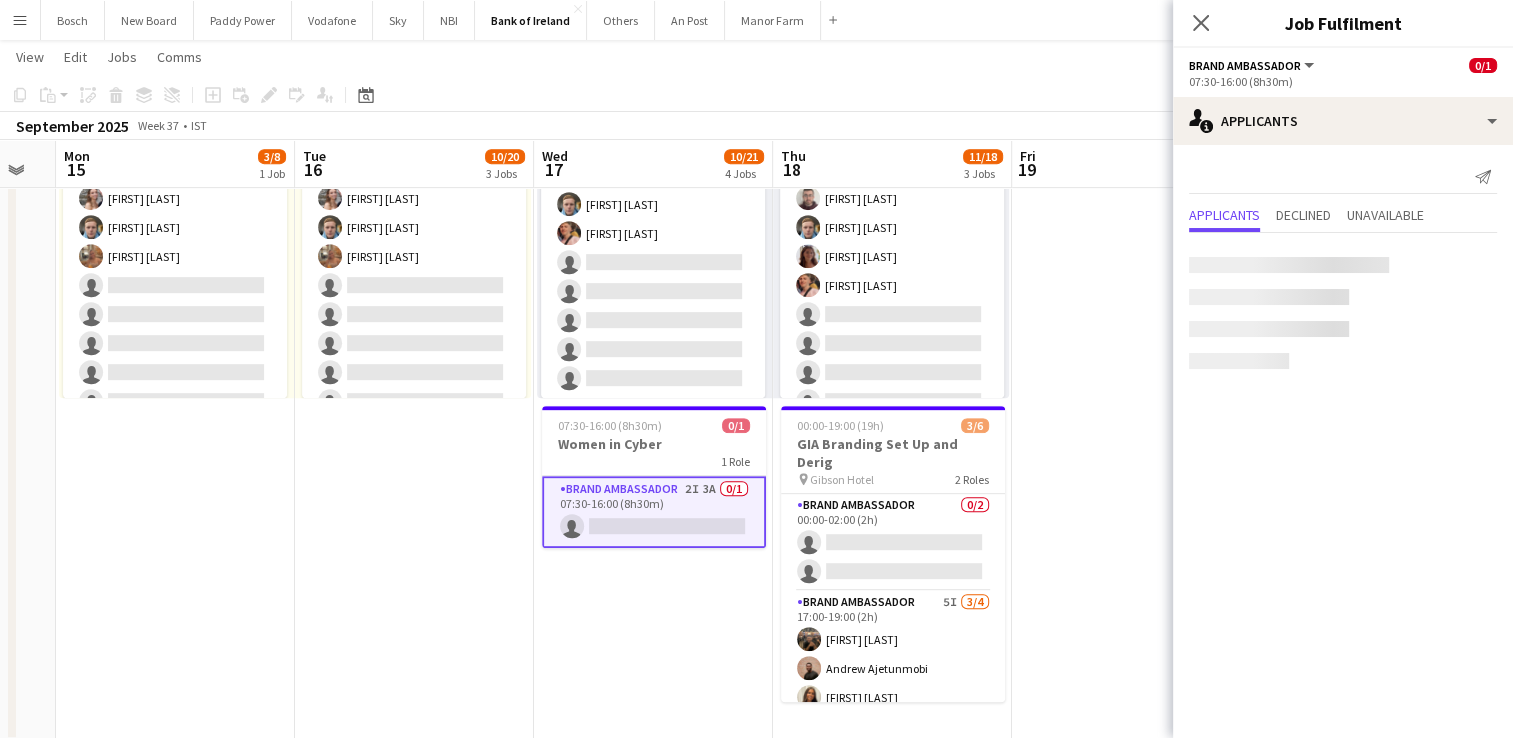 scroll, scrollTop: 23, scrollLeft: 0, axis: vertical 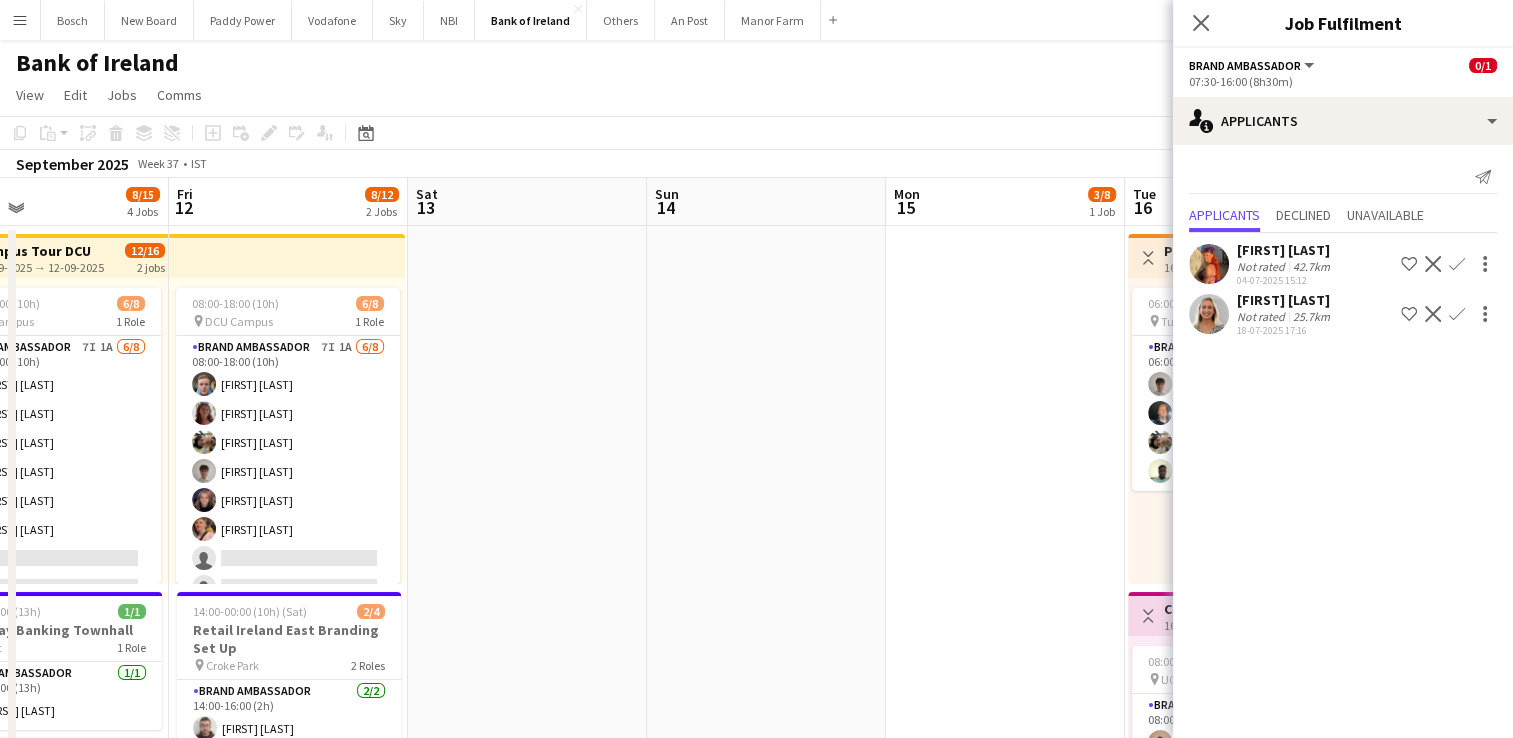 click on "View  Day view expanded Day view collapsed Month view Date picker Jump to today Expand Linked Jobs Collapse Linked Jobs  Edit  Copy Ctrl+C  Paste  Without Crew Ctrl+V With Crew Ctrl+Shift+V Paste as linked job  Group  Group Ungroup  Jobs  New Job Edit Job Delete Job New Linked Job Edit Linked Jobs Job fulfilment Promote Role Copy Role URL  Comms  Notify confirmed crew Create chat" 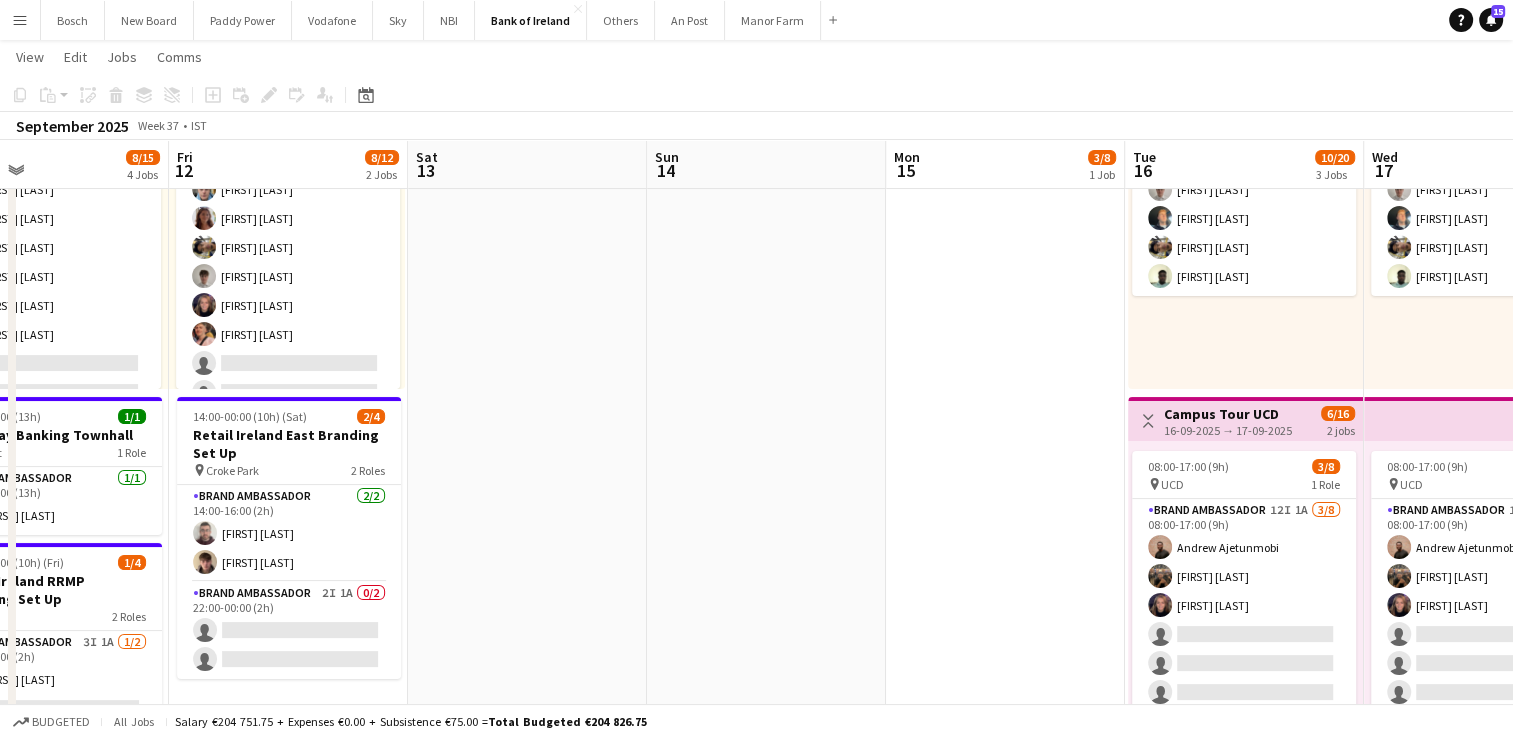 scroll, scrollTop: 0, scrollLeft: 0, axis: both 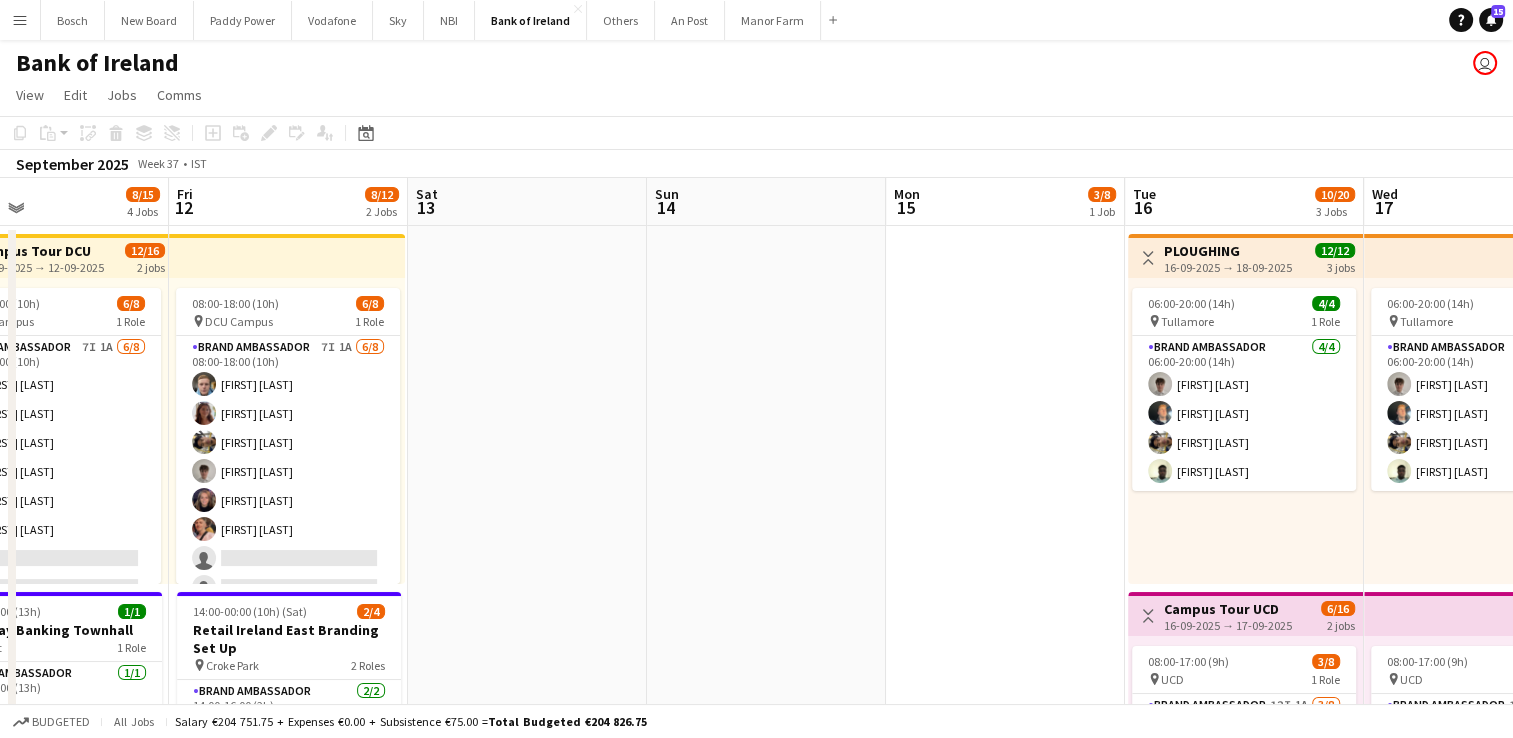 drag, startPoint x: 804, startPoint y: 419, endPoint x: 1069, endPoint y: 394, distance: 266.17664 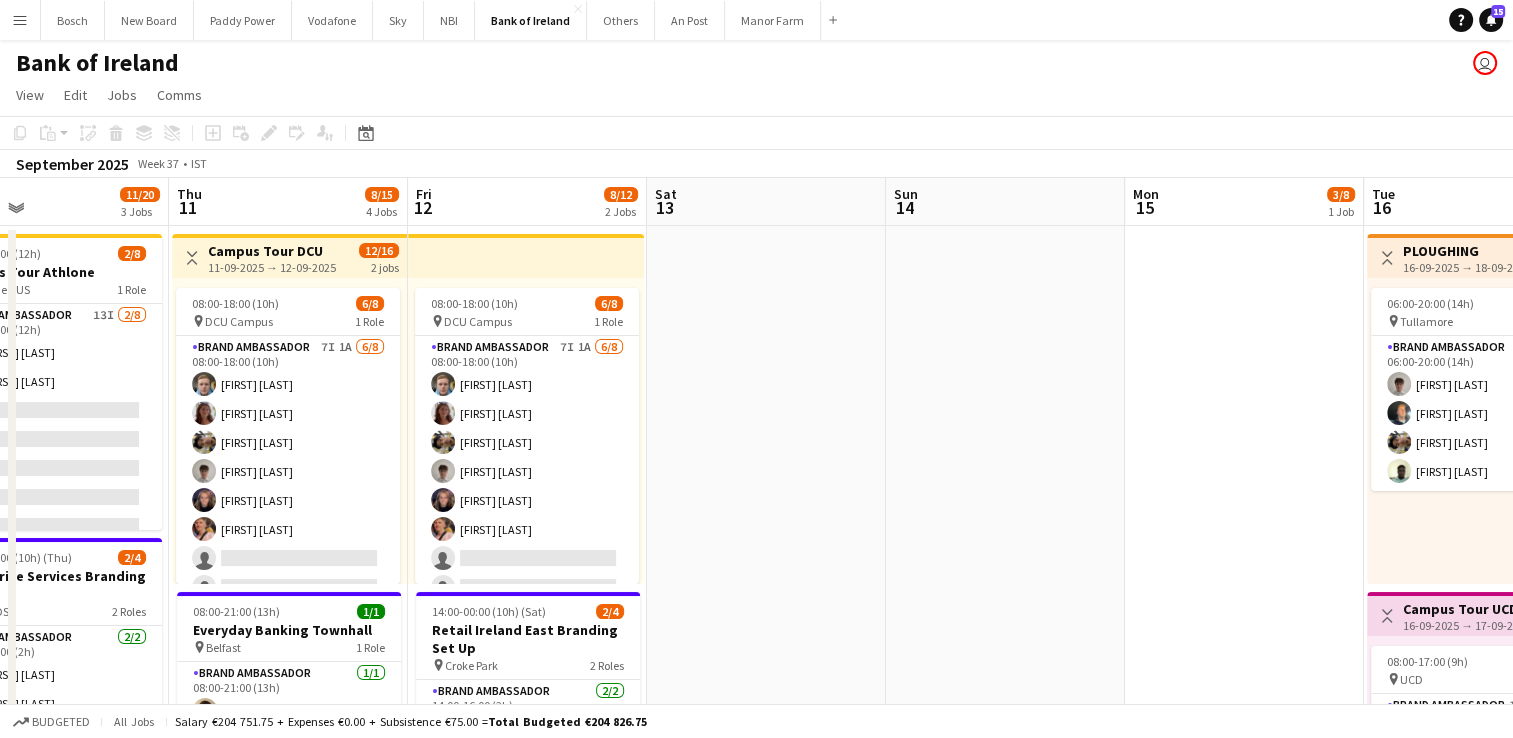 scroll, scrollTop: 0, scrollLeft: 547, axis: horizontal 